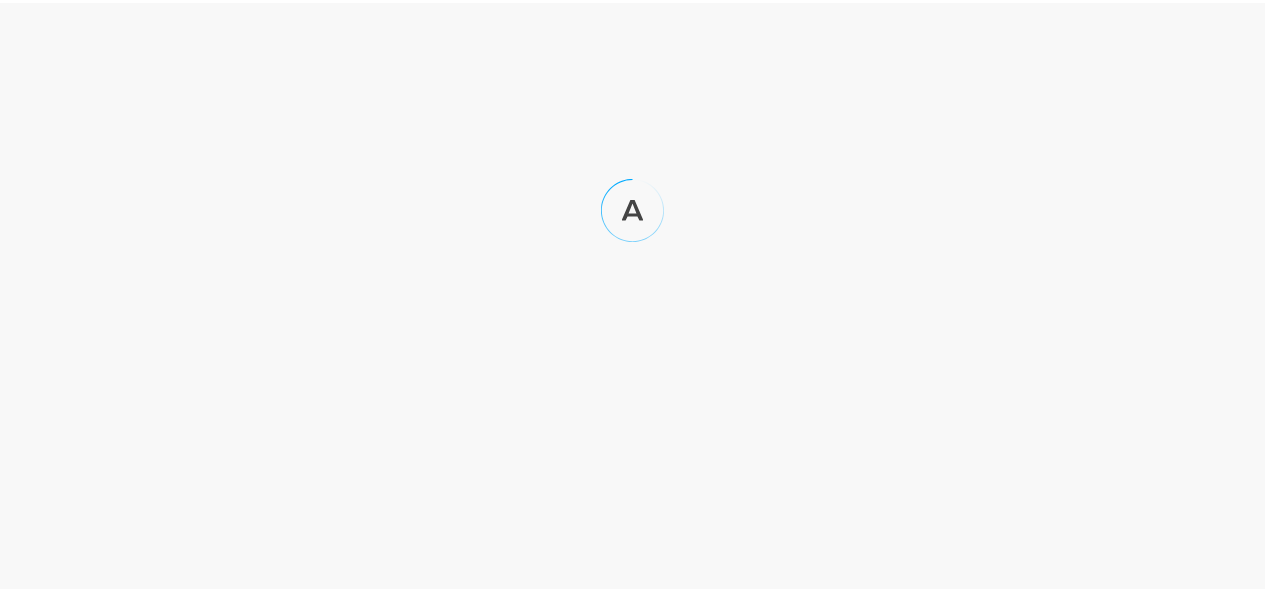 scroll, scrollTop: 0, scrollLeft: 0, axis: both 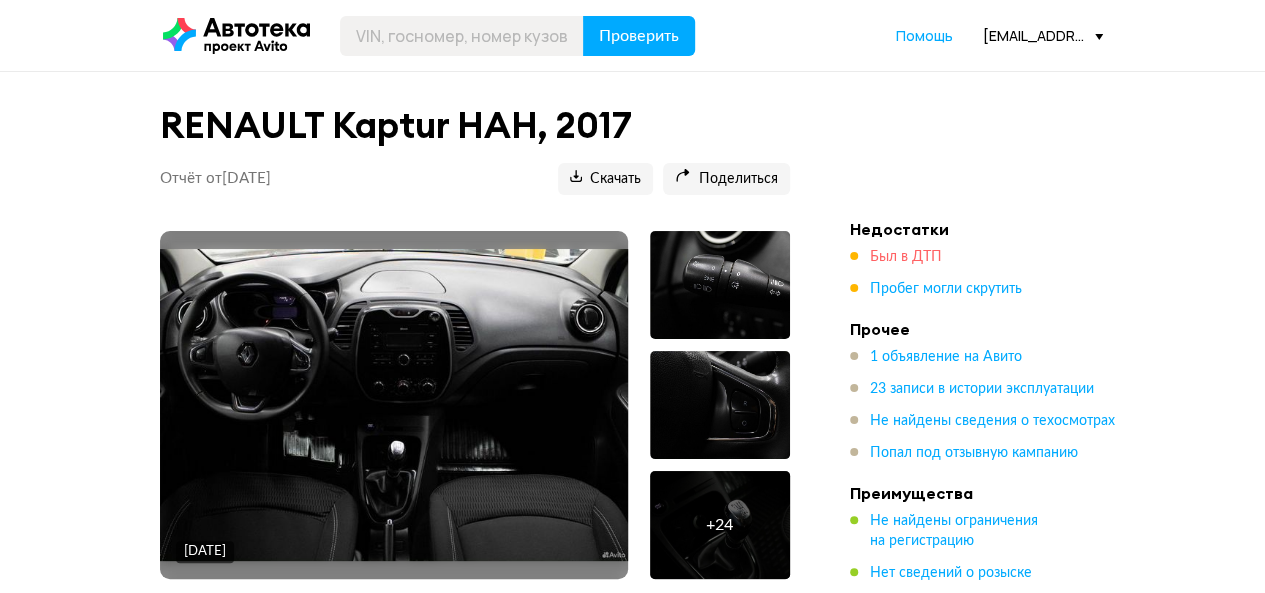 click on "Был в ДТП" at bounding box center (906, 257) 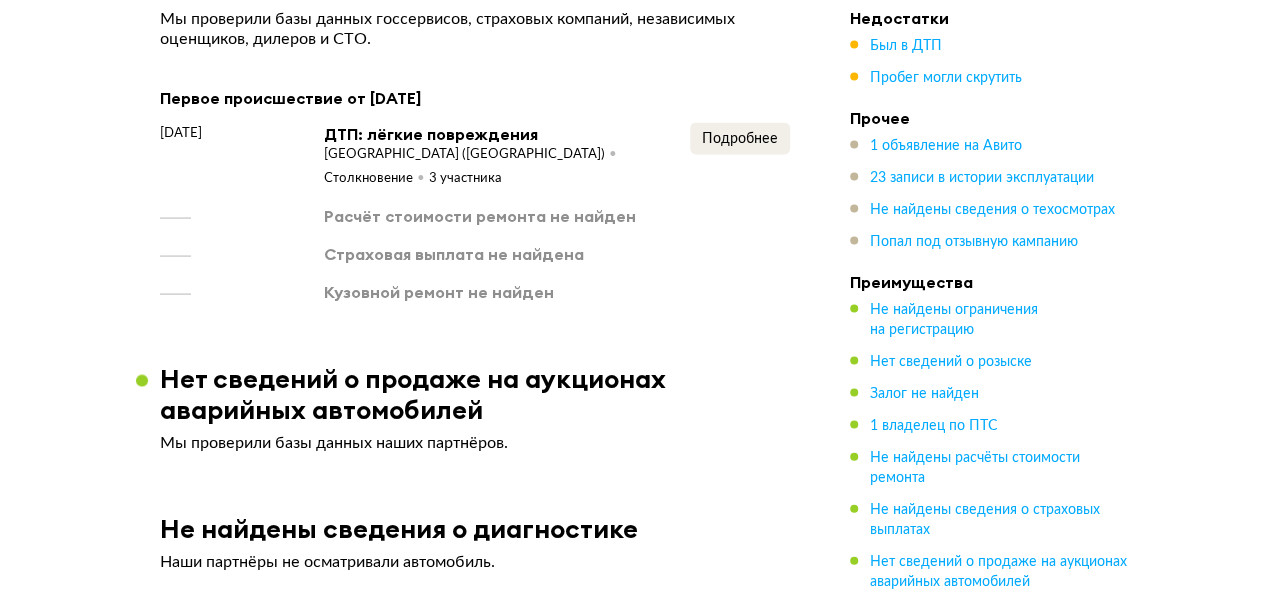 scroll, scrollTop: 1959, scrollLeft: 0, axis: vertical 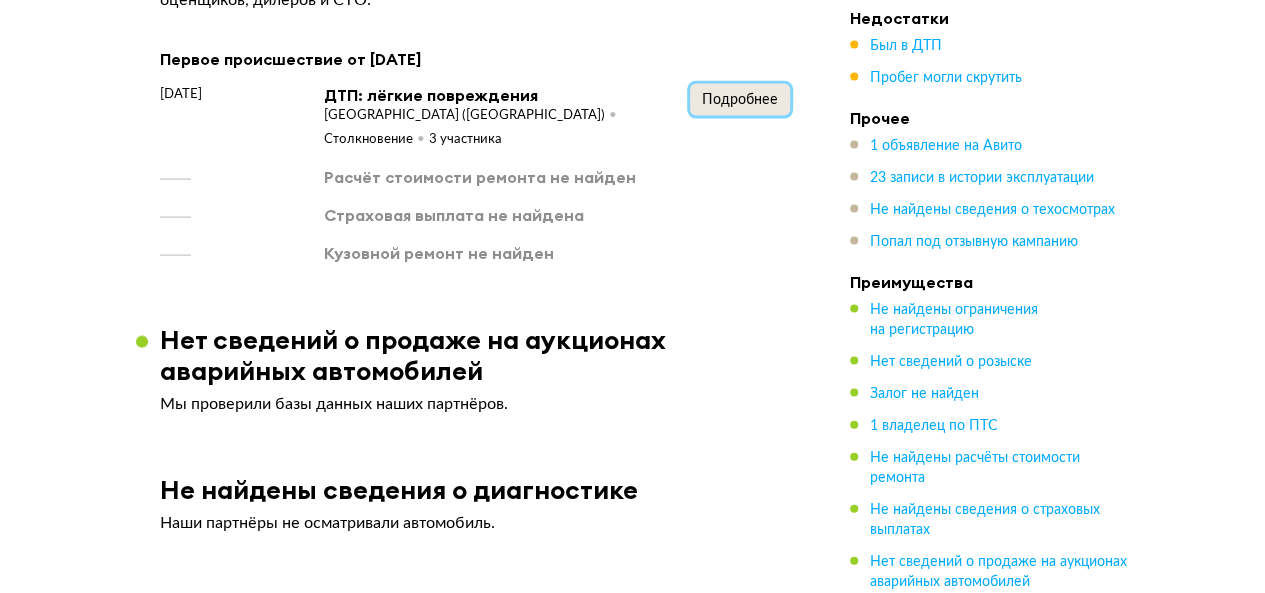 click on "Подробнее" at bounding box center [740, 100] 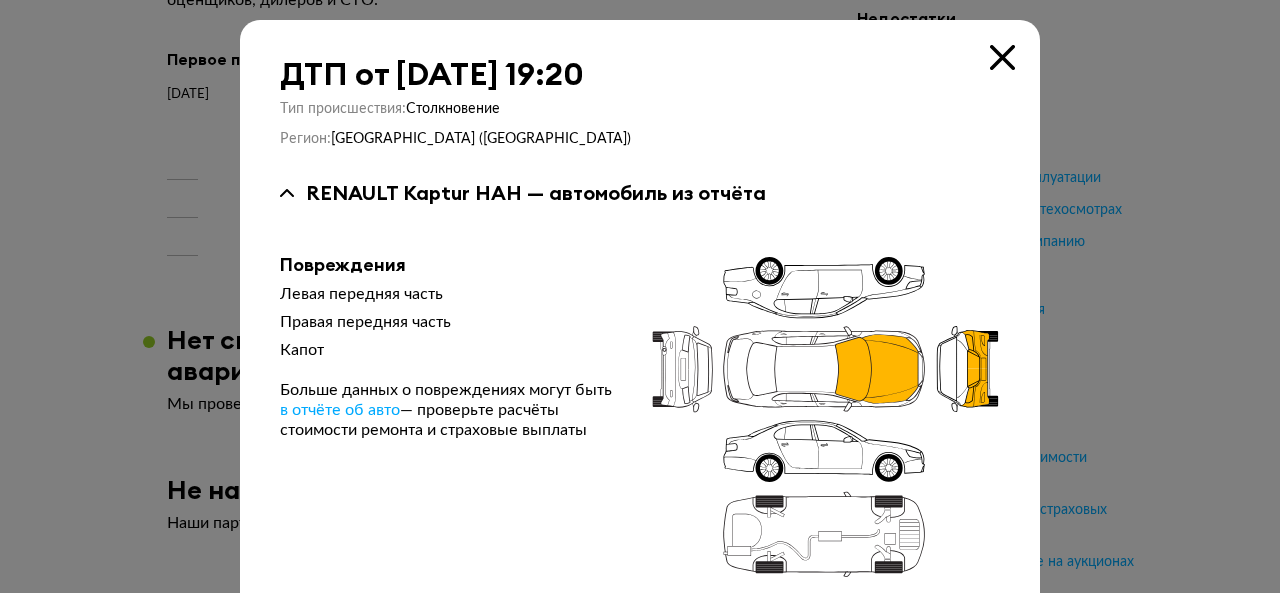 click at bounding box center (1002, 57) 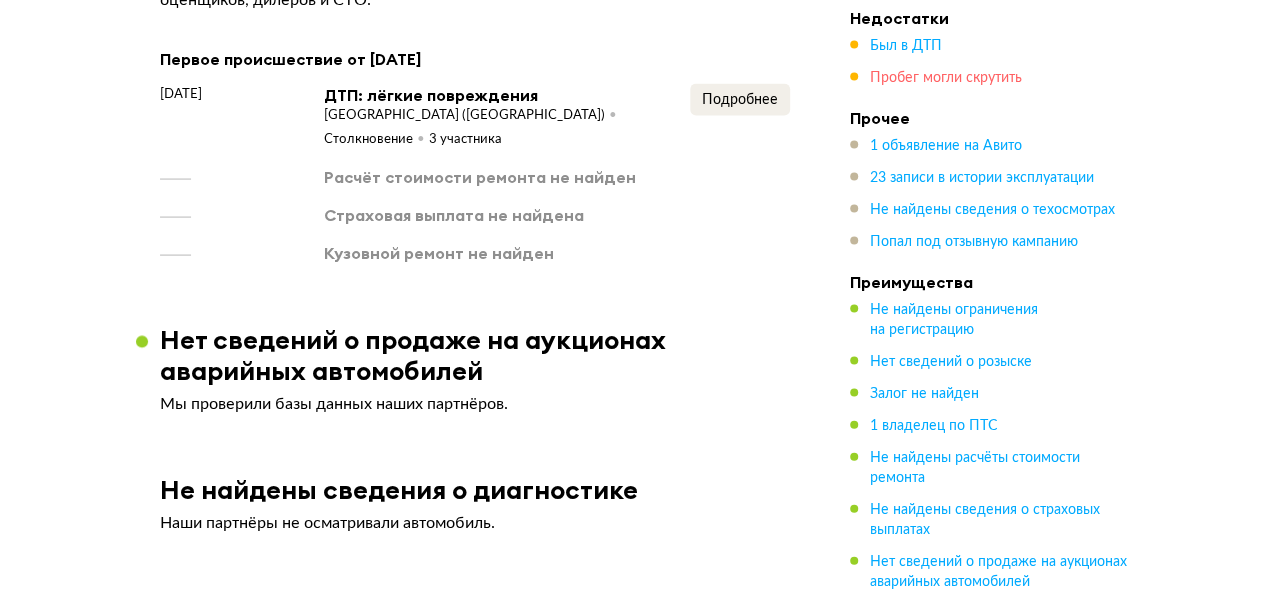 click on "Пробег могли скрутить" at bounding box center [946, 78] 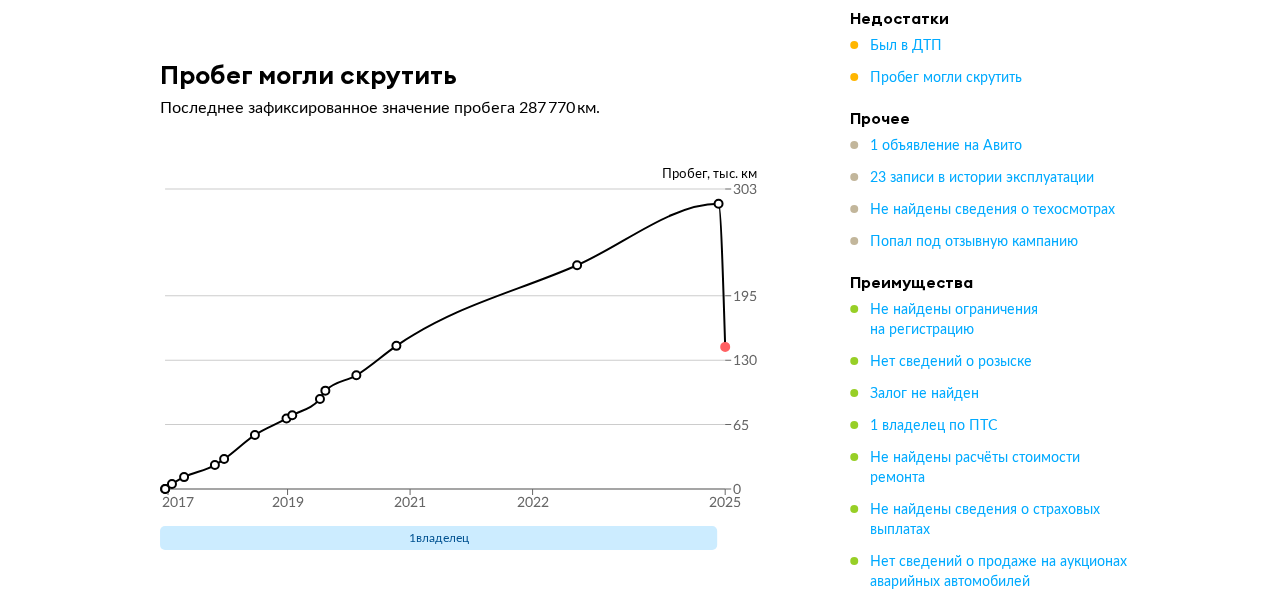 scroll, scrollTop: 7128, scrollLeft: 0, axis: vertical 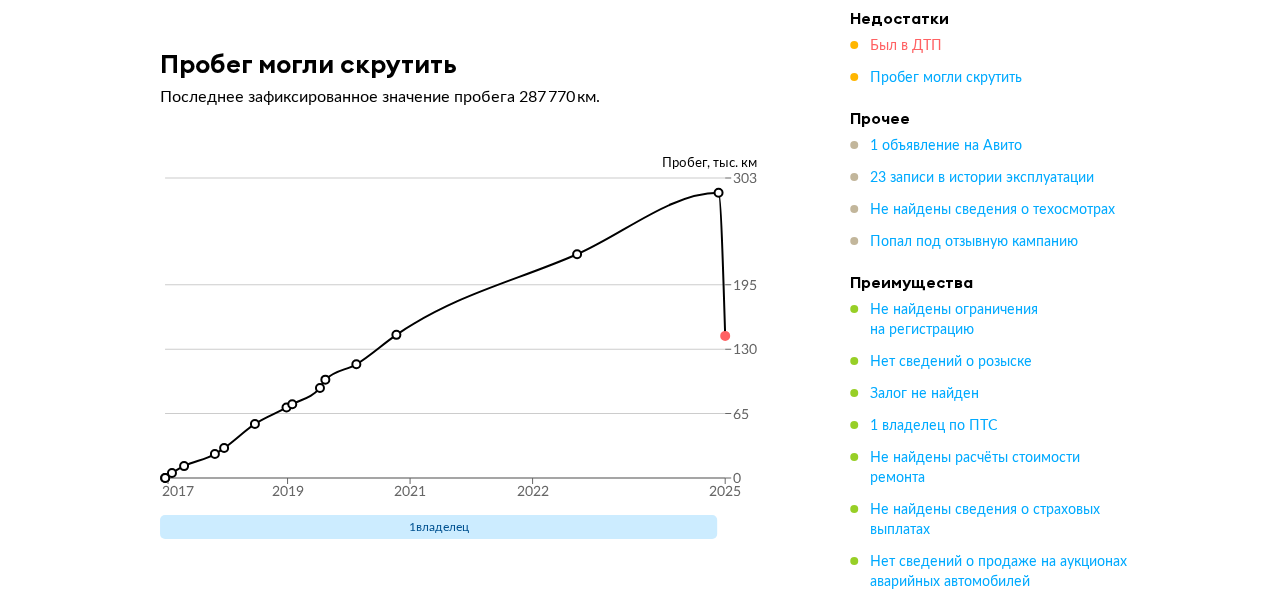 click on "Был в ДТП" at bounding box center (906, 46) 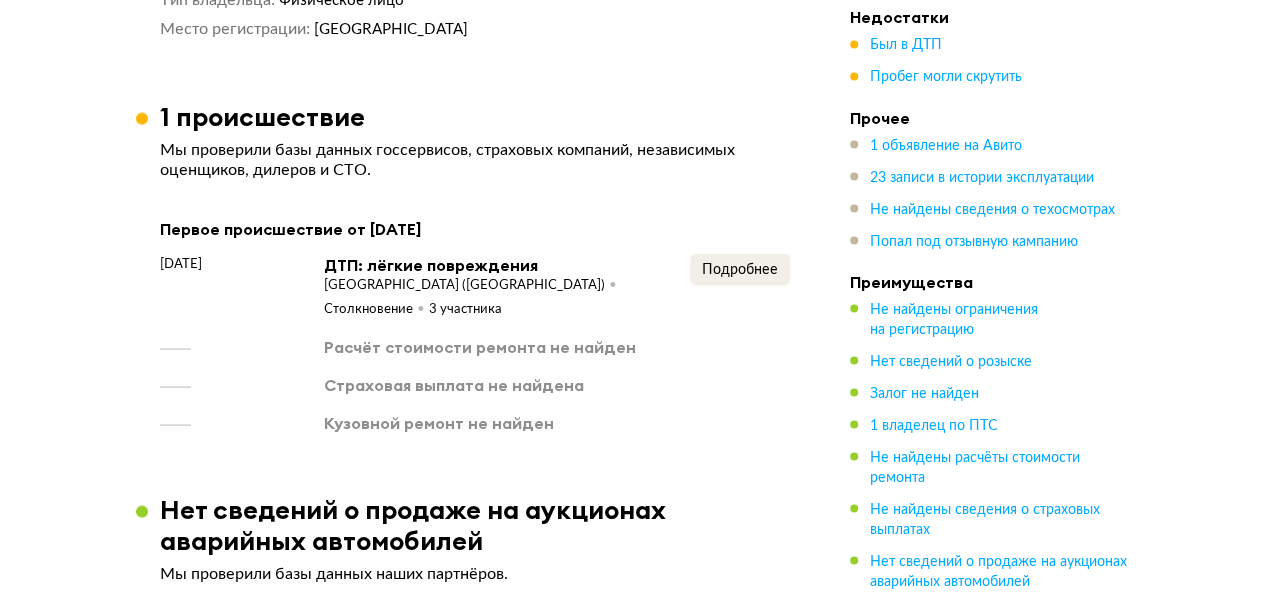 scroll, scrollTop: 1758, scrollLeft: 0, axis: vertical 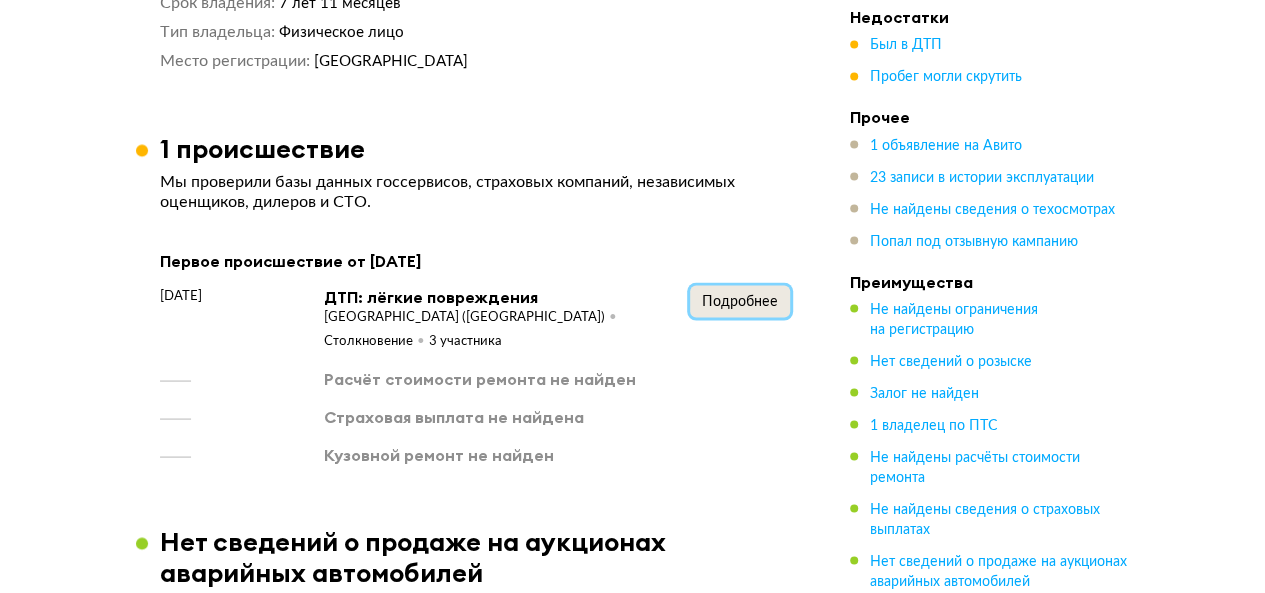 click on "Подробнее" at bounding box center [740, 301] 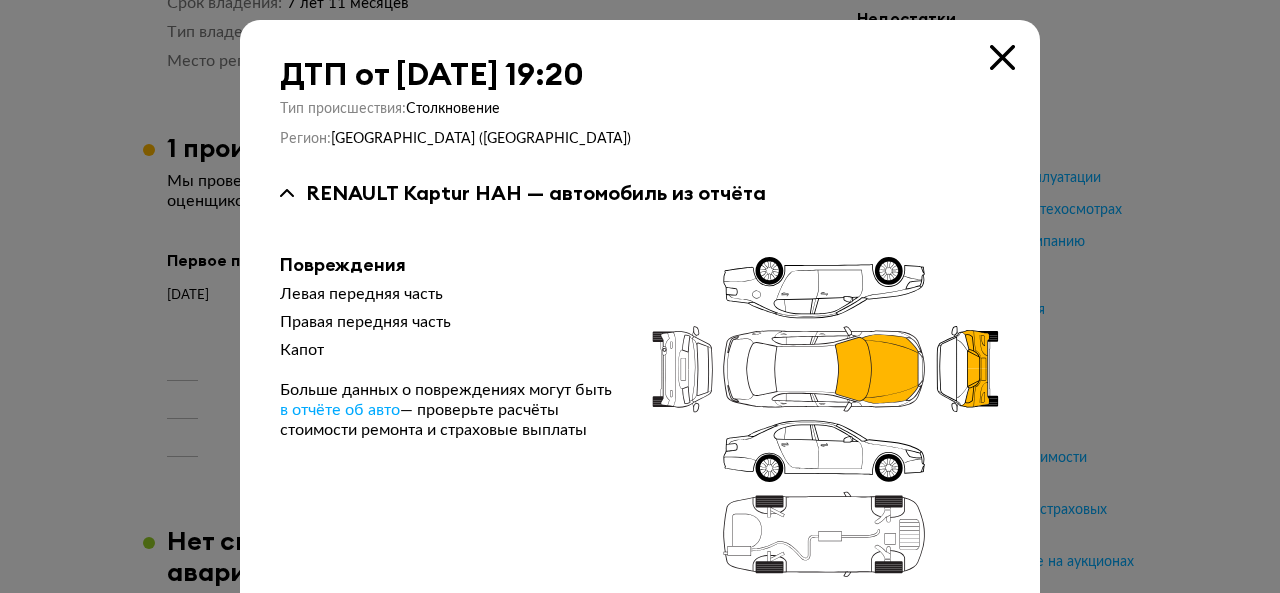 click at bounding box center [1002, 57] 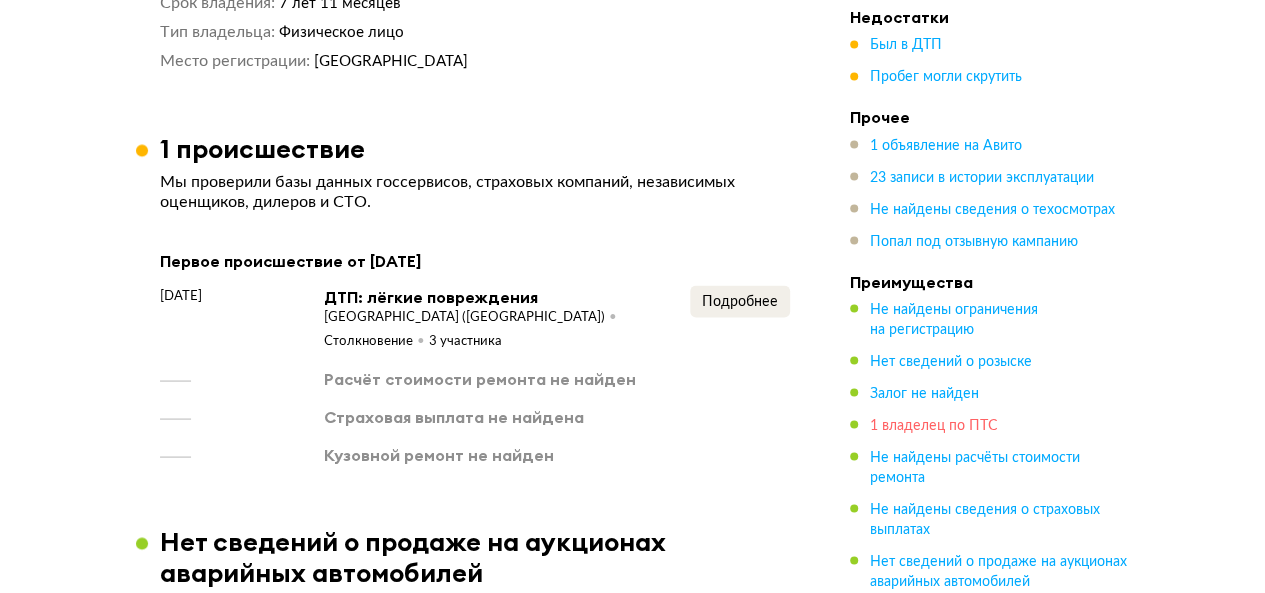 click on "1 владелец по ПТС" at bounding box center [934, 426] 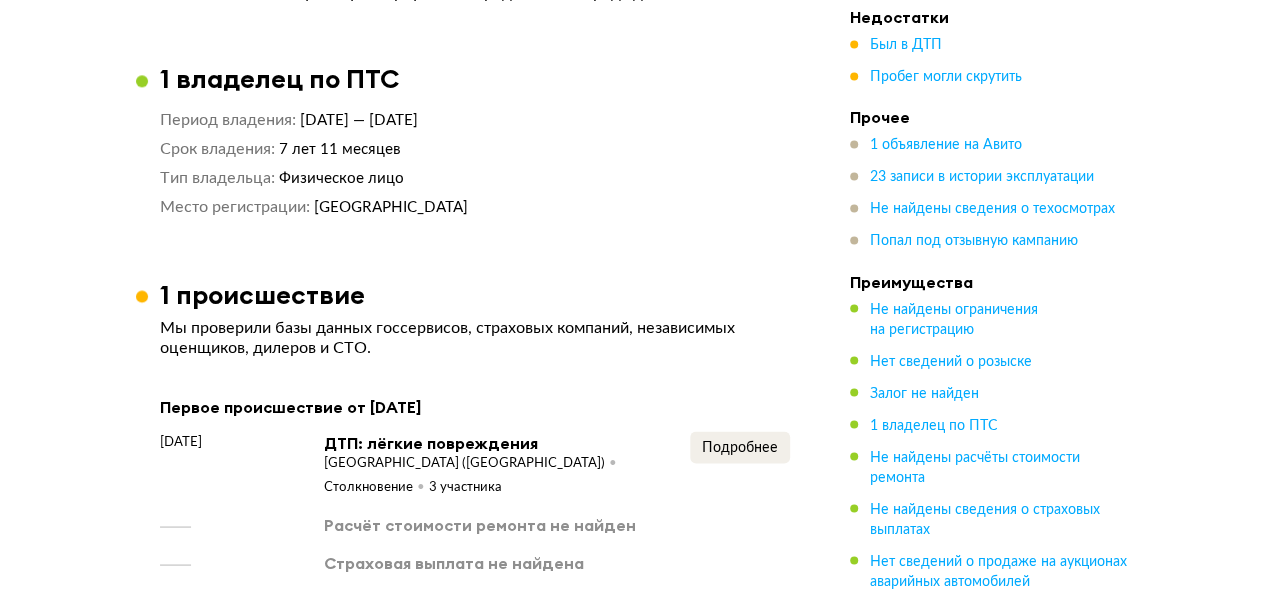 scroll, scrollTop: 1594, scrollLeft: 0, axis: vertical 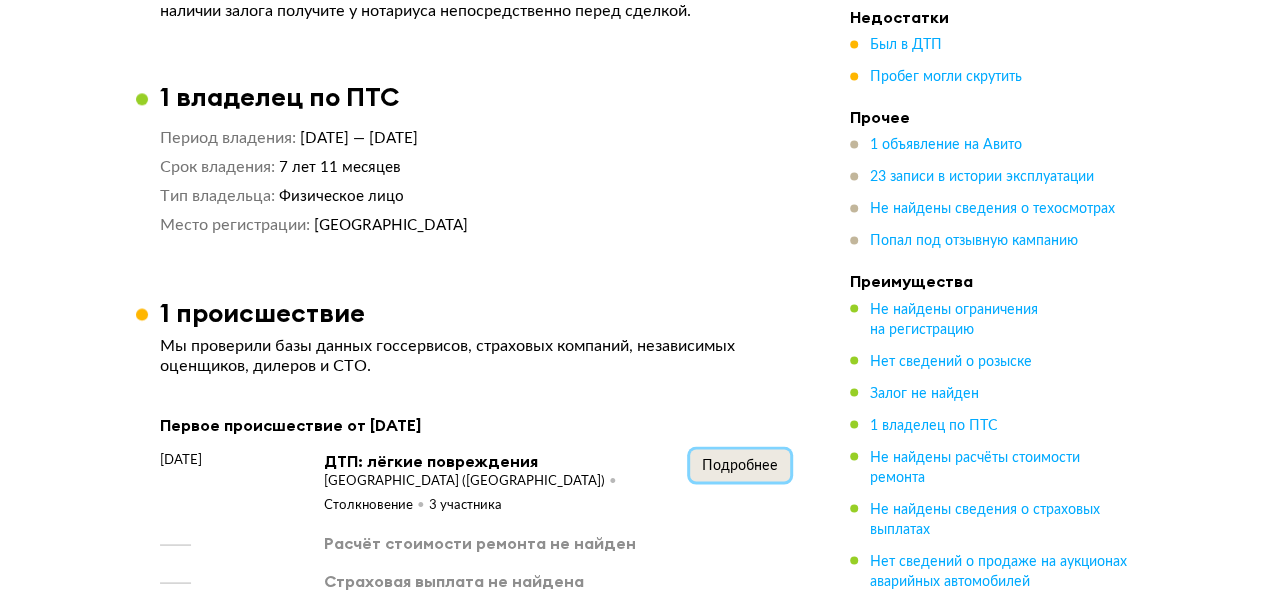 click on "Подробнее" at bounding box center (740, 465) 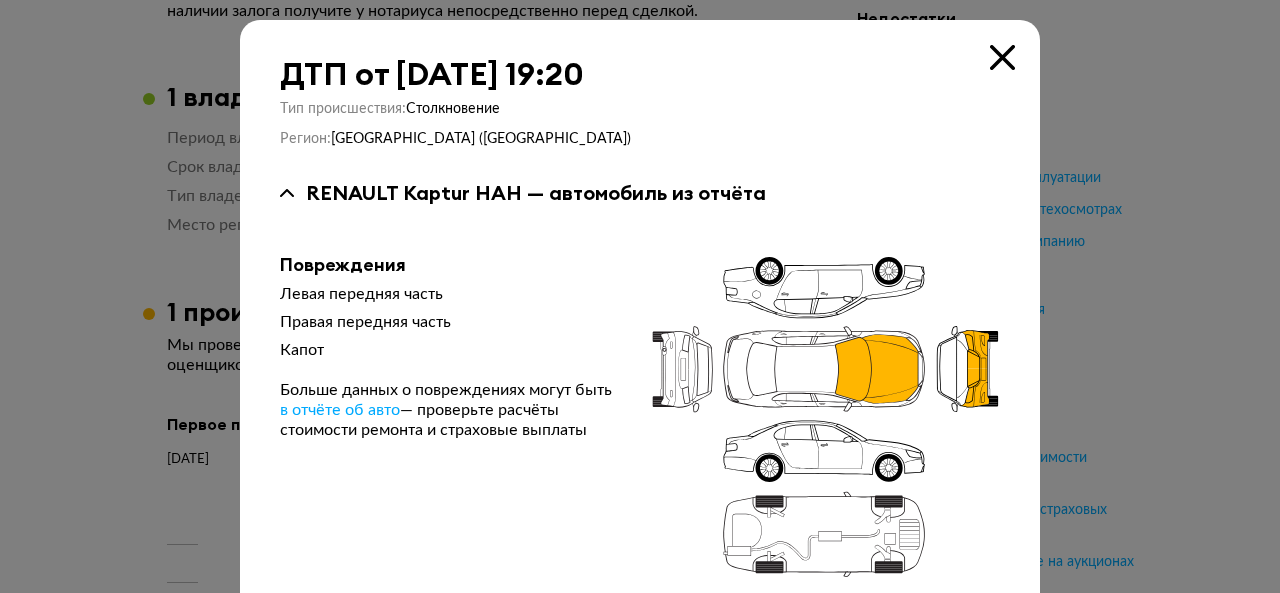 click at bounding box center (1002, 57) 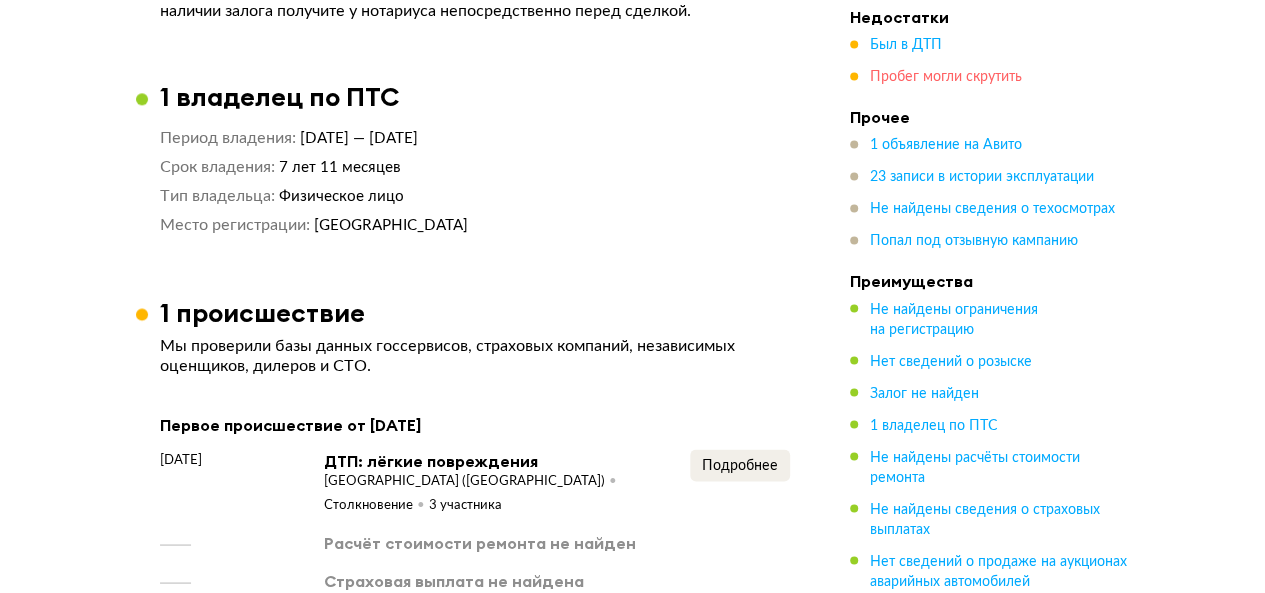 click on "Пробег могли скрутить" at bounding box center (946, 78) 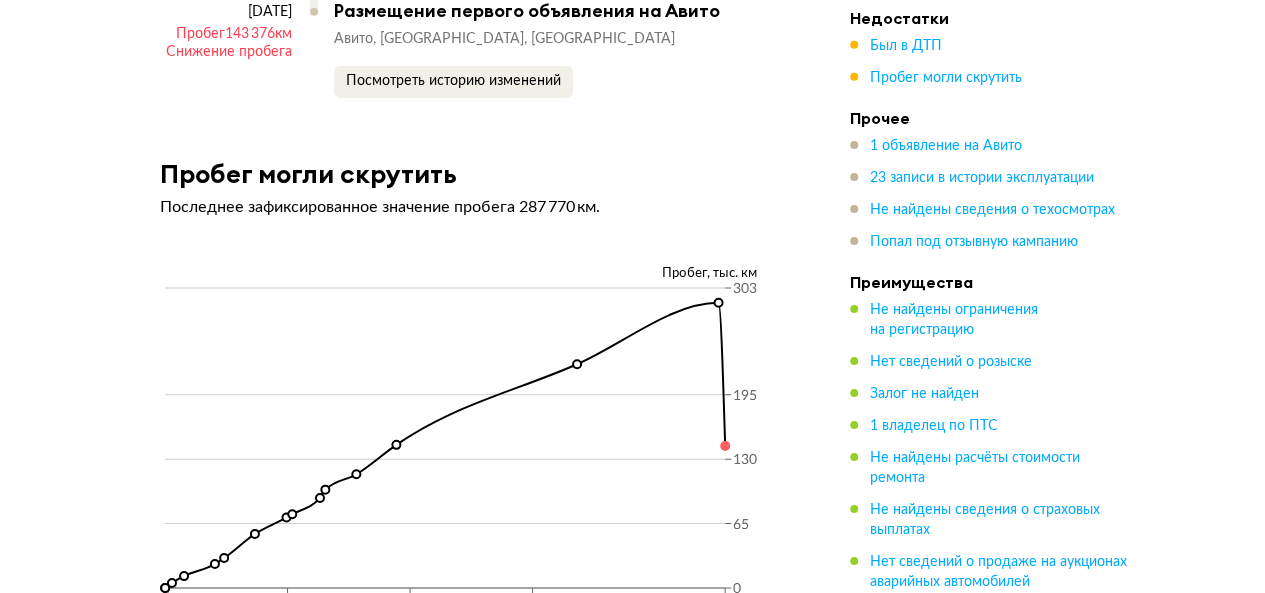 scroll, scrollTop: 7128, scrollLeft: 0, axis: vertical 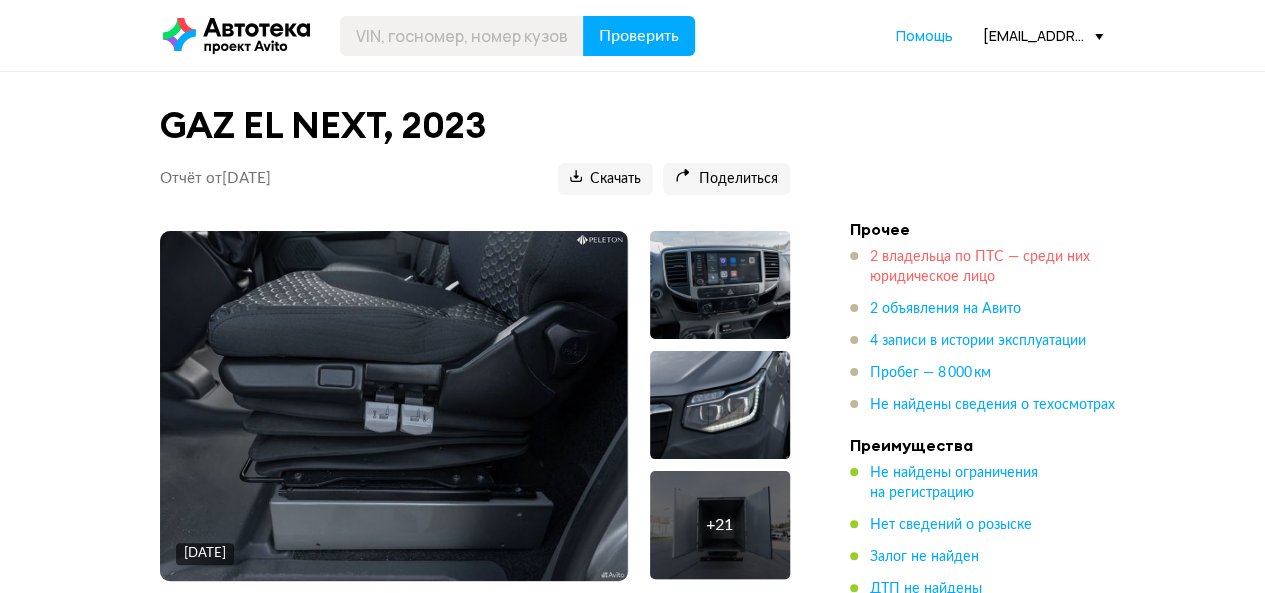 click on "2 владельца по ПТС — среди них юридическое лицо" at bounding box center [980, 267] 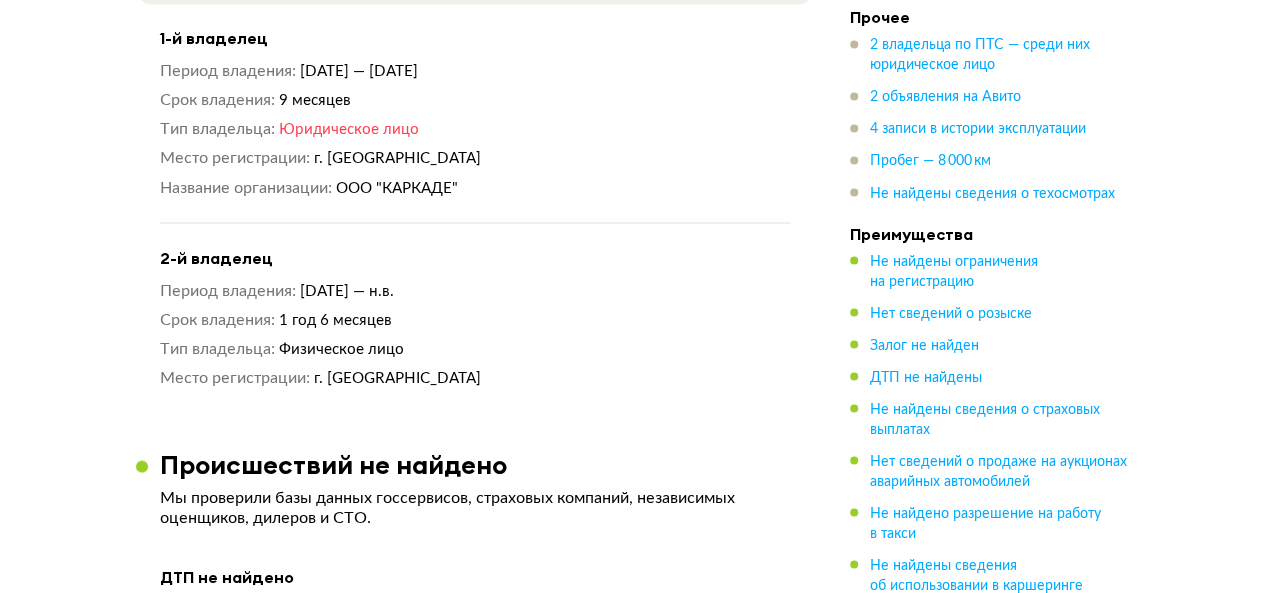 scroll, scrollTop: 1714, scrollLeft: 0, axis: vertical 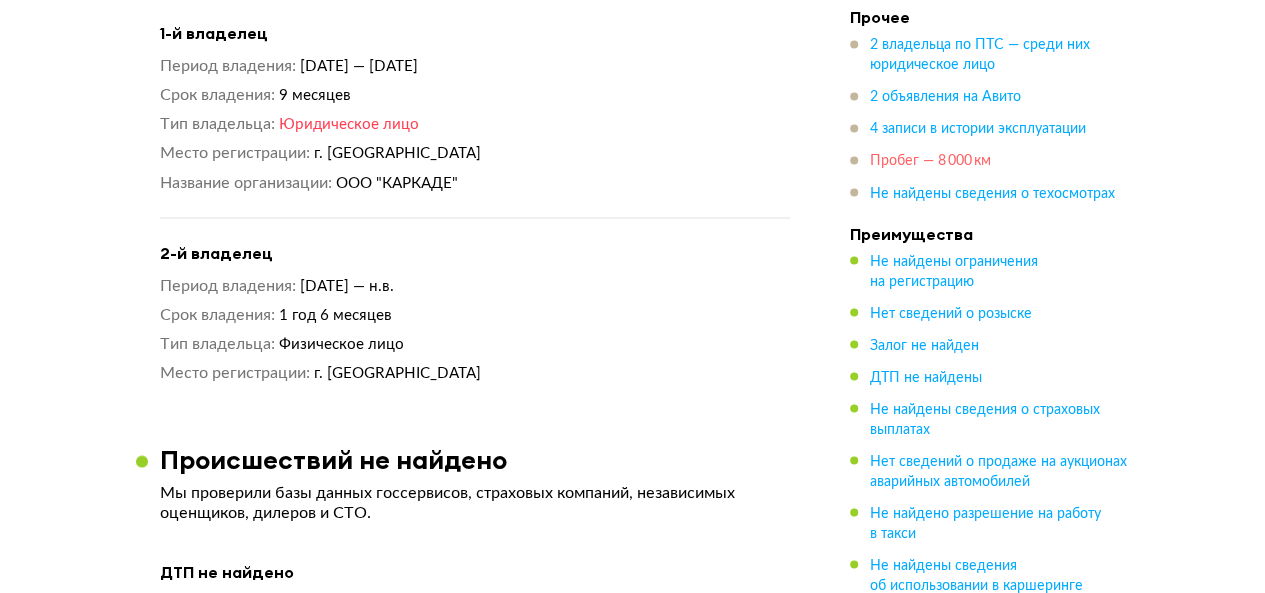 click on "Пробег —  8 000 км" at bounding box center (930, 162) 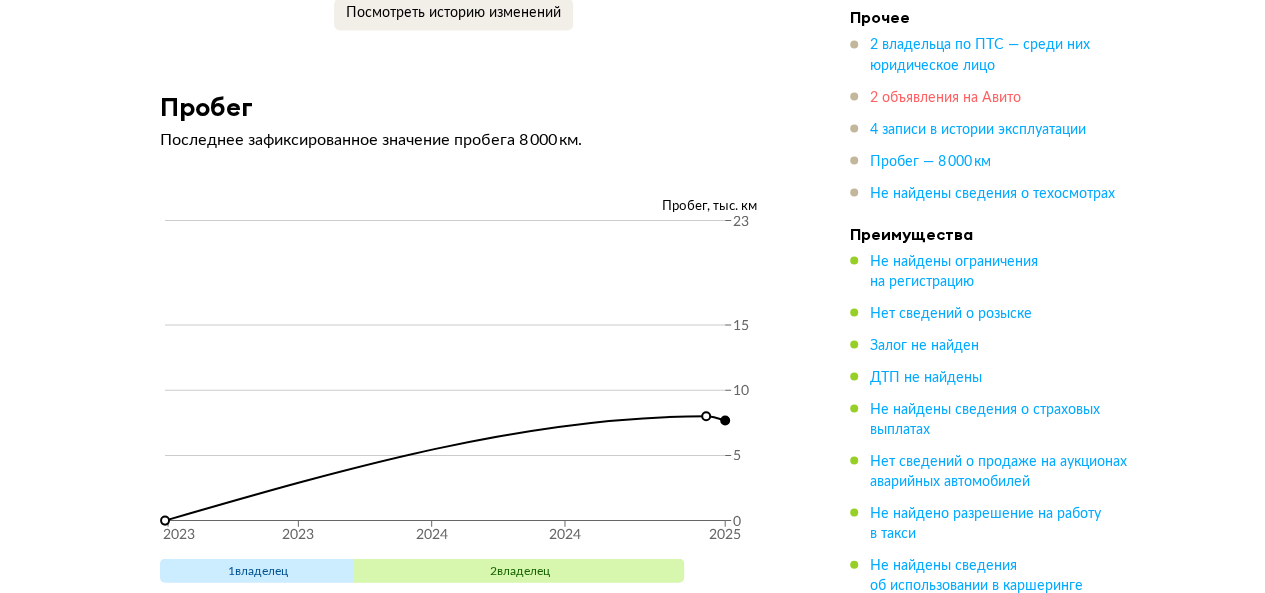 click on "2 объявления на Авито" at bounding box center (945, 98) 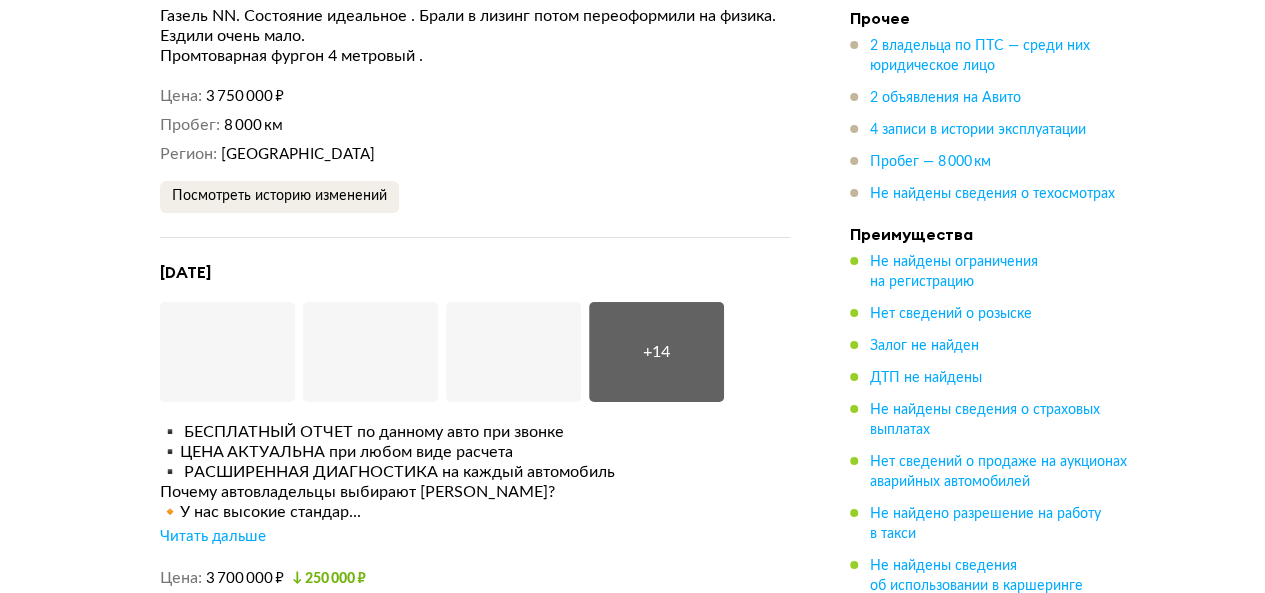 scroll, scrollTop: 3633, scrollLeft: 0, axis: vertical 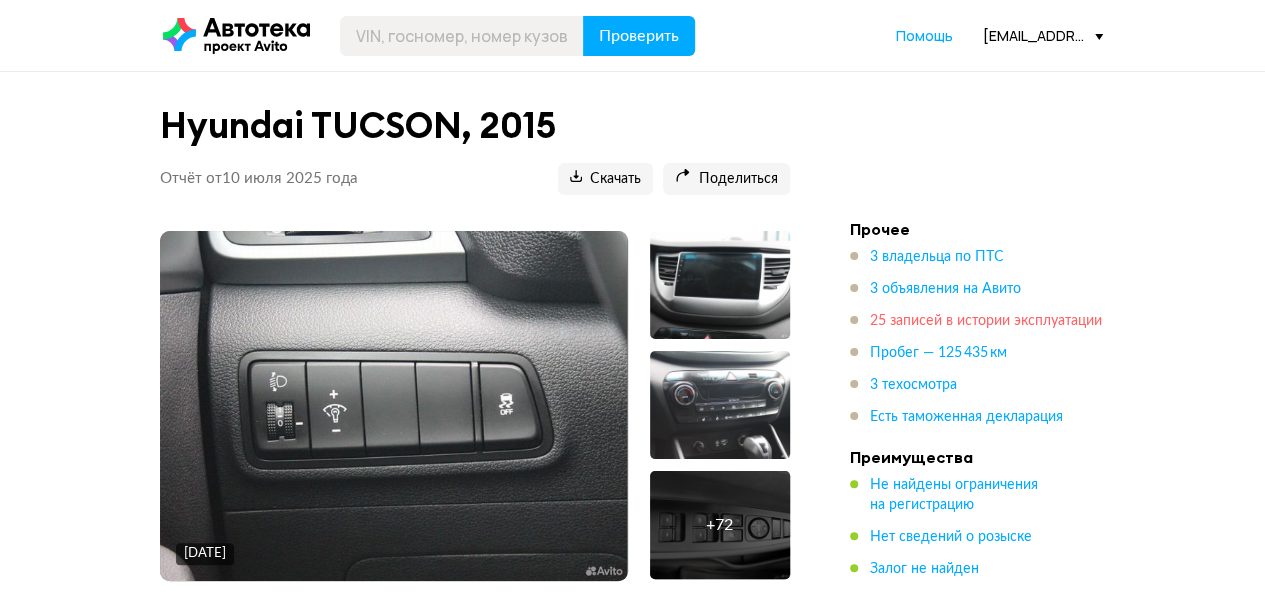 click on "25 записей в истории эксплуатации" at bounding box center (986, 321) 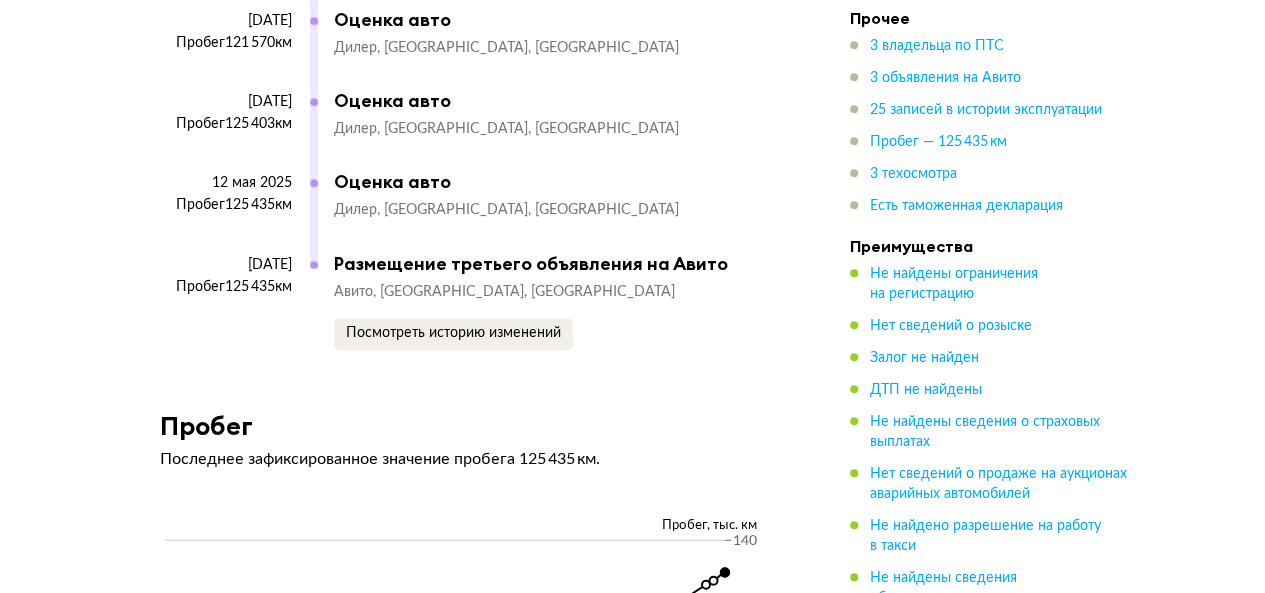 scroll, scrollTop: 8636, scrollLeft: 0, axis: vertical 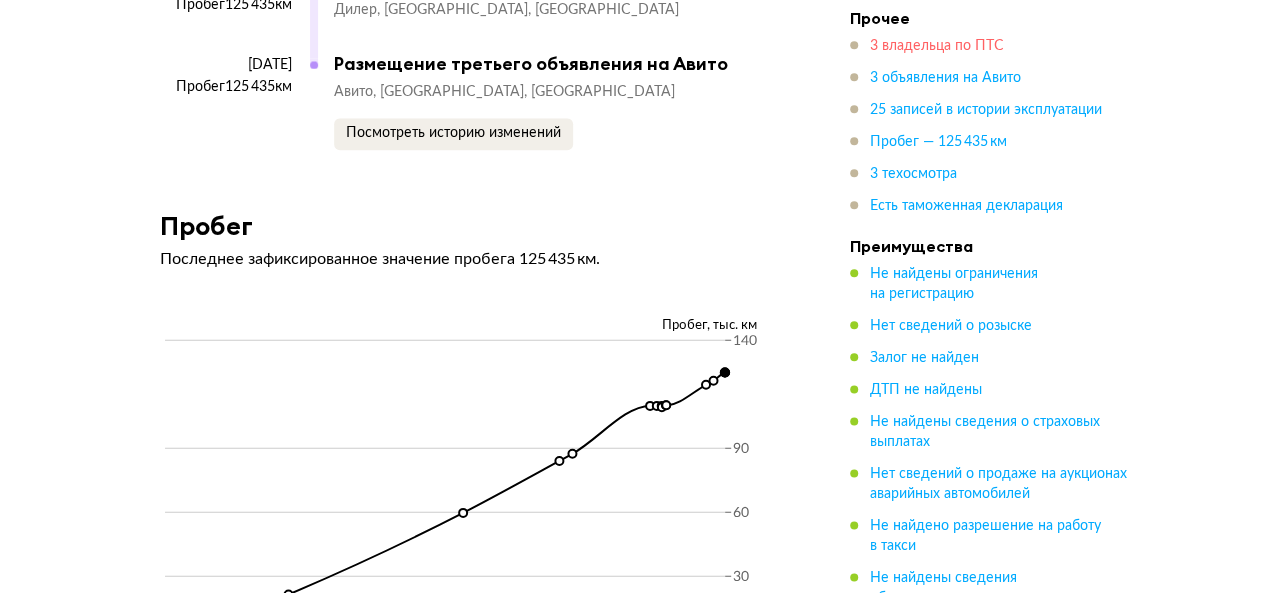 click on "3 владельца по ПТС" at bounding box center [937, 46] 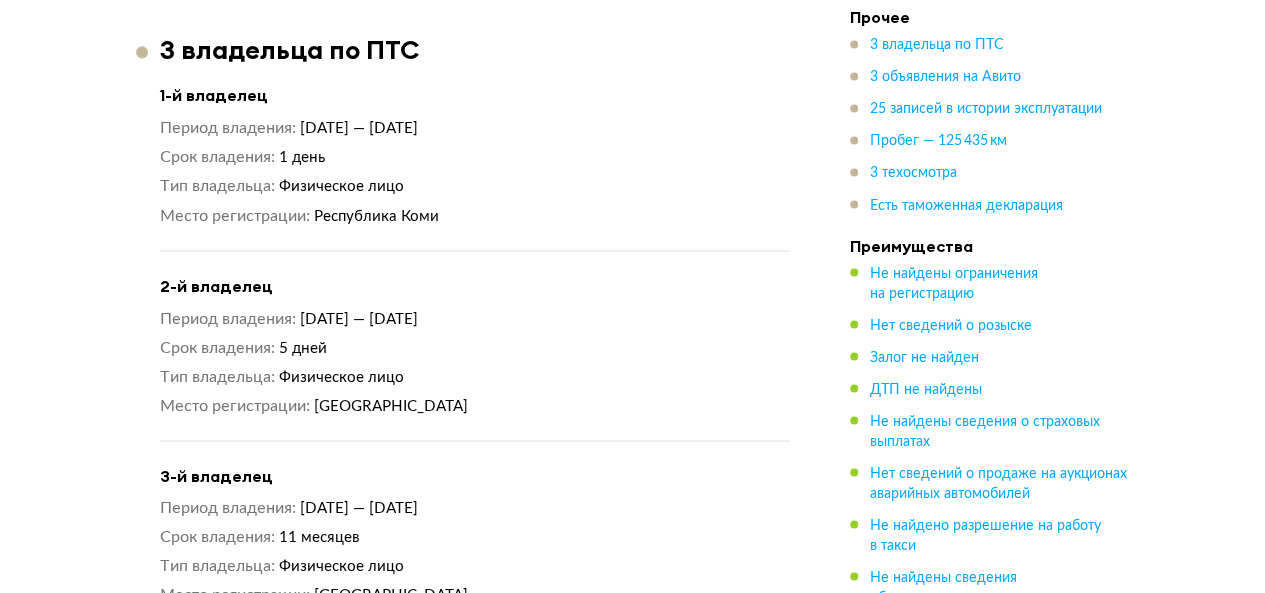 scroll, scrollTop: 1628, scrollLeft: 0, axis: vertical 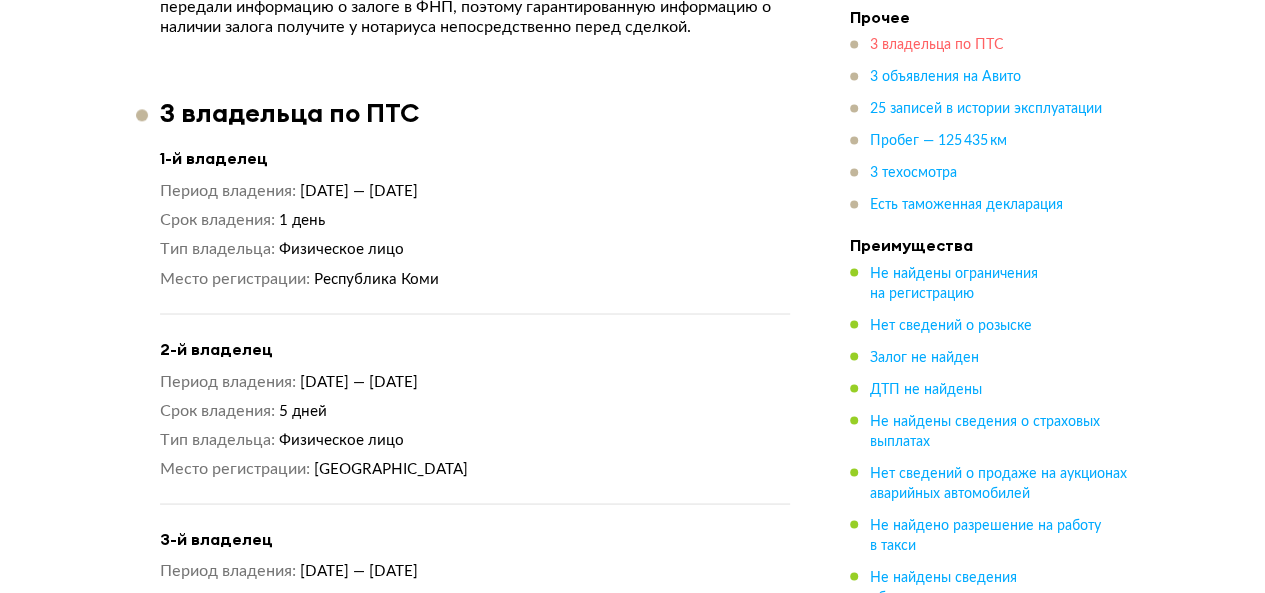 click on "3 владельца по ПТС" at bounding box center (937, 46) 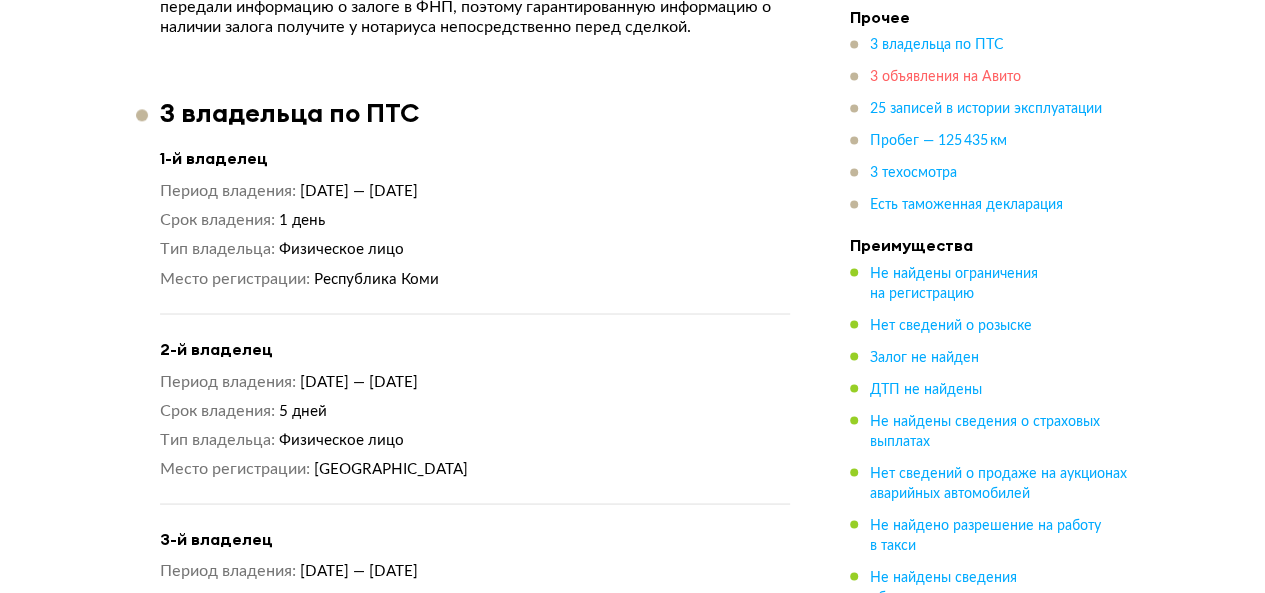 click on "3 объявления на Авито" at bounding box center (945, 78) 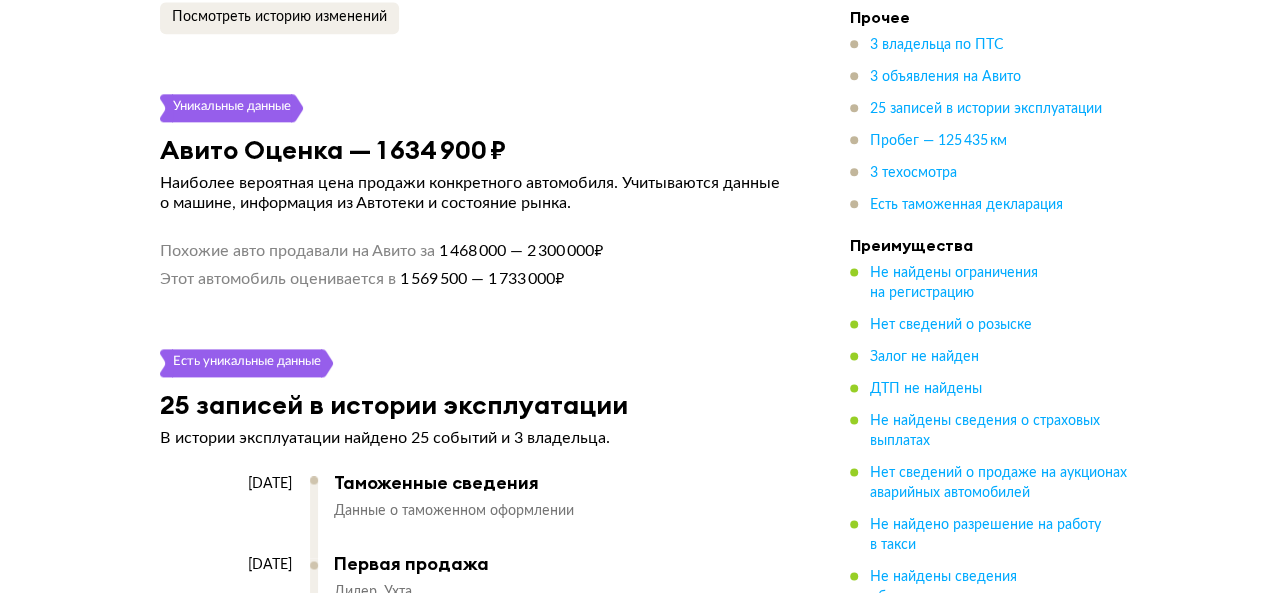 scroll, scrollTop: 5113, scrollLeft: 0, axis: vertical 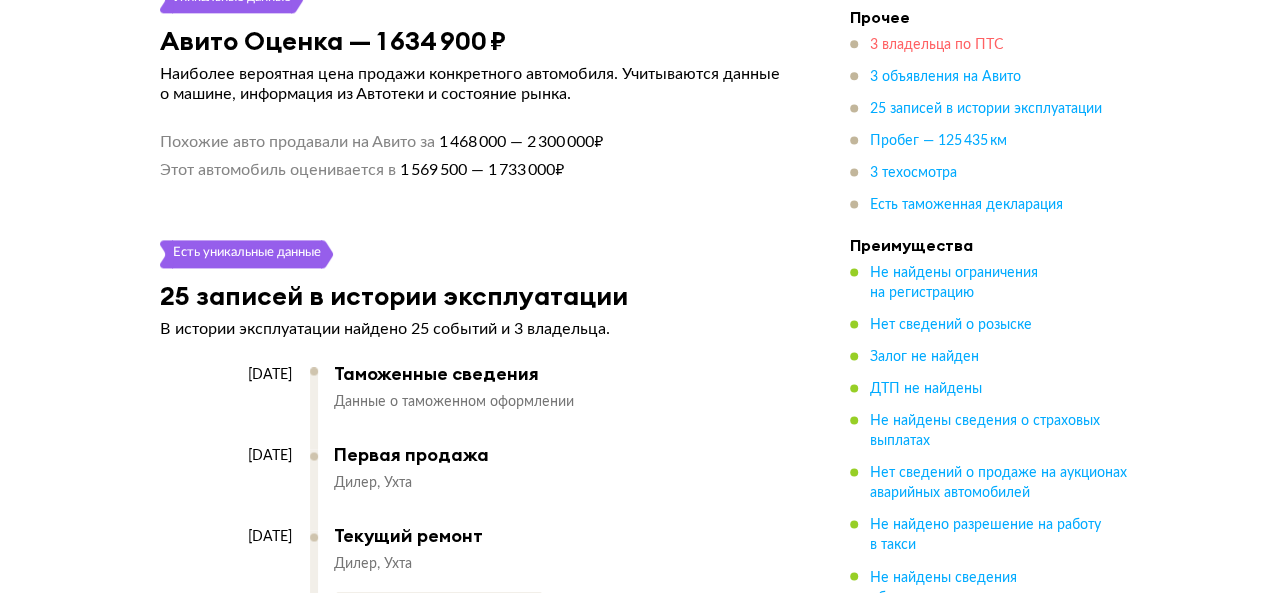 click on "3 владельца по ПТС" at bounding box center (937, 46) 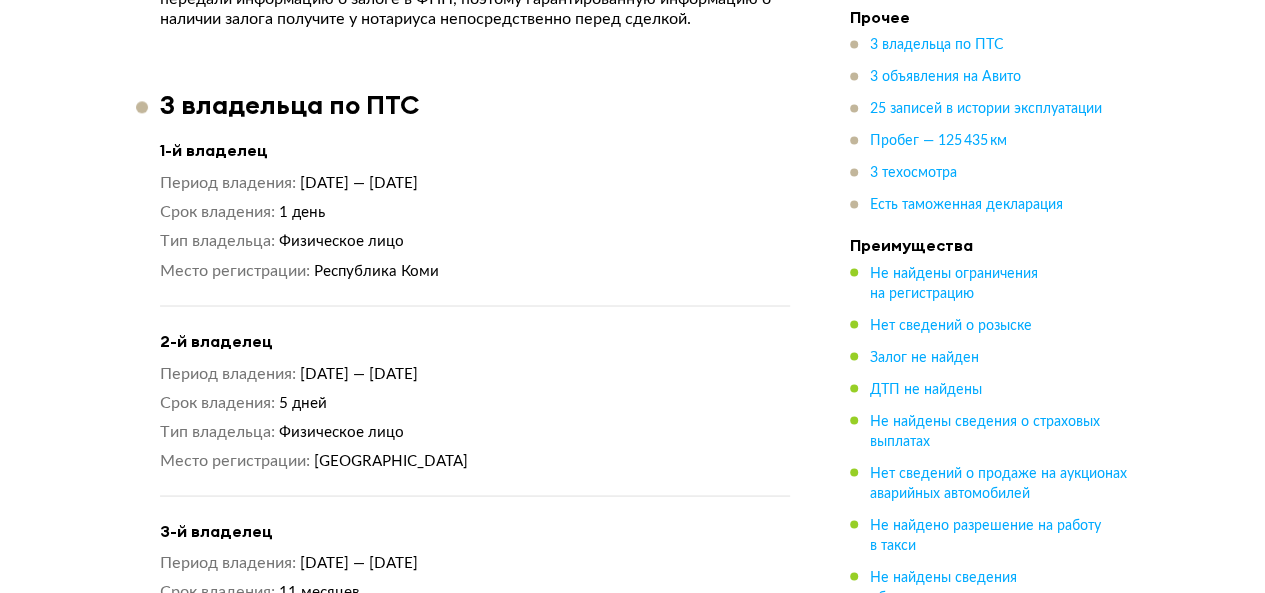 scroll, scrollTop: 1628, scrollLeft: 0, axis: vertical 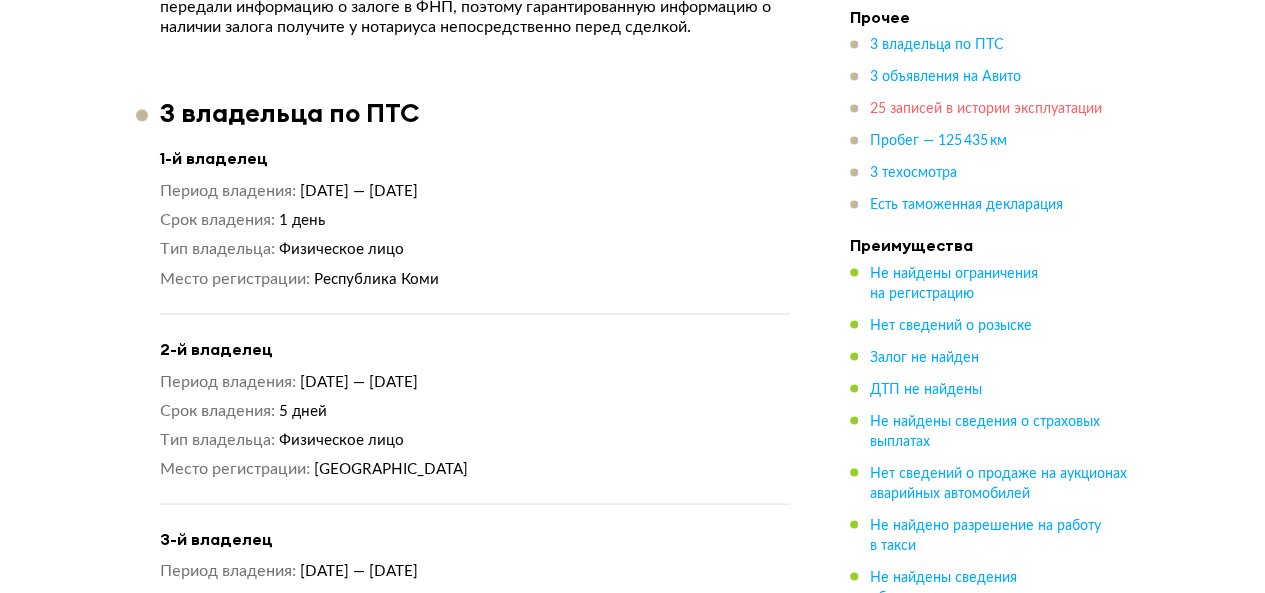 click on "25 записей в истории эксплуатации" at bounding box center [986, 110] 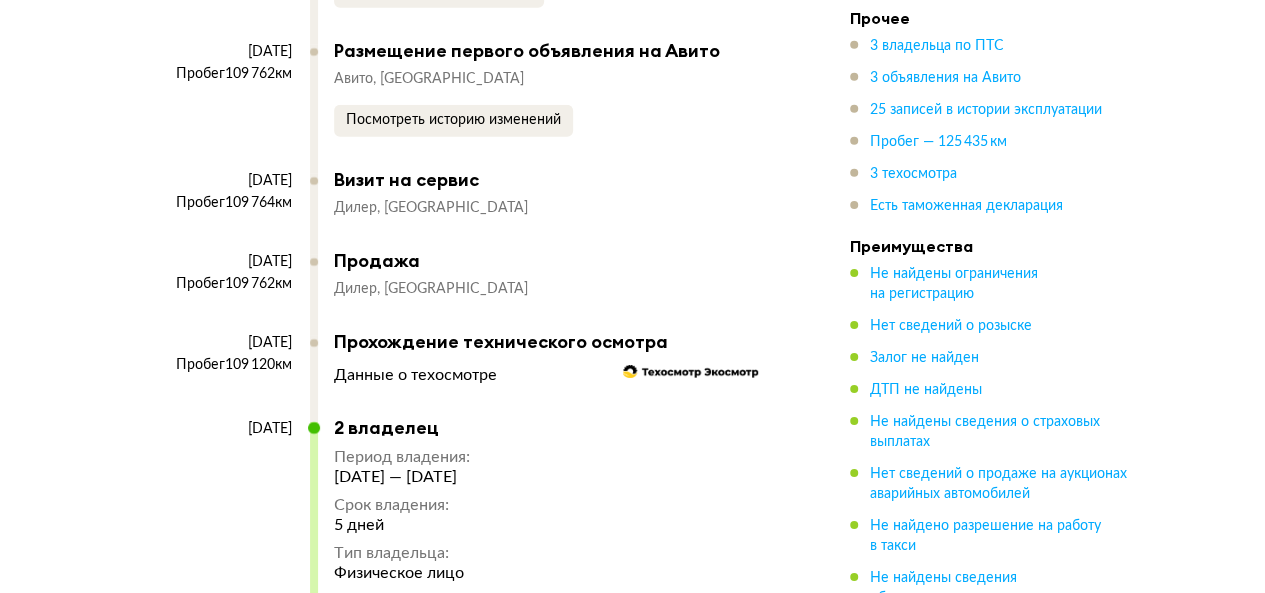 scroll, scrollTop: 7036, scrollLeft: 0, axis: vertical 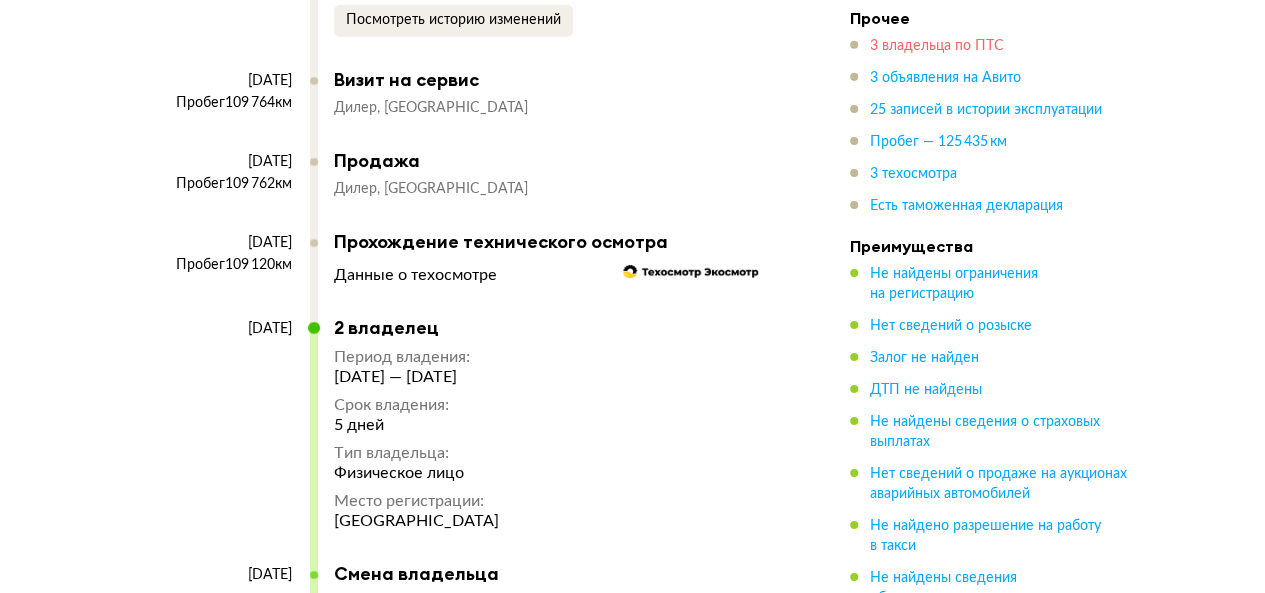 click on "3 владельца по ПТС" at bounding box center (937, 46) 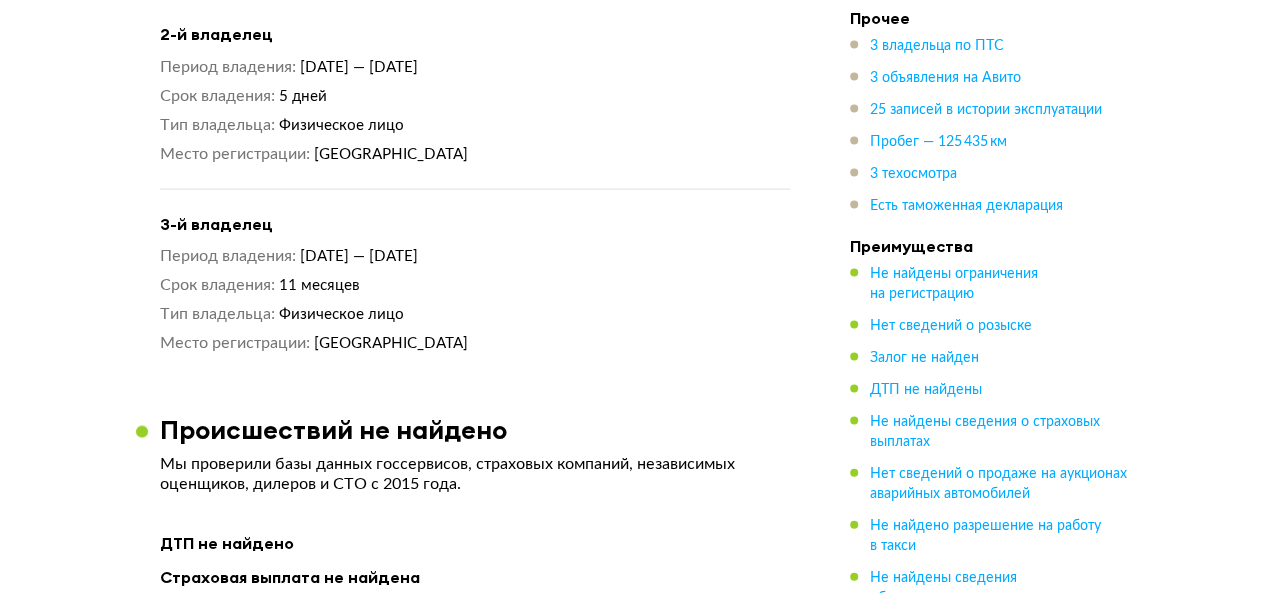 scroll, scrollTop: 1928, scrollLeft: 0, axis: vertical 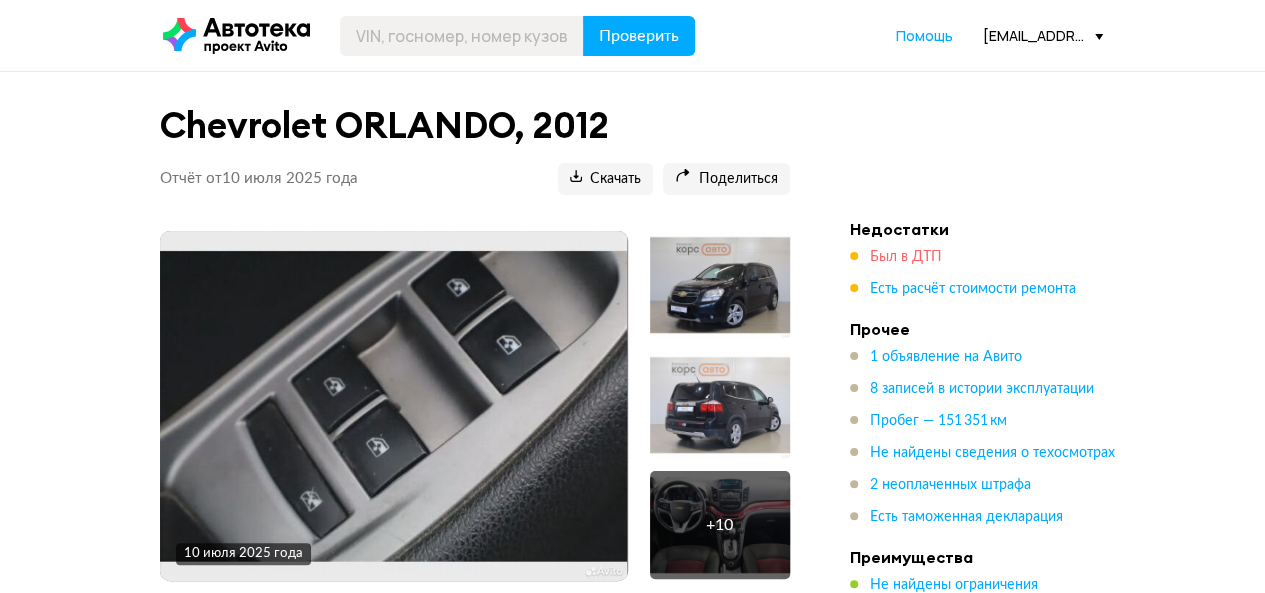 click on "Был в ДТП" at bounding box center (906, 257) 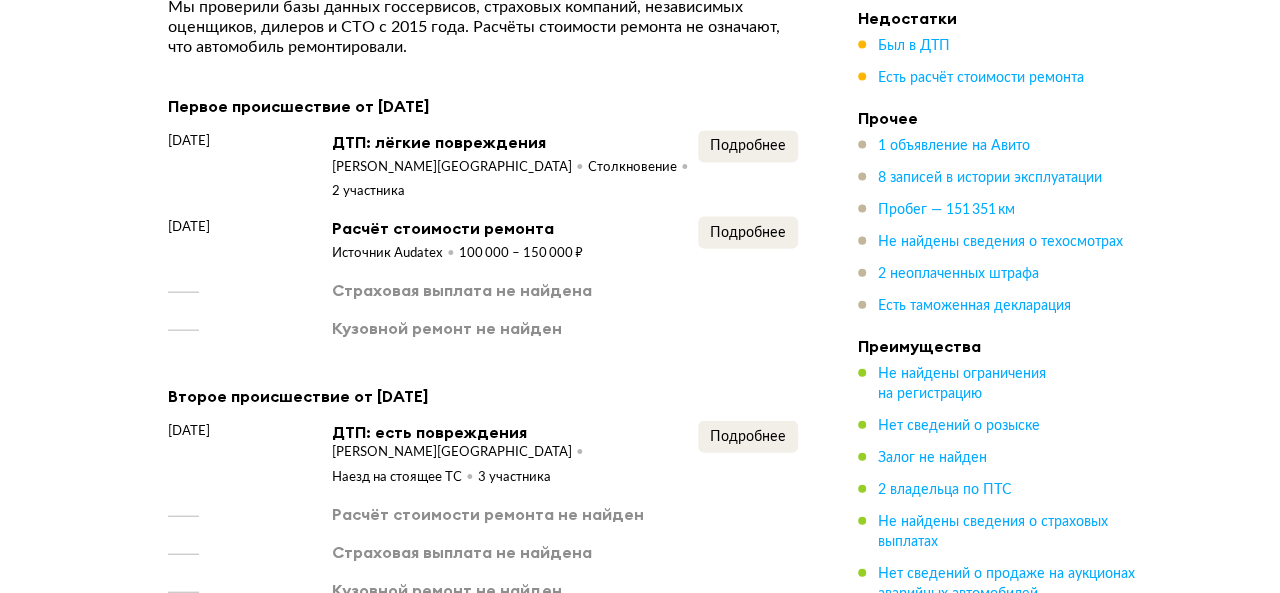 scroll, scrollTop: 2175, scrollLeft: 0, axis: vertical 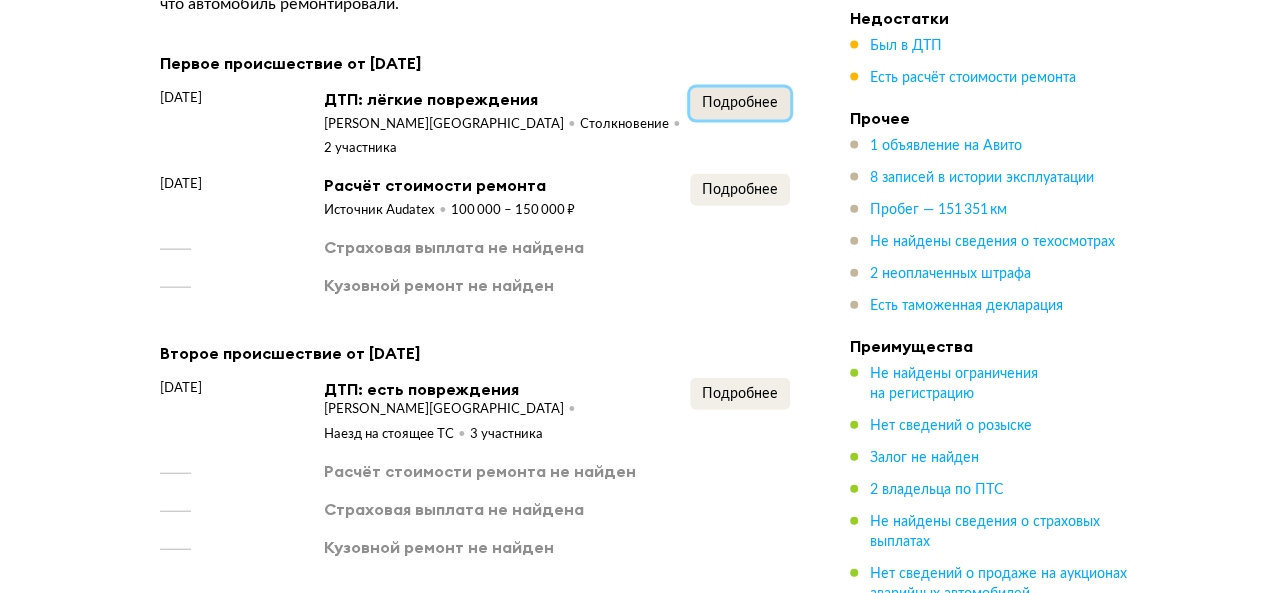 click on "Подробнее" at bounding box center [740, 103] 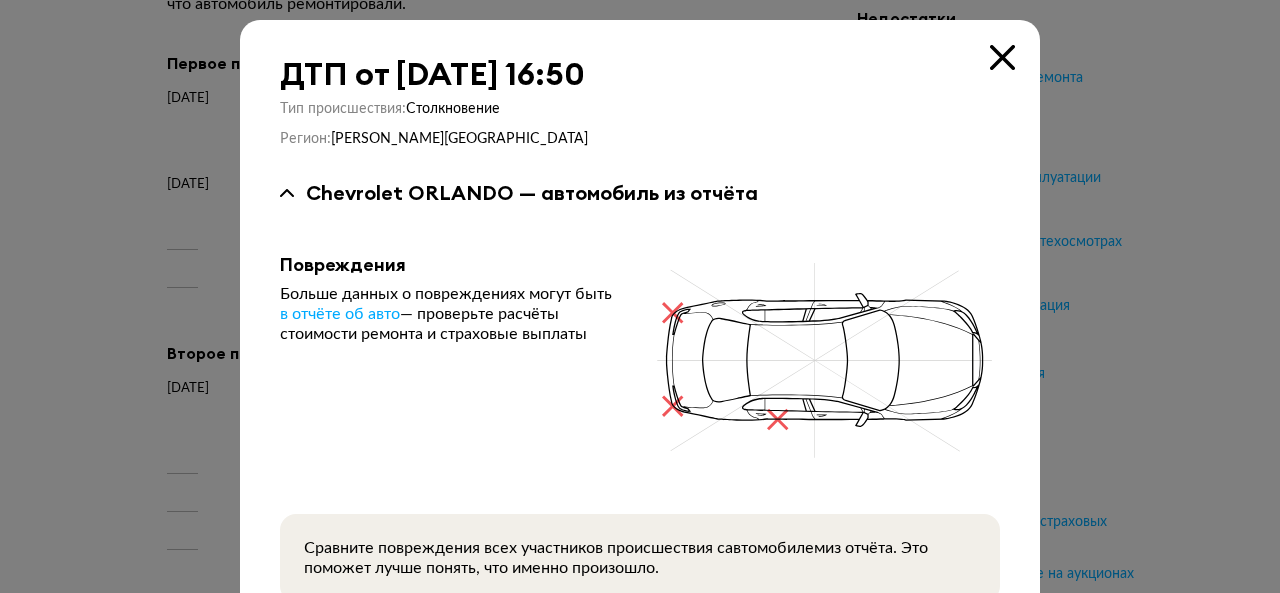 click at bounding box center [1002, 57] 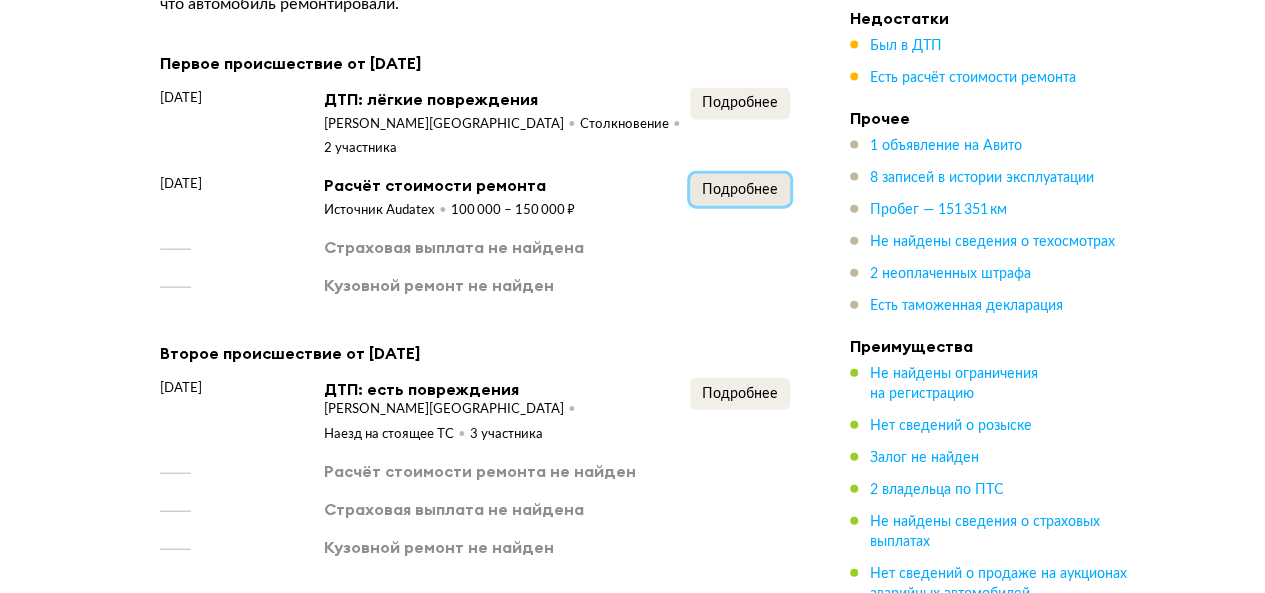 click on "Подробнее" at bounding box center (740, 190) 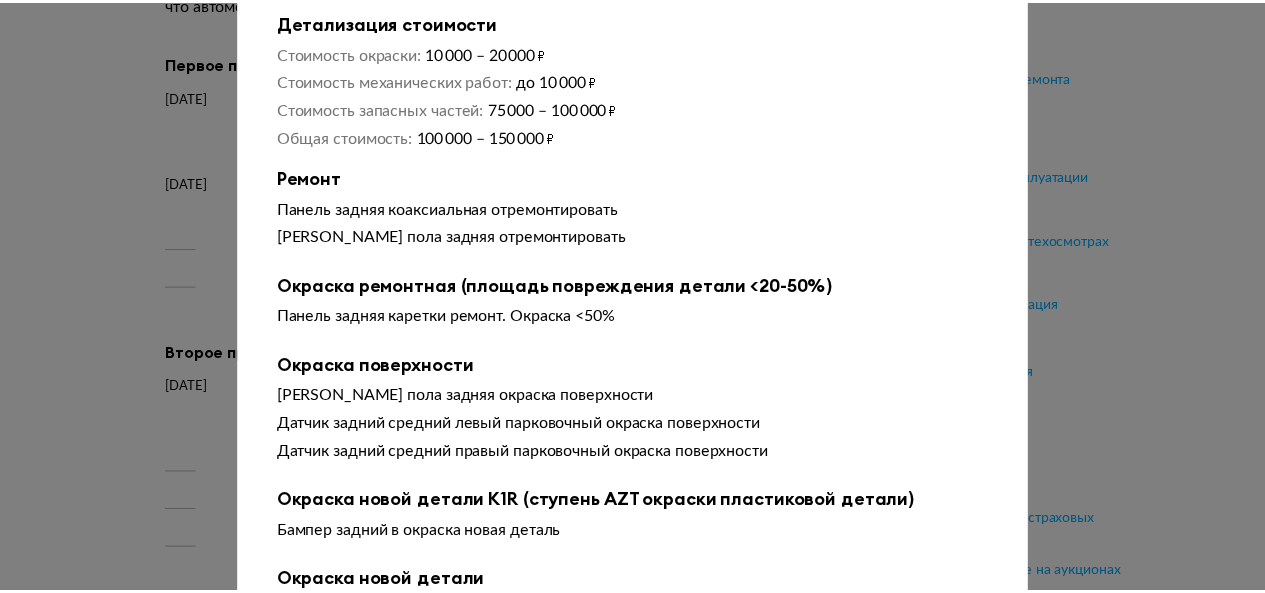 scroll, scrollTop: 0, scrollLeft: 0, axis: both 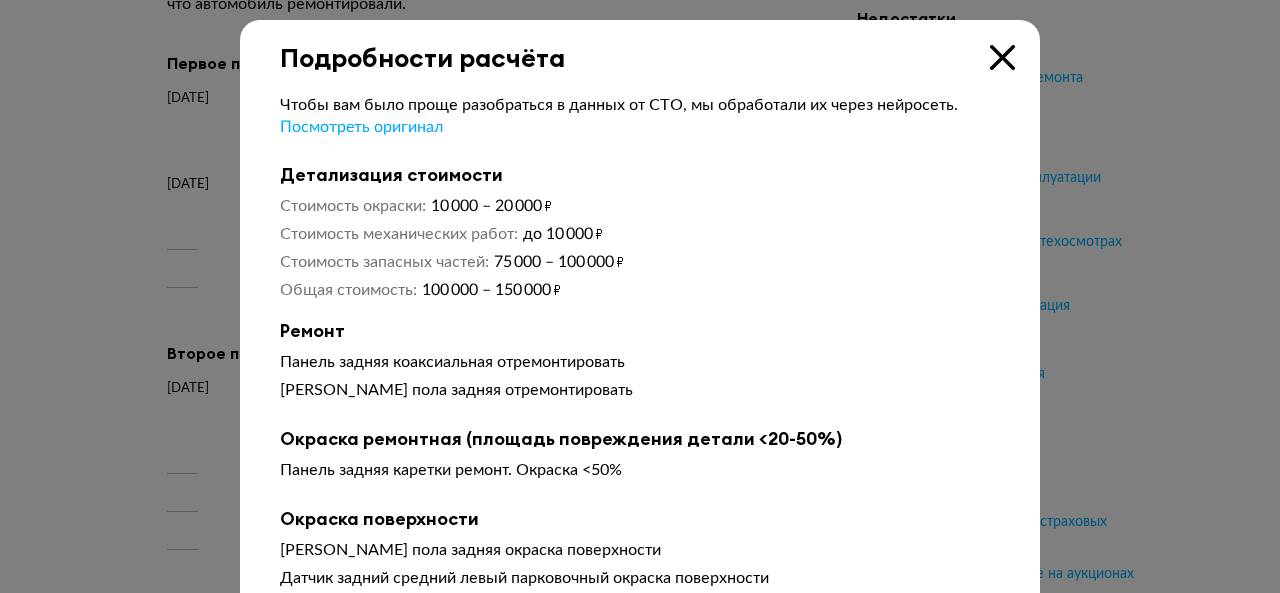 click at bounding box center (1002, 57) 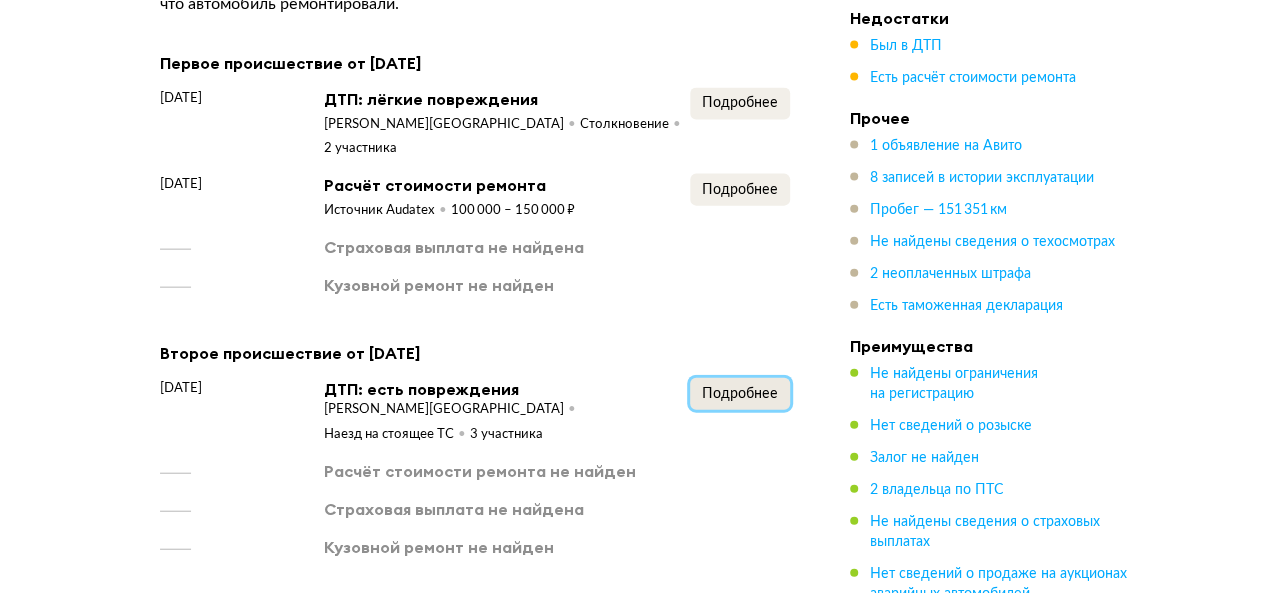 click on "Подробнее" at bounding box center (740, 394) 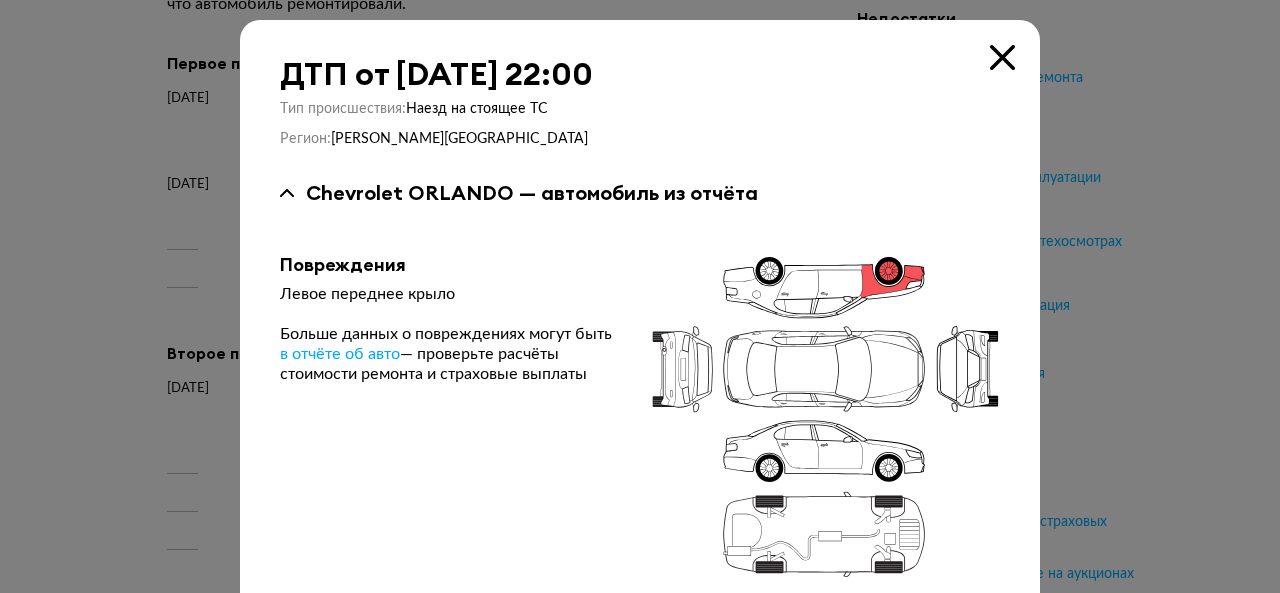 click at bounding box center (1002, 57) 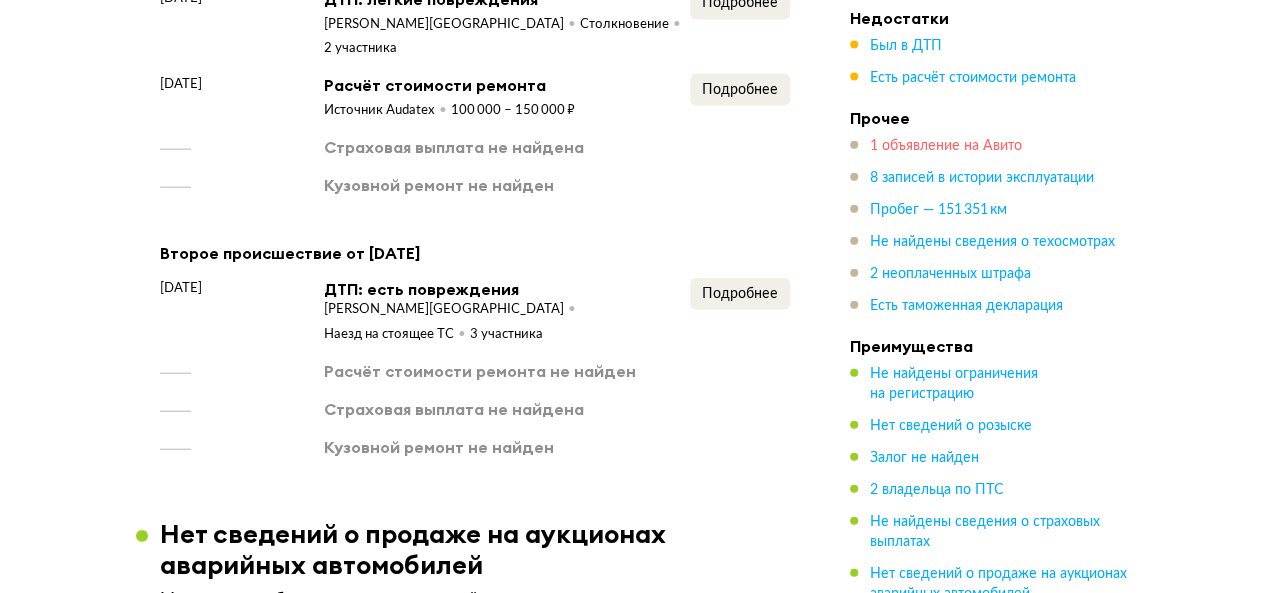 click on "1 объявление на Авито" at bounding box center (946, 146) 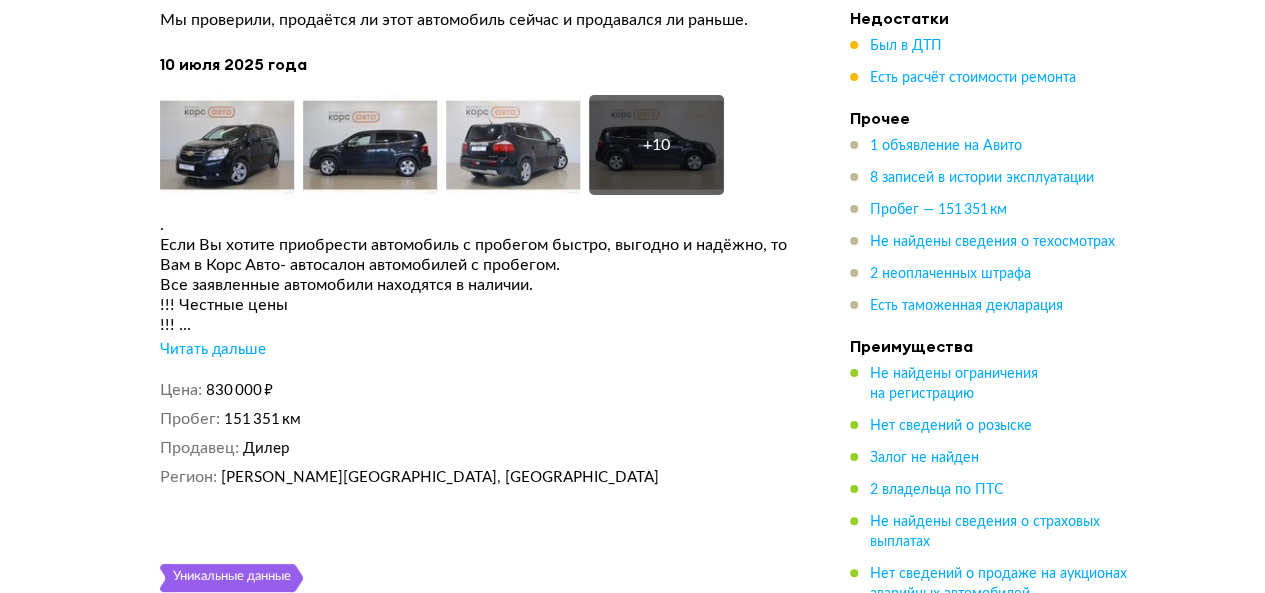 scroll, scrollTop: 3763, scrollLeft: 0, axis: vertical 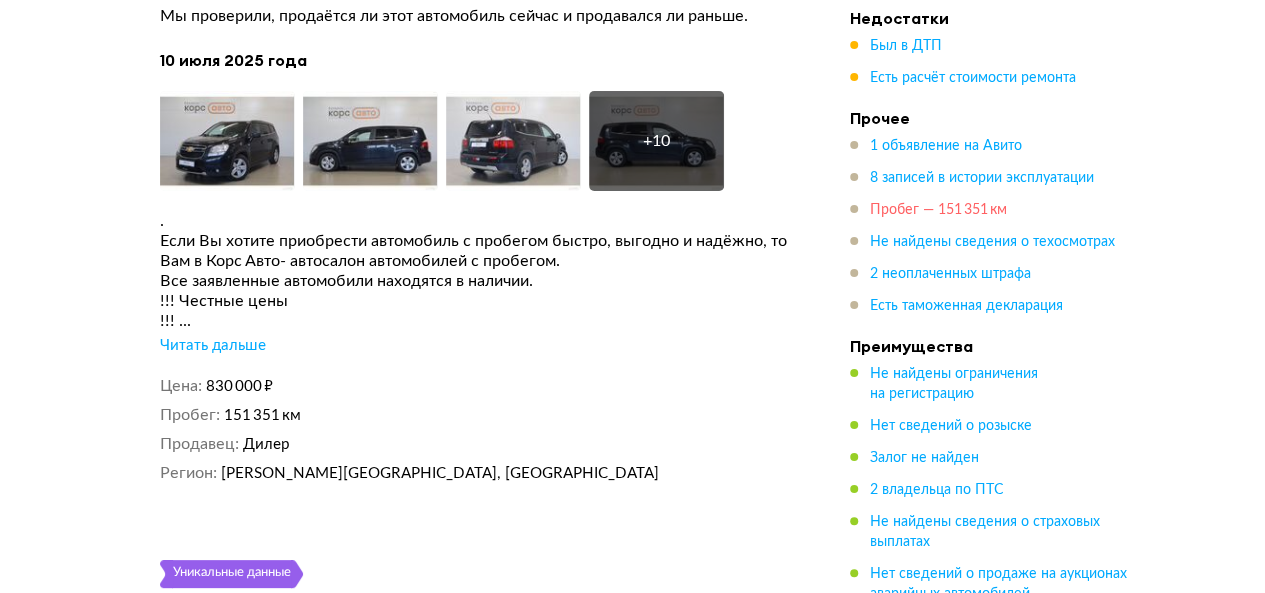 click on "Пробег —  151 351 км" at bounding box center [938, 210] 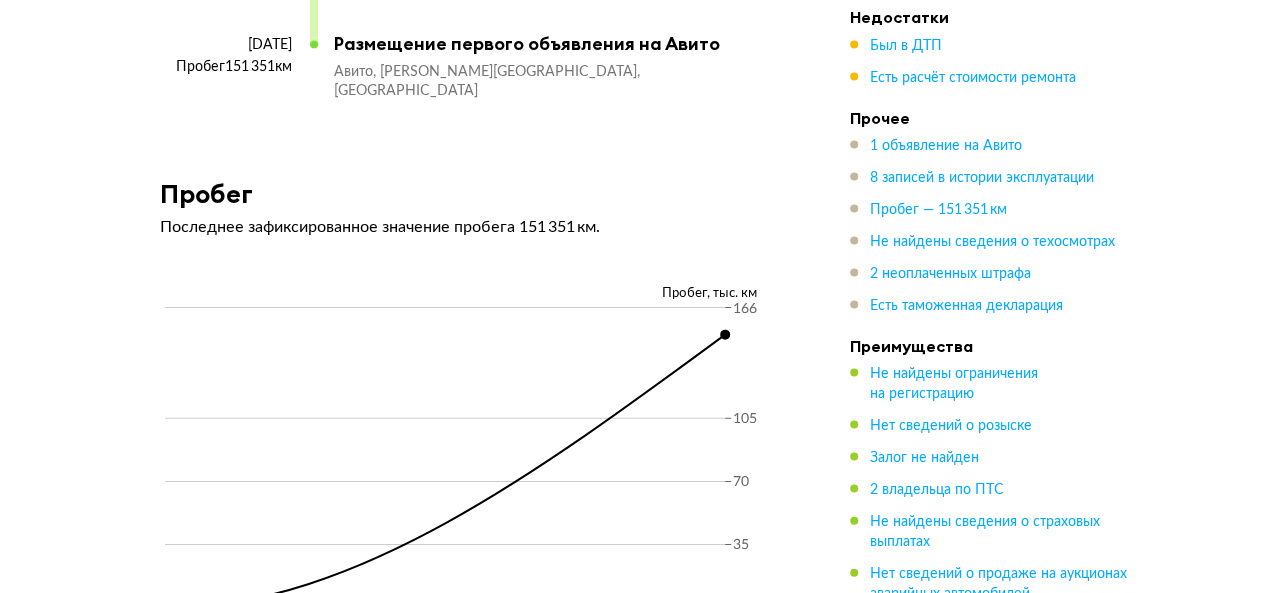 scroll, scrollTop: 5703, scrollLeft: 0, axis: vertical 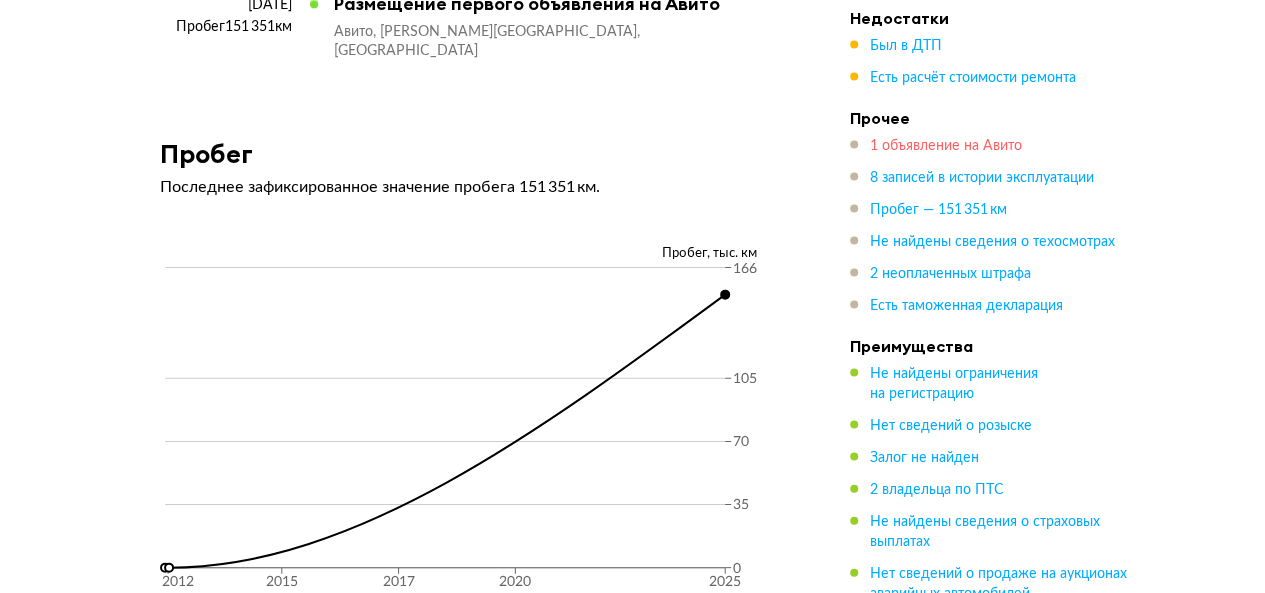 click on "1 объявление на Авито" at bounding box center [946, 146] 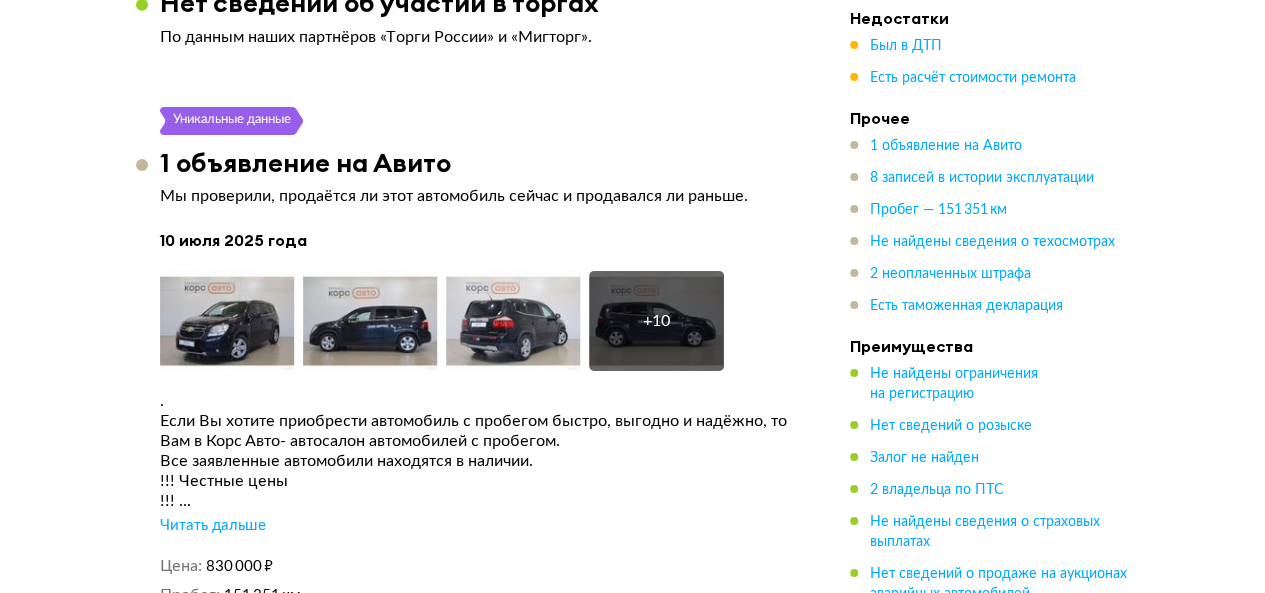 scroll, scrollTop: 3563, scrollLeft: 0, axis: vertical 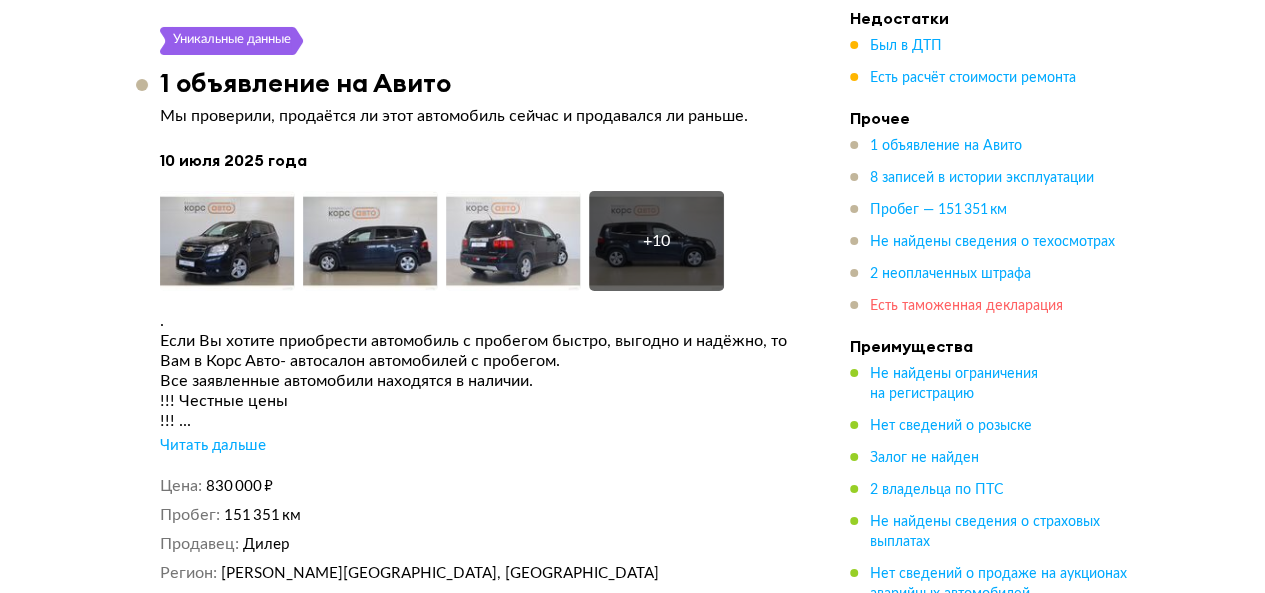 click on "Есть таможенная декларация" at bounding box center [966, 306] 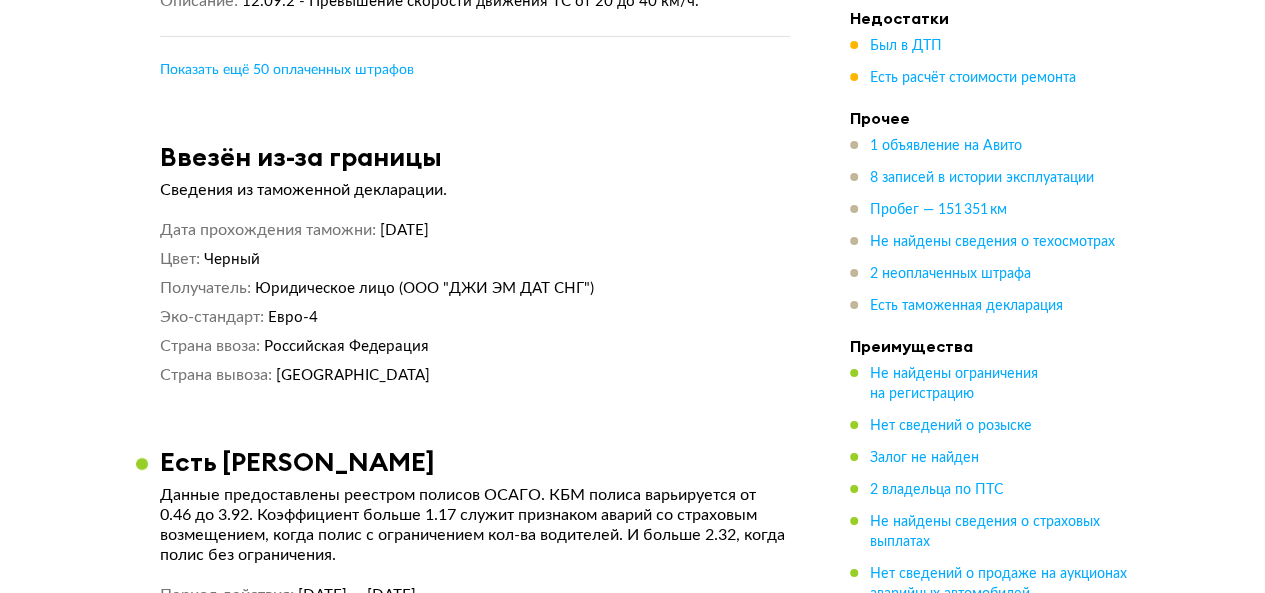 scroll, scrollTop: 7322, scrollLeft: 0, axis: vertical 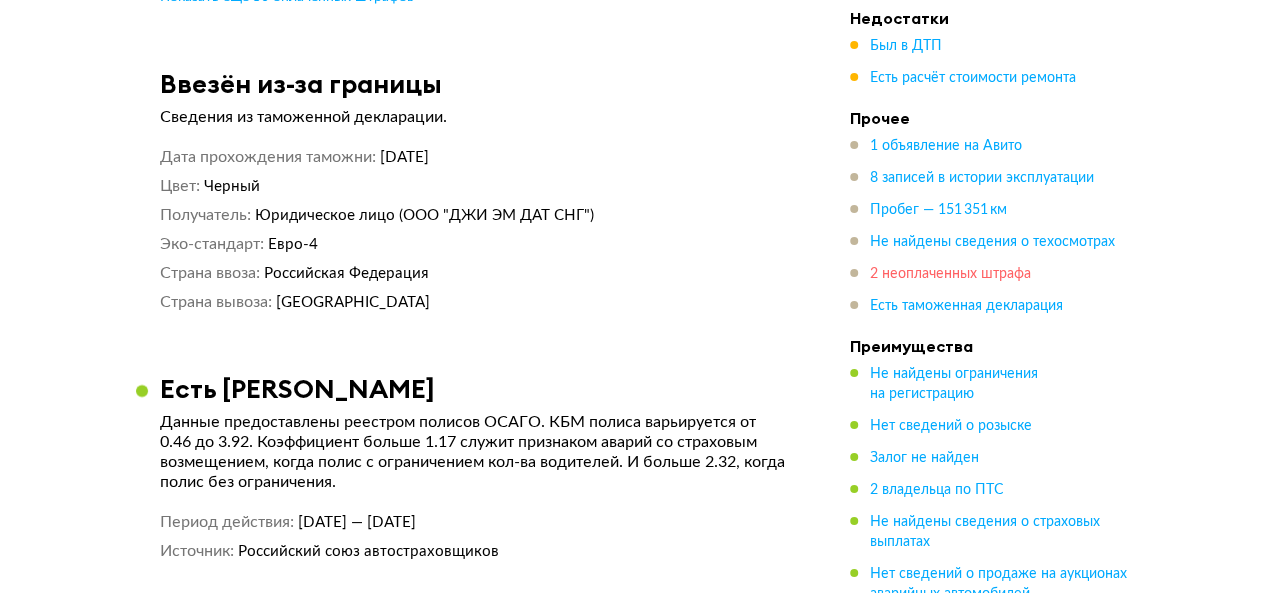 click on "2 неоплаченных штрафа" at bounding box center (950, 274) 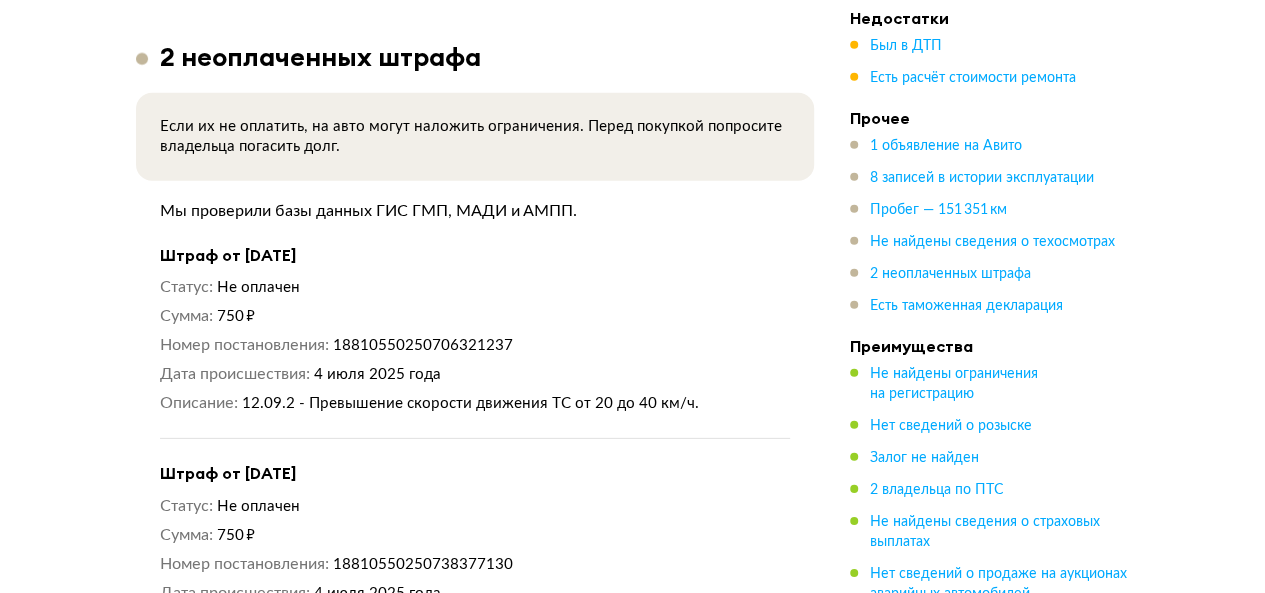 scroll, scrollTop: 6612, scrollLeft: 0, axis: vertical 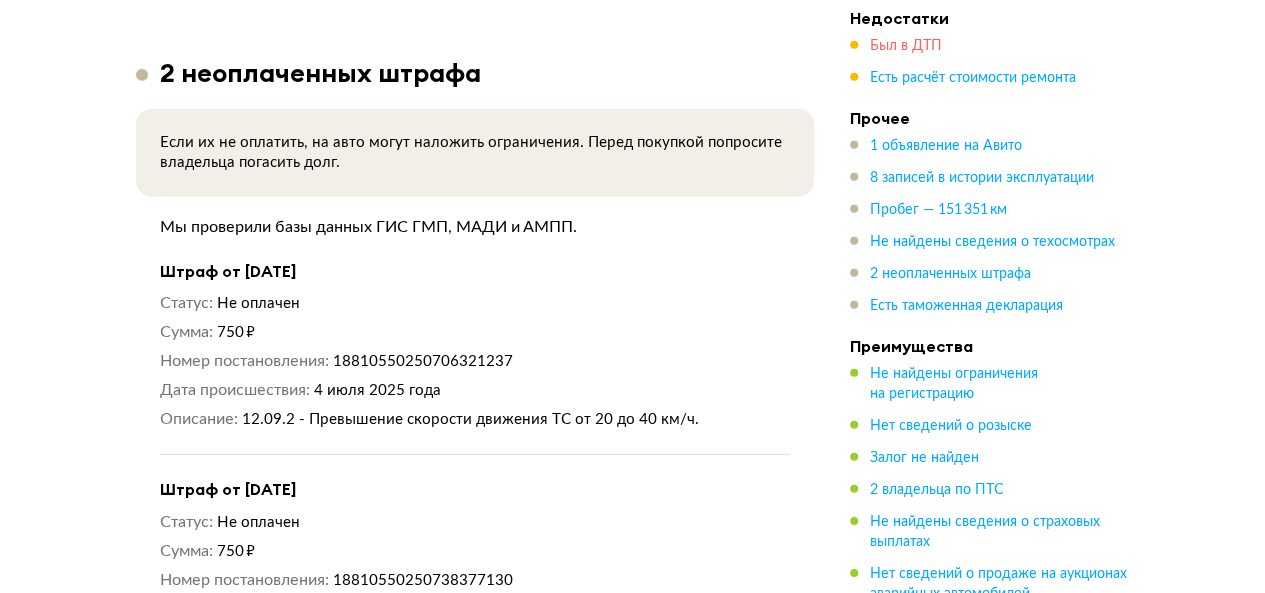 click on "Был в ДТП" at bounding box center (906, 46) 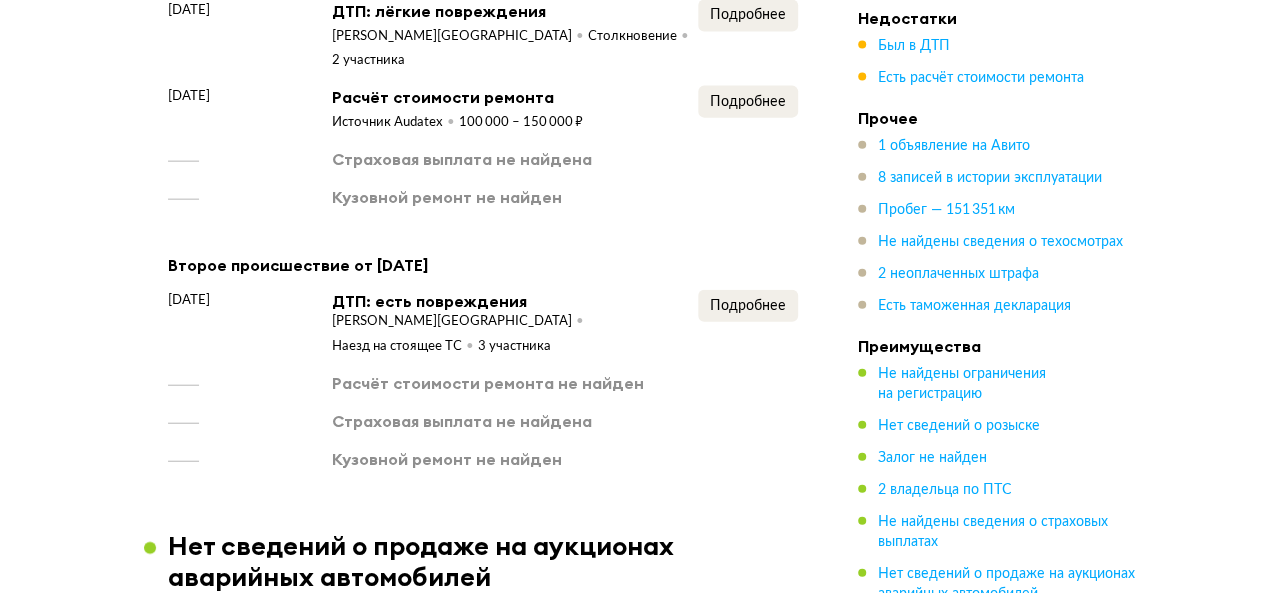 scroll, scrollTop: 2174, scrollLeft: 0, axis: vertical 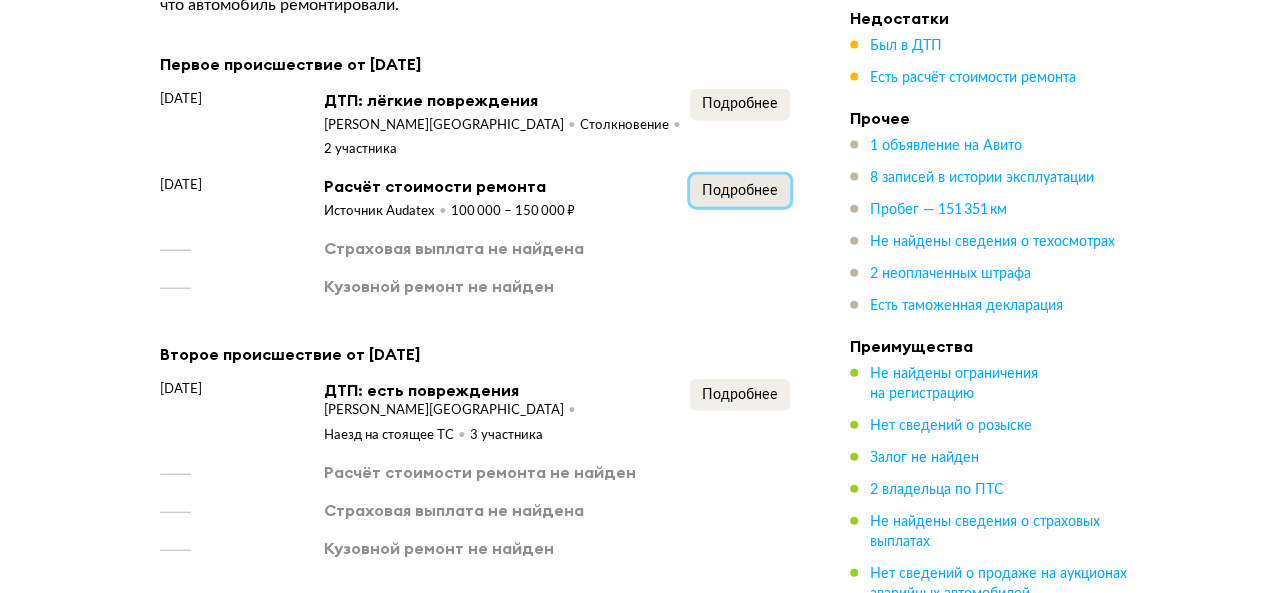 click on "Подробнее" at bounding box center (740, 191) 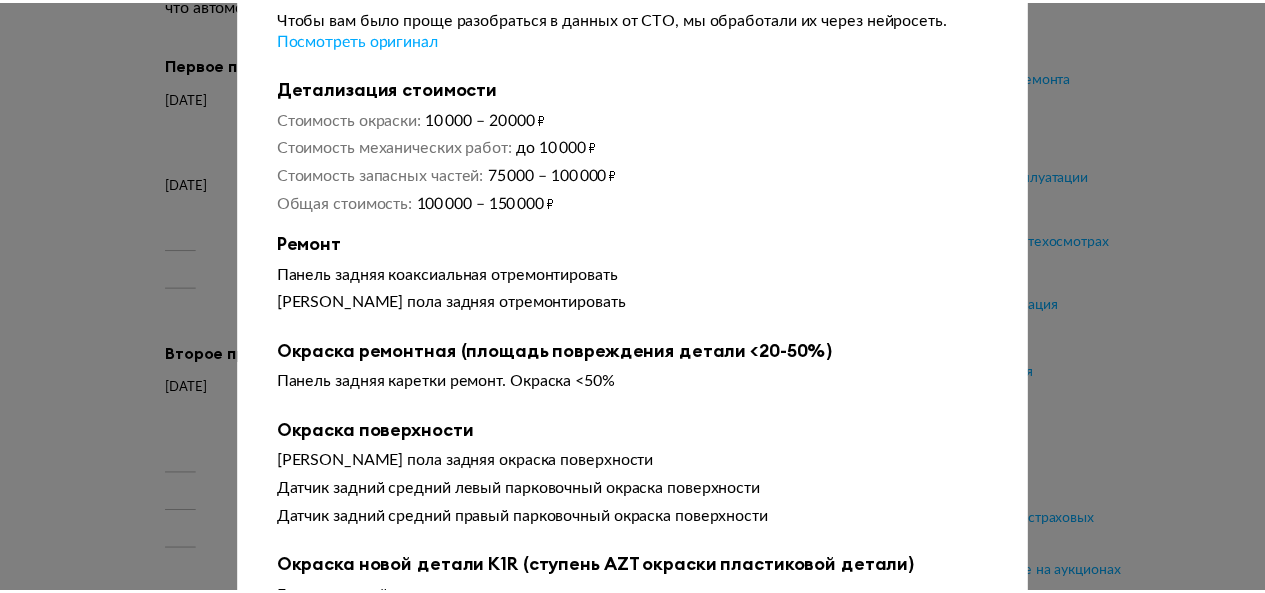 scroll, scrollTop: 0, scrollLeft: 0, axis: both 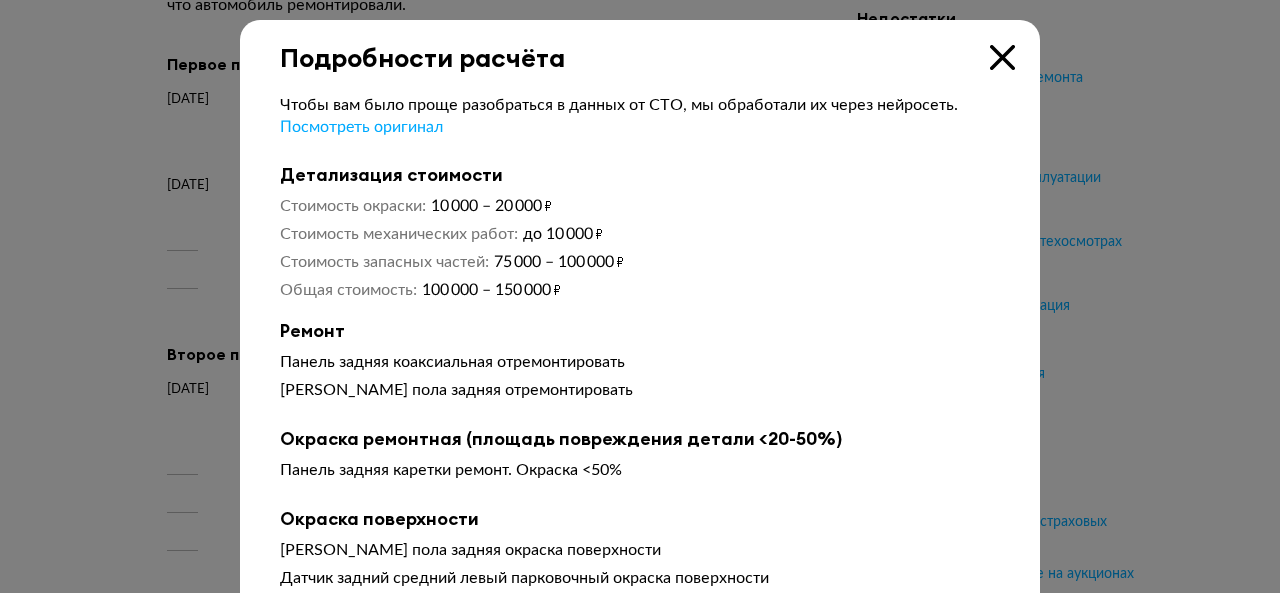 click at bounding box center (1002, 57) 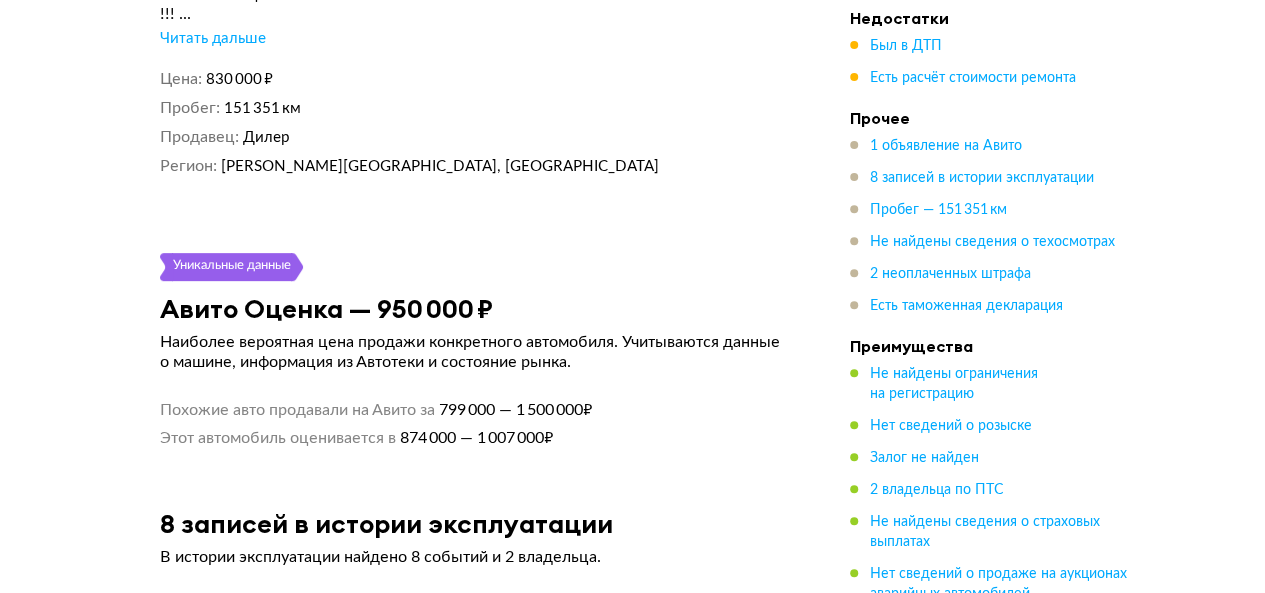 scroll, scrollTop: 3974, scrollLeft: 0, axis: vertical 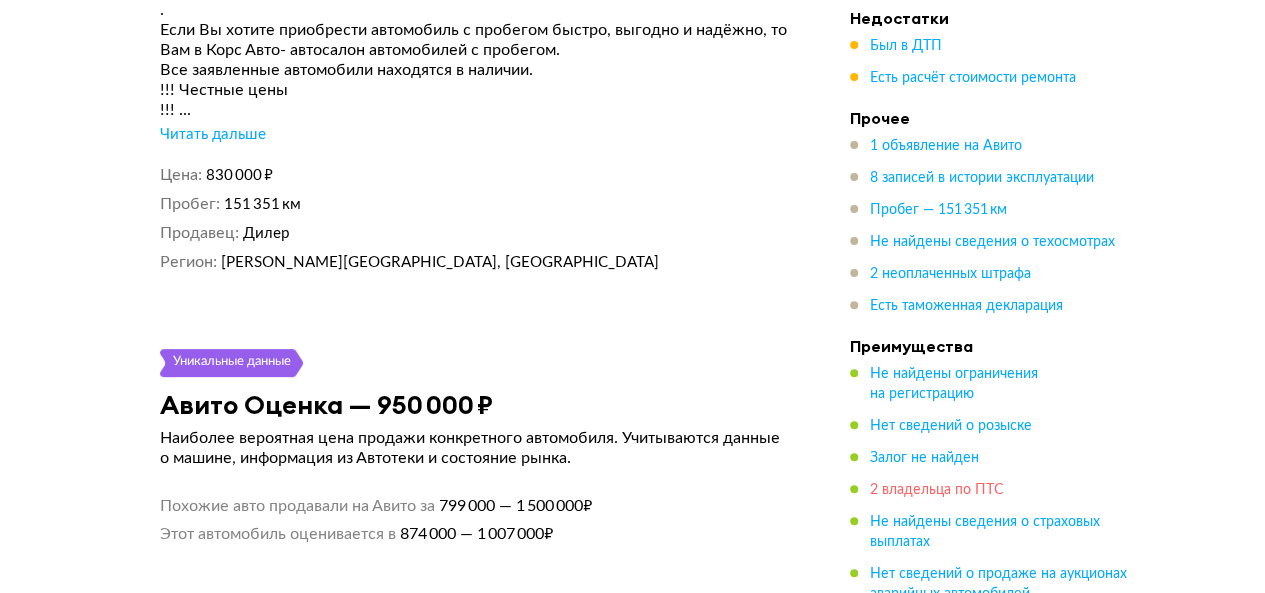 click on "2 владельца по ПТС" at bounding box center (937, 490) 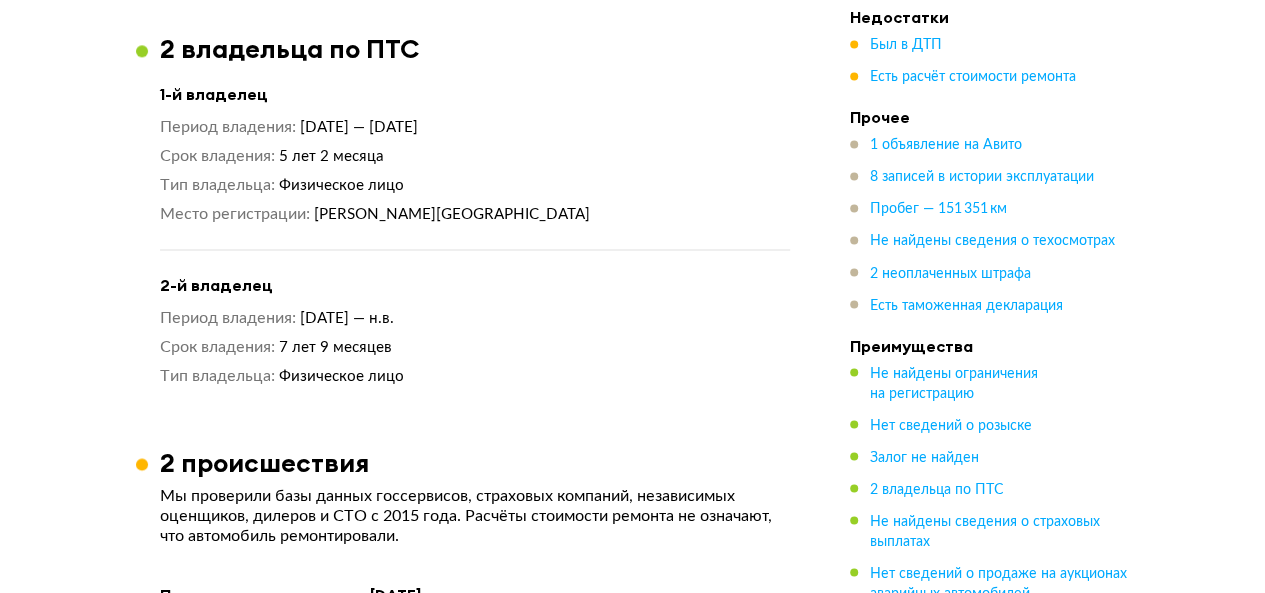 scroll, scrollTop: 1596, scrollLeft: 0, axis: vertical 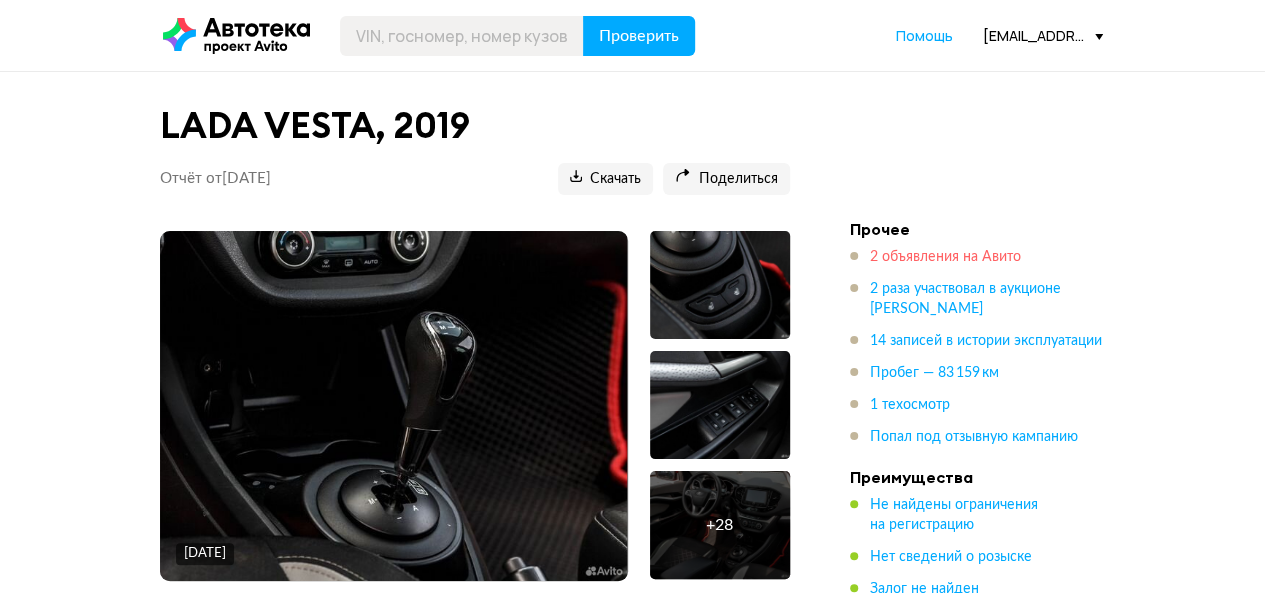click on "2 объявления на Авито" at bounding box center (945, 257) 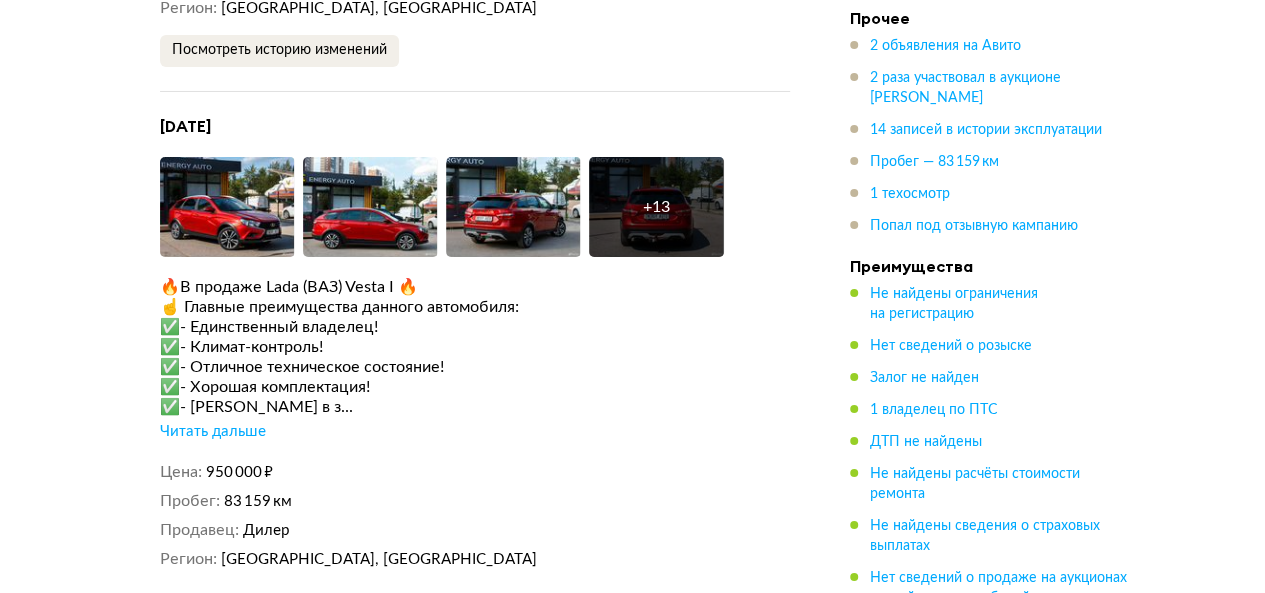 scroll, scrollTop: 3508, scrollLeft: 0, axis: vertical 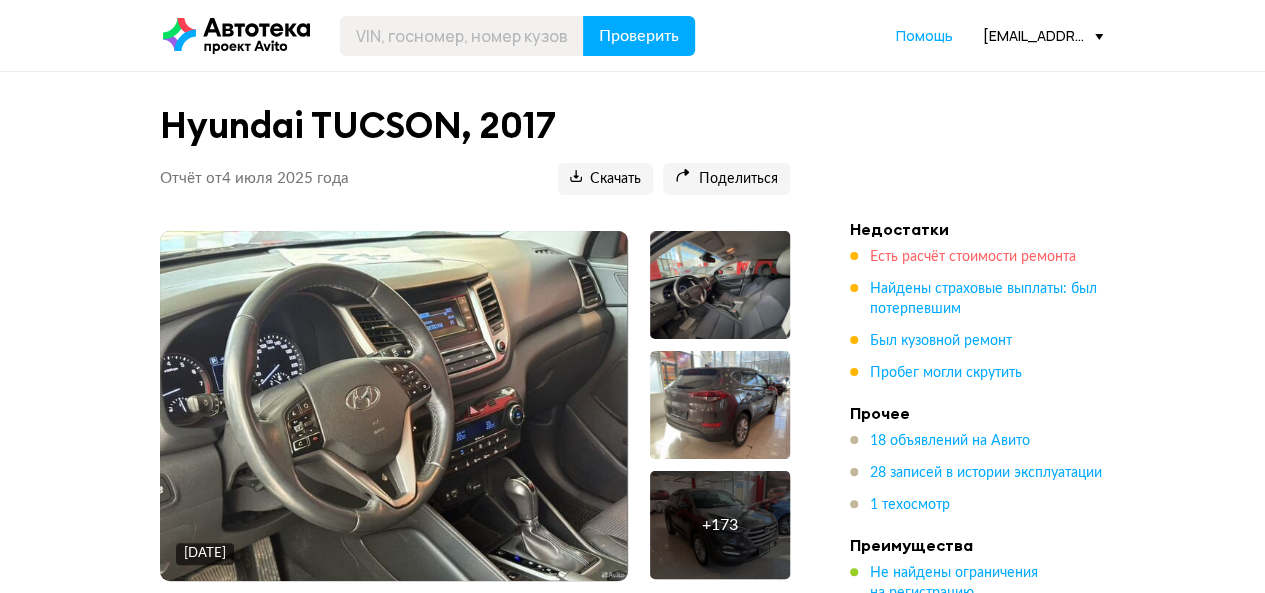 click on "Есть расчёт стоимости ремонта" at bounding box center [973, 257] 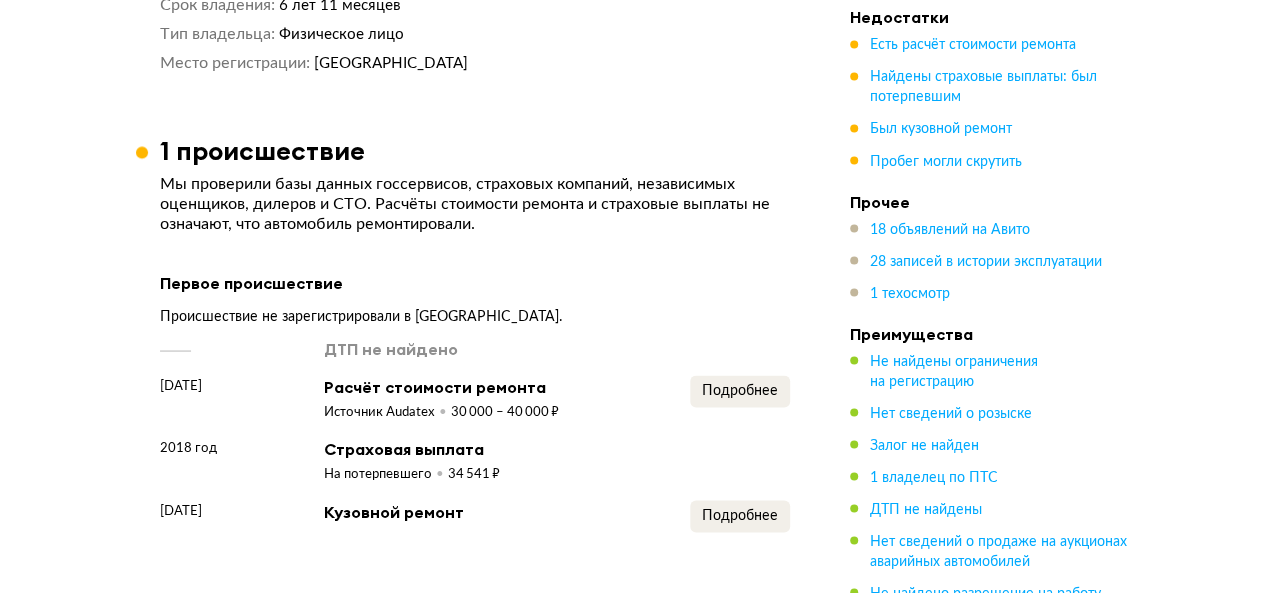 scroll, scrollTop: 2049, scrollLeft: 0, axis: vertical 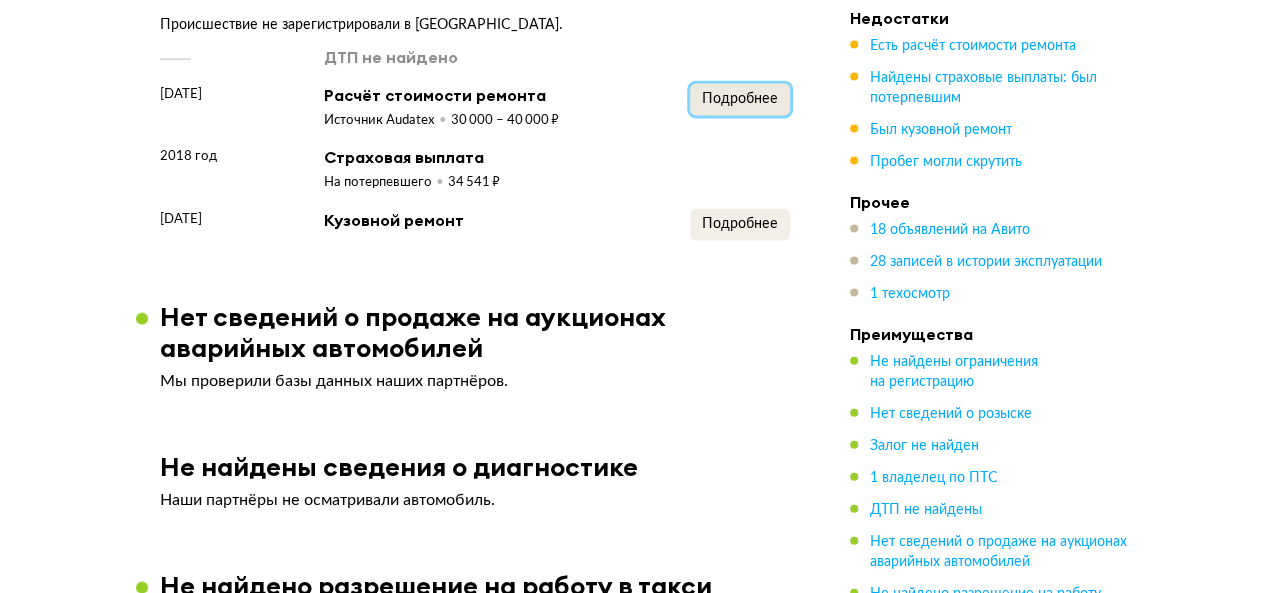 click on "Подробнее" at bounding box center (740, 99) 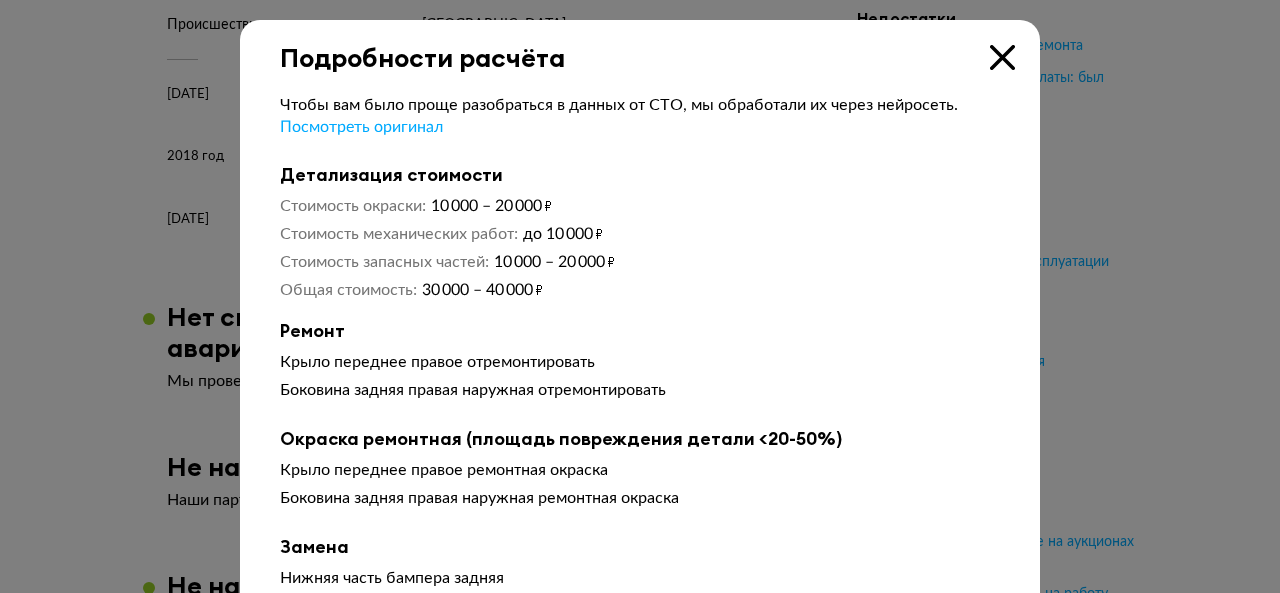 click at bounding box center [1002, 57] 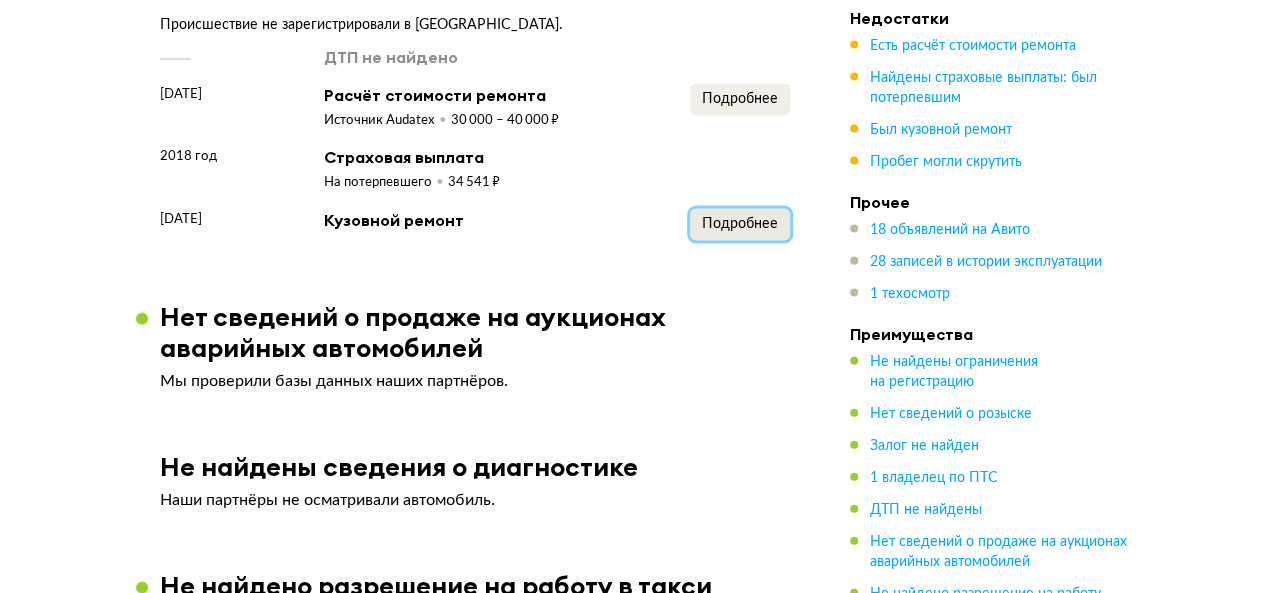 click on "Подробнее" at bounding box center [740, 224] 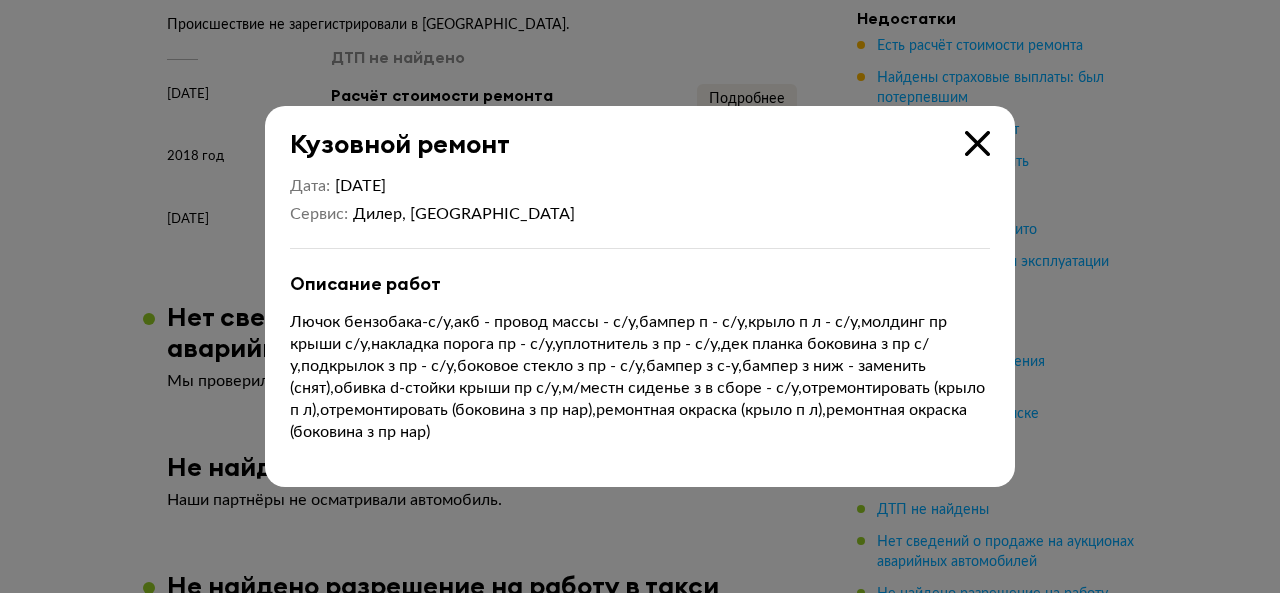 click at bounding box center [977, 143] 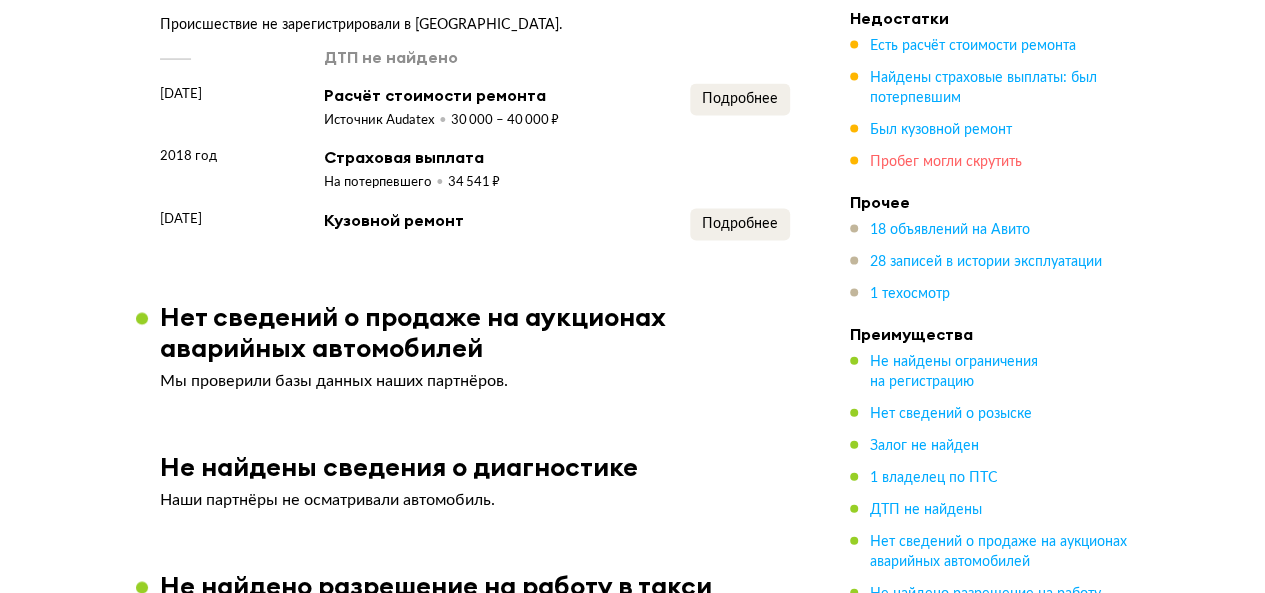 click on "Пробег могли скрутить" at bounding box center [946, 162] 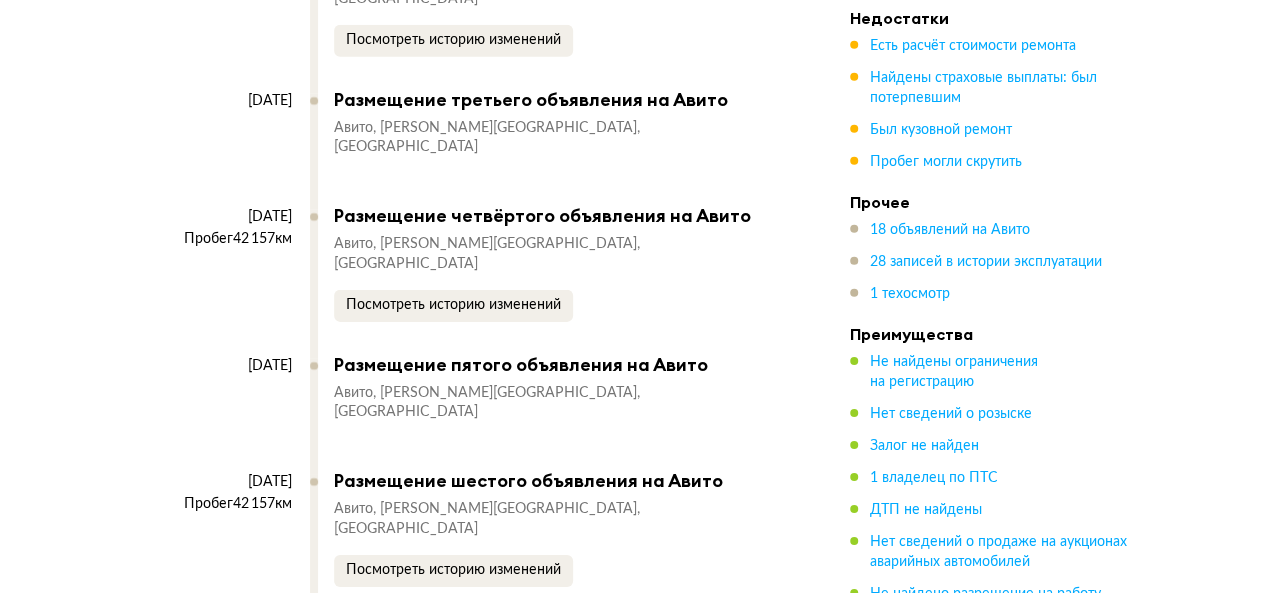 scroll, scrollTop: 16429, scrollLeft: 0, axis: vertical 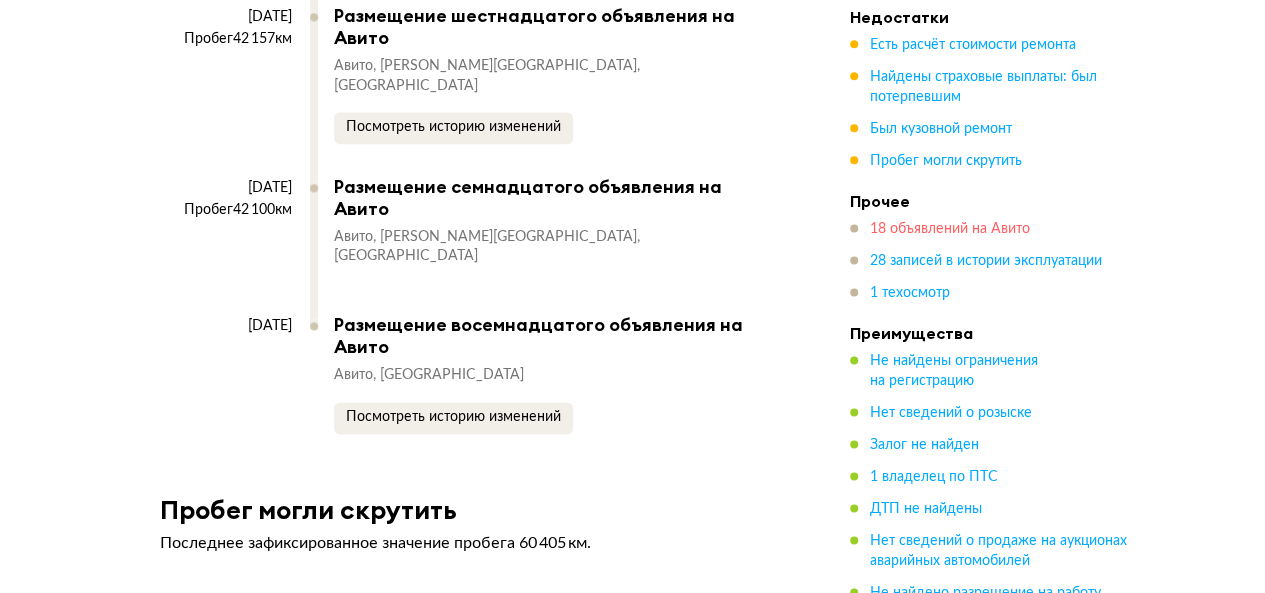click on "18 объявлений на Авито" at bounding box center [950, 230] 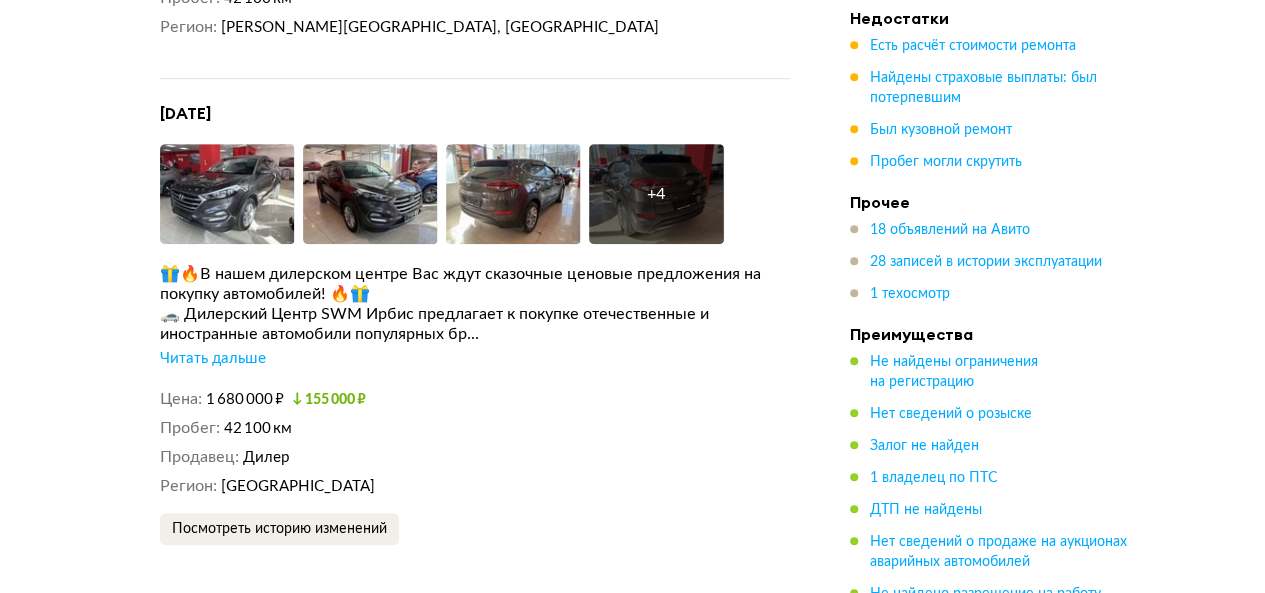 scroll, scrollTop: 11965, scrollLeft: 0, axis: vertical 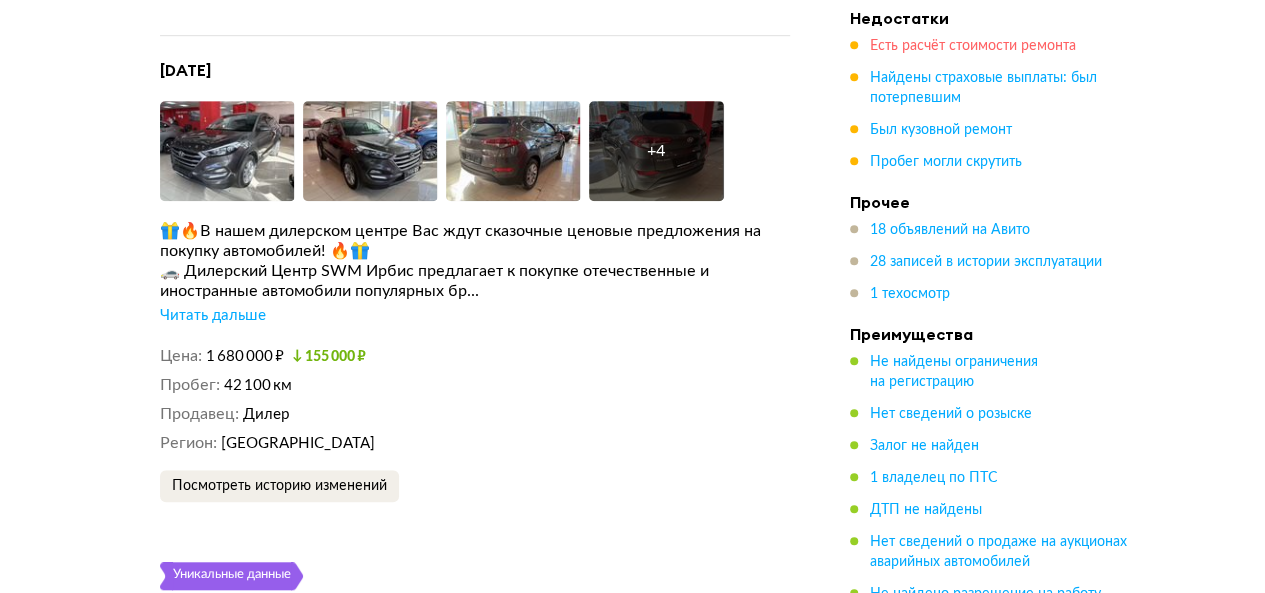 click on "Есть расчёт стоимости ремонта" at bounding box center [973, 46] 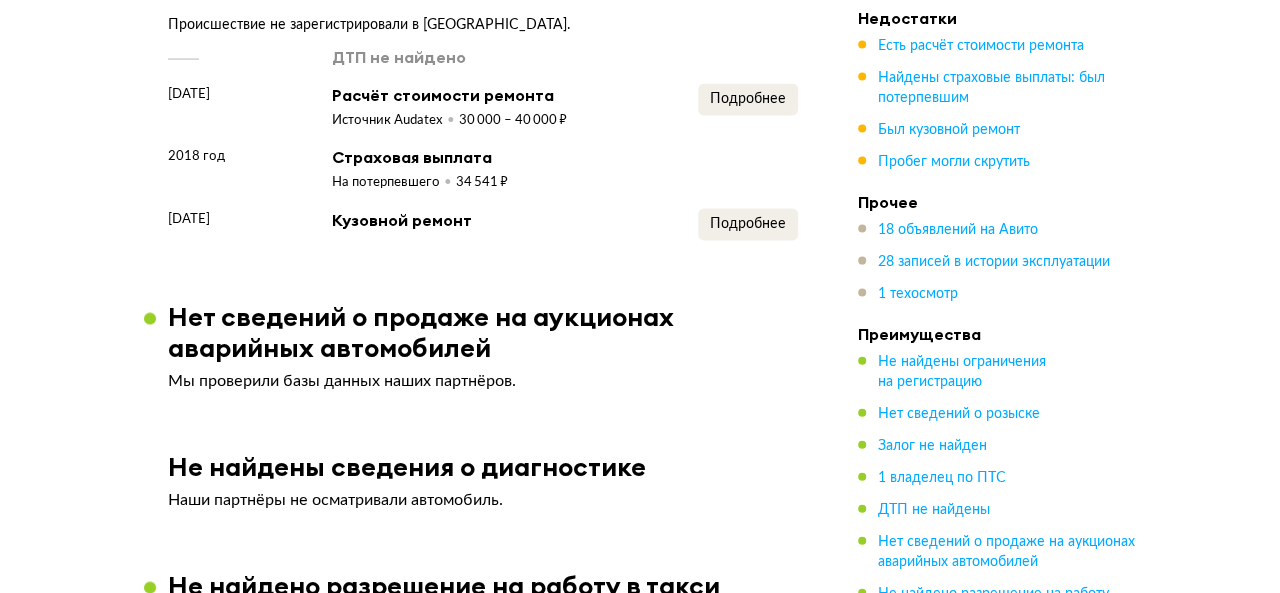 scroll, scrollTop: 1949, scrollLeft: 0, axis: vertical 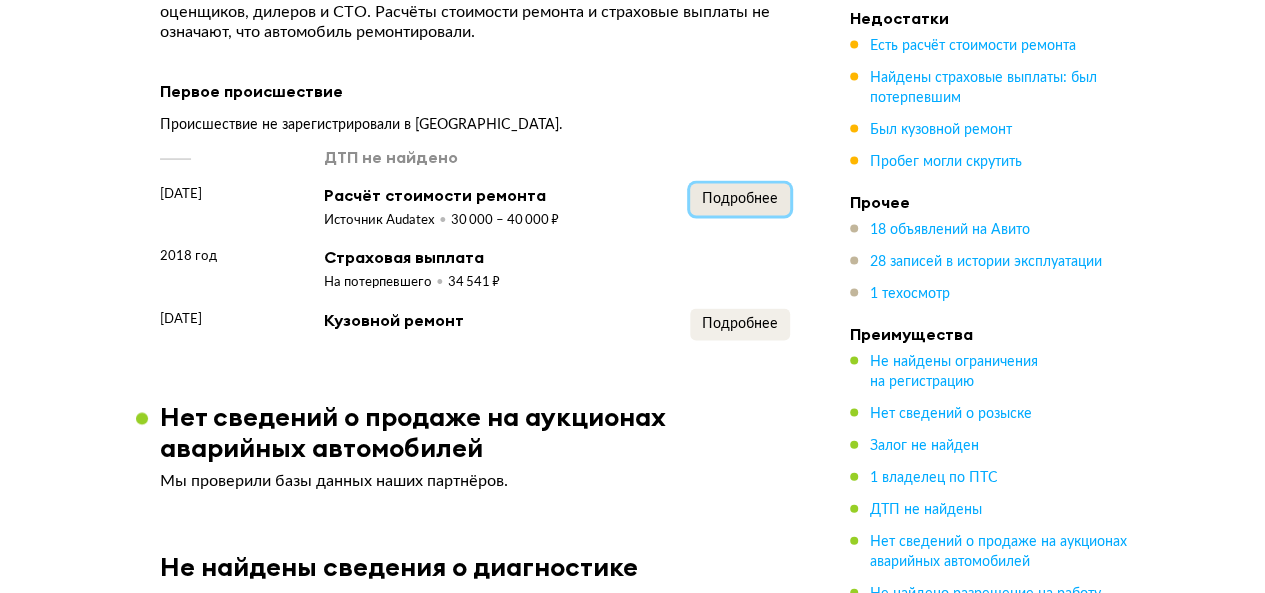 click on "Подробнее" at bounding box center [740, 199] 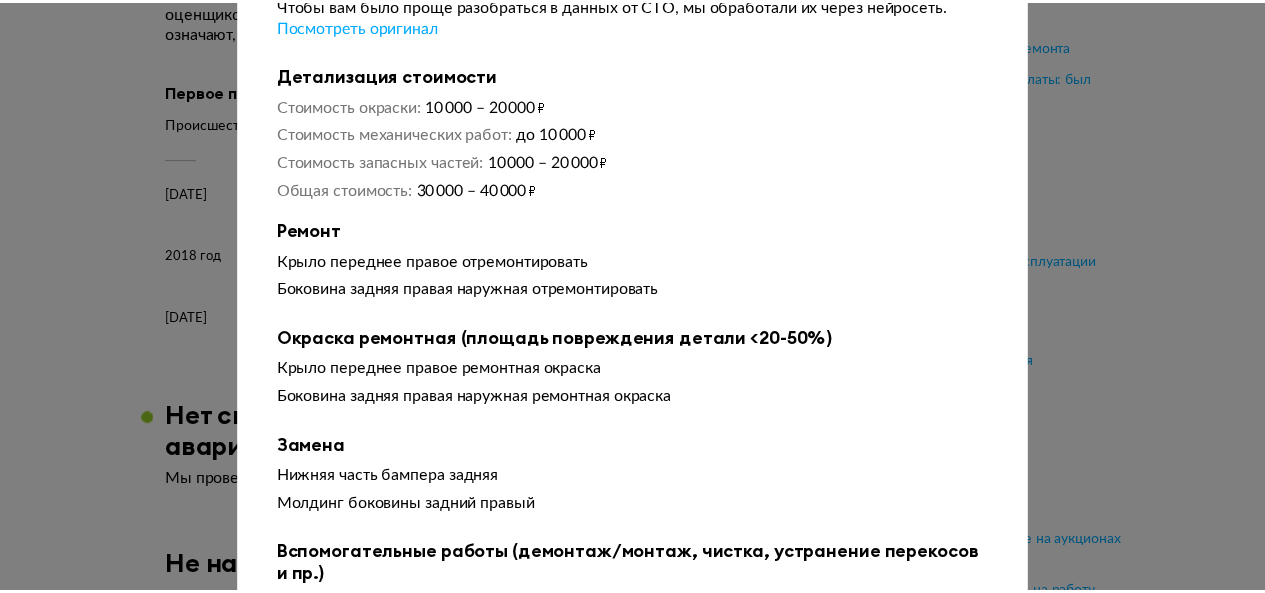 scroll, scrollTop: 0, scrollLeft: 0, axis: both 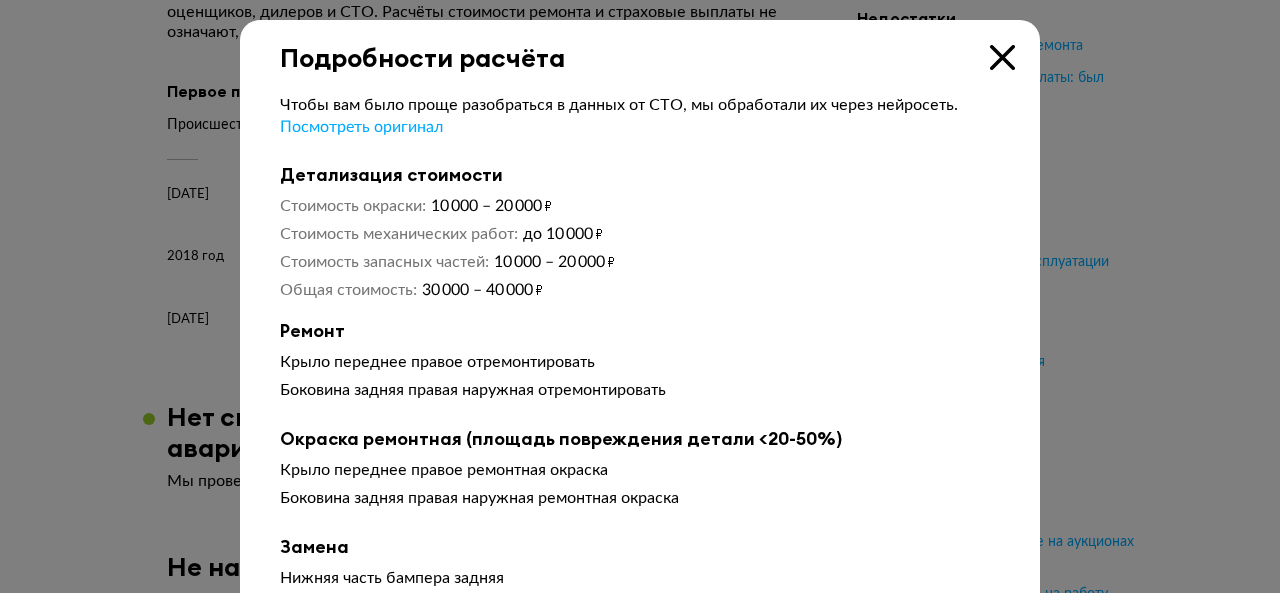 click at bounding box center [1002, 57] 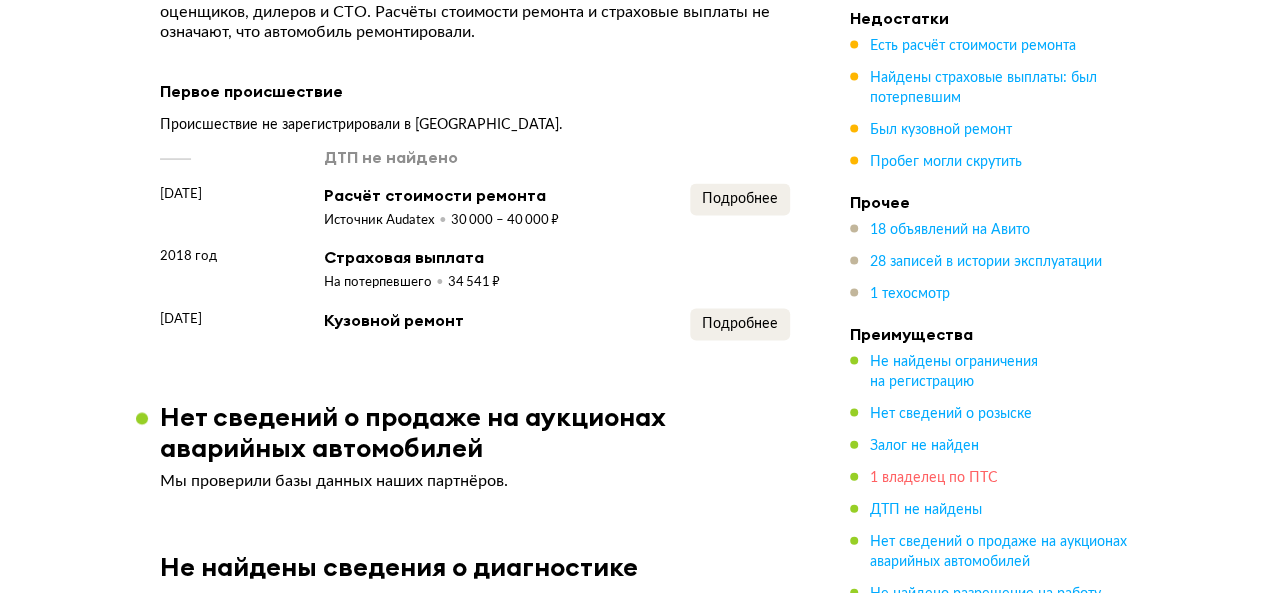 click on "1 владелец по ПТС" at bounding box center [934, 478] 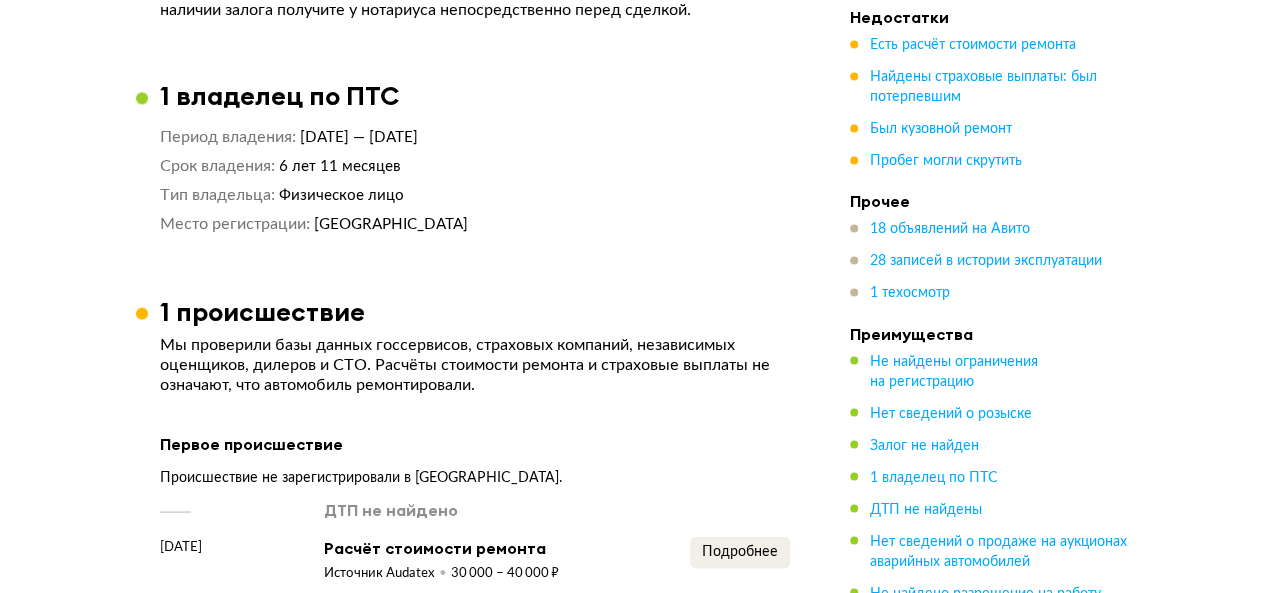scroll, scrollTop: 1596, scrollLeft: 0, axis: vertical 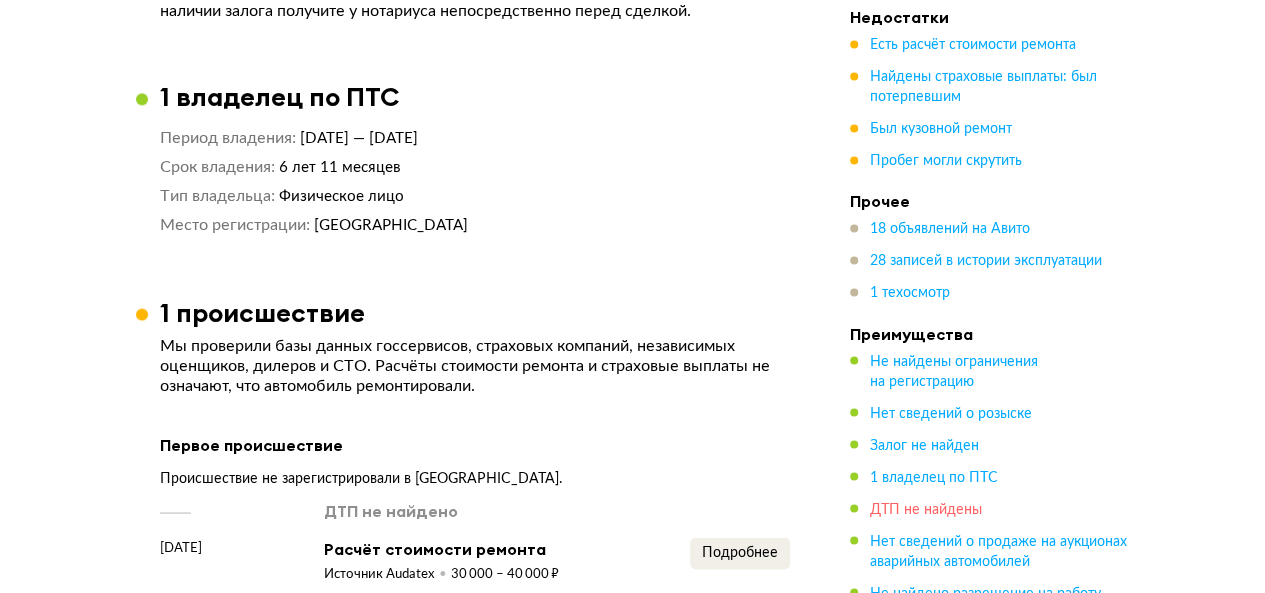 click on "ДТП не найдены" at bounding box center [926, 510] 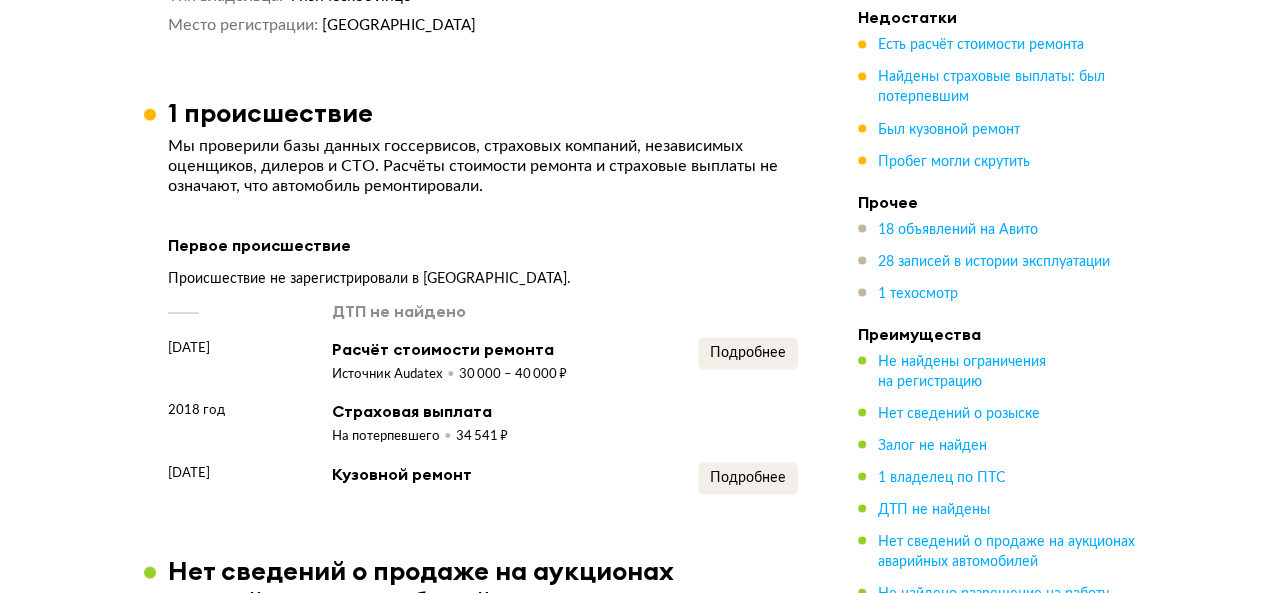 scroll, scrollTop: 1808, scrollLeft: 0, axis: vertical 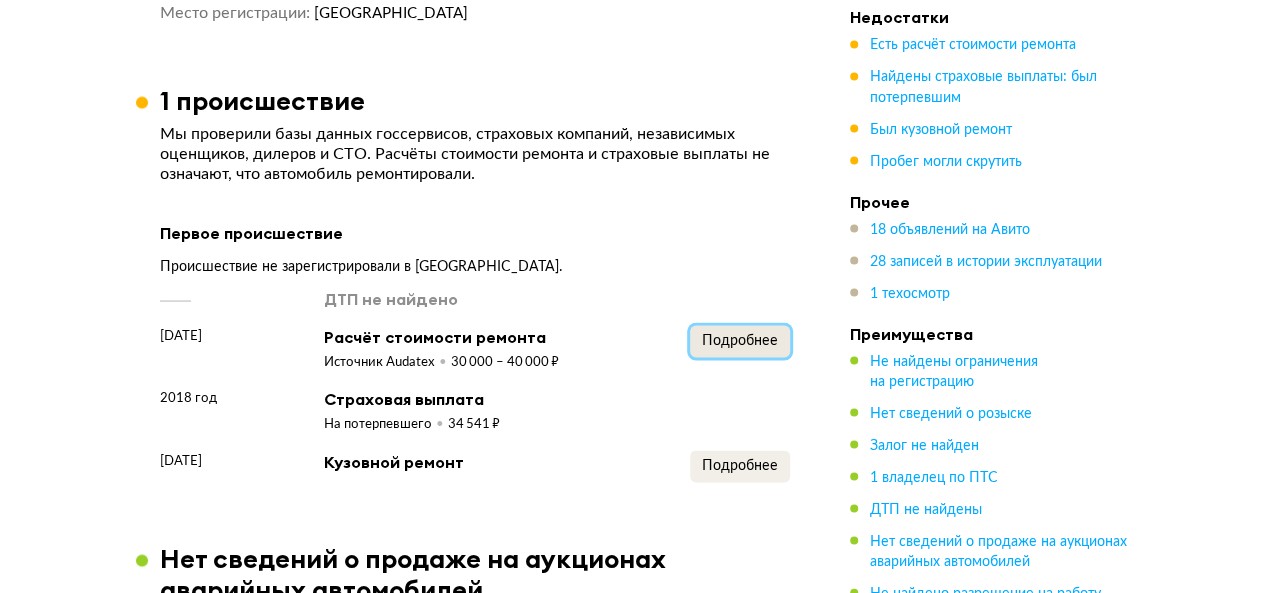 click on "Подробнее" at bounding box center (740, 340) 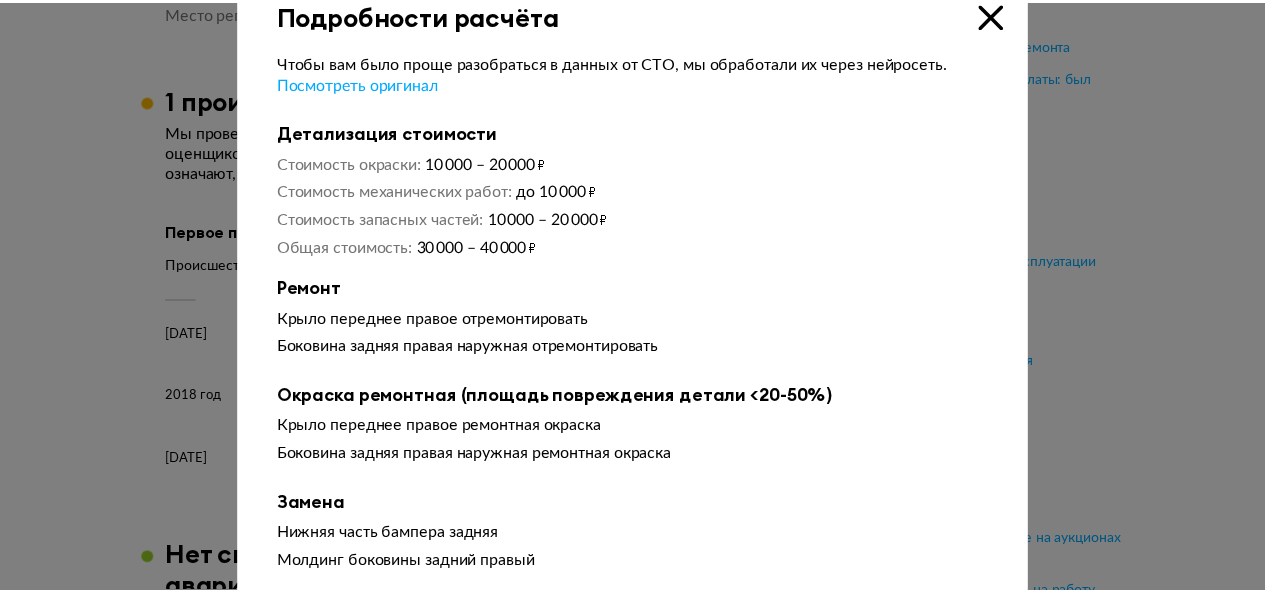 scroll, scrollTop: 0, scrollLeft: 0, axis: both 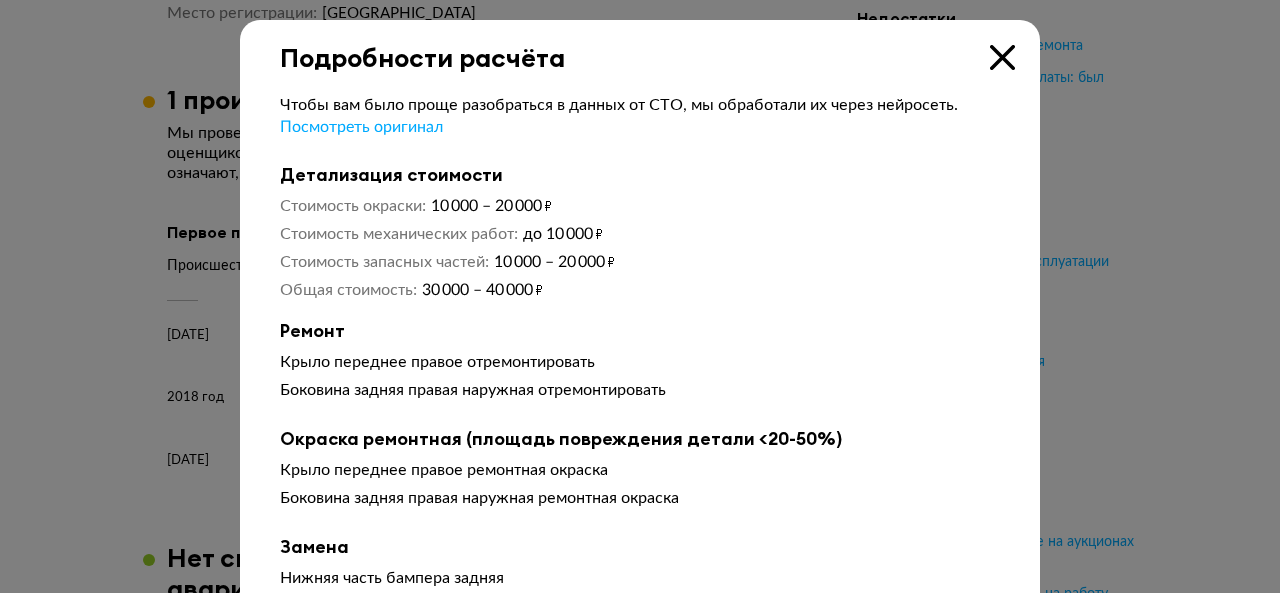 click at bounding box center [1002, 57] 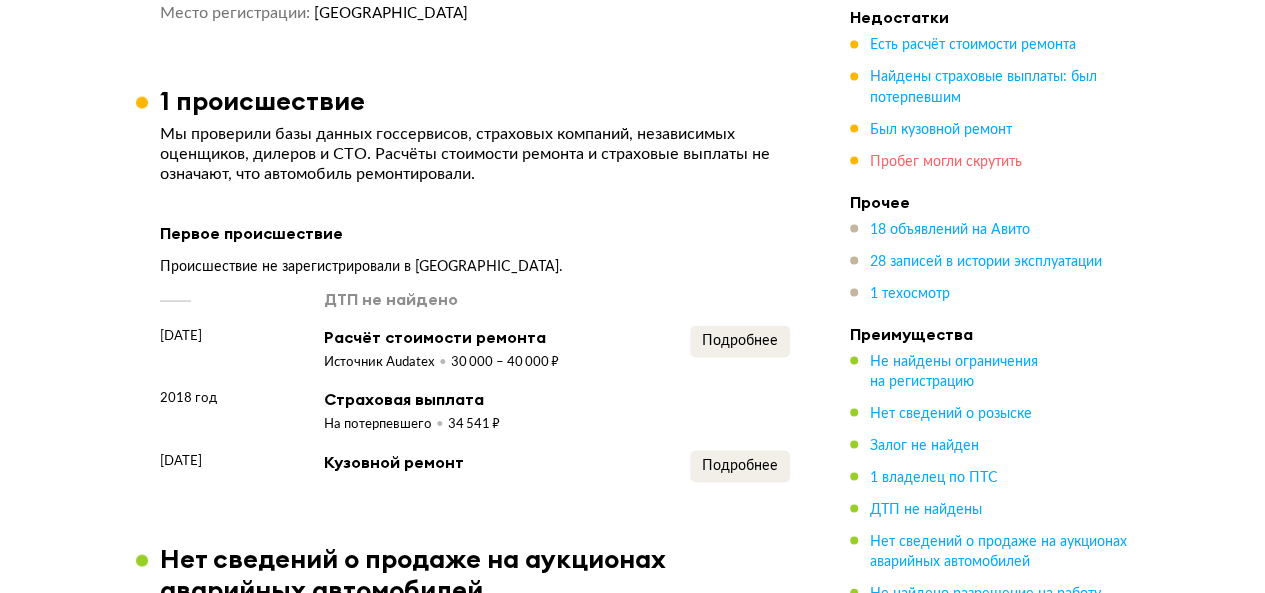 click on "Пробег могли скрутить" at bounding box center (946, 162) 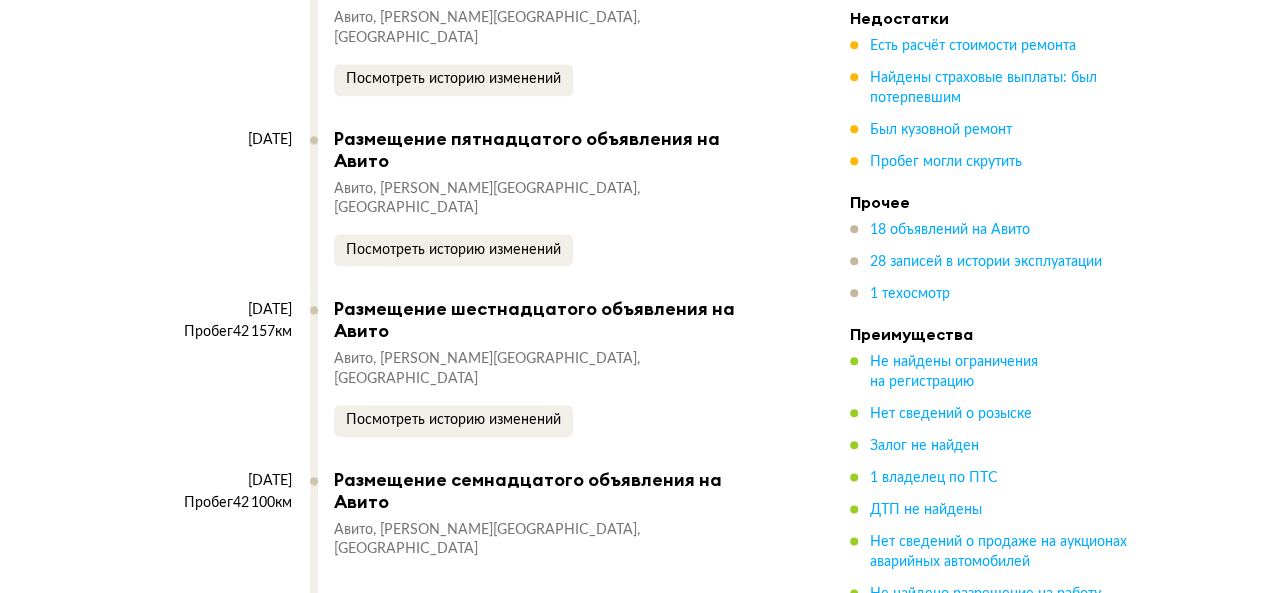 scroll, scrollTop: 16429, scrollLeft: 0, axis: vertical 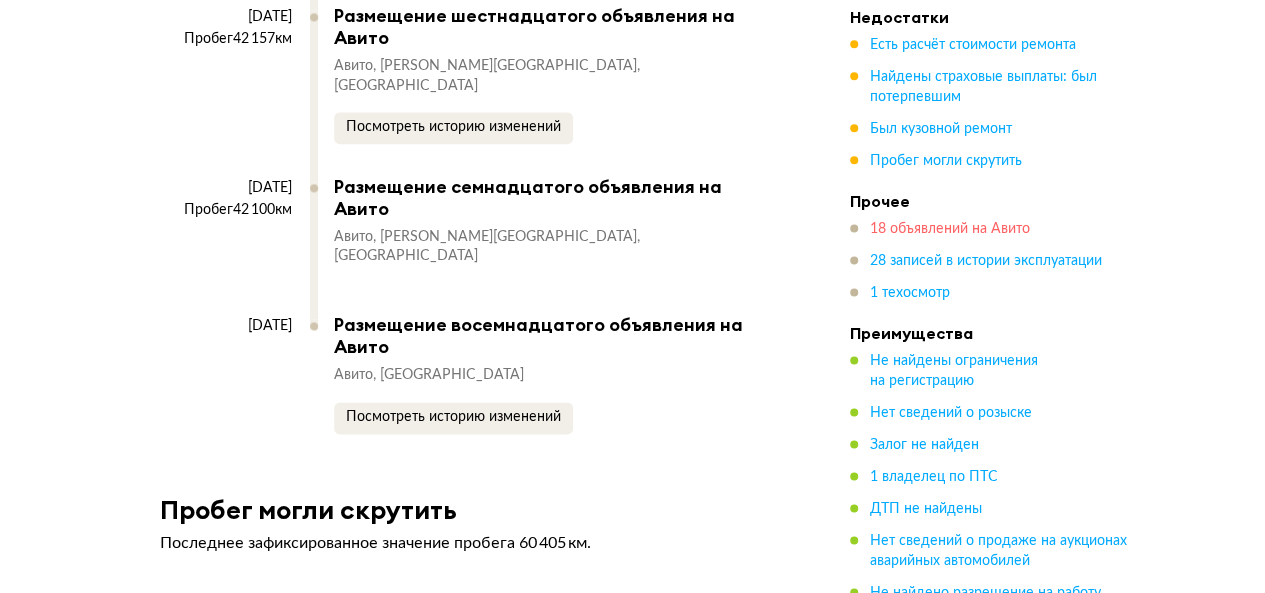 click on "18 объявлений на Авито" at bounding box center (950, 230) 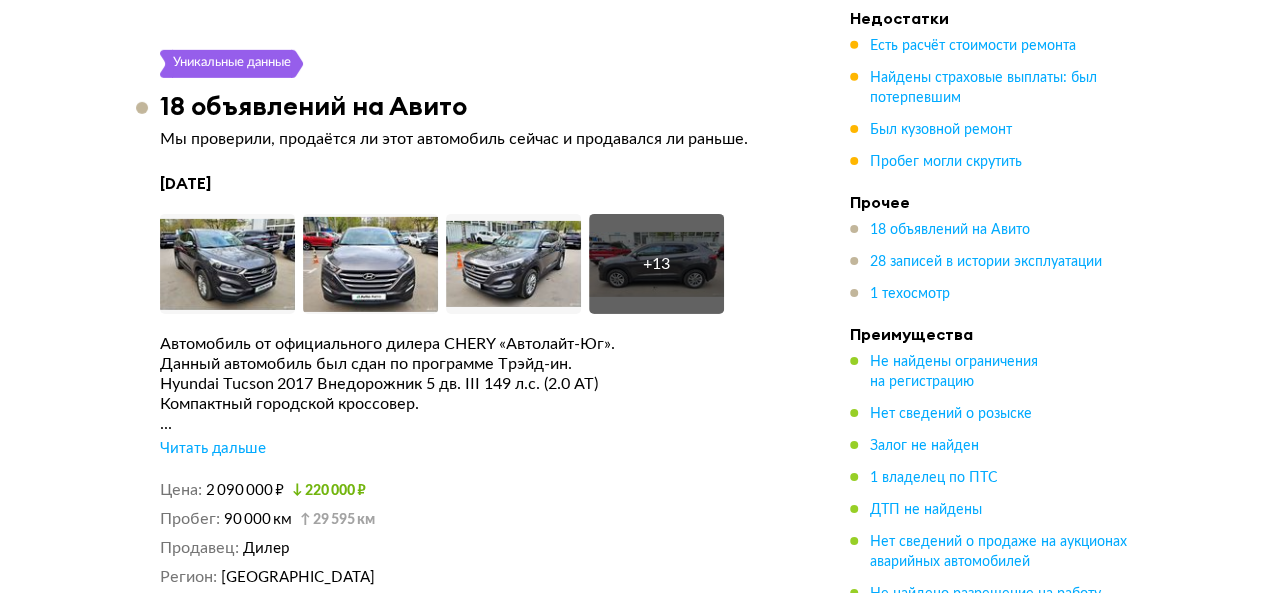 scroll, scrollTop: 3165, scrollLeft: 0, axis: vertical 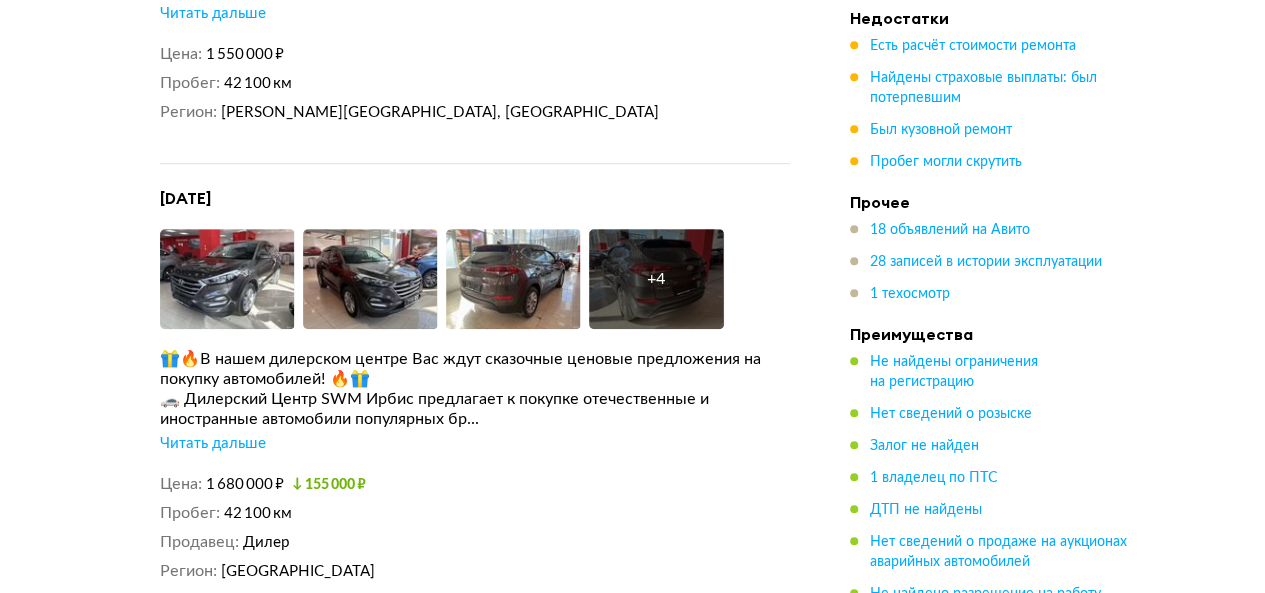 click on "Читать дальше" at bounding box center [213, 444] 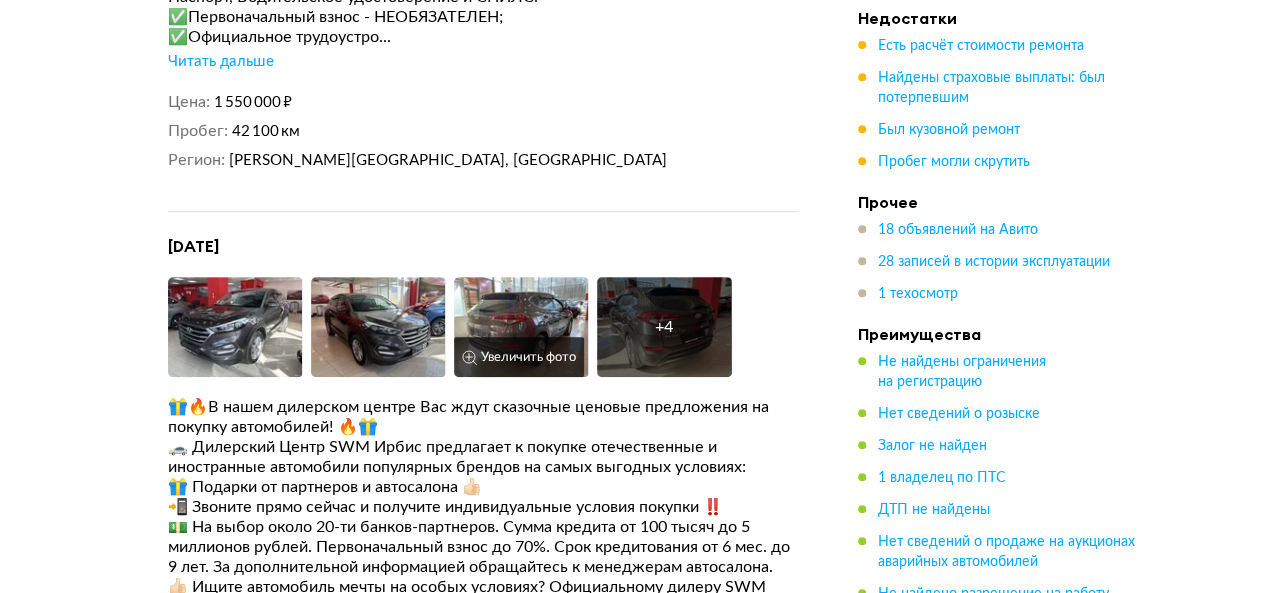 scroll, scrollTop: 11737, scrollLeft: 0, axis: vertical 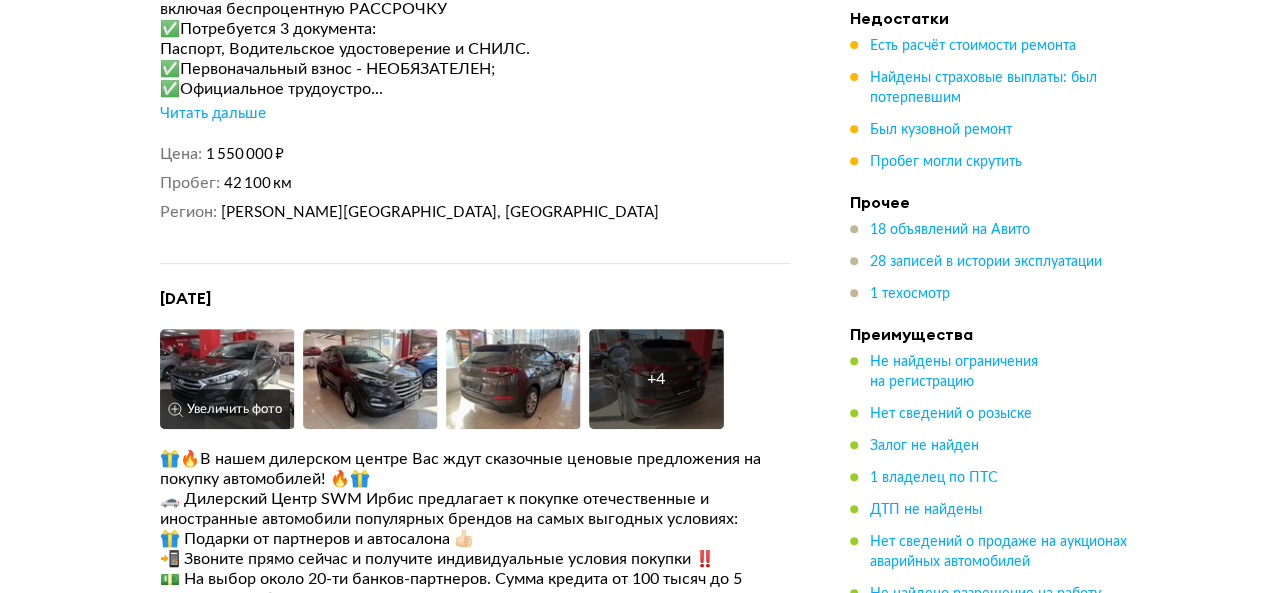 click at bounding box center [227, 379] 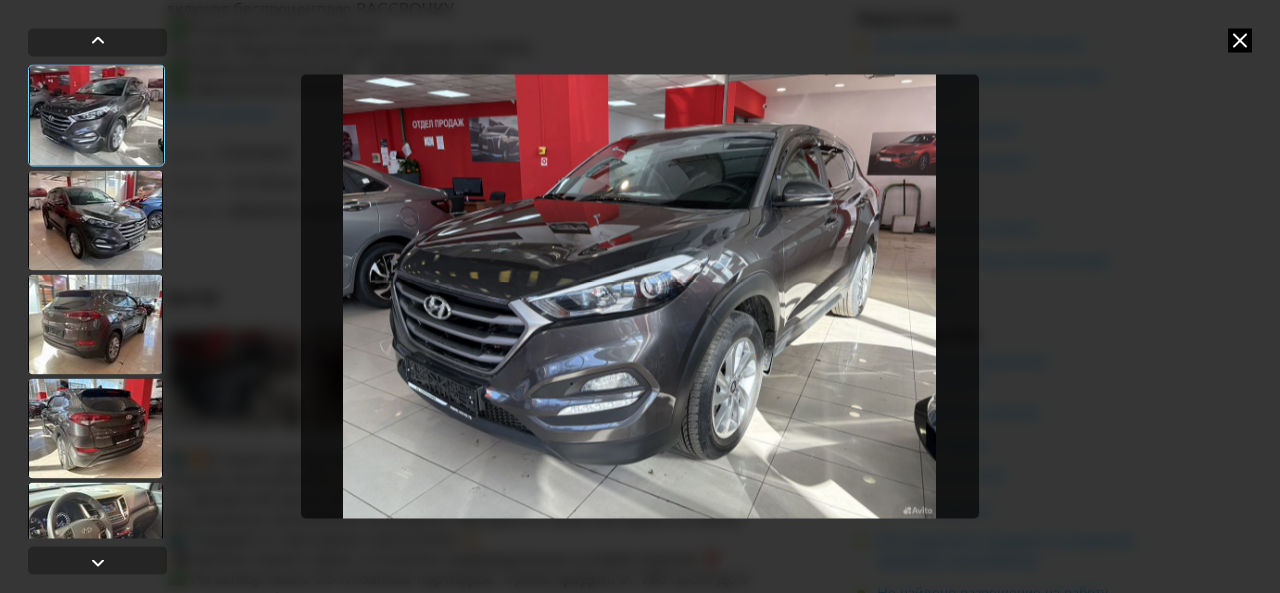 click at bounding box center (95, 220) 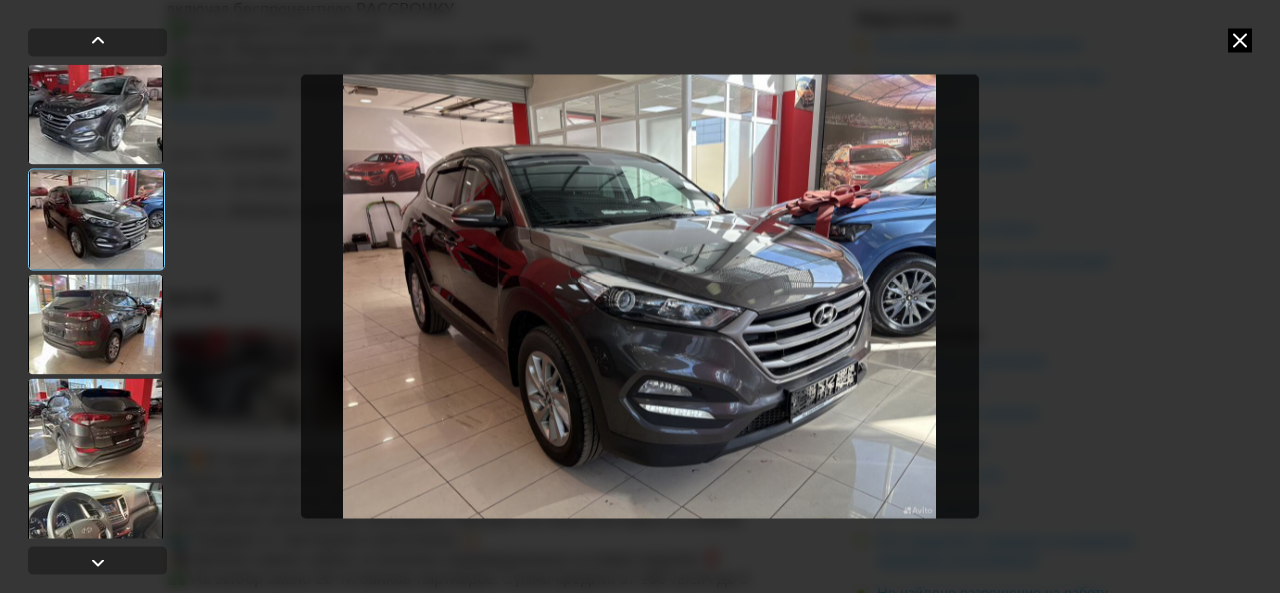 click at bounding box center [95, 324] 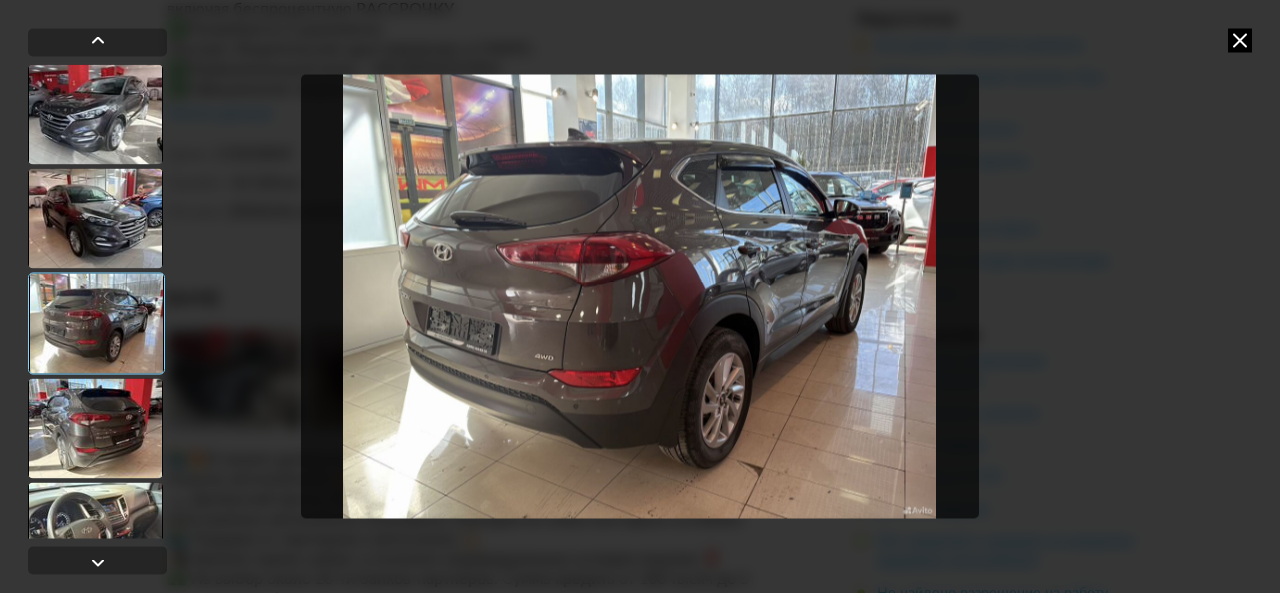 click at bounding box center (95, 428) 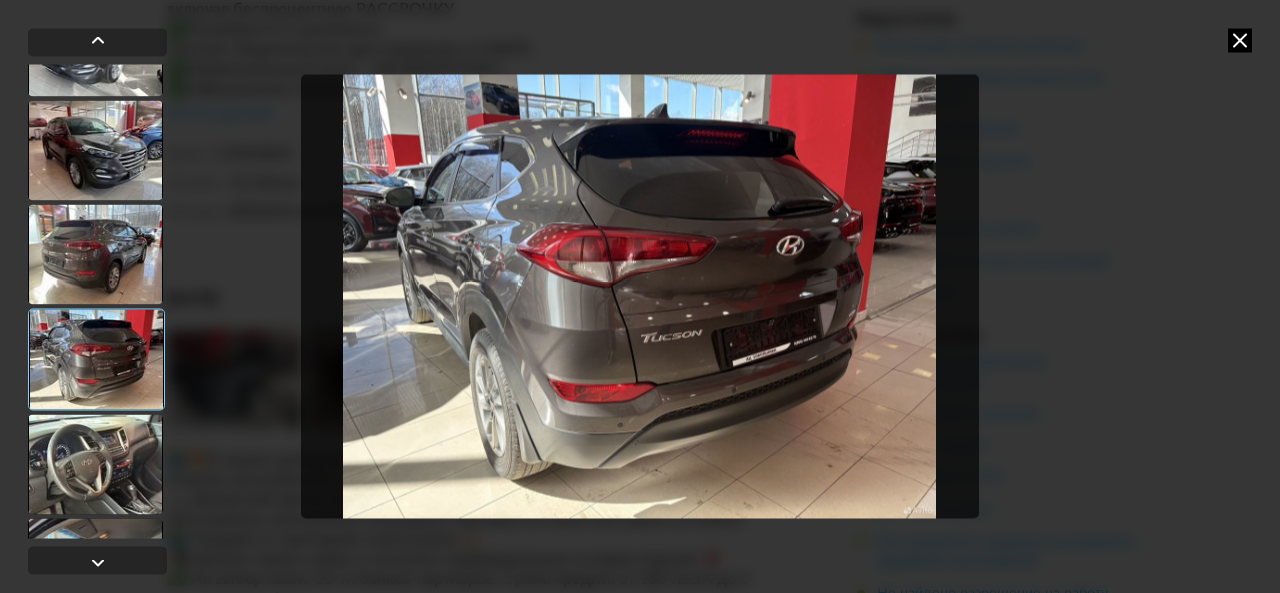 scroll, scrollTop: 100, scrollLeft: 0, axis: vertical 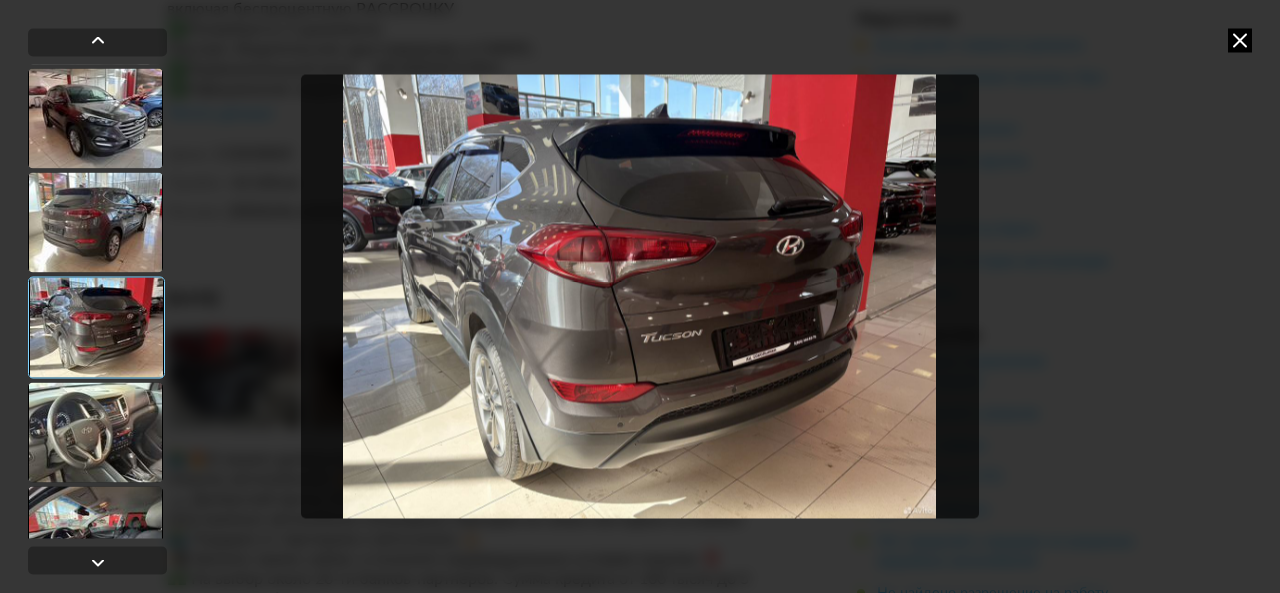 click at bounding box center [95, 432] 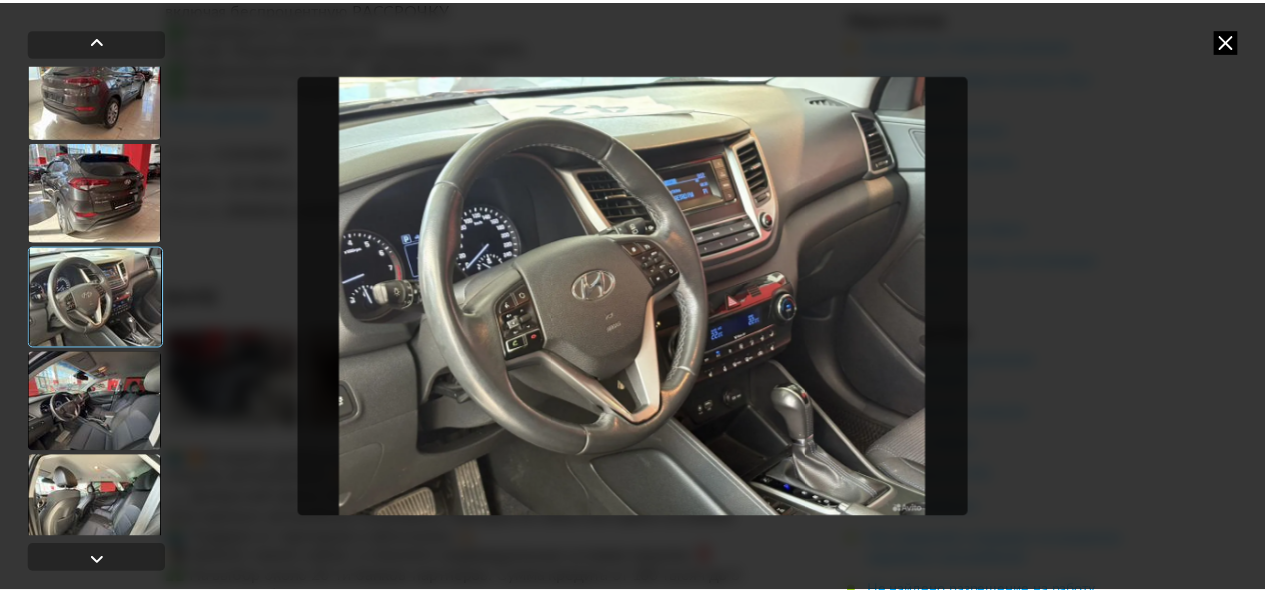 scroll, scrollTop: 254, scrollLeft: 0, axis: vertical 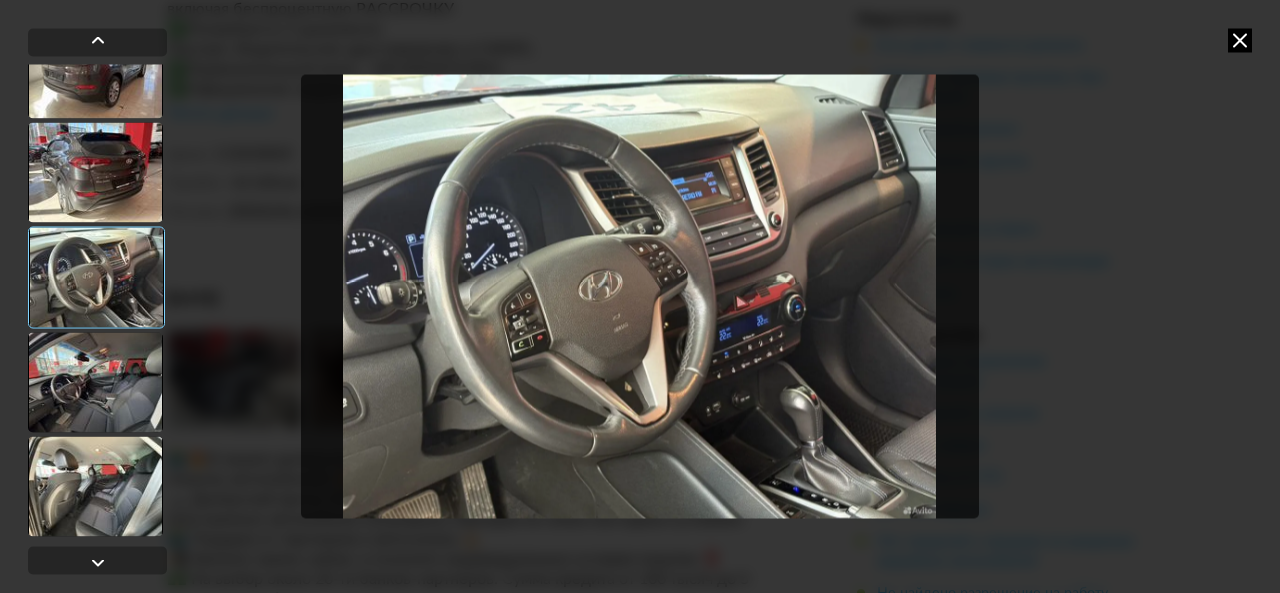 click at bounding box center (95, 382) 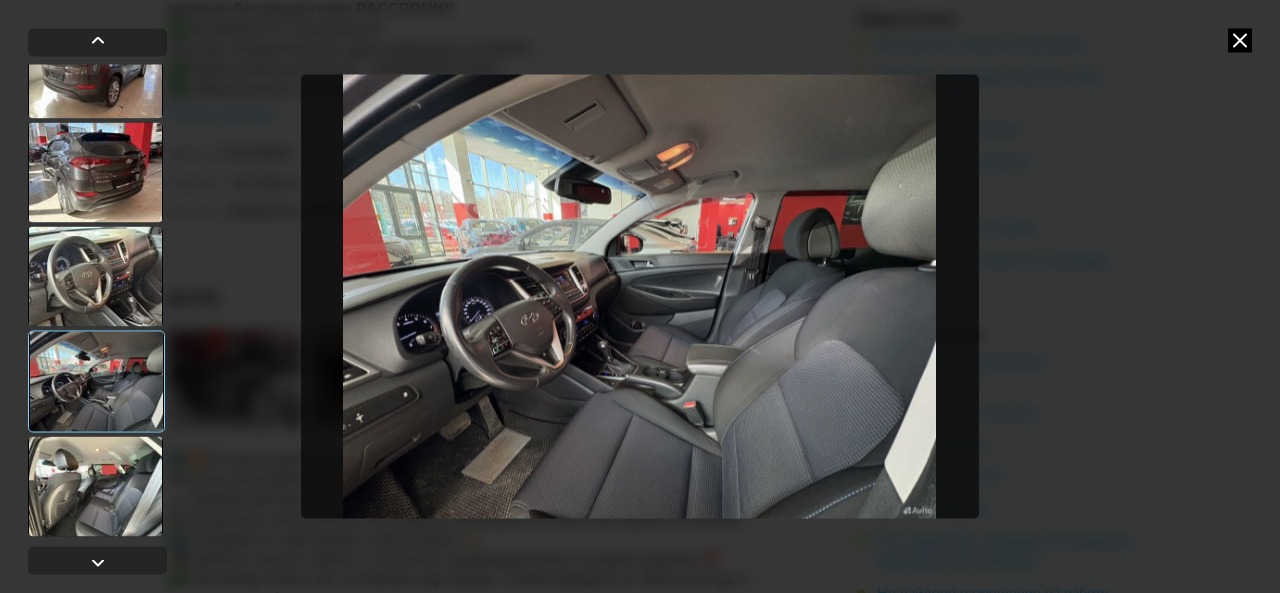 click at bounding box center [95, 486] 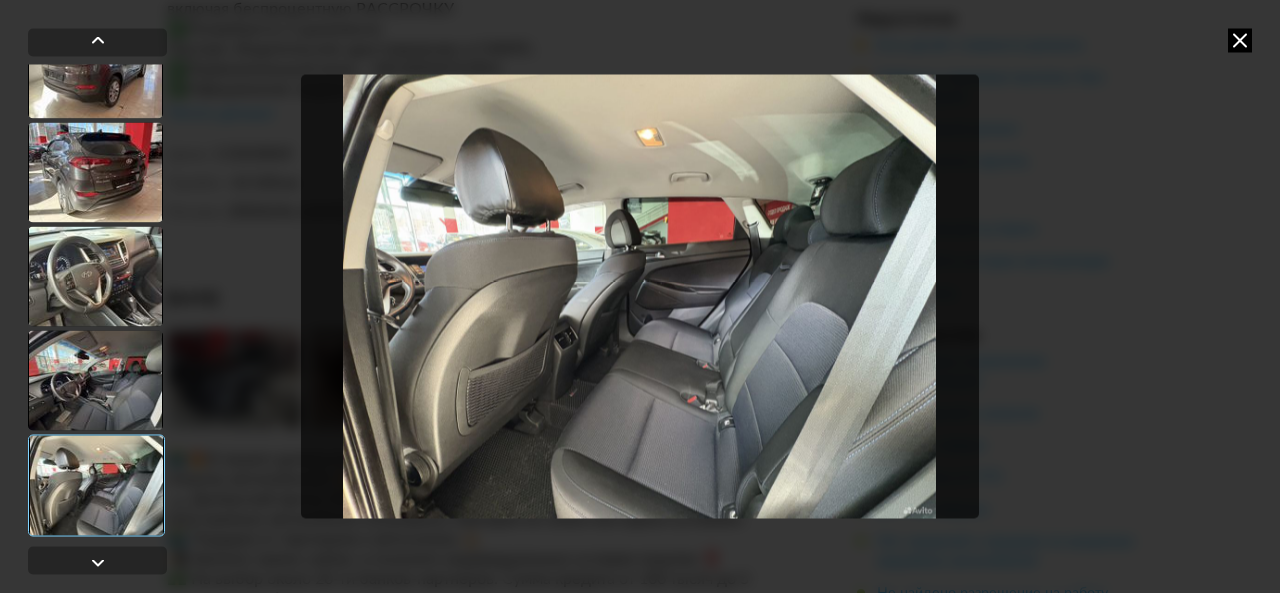 click at bounding box center (1240, 40) 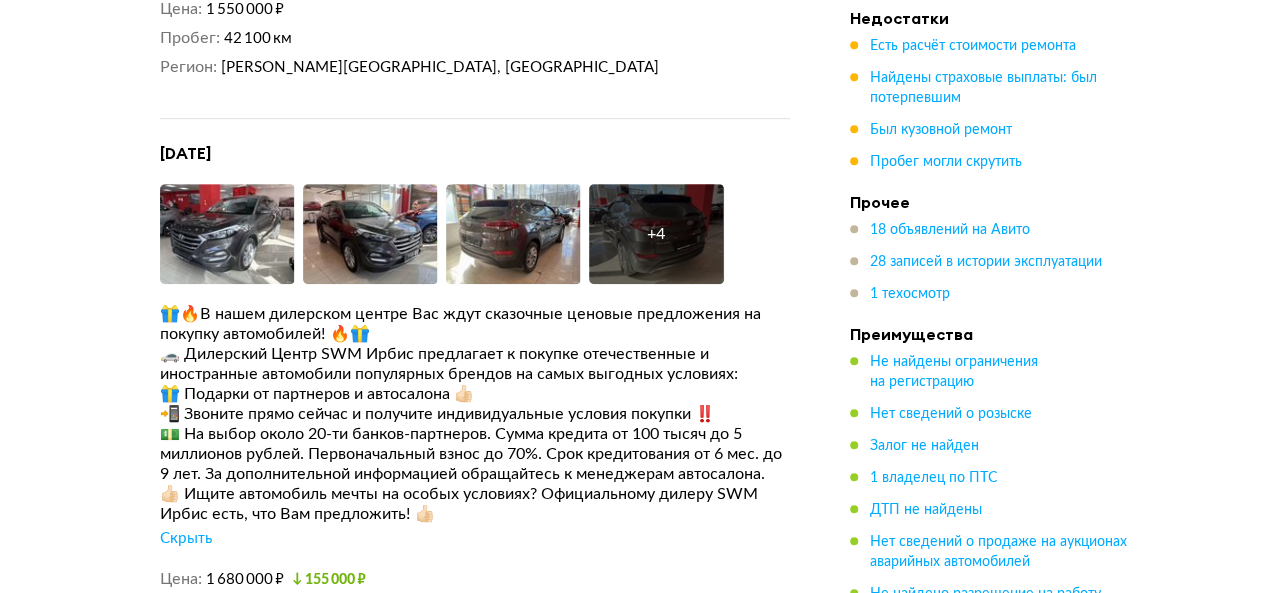 scroll, scrollTop: 11837, scrollLeft: 0, axis: vertical 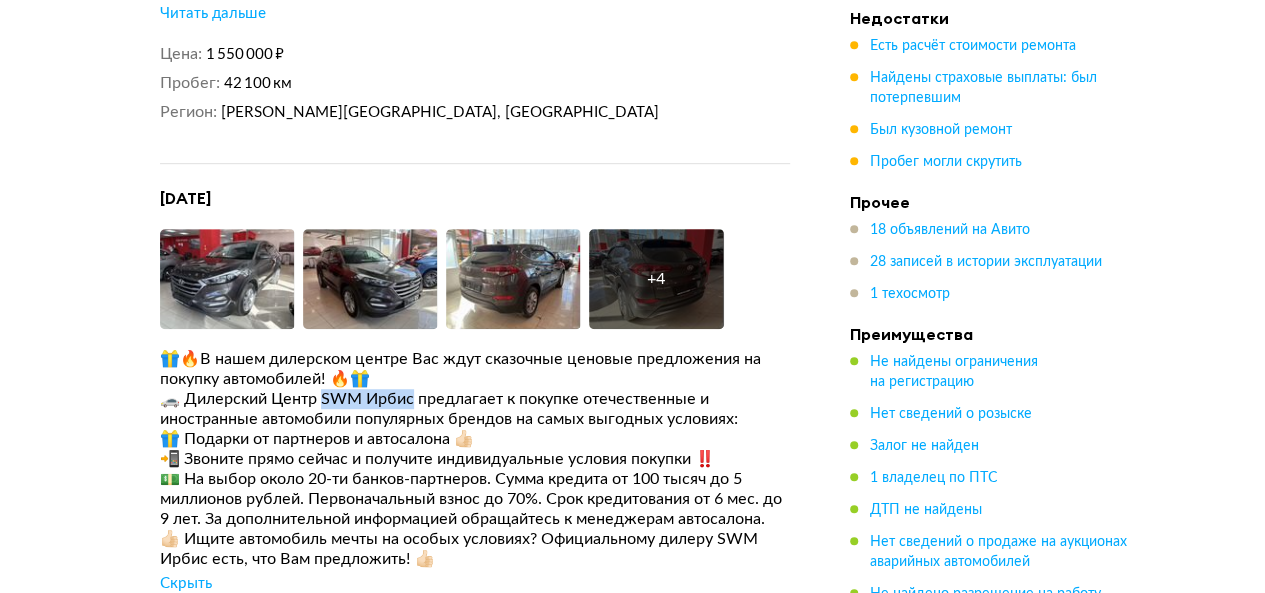 drag, startPoint x: 418, startPoint y: 389, endPoint x: 328, endPoint y: 391, distance: 90.02222 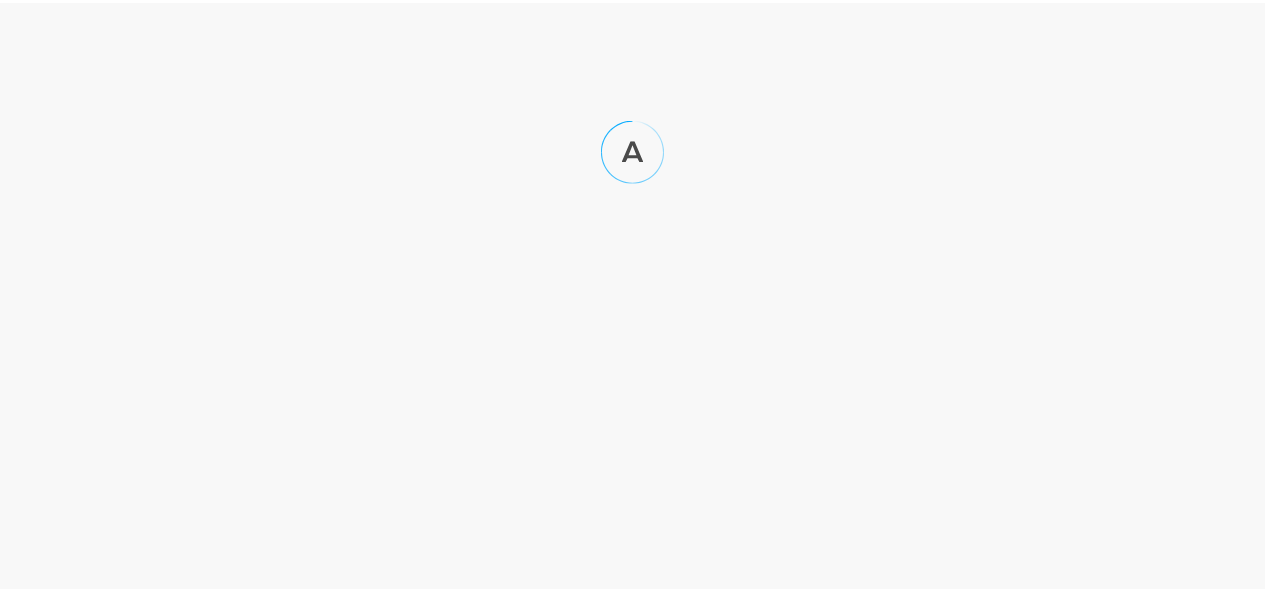 scroll, scrollTop: 0, scrollLeft: 0, axis: both 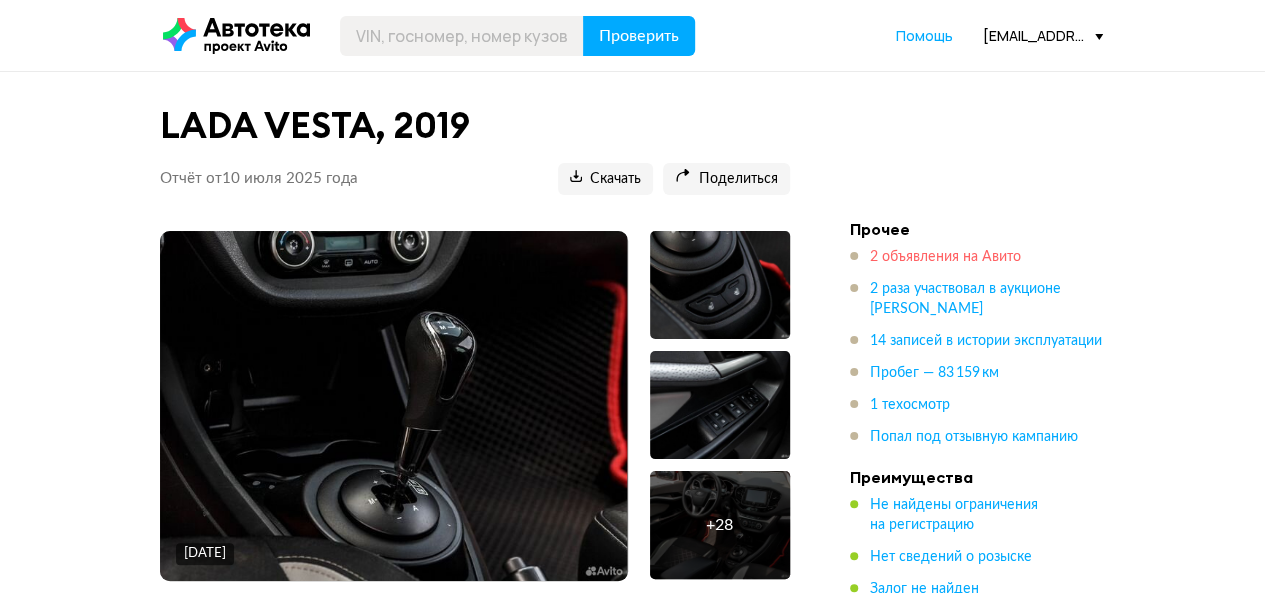 click on "2 объявления на Авито" at bounding box center (945, 257) 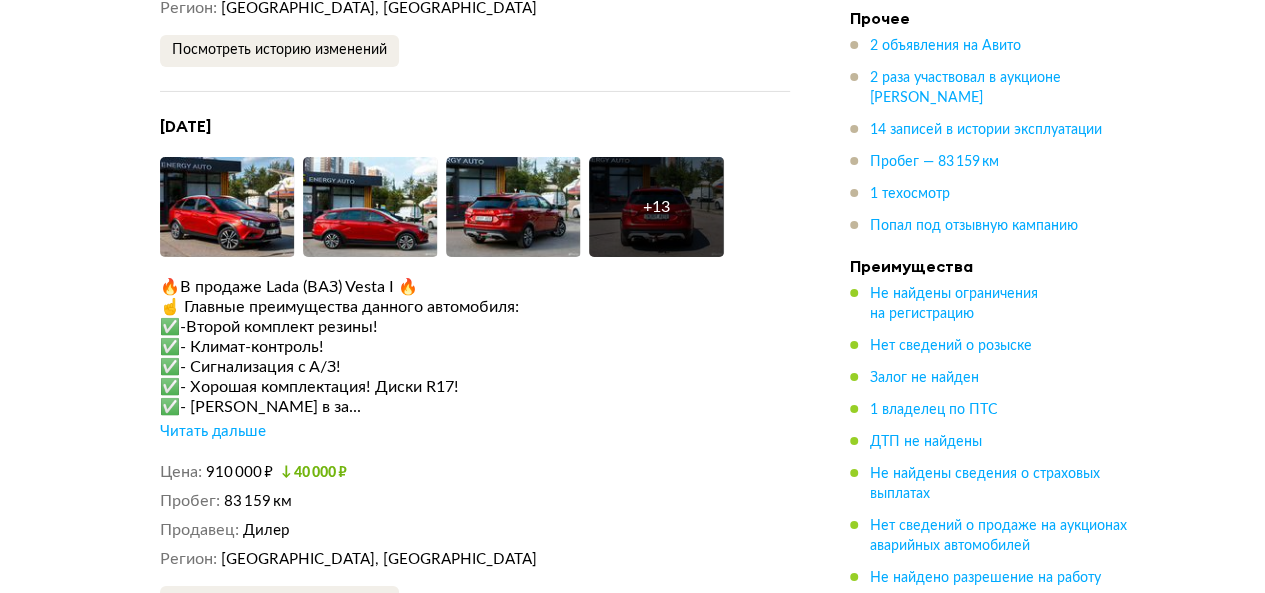 scroll, scrollTop: 3474, scrollLeft: 0, axis: vertical 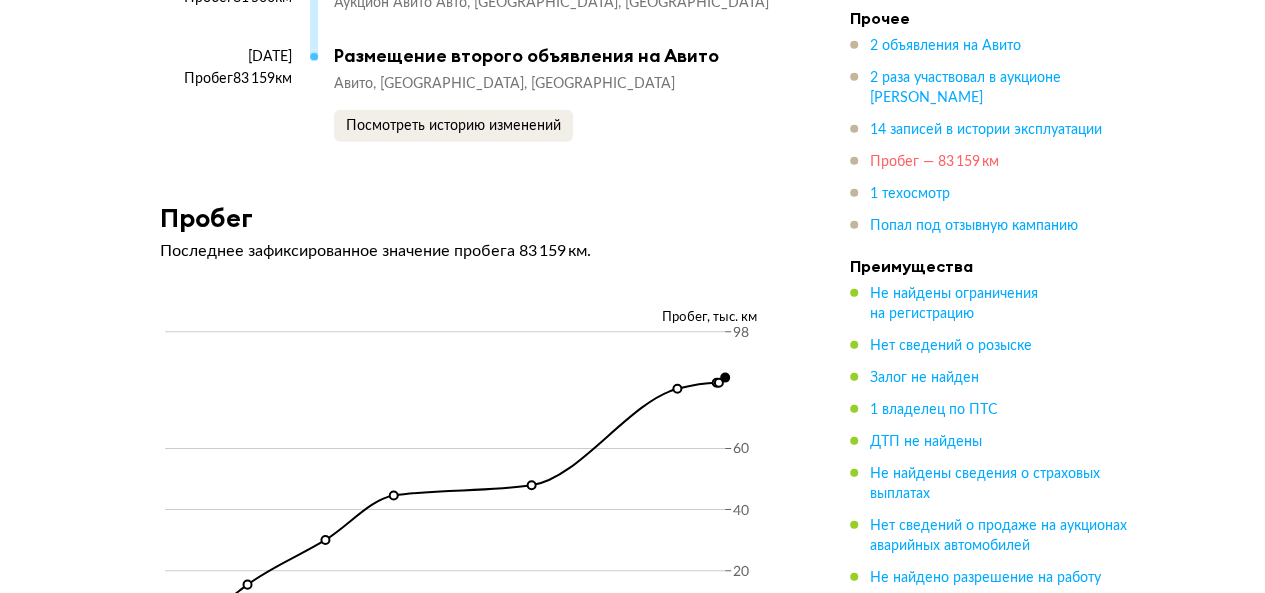 click on "Пробег —  83 159 км" at bounding box center (934, 162) 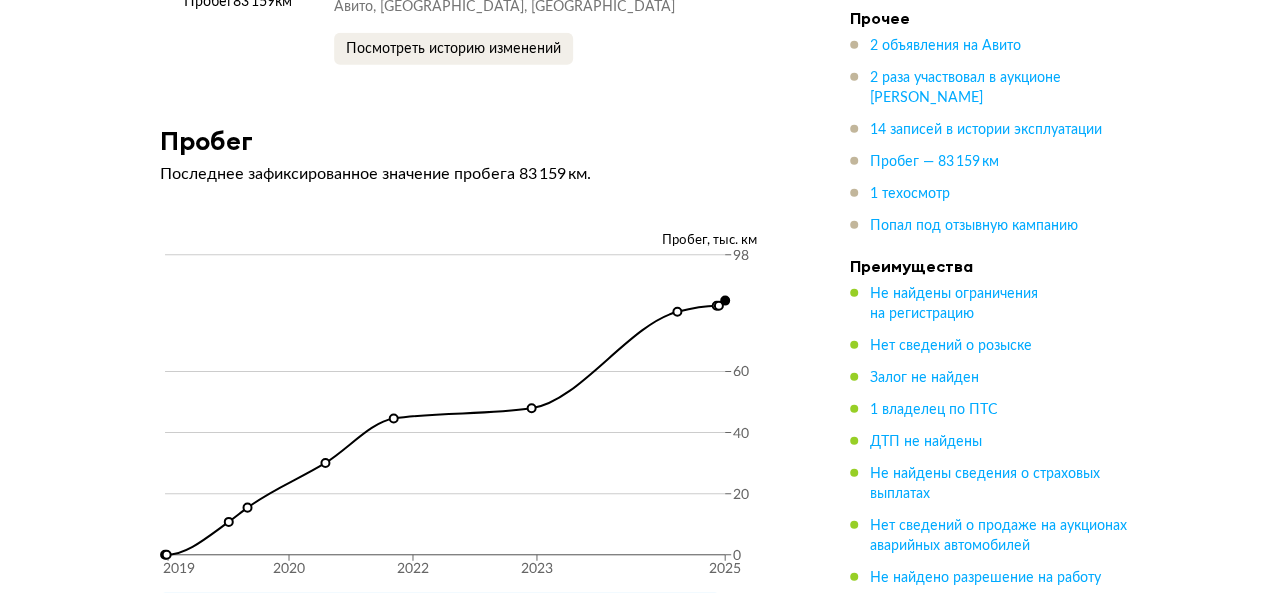 scroll, scrollTop: 6378, scrollLeft: 0, axis: vertical 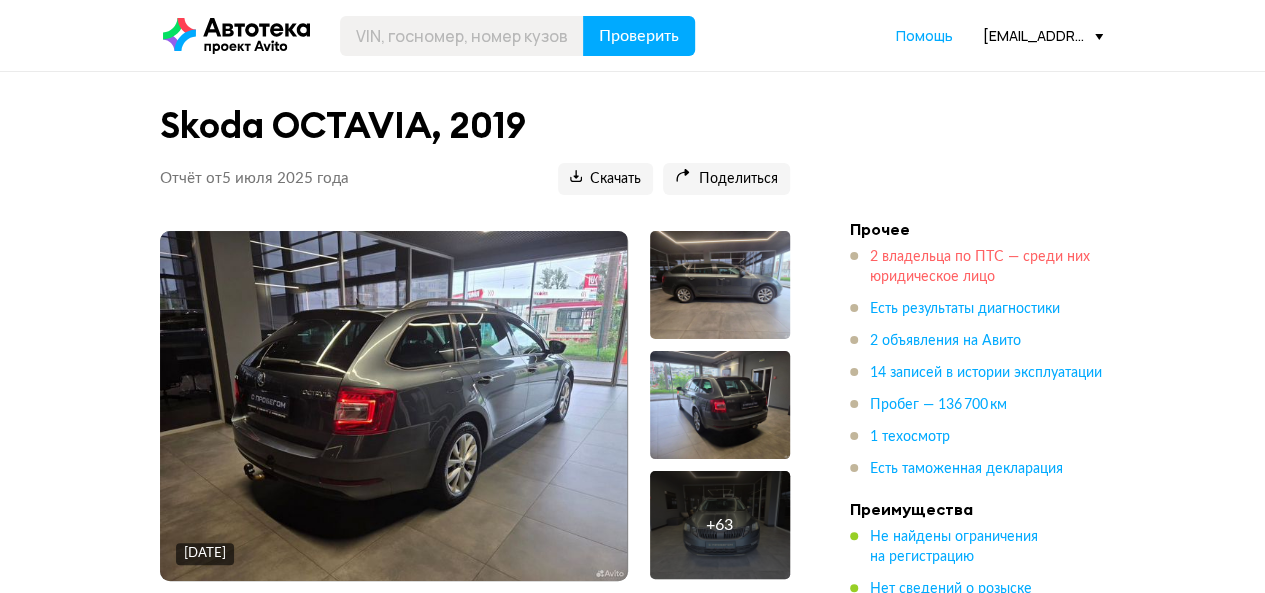 click on "2 владельца по ПТС — среди них юридическое лицо" at bounding box center [980, 267] 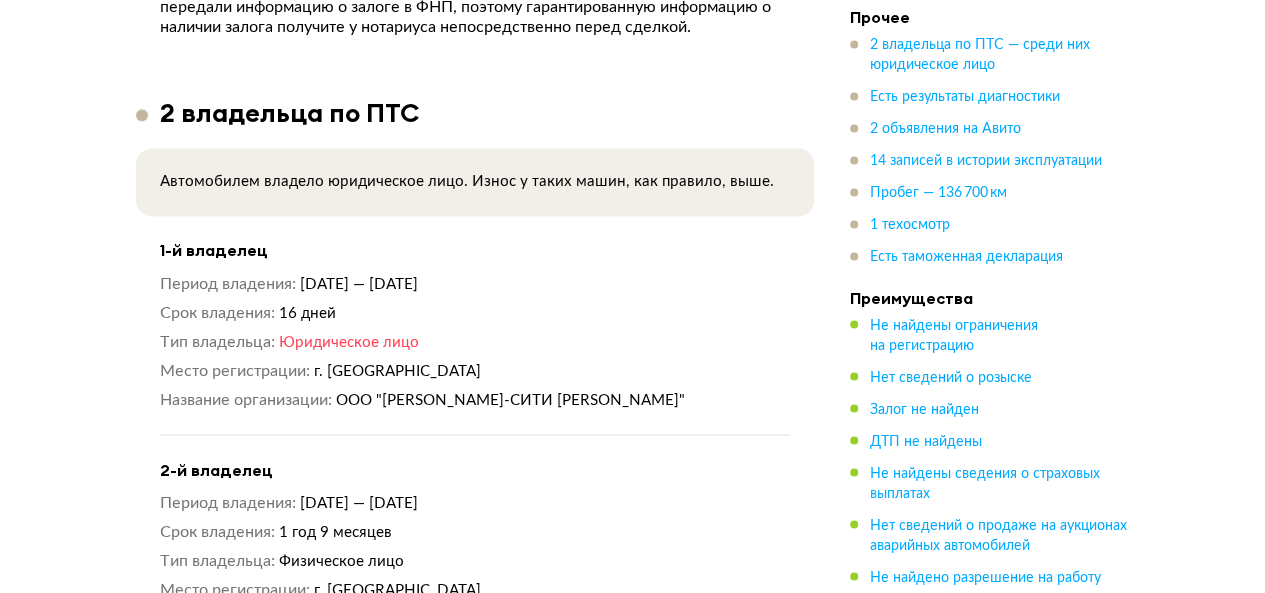 scroll, scrollTop: 1716, scrollLeft: 0, axis: vertical 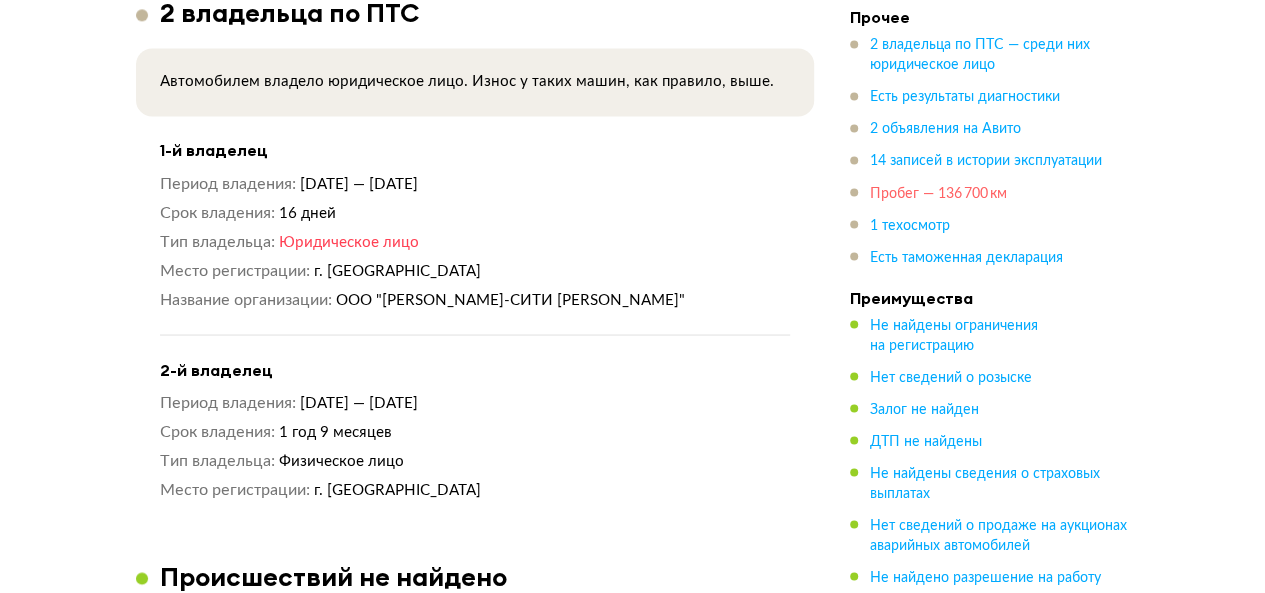 click on "Пробег —  136 700 км" at bounding box center (938, 194) 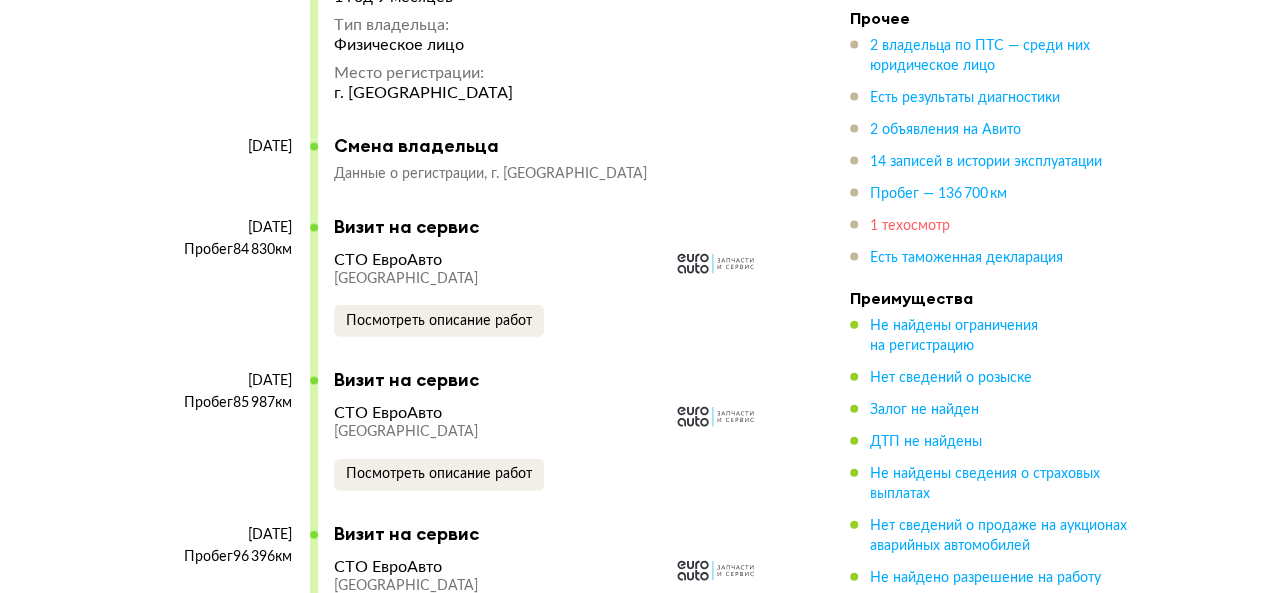 scroll, scrollTop: 7091, scrollLeft: 0, axis: vertical 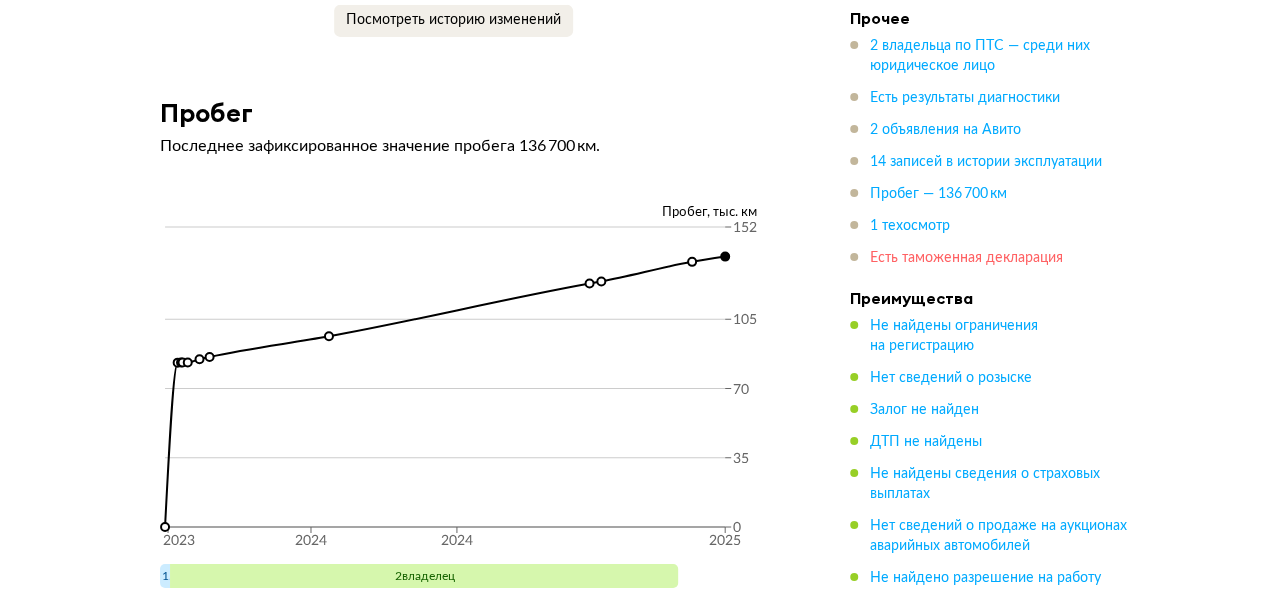 click on "Есть таможенная декларация" at bounding box center (966, 258) 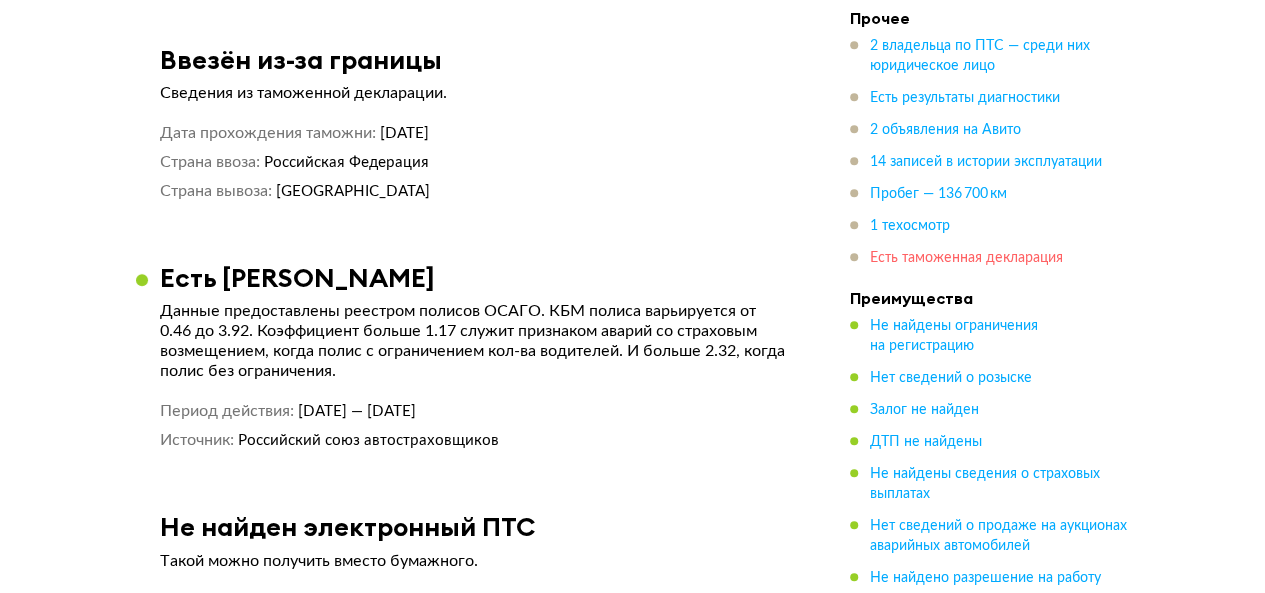 scroll, scrollTop: 8311, scrollLeft: 0, axis: vertical 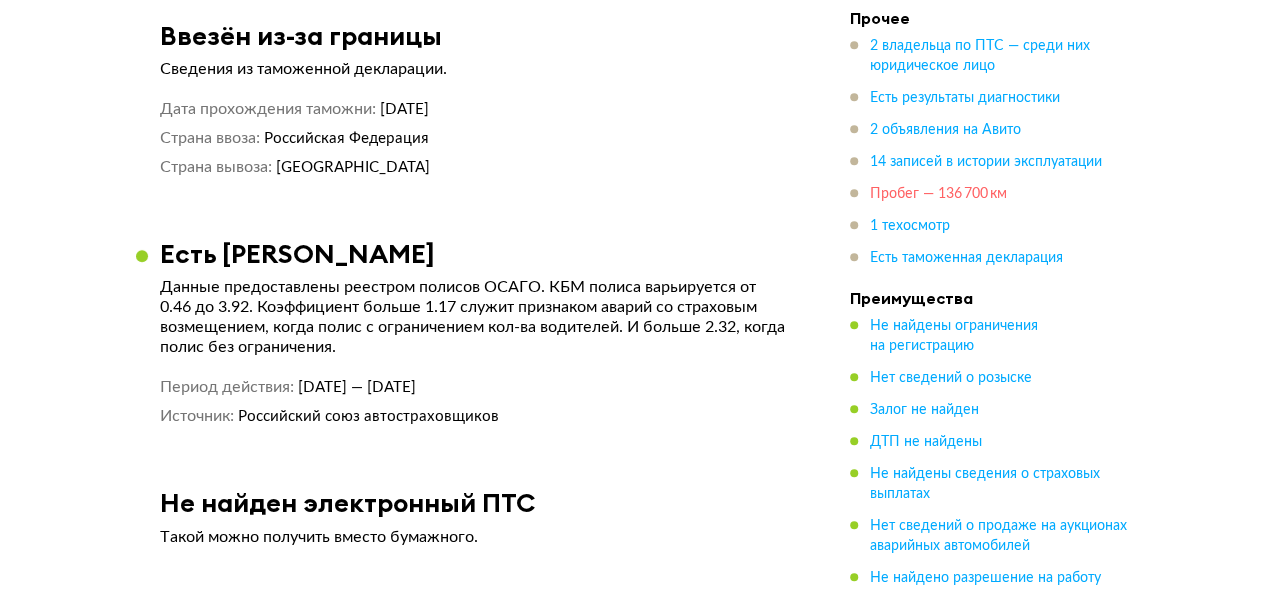 click on "Пробег —  136 700 км" at bounding box center [938, 194] 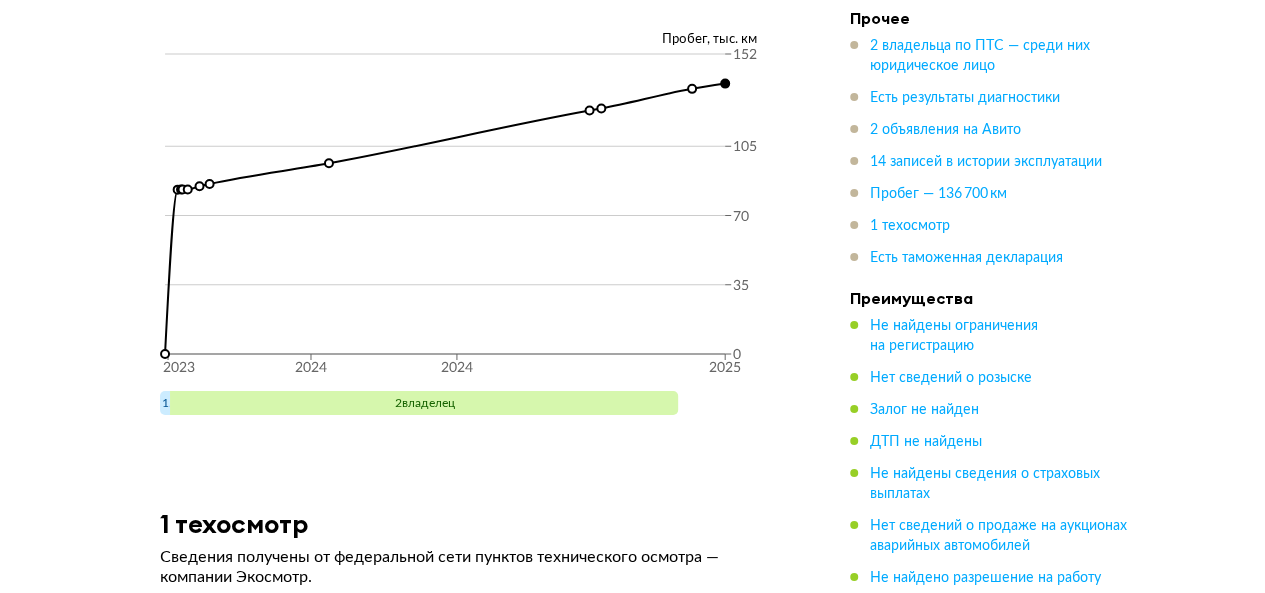 scroll, scrollTop: 7090, scrollLeft: 0, axis: vertical 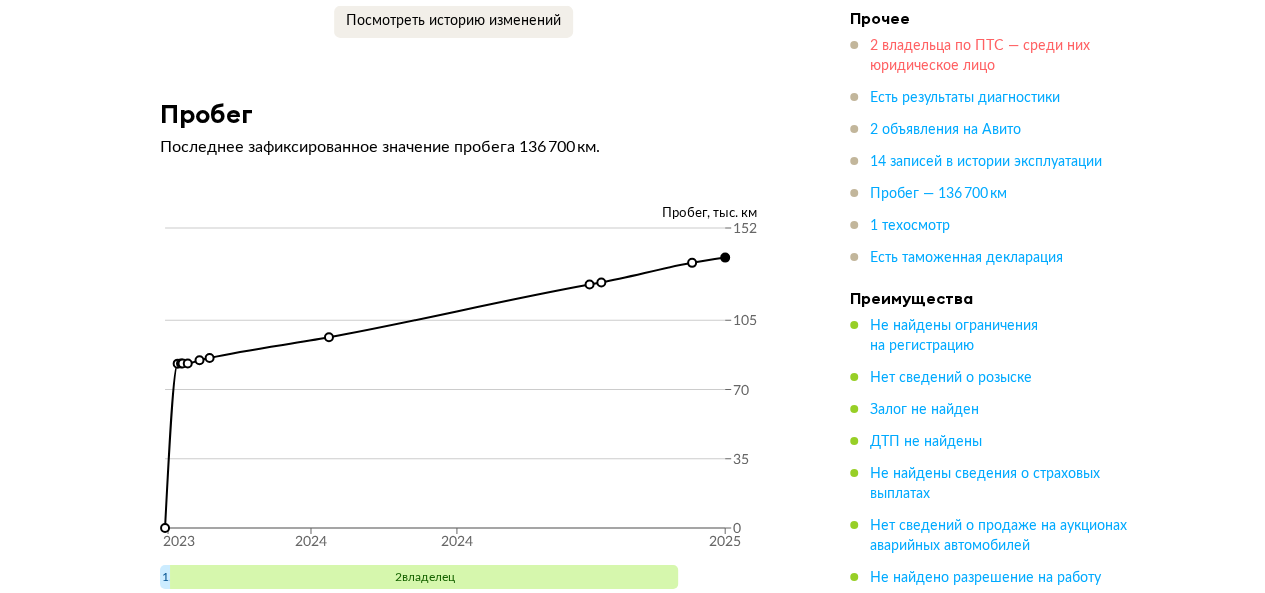 click on "2 владельца по ПТС — среди них юридическое лицо" at bounding box center [980, 56] 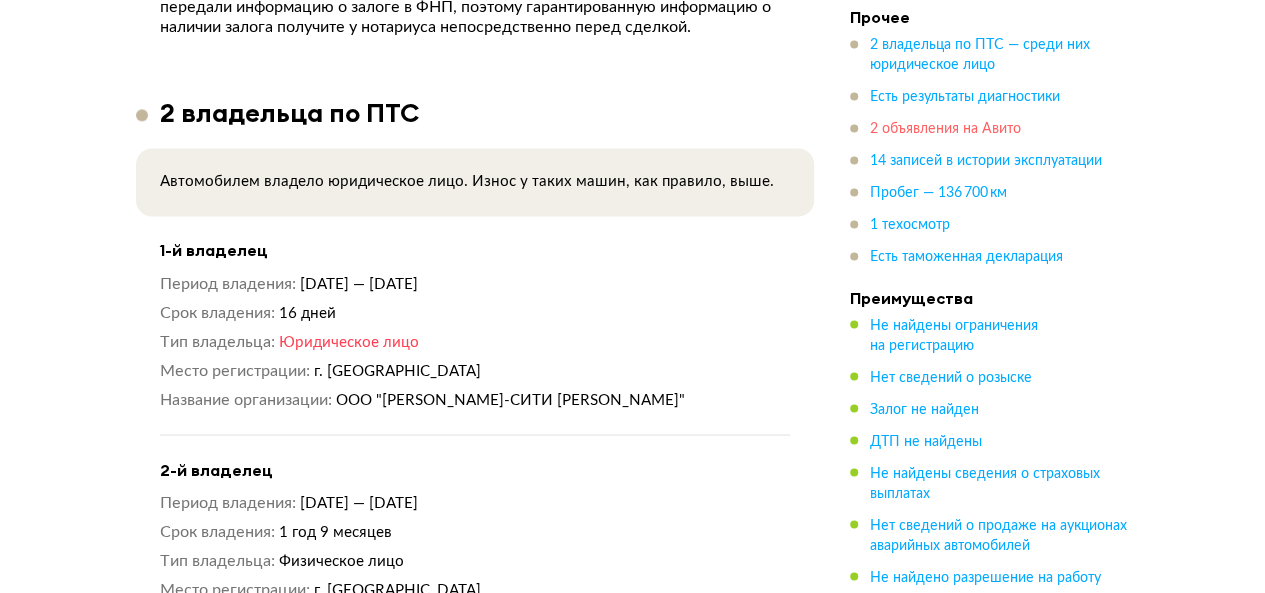 click on "2 объявления на Авито" at bounding box center [945, 130] 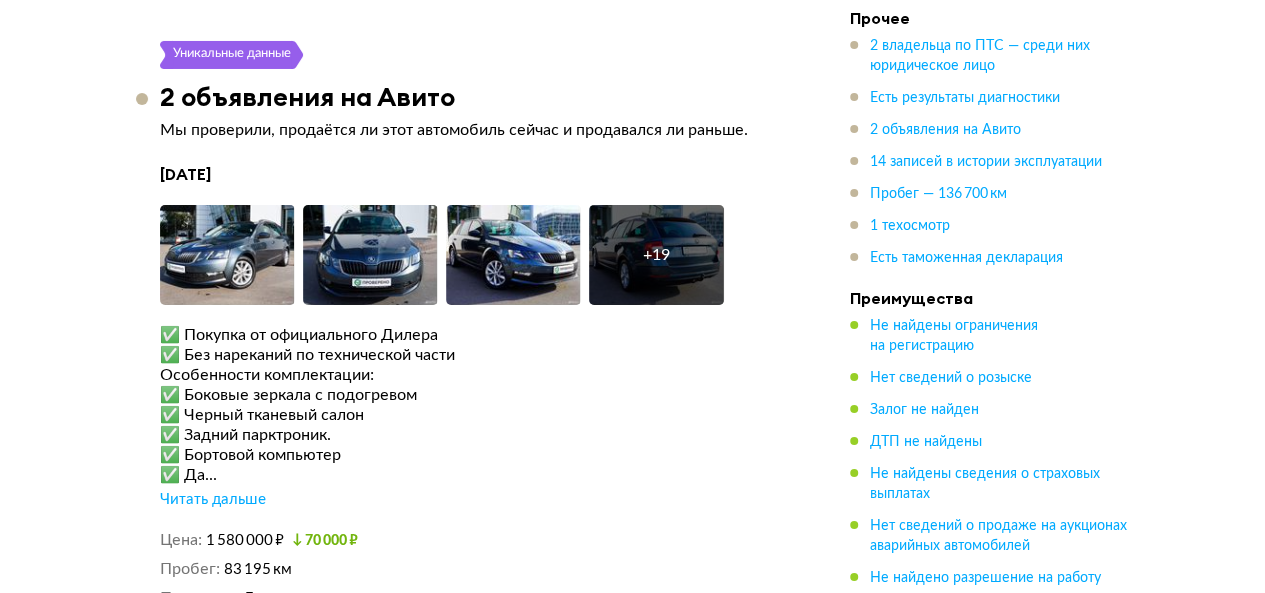 scroll, scrollTop: 3616, scrollLeft: 0, axis: vertical 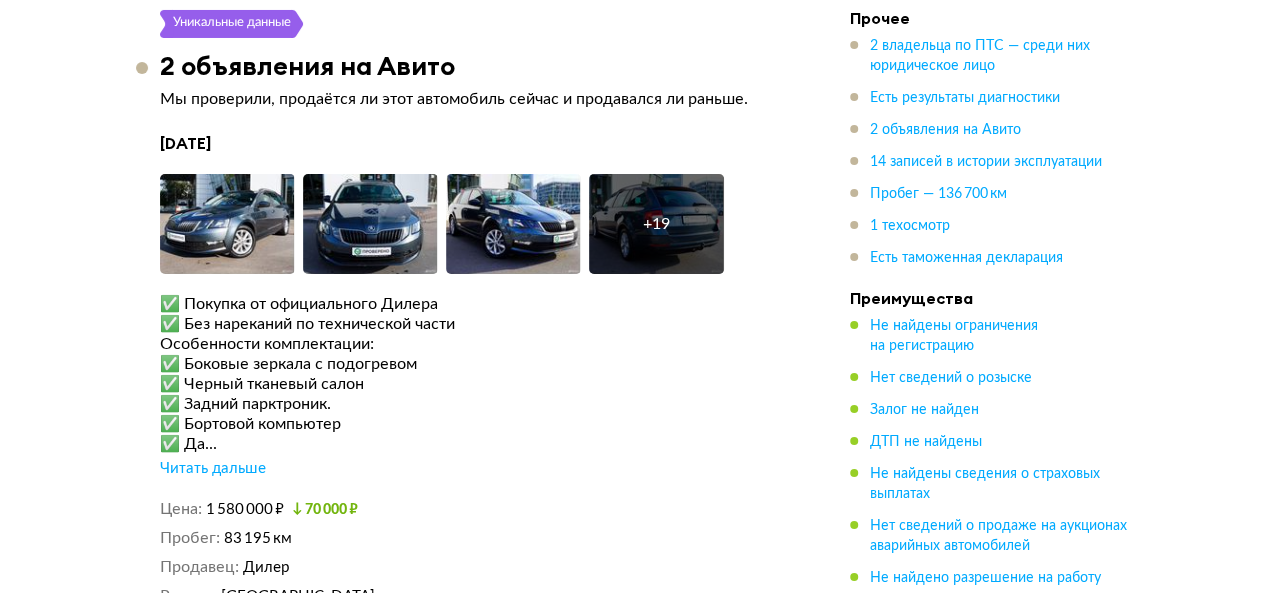 click on "Читать дальше" at bounding box center [213, 469] 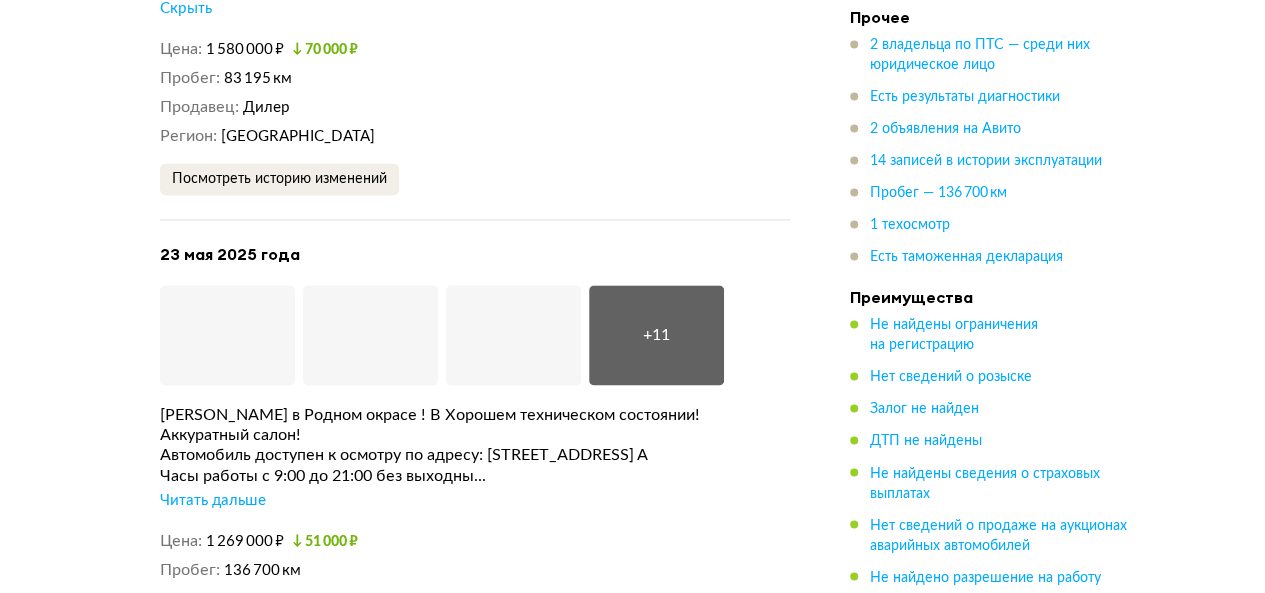 scroll, scrollTop: 5216, scrollLeft: 0, axis: vertical 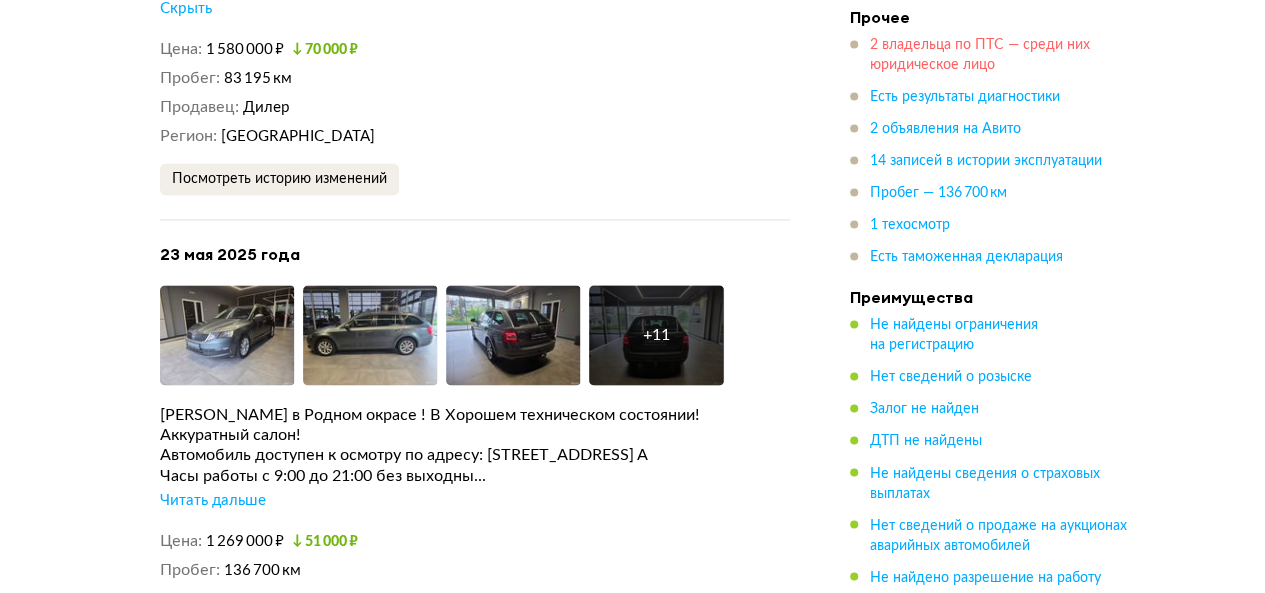 click on "2 владельца по ПТС — среди них юридическое лицо" at bounding box center (980, 56) 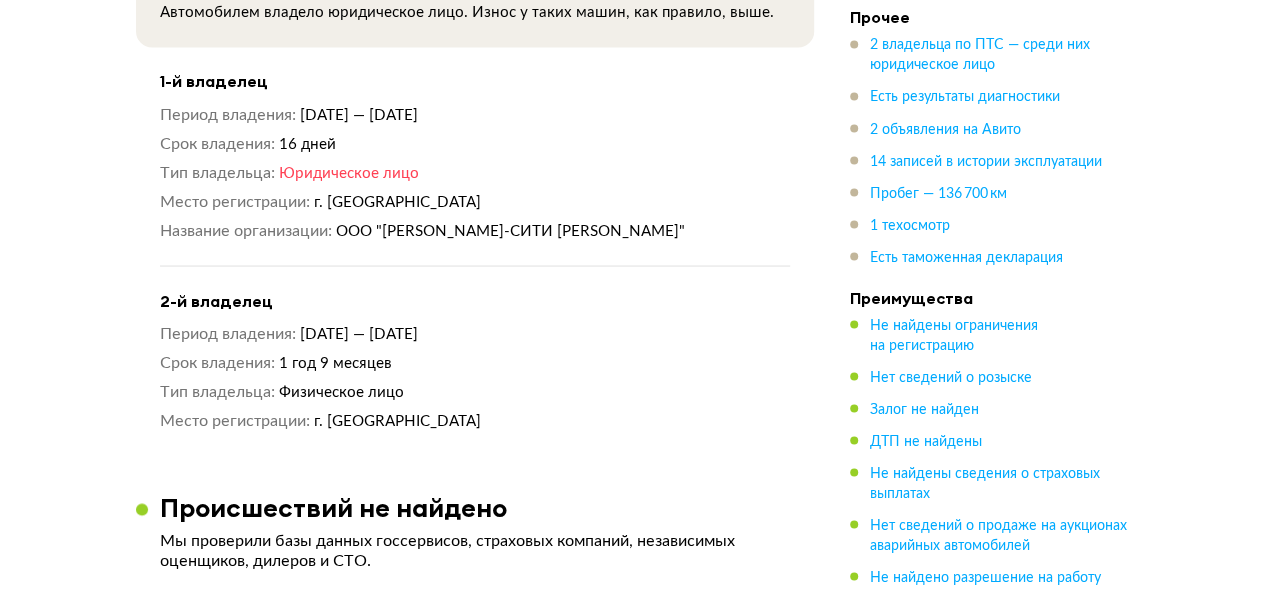 scroll, scrollTop: 1816, scrollLeft: 0, axis: vertical 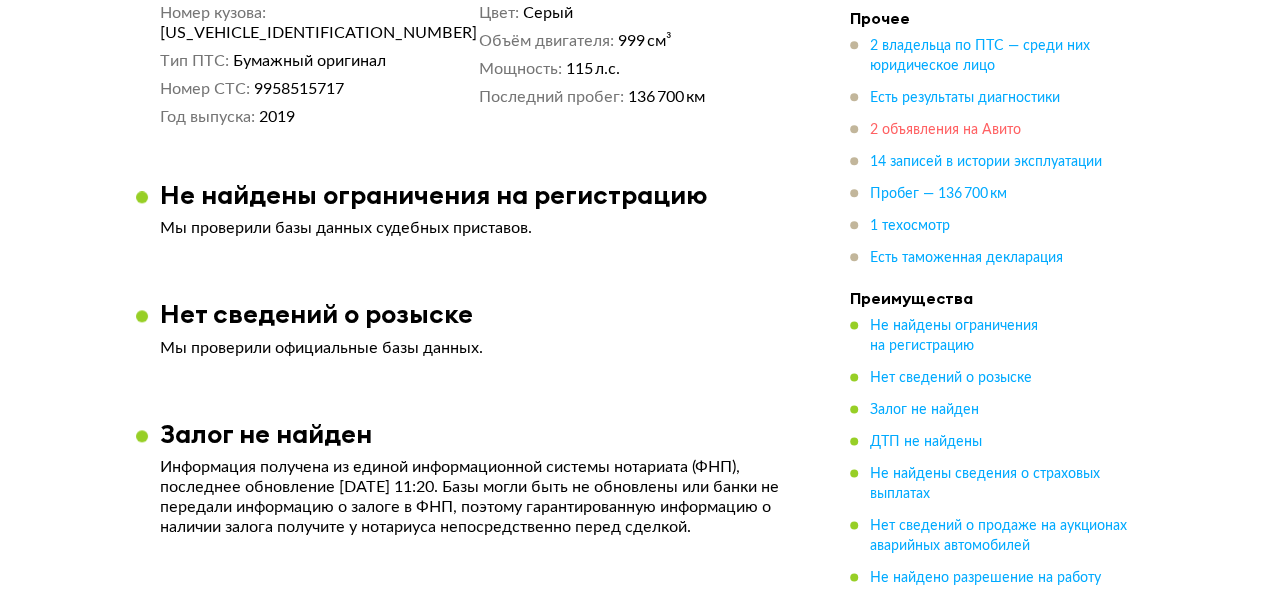 click on "2 объявления на Авито" at bounding box center (945, 130) 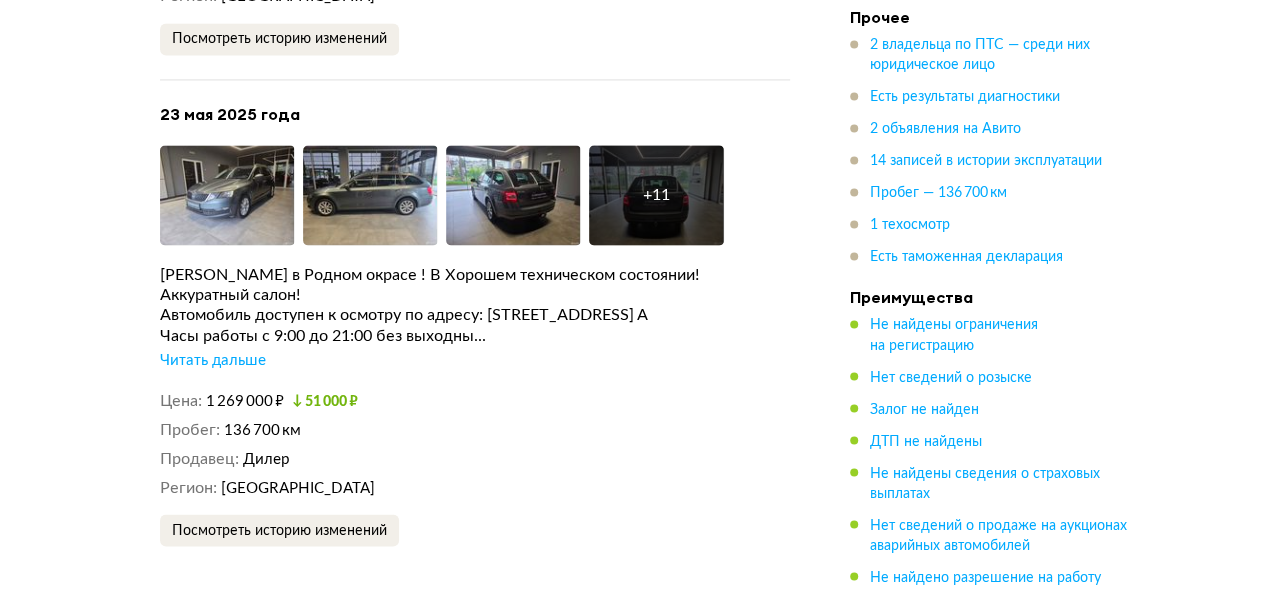 scroll, scrollTop: 5315, scrollLeft: 0, axis: vertical 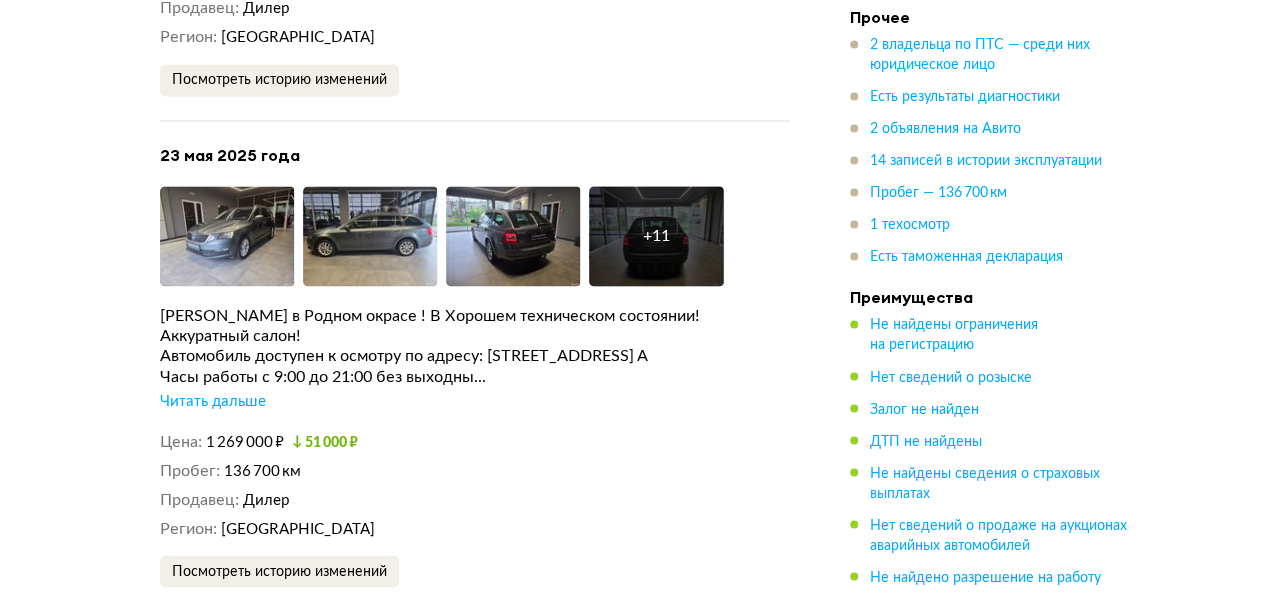 click on "Читать дальше" at bounding box center (213, 401) 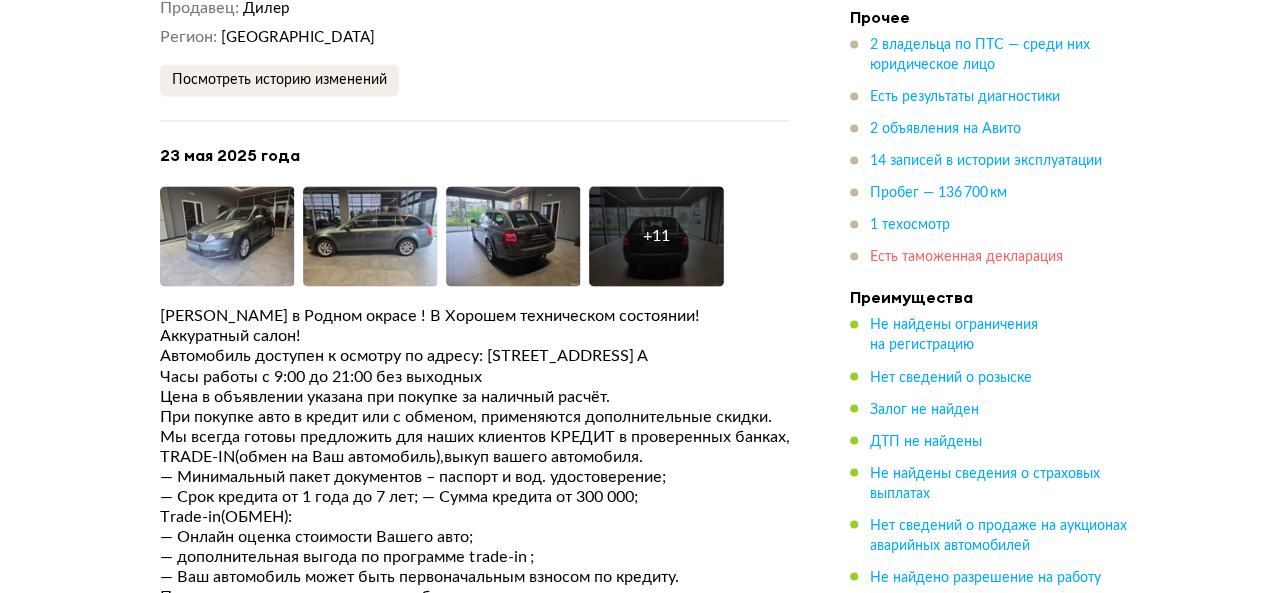 click on "Есть таможенная декларация" at bounding box center [966, 258] 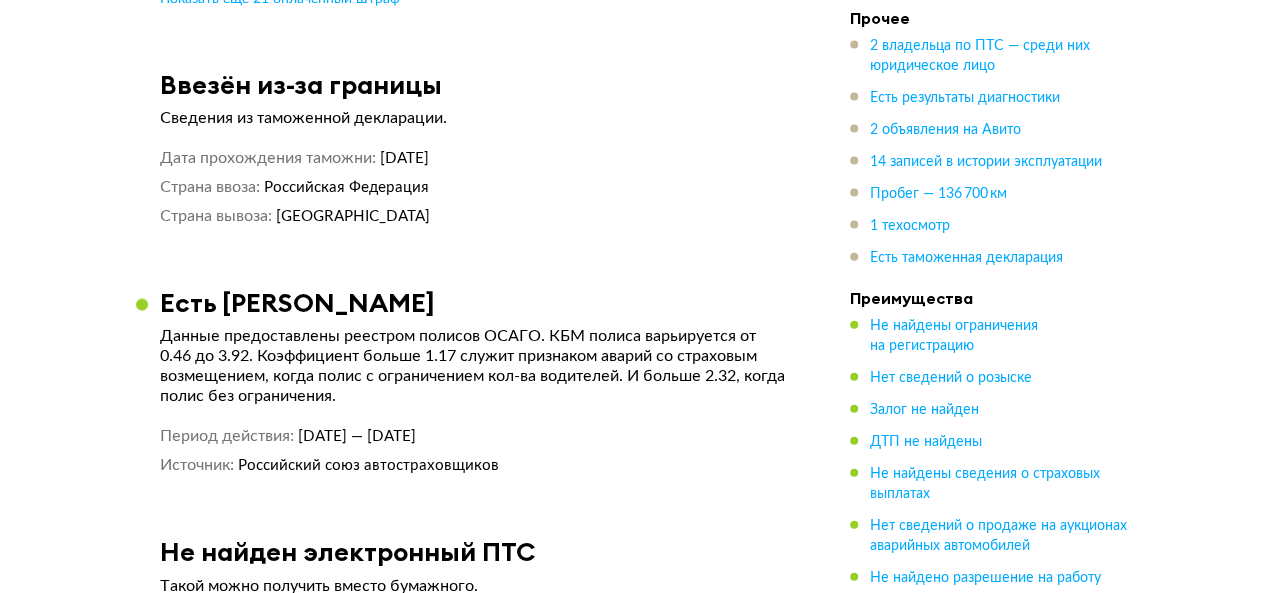 scroll, scrollTop: 9691, scrollLeft: 0, axis: vertical 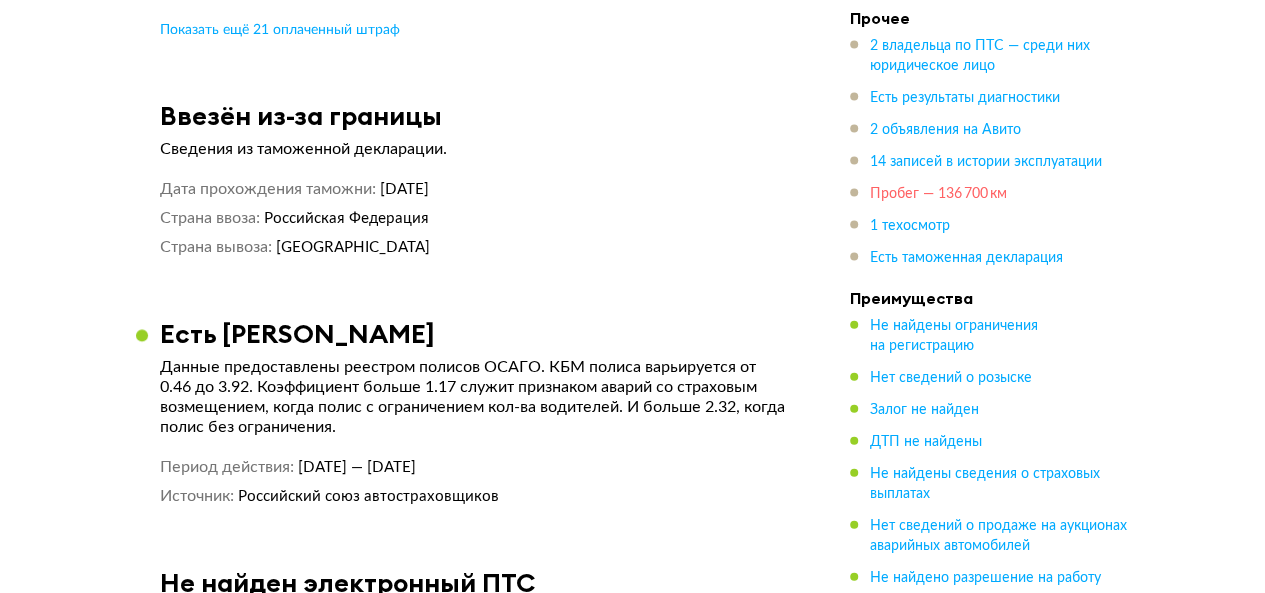 click on "Пробег —  136 700 км" at bounding box center (938, 194) 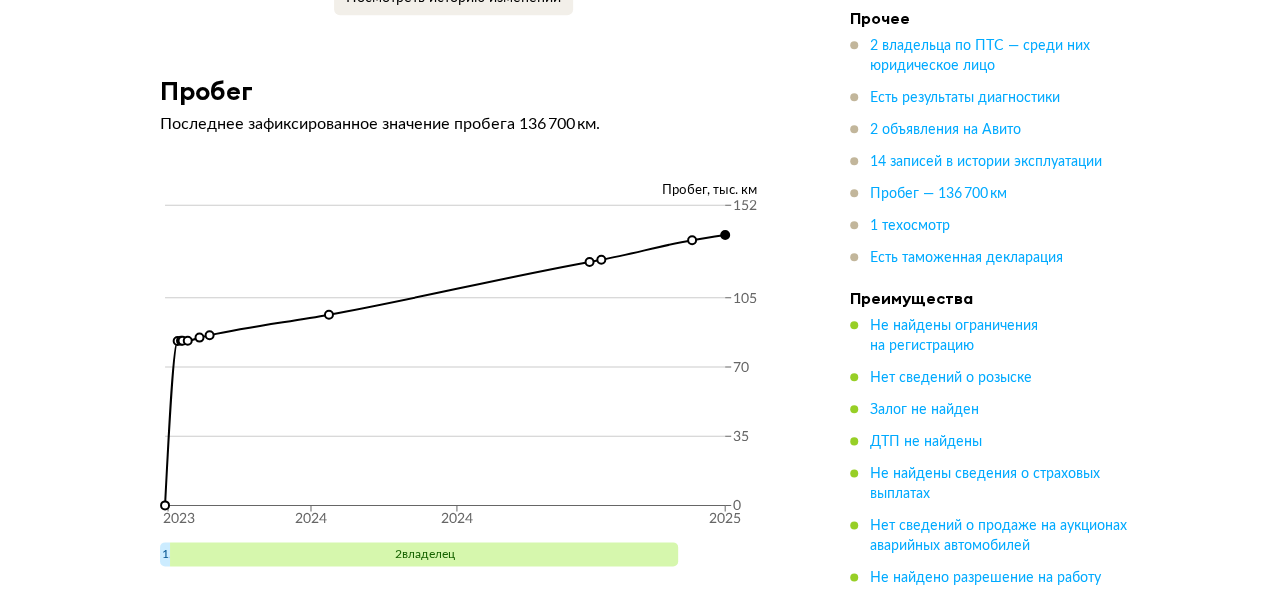 scroll, scrollTop: 8570, scrollLeft: 0, axis: vertical 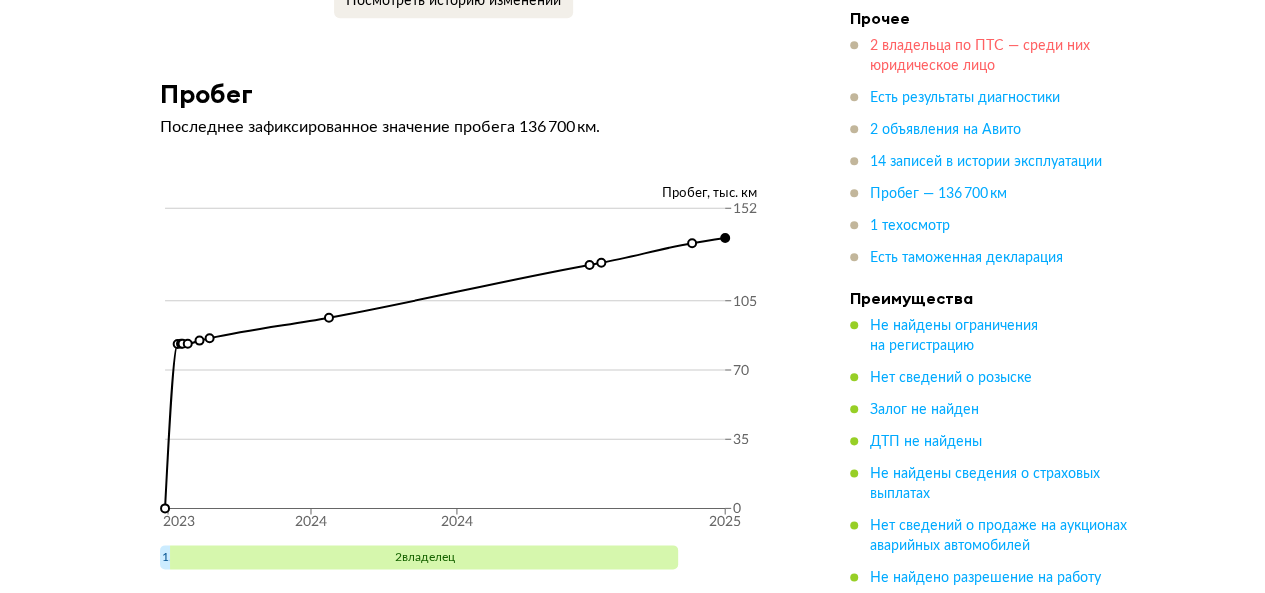 click on "2 владельца по ПТС — среди них юридическое лицо" at bounding box center (980, 56) 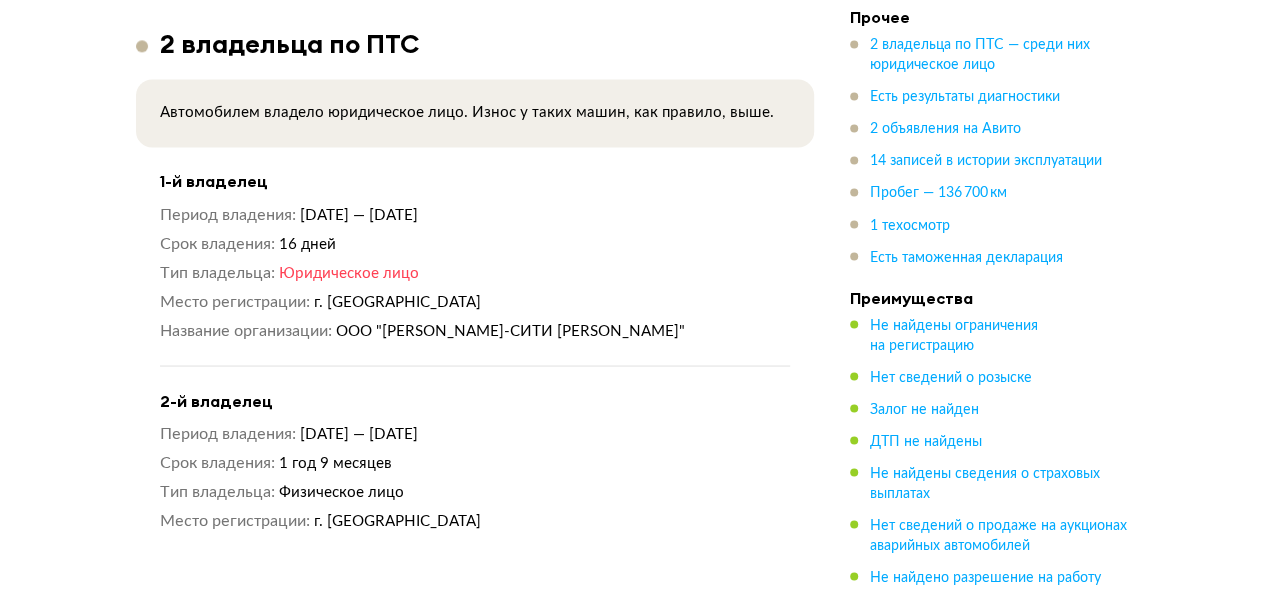 scroll, scrollTop: 1716, scrollLeft: 0, axis: vertical 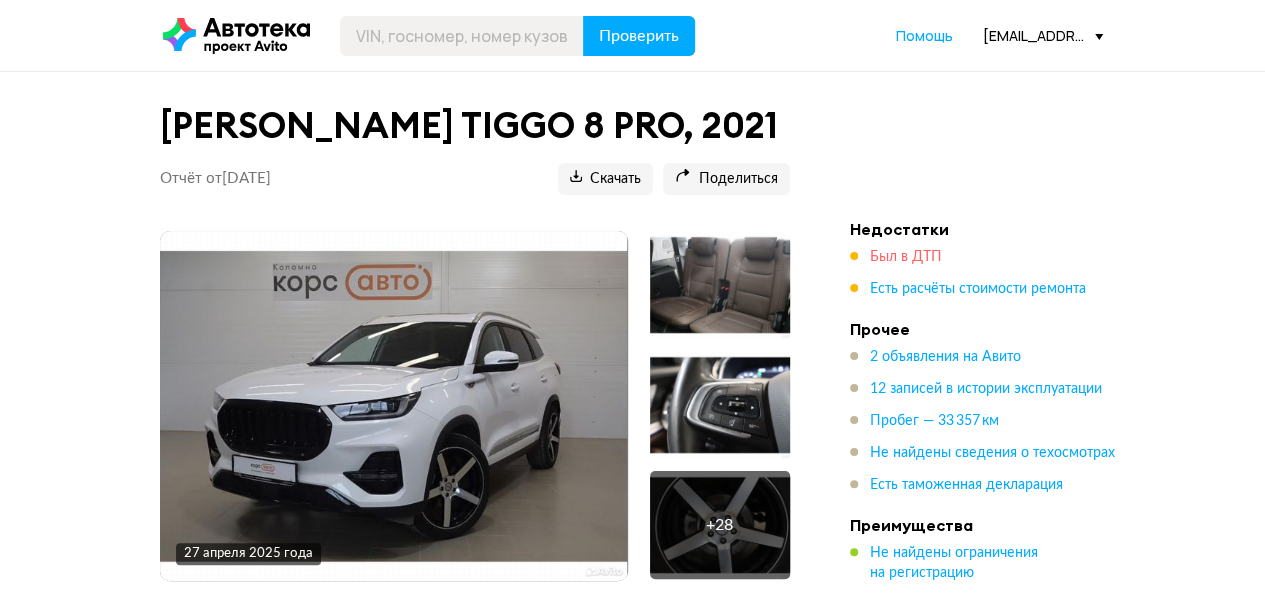 click on "Был в ДТП" at bounding box center (906, 257) 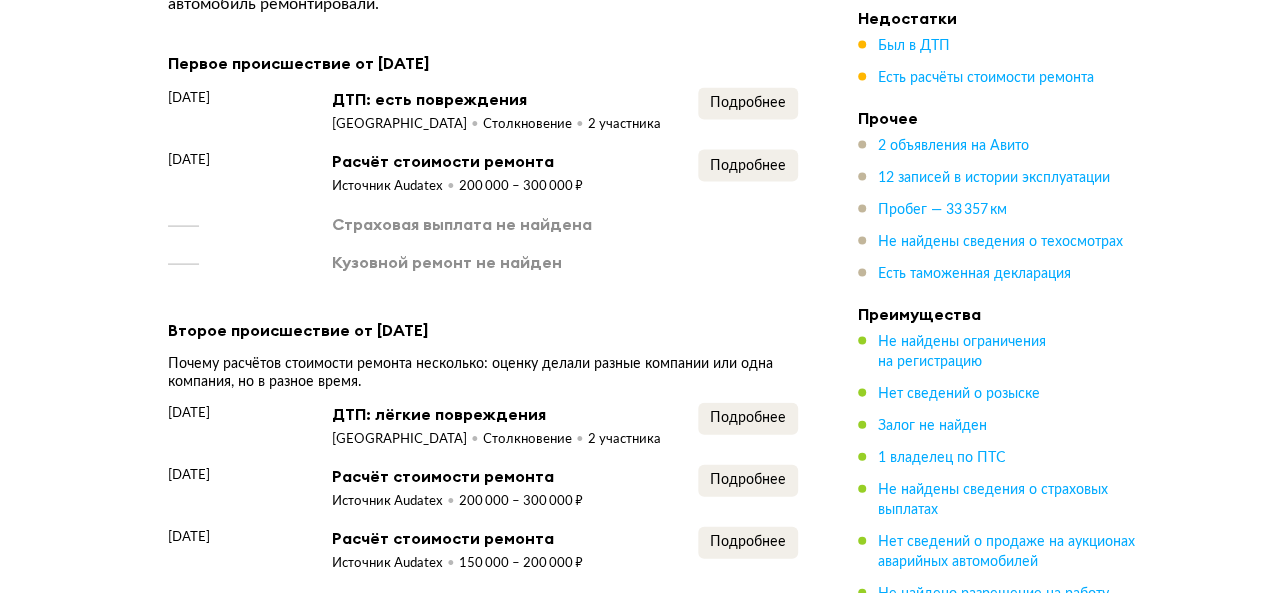 scroll, scrollTop: 1981, scrollLeft: 0, axis: vertical 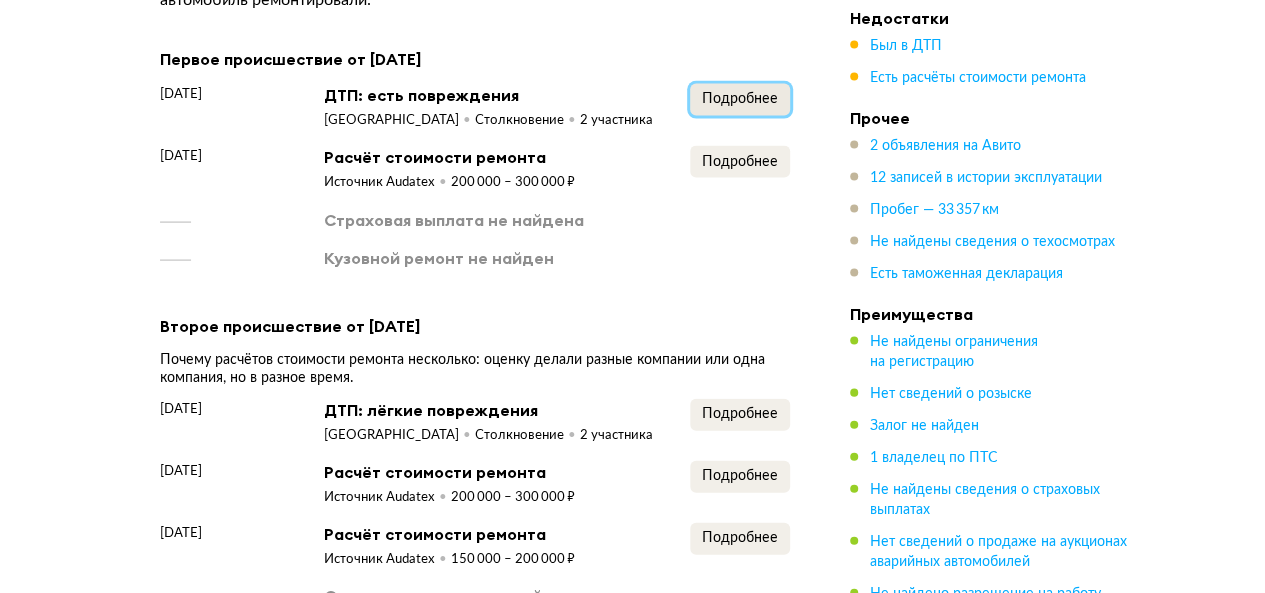 click on "Подробнее" at bounding box center (740, 99) 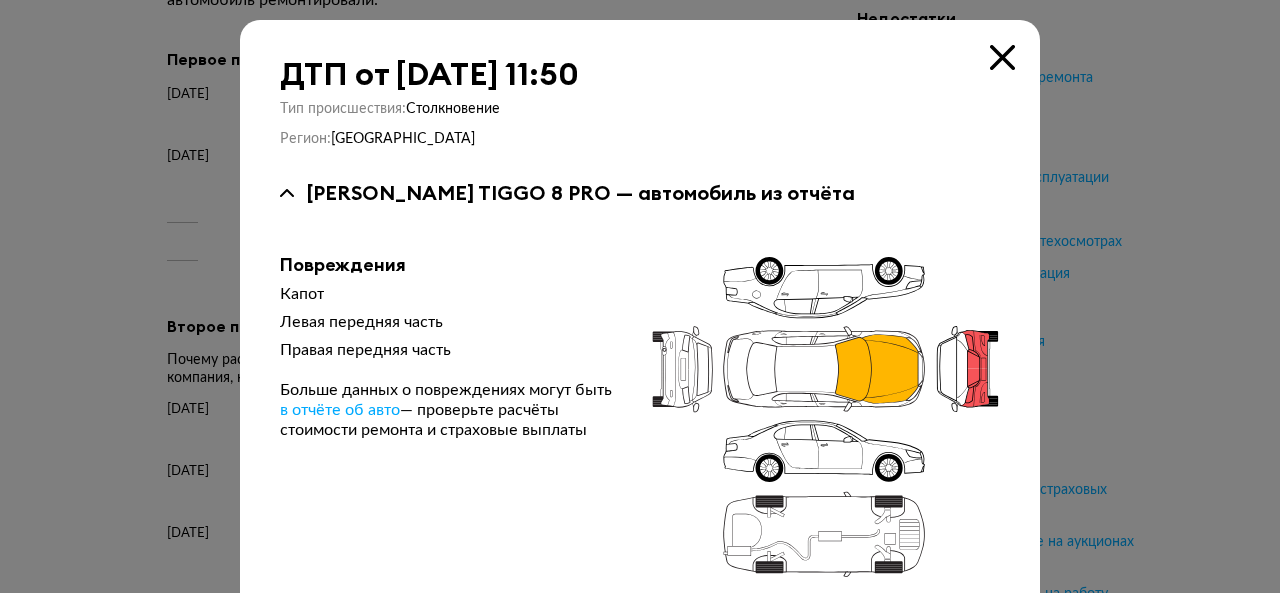 click at bounding box center (1002, 57) 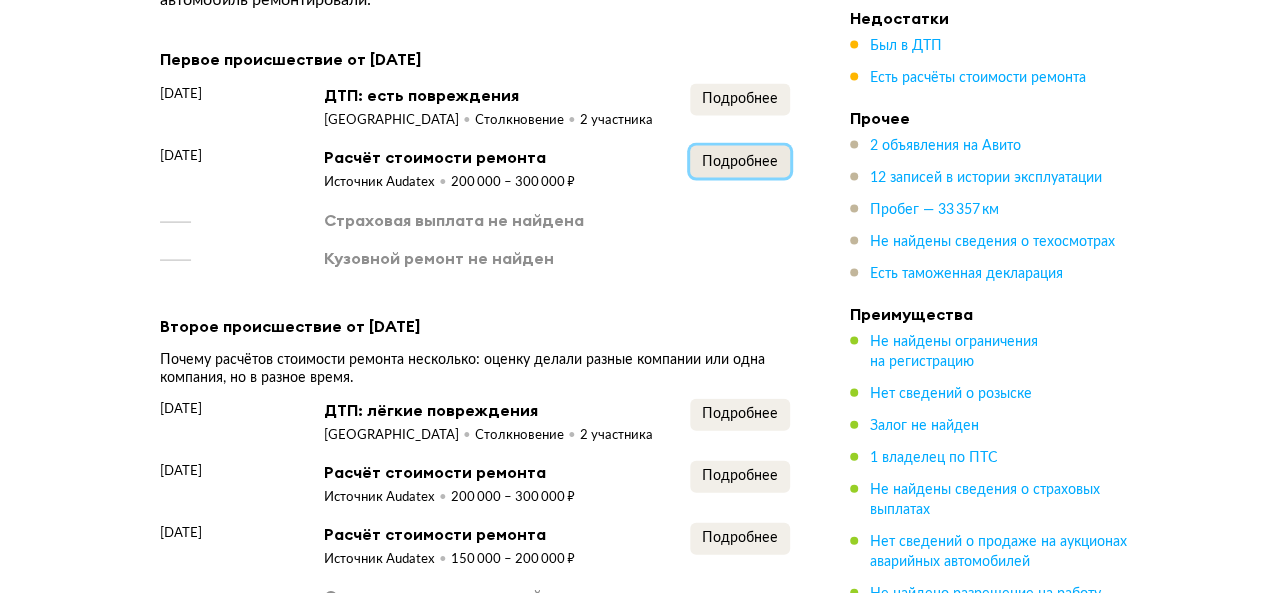 click on "Подробнее" at bounding box center [740, 162] 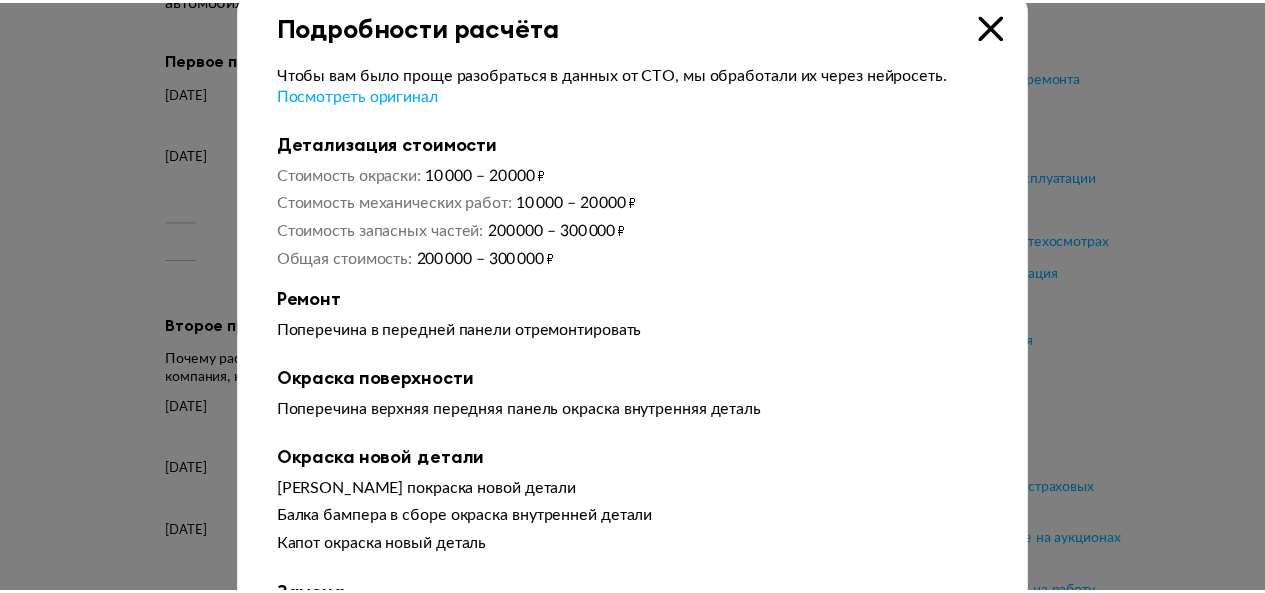 scroll, scrollTop: 0, scrollLeft: 0, axis: both 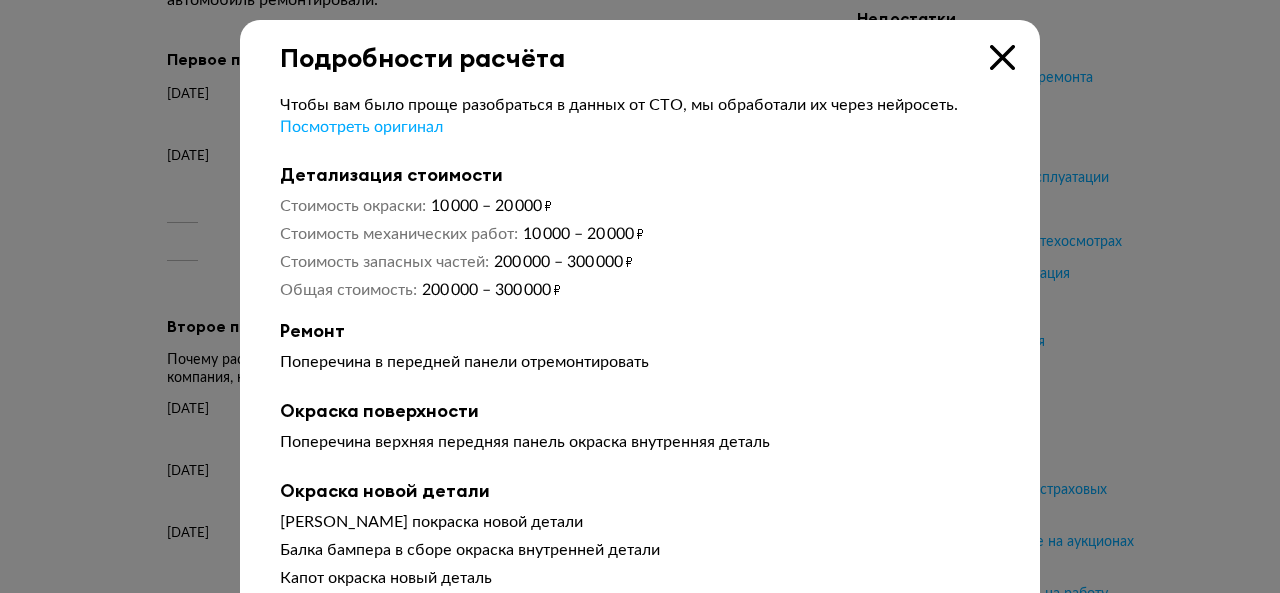 click at bounding box center (1002, 57) 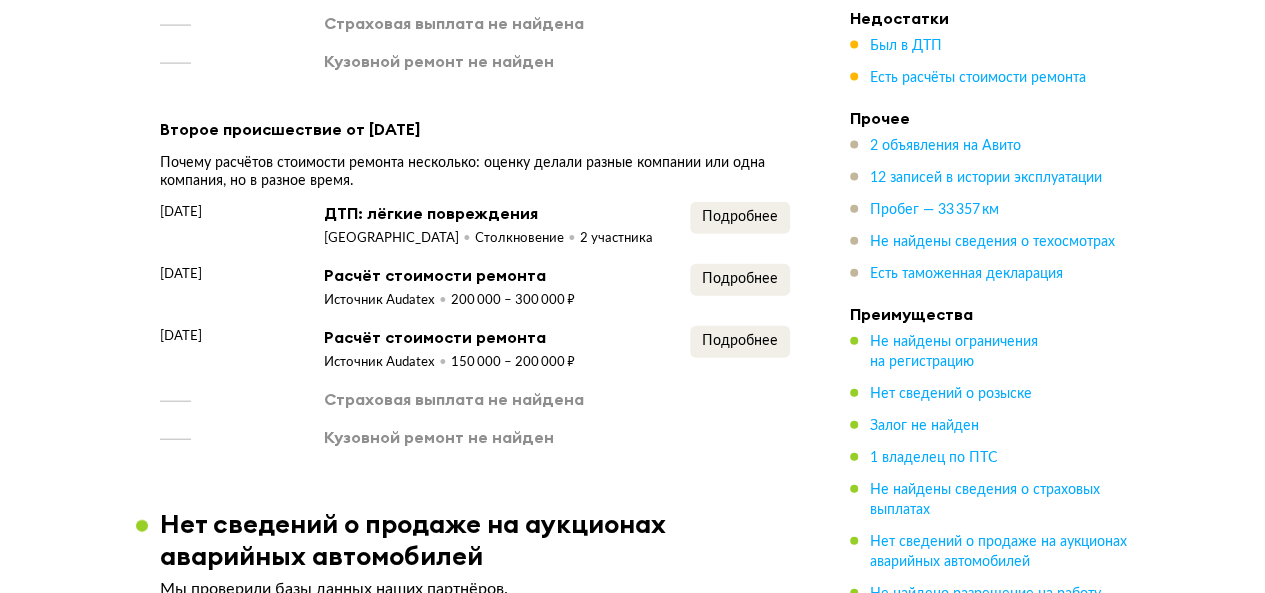 scroll, scrollTop: 2181, scrollLeft: 0, axis: vertical 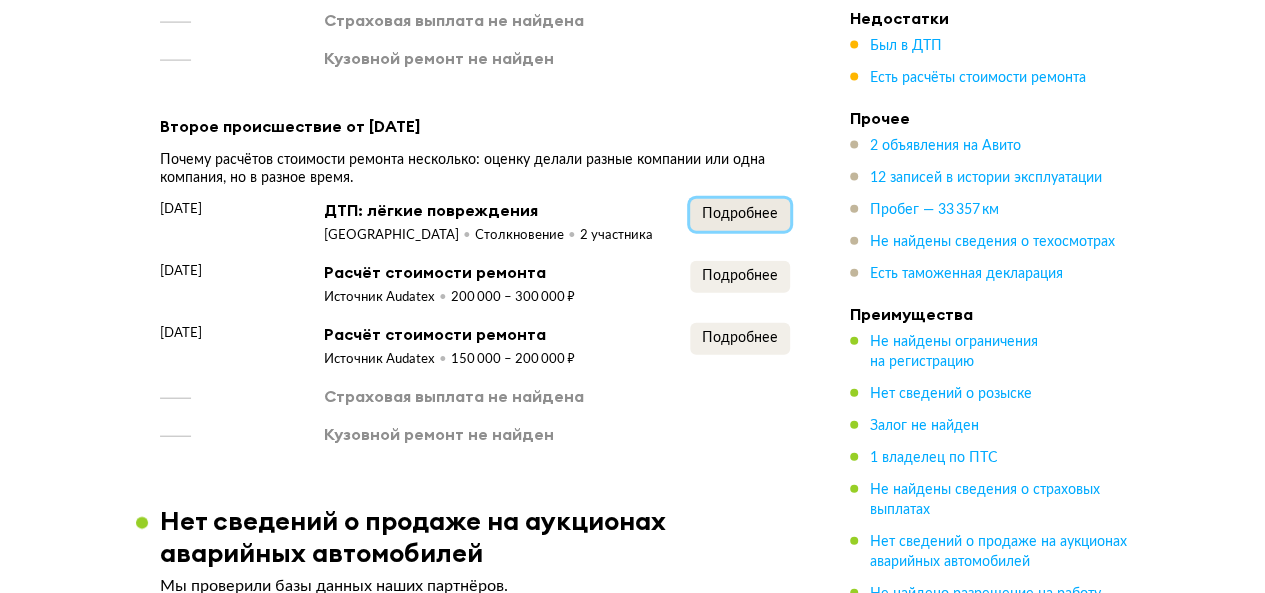 click on "Подробнее" at bounding box center [740, 214] 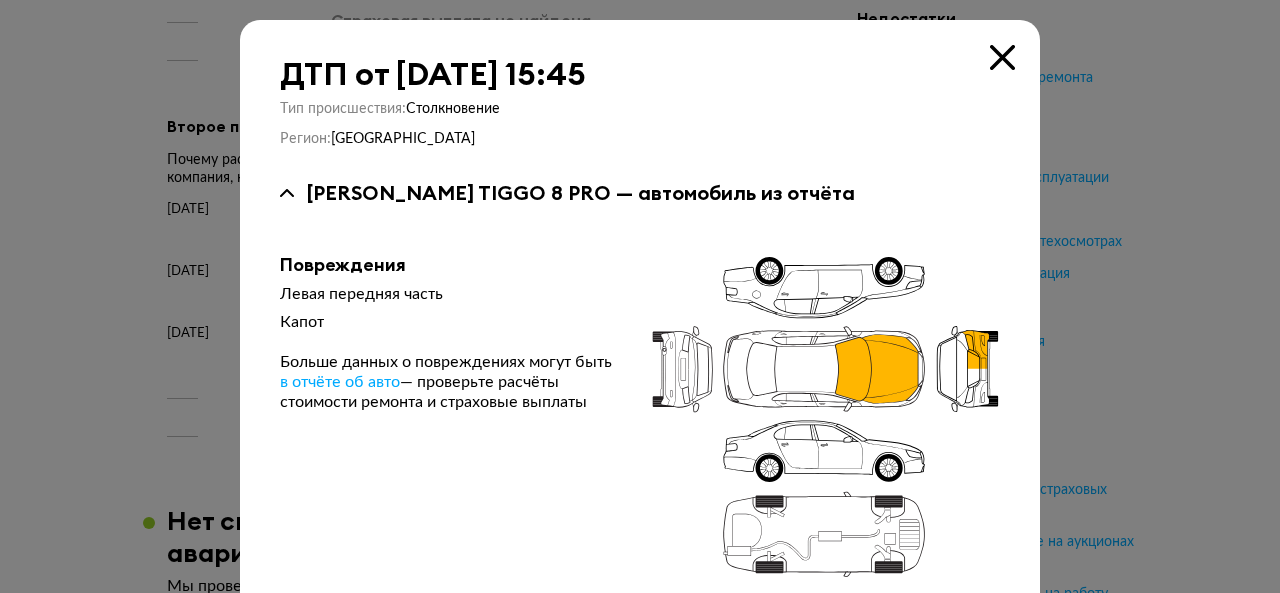 click at bounding box center [1002, 57] 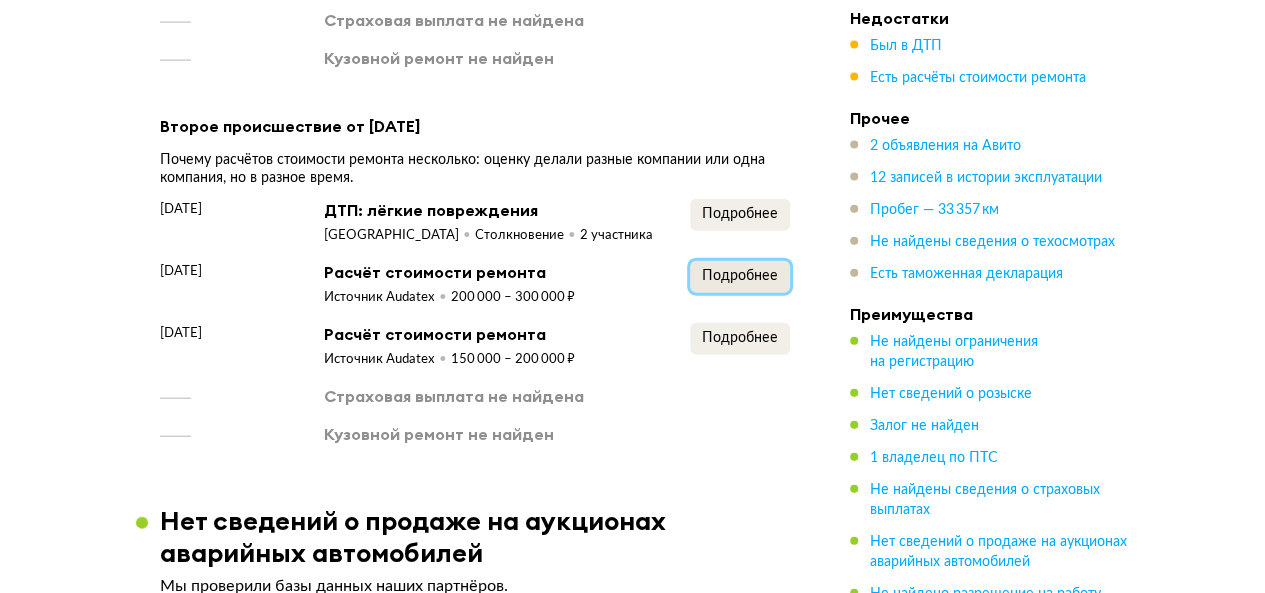 click on "Подробнее" at bounding box center (740, 276) 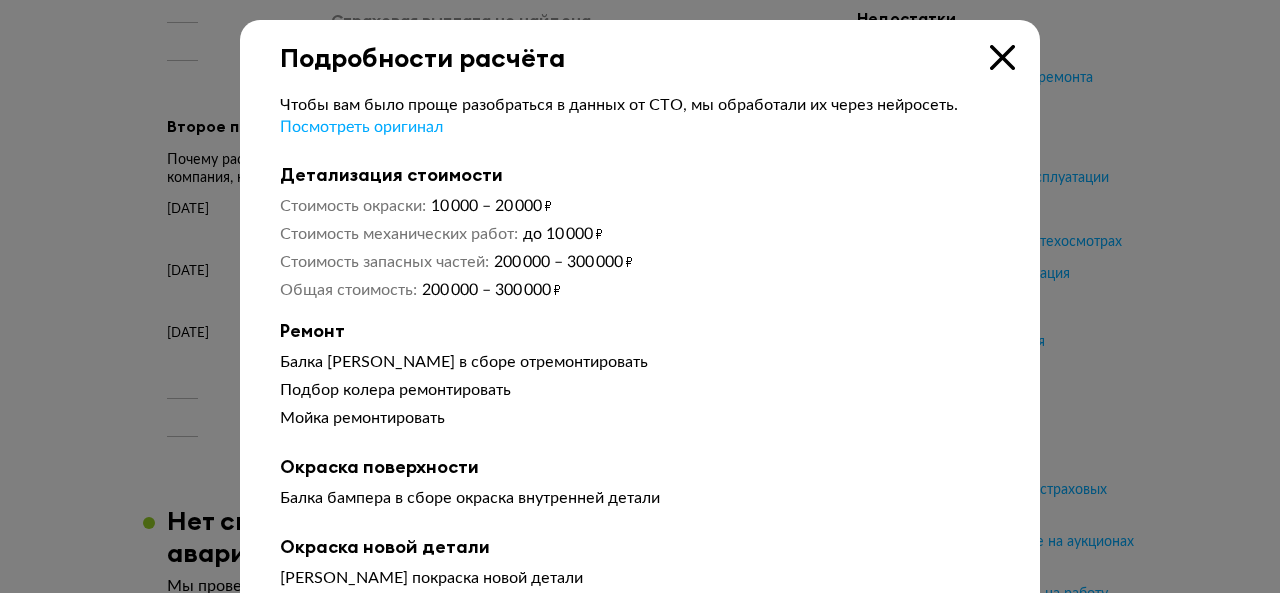 click at bounding box center (1002, 57) 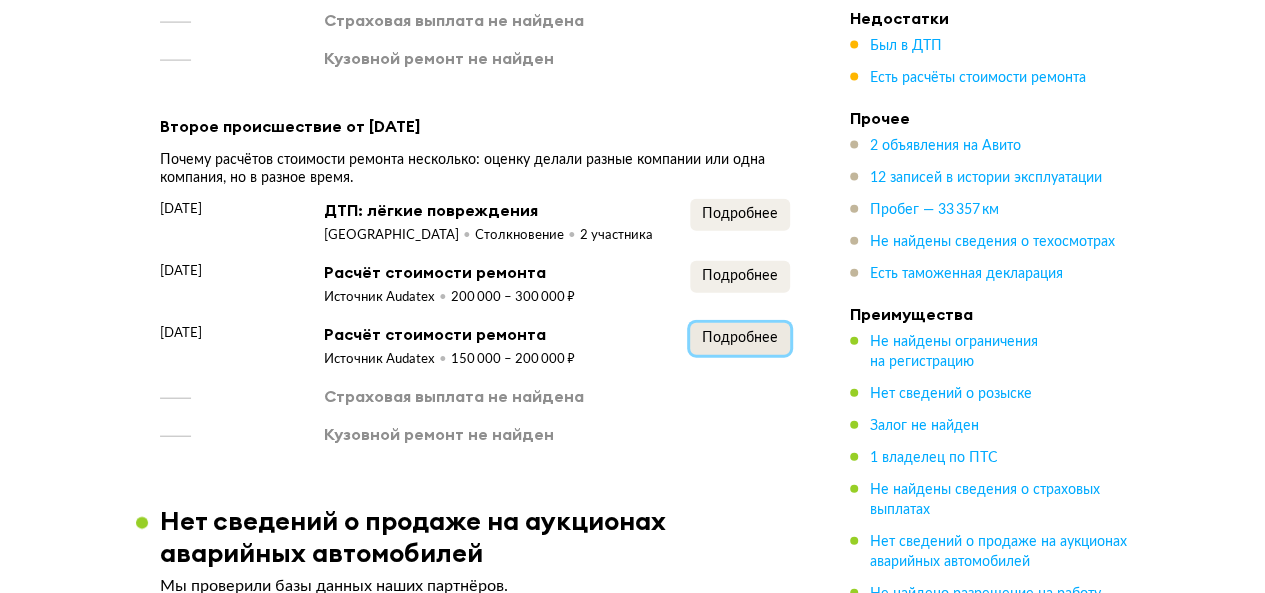 click on "Подробнее" at bounding box center [740, 338] 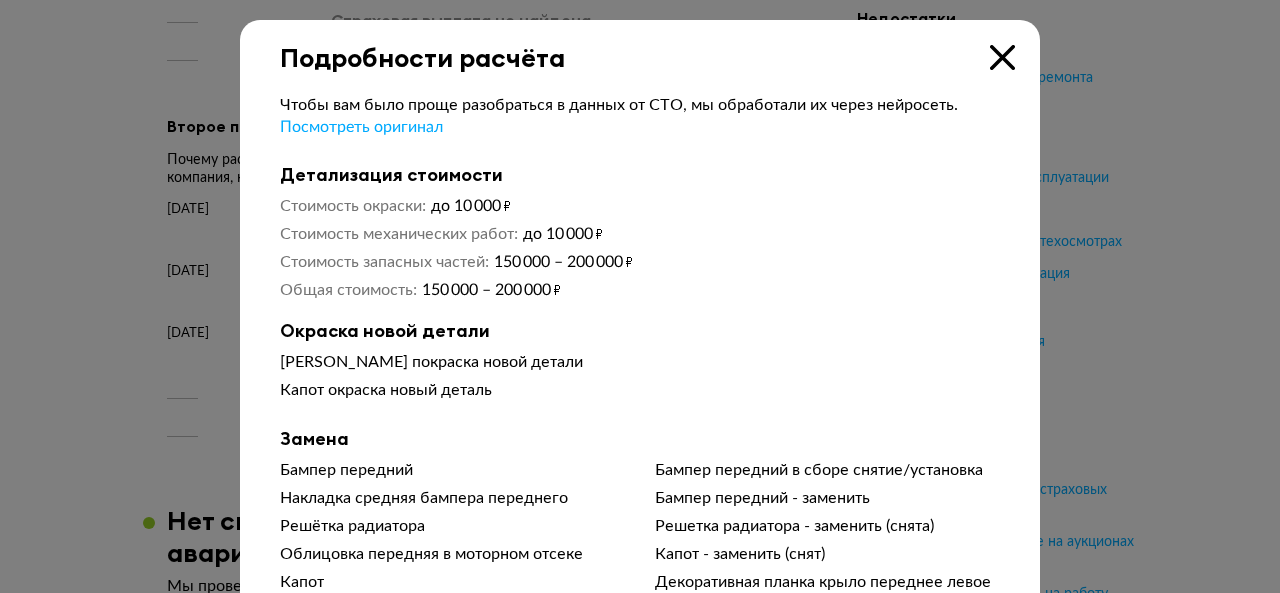 click at bounding box center [1002, 57] 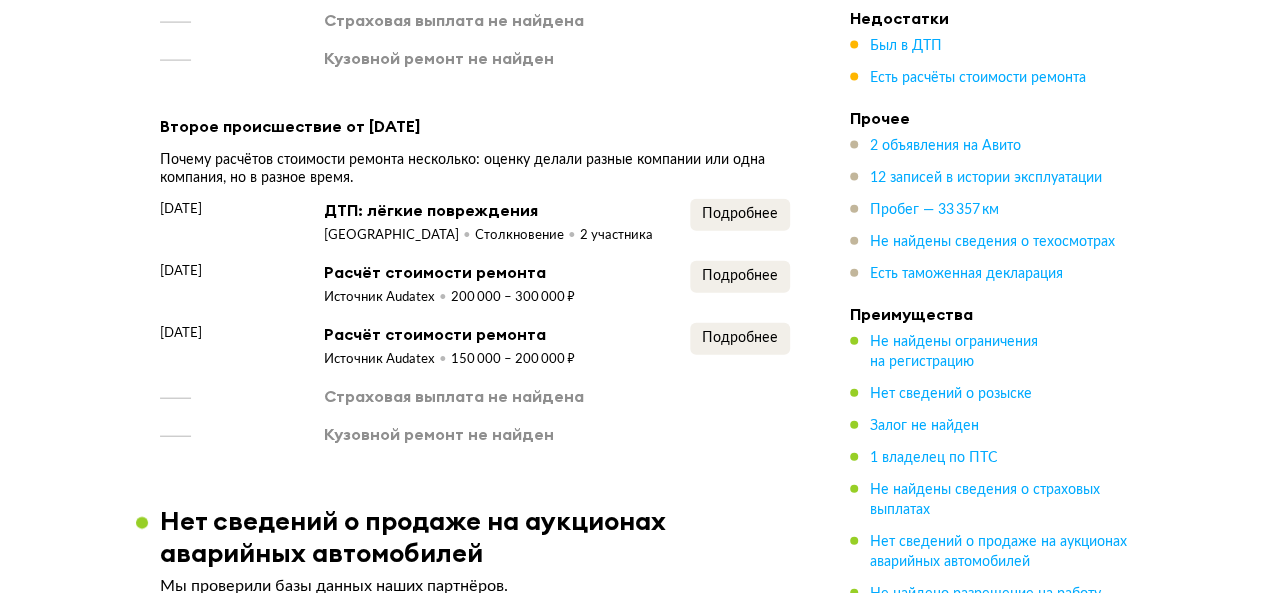 scroll, scrollTop: 1981, scrollLeft: 0, axis: vertical 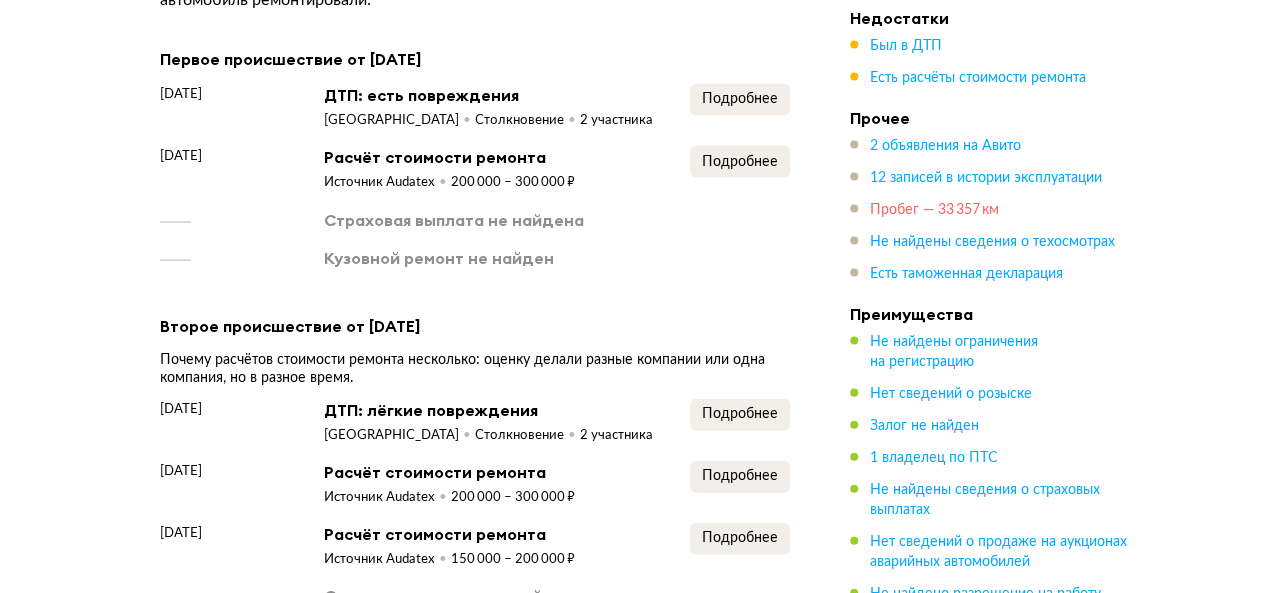 click on "Пробег —  33 357 км" at bounding box center (934, 210) 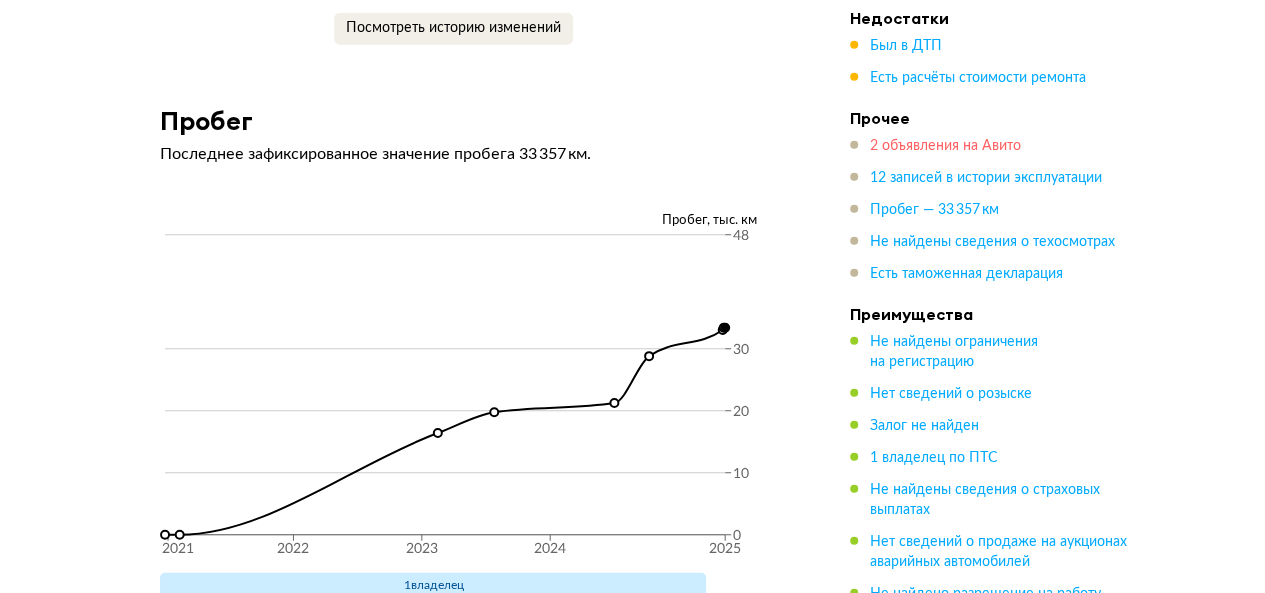 click on "2 объявления на Авито" at bounding box center (945, 146) 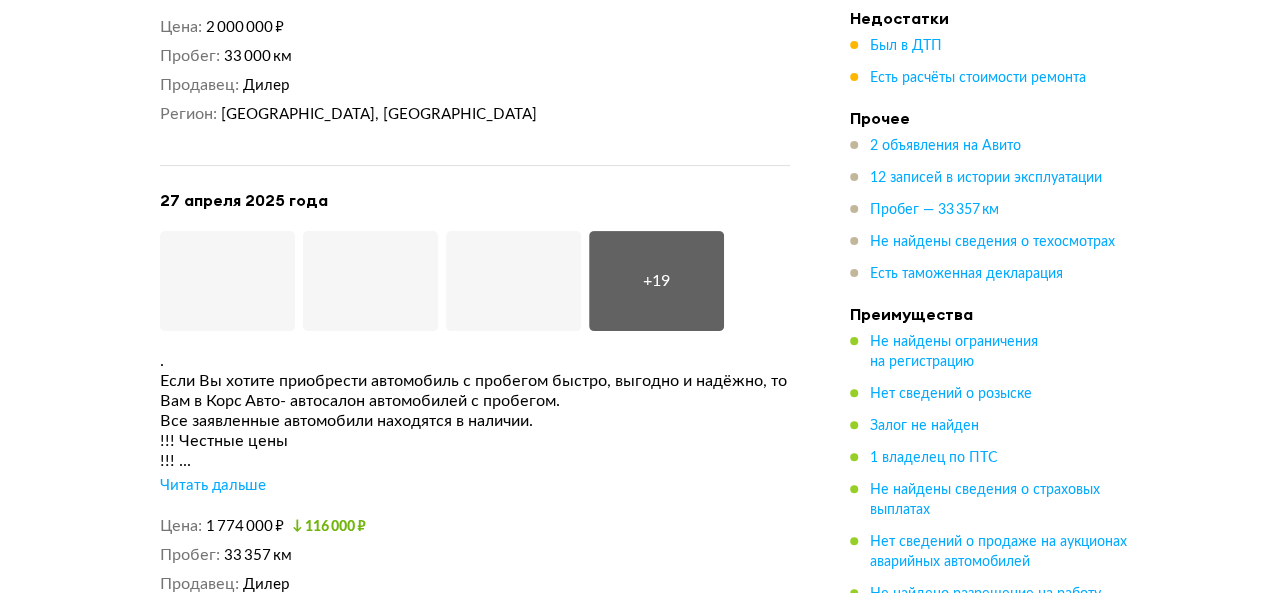 scroll, scrollTop: 4007, scrollLeft: 0, axis: vertical 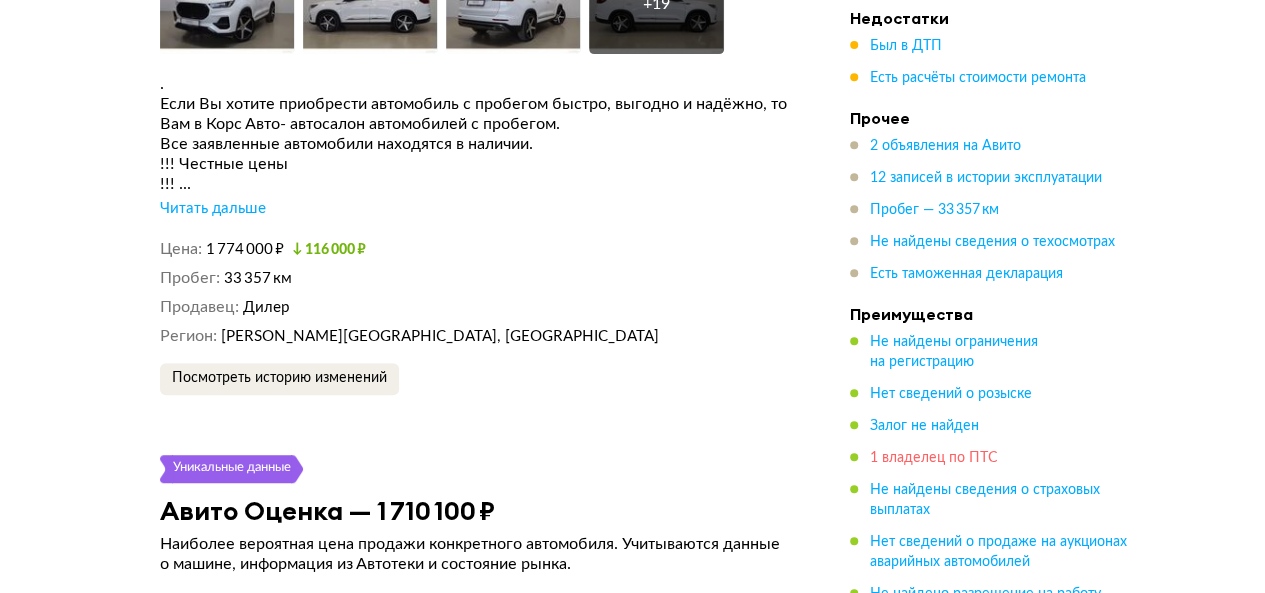 click on "1 владелец по ПТС" at bounding box center (934, 458) 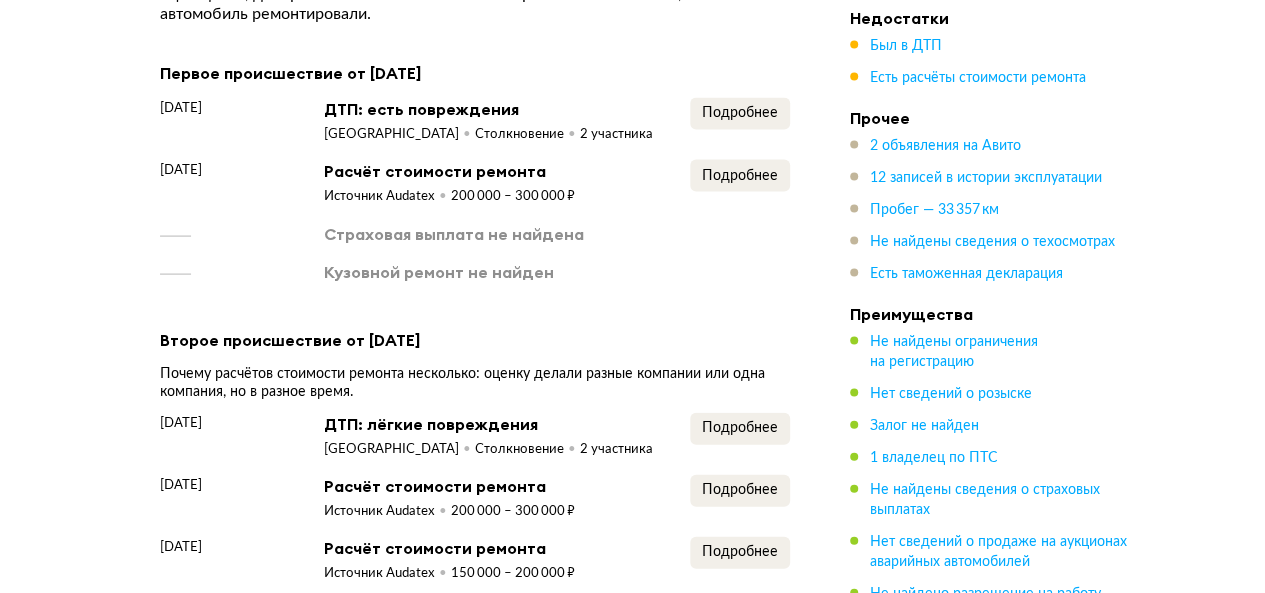 scroll, scrollTop: 1596, scrollLeft: 0, axis: vertical 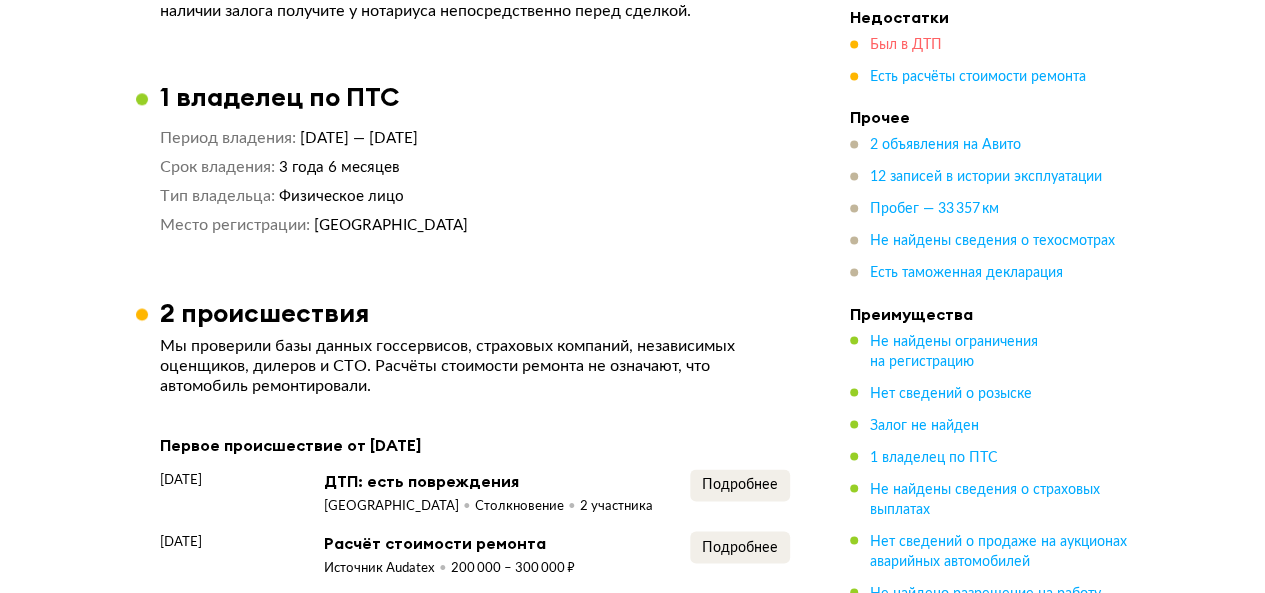 click on "Был в ДТП" at bounding box center [906, 46] 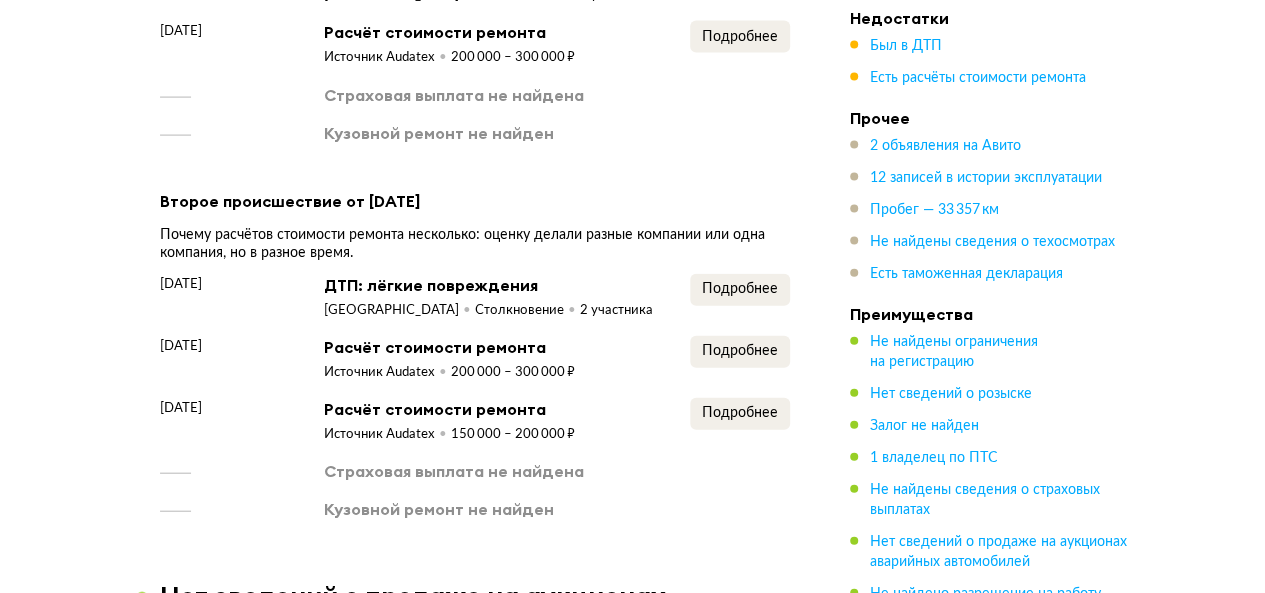 scroll, scrollTop: 2180, scrollLeft: 0, axis: vertical 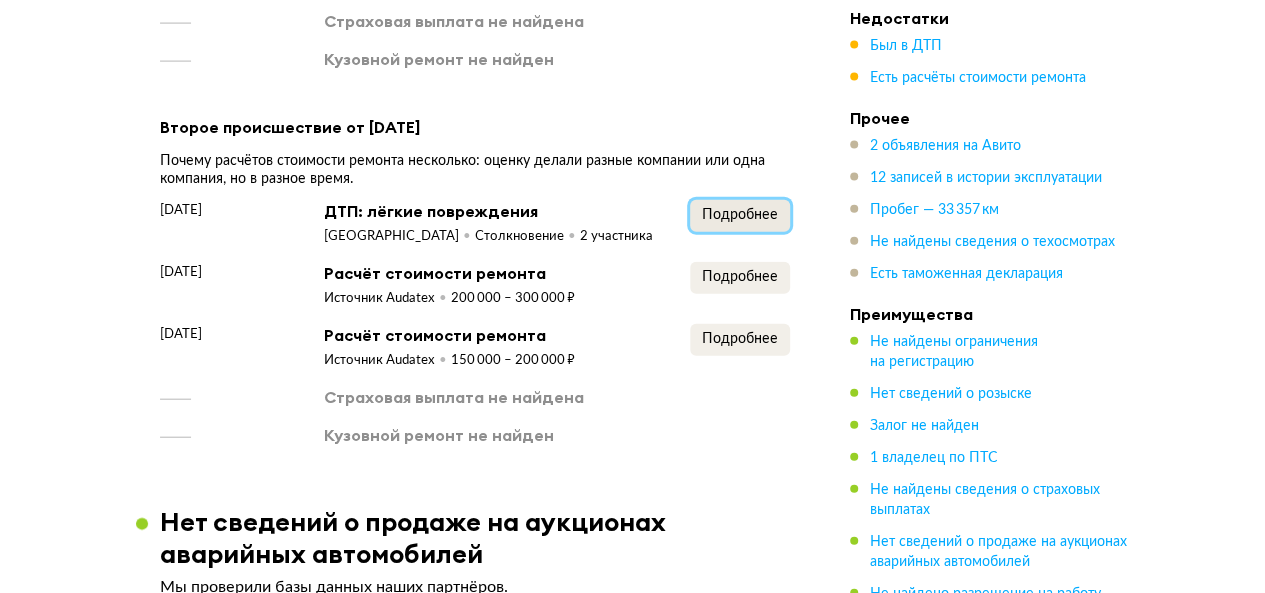 click on "Подробнее" at bounding box center (740, 215) 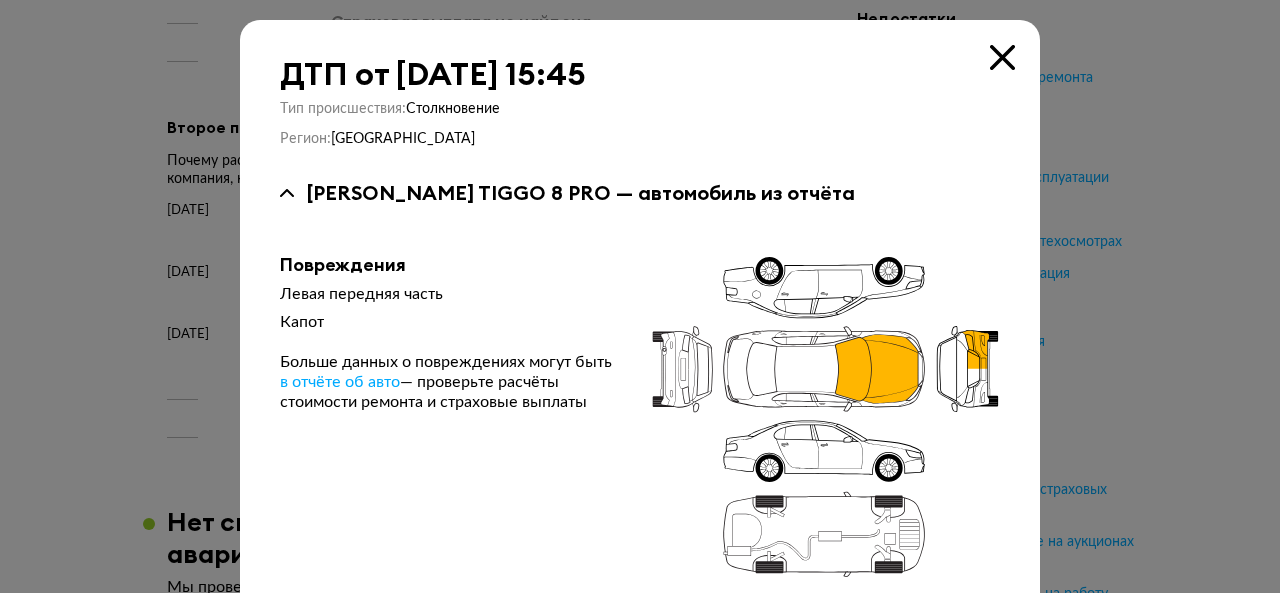 click at bounding box center [1002, 57] 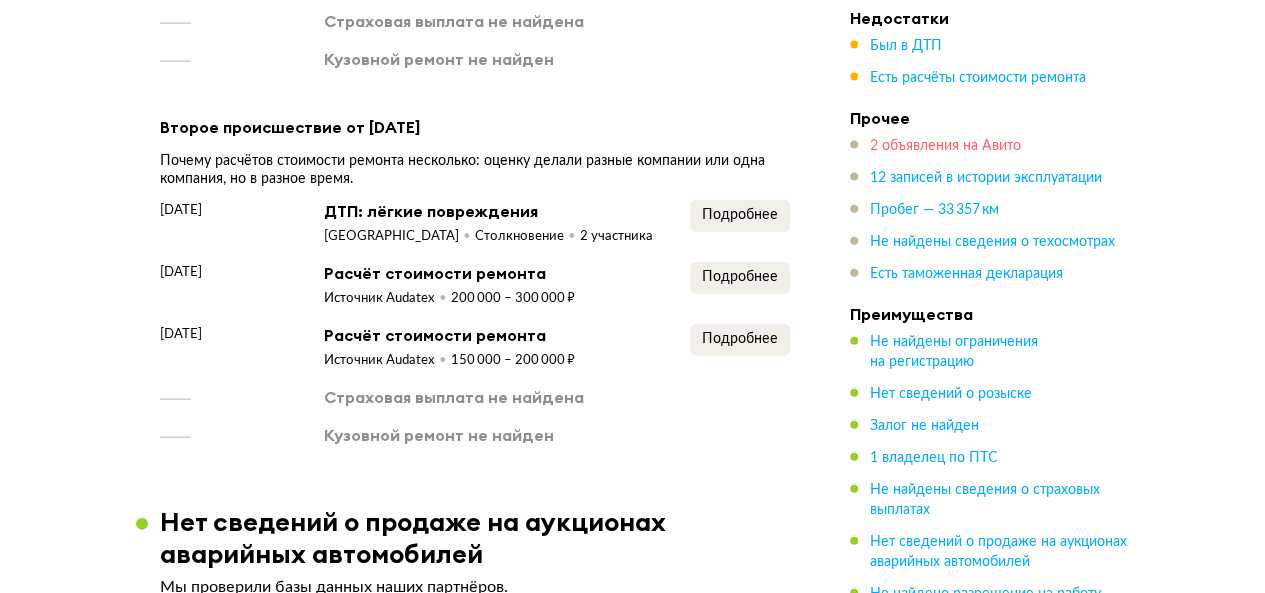 click on "2 объявления на Авито" at bounding box center (945, 146) 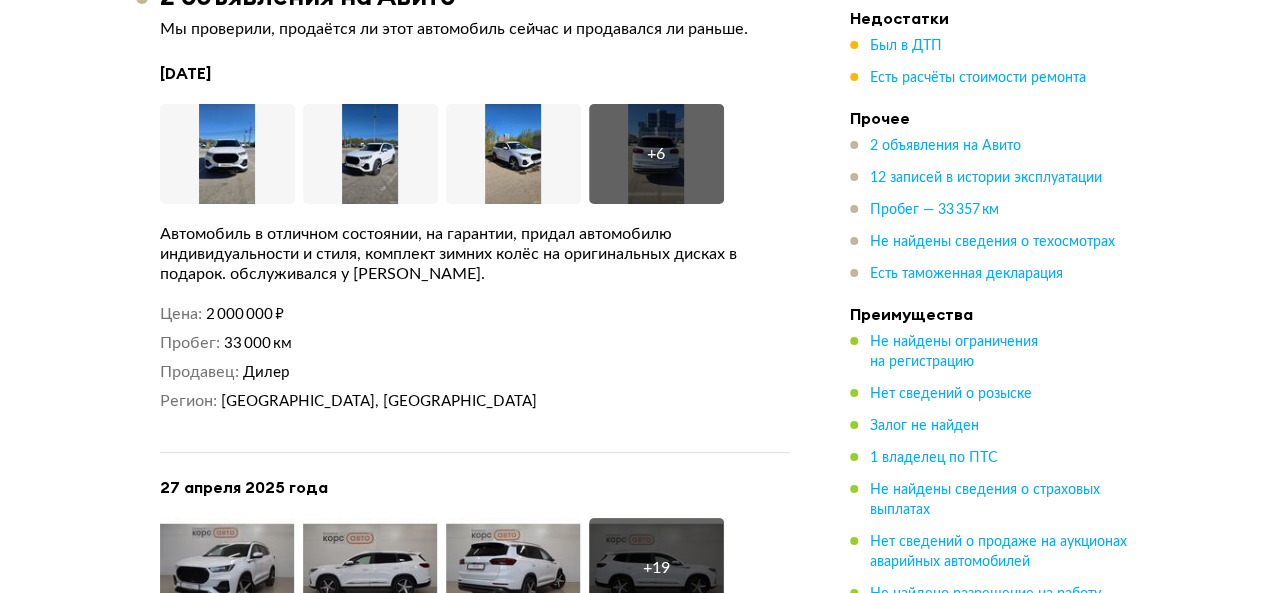 scroll, scrollTop: 3608, scrollLeft: 0, axis: vertical 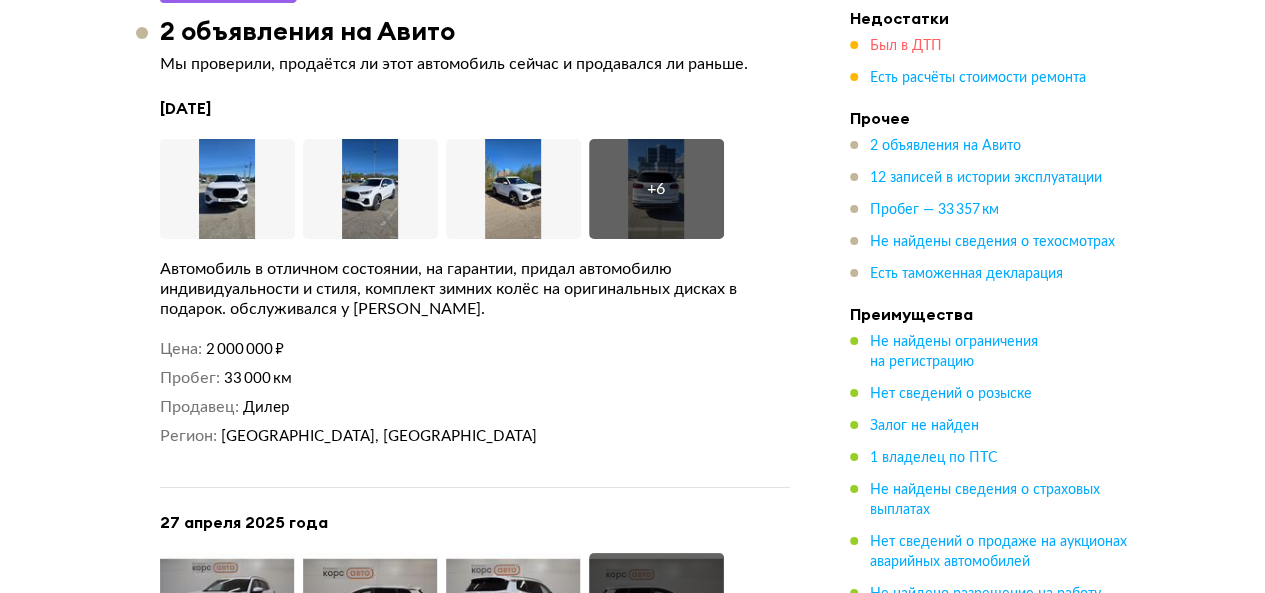 click on "Был в ДТП" at bounding box center (906, 46) 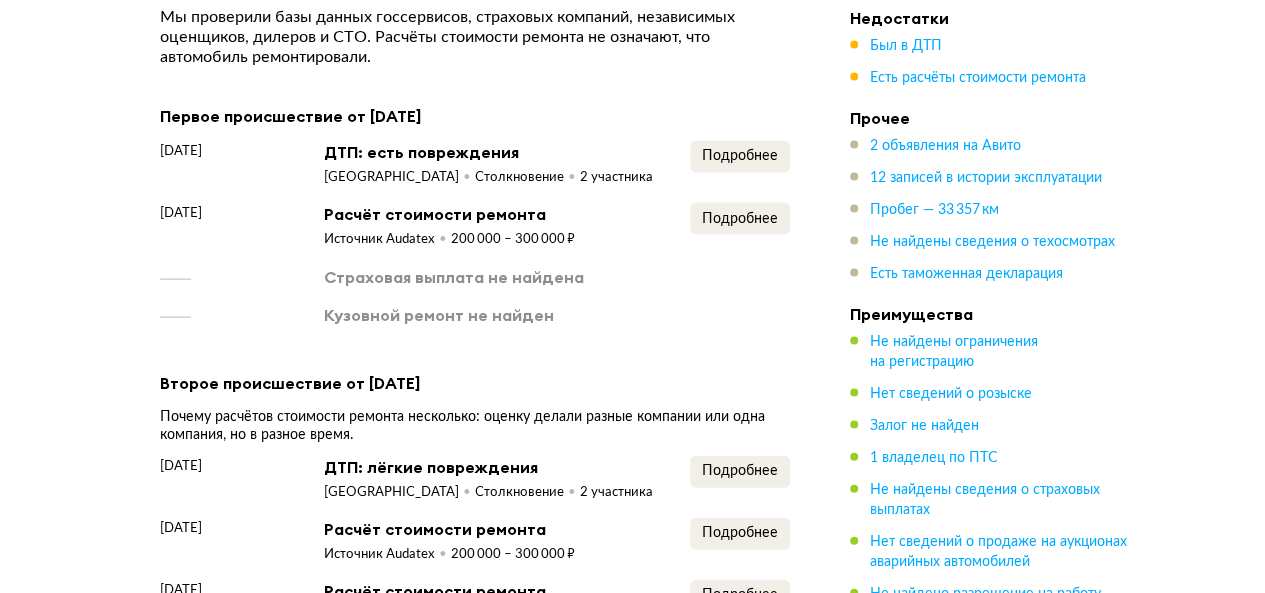 scroll, scrollTop: 1881, scrollLeft: 0, axis: vertical 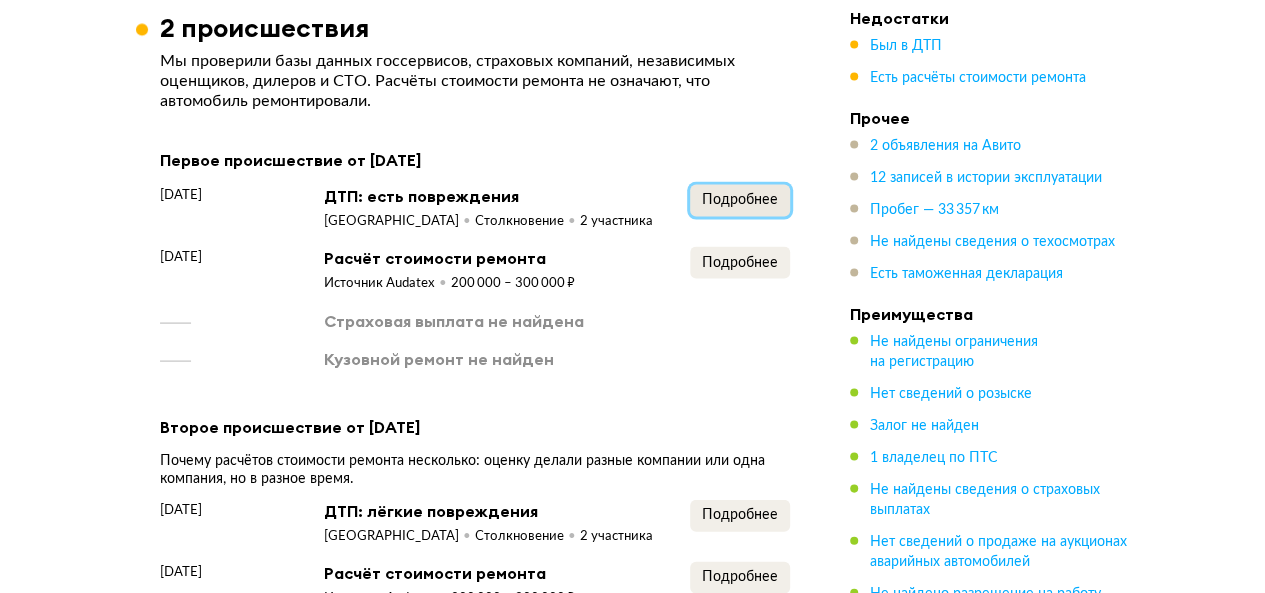 click on "Подробнее" at bounding box center [740, 199] 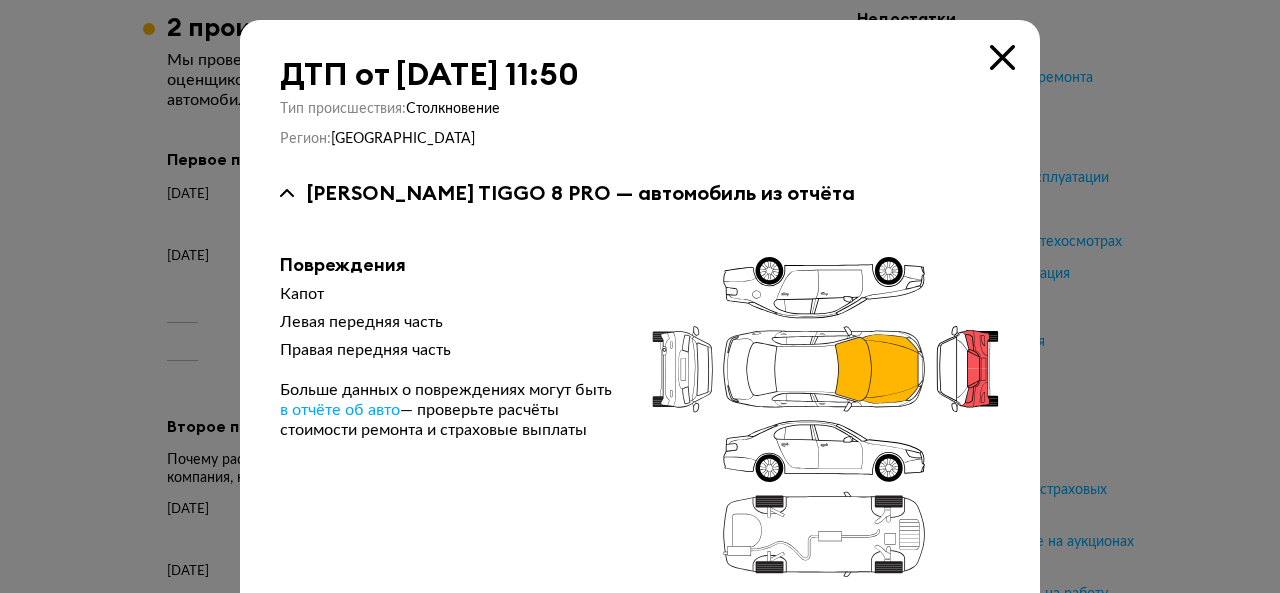 click at bounding box center (1002, 57) 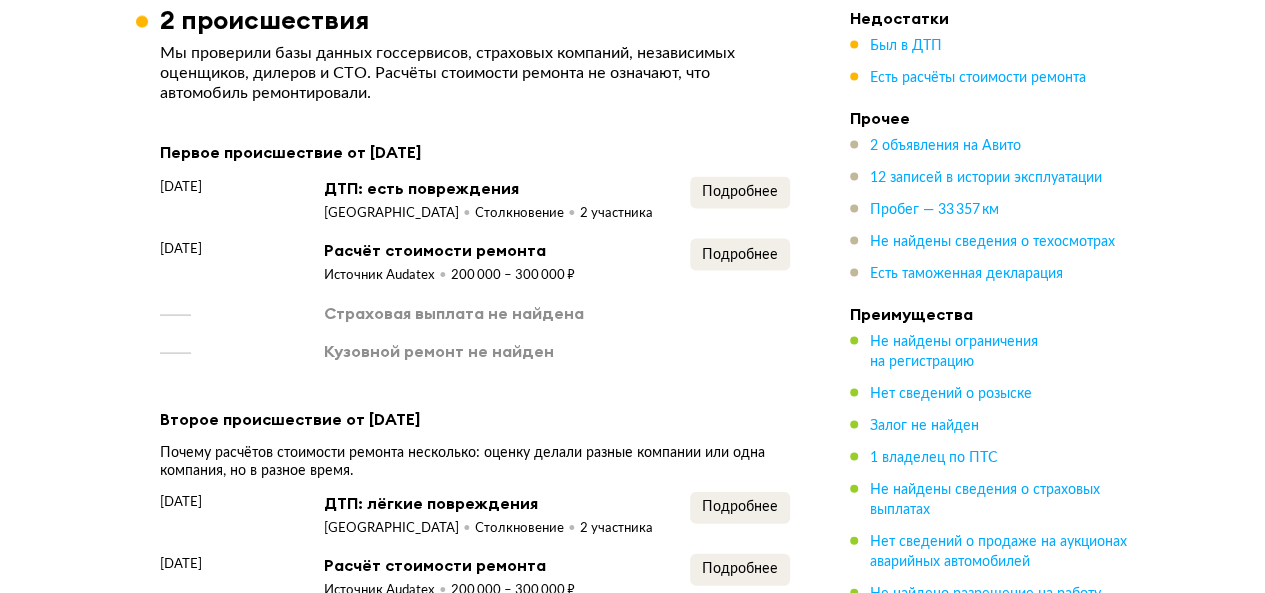 scroll, scrollTop: 1881, scrollLeft: 0, axis: vertical 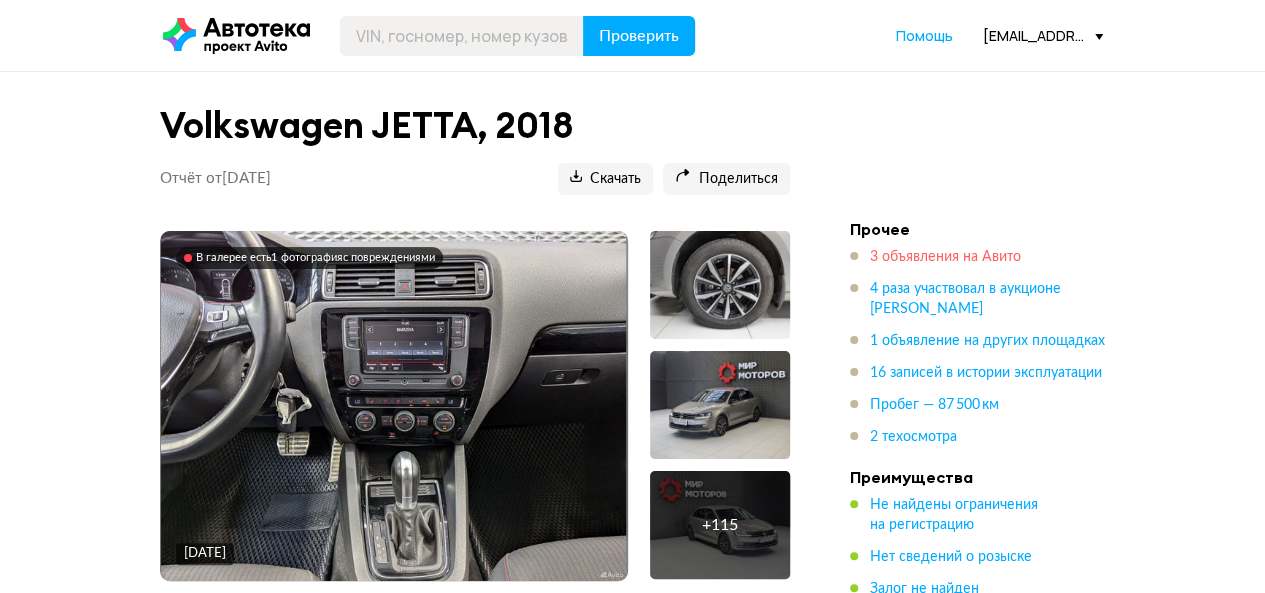 click on "3 объявления на Авито" at bounding box center [945, 257] 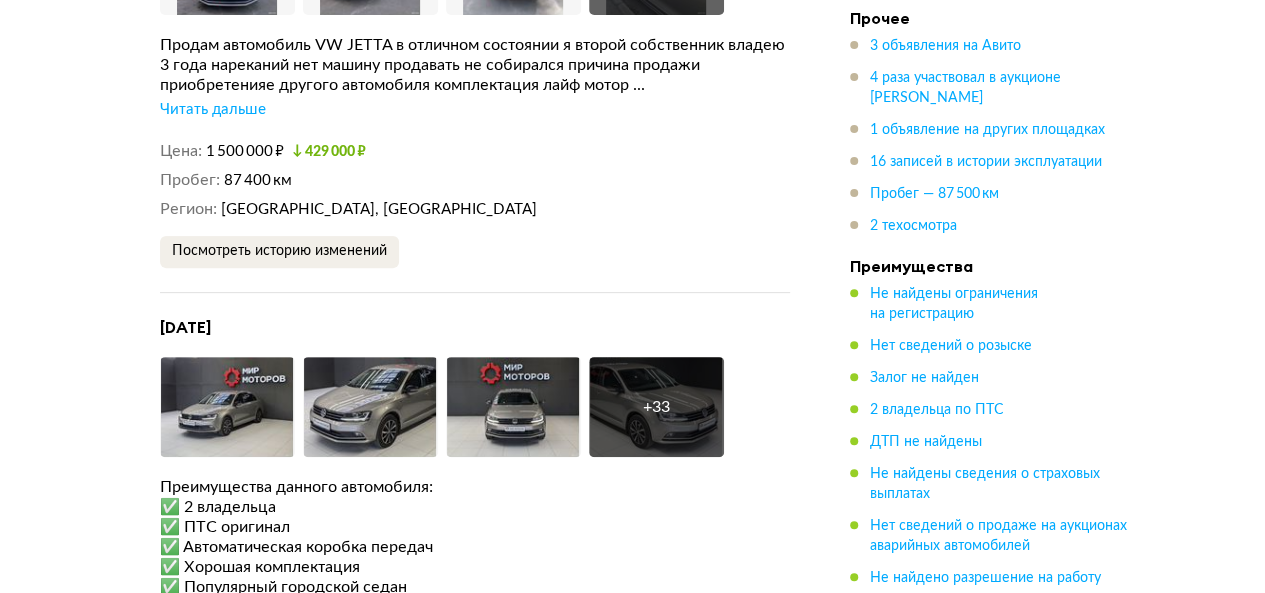 scroll, scrollTop: 3772, scrollLeft: 0, axis: vertical 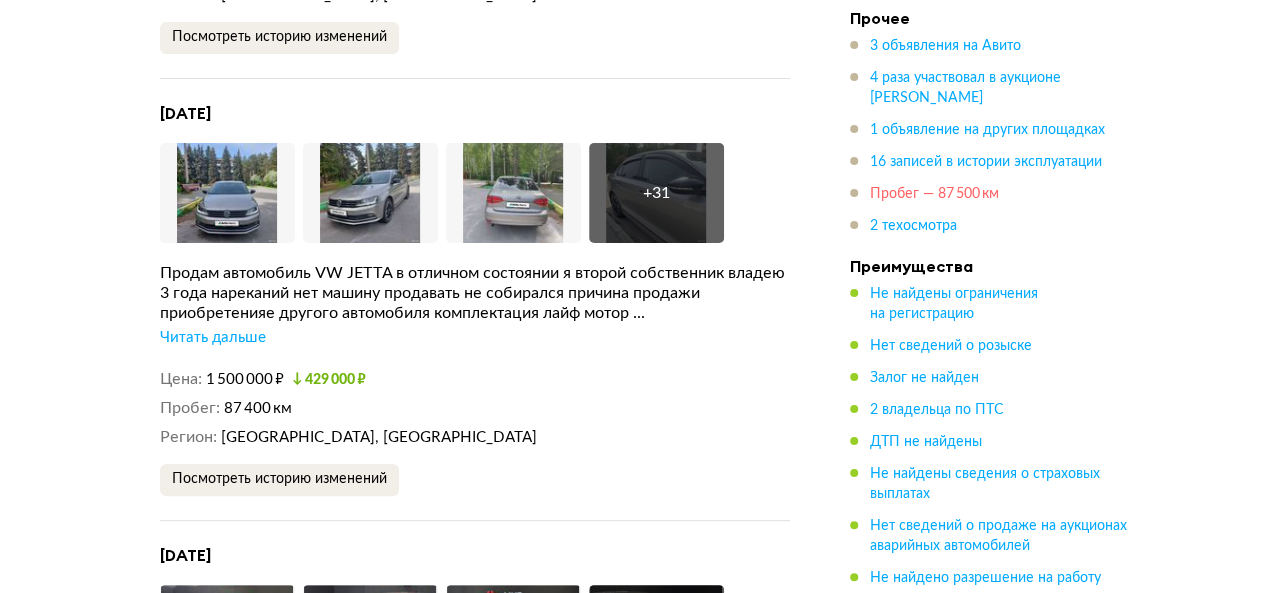 click on "Пробег —  87 500 км" at bounding box center (934, 194) 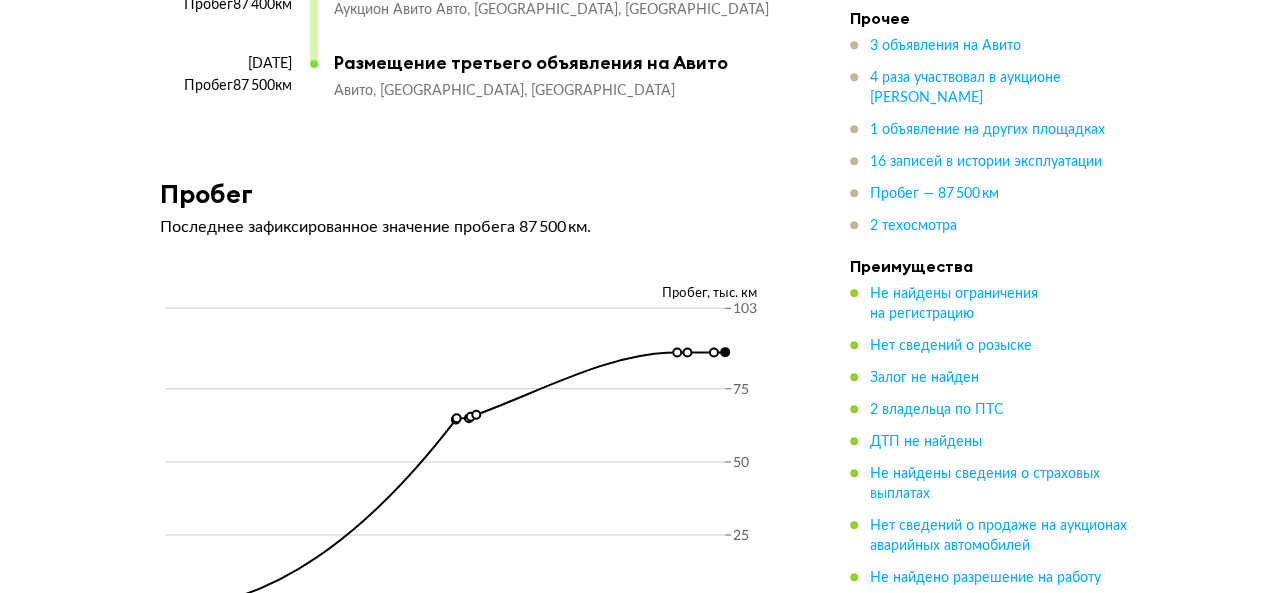 scroll, scrollTop: 8218, scrollLeft: 0, axis: vertical 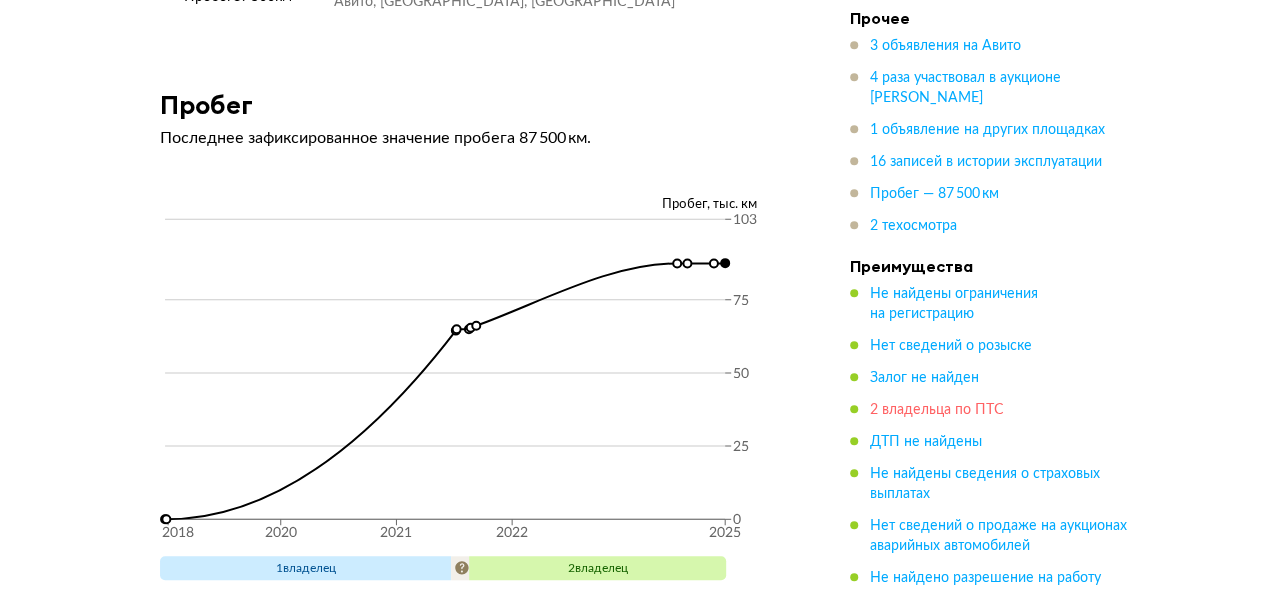 click on "2 владельца по ПТС" at bounding box center [937, 410] 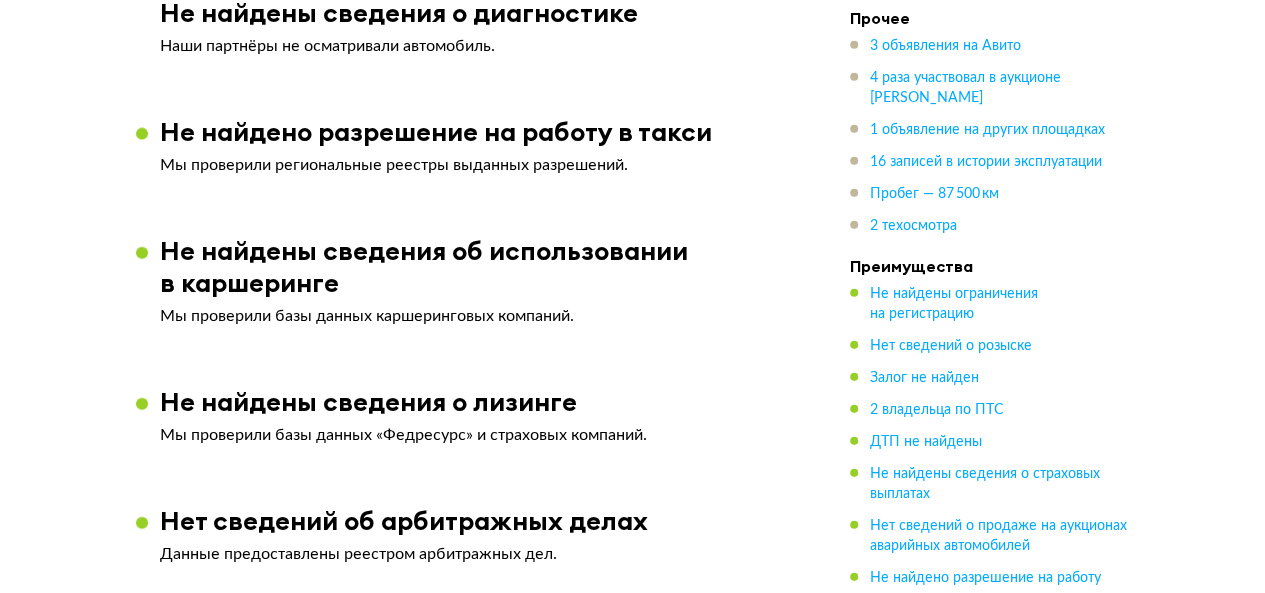 scroll, scrollTop: 1572, scrollLeft: 0, axis: vertical 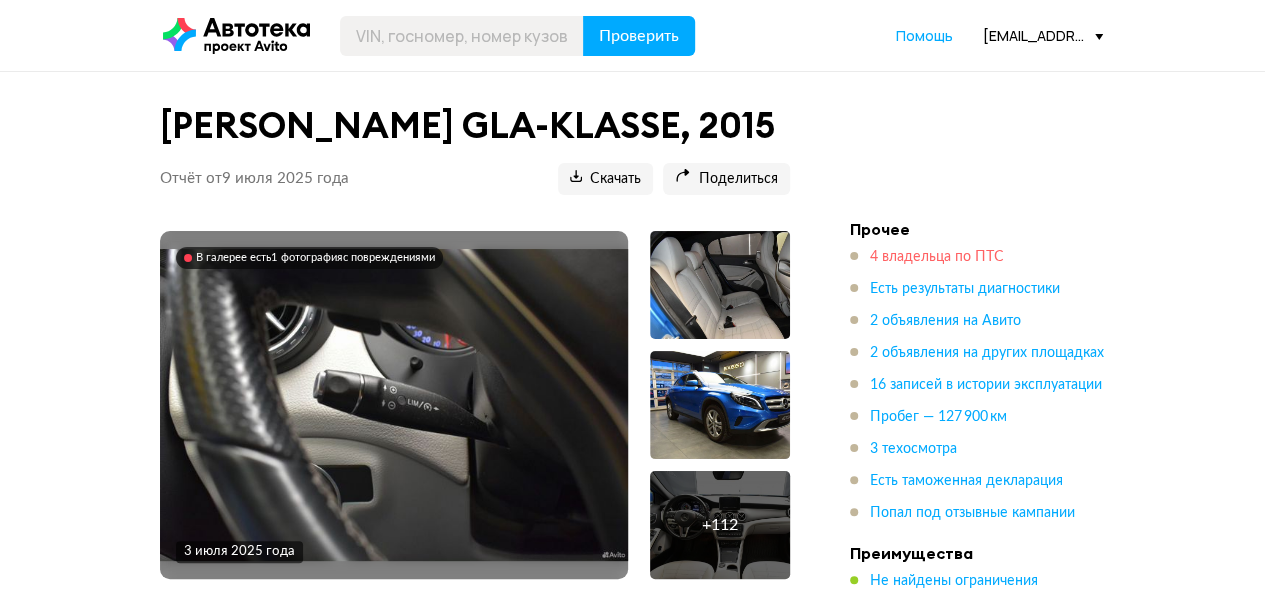 click on "4 владельца по ПТС" at bounding box center (937, 257) 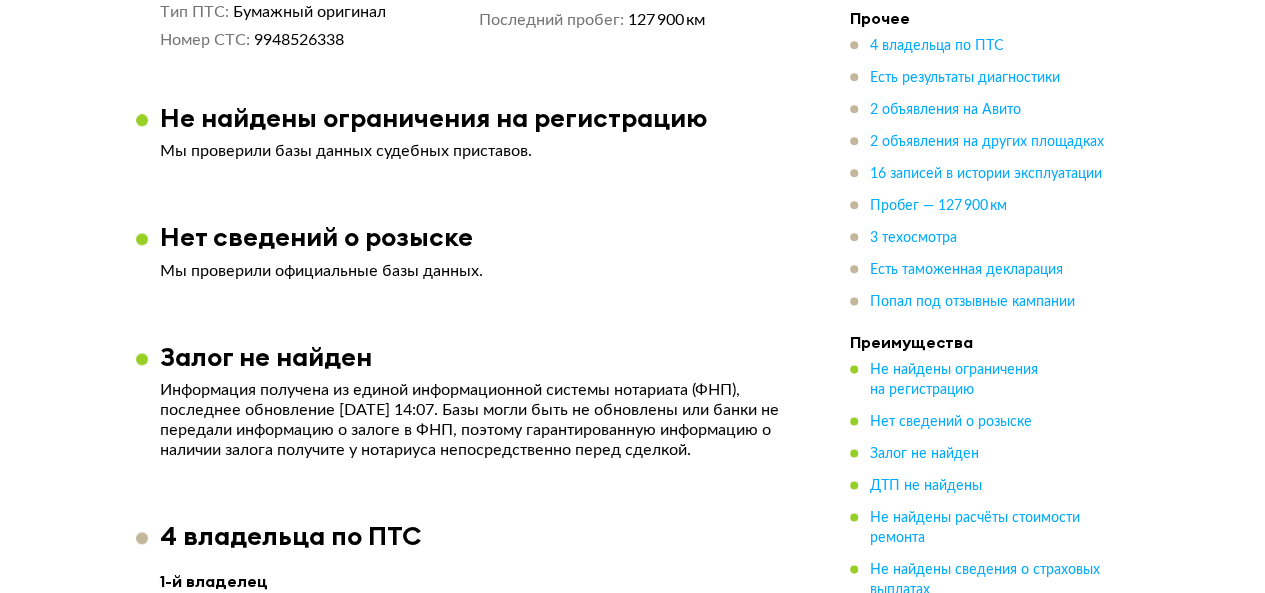 scroll, scrollTop: 1574, scrollLeft: 0, axis: vertical 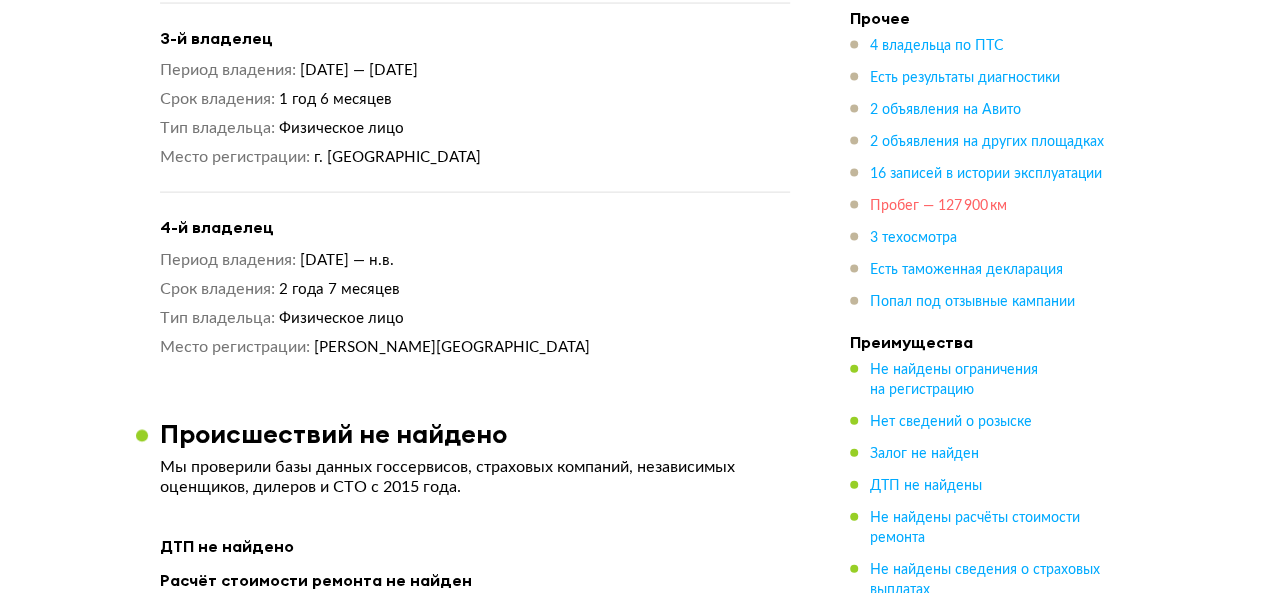 click on "Пробег —  127 900 км" at bounding box center [938, 206] 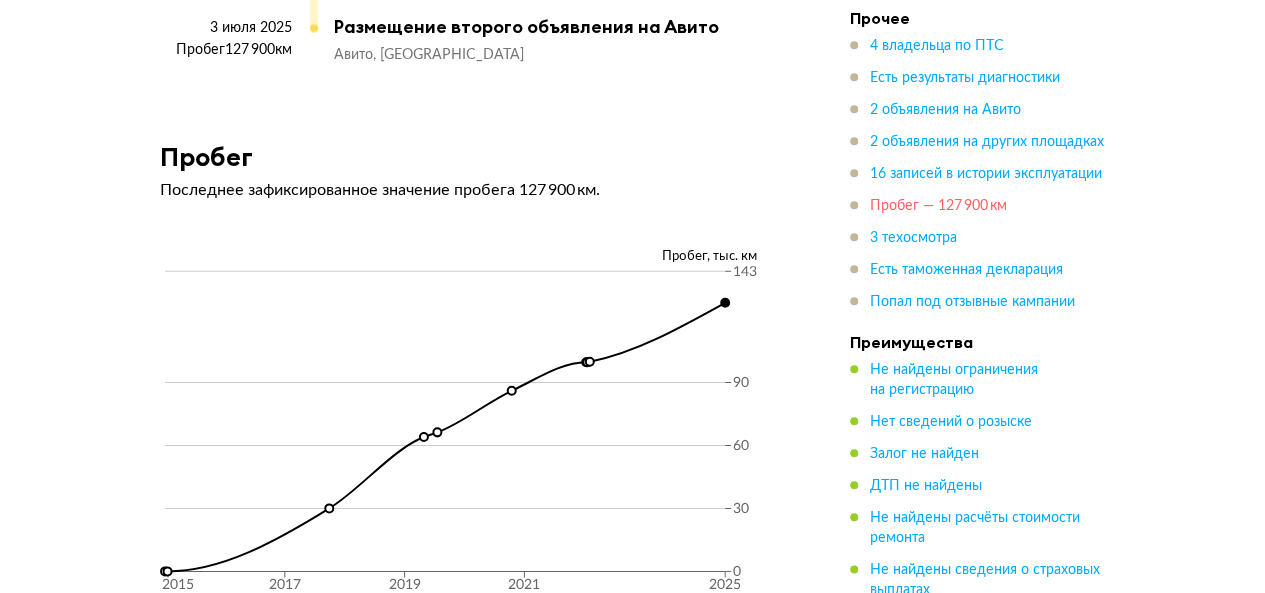 scroll, scrollTop: 8507, scrollLeft: 0, axis: vertical 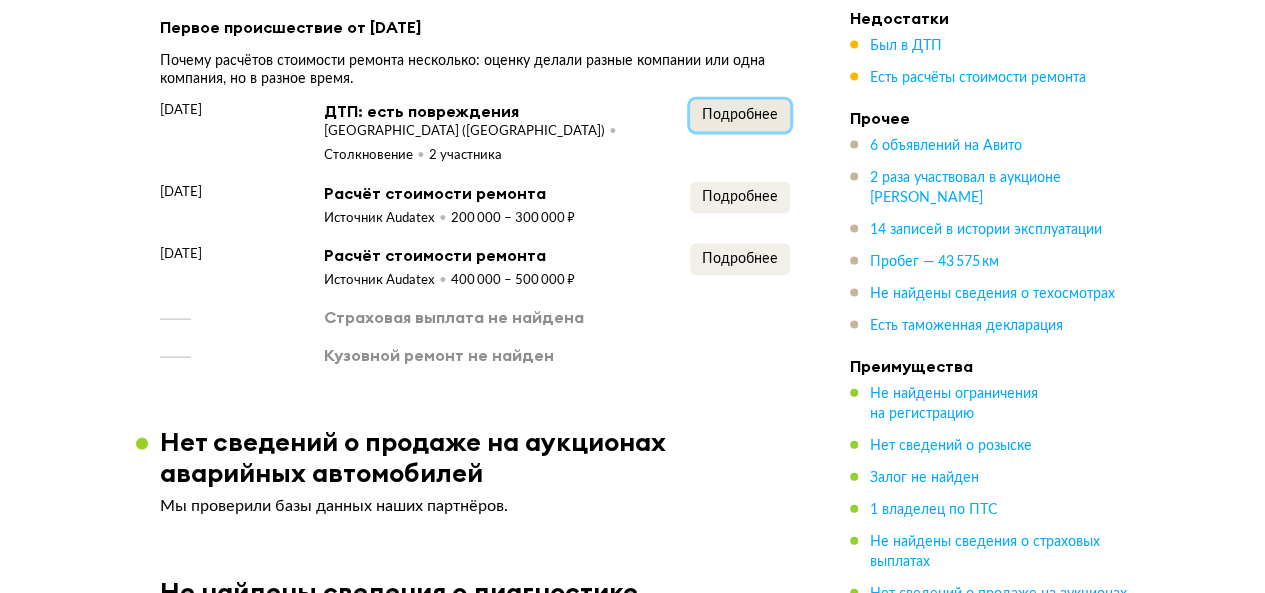 click on "Подробнее" at bounding box center (740, 116) 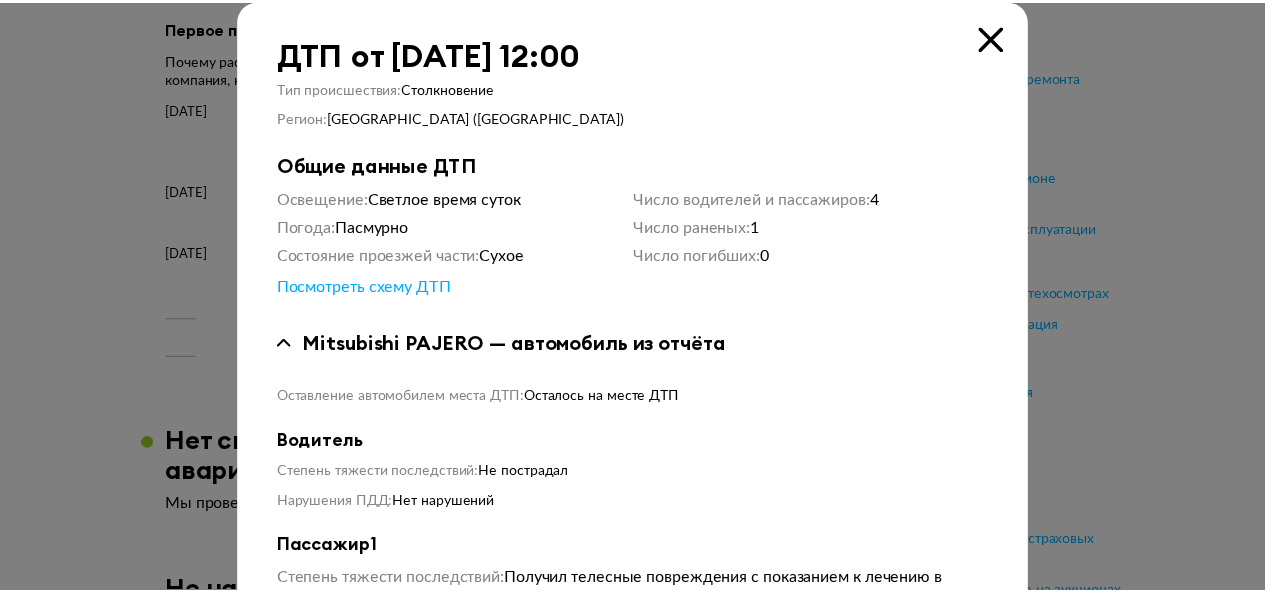 scroll, scrollTop: 0, scrollLeft: 0, axis: both 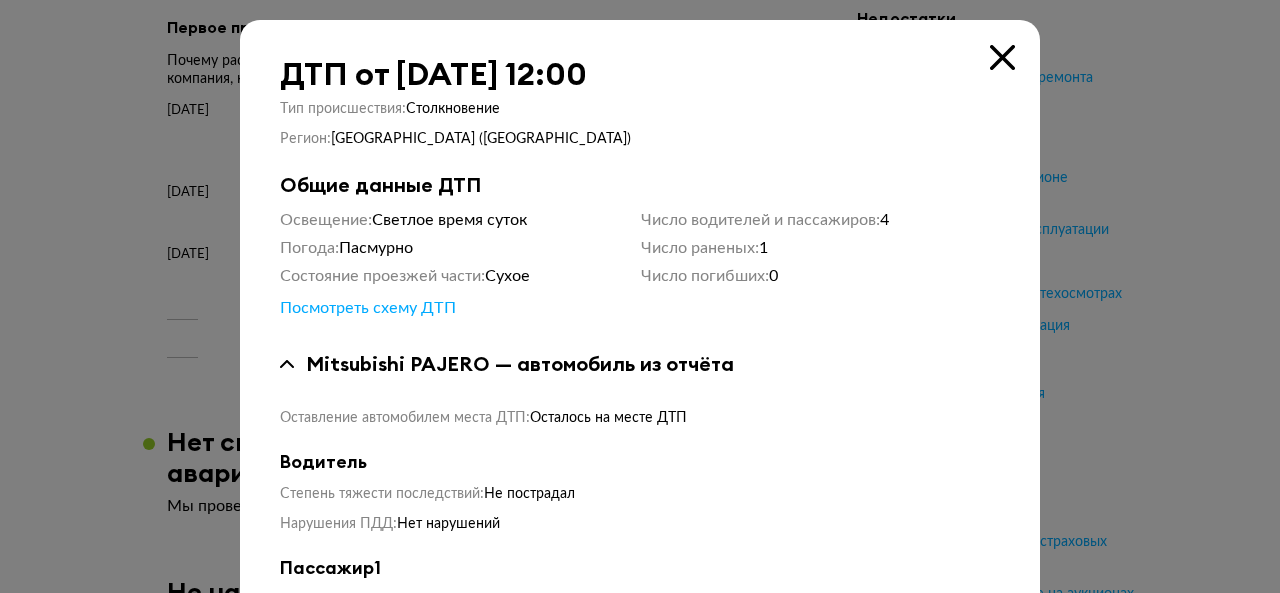 click at bounding box center [1002, 57] 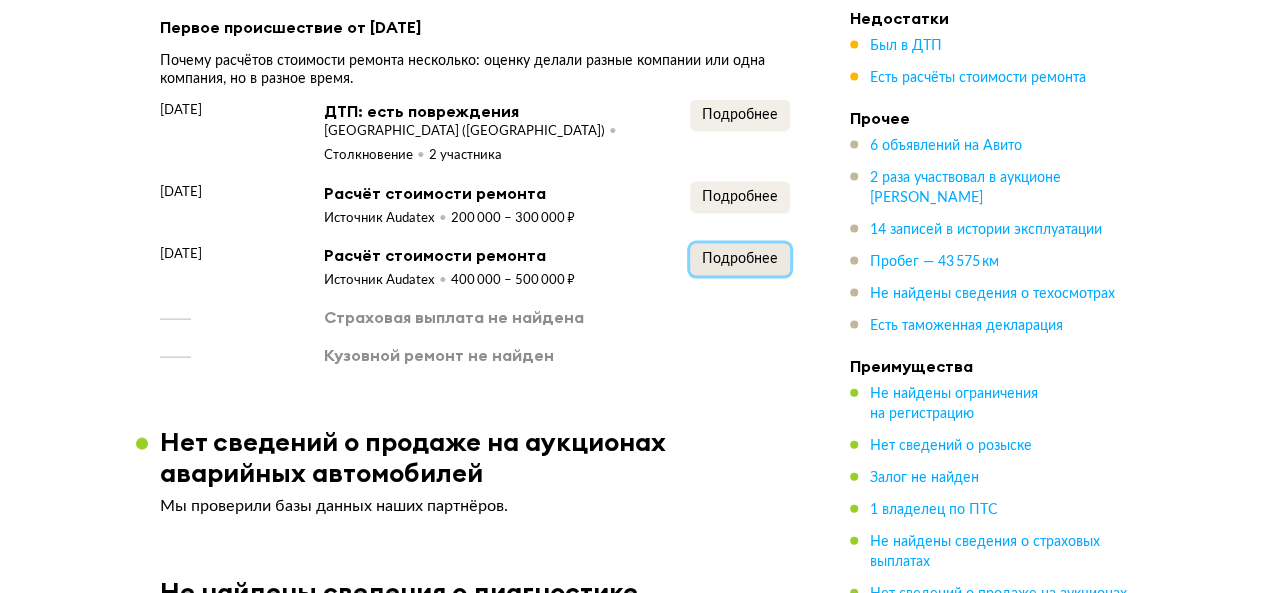click on "Подробнее" at bounding box center [740, 259] 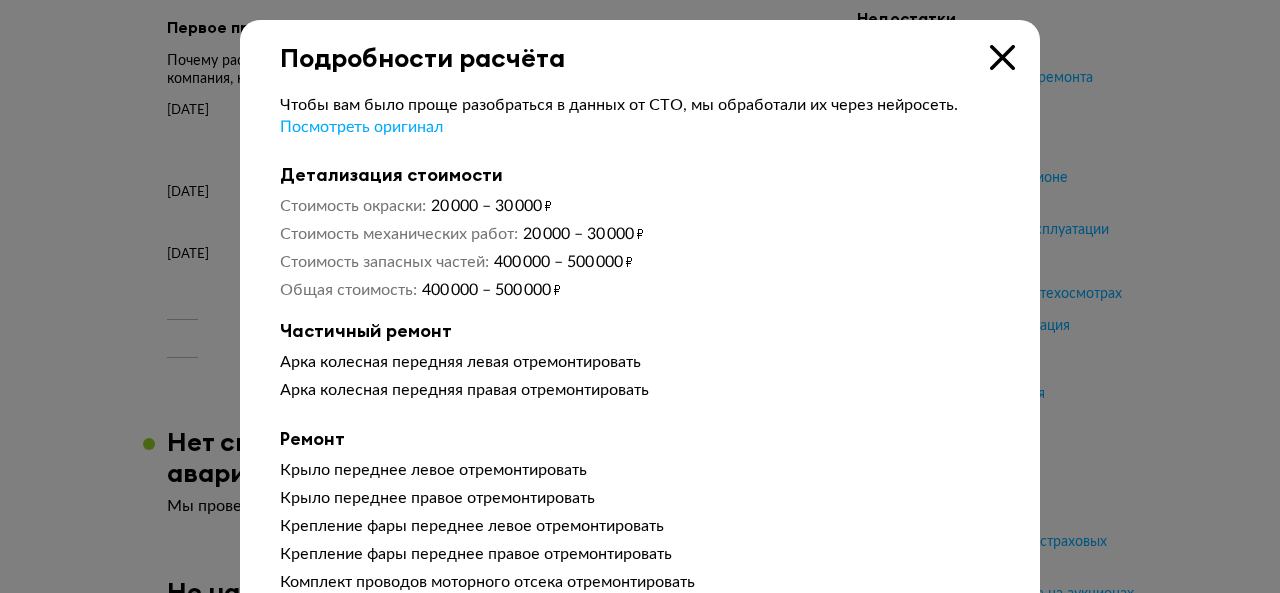 click at bounding box center [1002, 57] 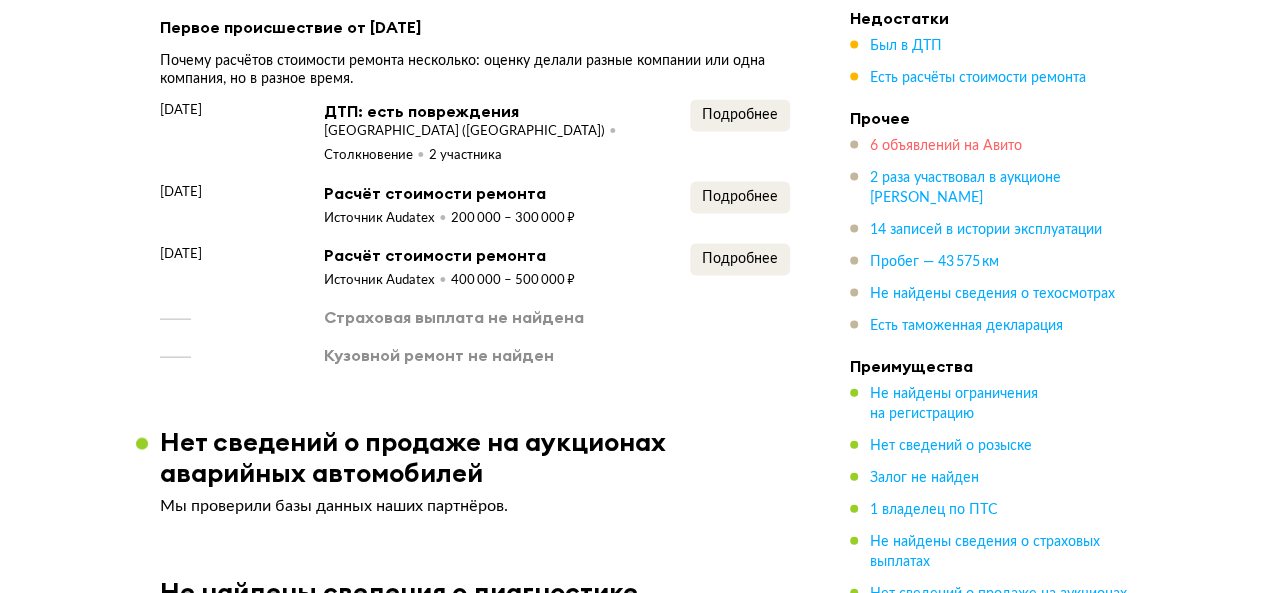 click on "6 объявлений на Авито" at bounding box center (946, 146) 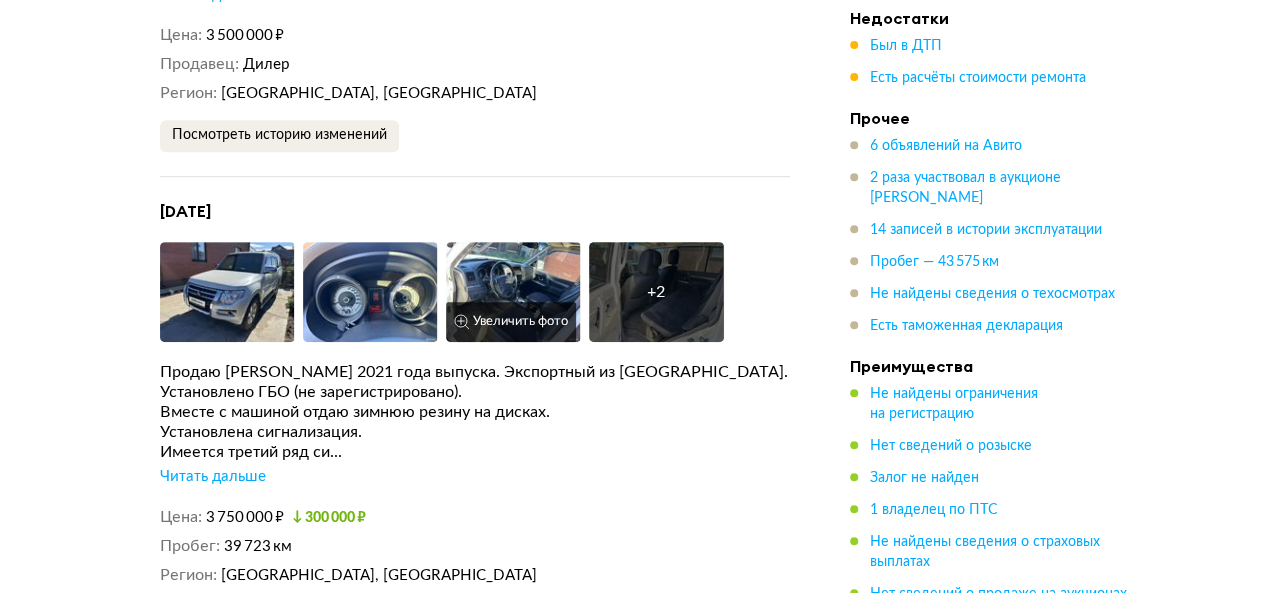 scroll, scrollTop: 4167, scrollLeft: 0, axis: vertical 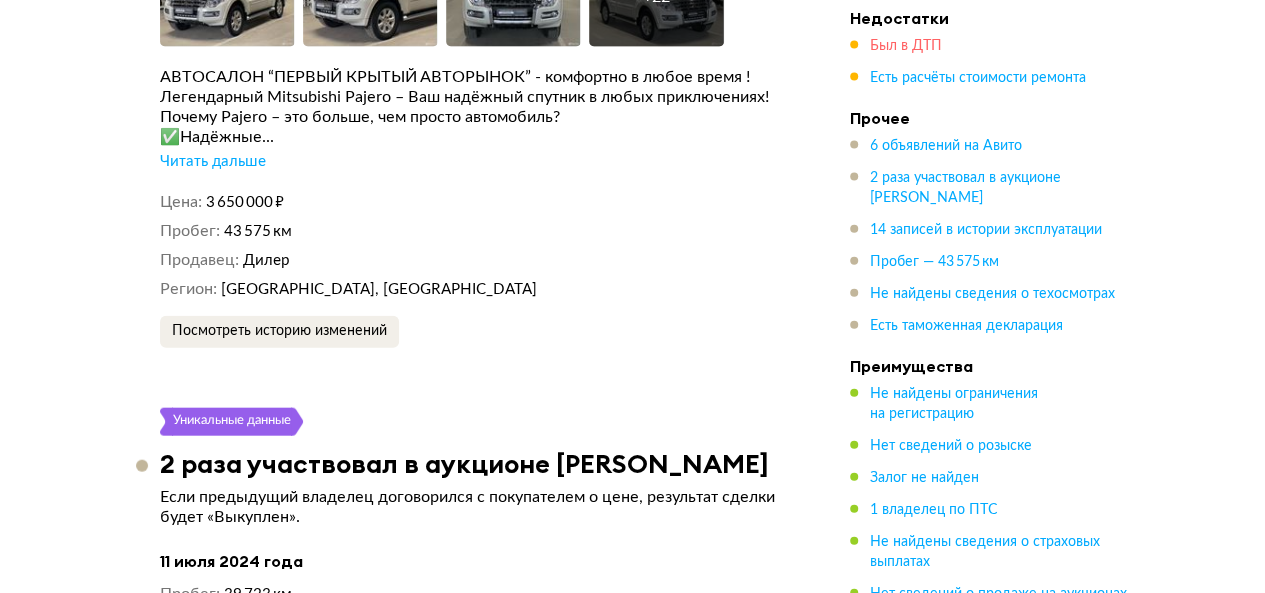 click on "Был в ДТП" at bounding box center [906, 46] 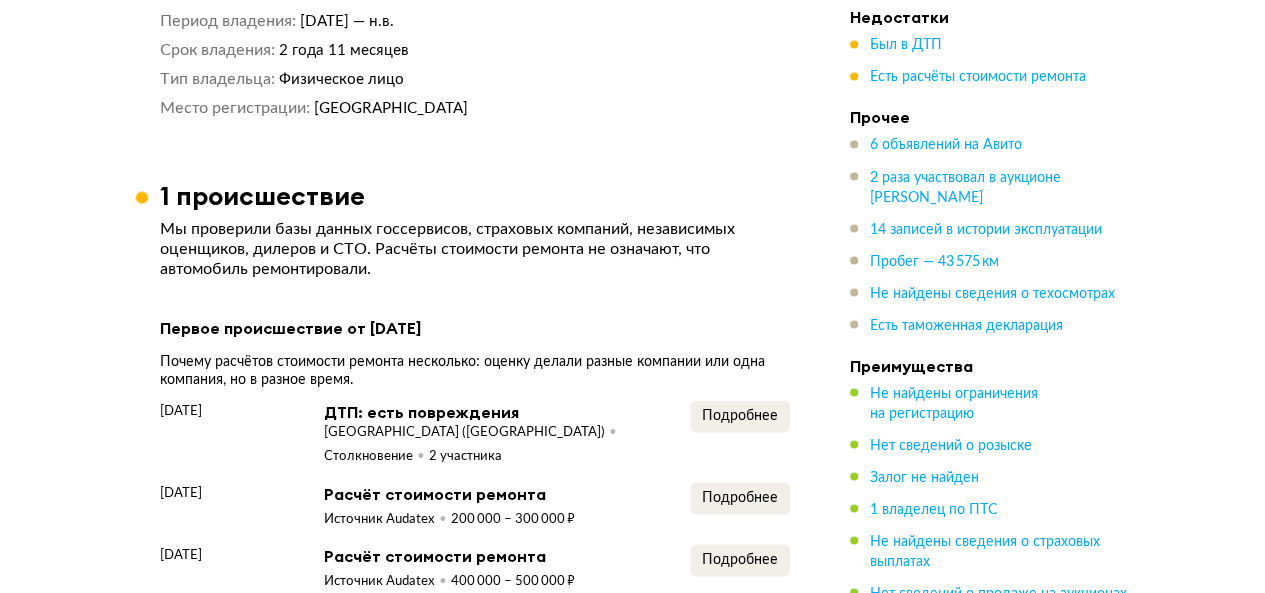 scroll, scrollTop: 1633, scrollLeft: 0, axis: vertical 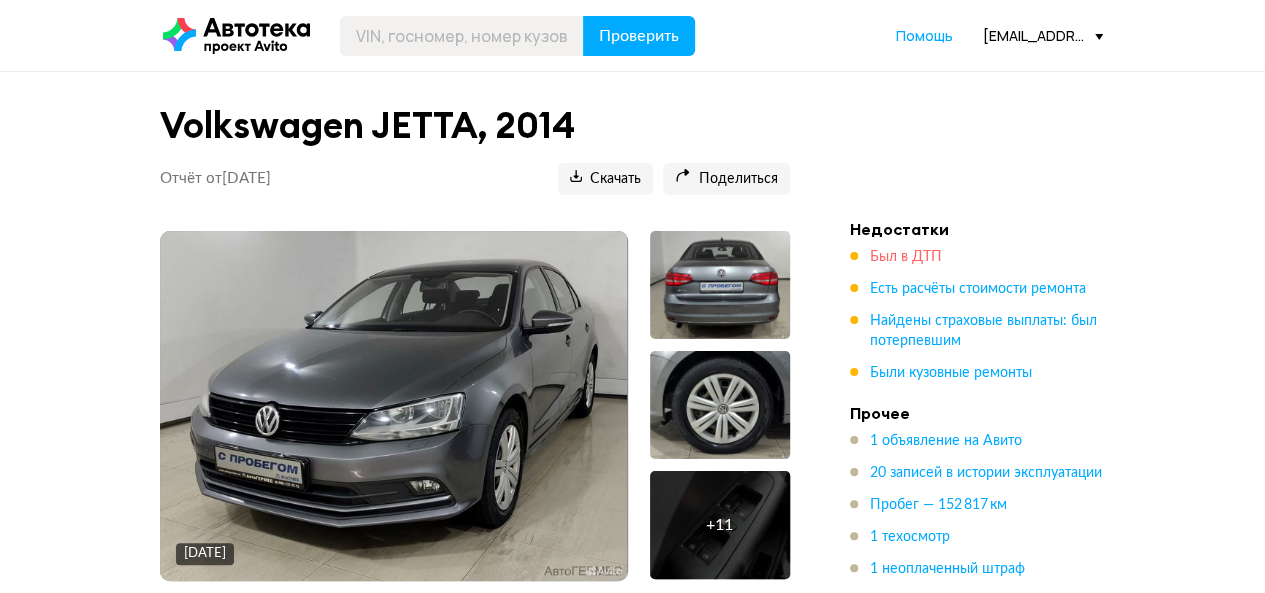 click on "Был в ДТП" at bounding box center [906, 257] 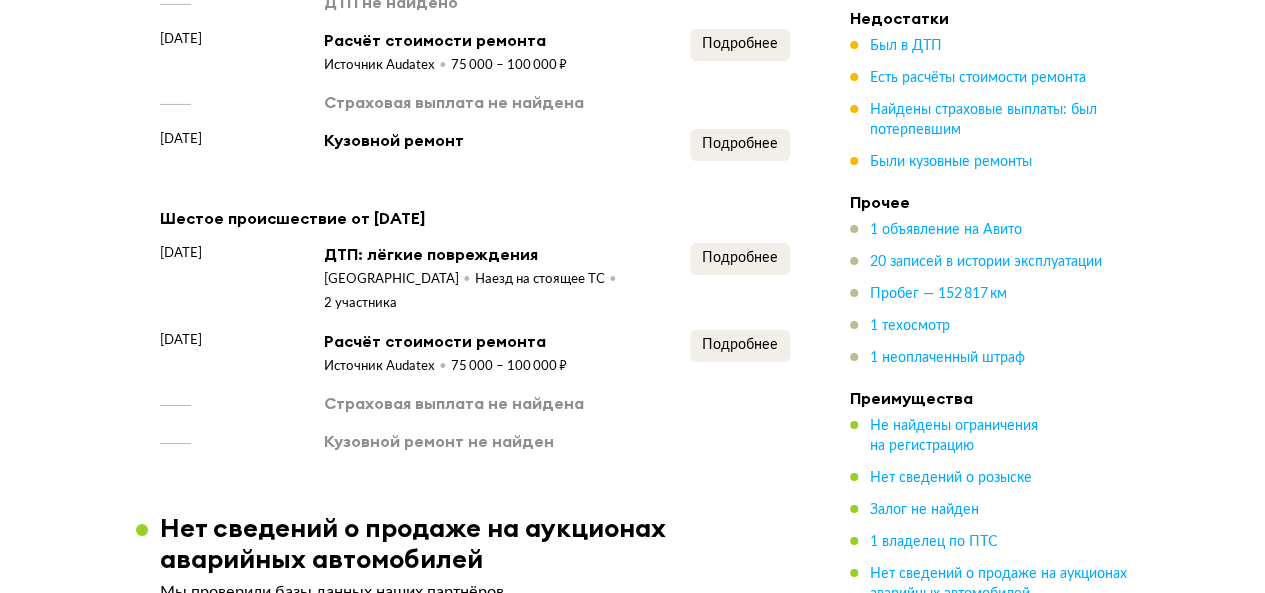 scroll, scrollTop: 3433, scrollLeft: 0, axis: vertical 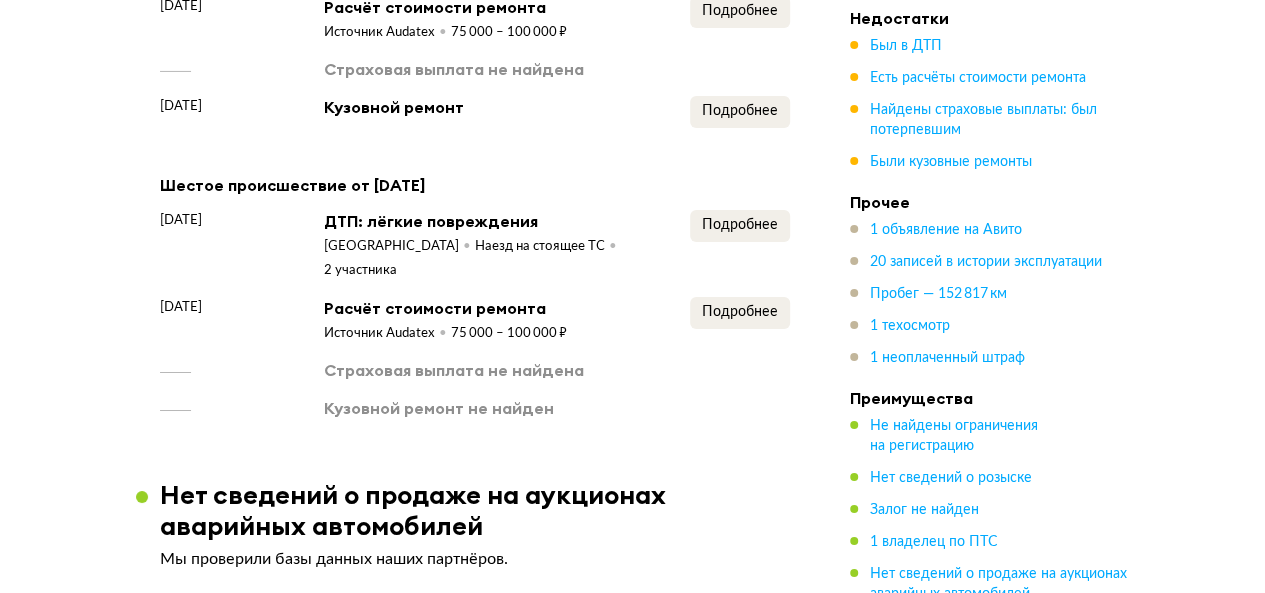 click on "[DATE] ДТП: лёгкие повреждения [GEOGRAPHIC_DATA] Наезд на стоящее ТС 2 участника Подробнее" at bounding box center [475, 245] 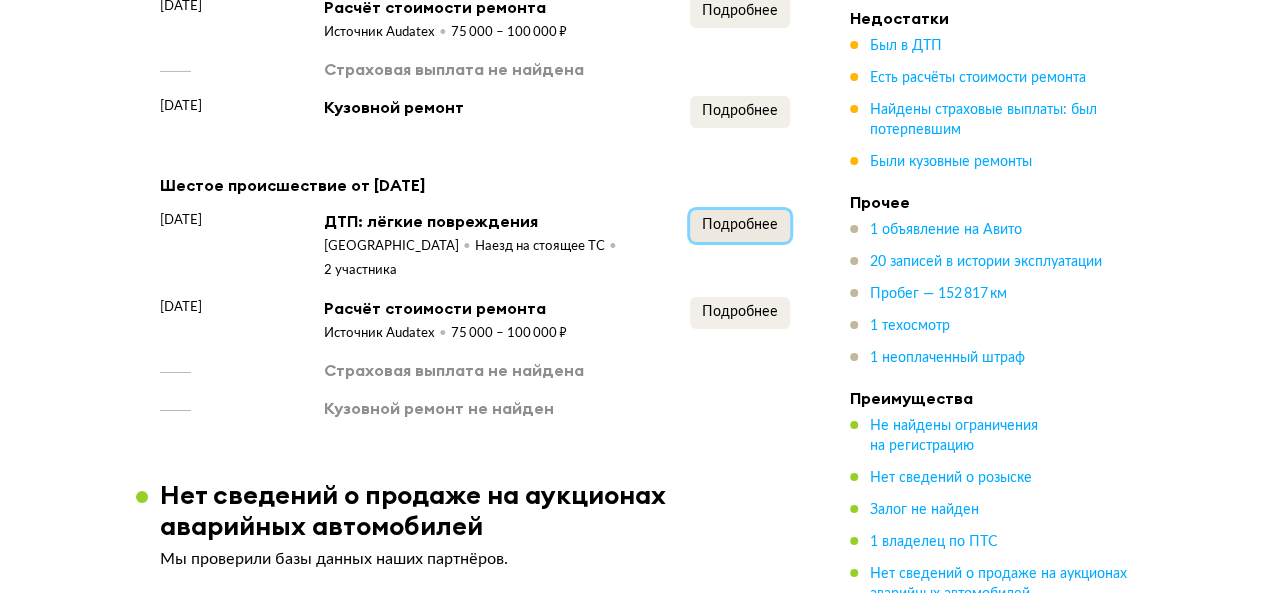click on "Подробнее" at bounding box center (740, 225) 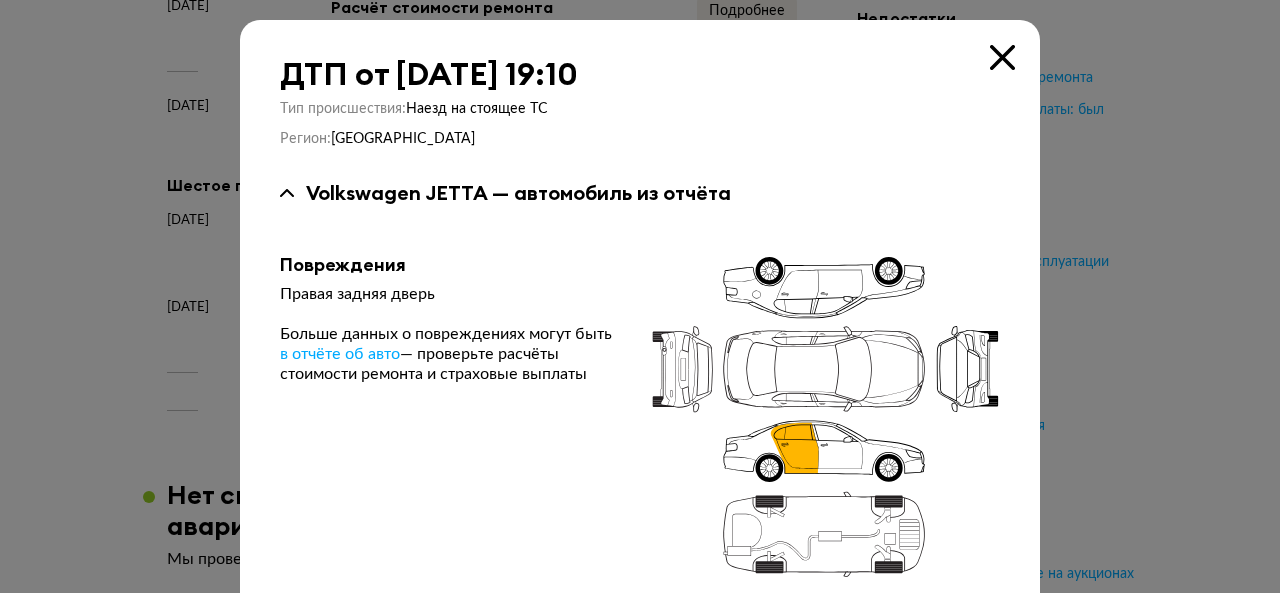 click at bounding box center [1002, 57] 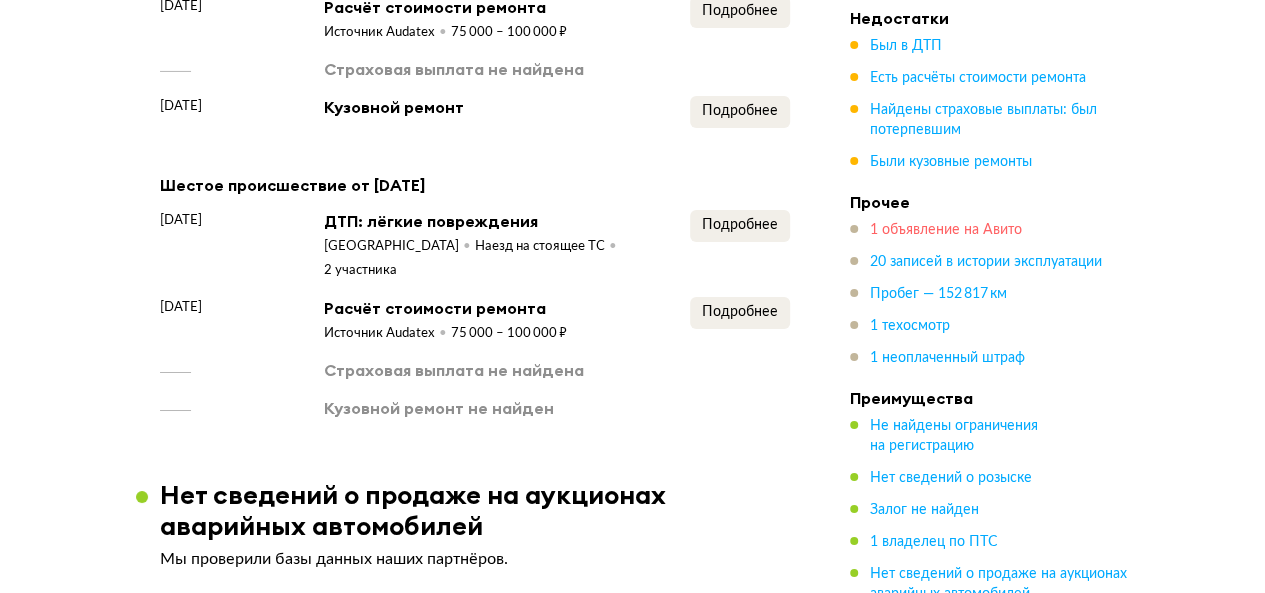 click on "1 объявление на Авито" at bounding box center [946, 230] 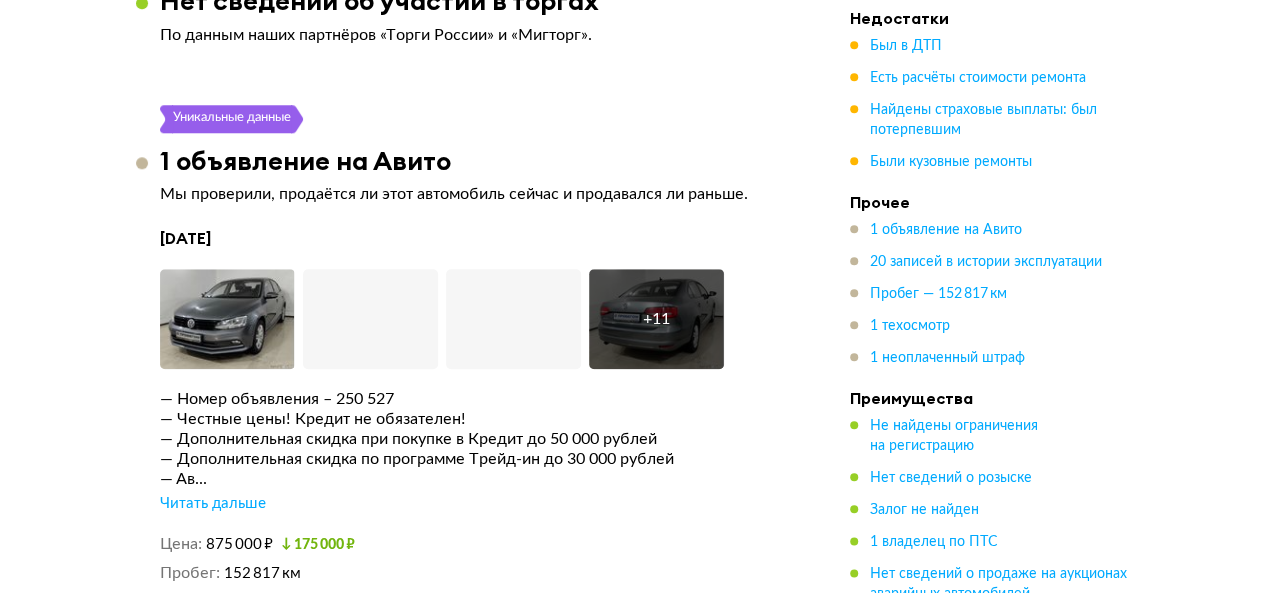 scroll, scrollTop: 4706, scrollLeft: 0, axis: vertical 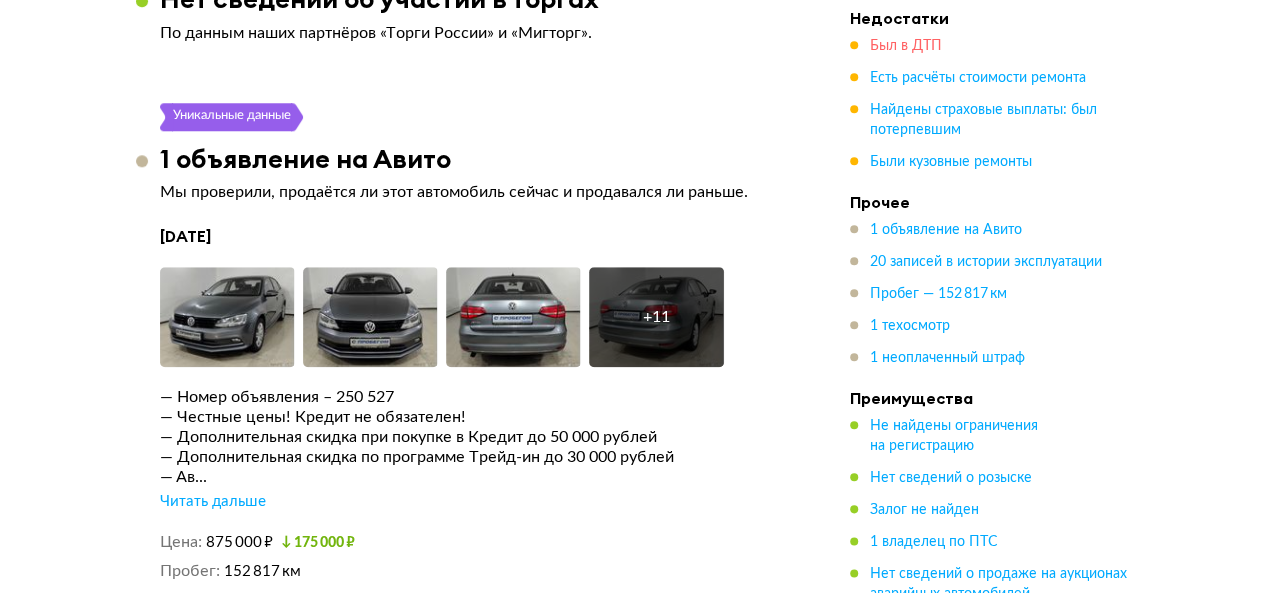click on "Был в ДТП" at bounding box center [906, 46] 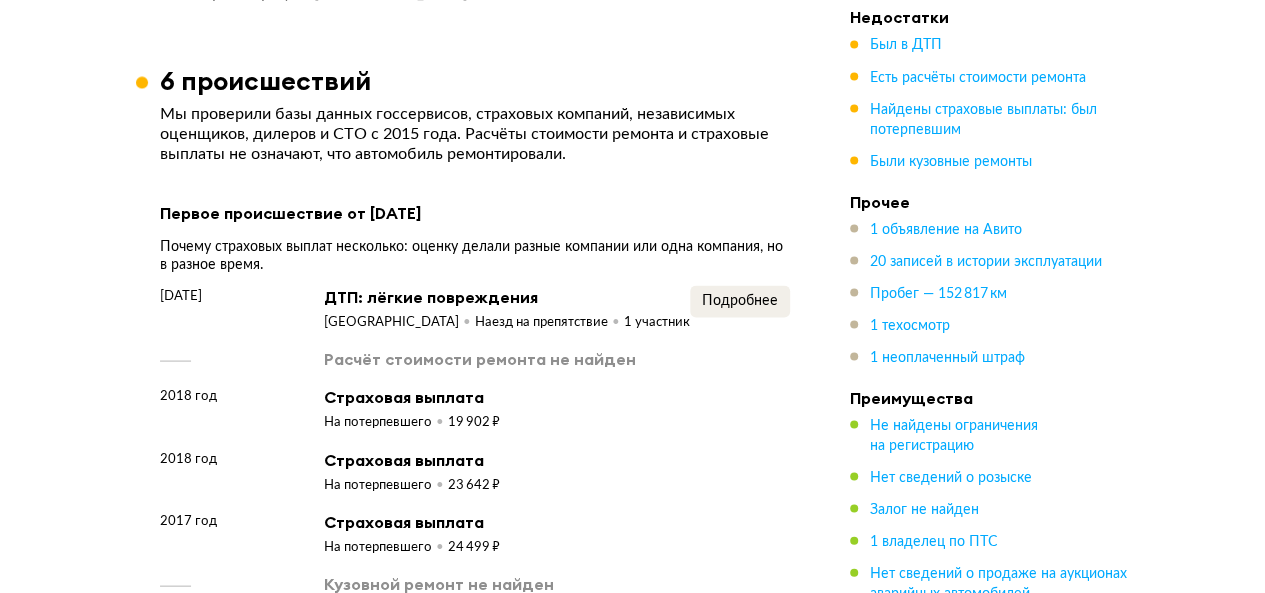 scroll, scrollTop: 1833, scrollLeft: 0, axis: vertical 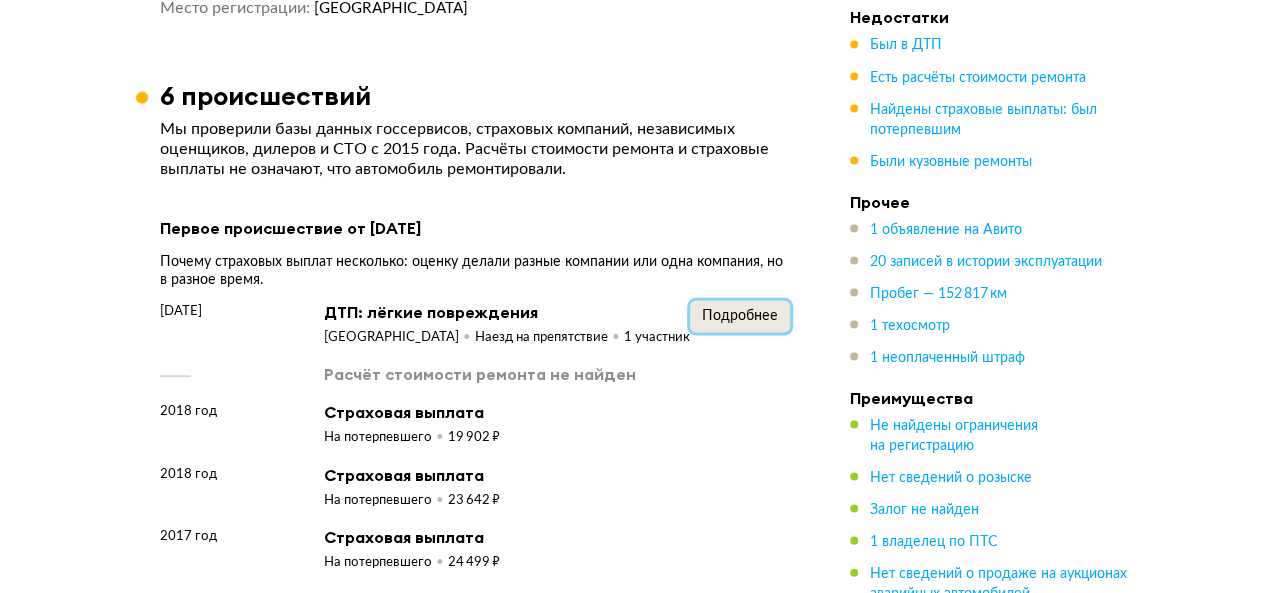 click on "Подробнее" at bounding box center (740, 315) 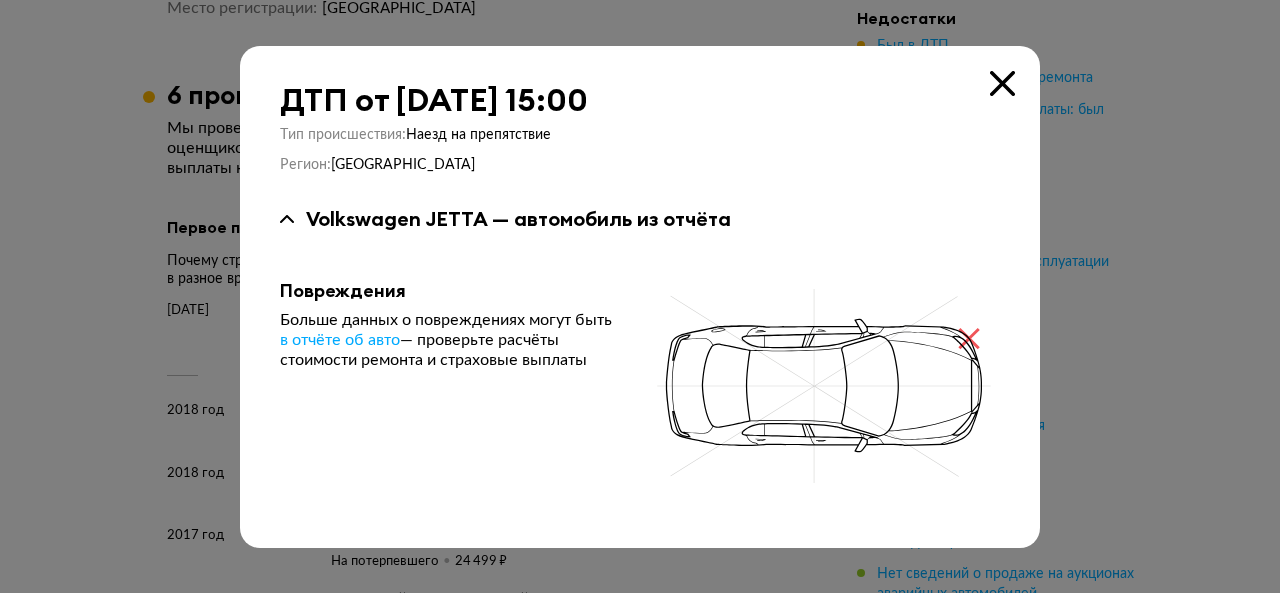 click at bounding box center (1002, 83) 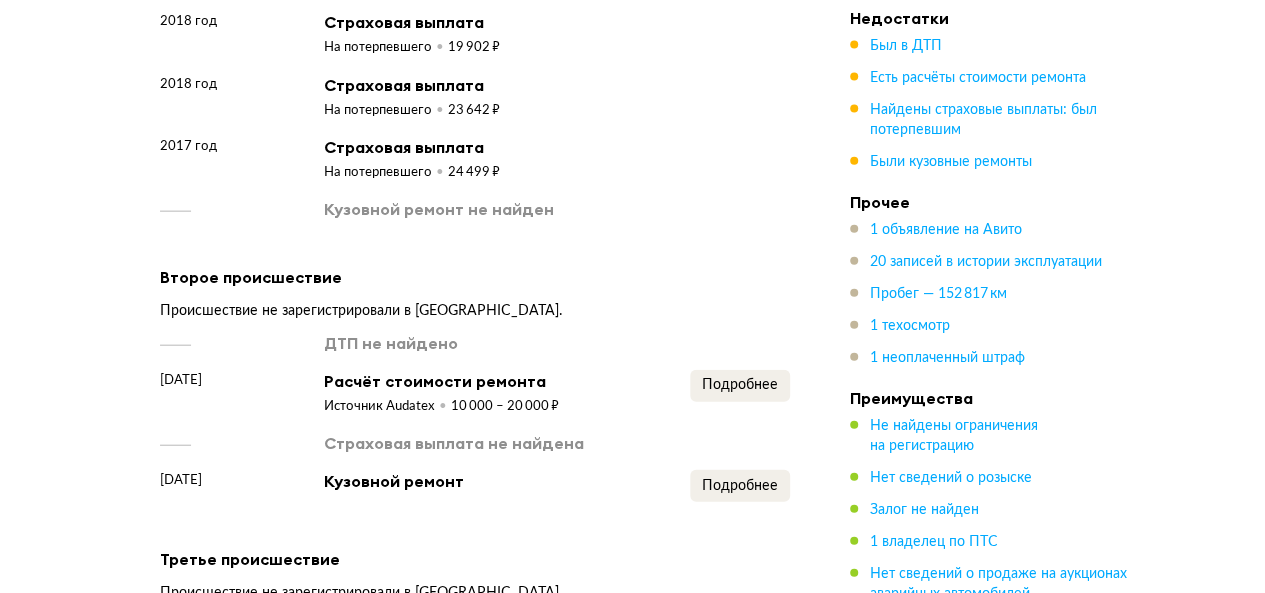 scroll, scrollTop: 2333, scrollLeft: 0, axis: vertical 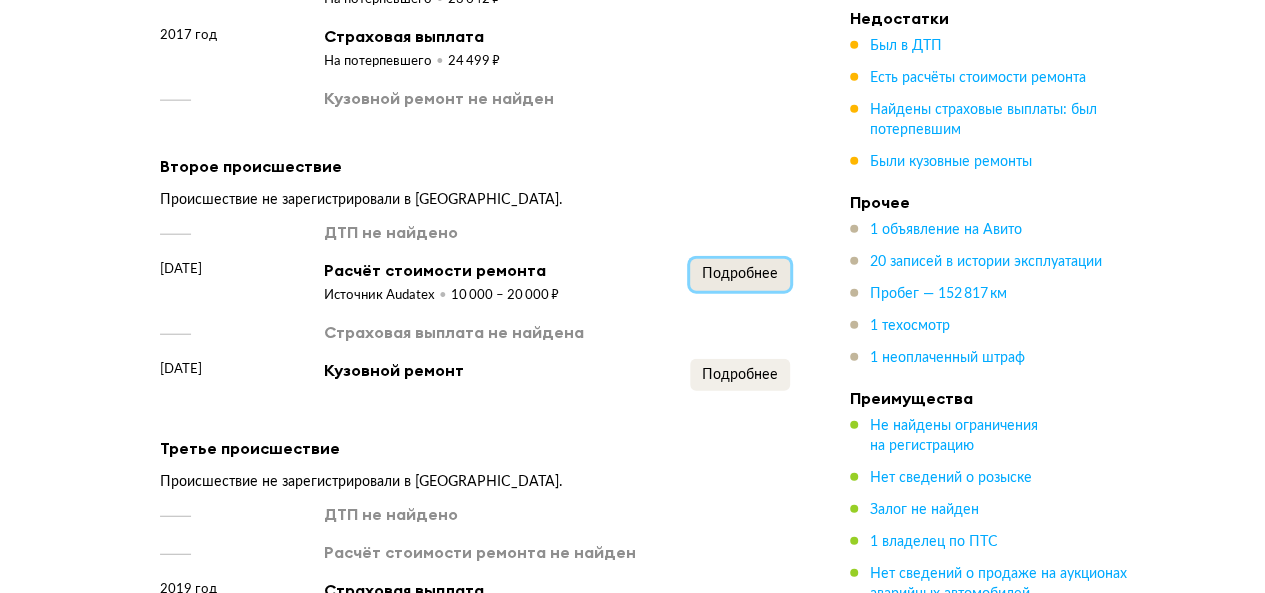 click on "Подробнее" at bounding box center [740, 274] 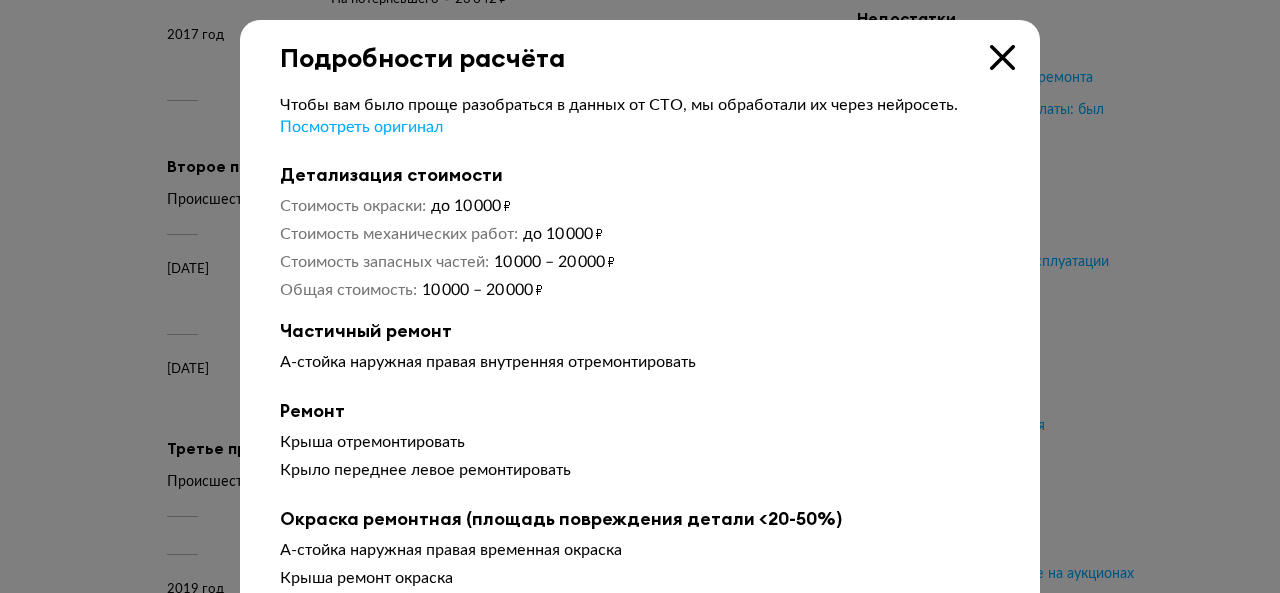 click at bounding box center [1002, 57] 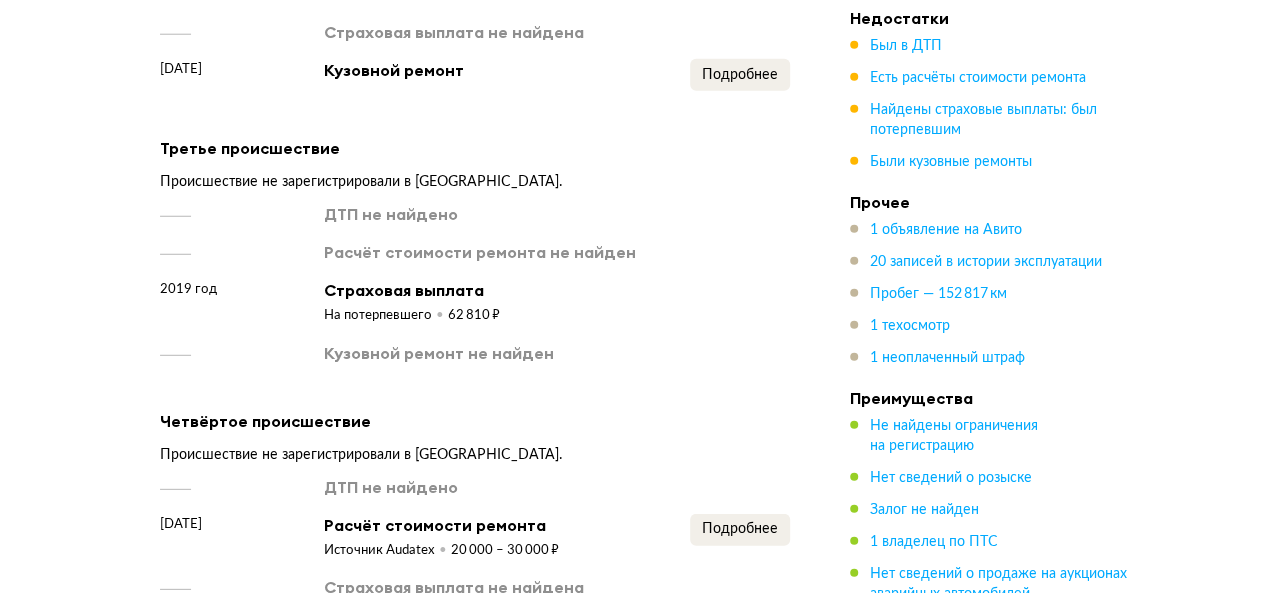 scroll, scrollTop: 2833, scrollLeft: 0, axis: vertical 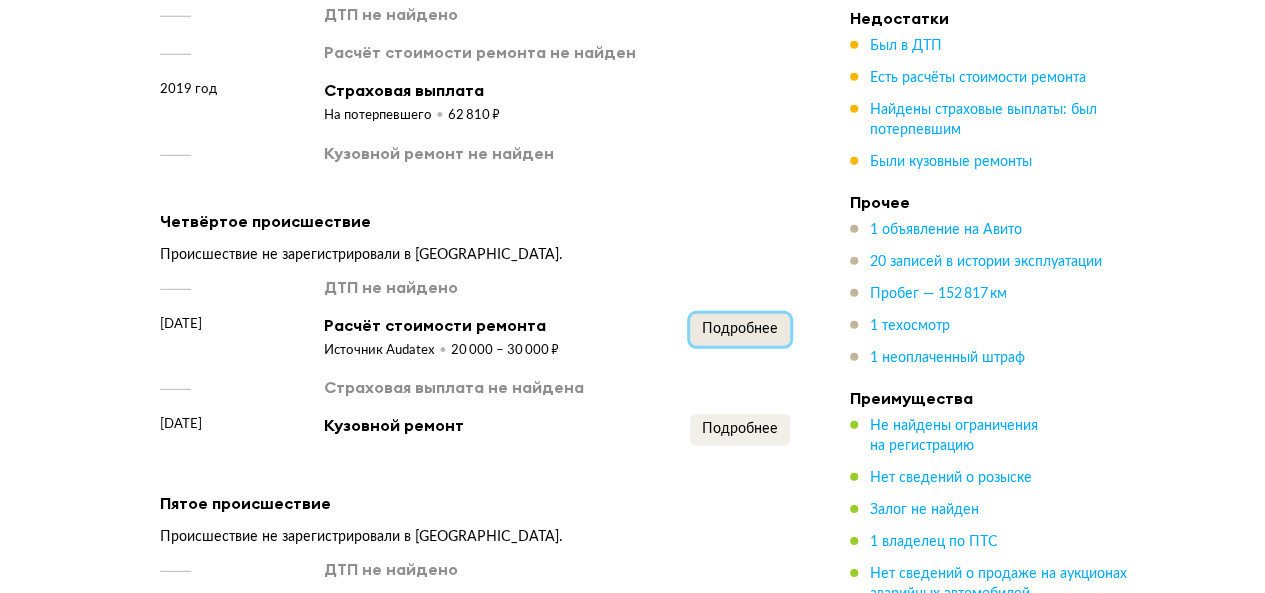 click on "Подробнее" at bounding box center (740, 329) 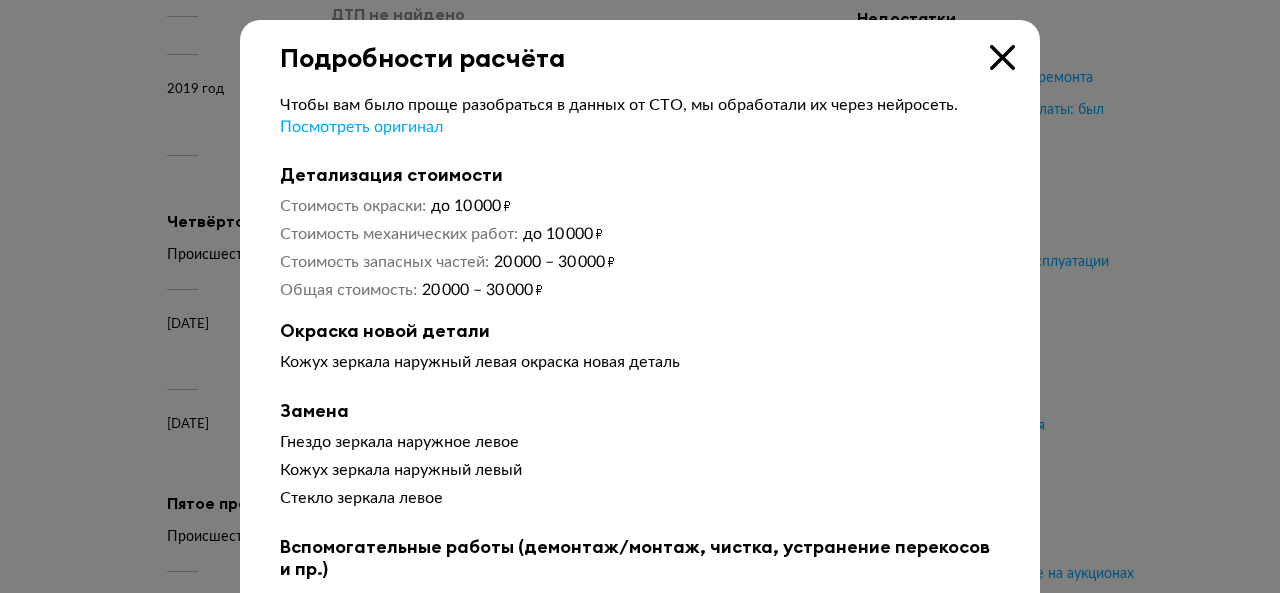 drag, startPoint x: 999, startPoint y: 54, endPoint x: 248, endPoint y: 52, distance: 751.0027 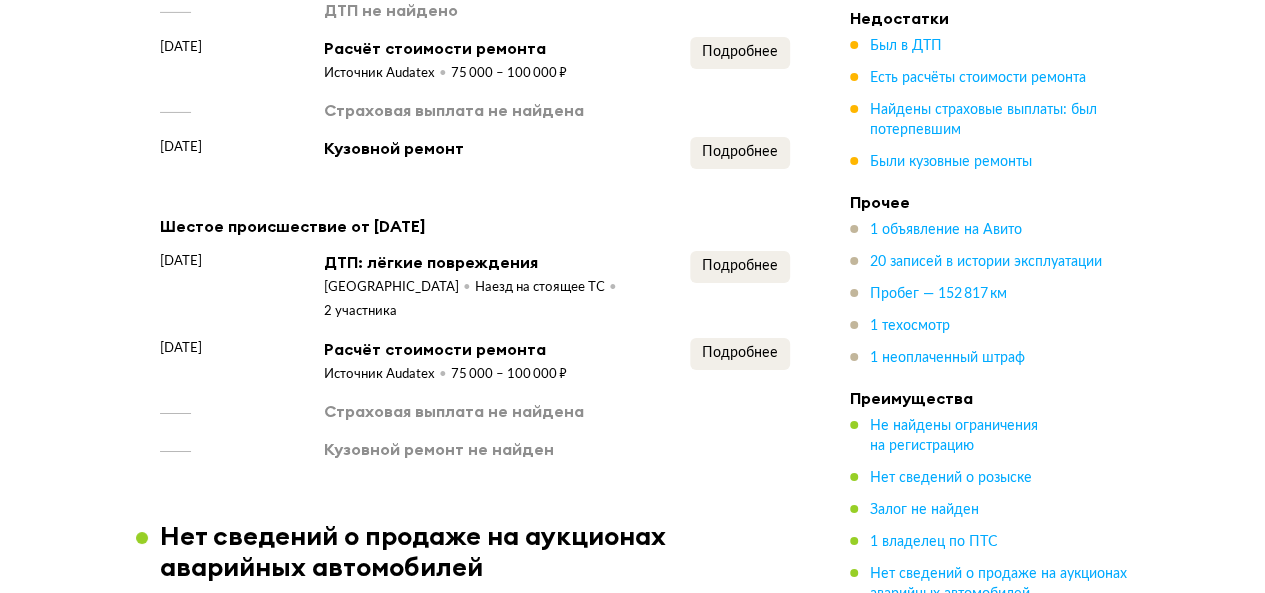 scroll, scrollTop: 3433, scrollLeft: 0, axis: vertical 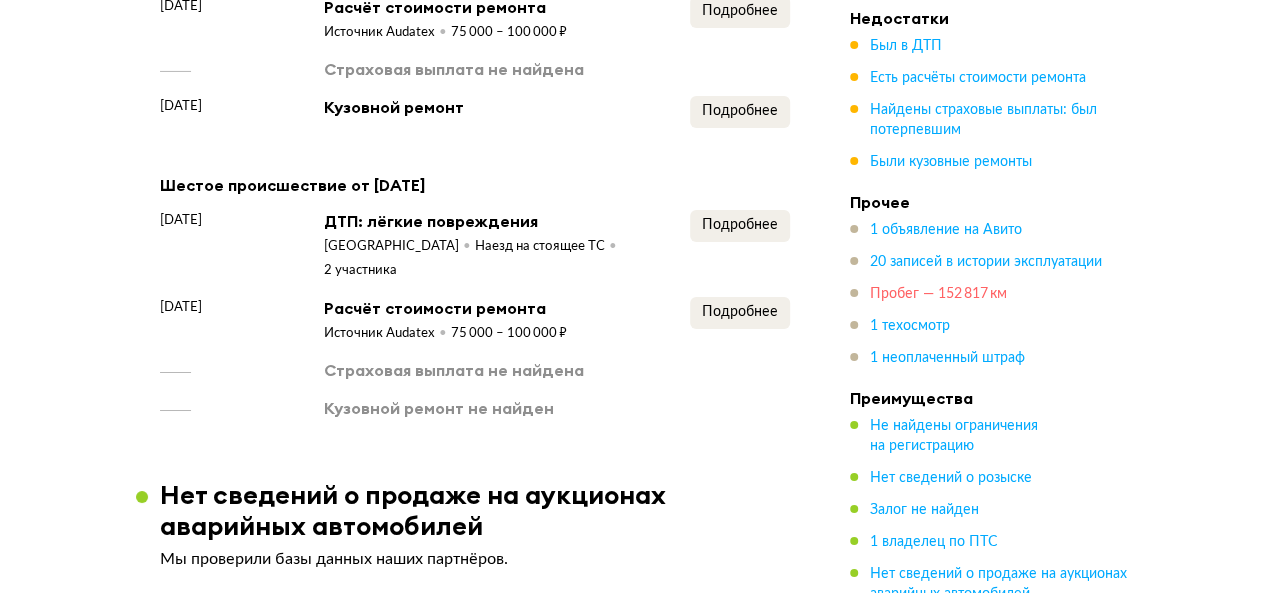 click on "Пробег —  152 817 км" at bounding box center (938, 294) 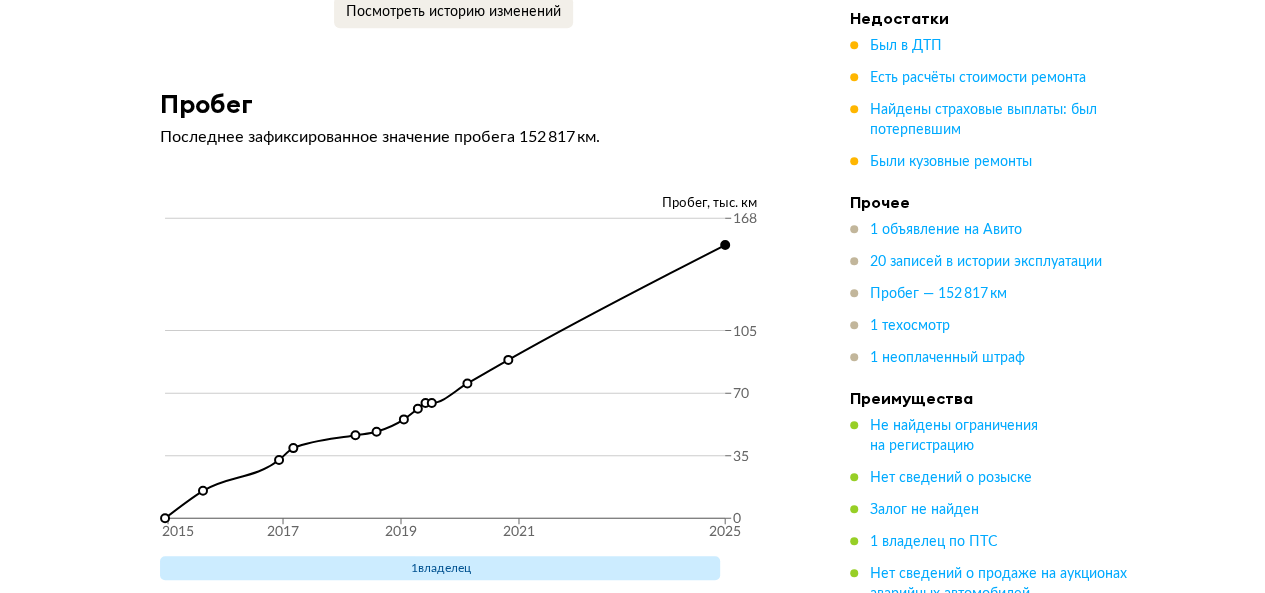 scroll, scrollTop: 8231, scrollLeft: 0, axis: vertical 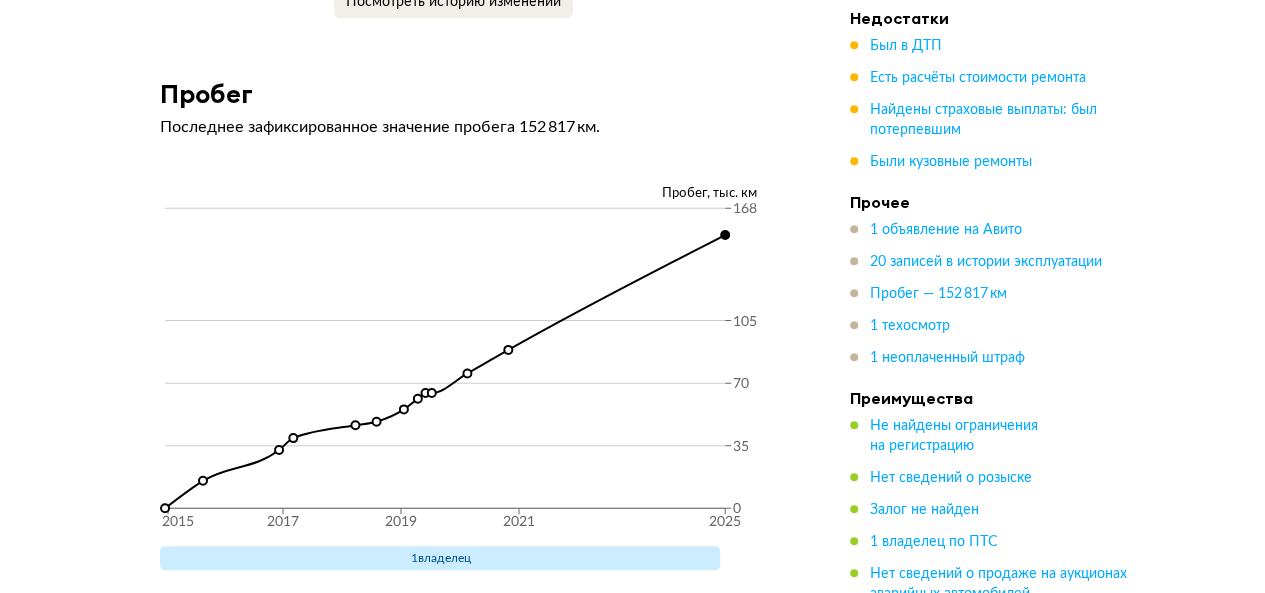 click on "Volkswagen JETTA, 2014 Отчёт от  7 июля 2025 года Ccылка на отчёт скопирована Скачать Поделиться Ccылка на отчёт скопирована 20 марта 2025 года + 11 Рекомендация Нужен взгляд эксперта Наш искусственный интеллект смотрит на отчёт как опытный автоподборщик и диагност: изучает данные, сравнивает машину с похожими предложениями на рынке и выносит свой вердикт. Найдены расчёты стоимости ремонта Найдены страховые выплаты Не найдены ограничения на регистрацию Нет сведений о продаже на аукционе аварийных автомобилей Покажите детали На что обратить внимание при осмотре . . +" at bounding box center [632, -2808] 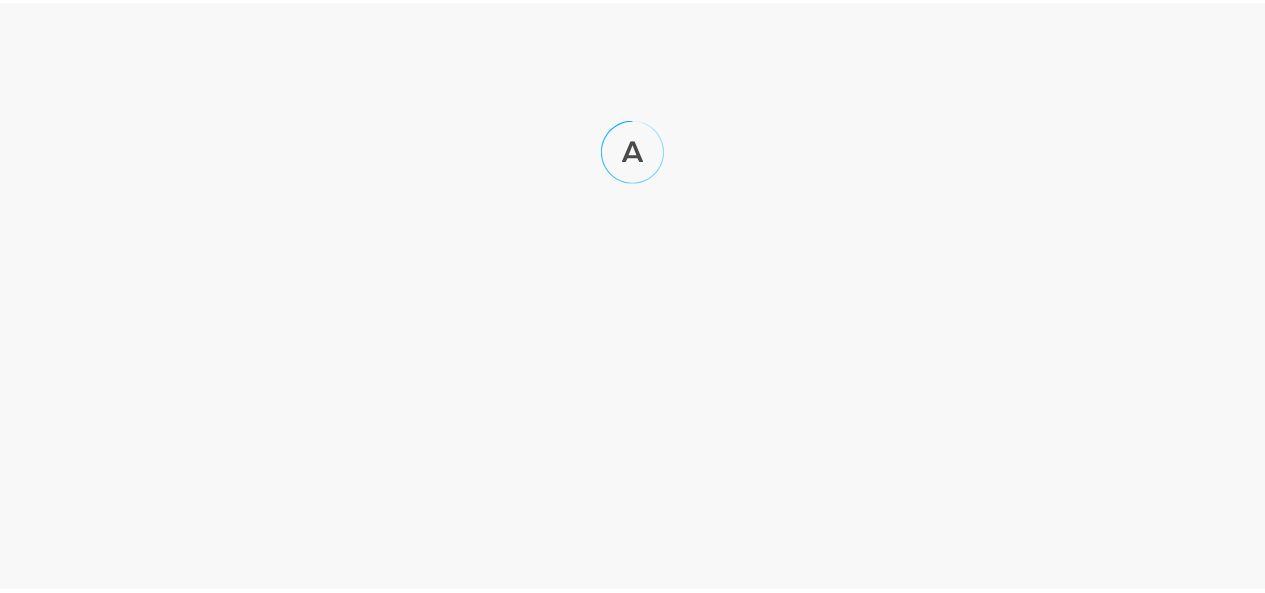 scroll, scrollTop: 0, scrollLeft: 0, axis: both 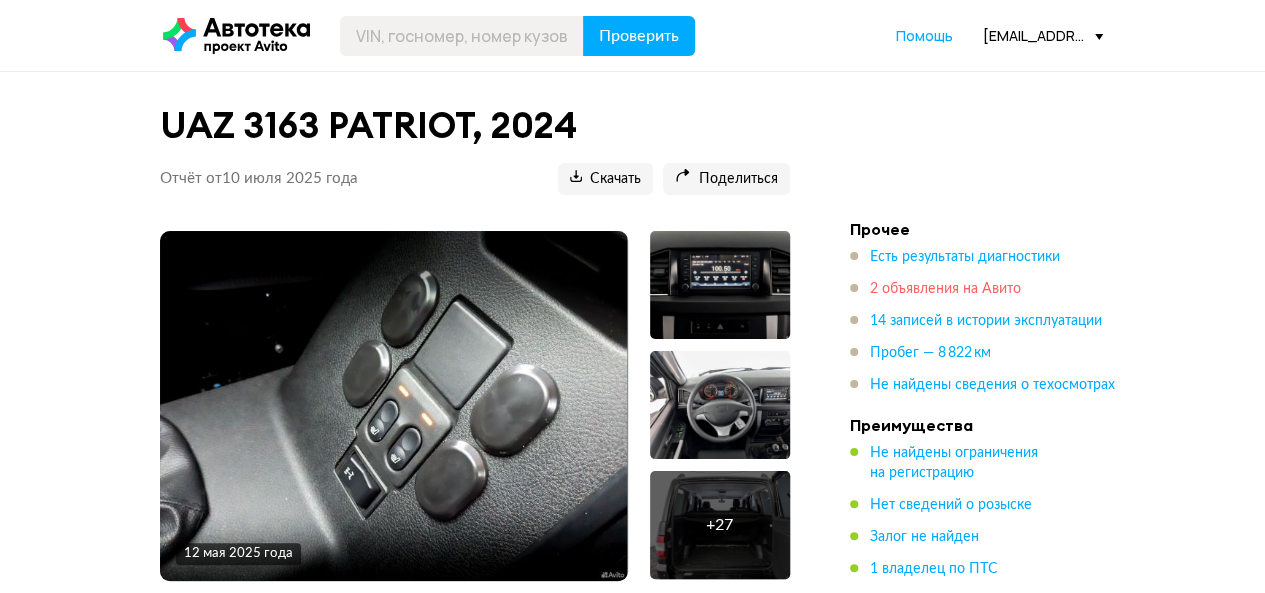 click on "2 объявления на Авито" at bounding box center (945, 289) 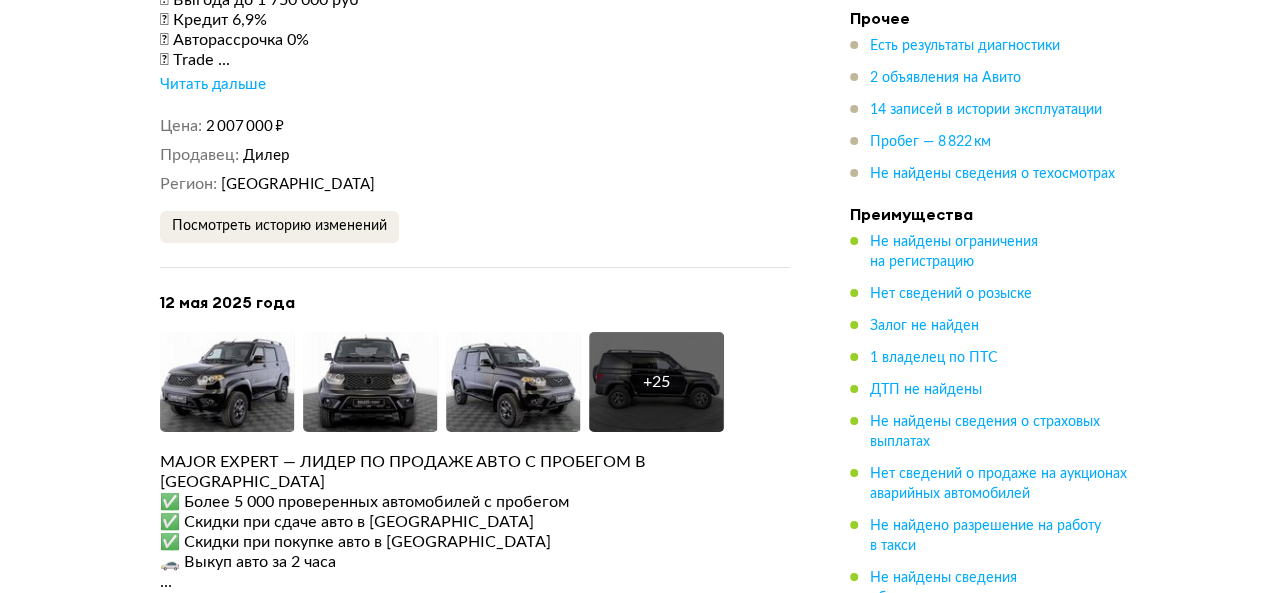 scroll, scrollTop: 3732, scrollLeft: 0, axis: vertical 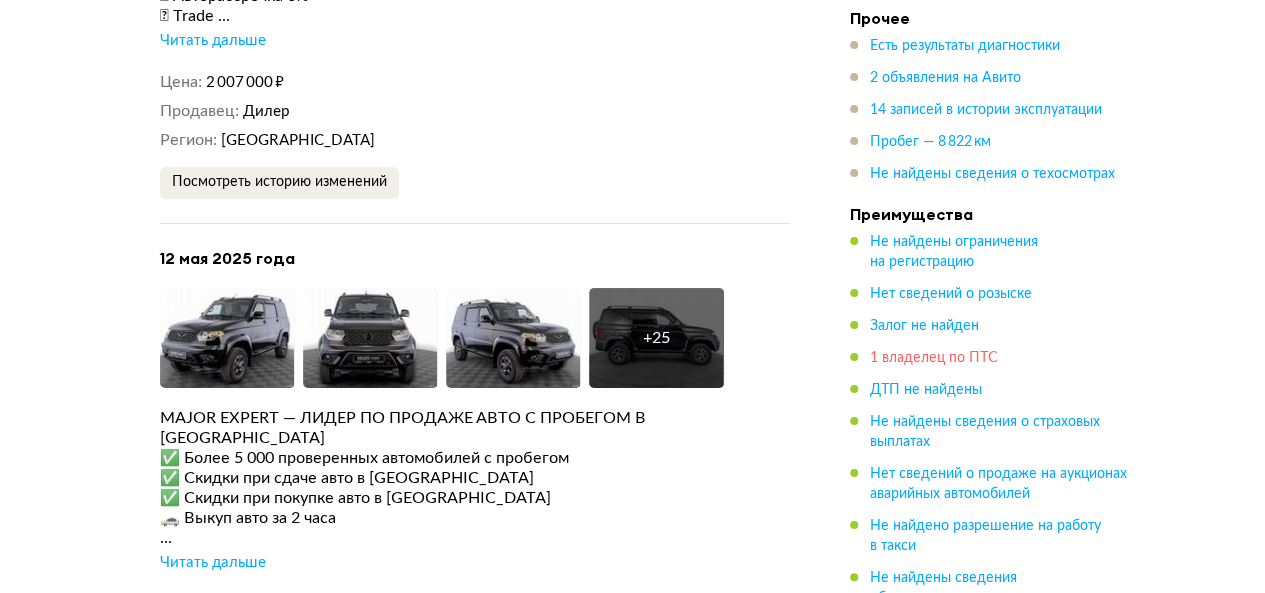 click on "1 владелец по ПТС" at bounding box center (934, 358) 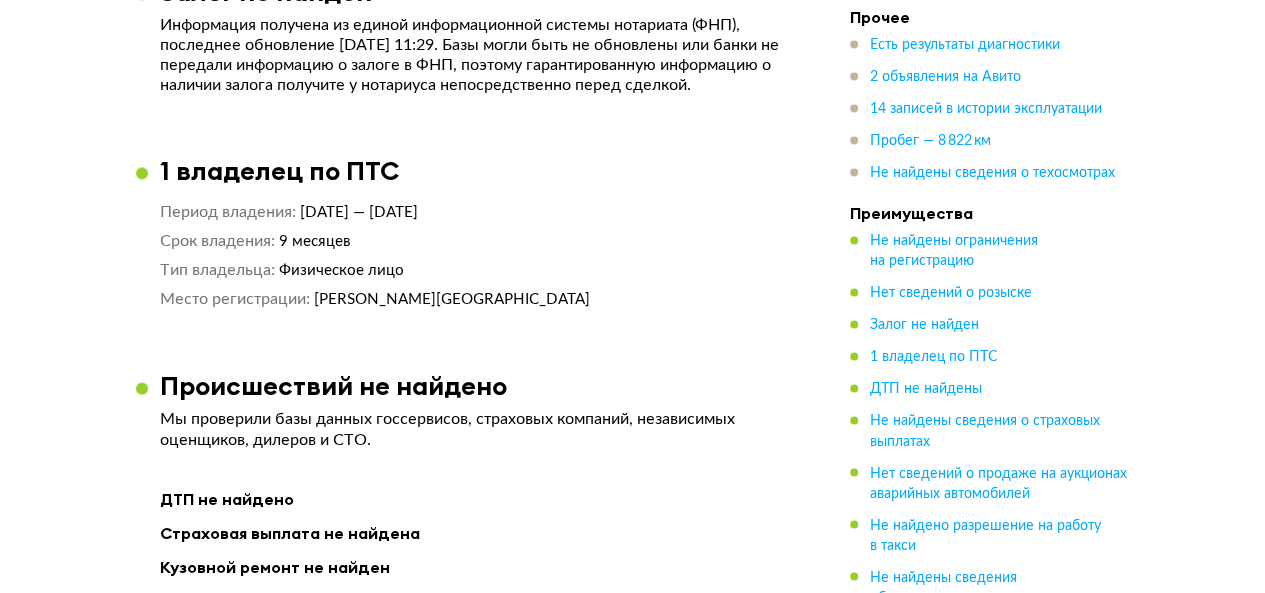 scroll, scrollTop: 1420, scrollLeft: 0, axis: vertical 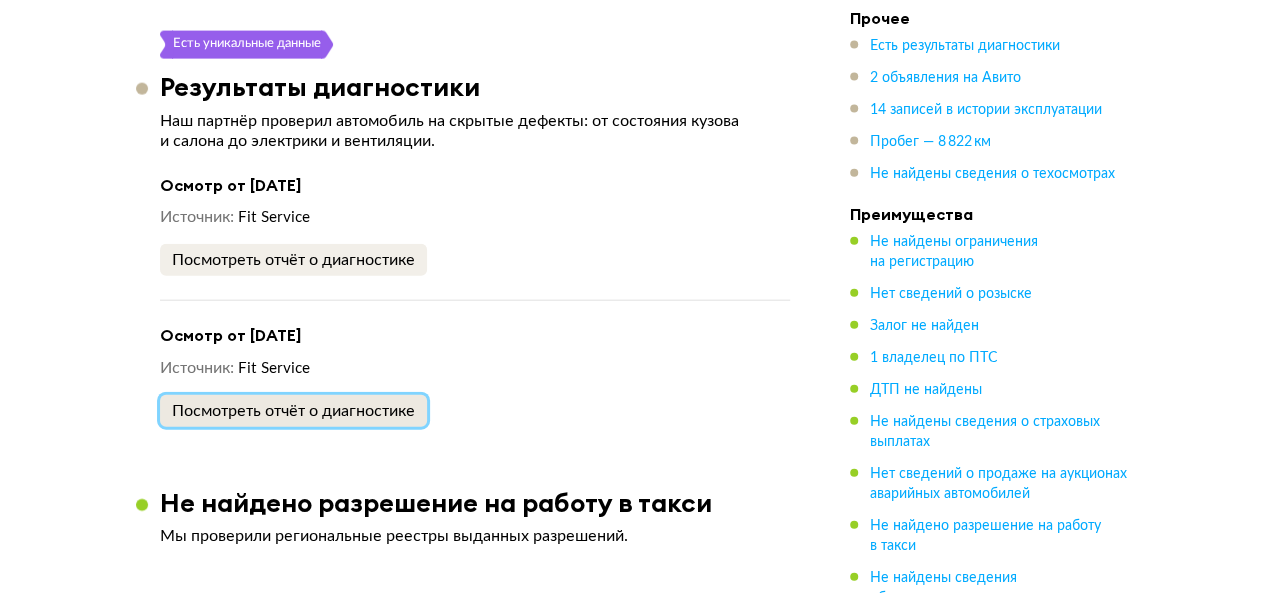 click on "Посмотреть отчёт о диагностике" at bounding box center [293, 411] 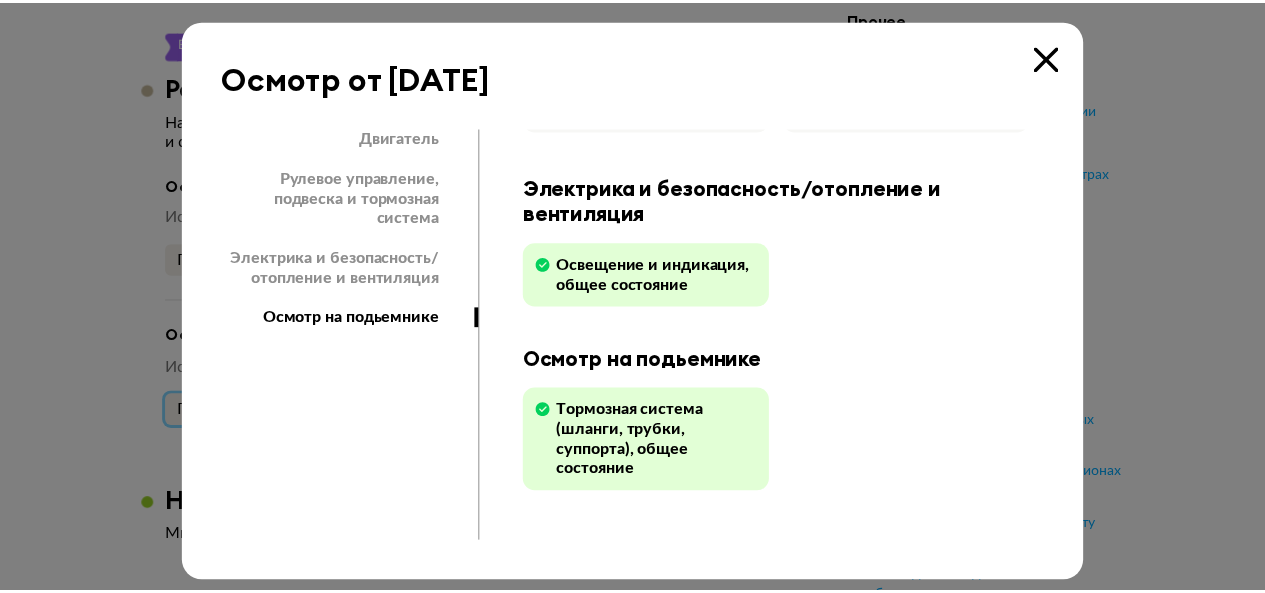scroll, scrollTop: 706, scrollLeft: 0, axis: vertical 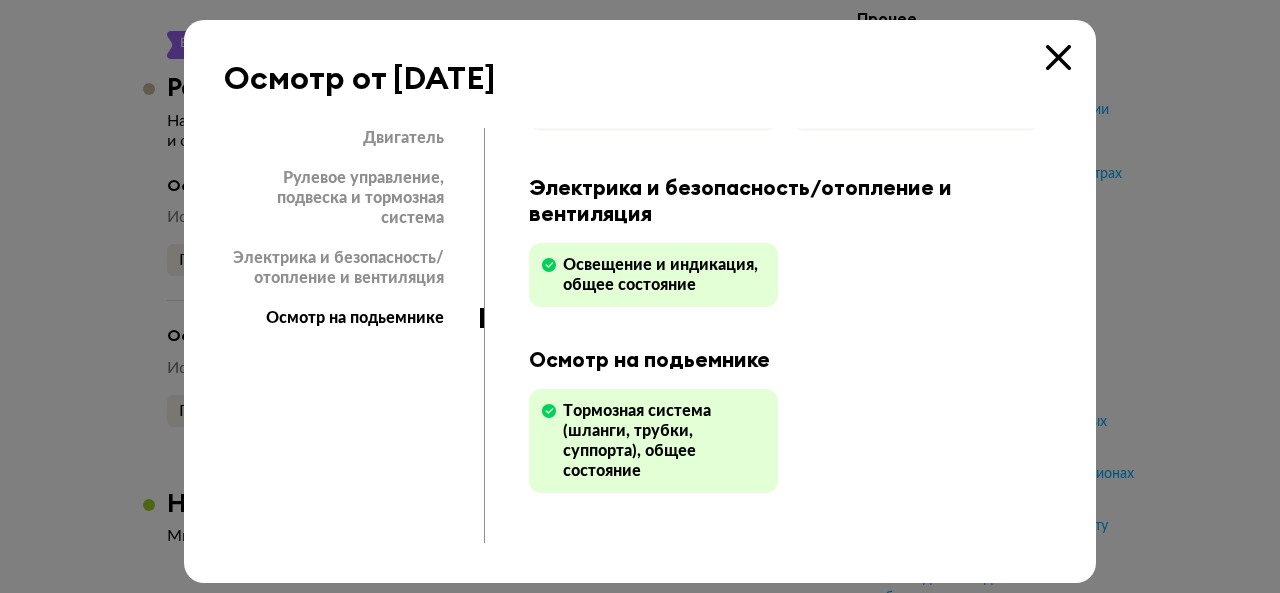 click at bounding box center [1058, 57] 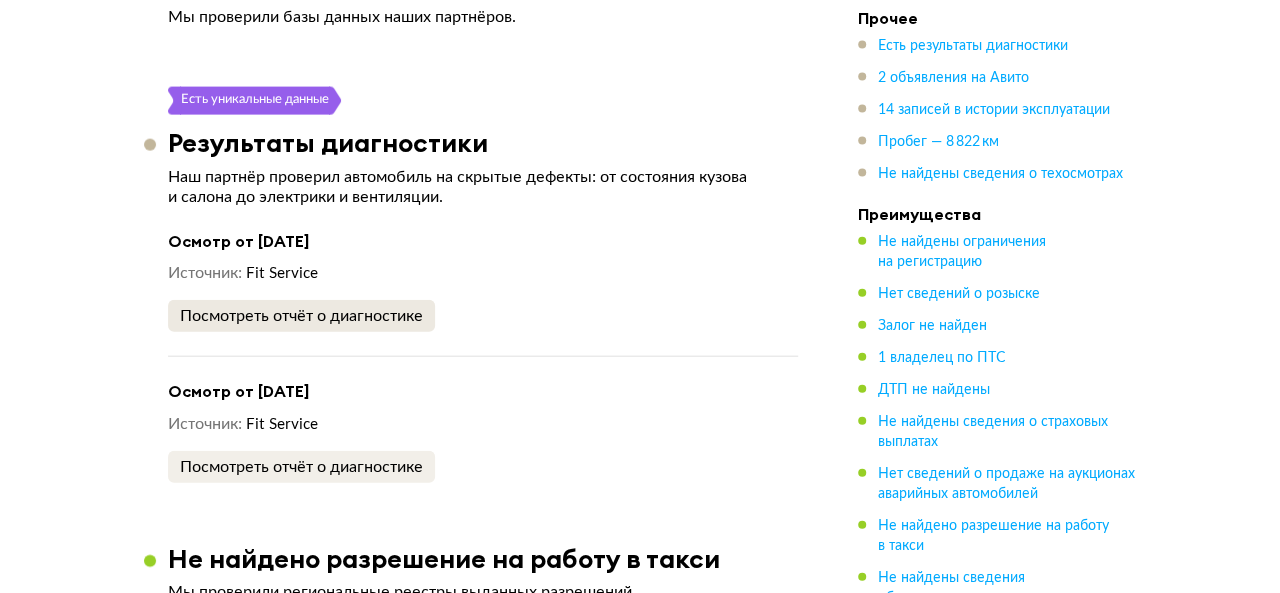 scroll, scrollTop: 2120, scrollLeft: 0, axis: vertical 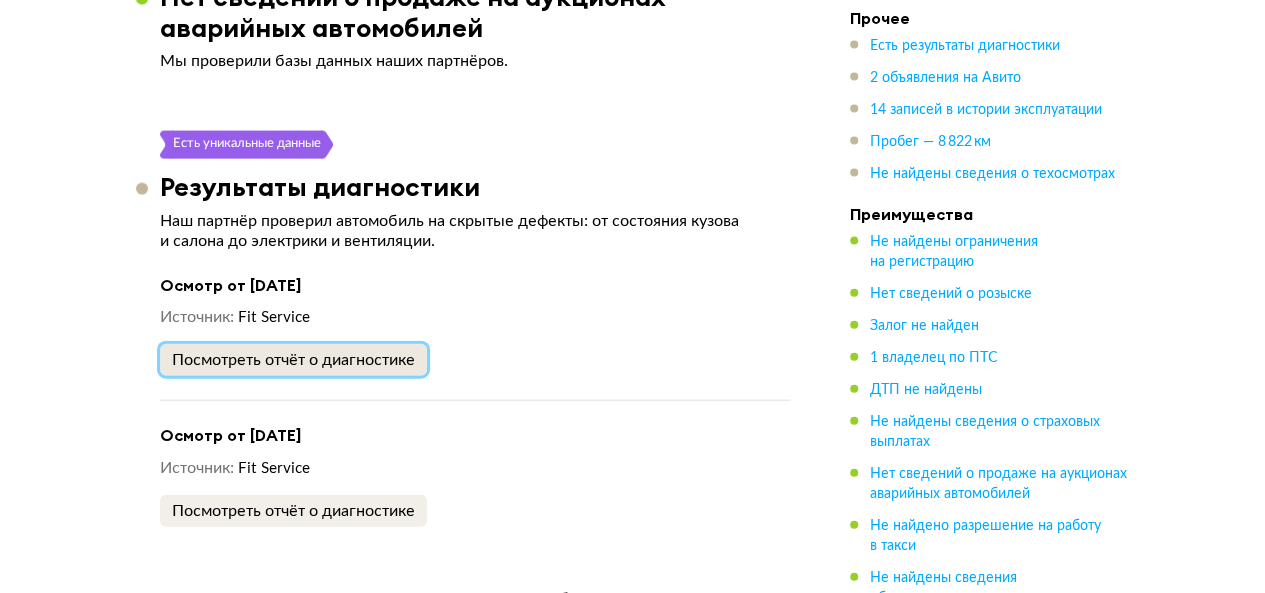 click on "Посмотреть отчёт о диагностике" at bounding box center [293, 360] 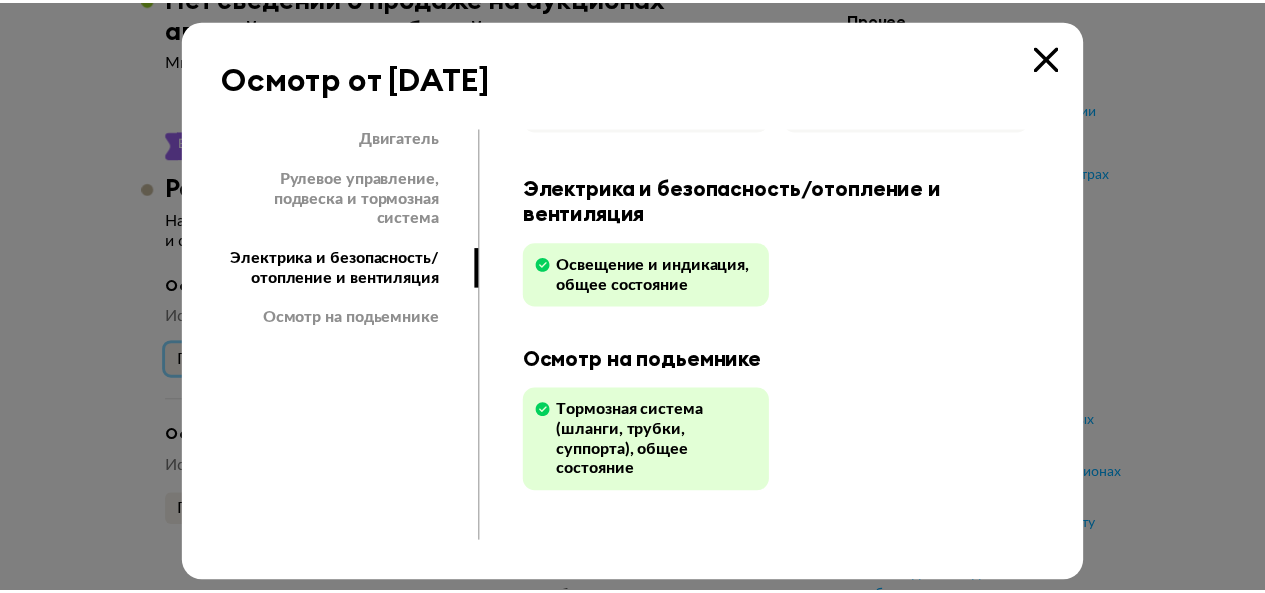 scroll, scrollTop: 706, scrollLeft: 0, axis: vertical 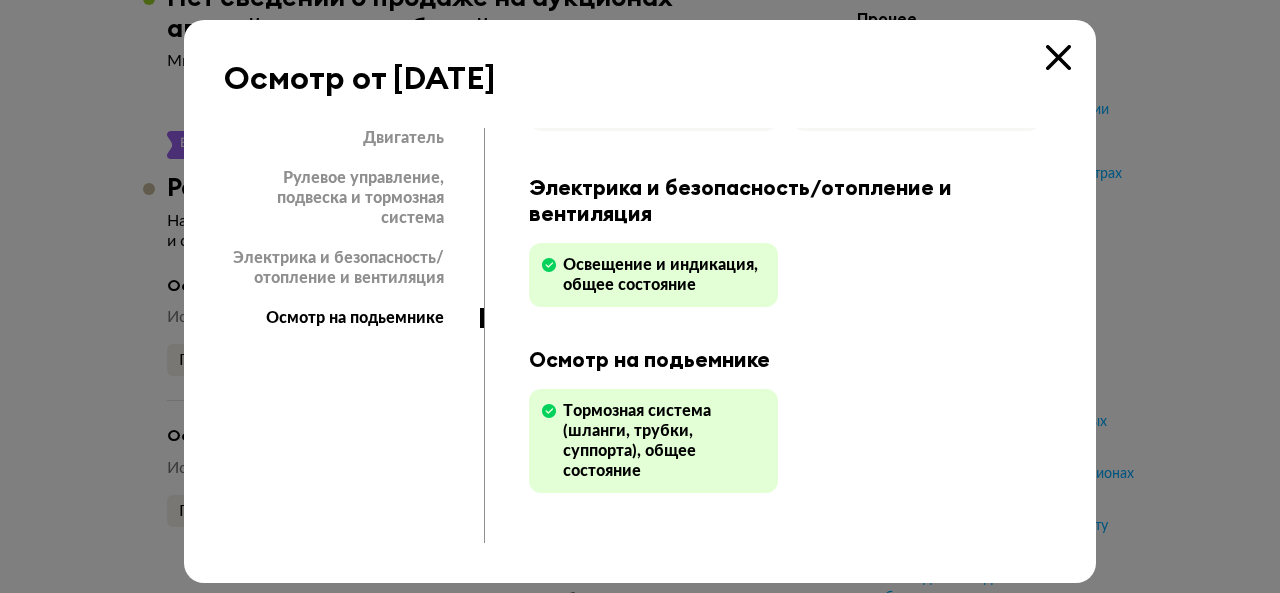 click at bounding box center (1058, 57) 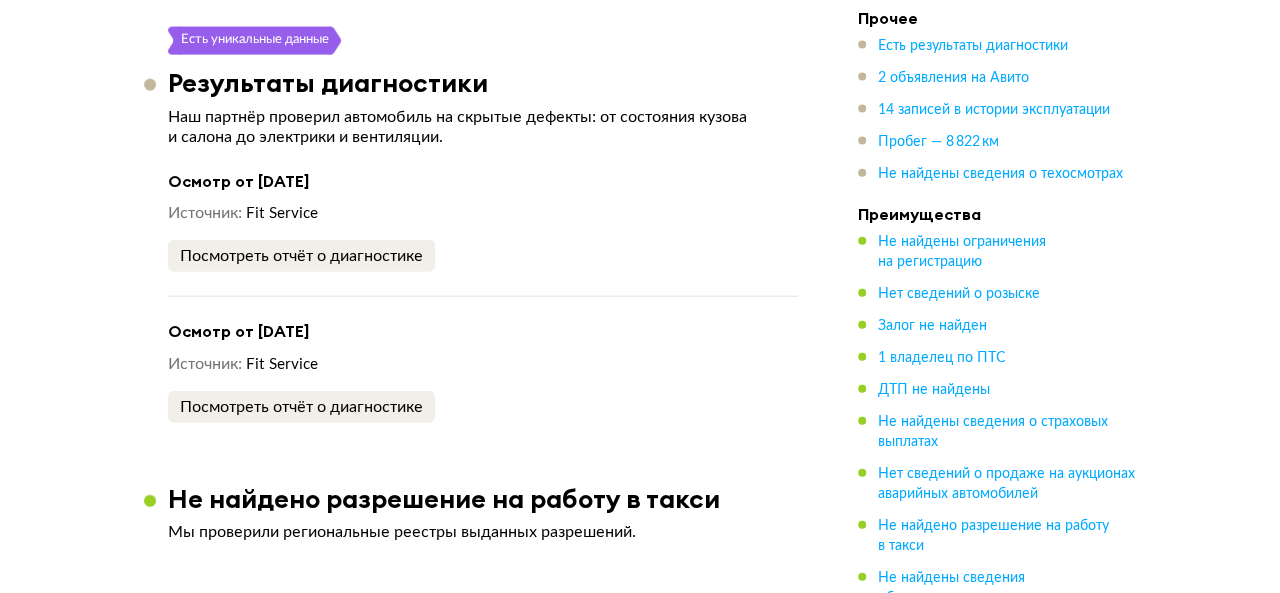 scroll, scrollTop: 2220, scrollLeft: 0, axis: vertical 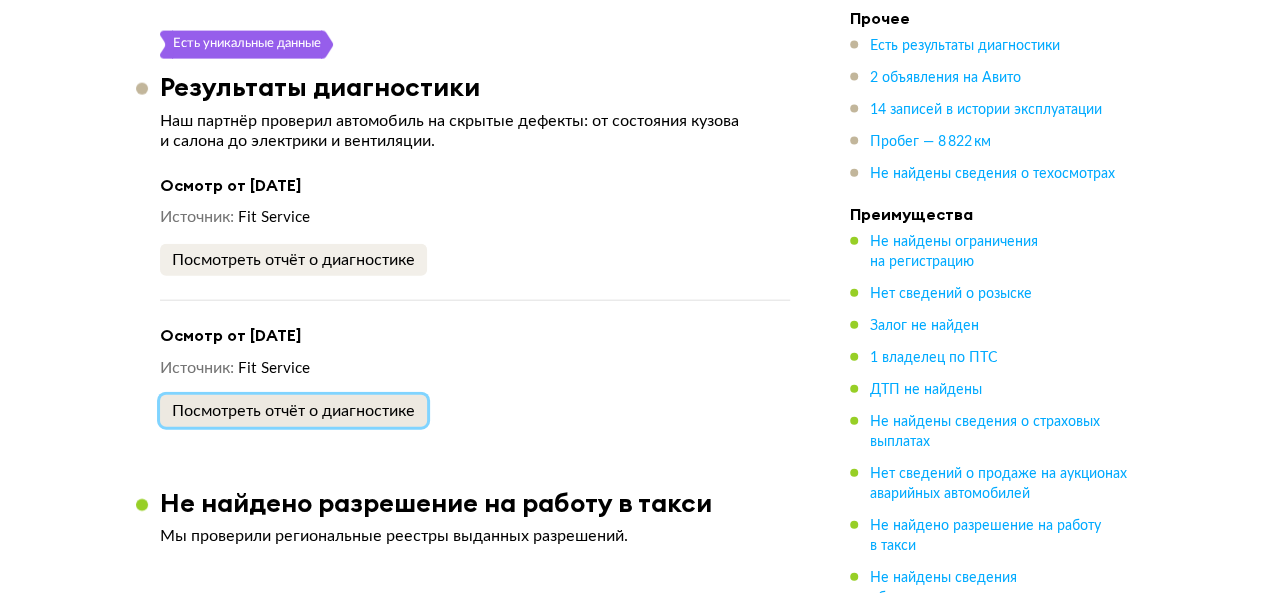 click on "Посмотреть отчёт о диагностике" at bounding box center [293, 411] 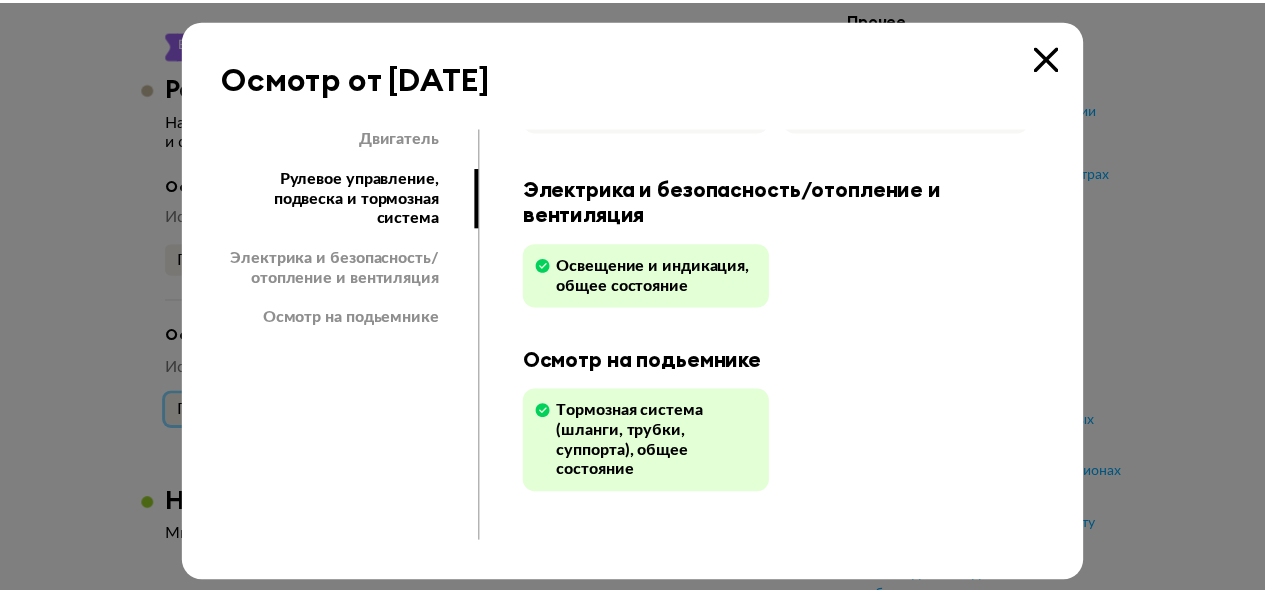 scroll, scrollTop: 706, scrollLeft: 0, axis: vertical 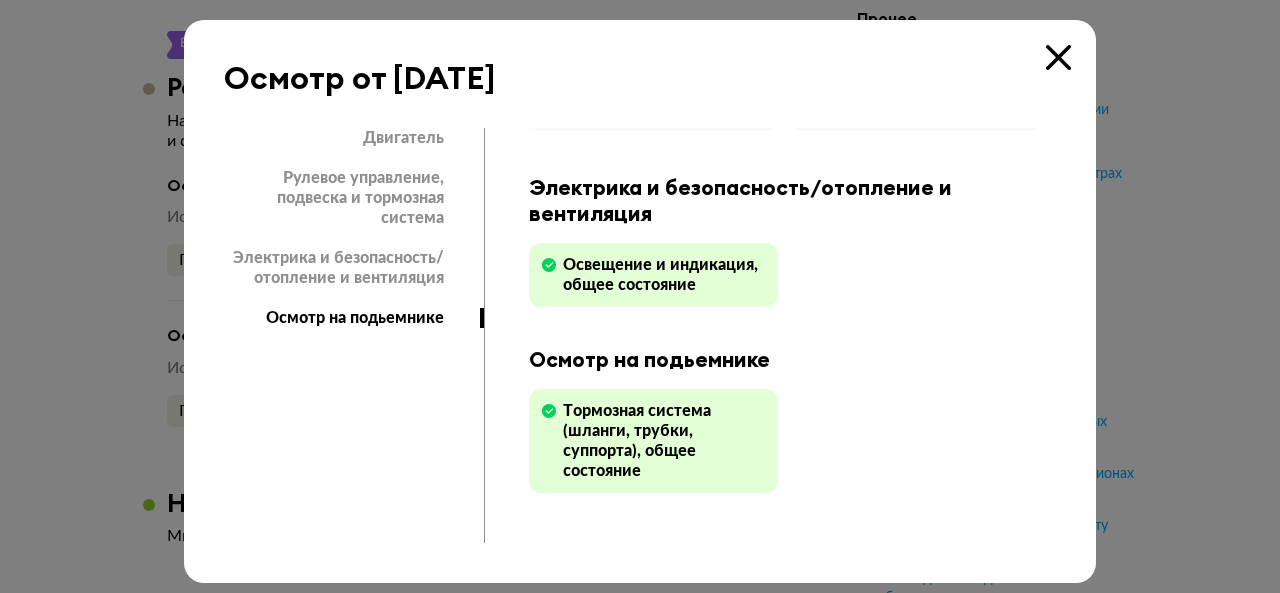 click at bounding box center [1058, 57] 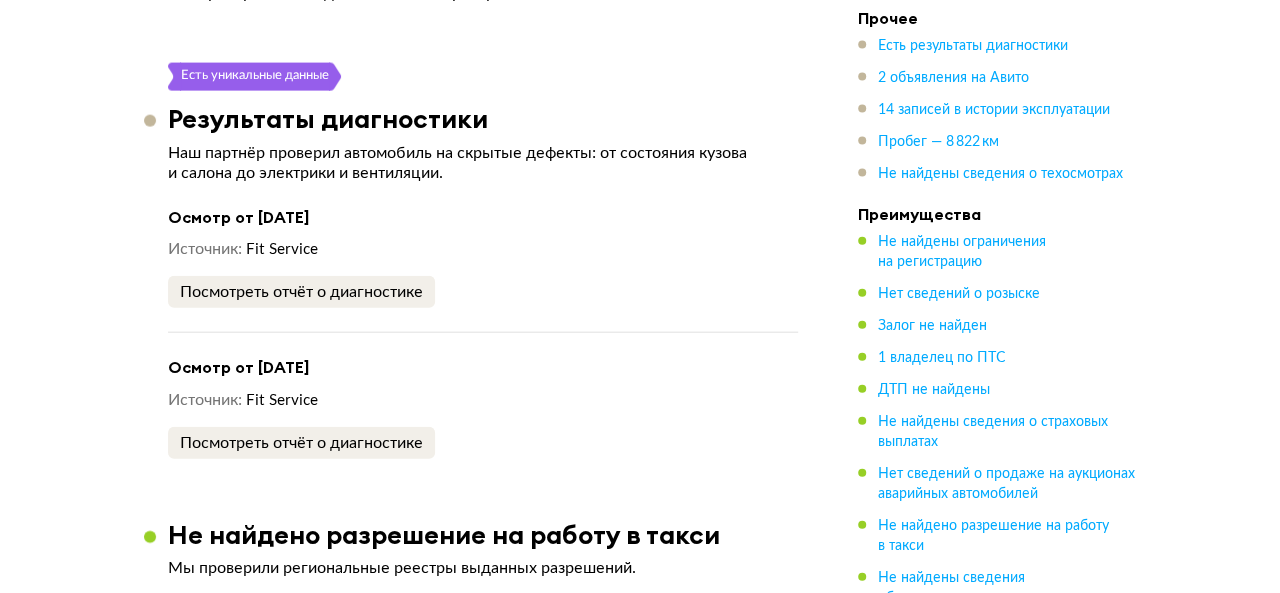 scroll, scrollTop: 2220, scrollLeft: 0, axis: vertical 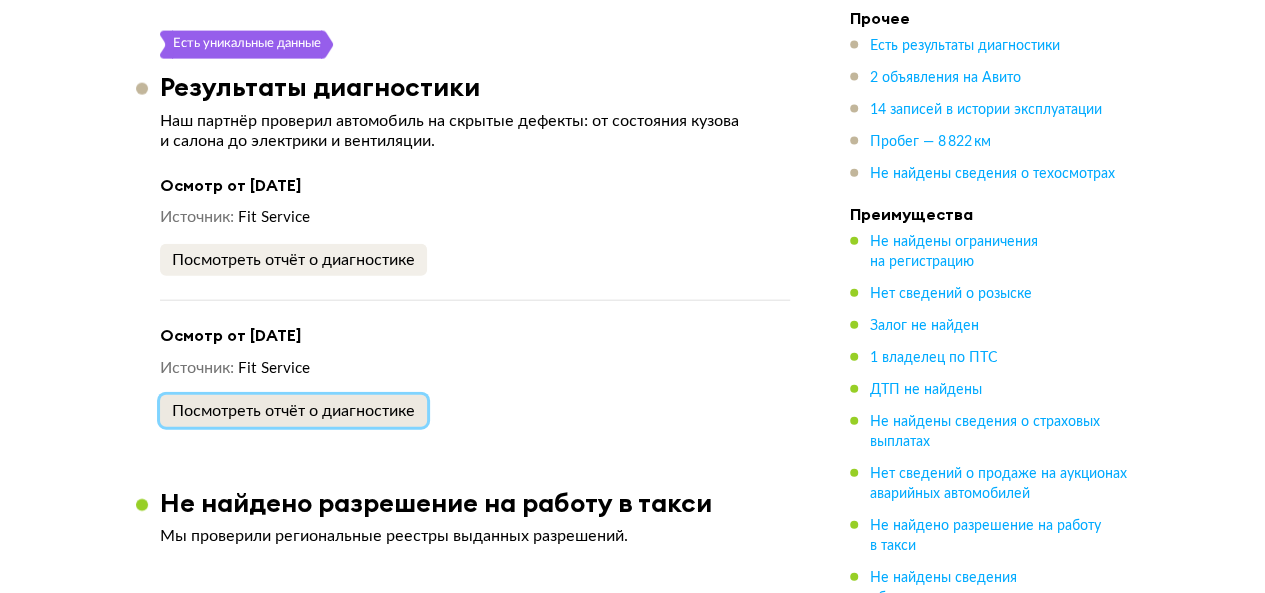 click on "Посмотреть отчёт о диагностике" at bounding box center [293, 411] 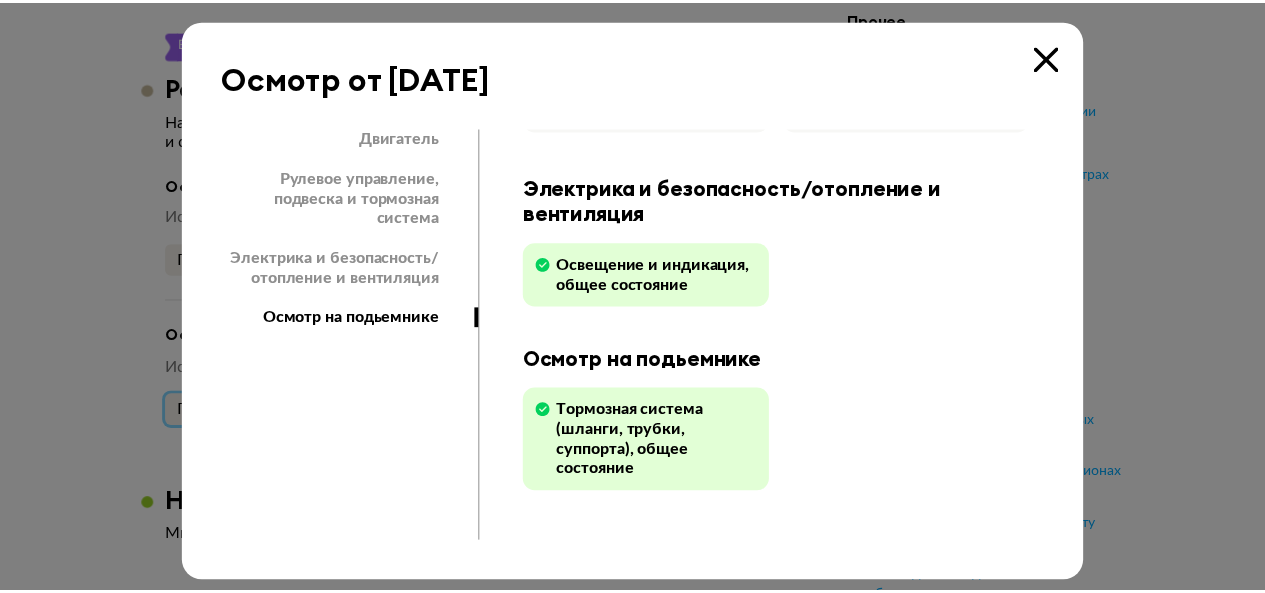 scroll, scrollTop: 706, scrollLeft: 0, axis: vertical 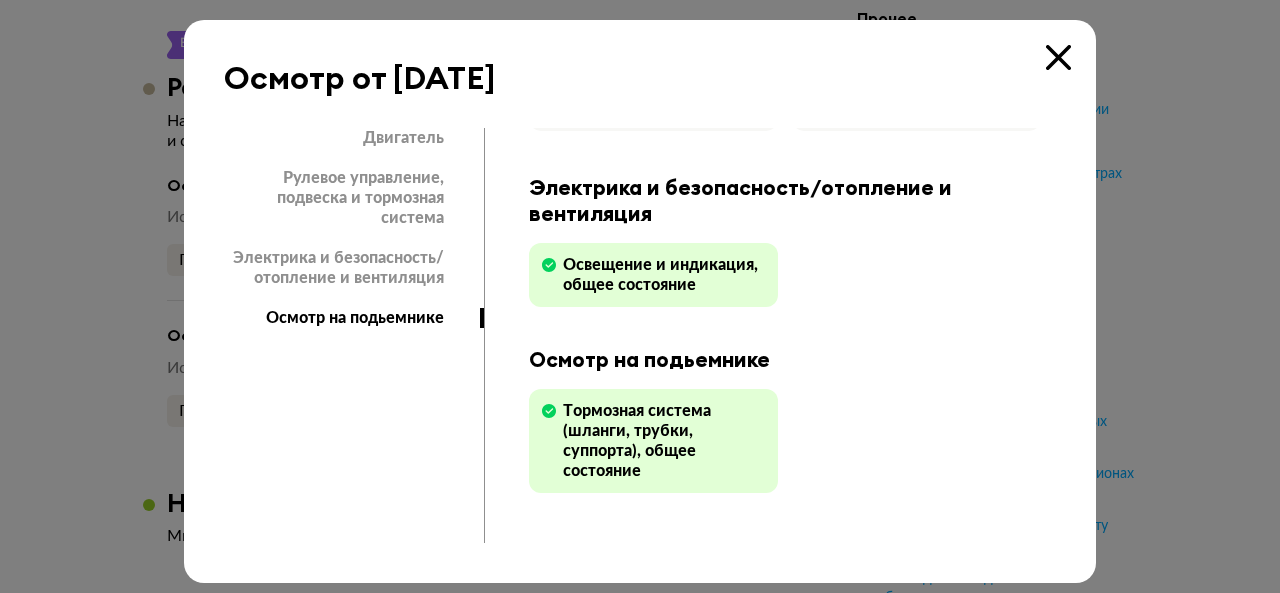click at bounding box center (1058, 57) 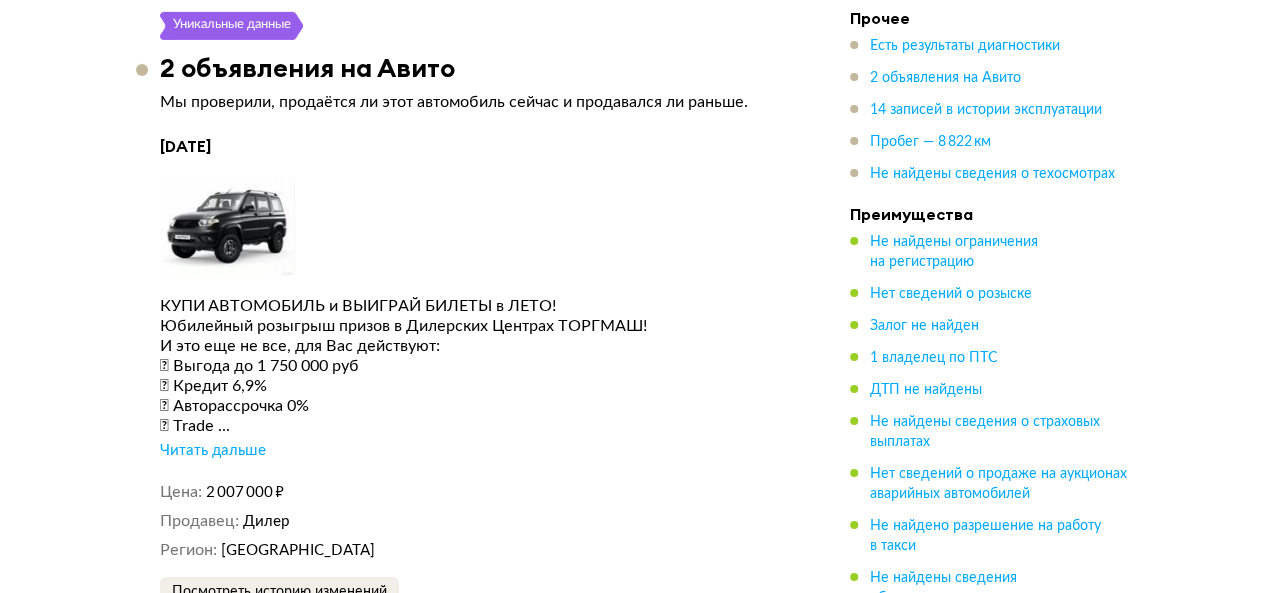 scroll, scrollTop: 3320, scrollLeft: 0, axis: vertical 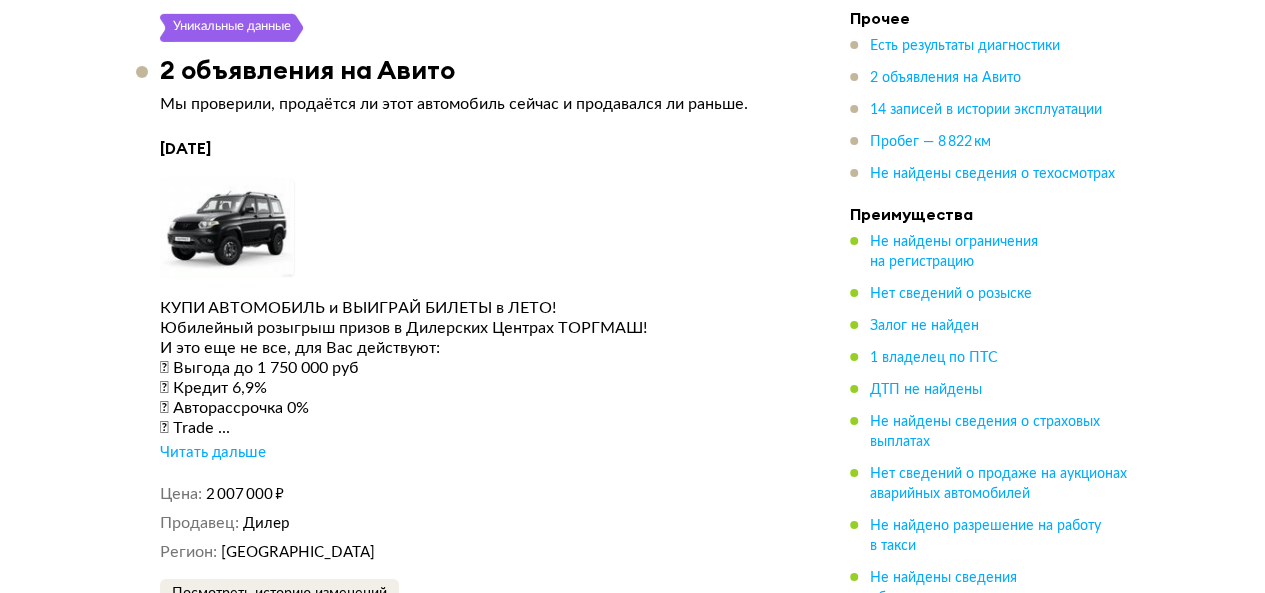 click on "Читать дальше" at bounding box center [213, 453] 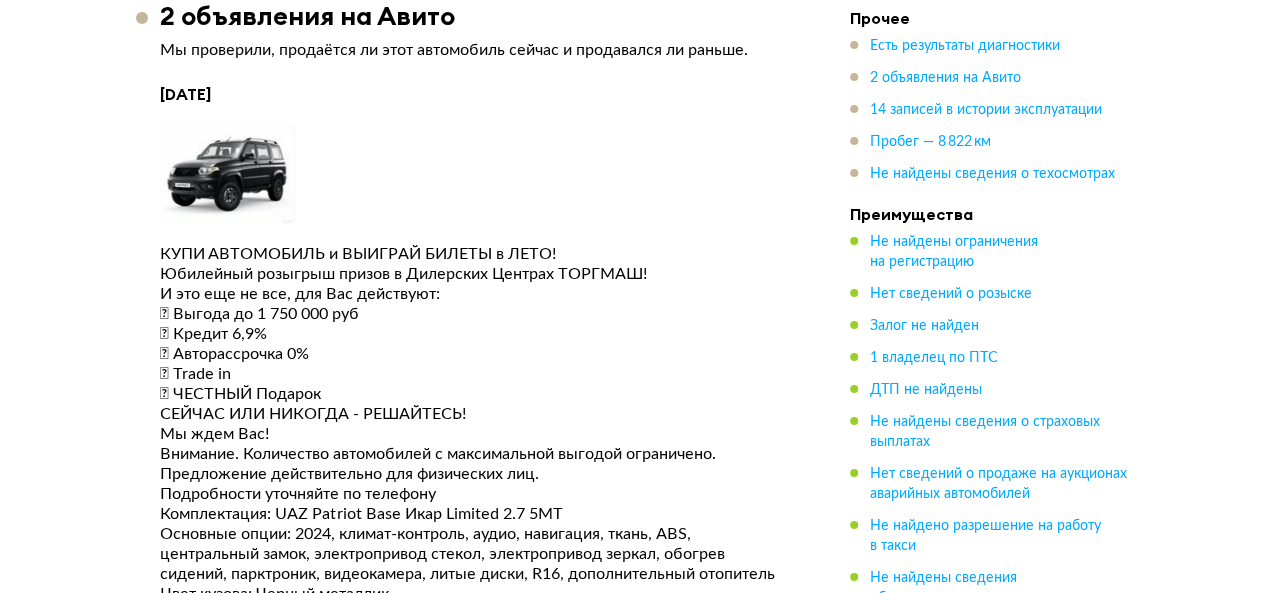 scroll, scrollTop: 3420, scrollLeft: 0, axis: vertical 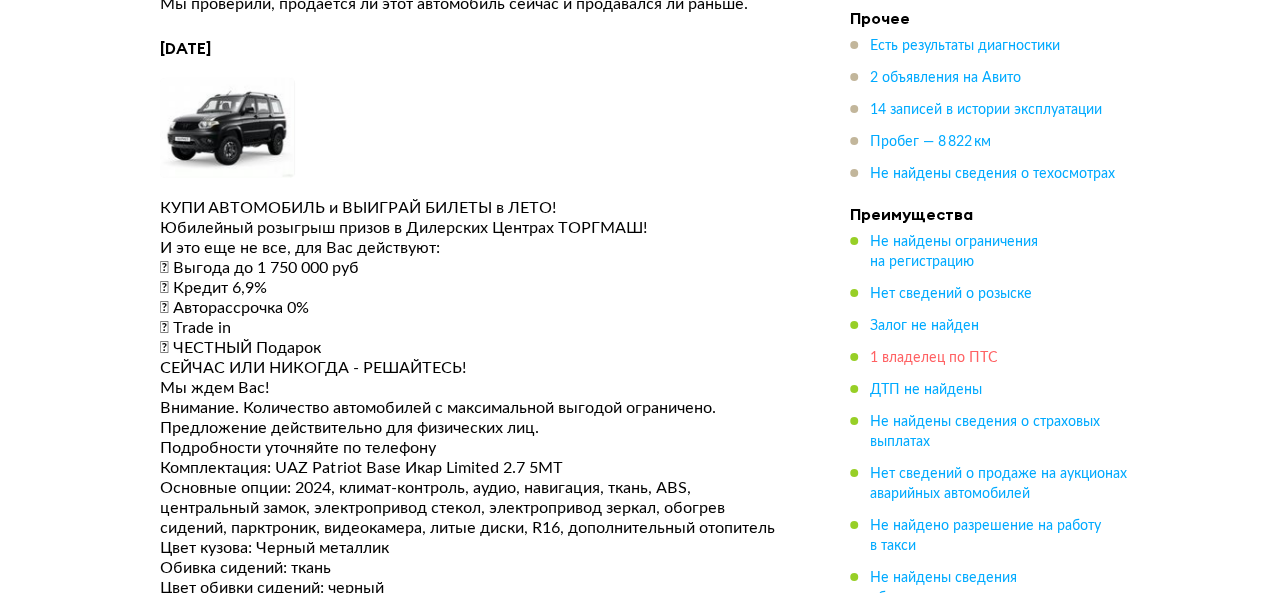 click on "1 владелец по ПТС" at bounding box center (934, 358) 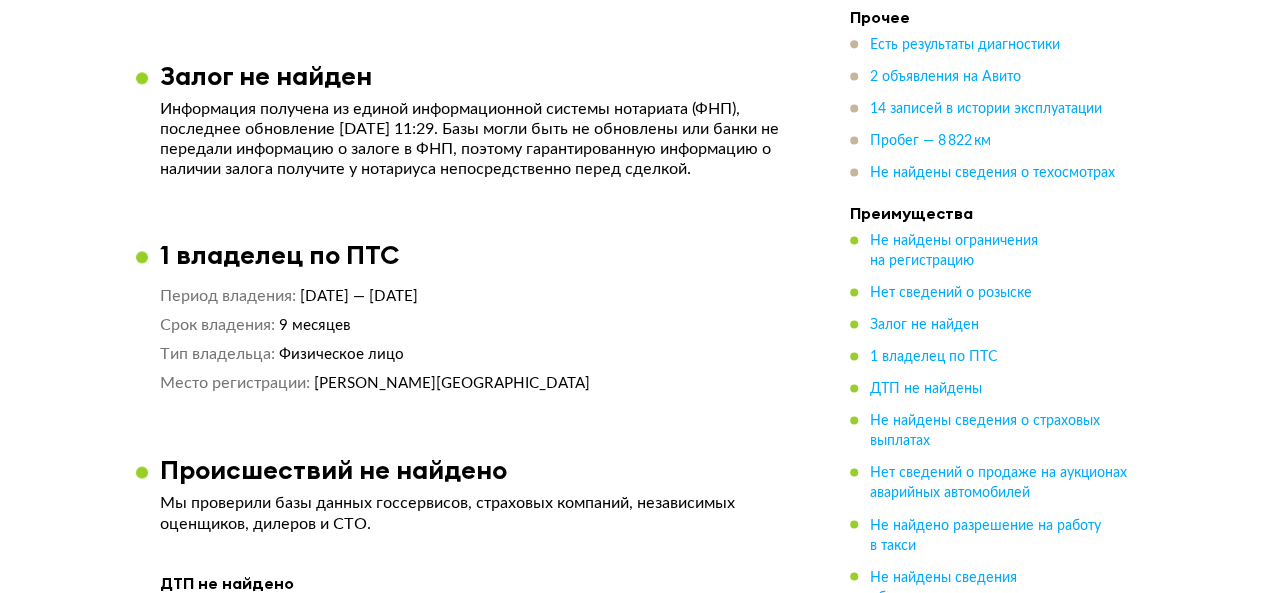 scroll, scrollTop: 1320, scrollLeft: 0, axis: vertical 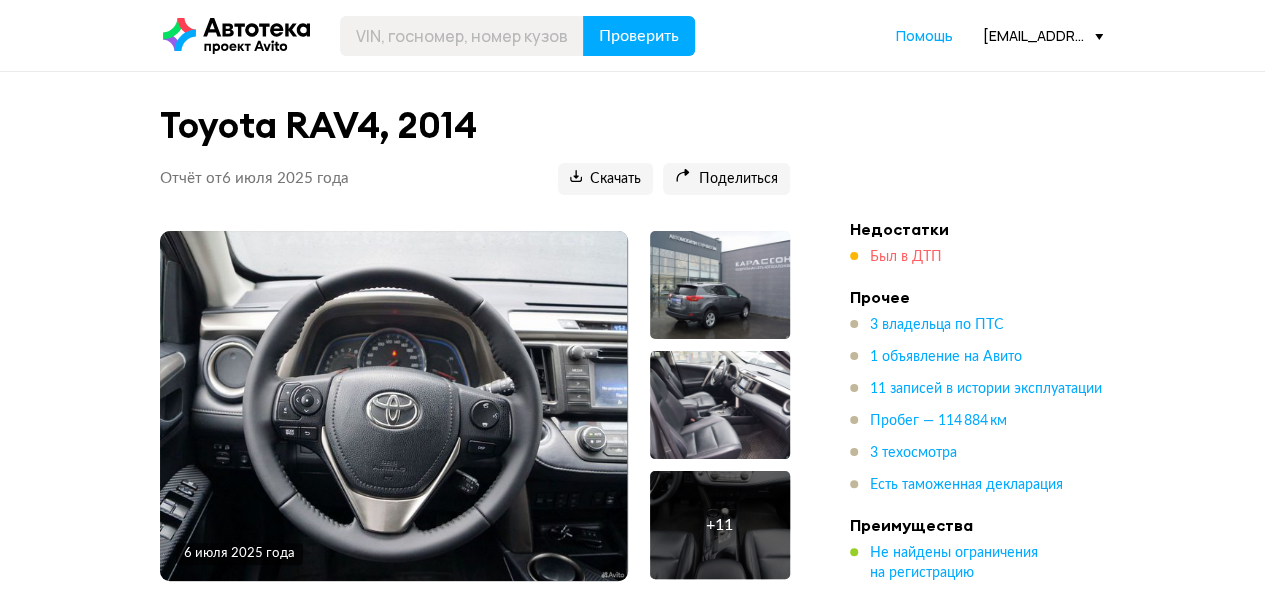 click on "Был в ДТП" at bounding box center (906, 257) 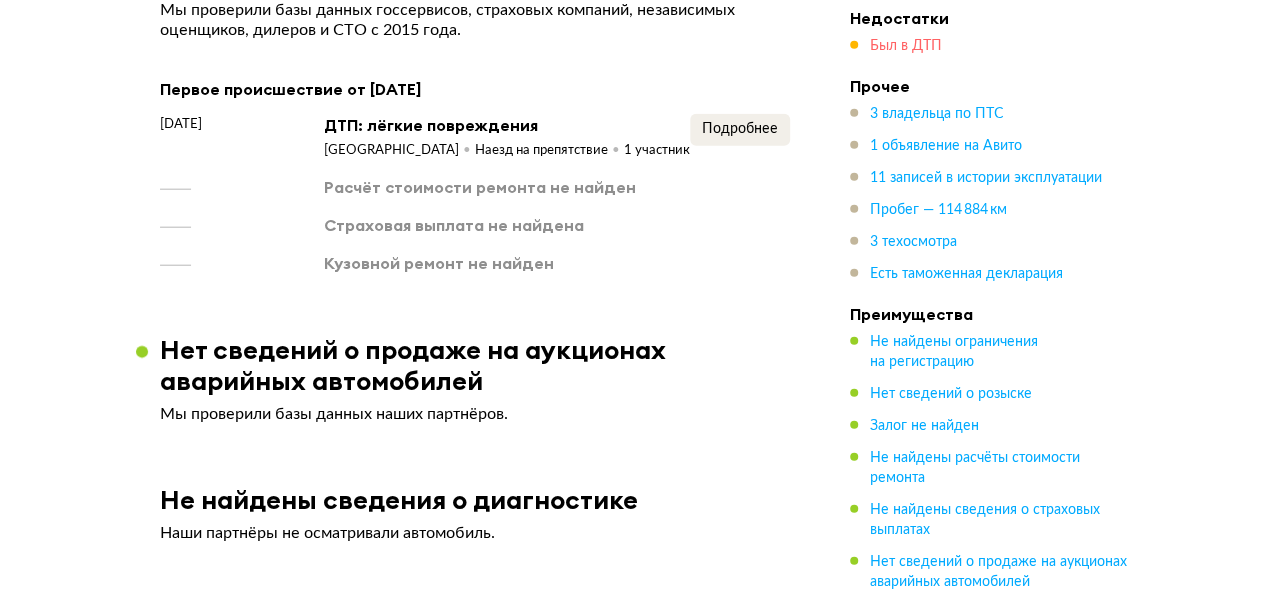 scroll, scrollTop: 2373, scrollLeft: 0, axis: vertical 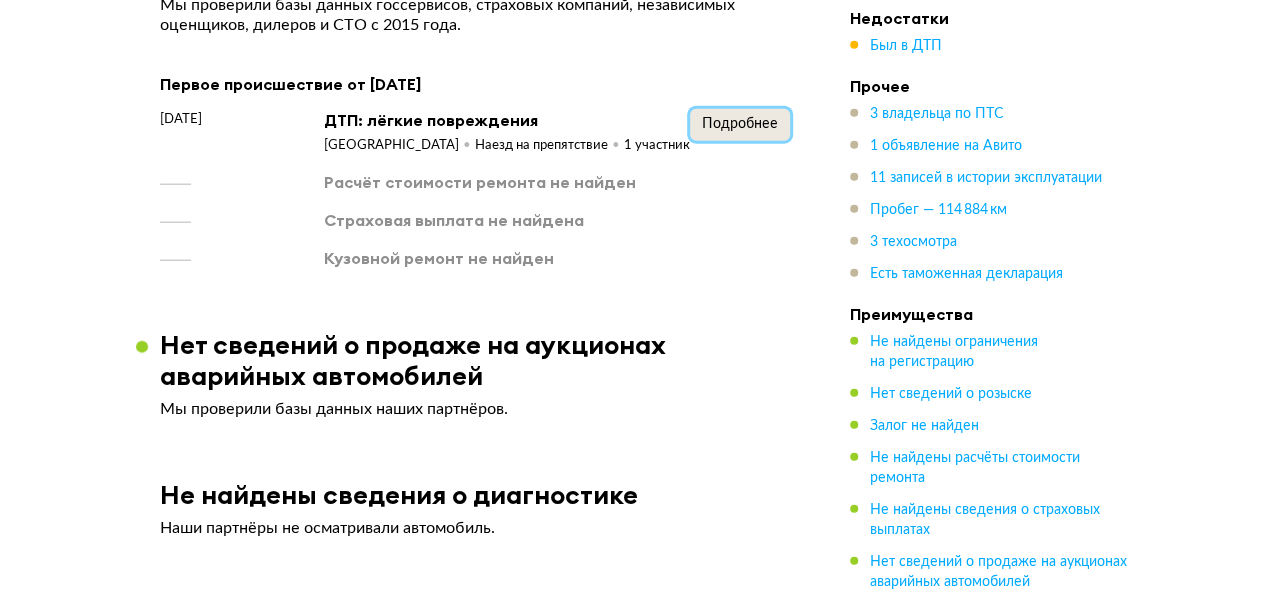 click on "Подробнее" at bounding box center [740, 125] 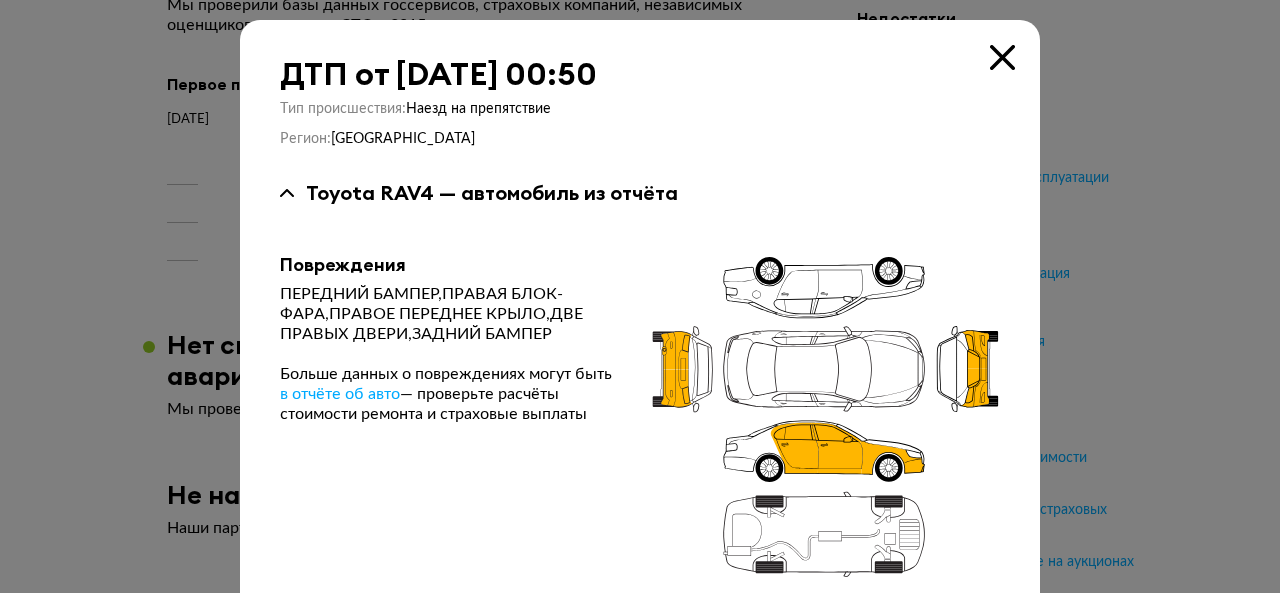 click at bounding box center [1002, 57] 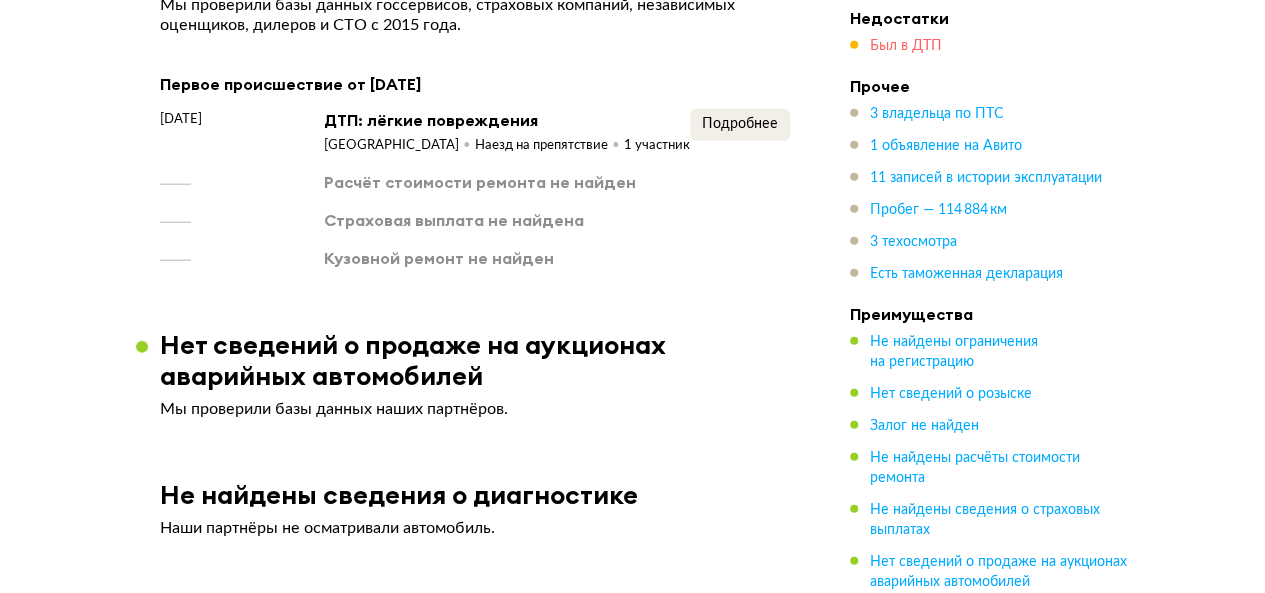 click on "Был в ДТП" at bounding box center [906, 46] 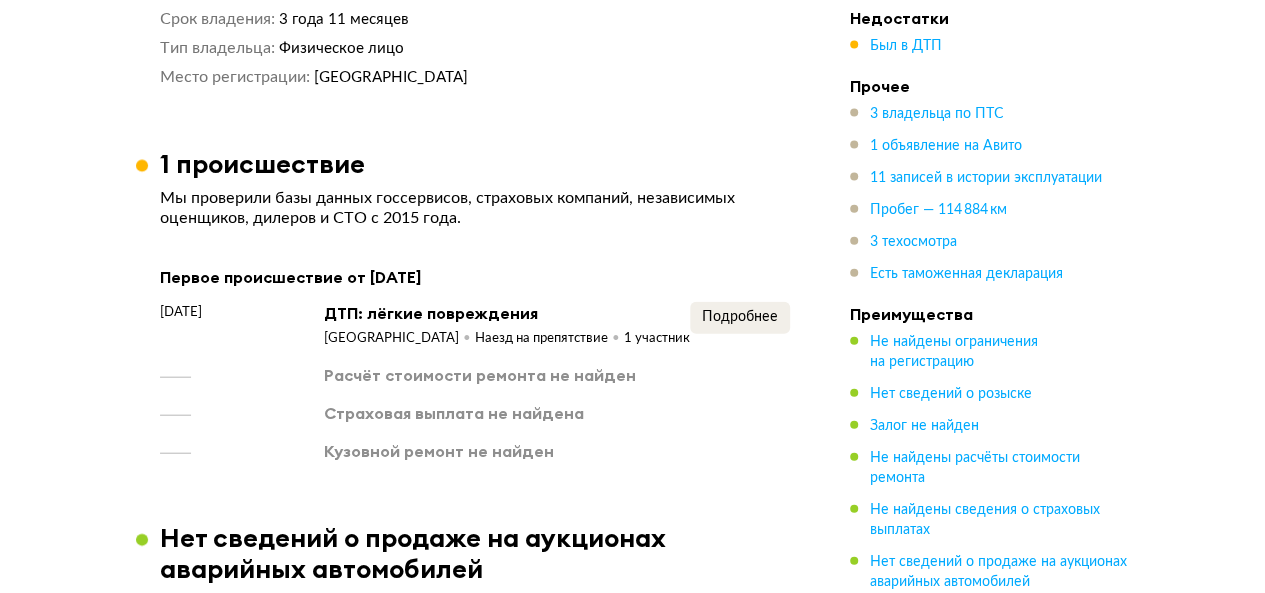 scroll, scrollTop: 2172, scrollLeft: 0, axis: vertical 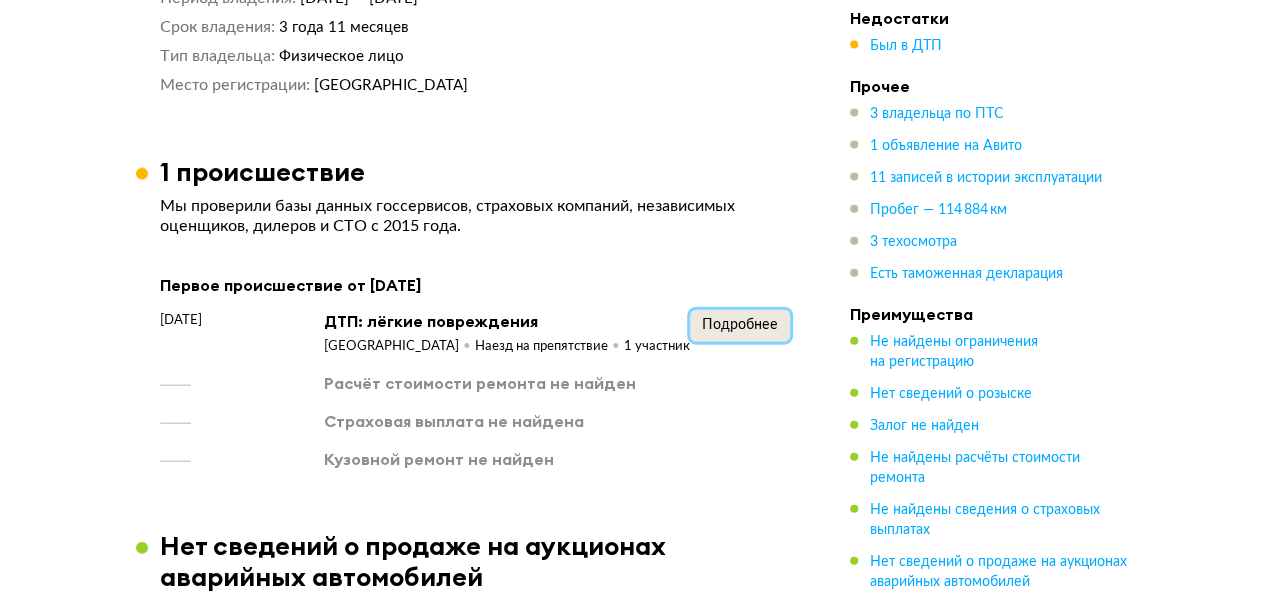 click on "Подробнее" at bounding box center [740, 325] 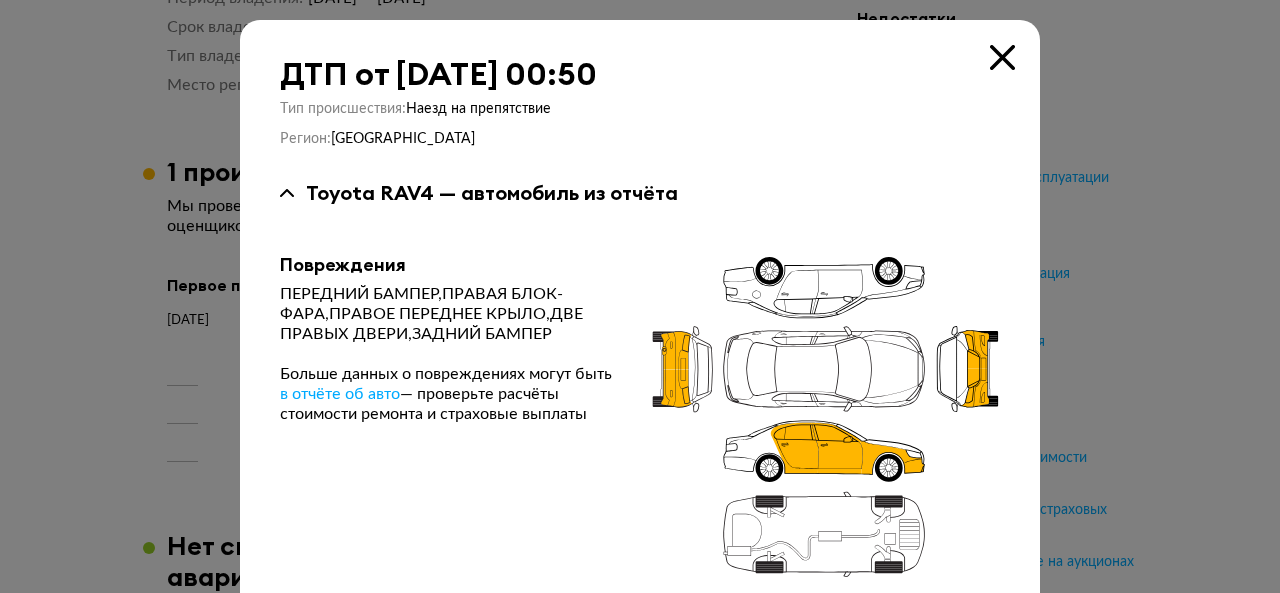 click at bounding box center (1002, 57) 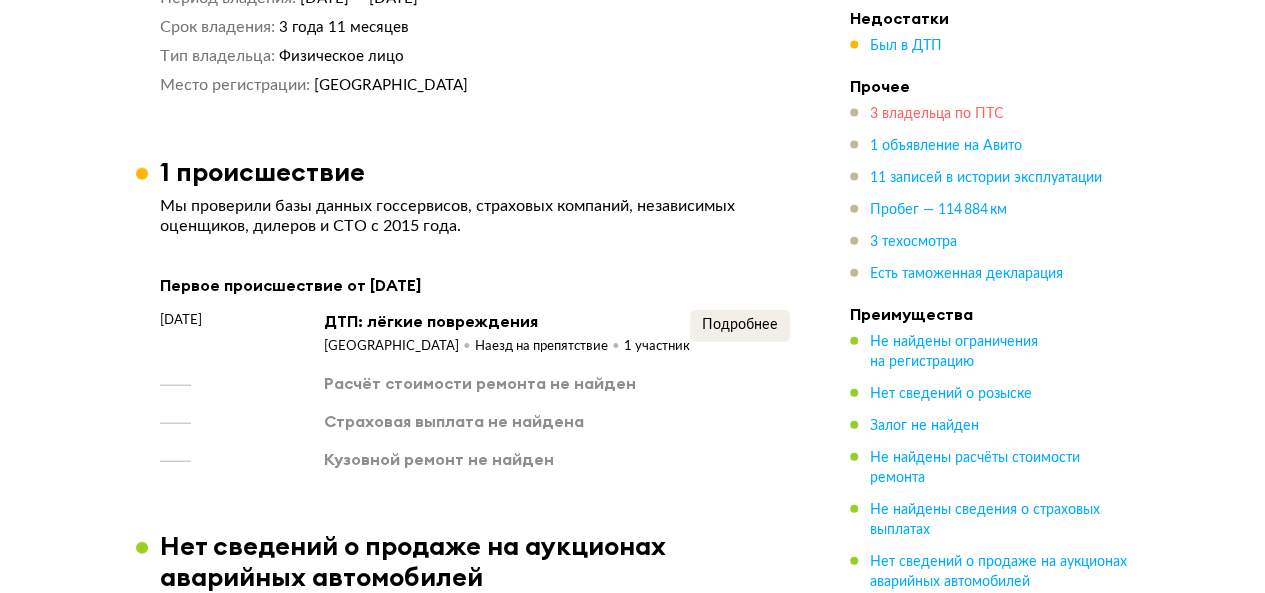 click on "3 владельца по ПТС" at bounding box center (937, 114) 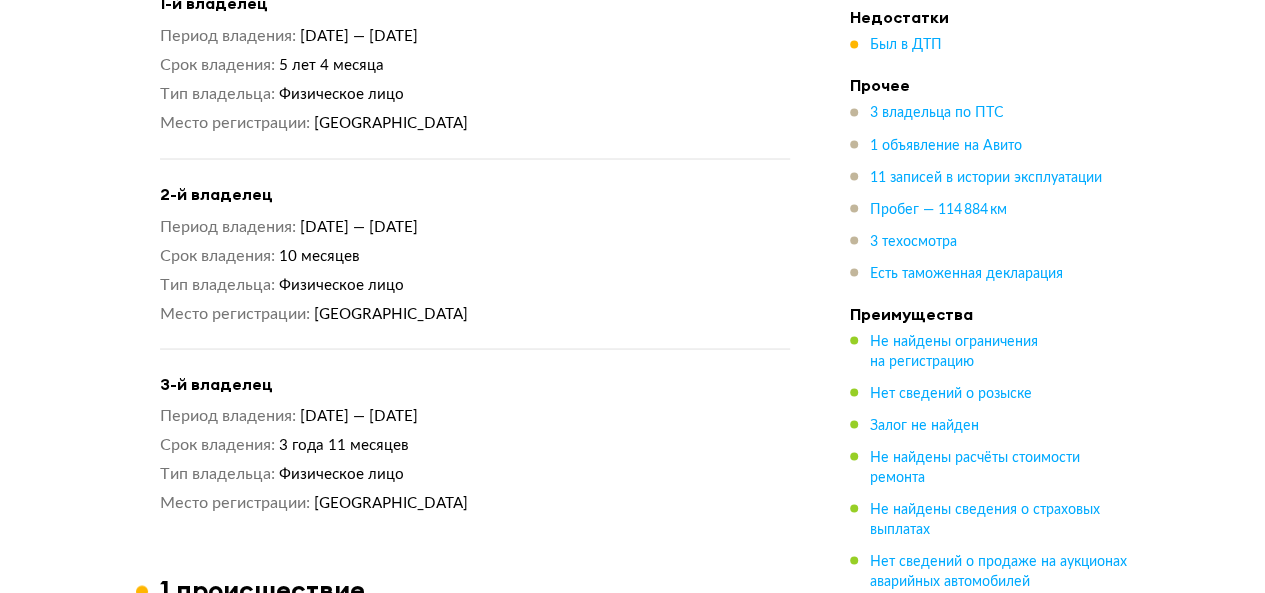 scroll, scrollTop: 1800, scrollLeft: 0, axis: vertical 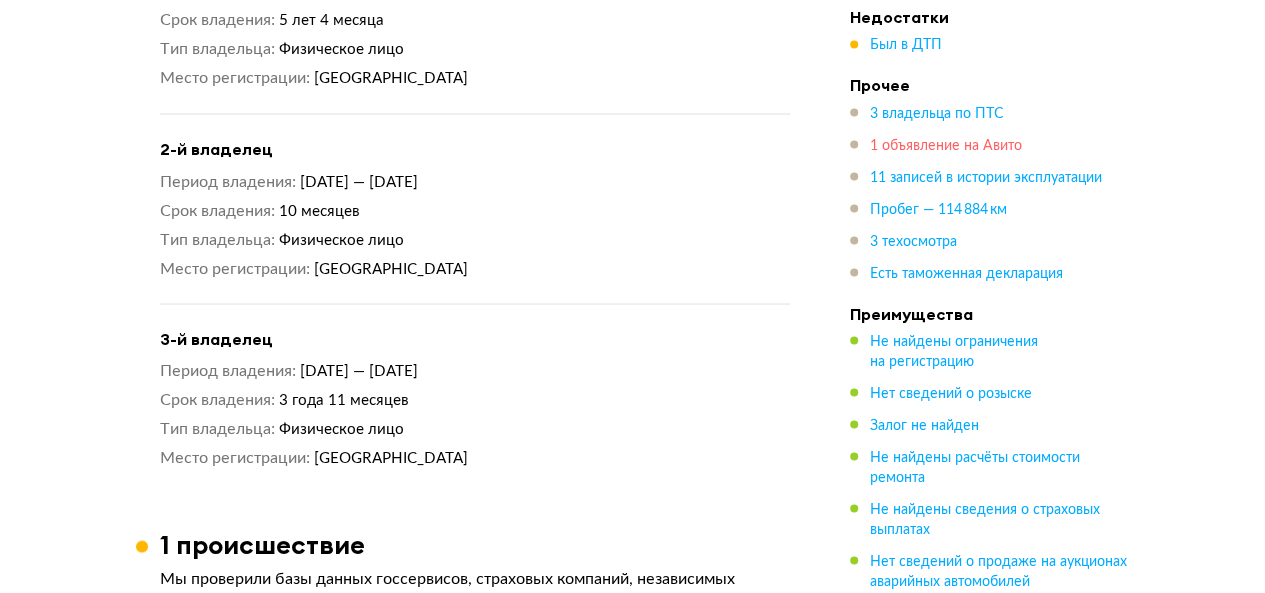 click on "1 объявление на Авито" at bounding box center [946, 146] 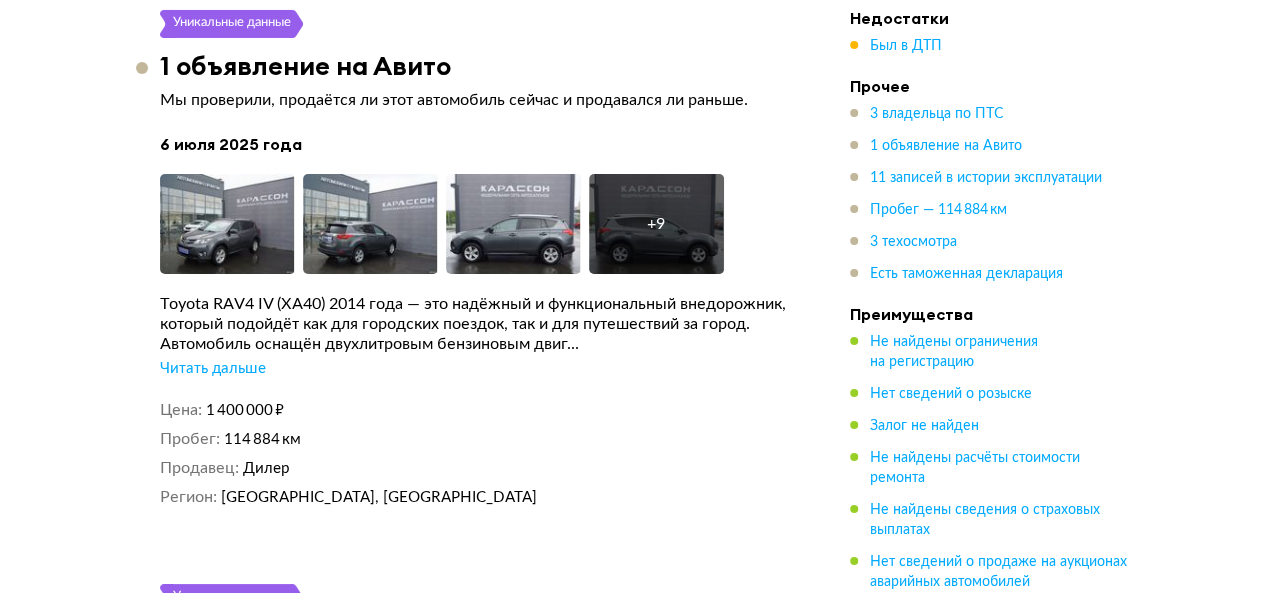 scroll, scrollTop: 3618, scrollLeft: 0, axis: vertical 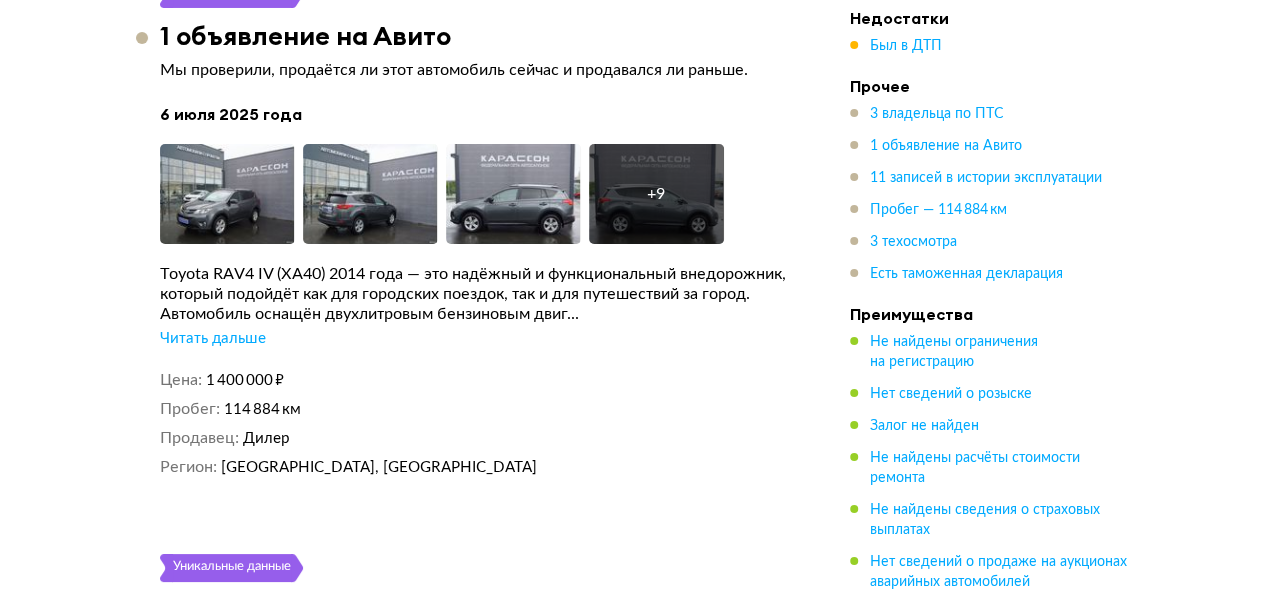 click on "Читать дальше" at bounding box center (213, 339) 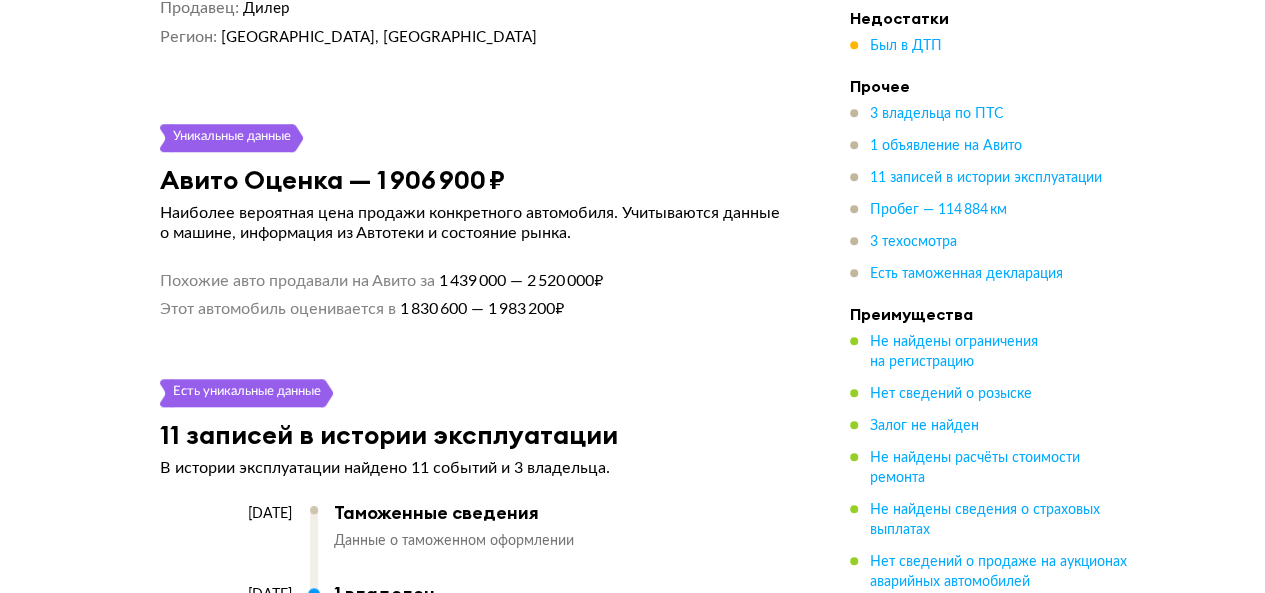 scroll, scrollTop: 4618, scrollLeft: 0, axis: vertical 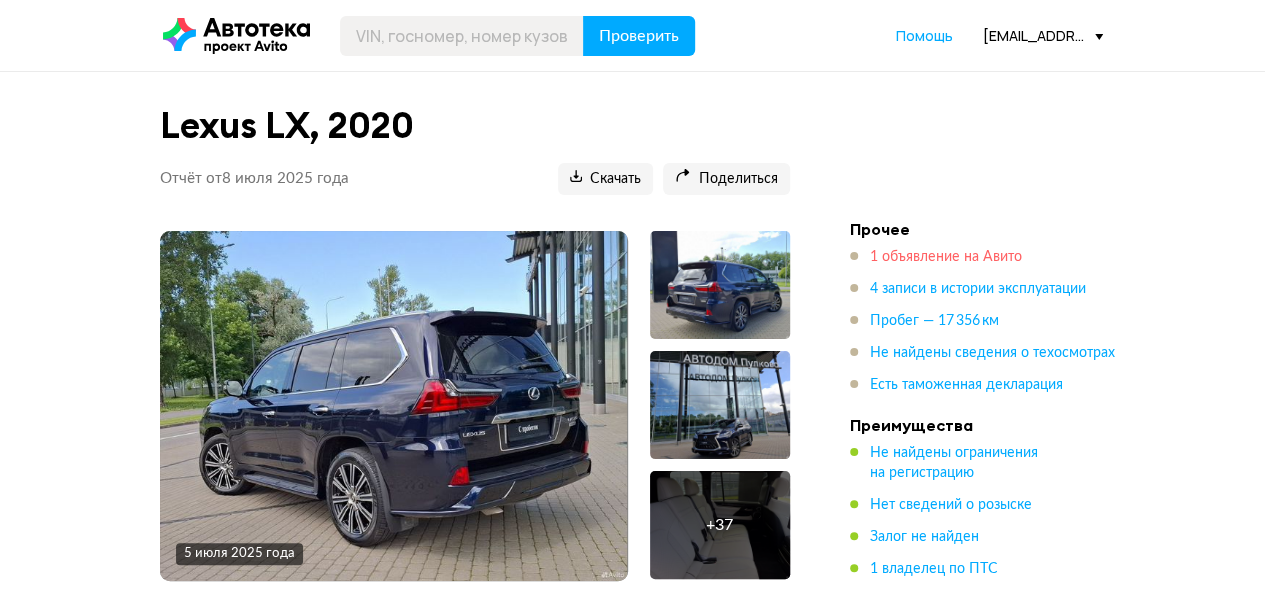 click on "1 объявление на Авито" at bounding box center [946, 257] 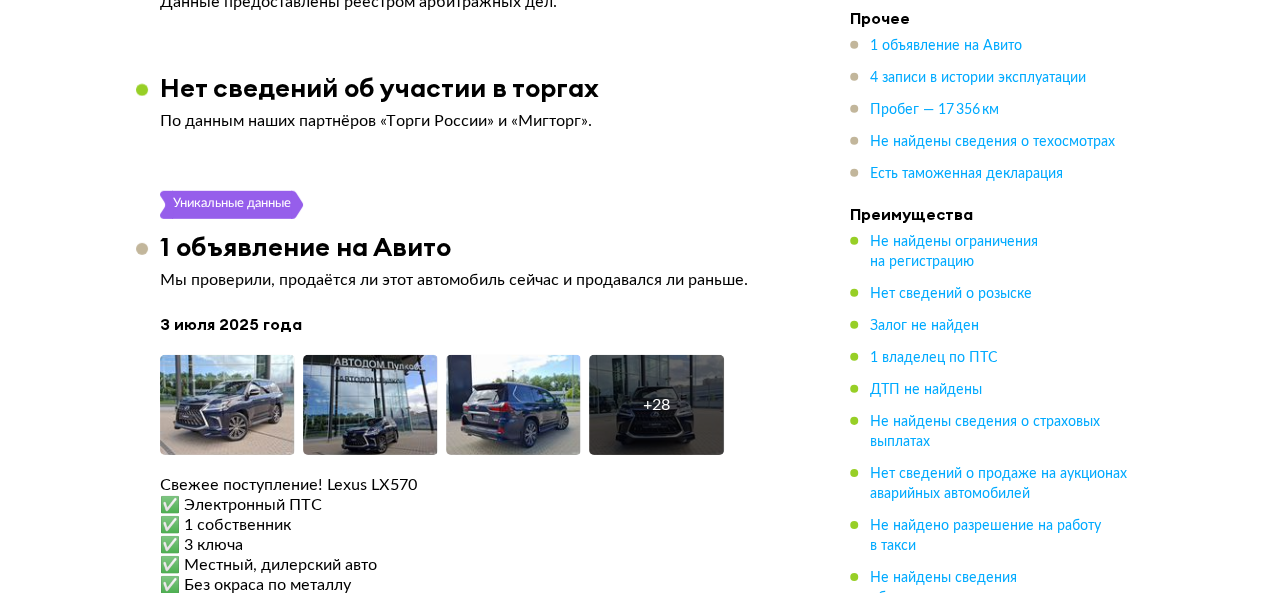 scroll, scrollTop: 3002, scrollLeft: 0, axis: vertical 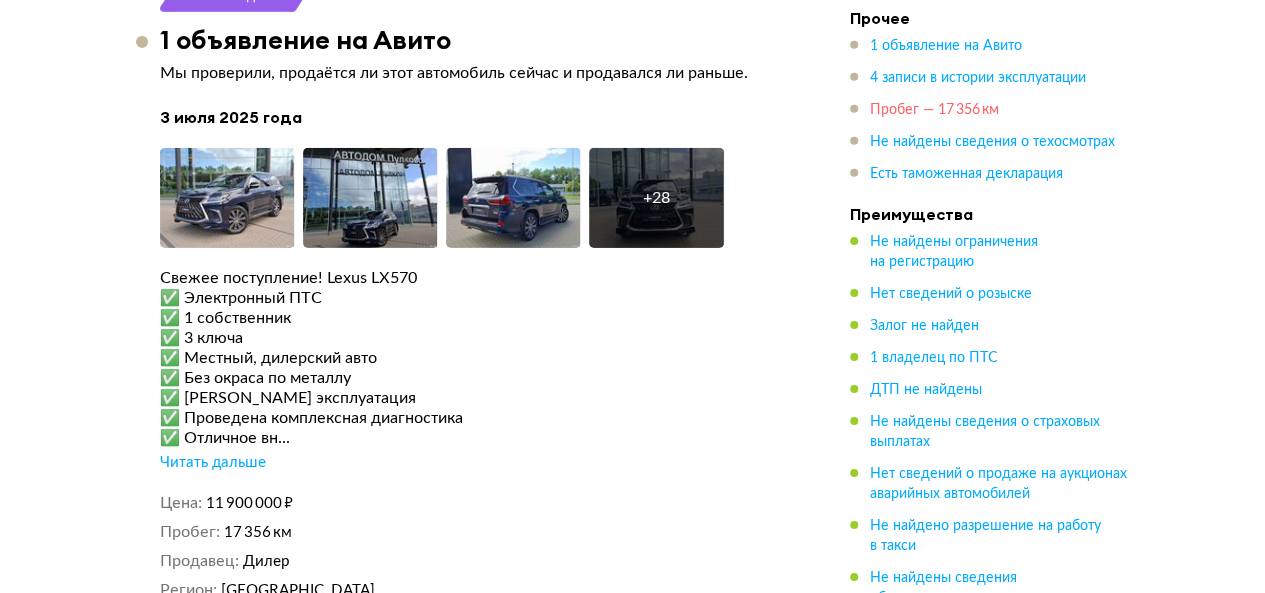 click on "Пробег —  17 356 км" at bounding box center [934, 110] 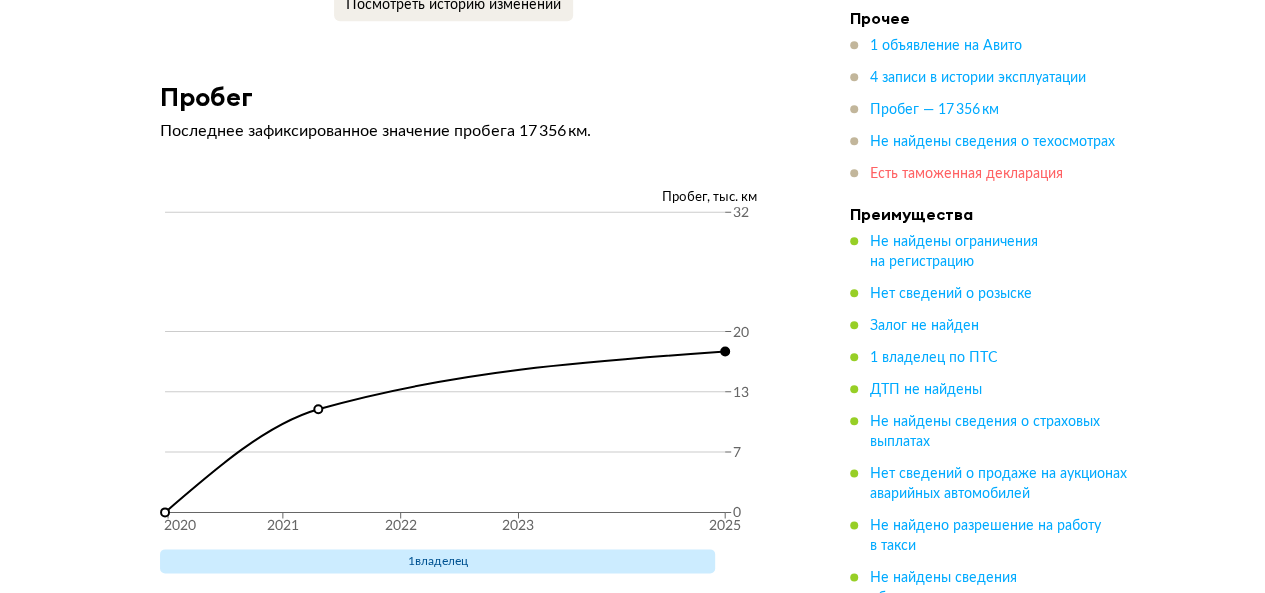 click on "Есть таможенная декларация" at bounding box center (966, 174) 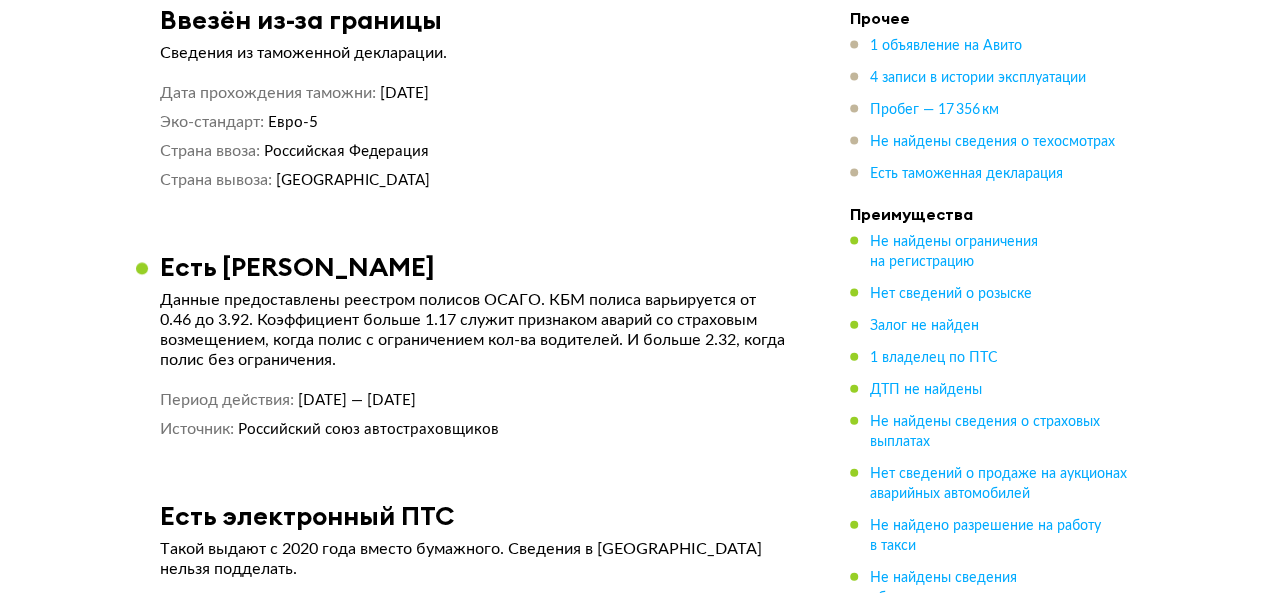 scroll, scrollTop: 5848, scrollLeft: 0, axis: vertical 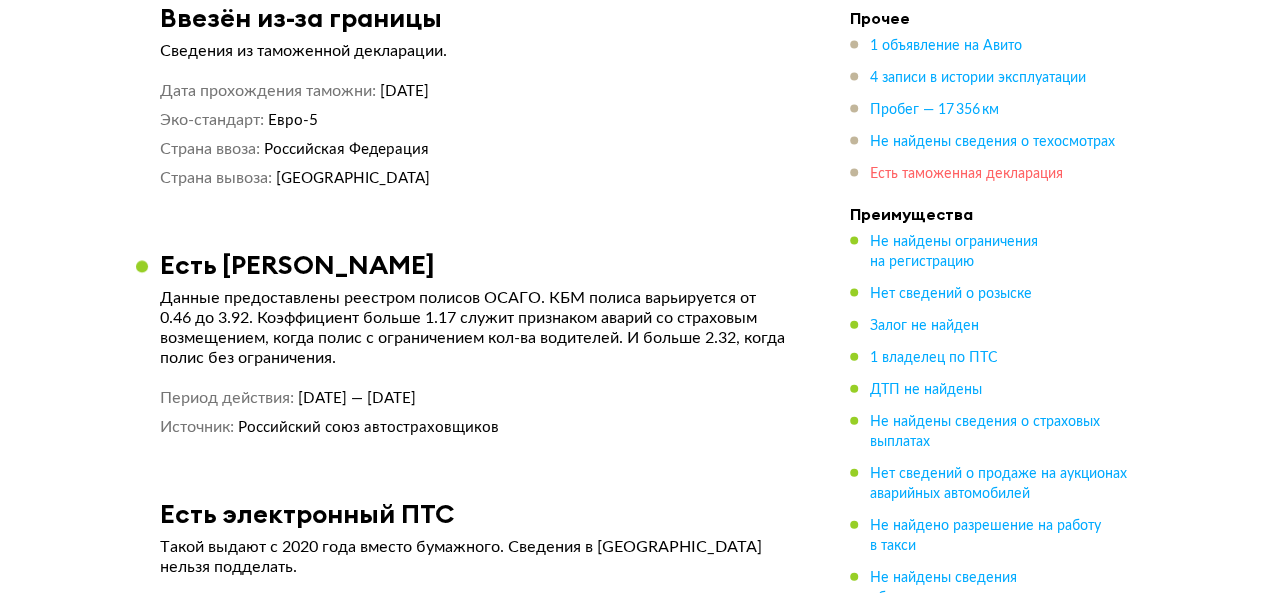 click on "Есть таможенная декларация" at bounding box center [966, 174] 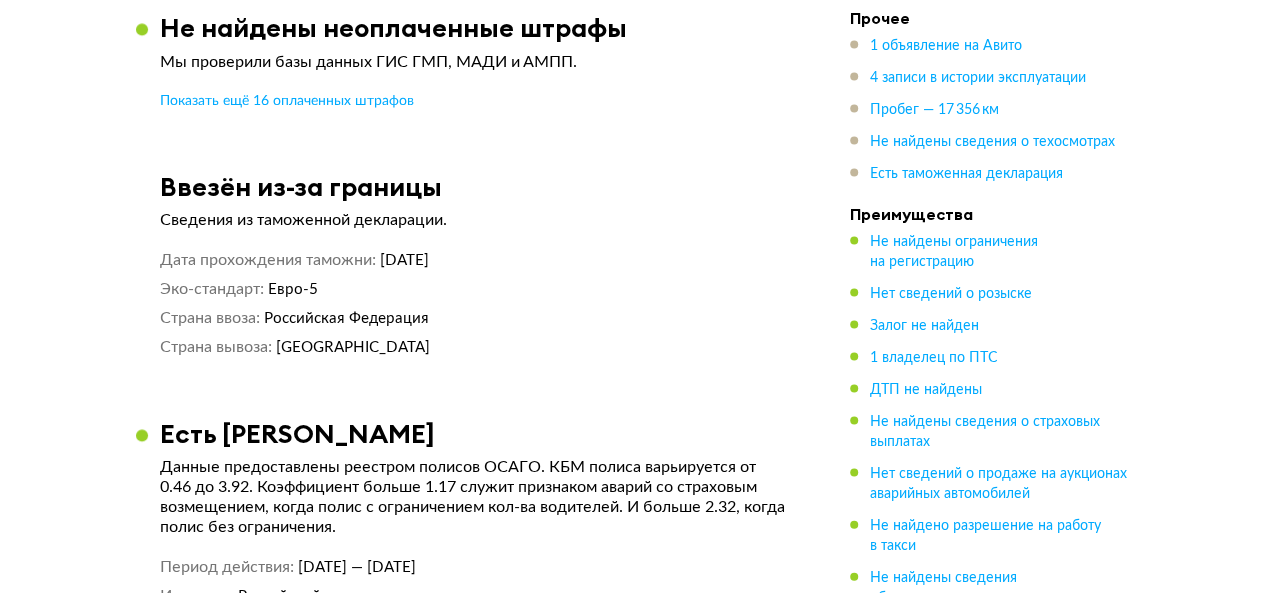 scroll, scrollTop: 5648, scrollLeft: 0, axis: vertical 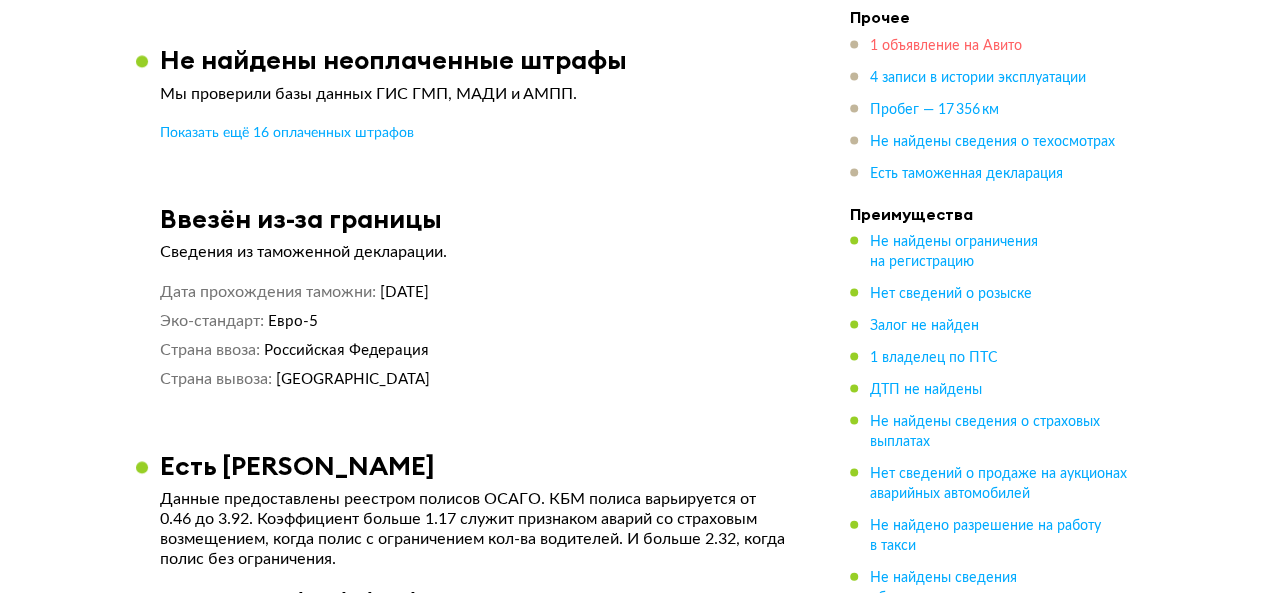 click on "1 объявление на Авито" at bounding box center (946, 46) 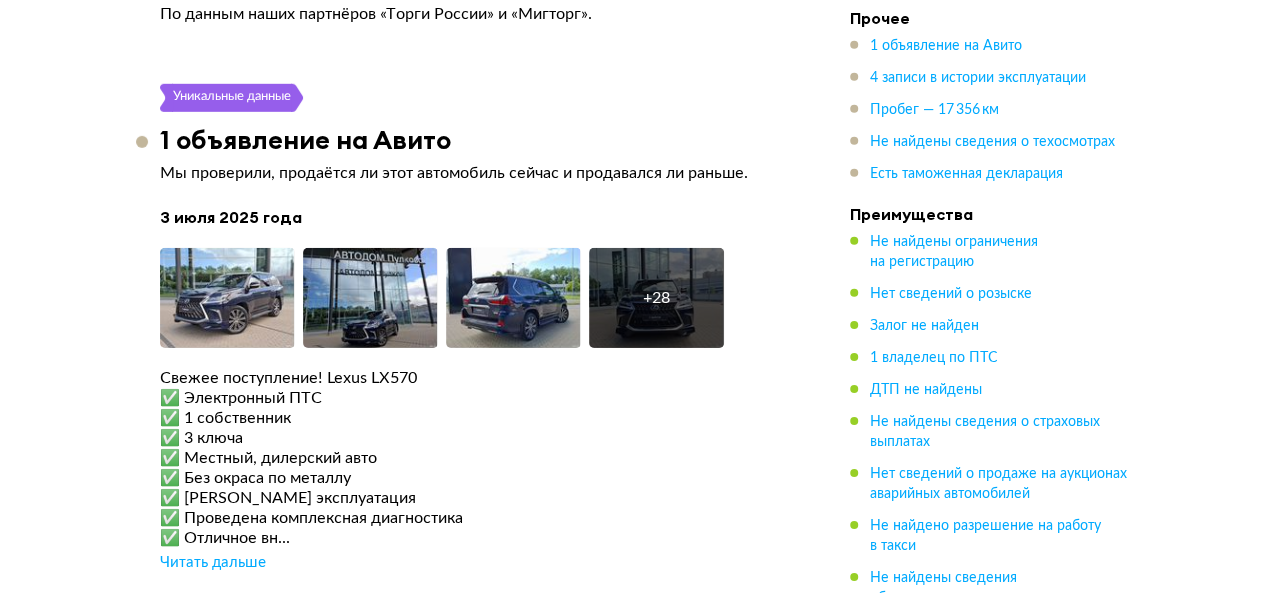 scroll, scrollTop: 3002, scrollLeft: 0, axis: vertical 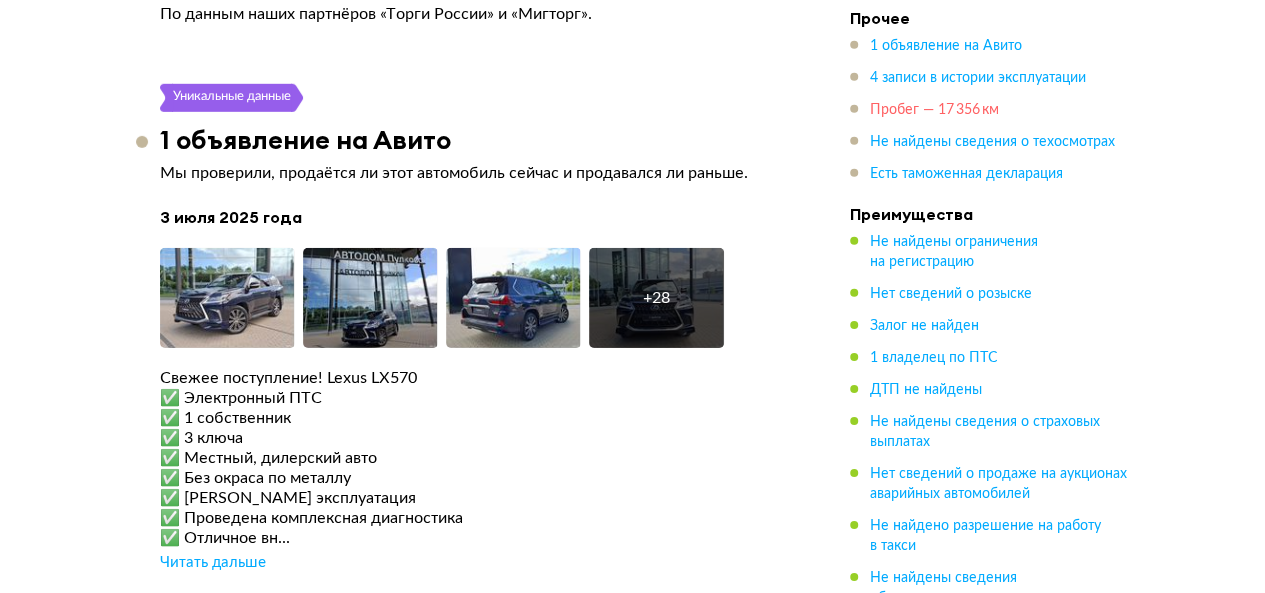 click on "Пробег —  17 356 км" at bounding box center [934, 110] 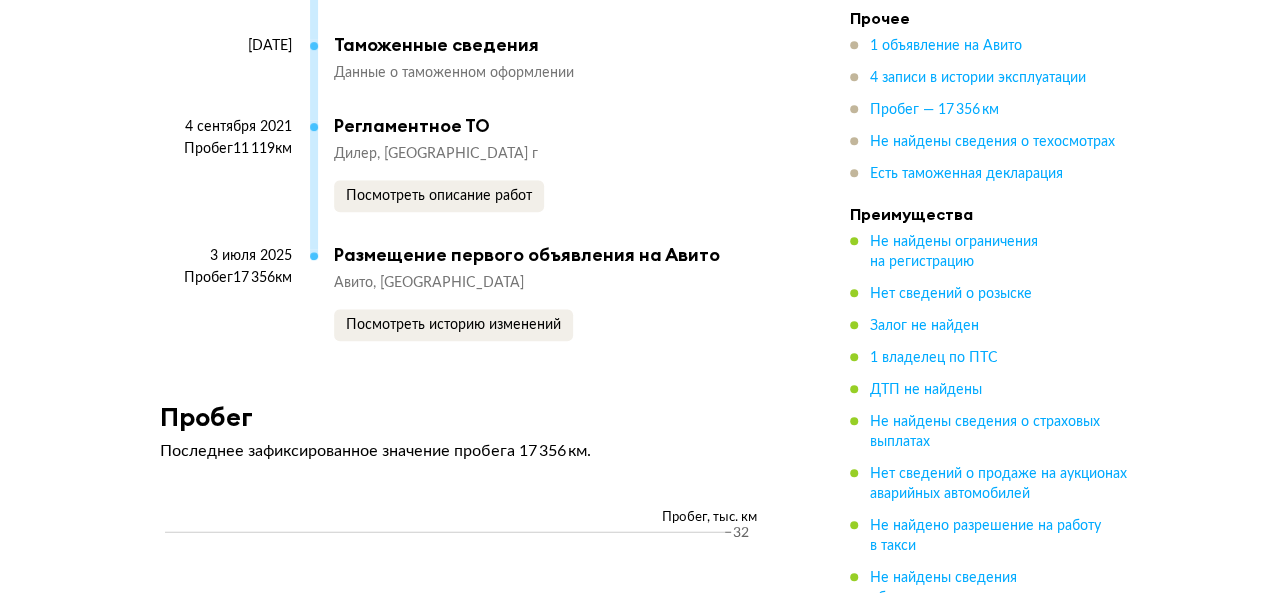 scroll, scrollTop: 4781, scrollLeft: 0, axis: vertical 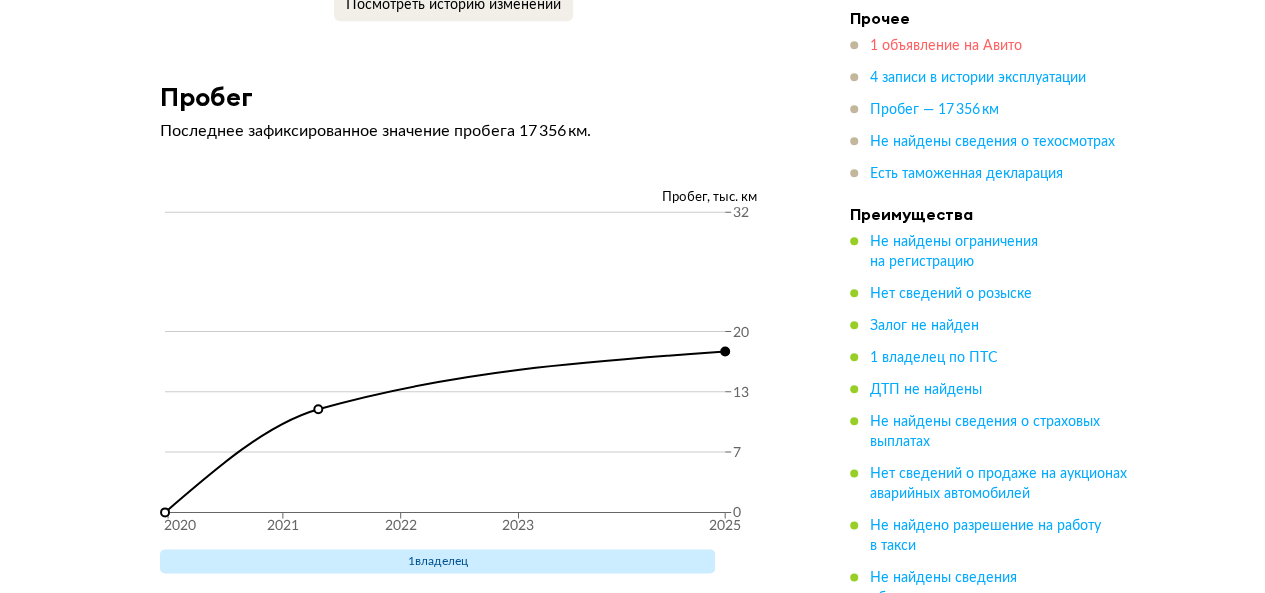 click on "1 объявление на Авито" at bounding box center [946, 46] 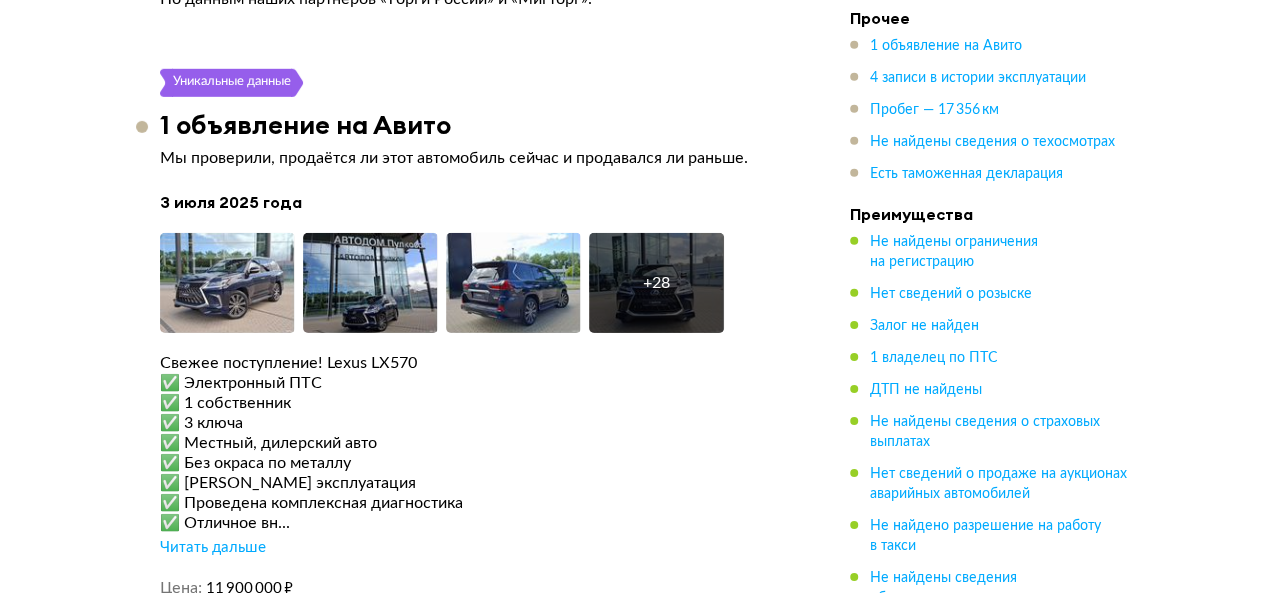 scroll, scrollTop: 3001, scrollLeft: 0, axis: vertical 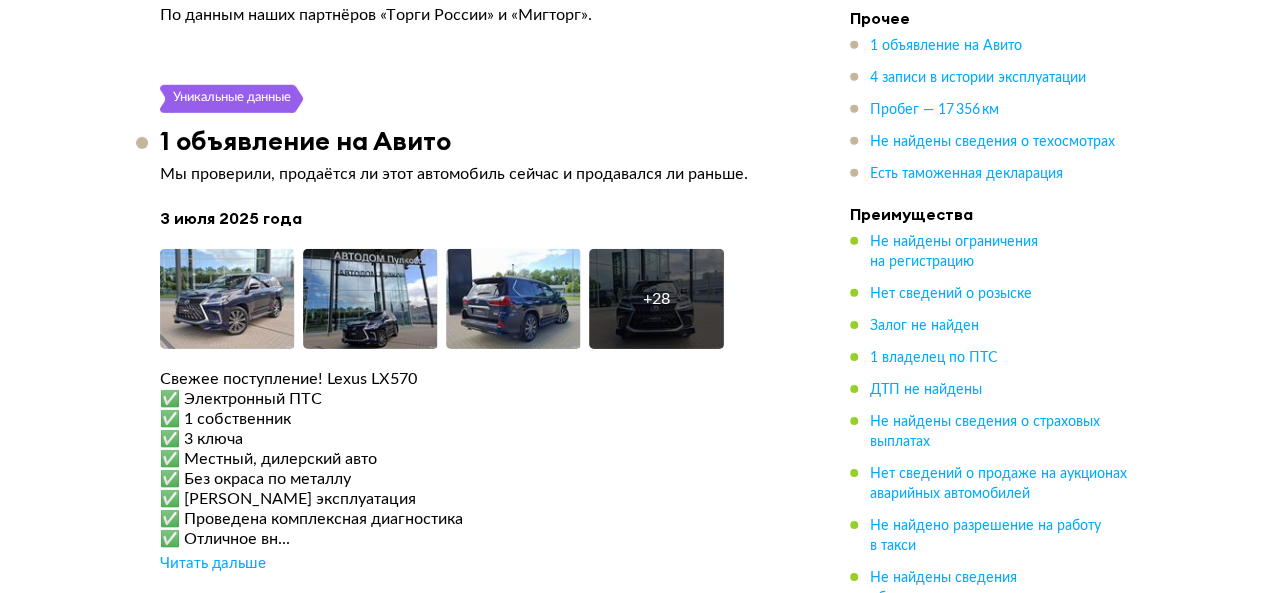 click on "Читать дальше" at bounding box center [213, 564] 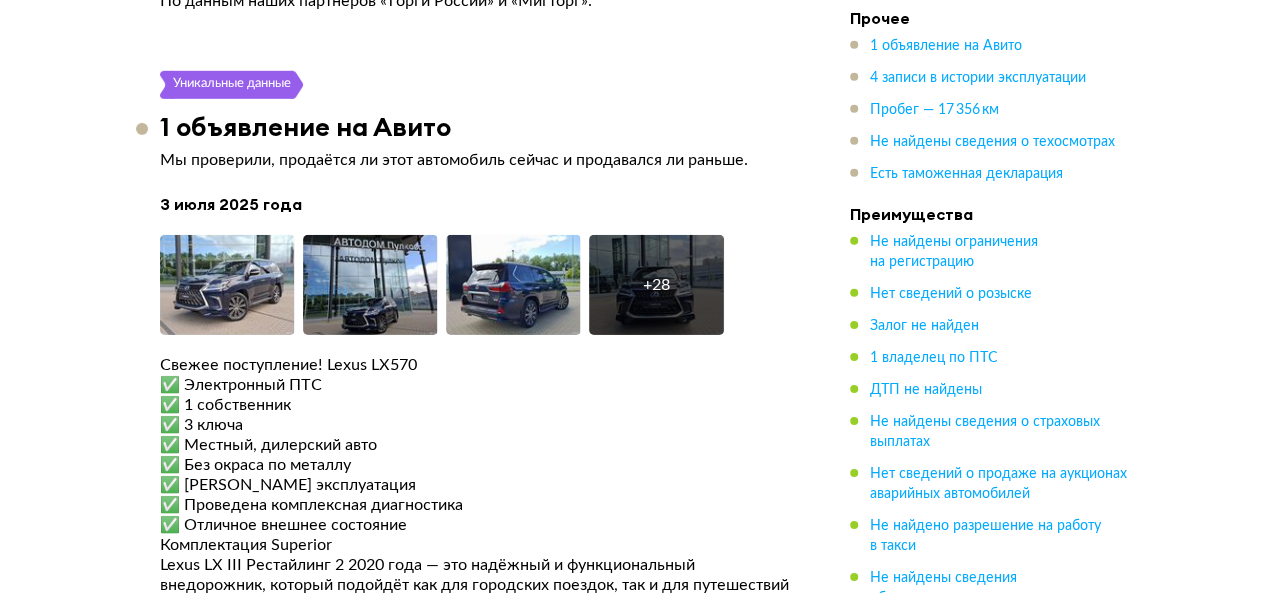 scroll, scrollTop: 3001, scrollLeft: 0, axis: vertical 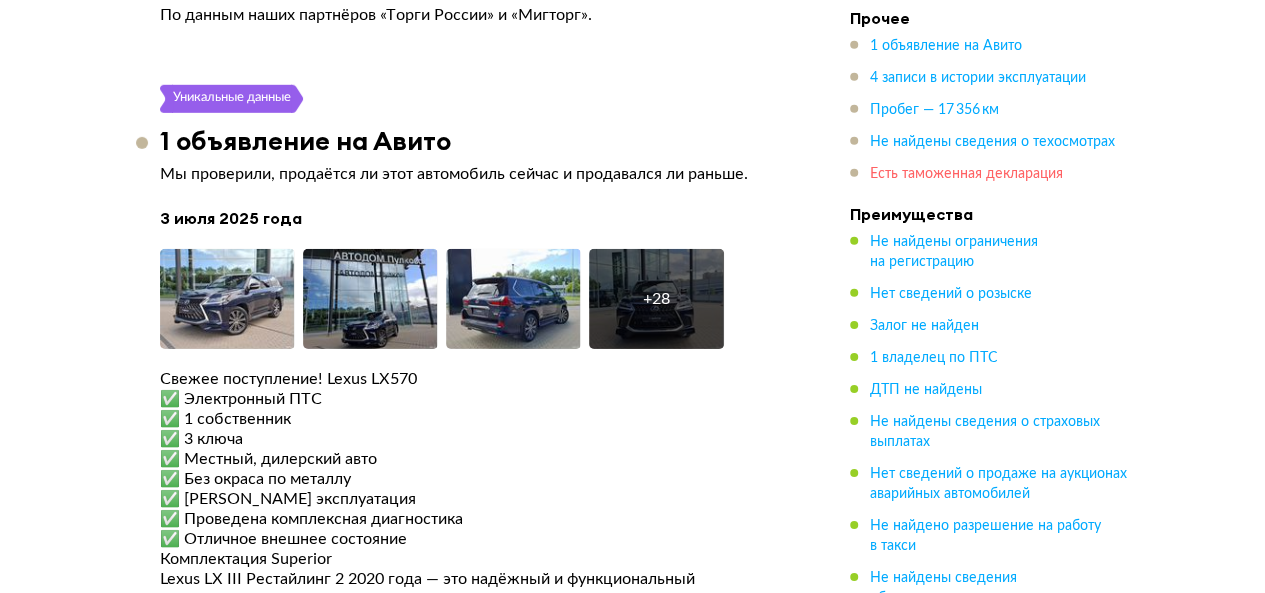 click on "Есть таможенная декларация" at bounding box center [966, 174] 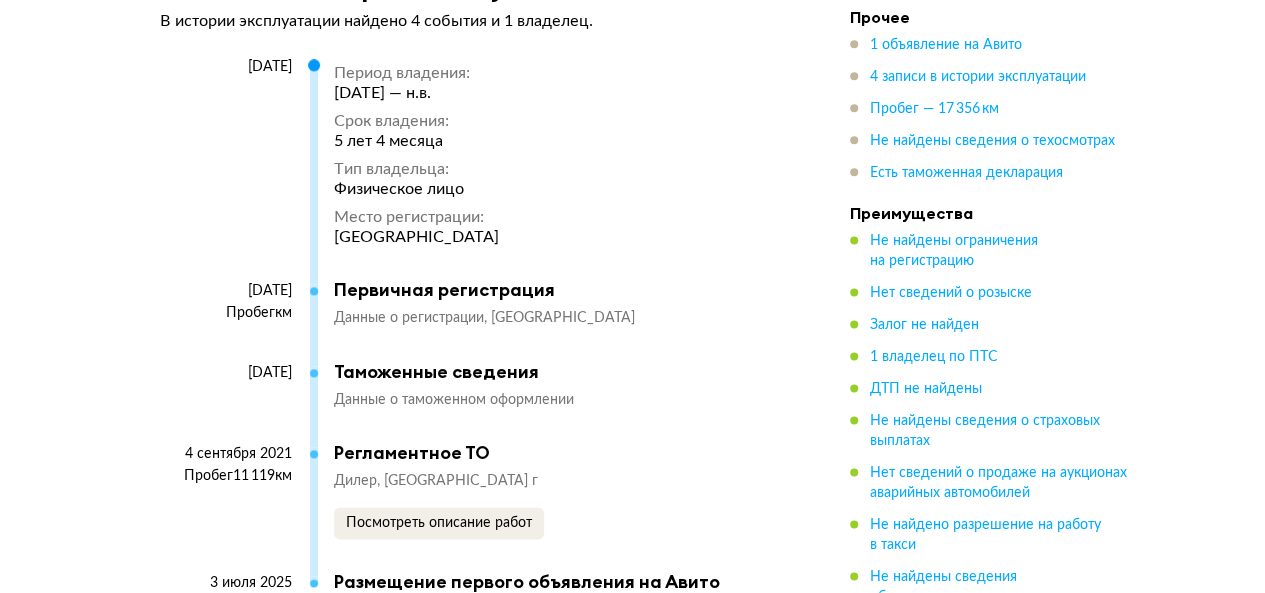 scroll, scrollTop: 5128, scrollLeft: 0, axis: vertical 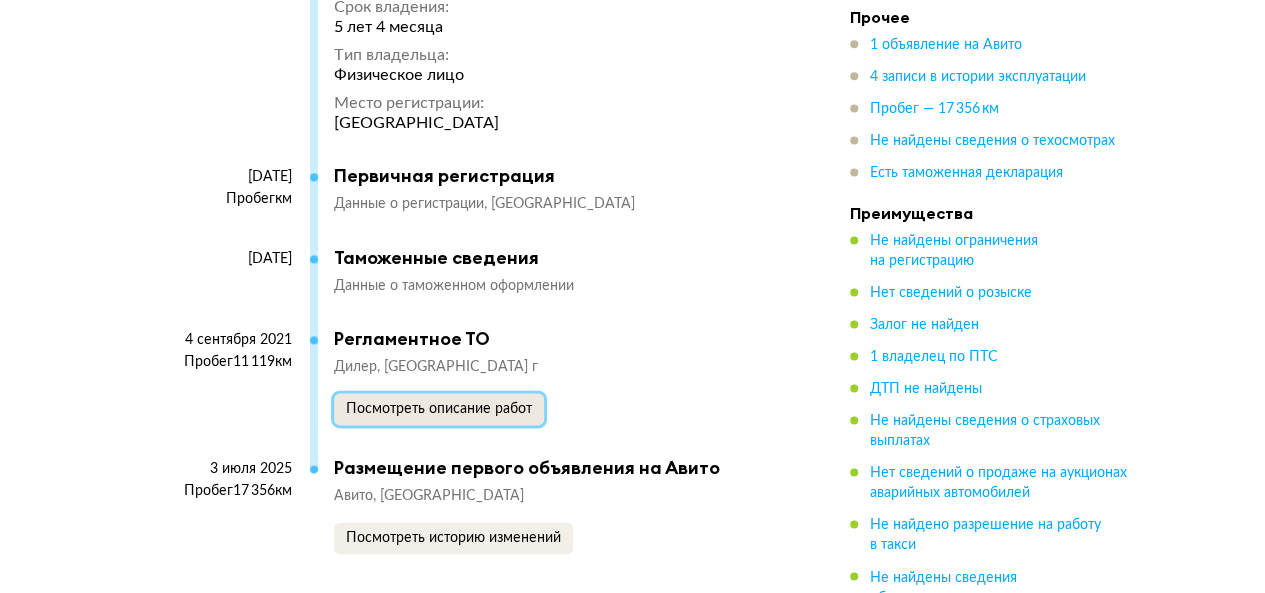 click on "Посмотреть описание работ" at bounding box center [439, 409] 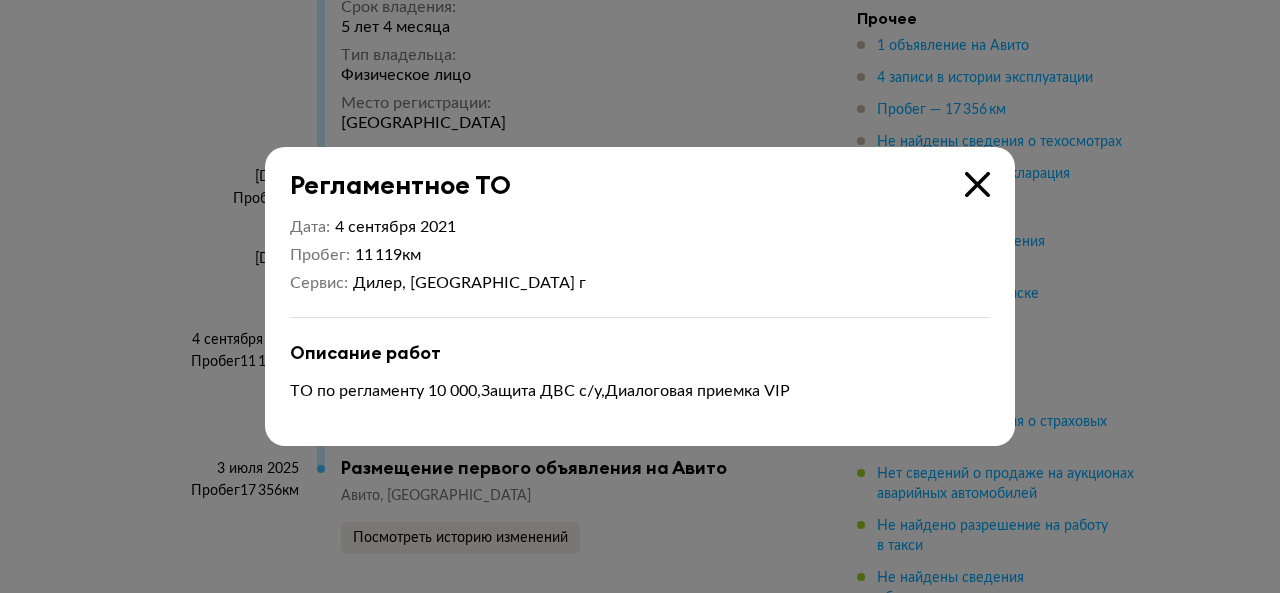 click at bounding box center [977, 184] 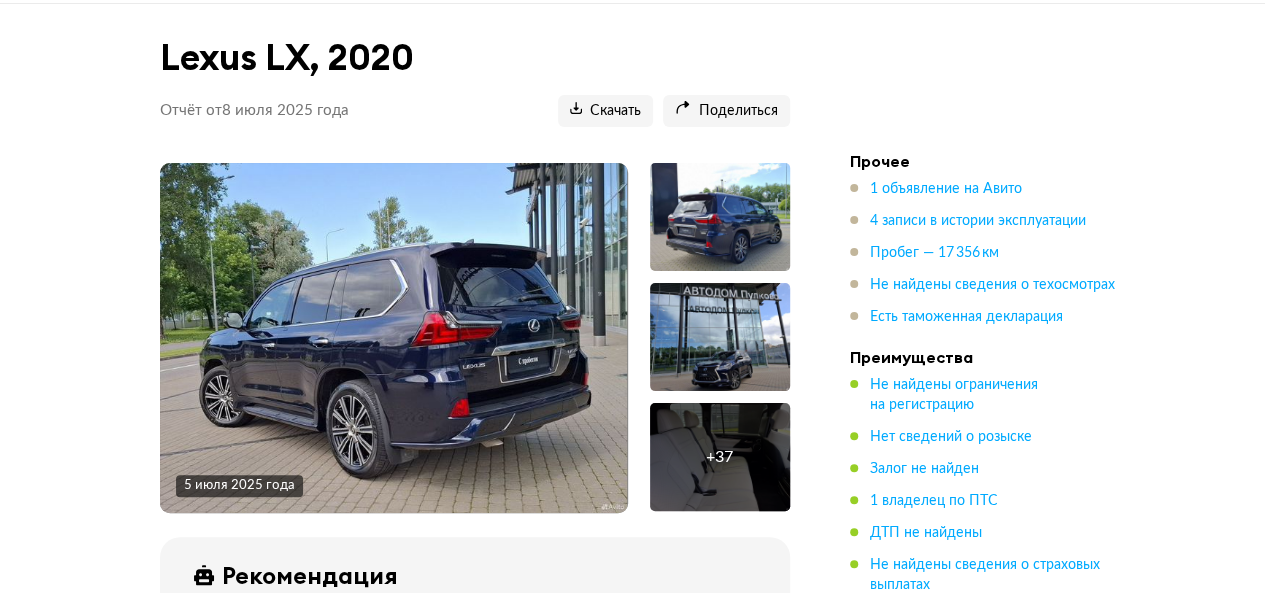 scroll, scrollTop: 0, scrollLeft: 0, axis: both 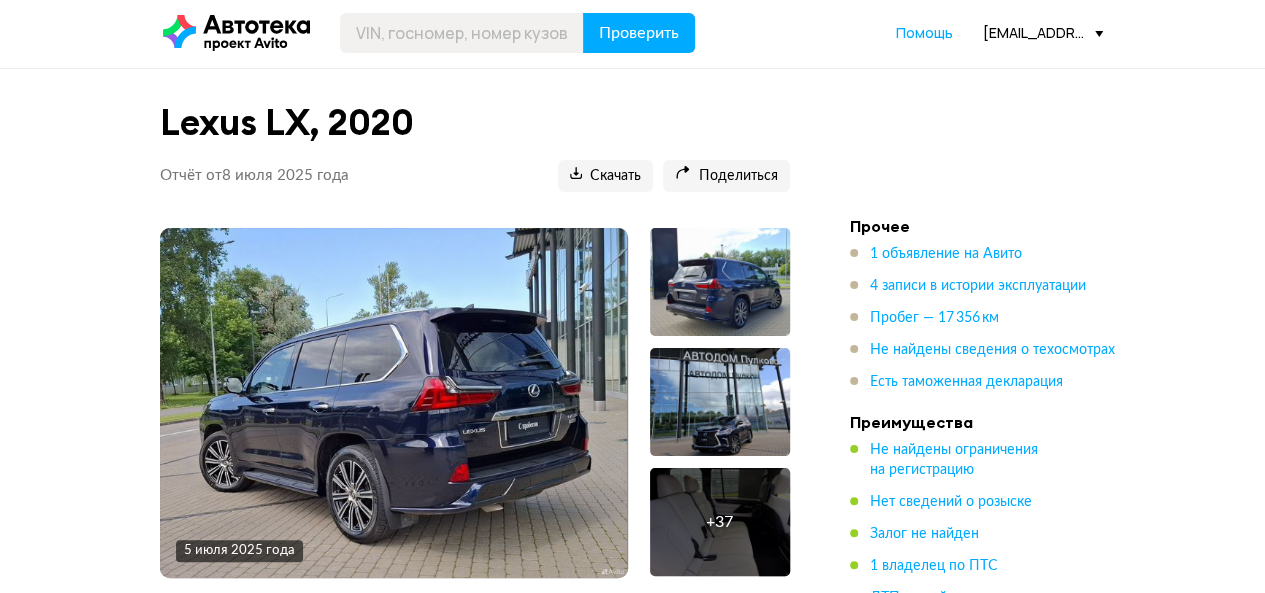 click at bounding box center [393, 403] 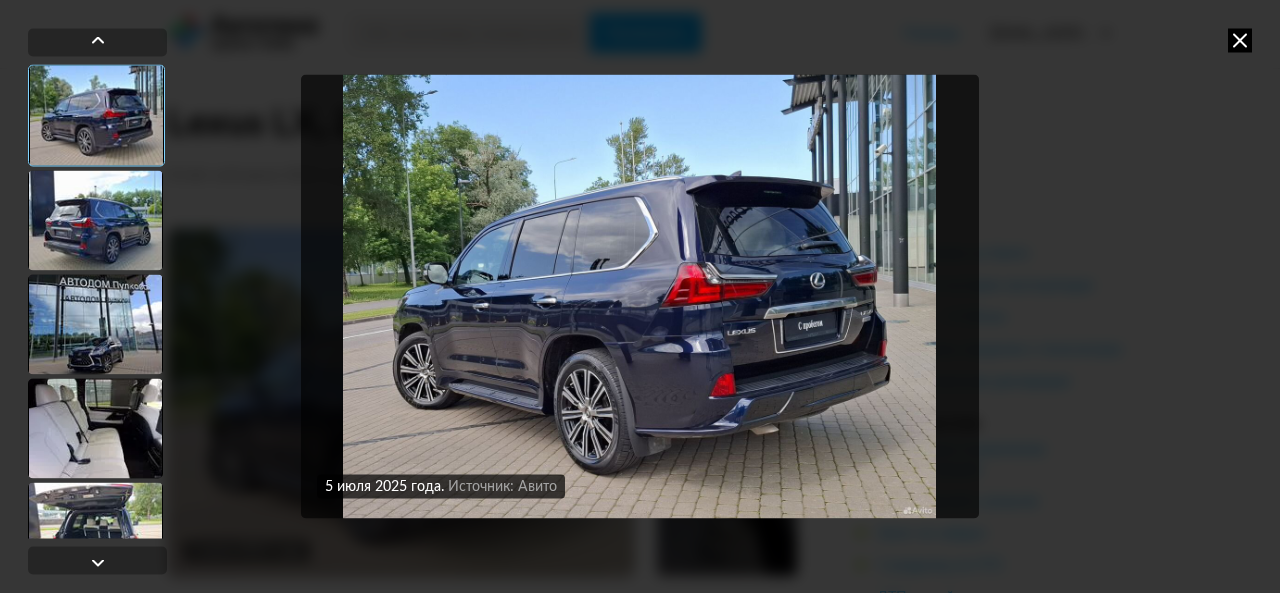 click at bounding box center (95, 428) 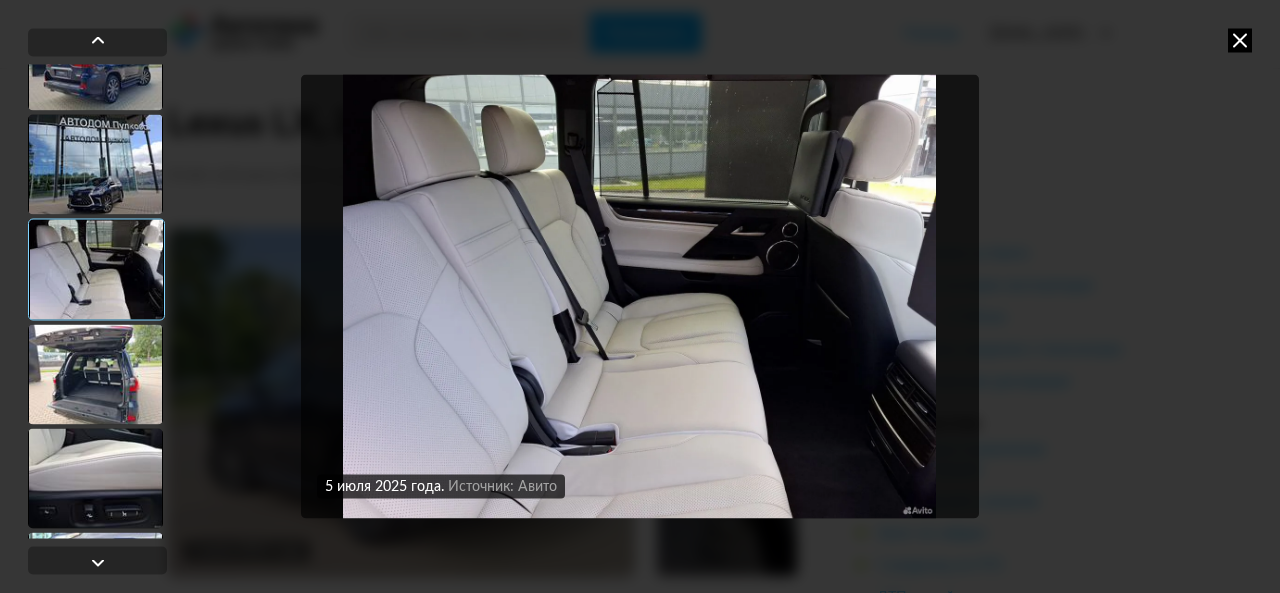 scroll, scrollTop: 200, scrollLeft: 0, axis: vertical 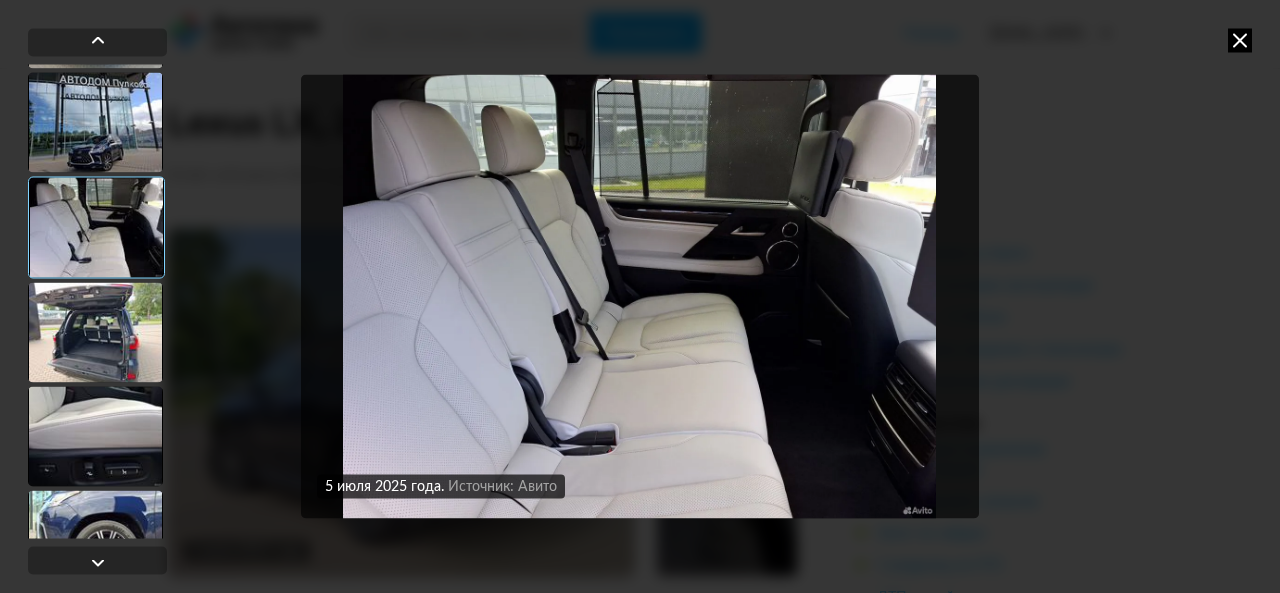 click at bounding box center [95, 436] 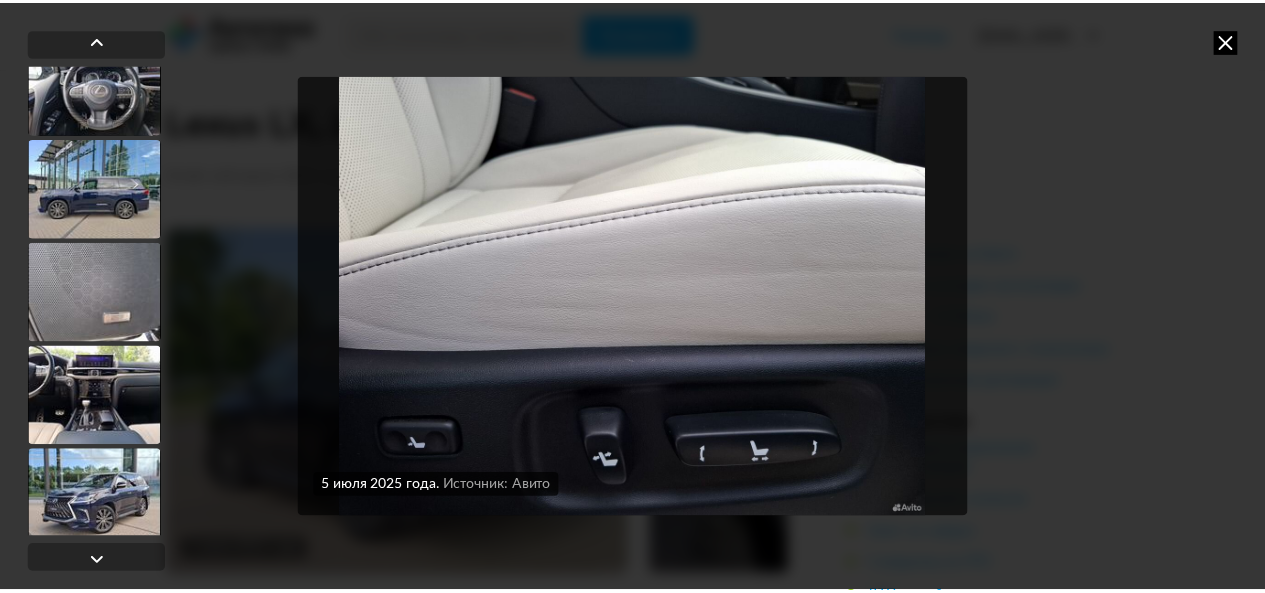 scroll, scrollTop: 1000, scrollLeft: 0, axis: vertical 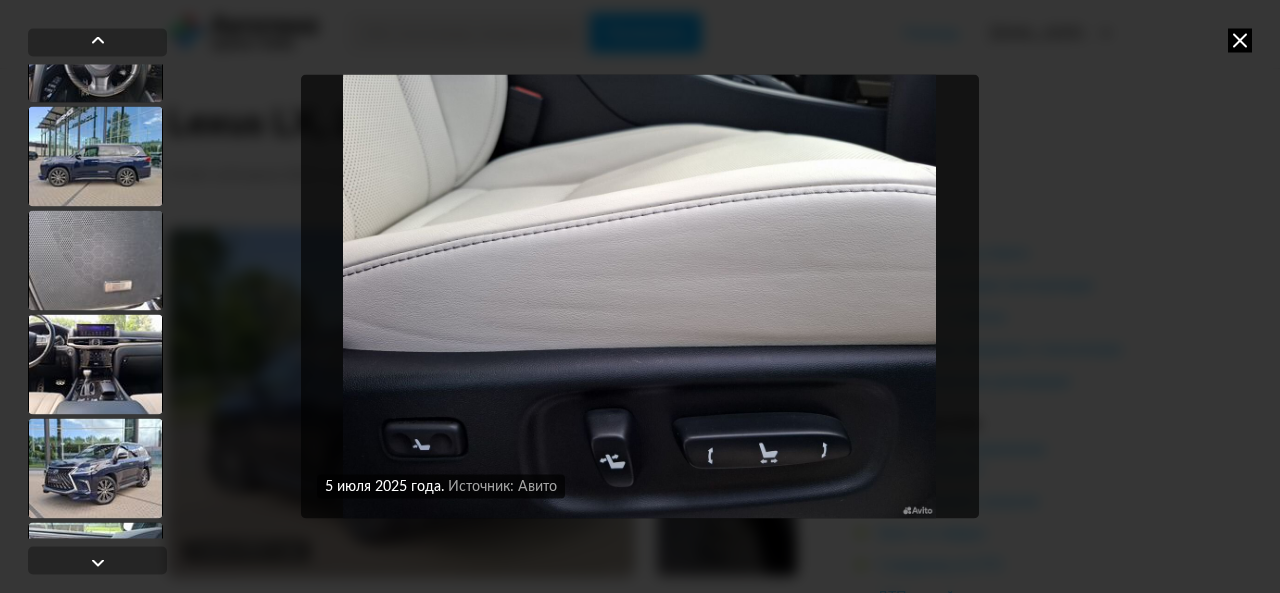 click at bounding box center (1240, 40) 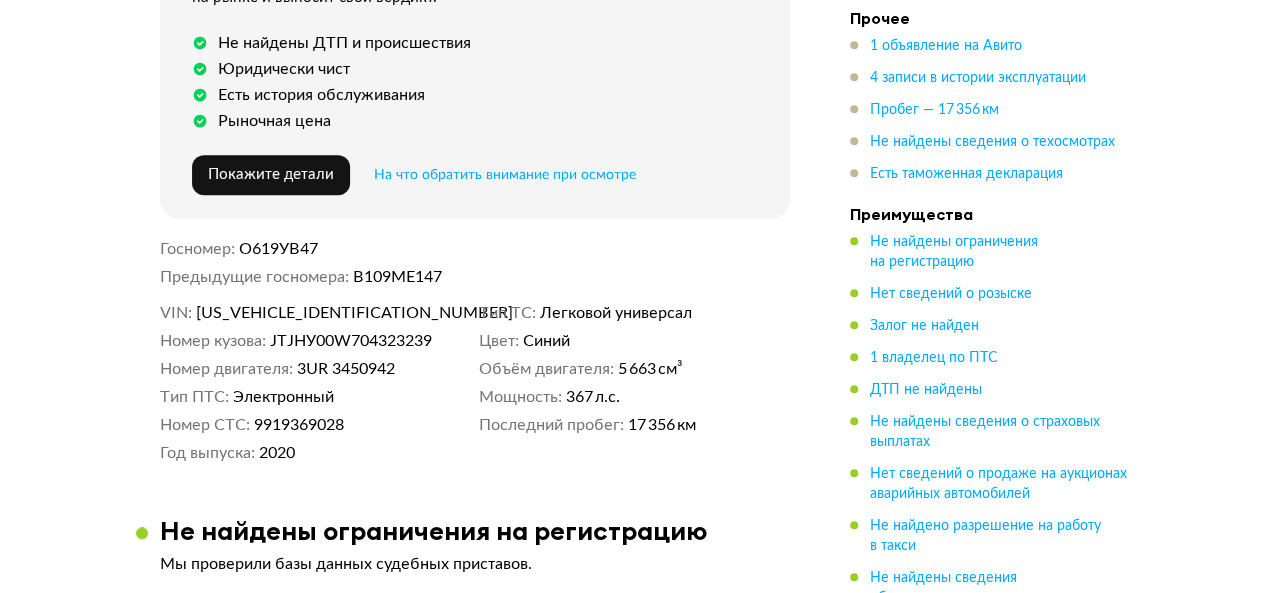 scroll, scrollTop: 803, scrollLeft: 0, axis: vertical 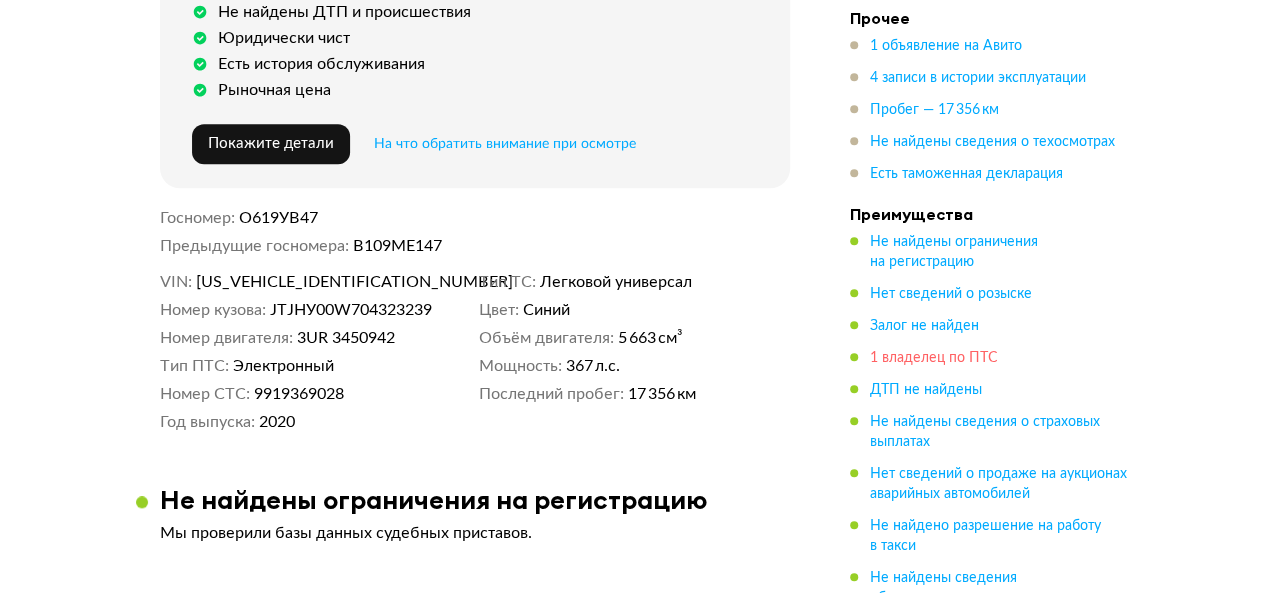 click on "1 владелец по ПТС" at bounding box center (934, 358) 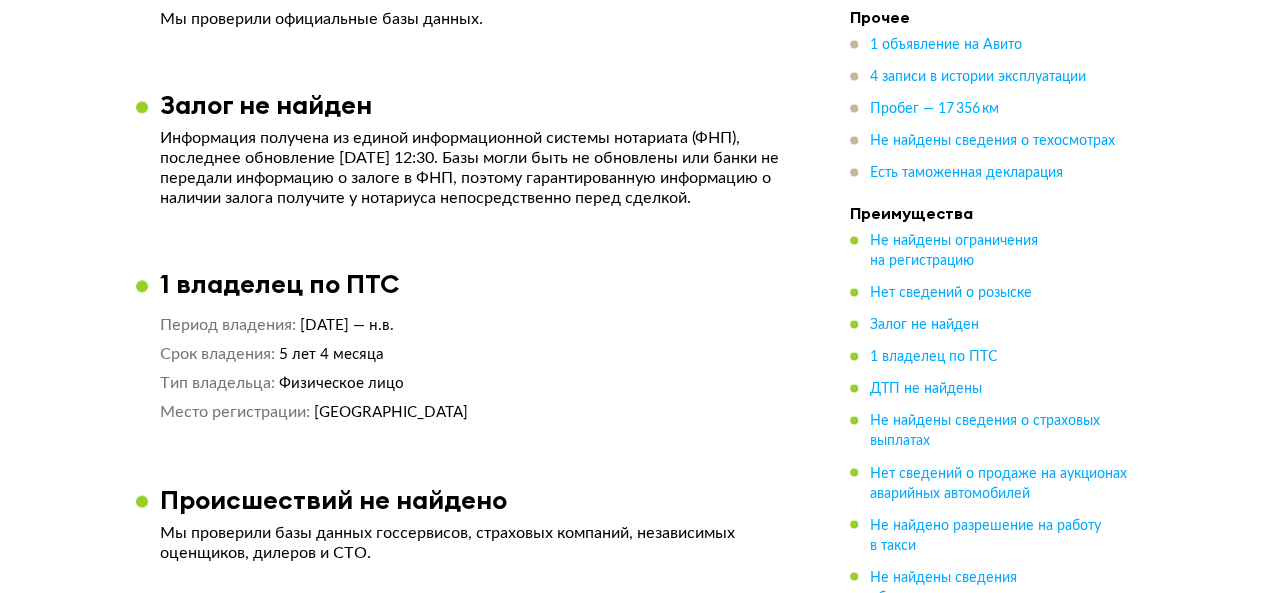 scroll, scrollTop: 1424, scrollLeft: 0, axis: vertical 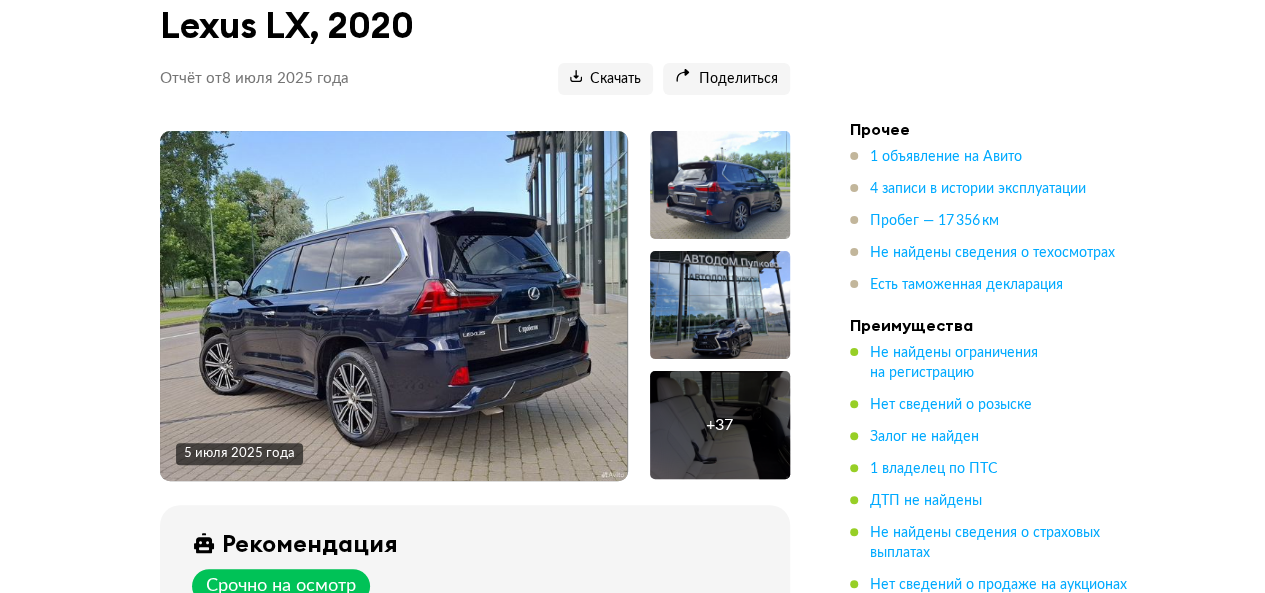 click at bounding box center (393, 306) 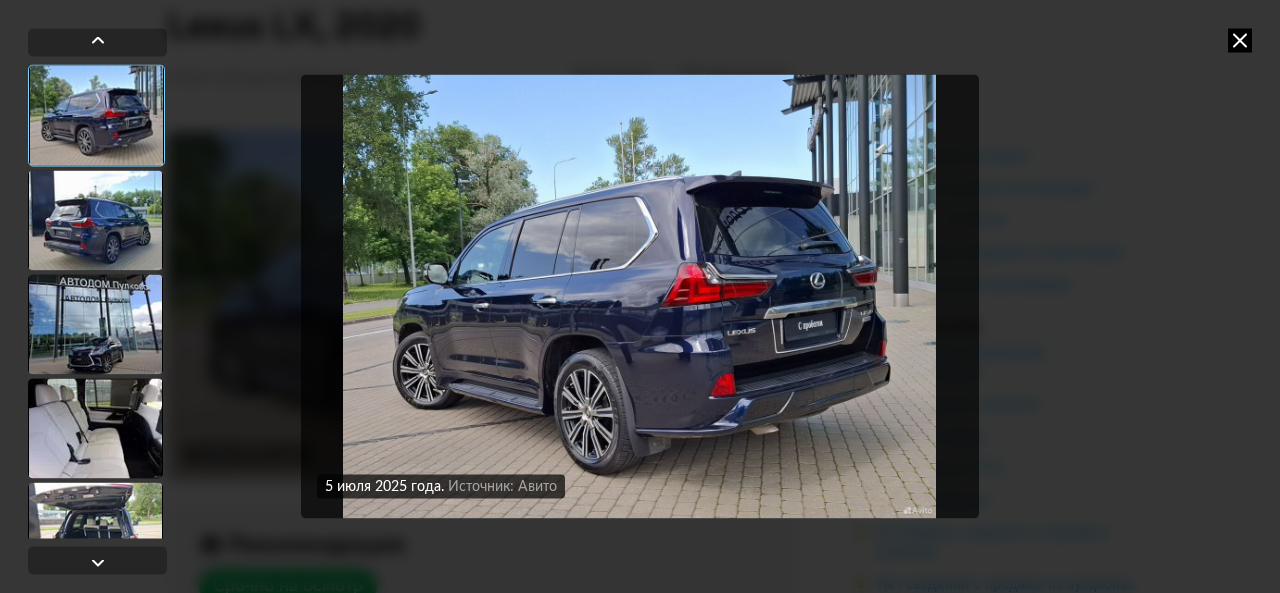 click at bounding box center (95, 220) 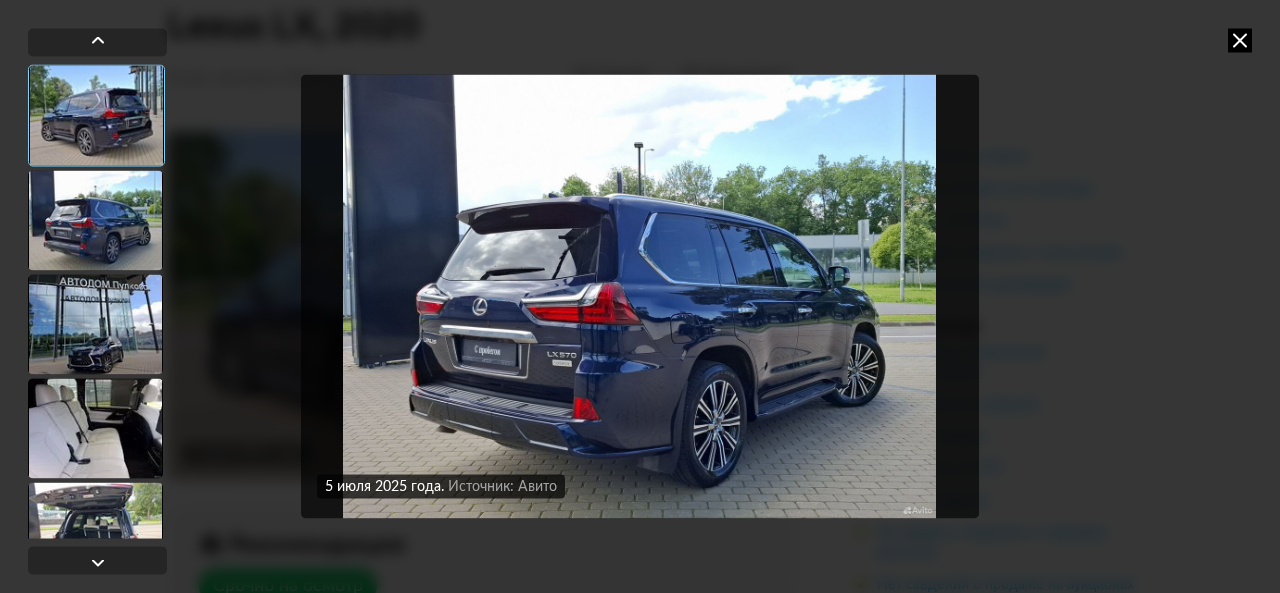 click at bounding box center (95, 324) 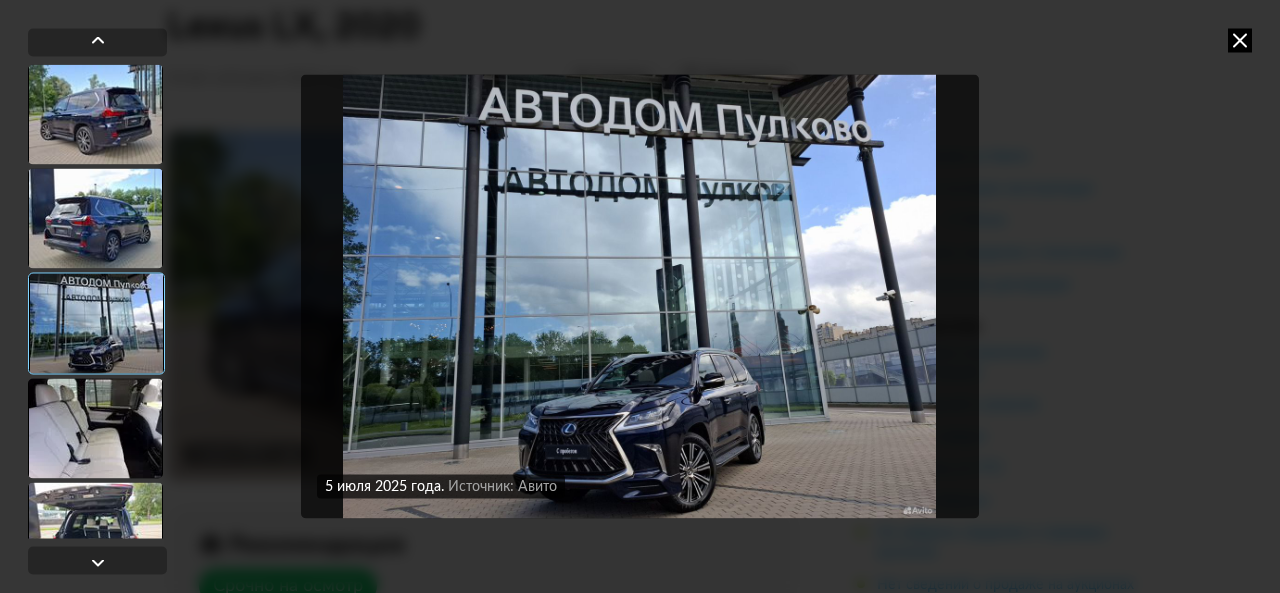 click at bounding box center [95, 428] 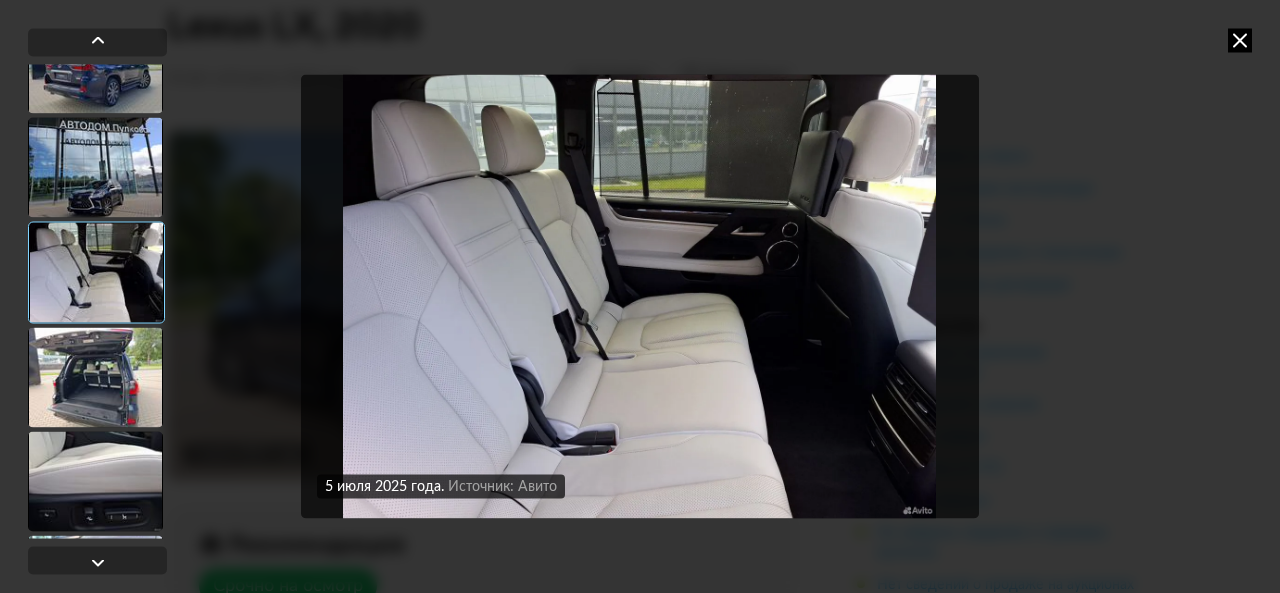 scroll, scrollTop: 200, scrollLeft: 0, axis: vertical 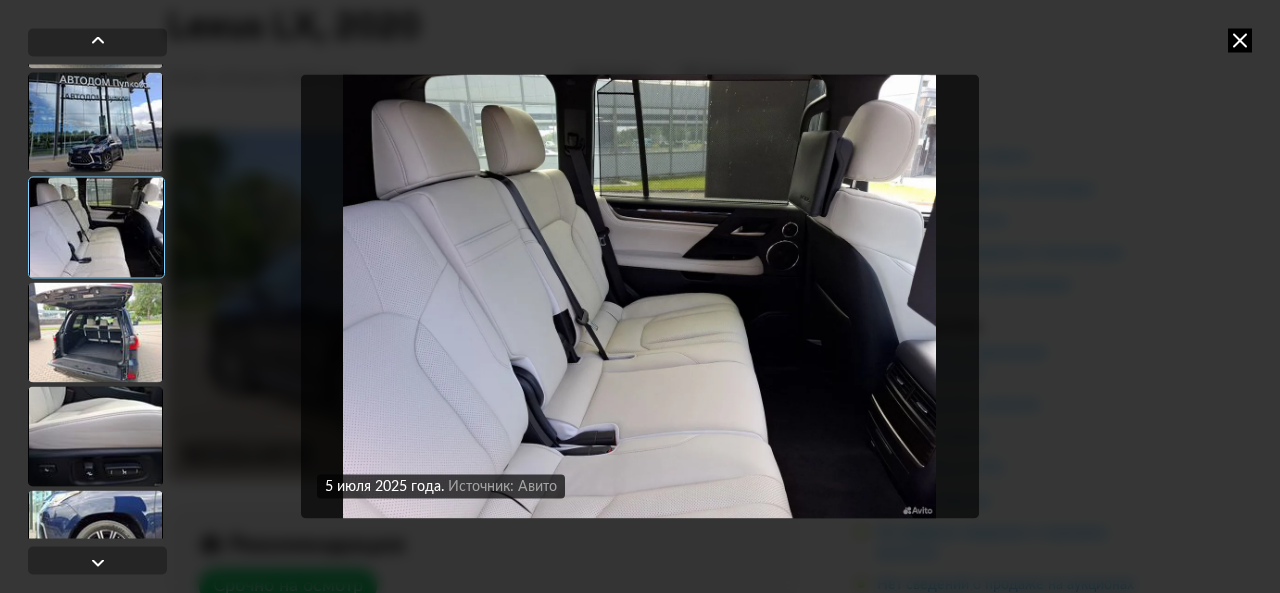 click at bounding box center [95, 332] 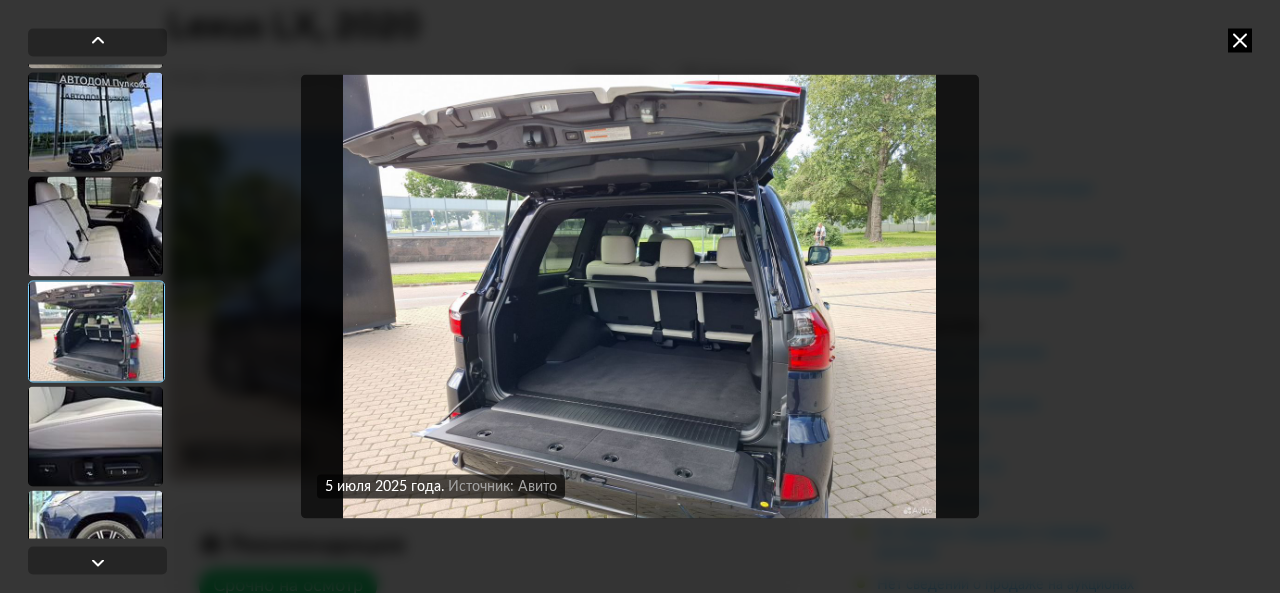 click at bounding box center (95, 436) 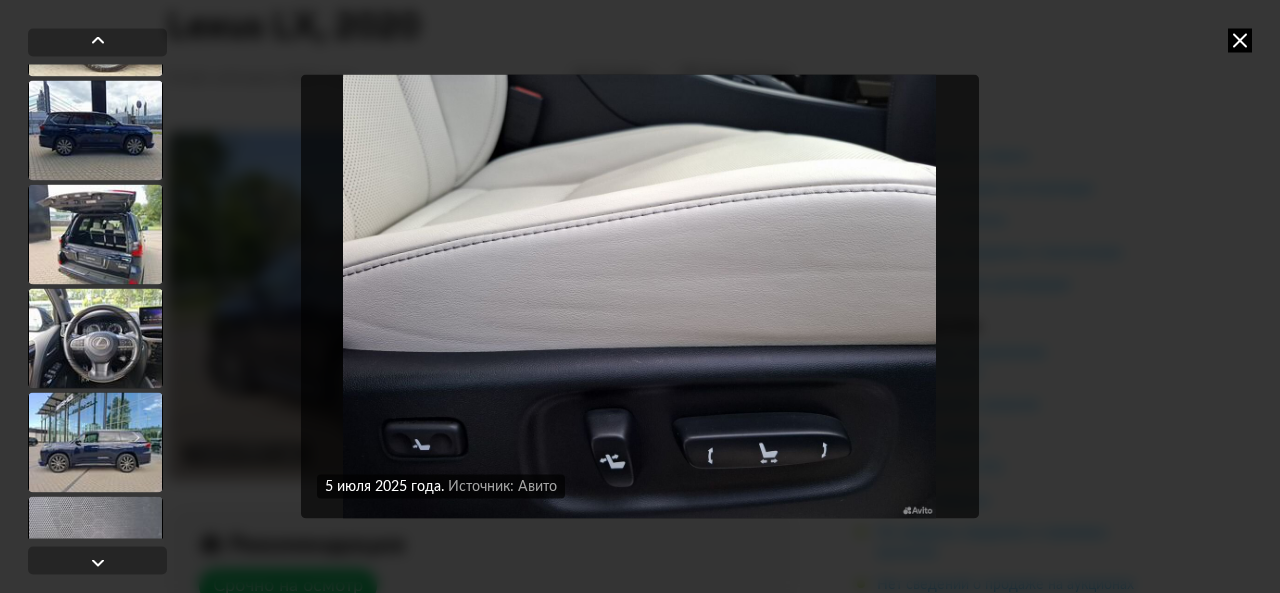 scroll, scrollTop: 900, scrollLeft: 0, axis: vertical 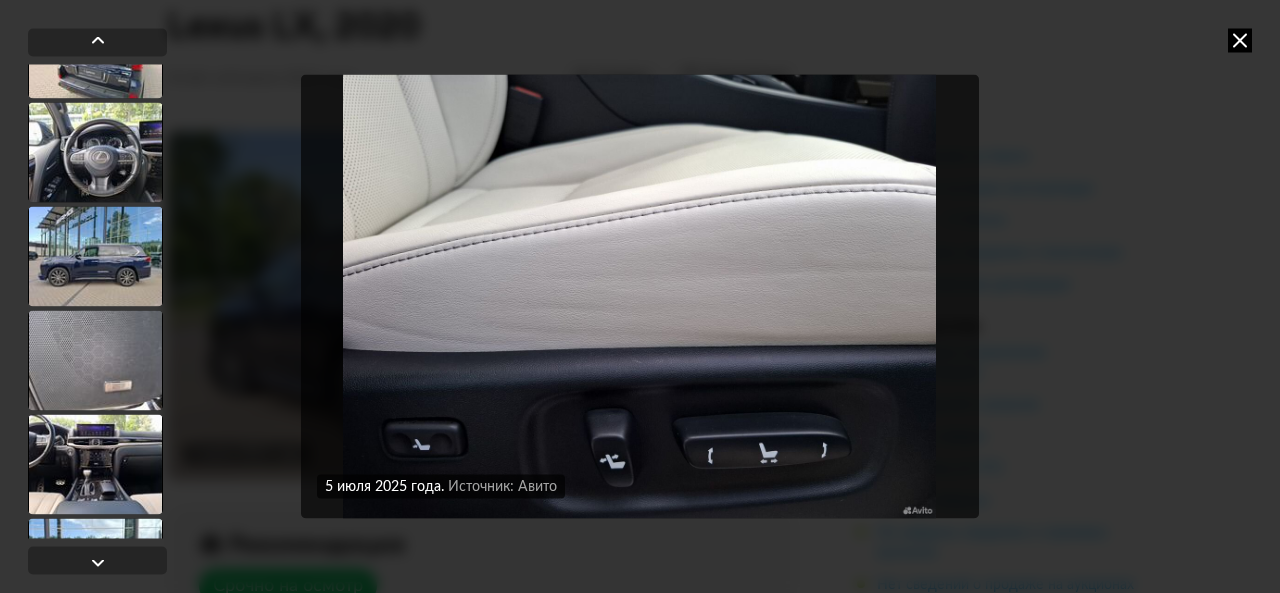 click at bounding box center [95, 256] 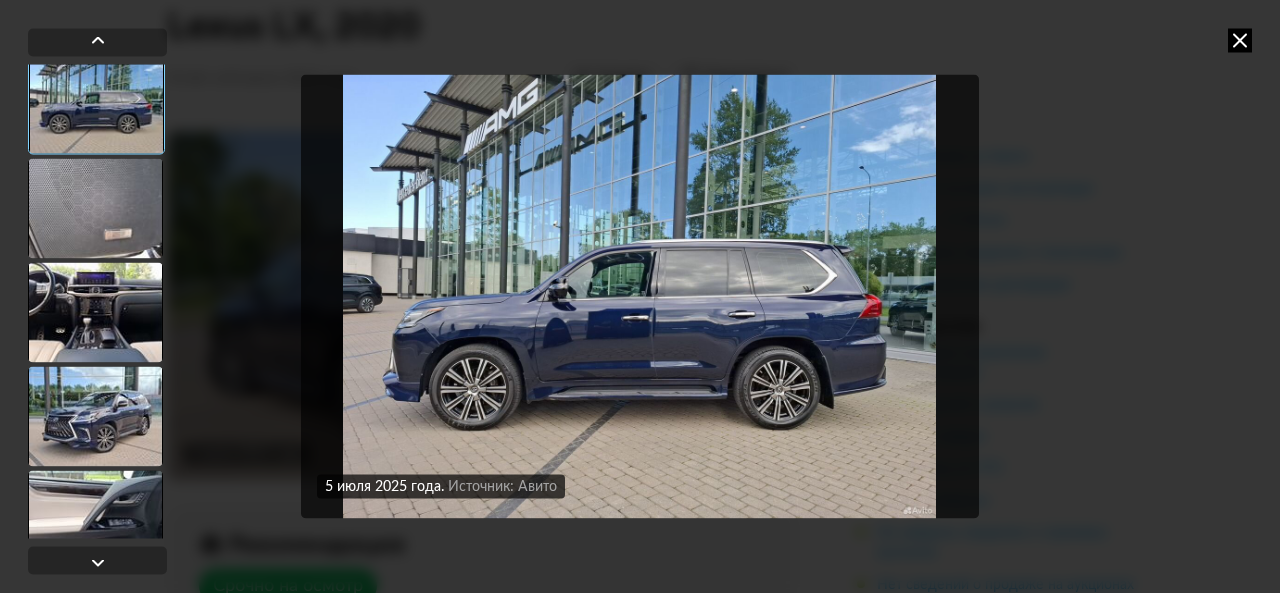 scroll, scrollTop: 1098, scrollLeft: 0, axis: vertical 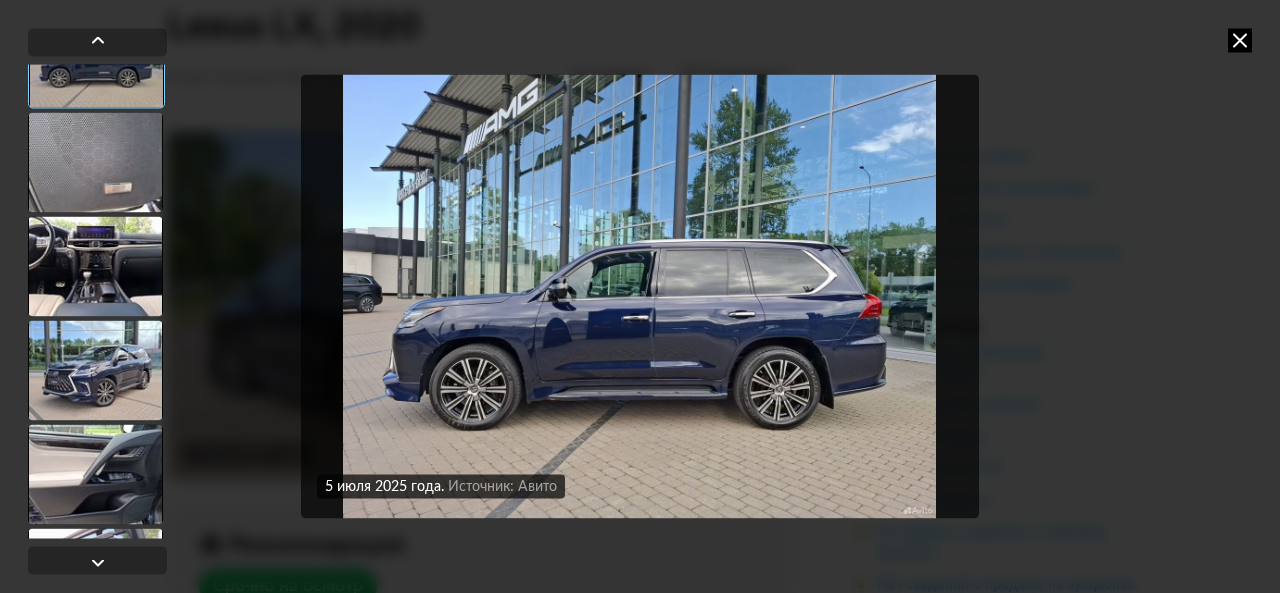 click at bounding box center (95, 370) 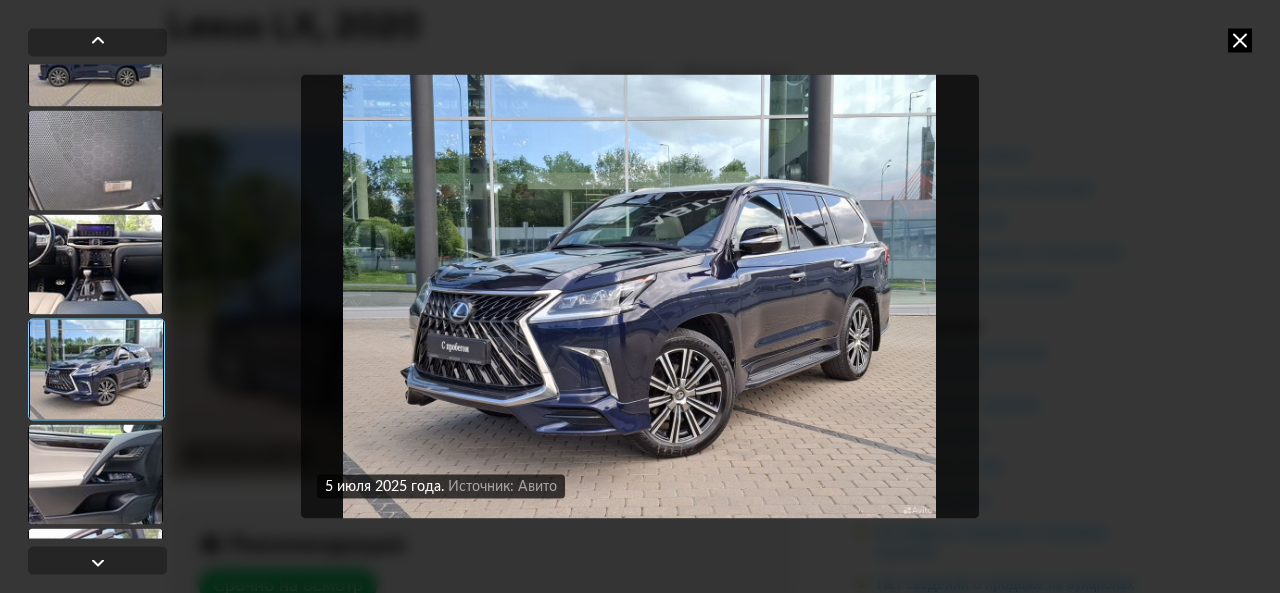 click at bounding box center [95, 264] 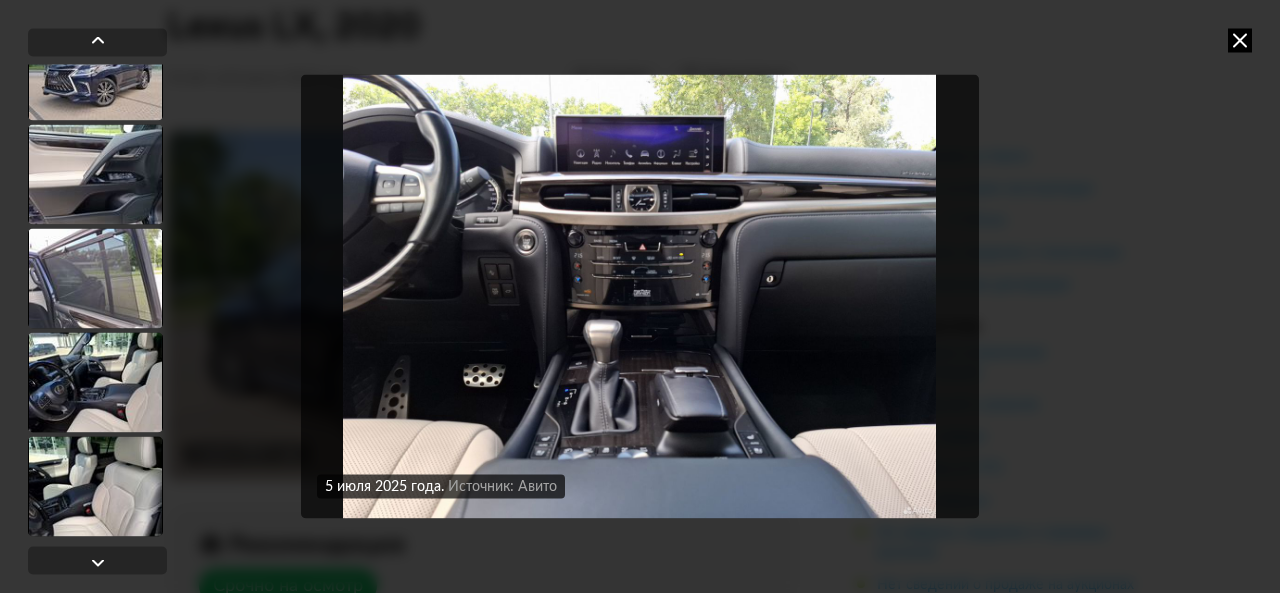 click at bounding box center (95, 382) 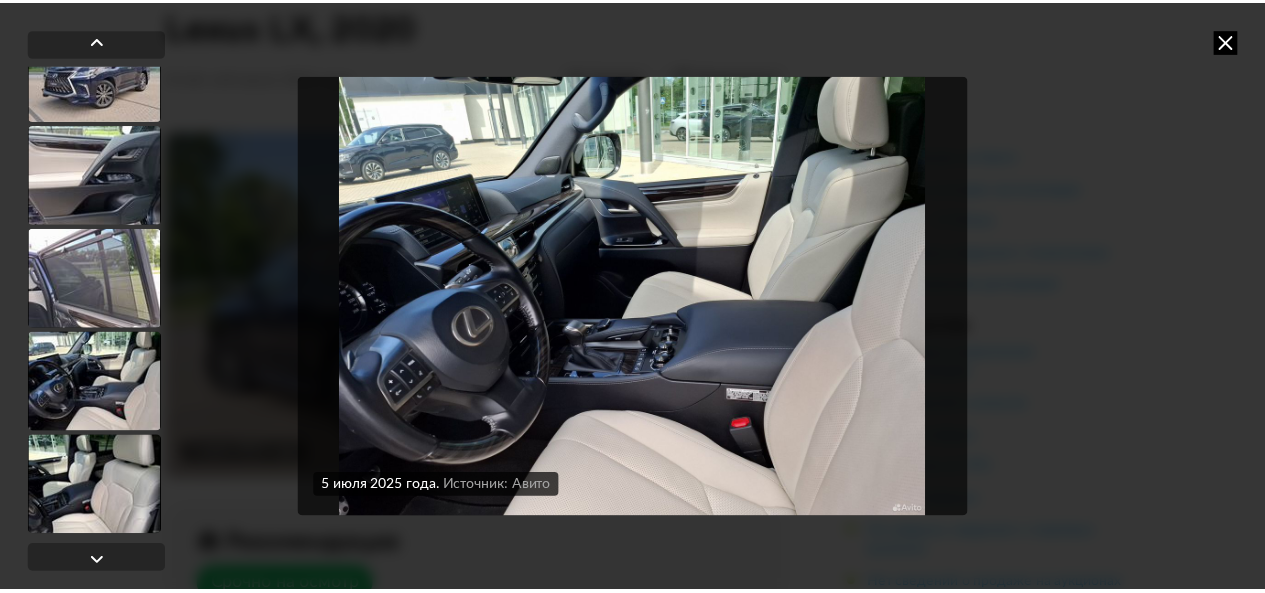 scroll, scrollTop: 1397, scrollLeft: 0, axis: vertical 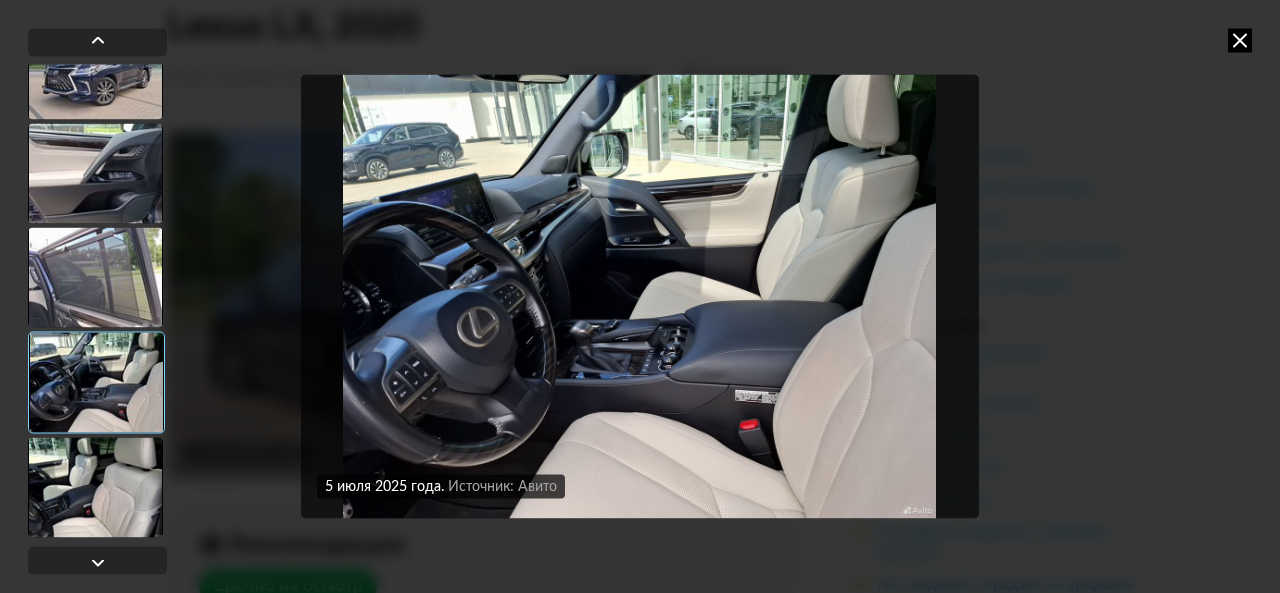 click at bounding box center (1240, 40) 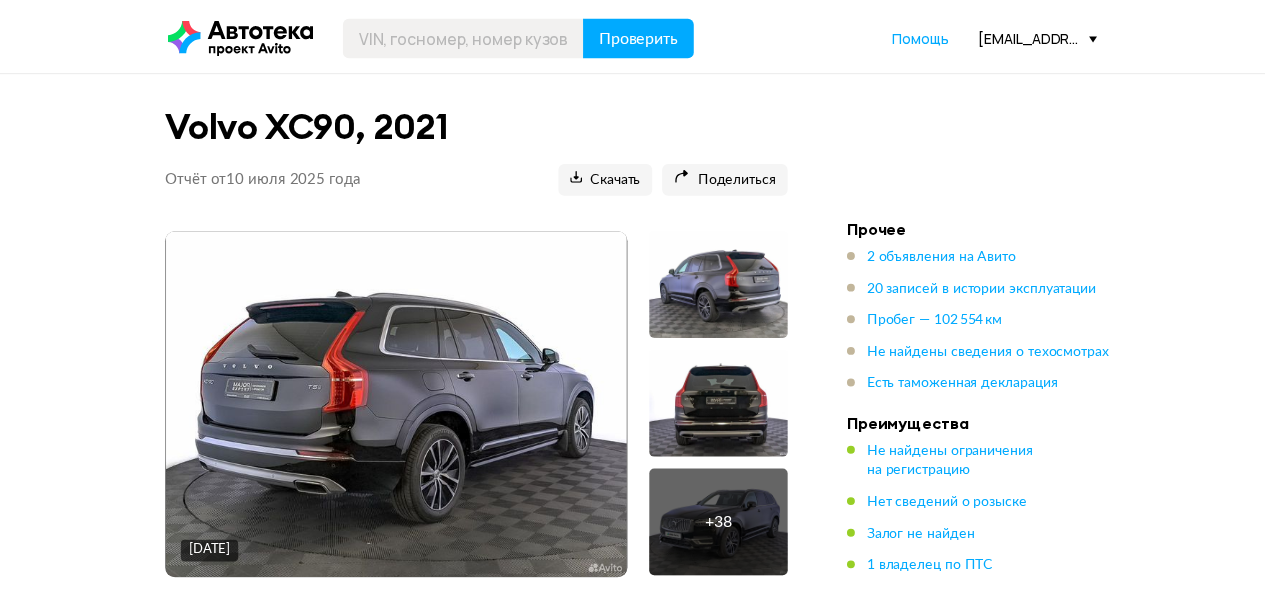 scroll, scrollTop: 0, scrollLeft: 0, axis: both 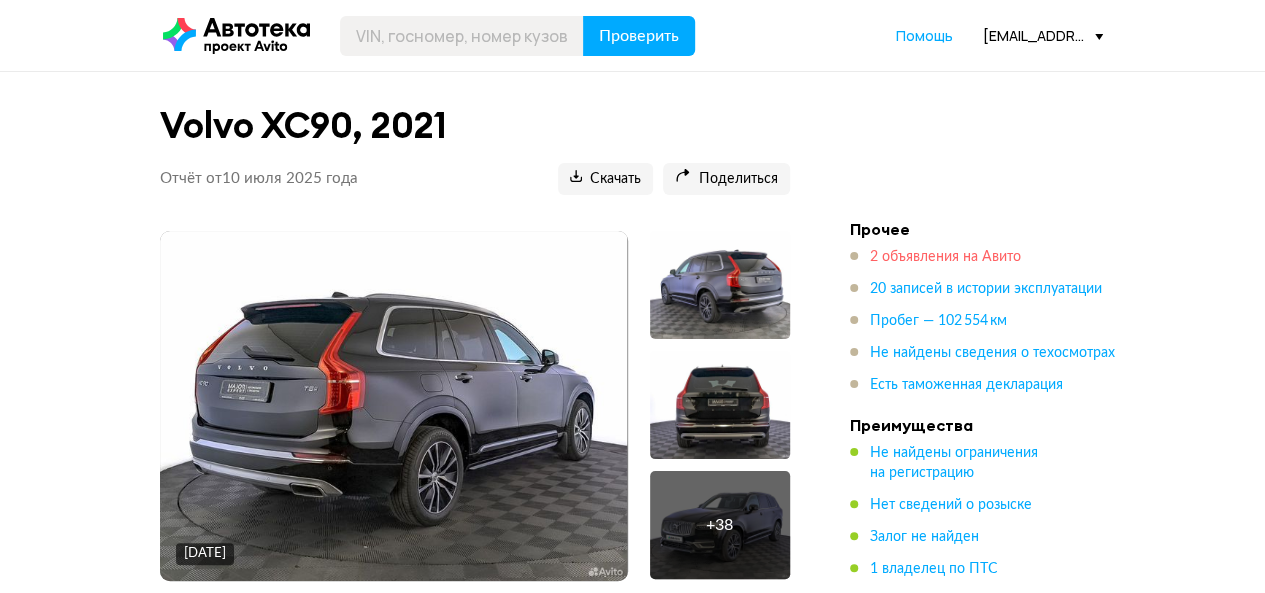 click on "2 объявления на Авито" at bounding box center (945, 257) 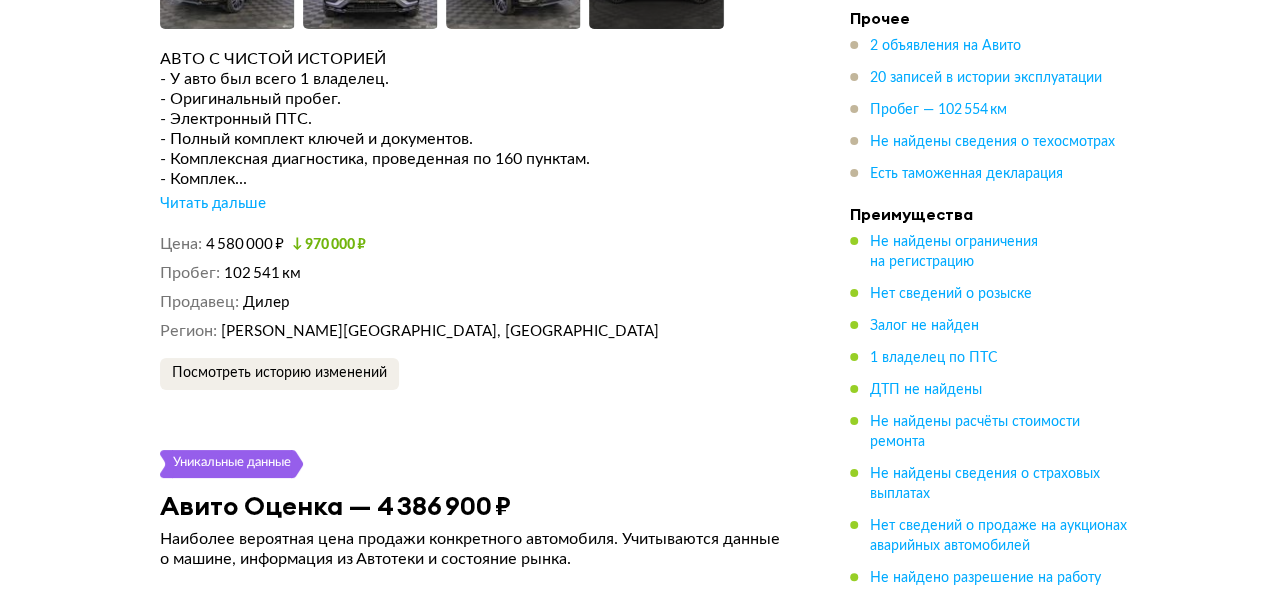 scroll, scrollTop: 3732, scrollLeft: 0, axis: vertical 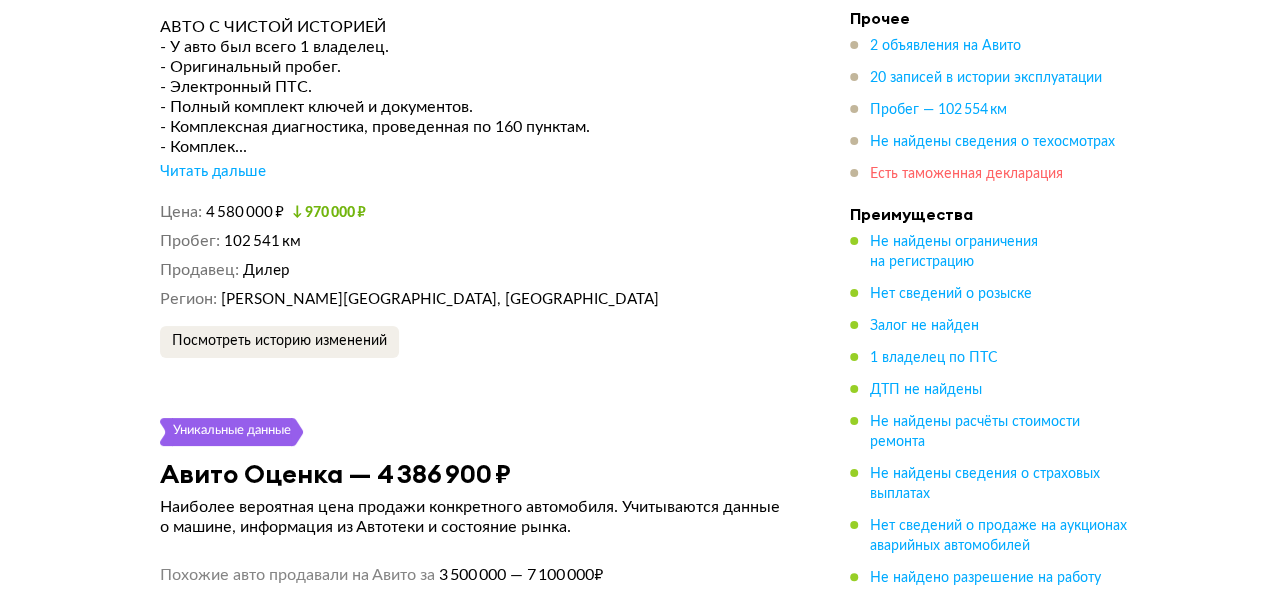 click on "Есть таможенная декларация" at bounding box center (966, 174) 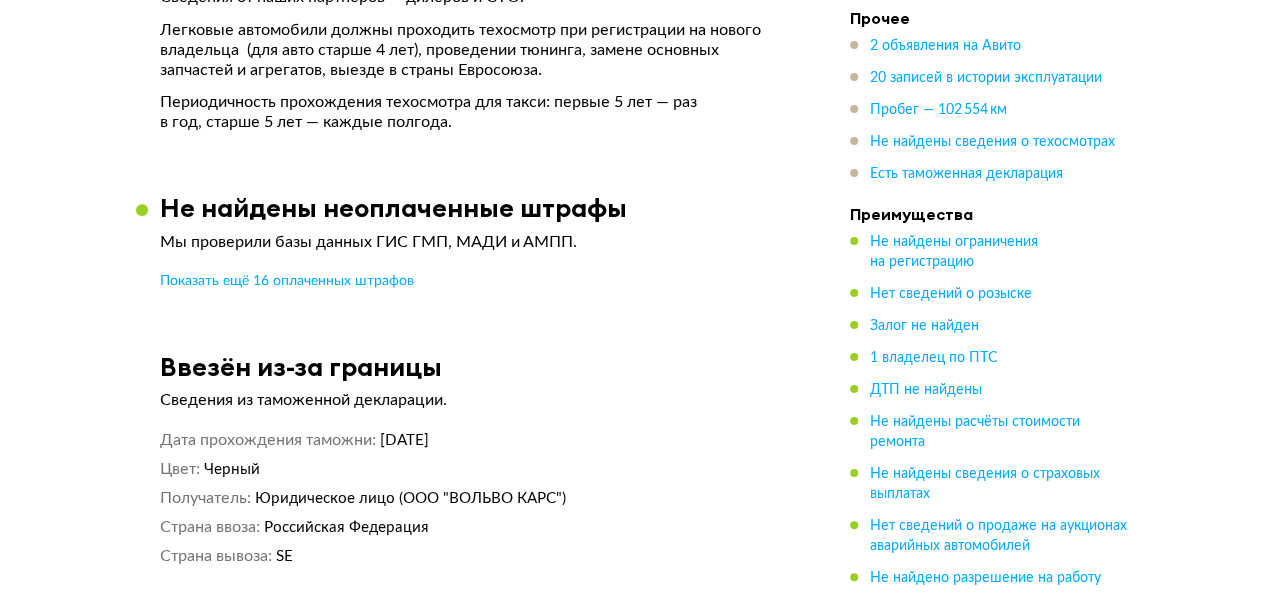 scroll, scrollTop: 7909, scrollLeft: 0, axis: vertical 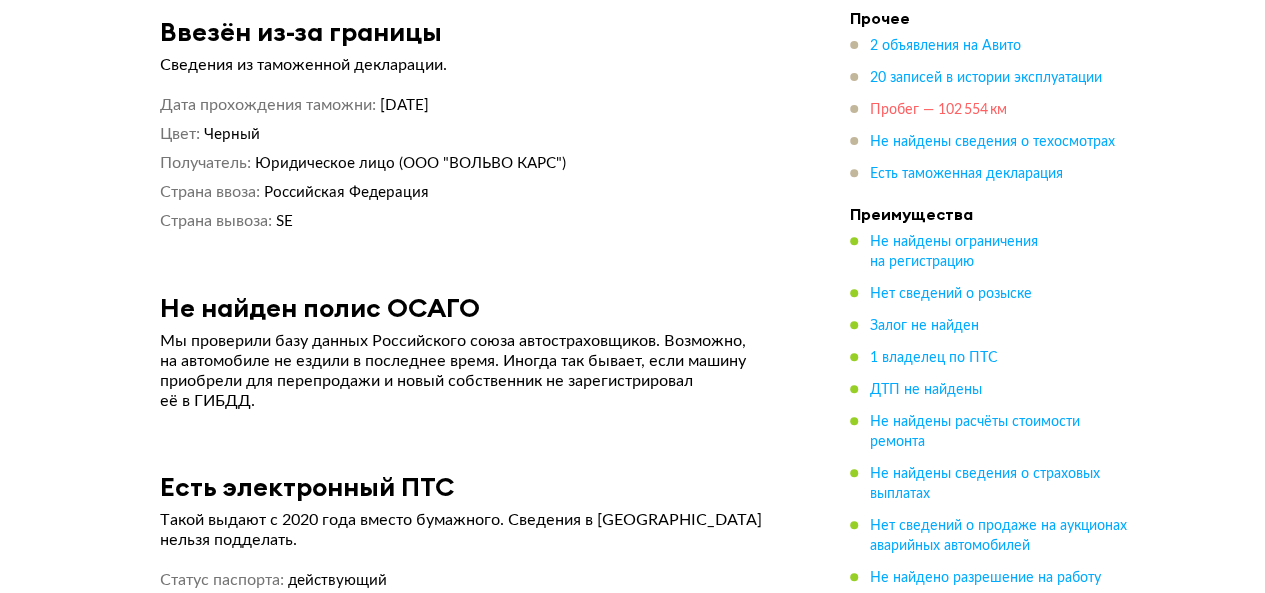 click on "Пробег —  102 554 км" at bounding box center (938, 110) 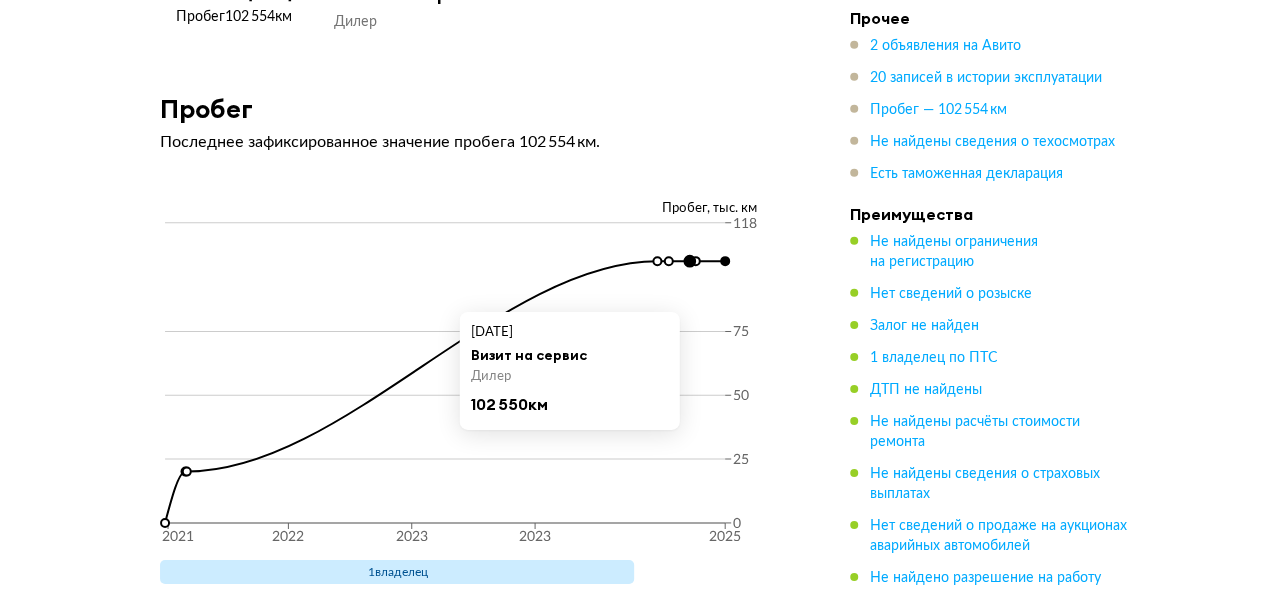scroll, scrollTop: 6809, scrollLeft: 0, axis: vertical 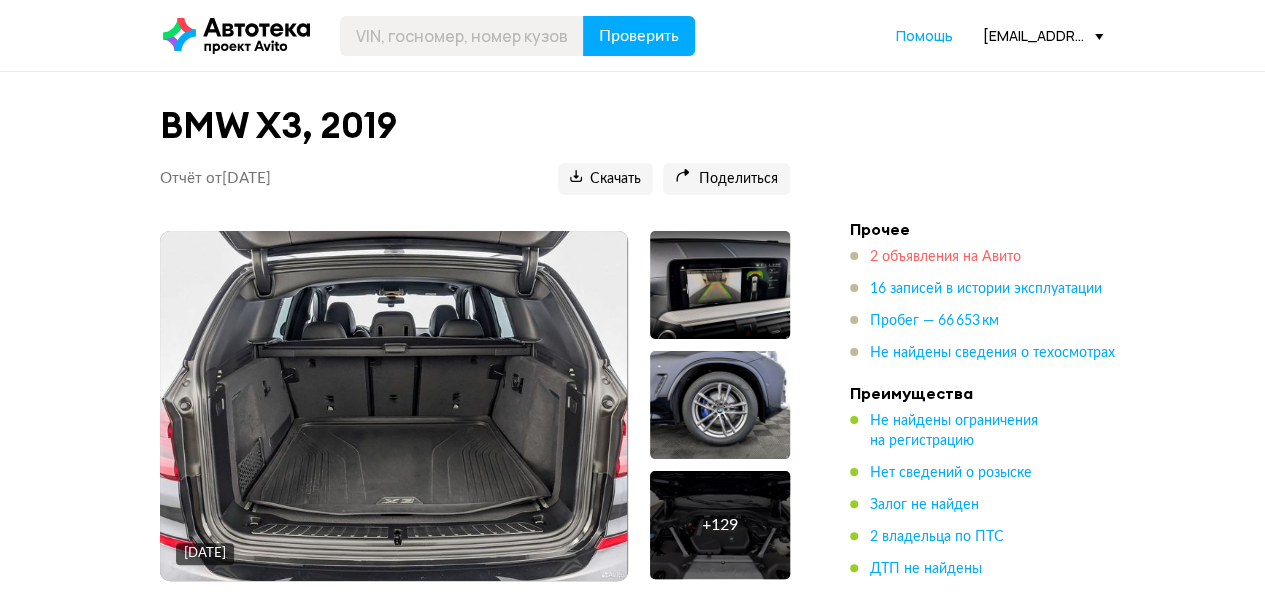 click on "2 объявления на Авито" at bounding box center (945, 257) 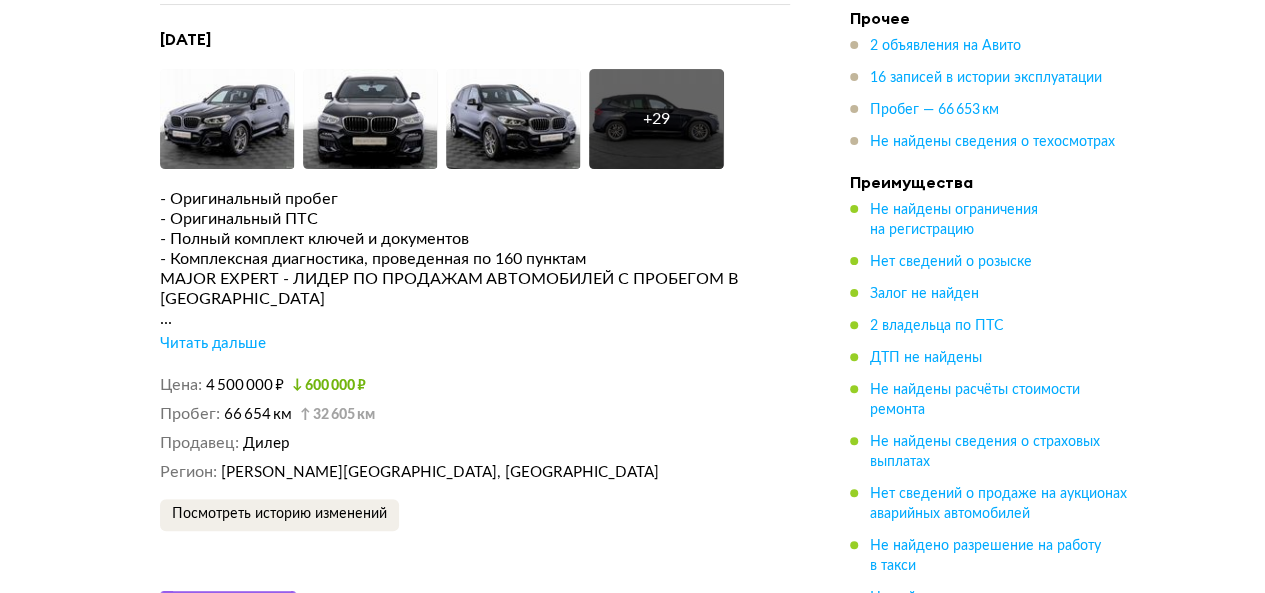 scroll, scrollTop: 4010, scrollLeft: 0, axis: vertical 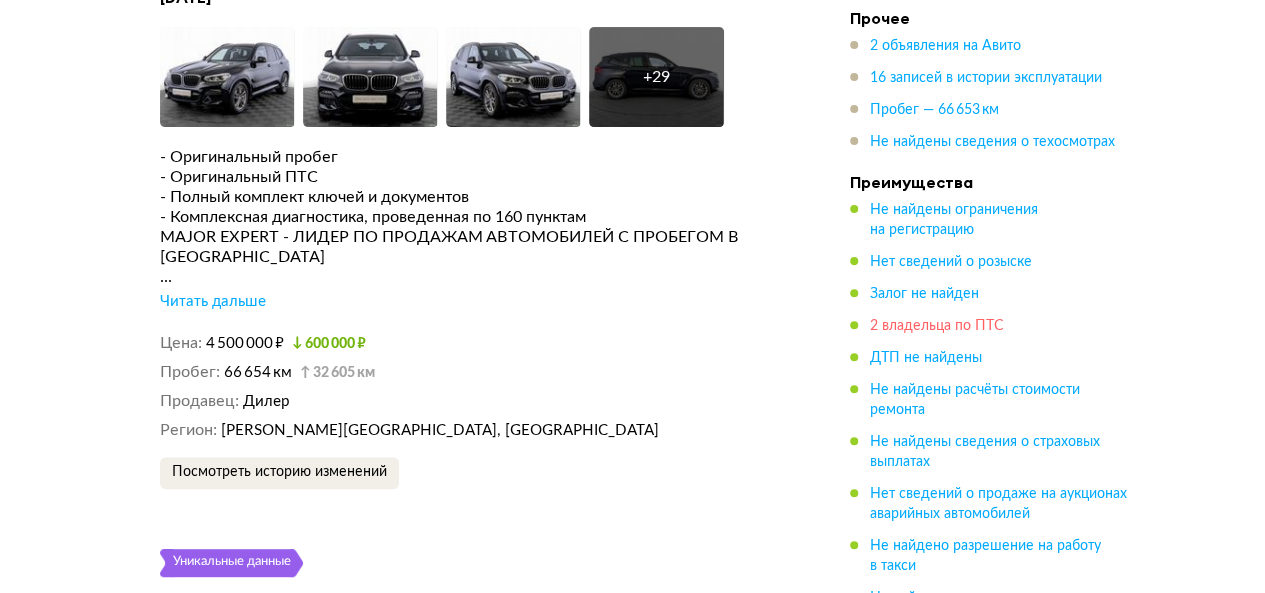 click on "2 владельца по ПТС" at bounding box center (937, 326) 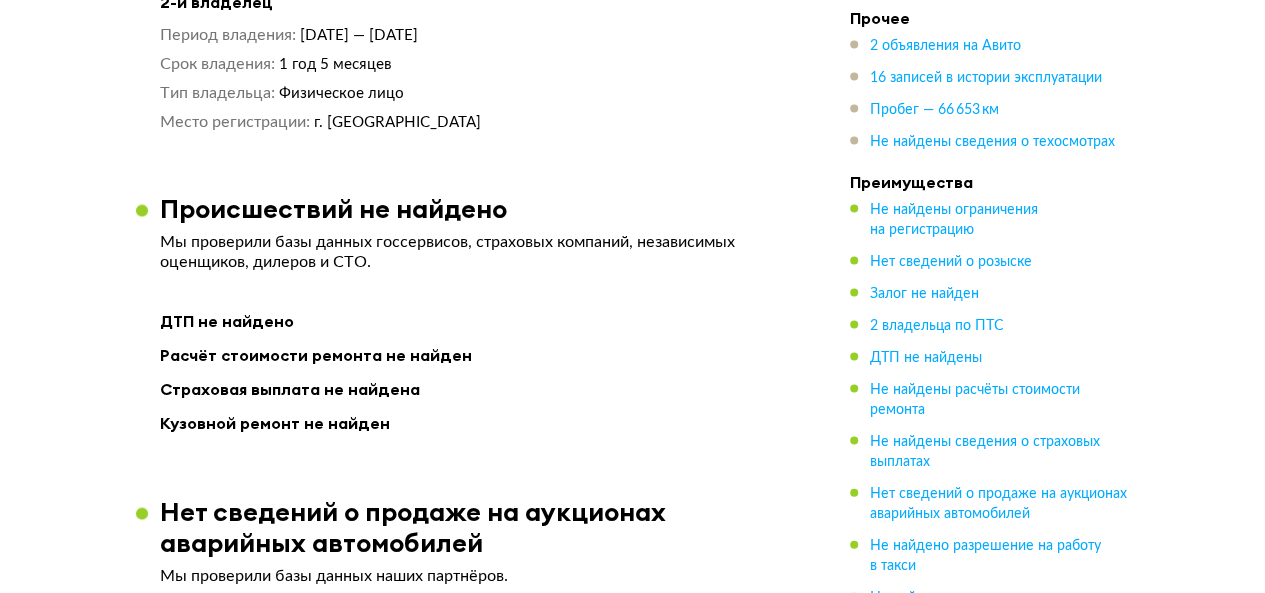scroll, scrollTop: 1576, scrollLeft: 0, axis: vertical 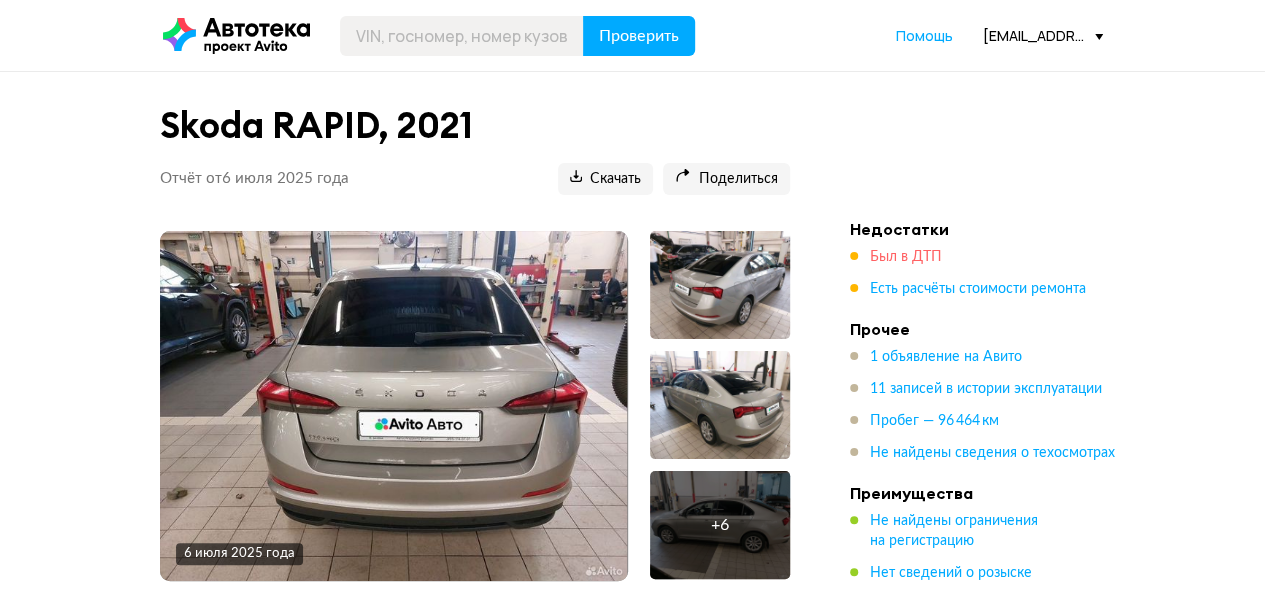 click on "Был в ДТП" at bounding box center [906, 257] 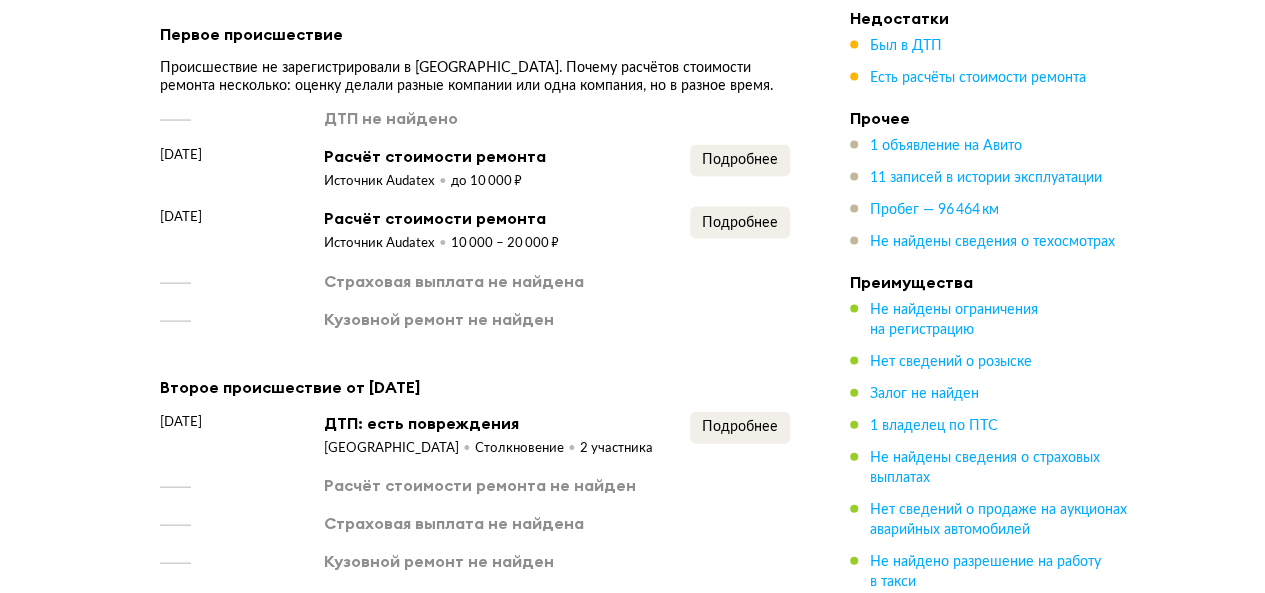 scroll, scrollTop: 2337, scrollLeft: 0, axis: vertical 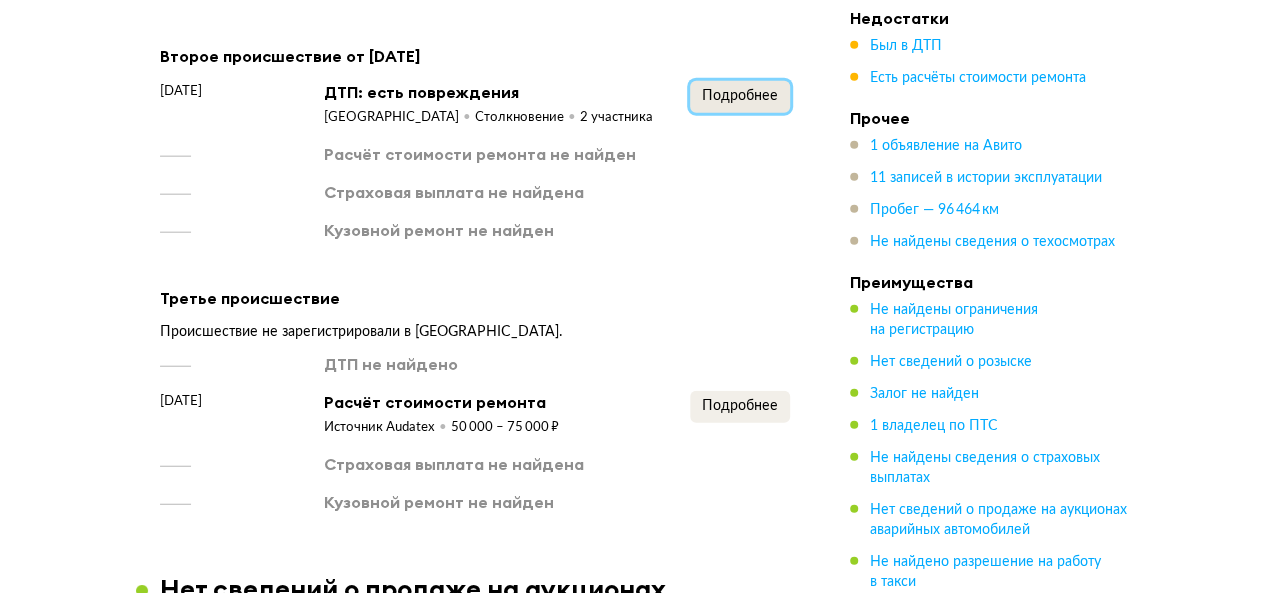 click on "Подробнее" at bounding box center [740, 97] 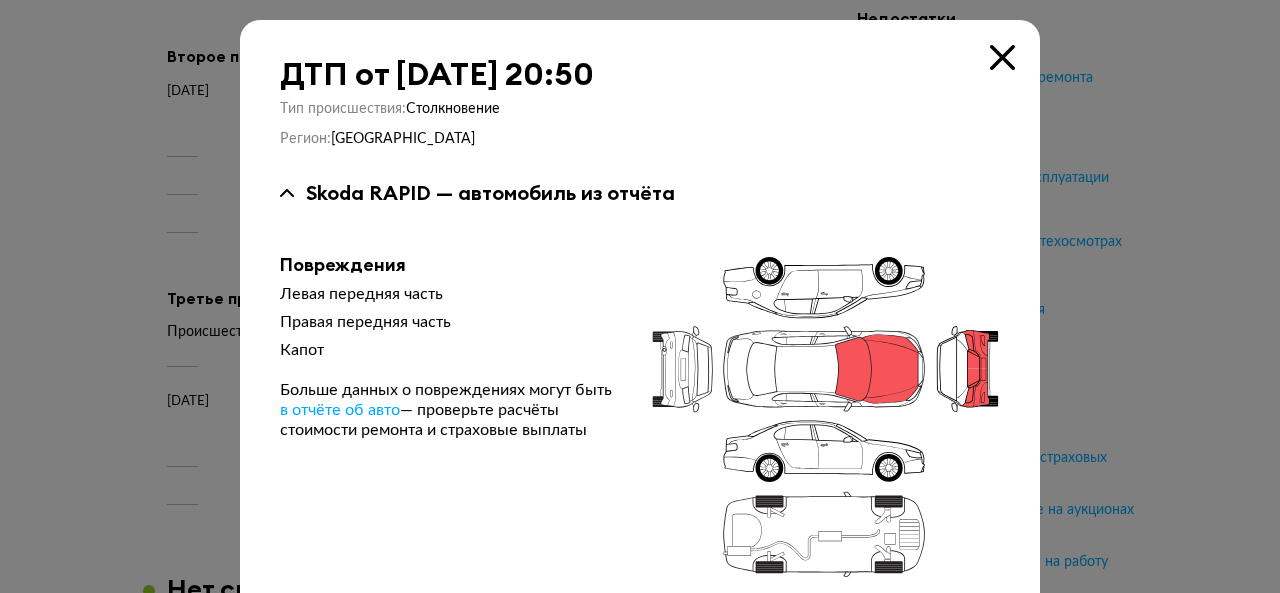 click at bounding box center (1002, 57) 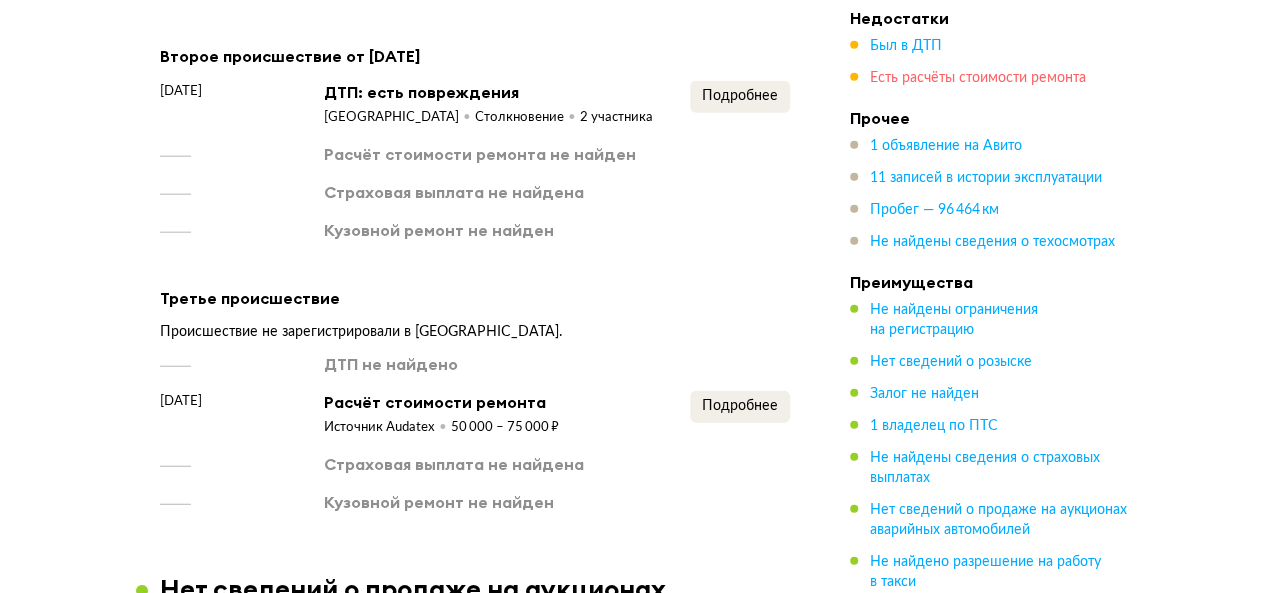 click on "Есть расчёты стоимости ремонта" at bounding box center [978, 78] 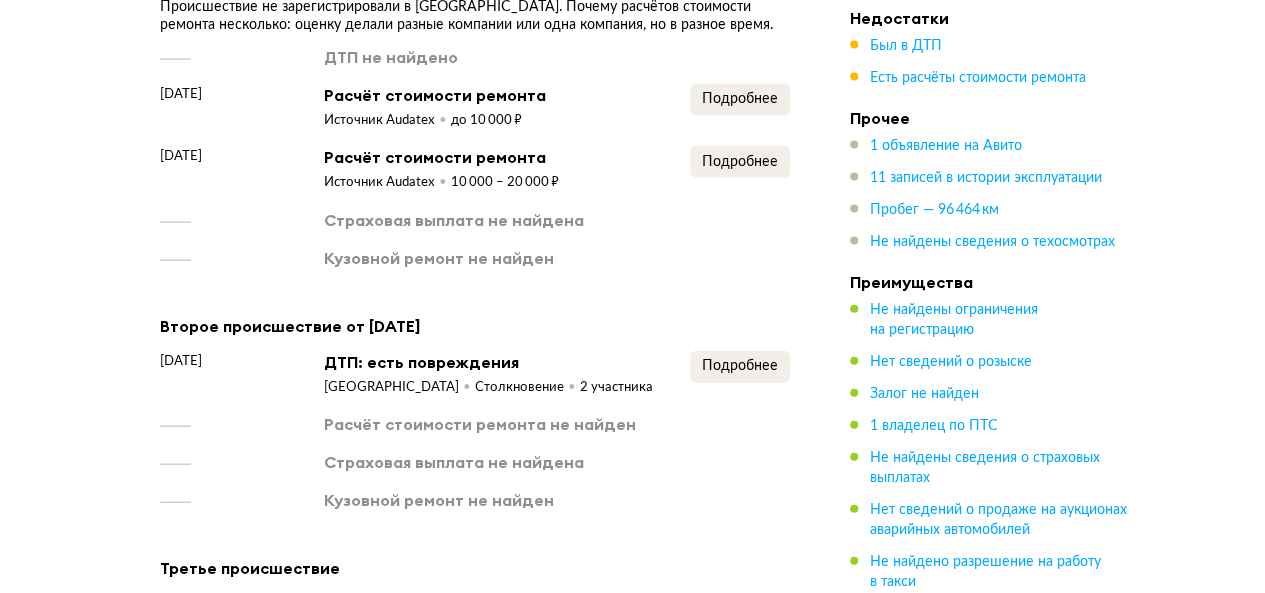 click on "1 объявление на Авито 11 записей в истории эксплуатации Пробег —  96 464 км Не найдены сведения о техосмотрах" at bounding box center (990, 194) 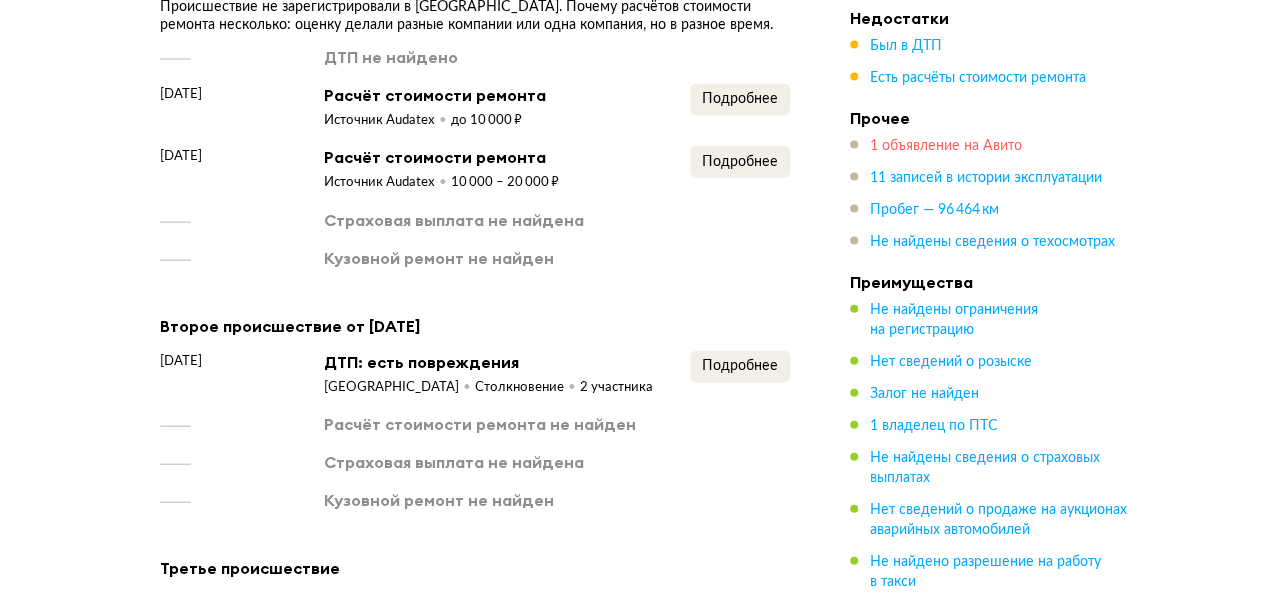 click on "1 объявление на Авито" at bounding box center (946, 146) 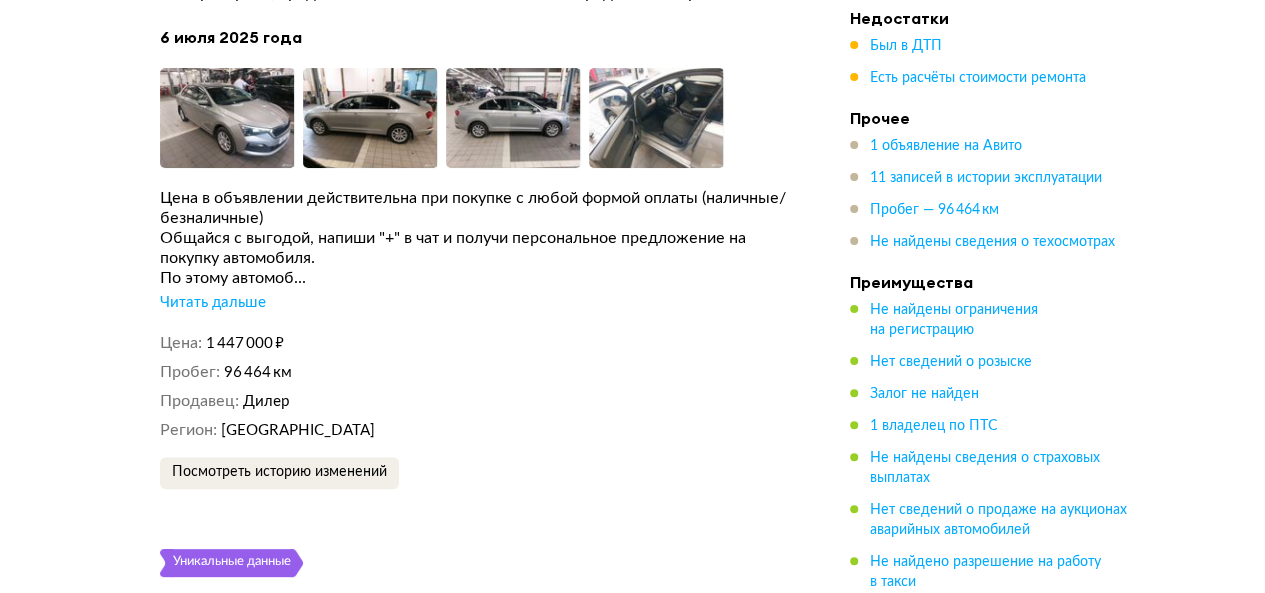scroll, scrollTop: 3929, scrollLeft: 0, axis: vertical 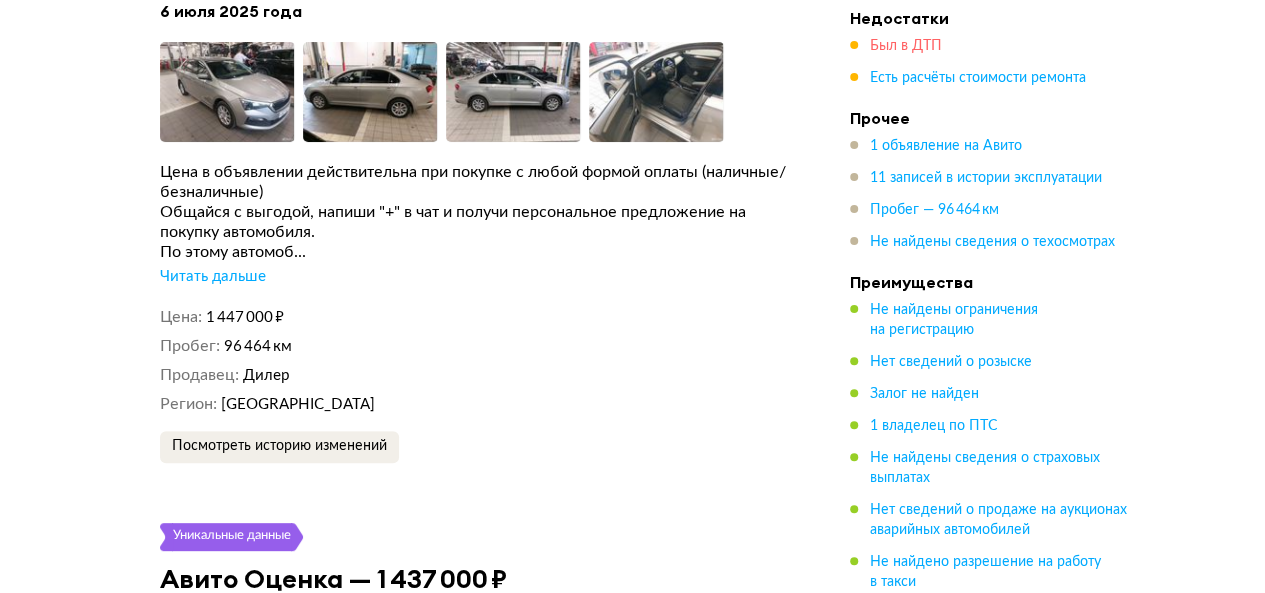 click on "Был в ДТП" at bounding box center (906, 46) 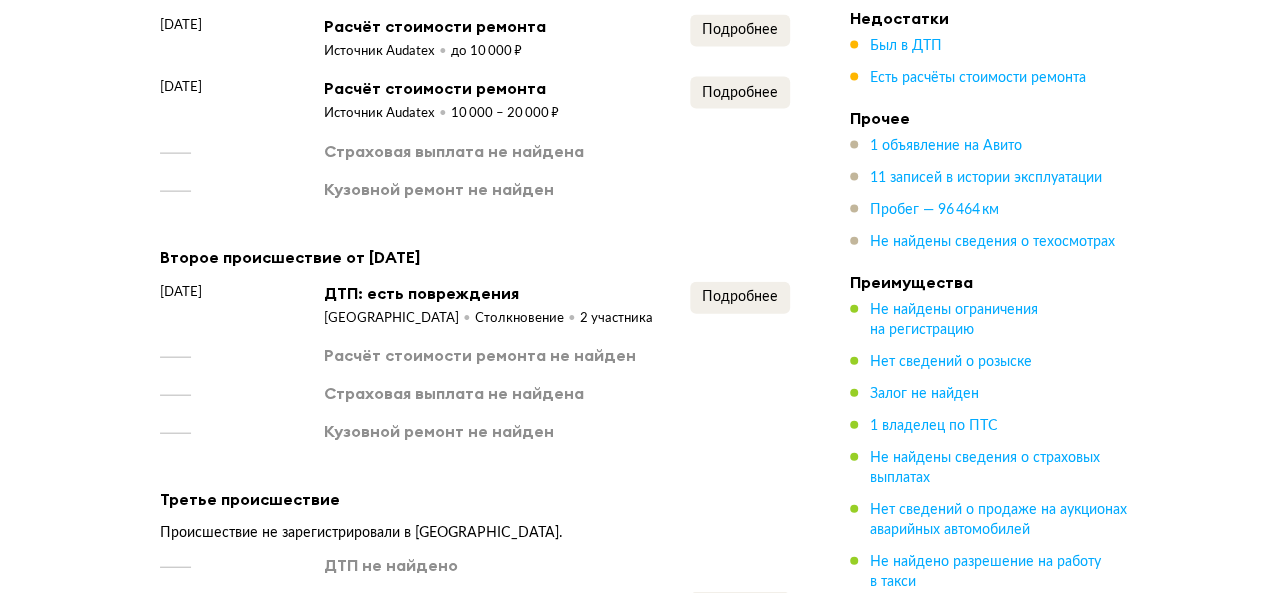 scroll, scrollTop: 1836, scrollLeft: 0, axis: vertical 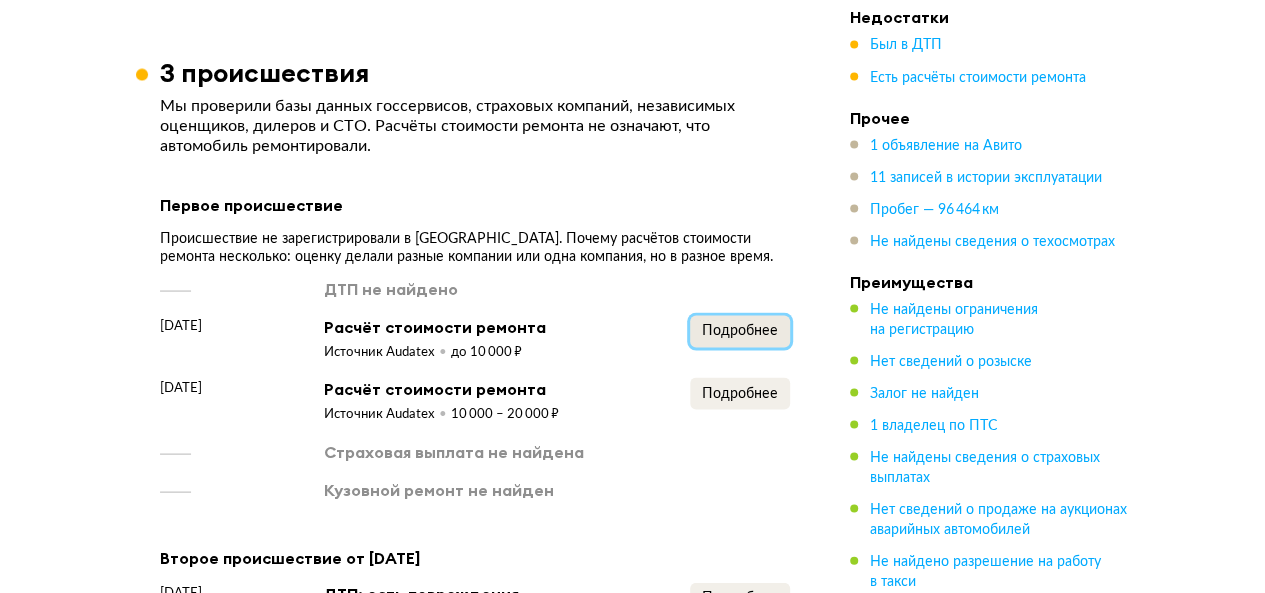 click on "Подробнее" at bounding box center [740, 331] 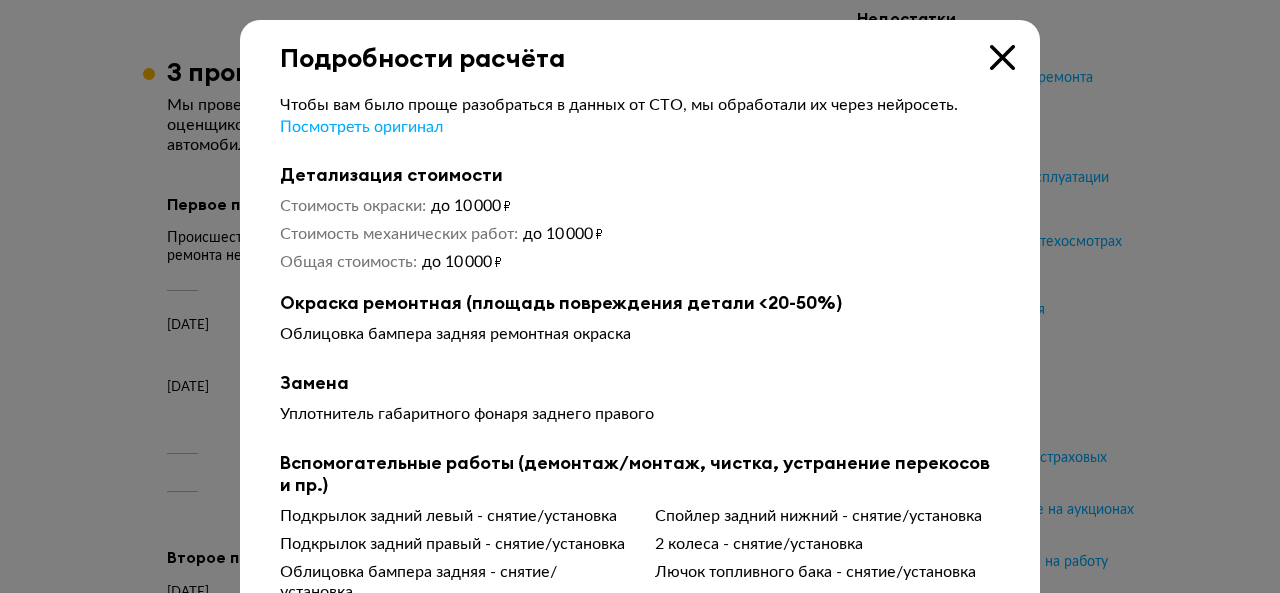 click at bounding box center (1002, 57) 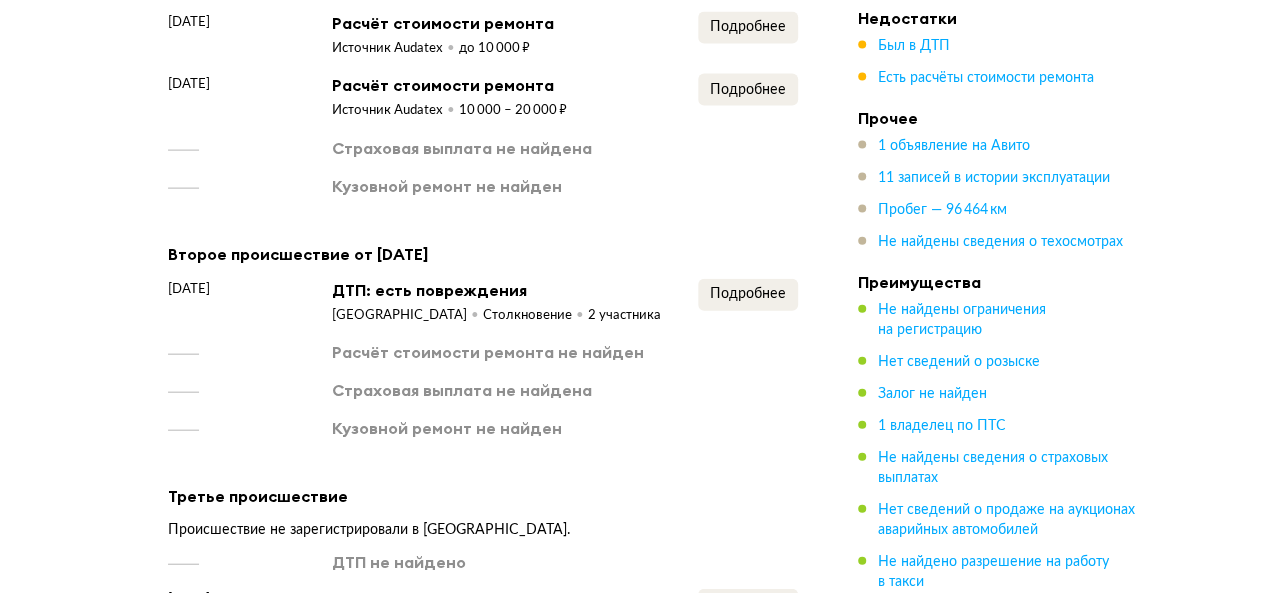 scroll, scrollTop: 2236, scrollLeft: 0, axis: vertical 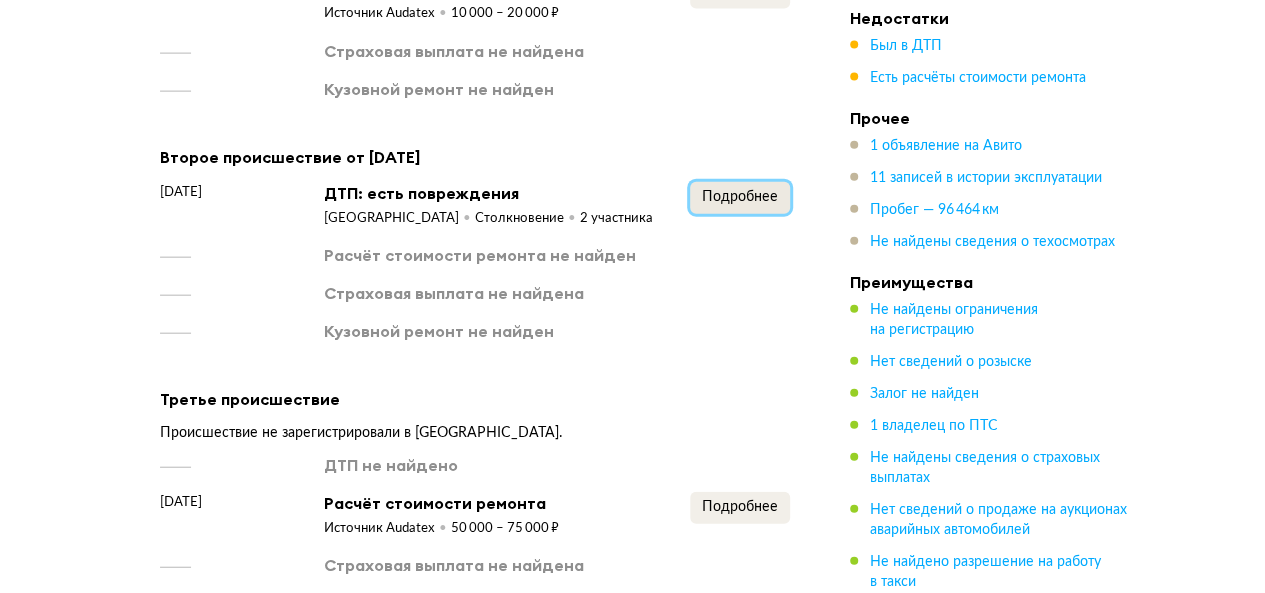 click on "Подробнее" at bounding box center (740, 197) 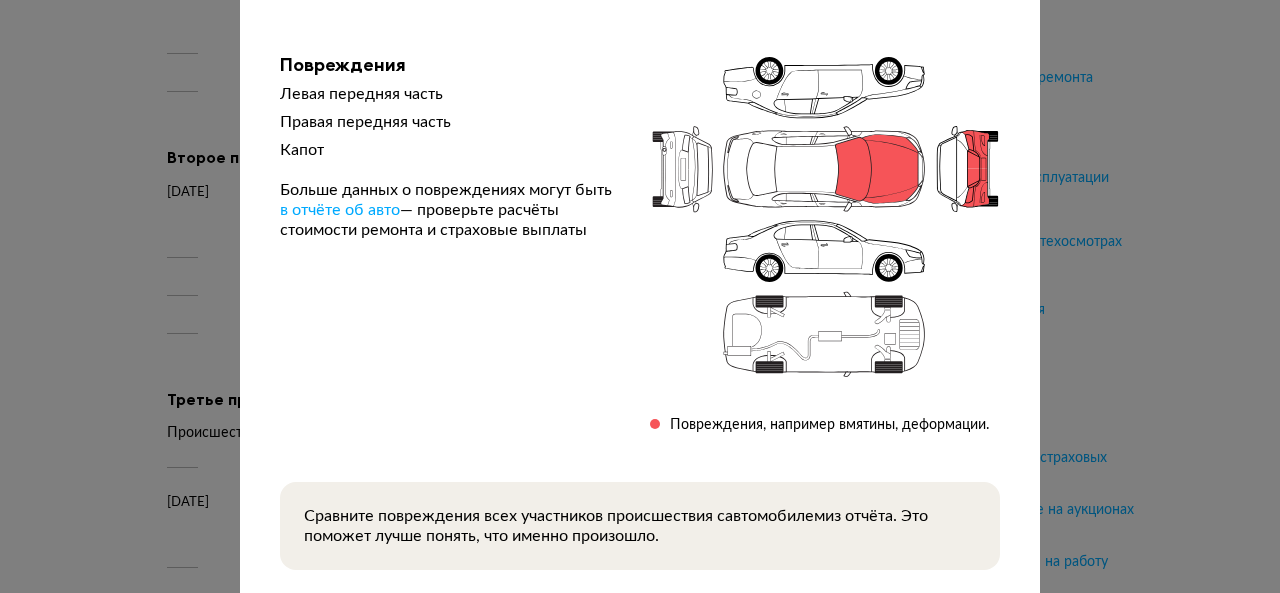 scroll, scrollTop: 0, scrollLeft: 0, axis: both 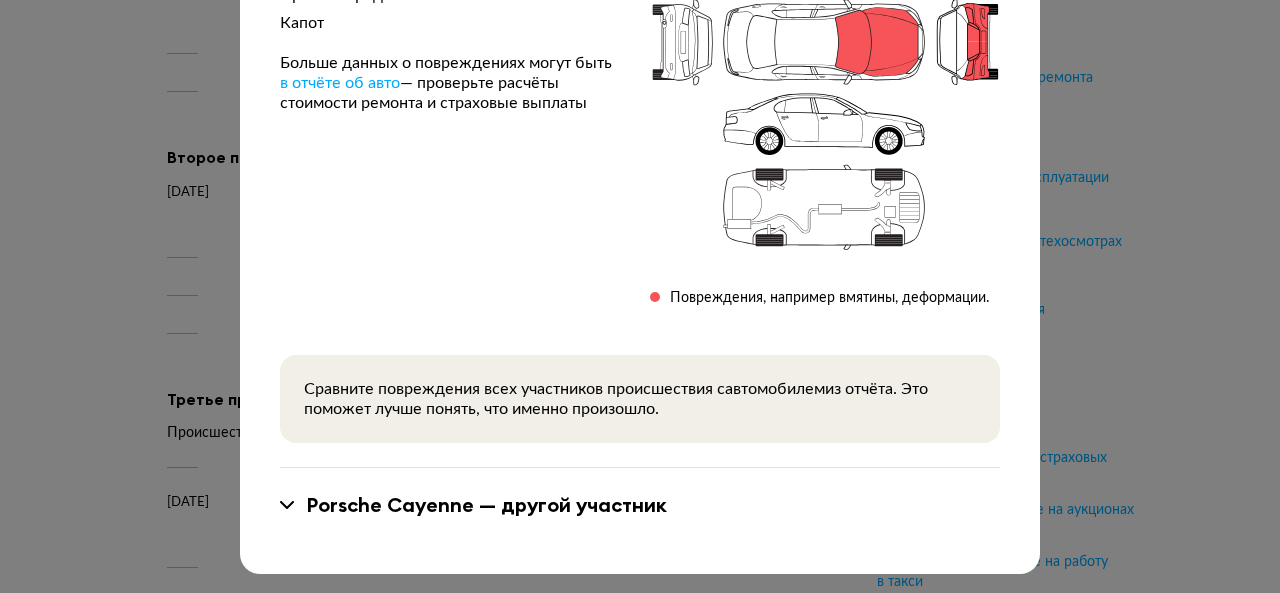 click on "Porsche   Cayenne   —   другой участник" at bounding box center [486, 505] 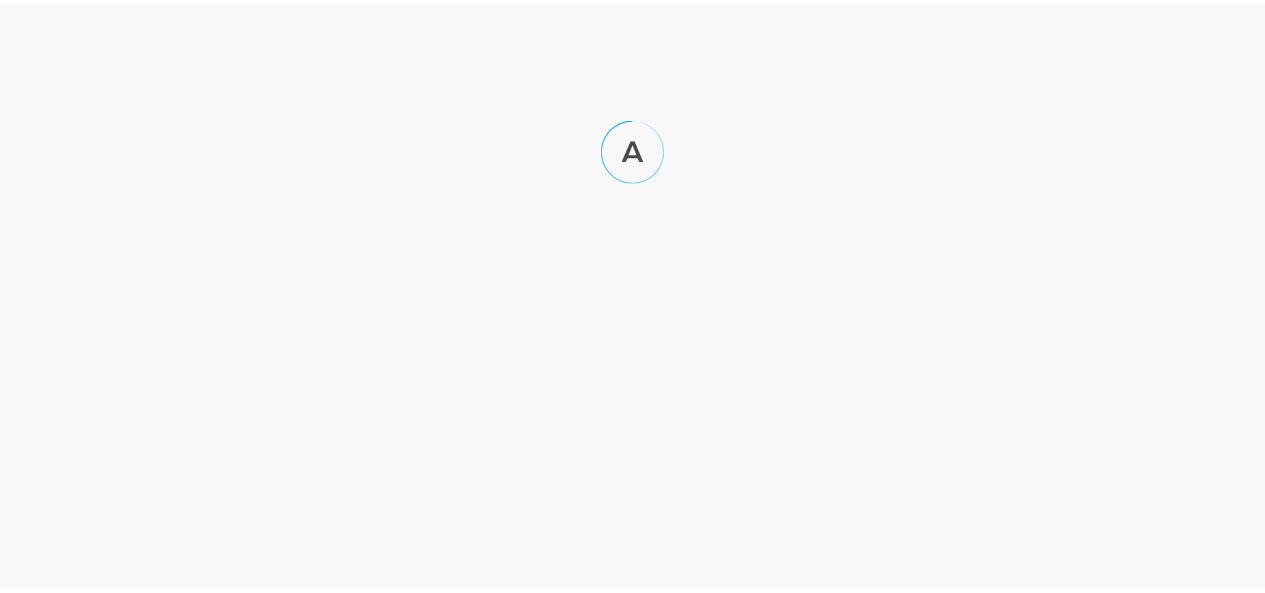 scroll, scrollTop: 0, scrollLeft: 0, axis: both 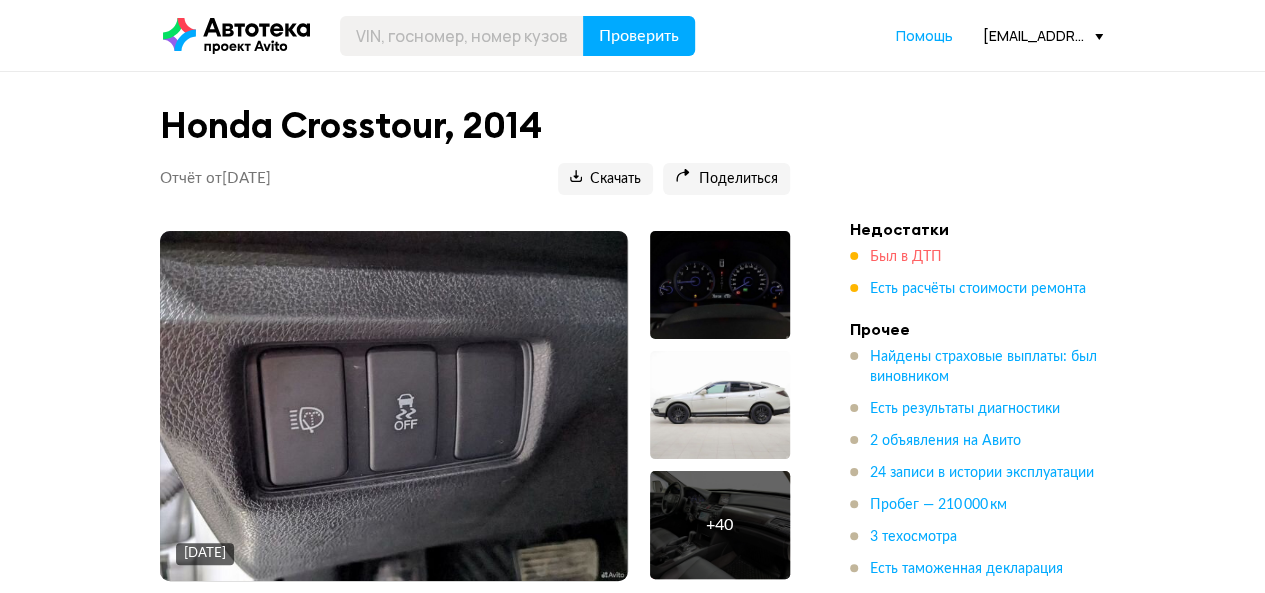 click on "Был в ДТП" at bounding box center (906, 257) 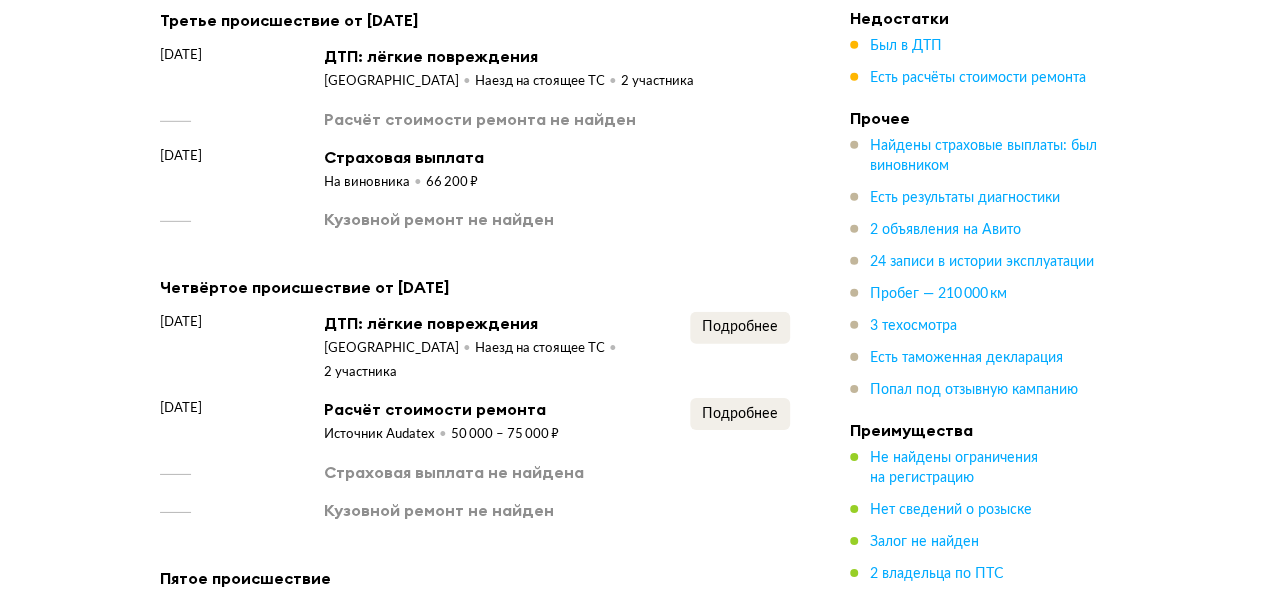 scroll, scrollTop: 3010, scrollLeft: 0, axis: vertical 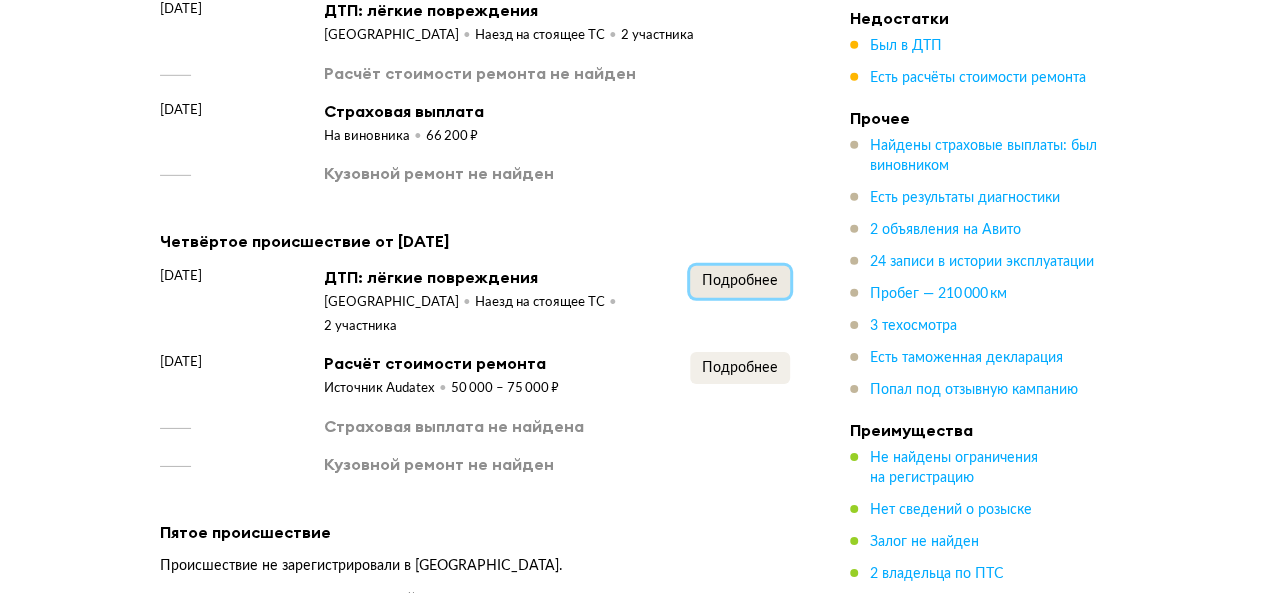 click on "Подробнее" at bounding box center (740, 281) 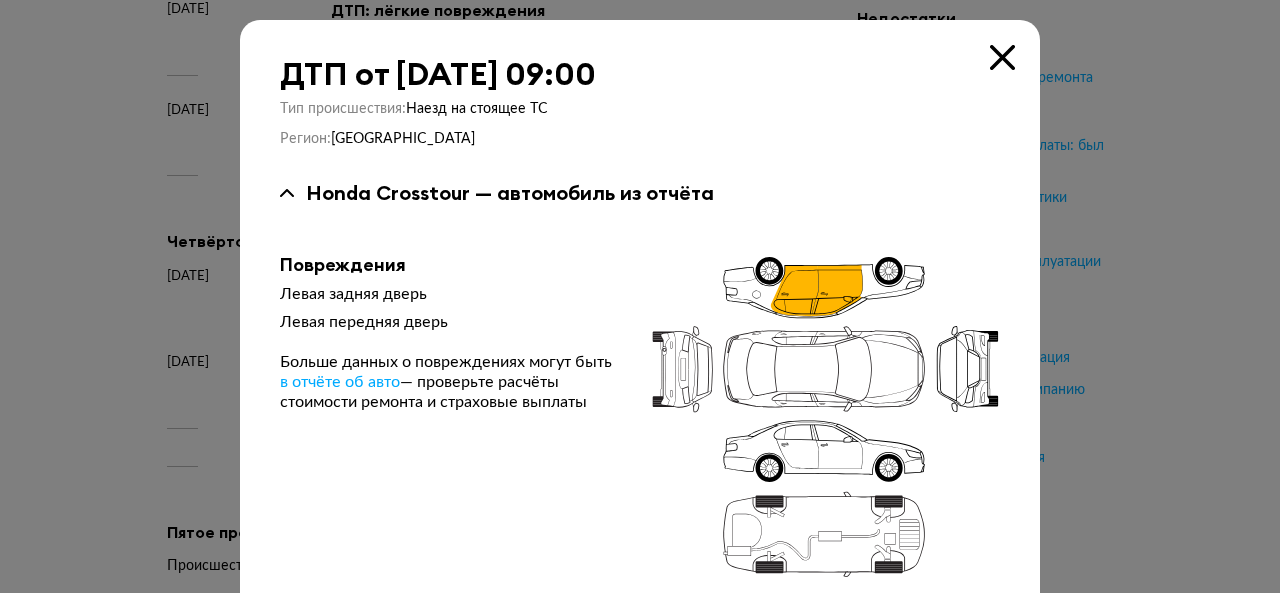 click at bounding box center [1002, 57] 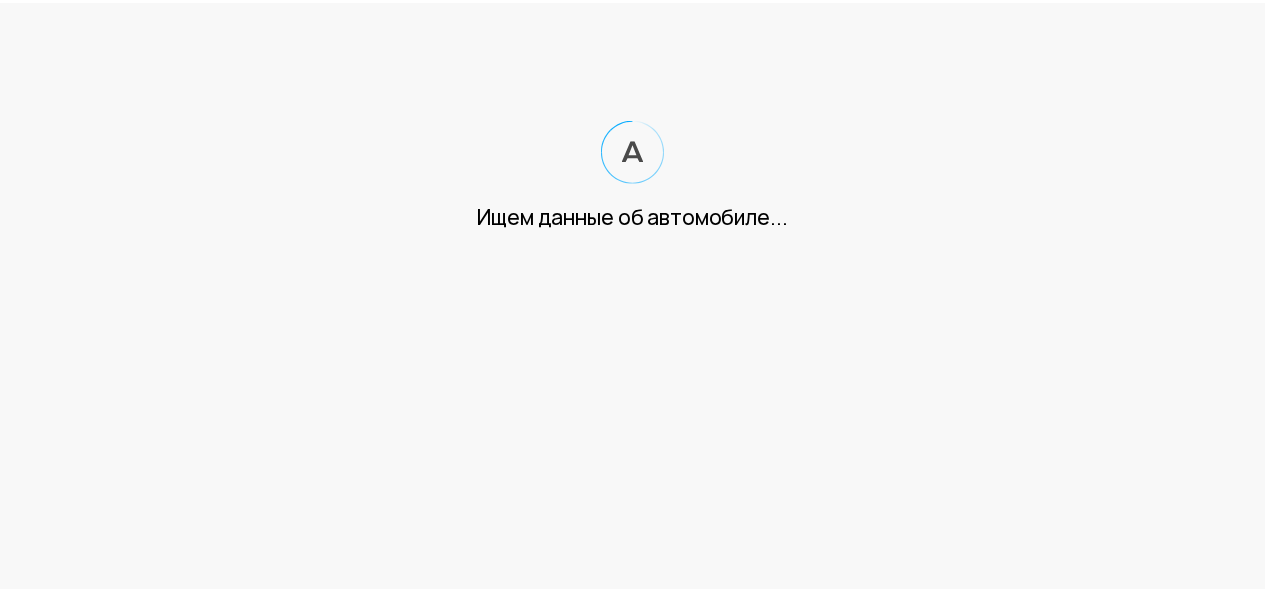 scroll, scrollTop: 0, scrollLeft: 0, axis: both 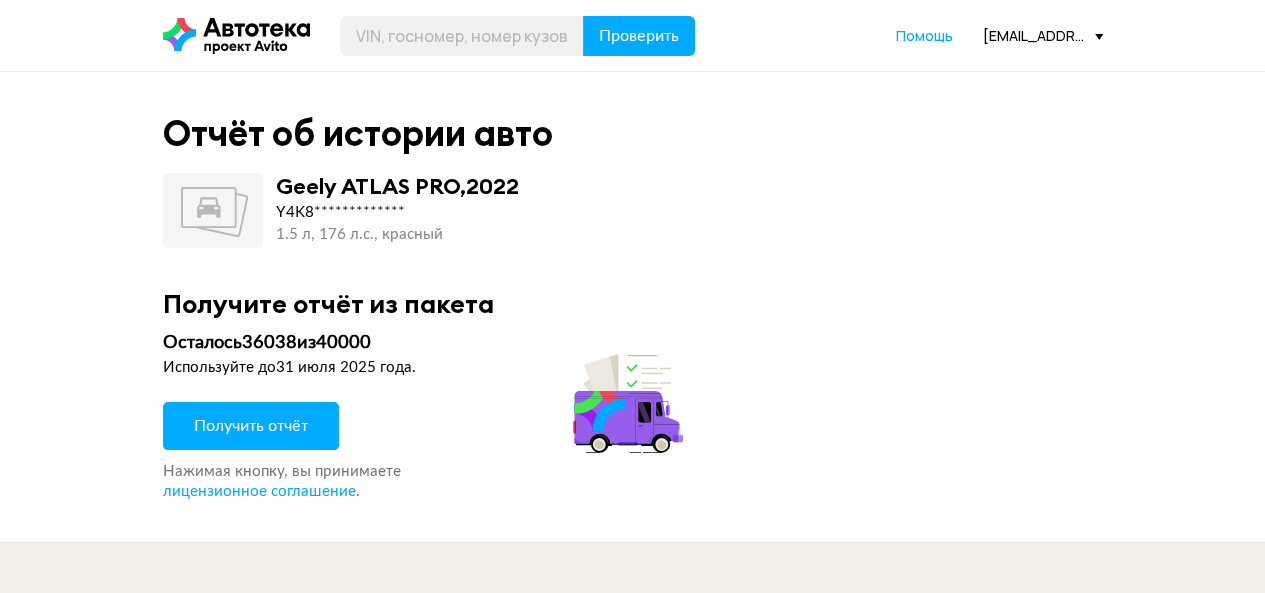 click on "Получить отчёт" at bounding box center [251, 426] 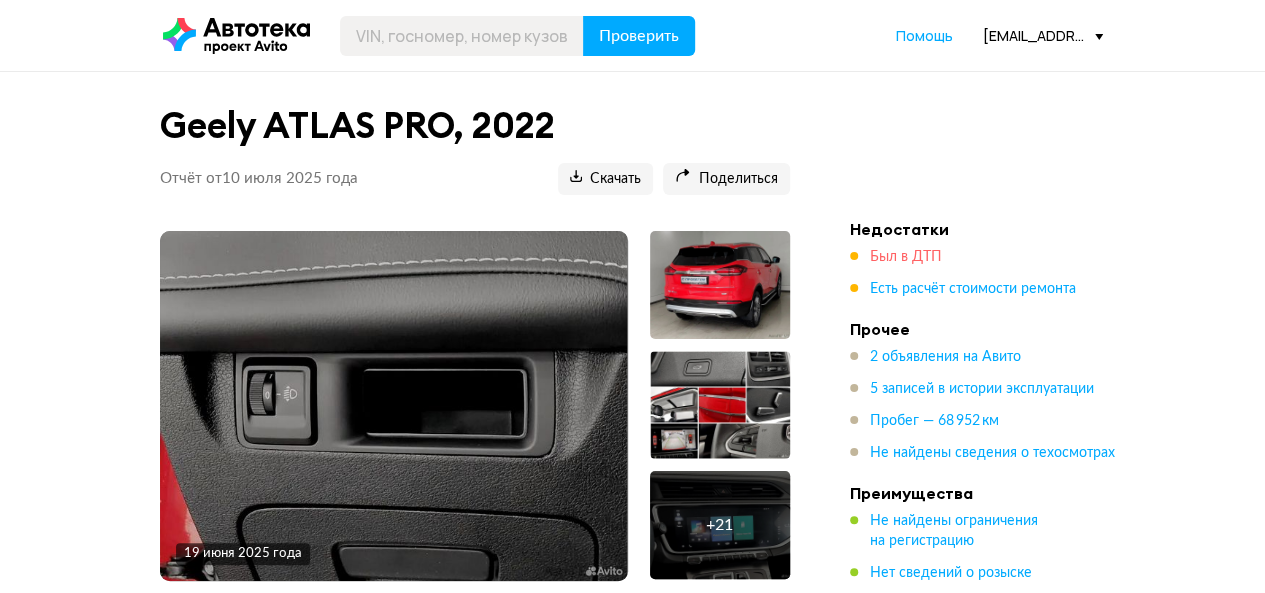 click on "Был в ДТП" at bounding box center (906, 257) 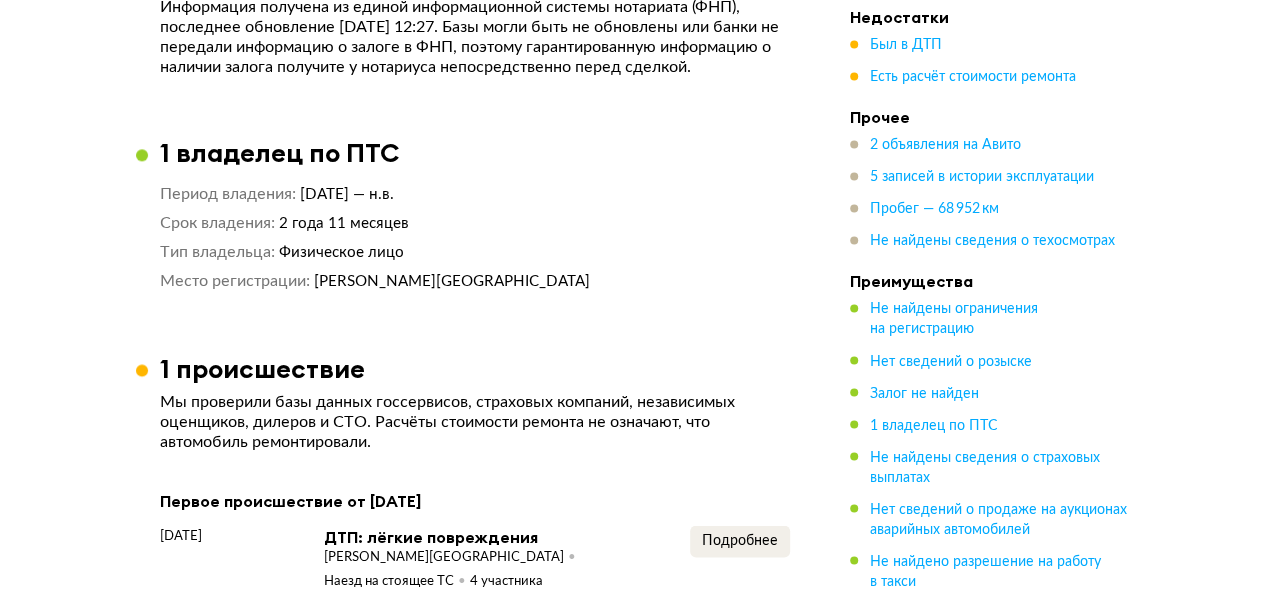 scroll, scrollTop: 1981, scrollLeft: 0, axis: vertical 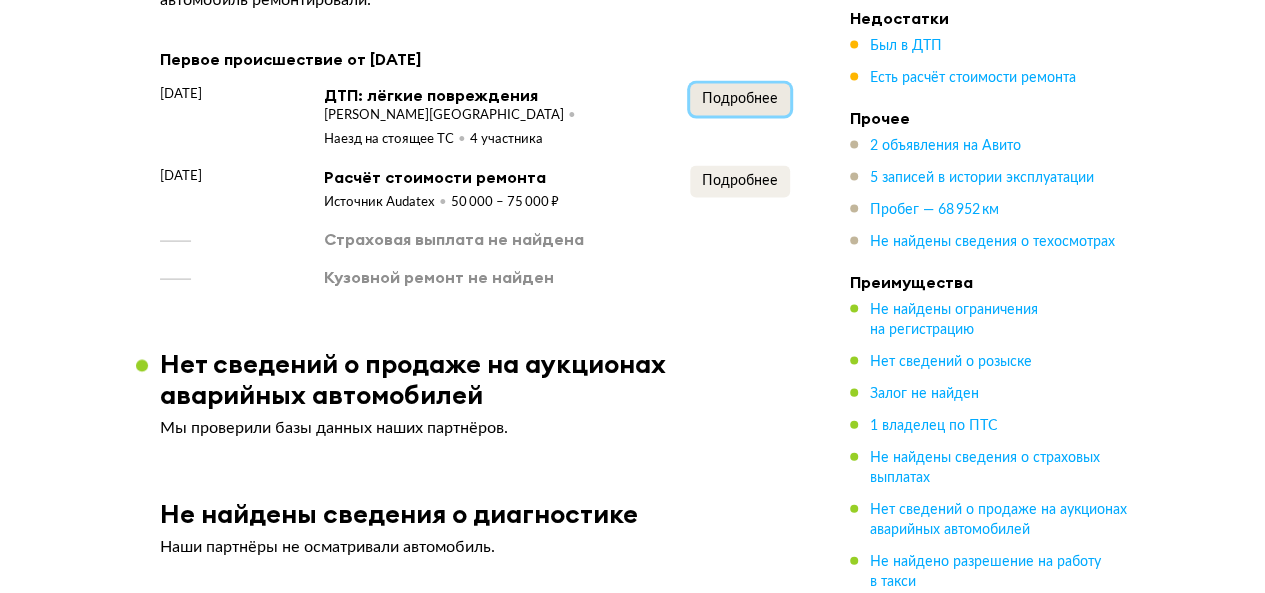 click on "Подробнее" at bounding box center [740, 99] 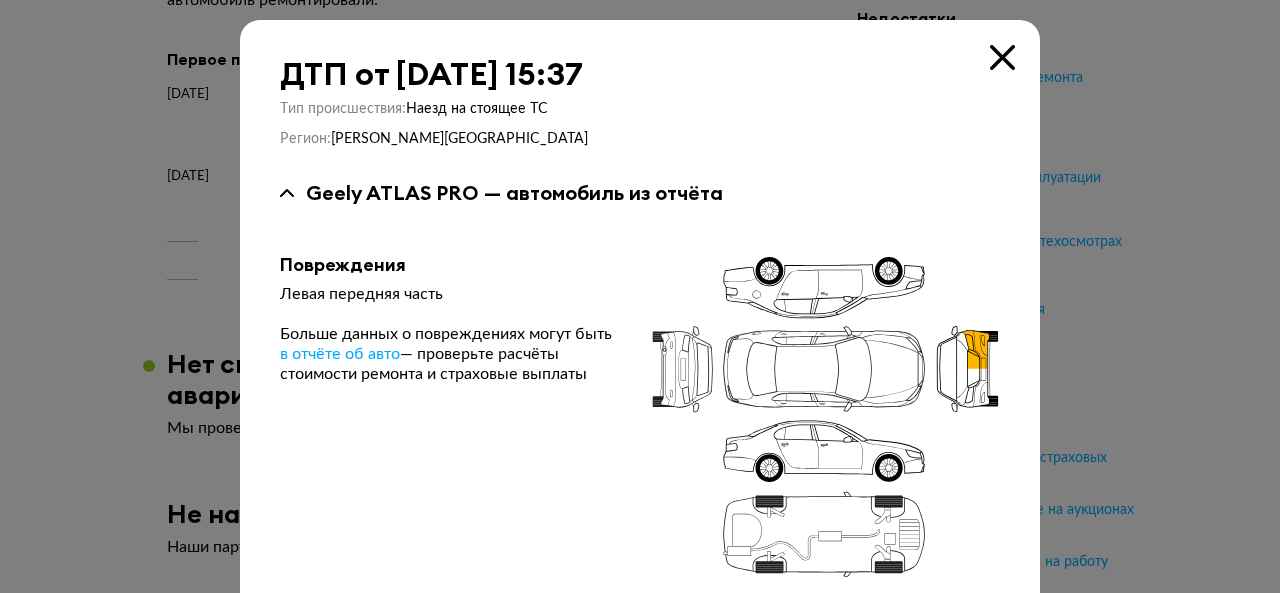click at bounding box center (1002, 57) 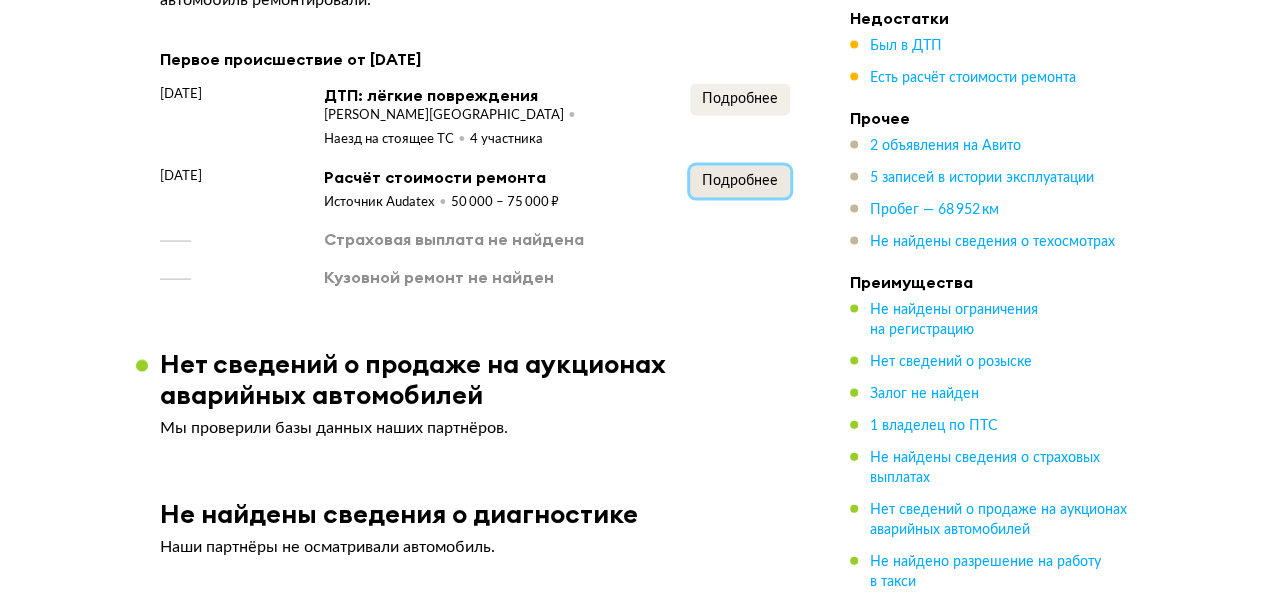 click on "Подробнее" at bounding box center (740, 181) 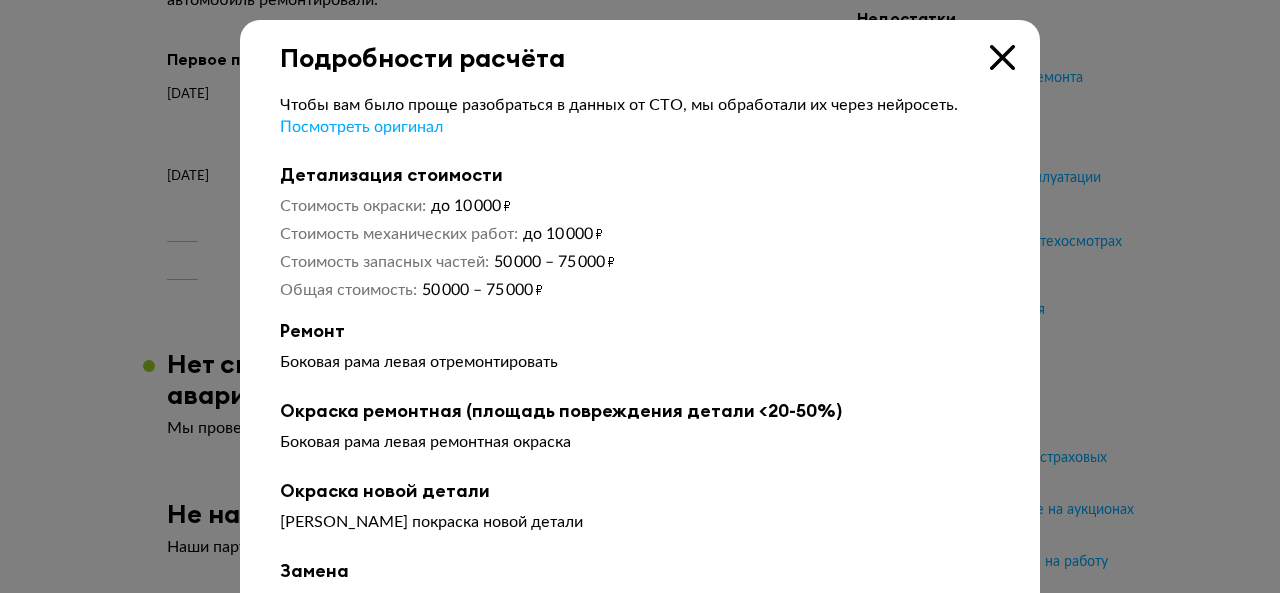 click at bounding box center [1002, 57] 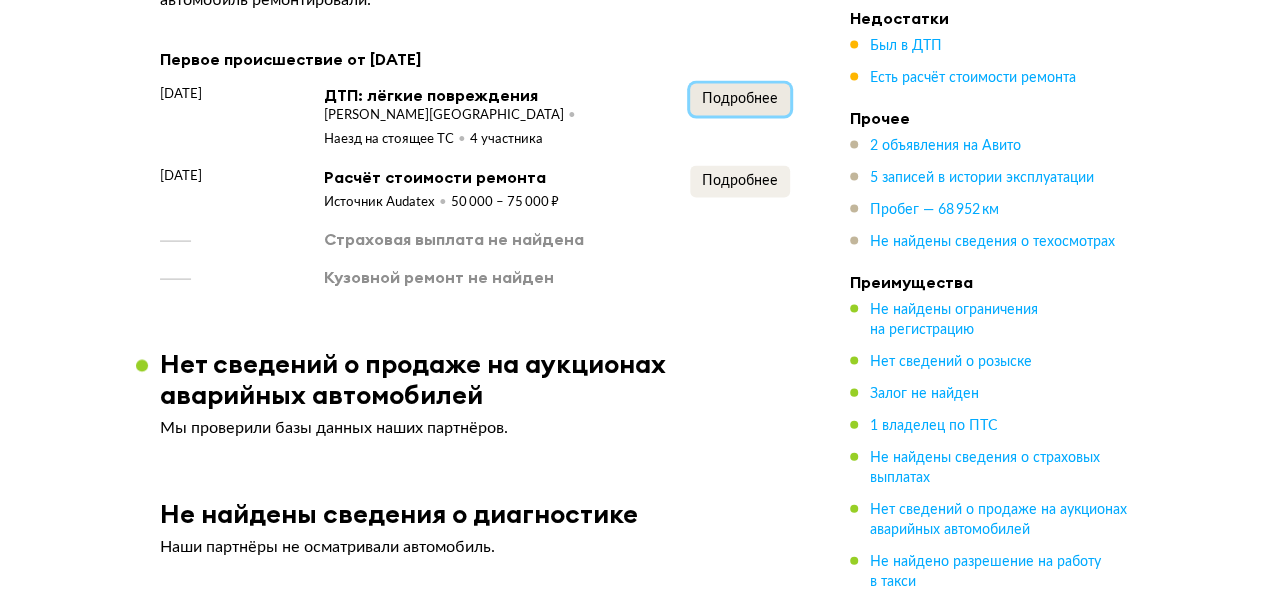 click on "Подробнее" at bounding box center [740, 99] 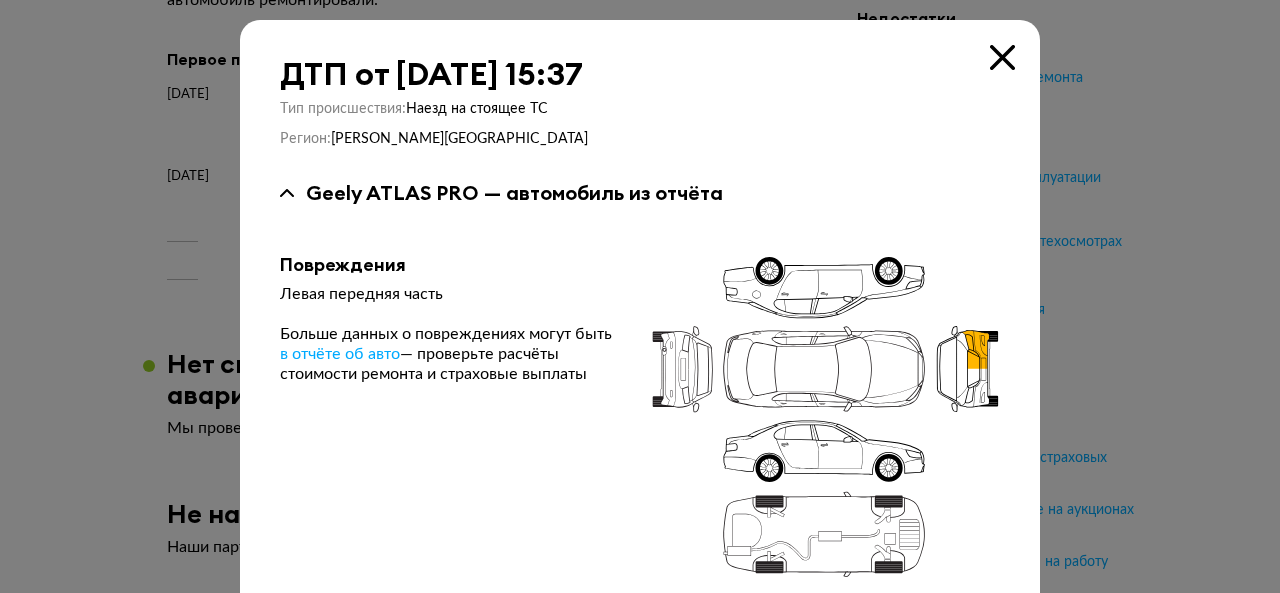 click at bounding box center [1002, 57] 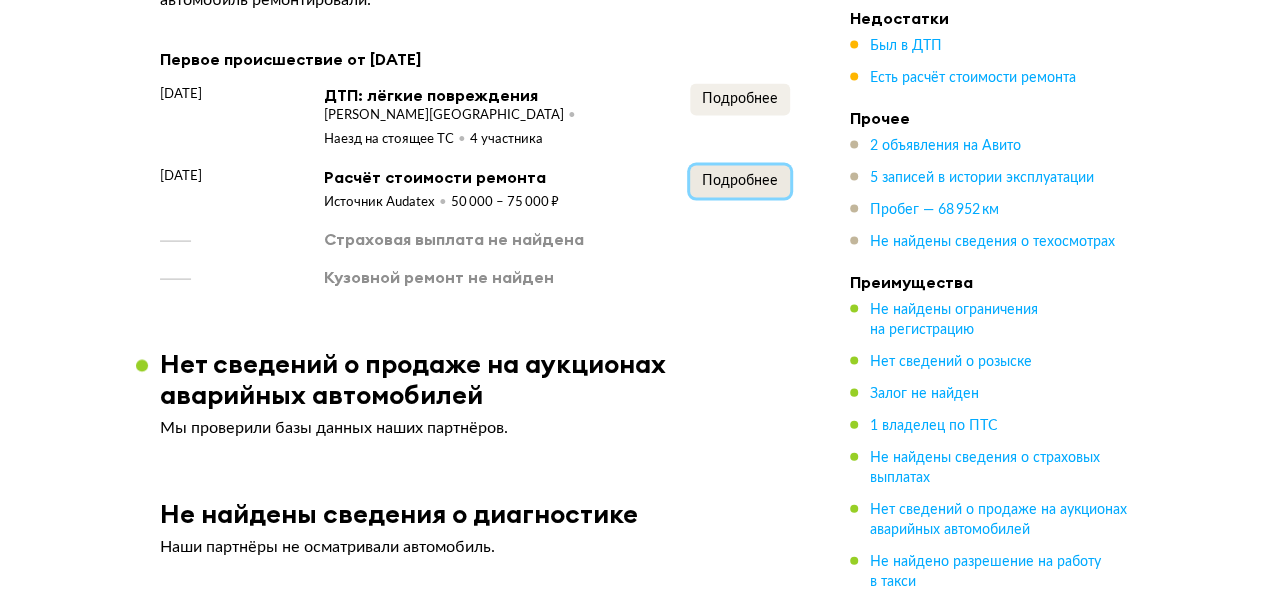 click on "Подробнее" at bounding box center (740, 181) 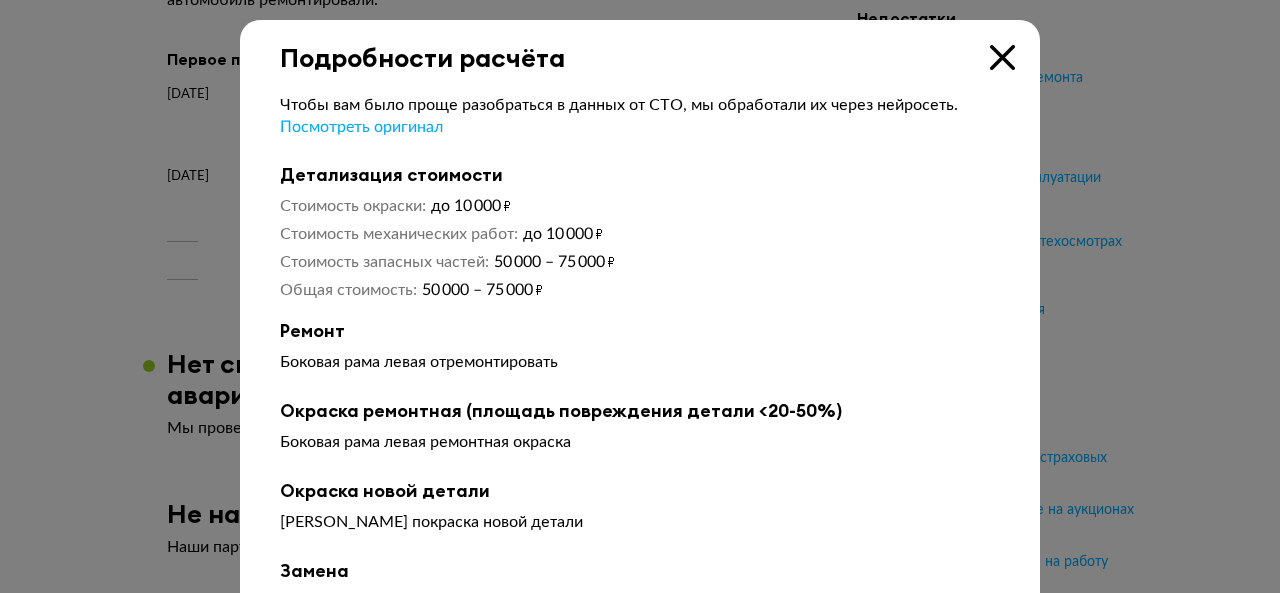 click at bounding box center (1002, 57) 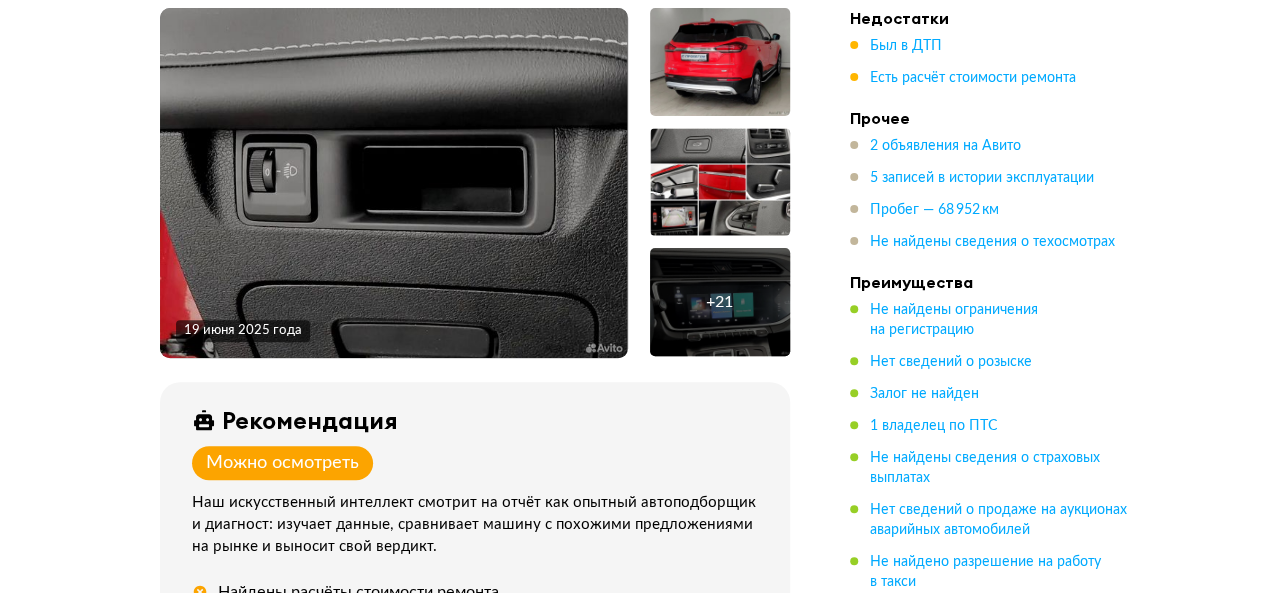 scroll, scrollTop: 0, scrollLeft: 0, axis: both 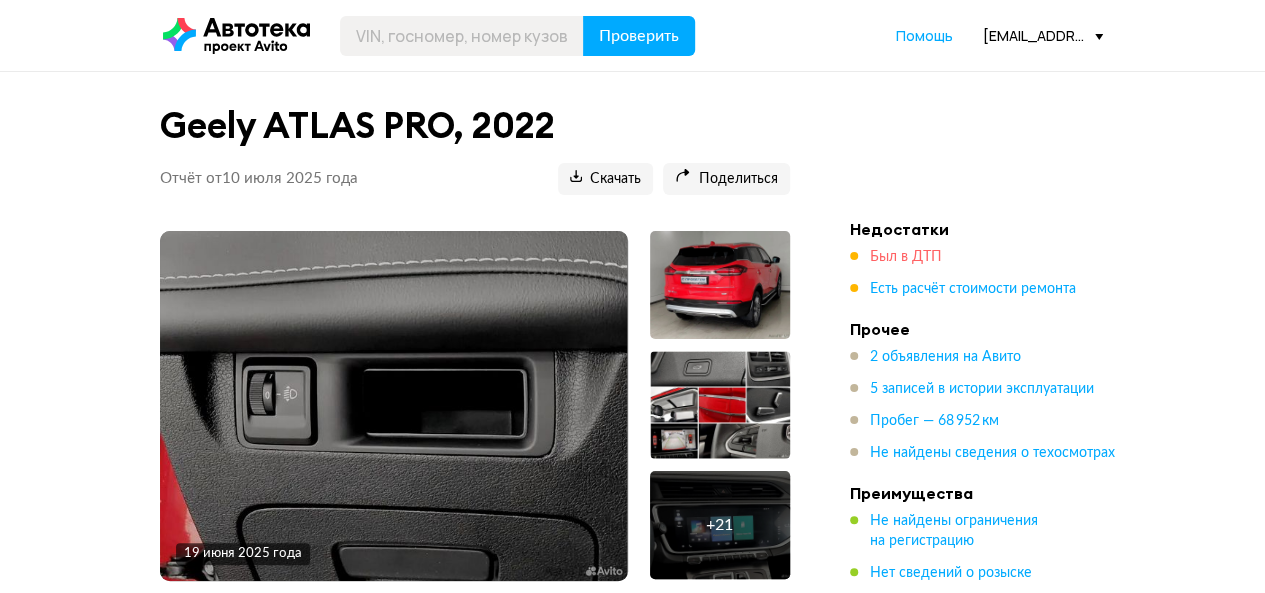 click on "Был в ДТП" at bounding box center [906, 257] 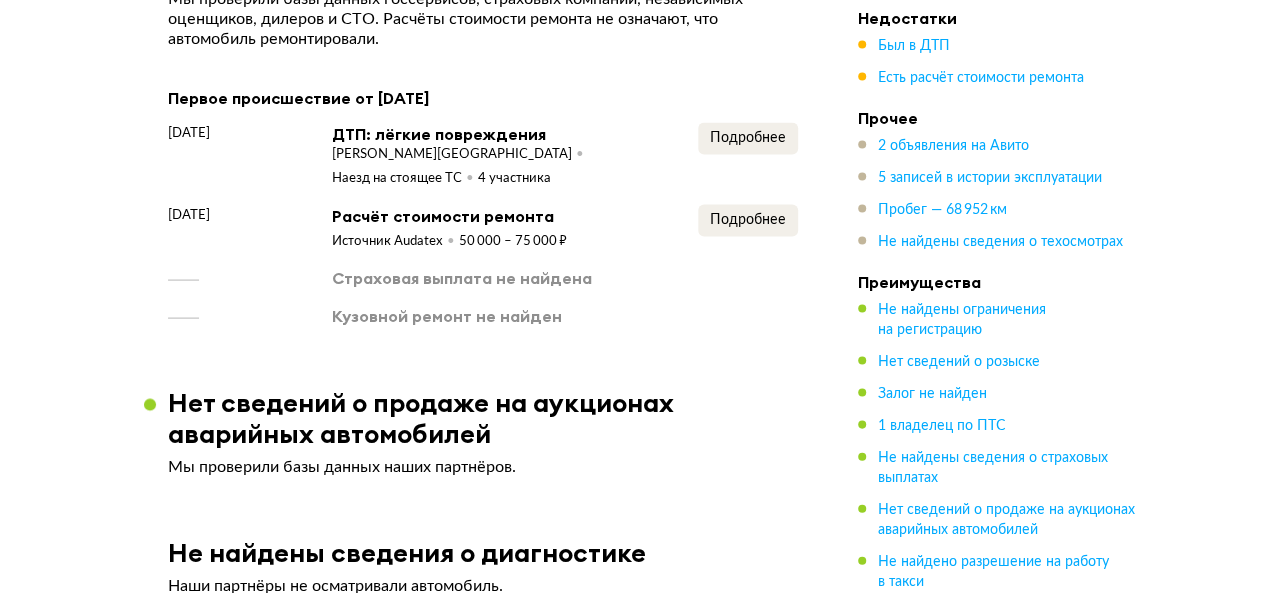 scroll, scrollTop: 1981, scrollLeft: 0, axis: vertical 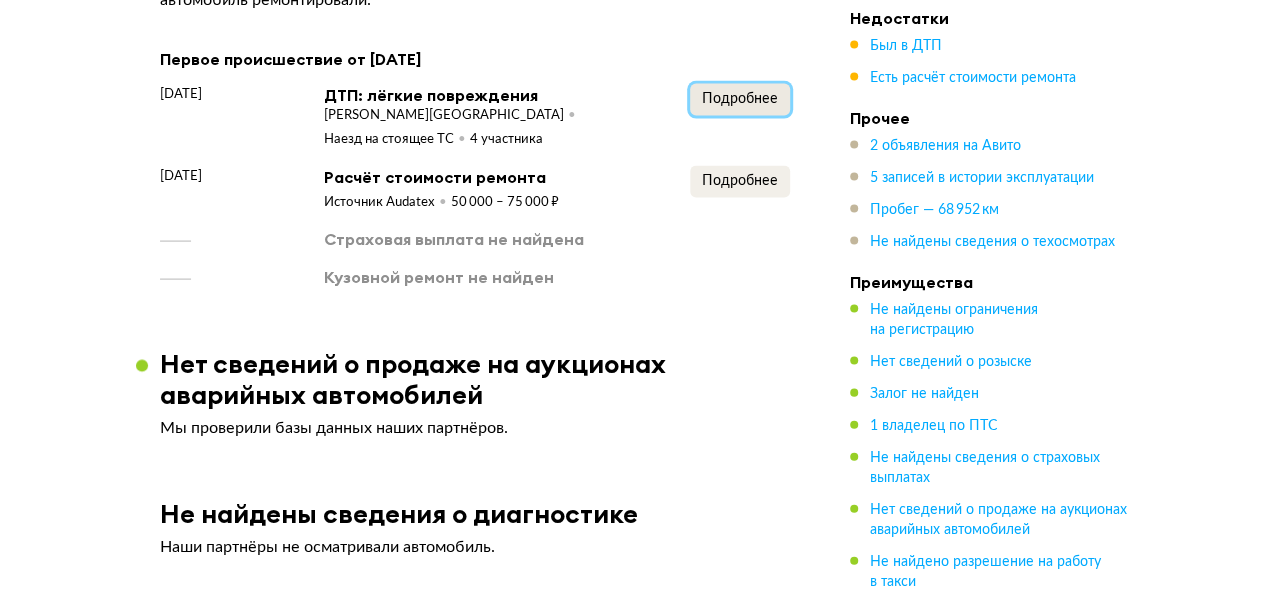 click on "Подробнее" at bounding box center (740, 99) 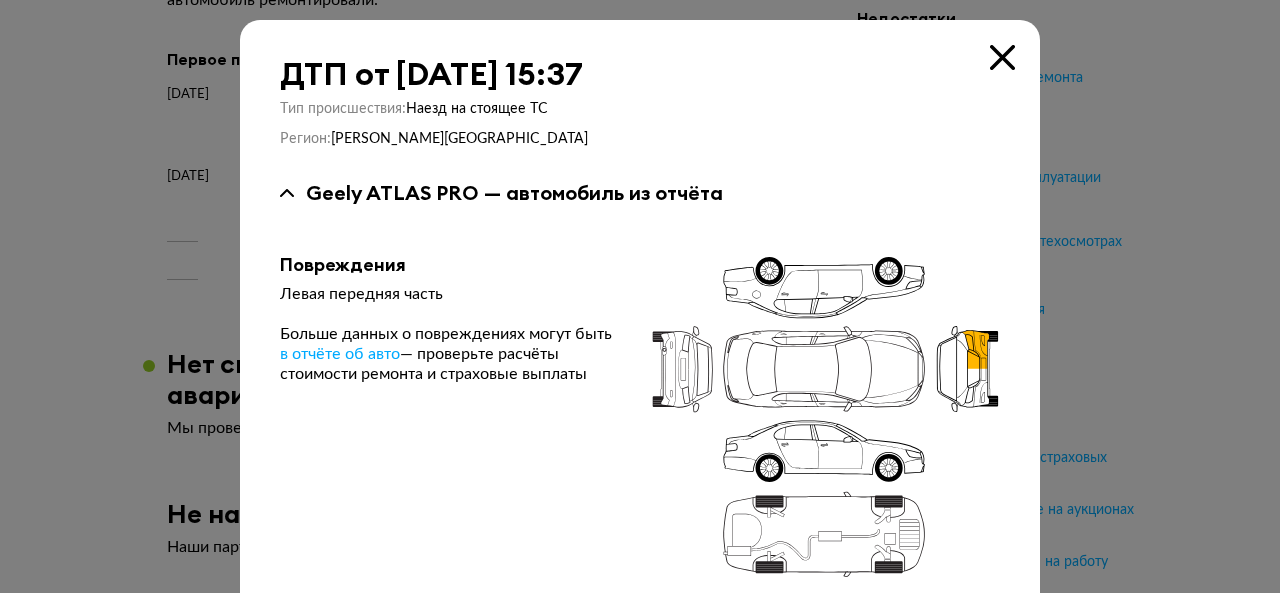 click at bounding box center [1002, 57] 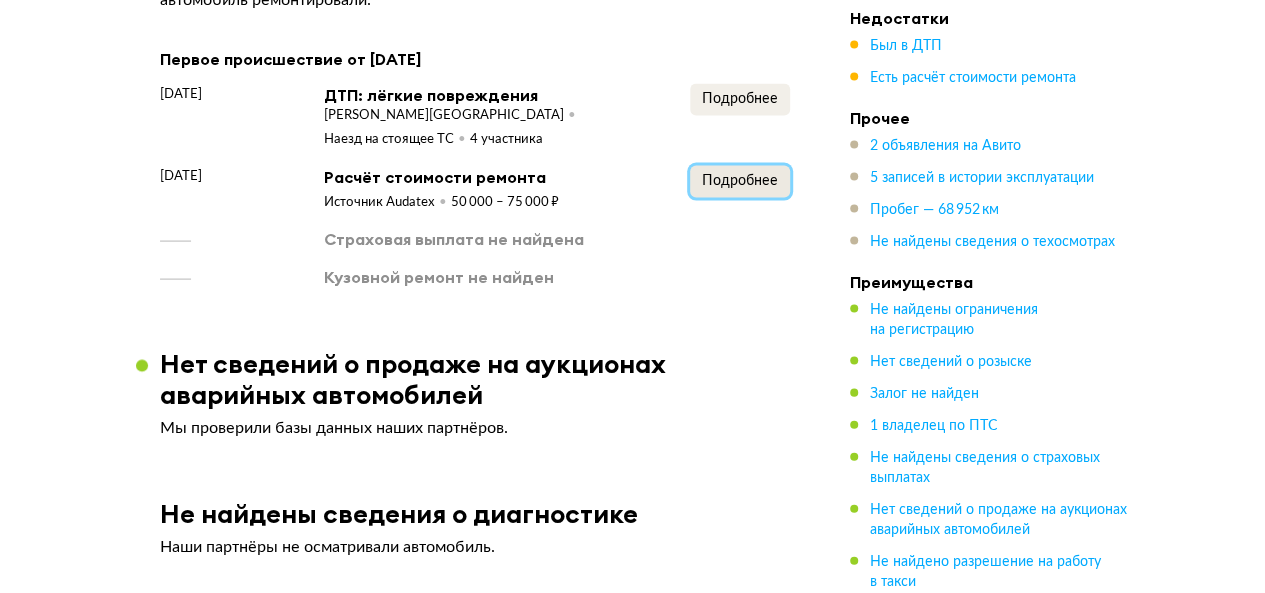 click on "Подробнее" at bounding box center (740, 181) 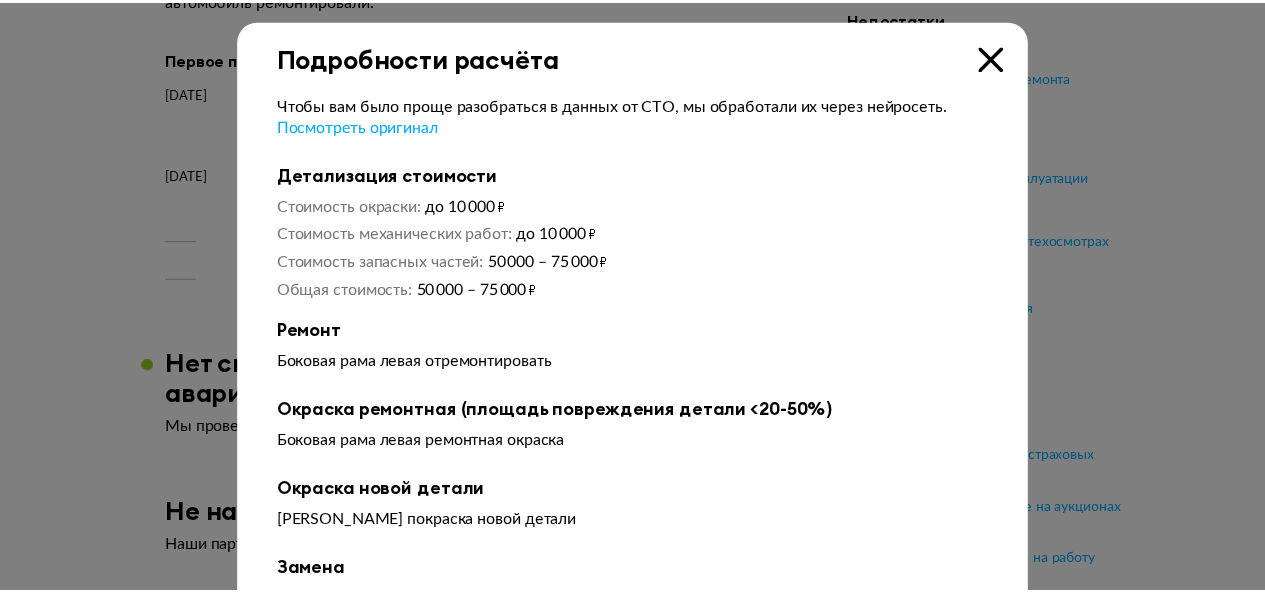scroll, scrollTop: 0, scrollLeft: 0, axis: both 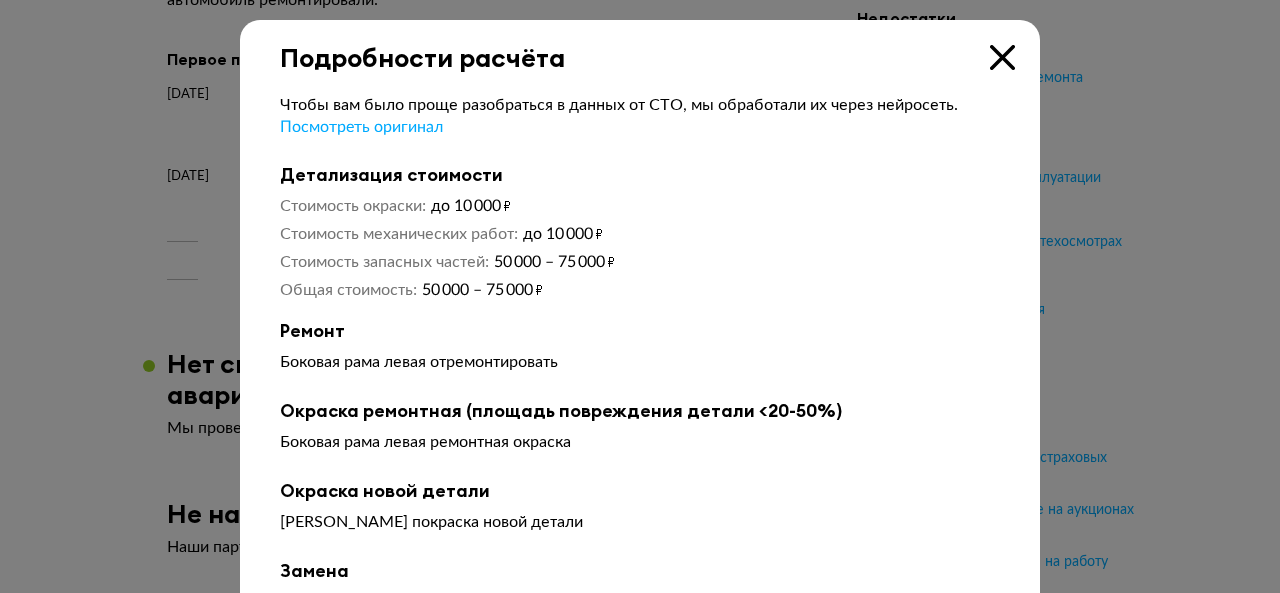 click at bounding box center (1002, 57) 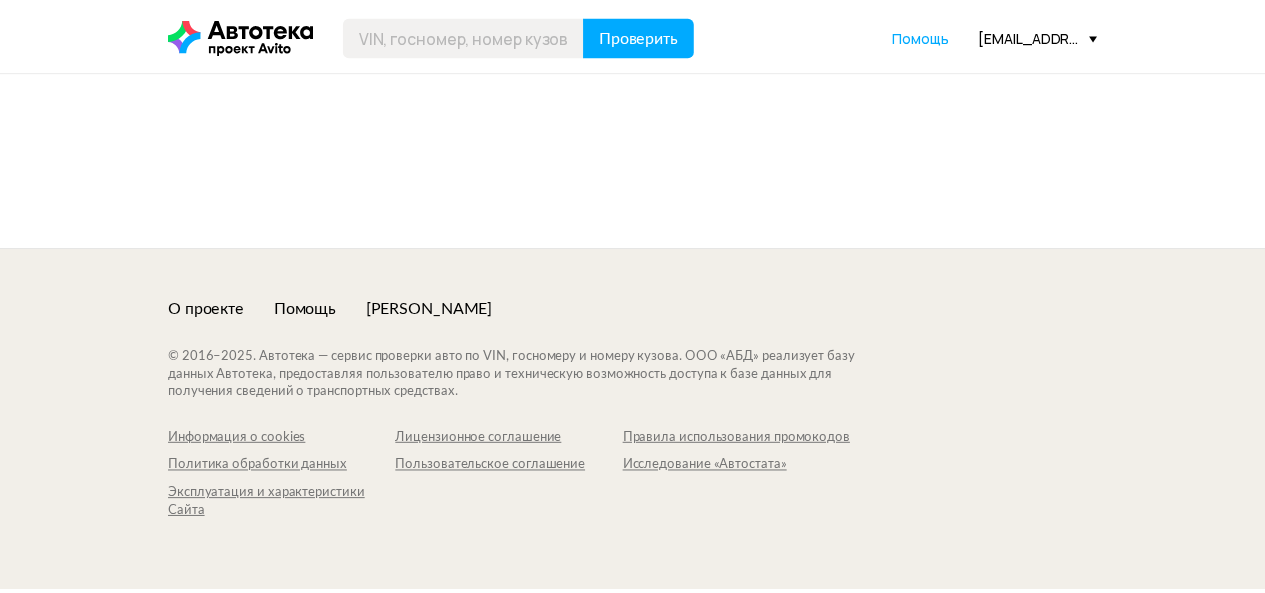 scroll, scrollTop: 0, scrollLeft: 0, axis: both 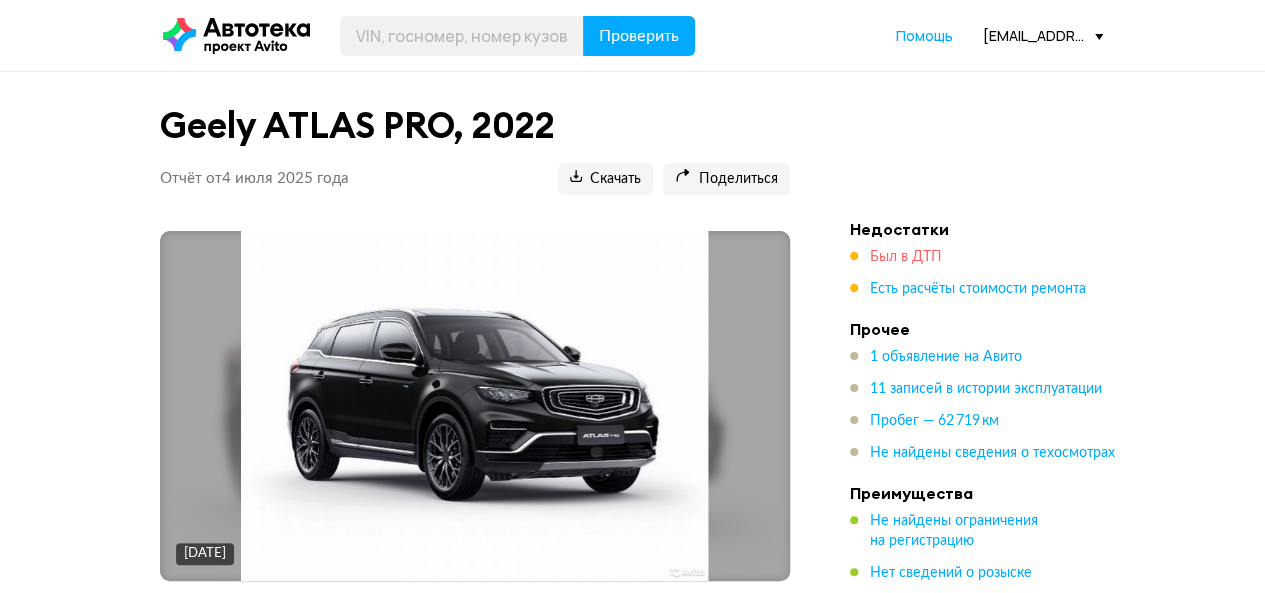 click on "Был в ДТП" at bounding box center [906, 257] 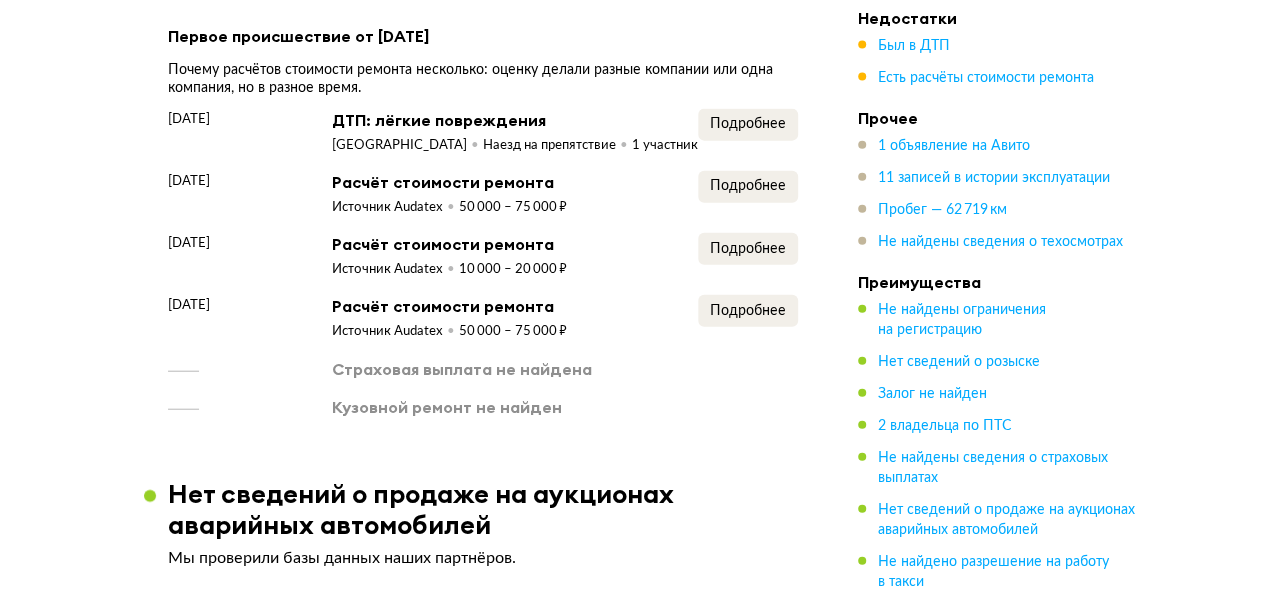 scroll, scrollTop: 2279, scrollLeft: 0, axis: vertical 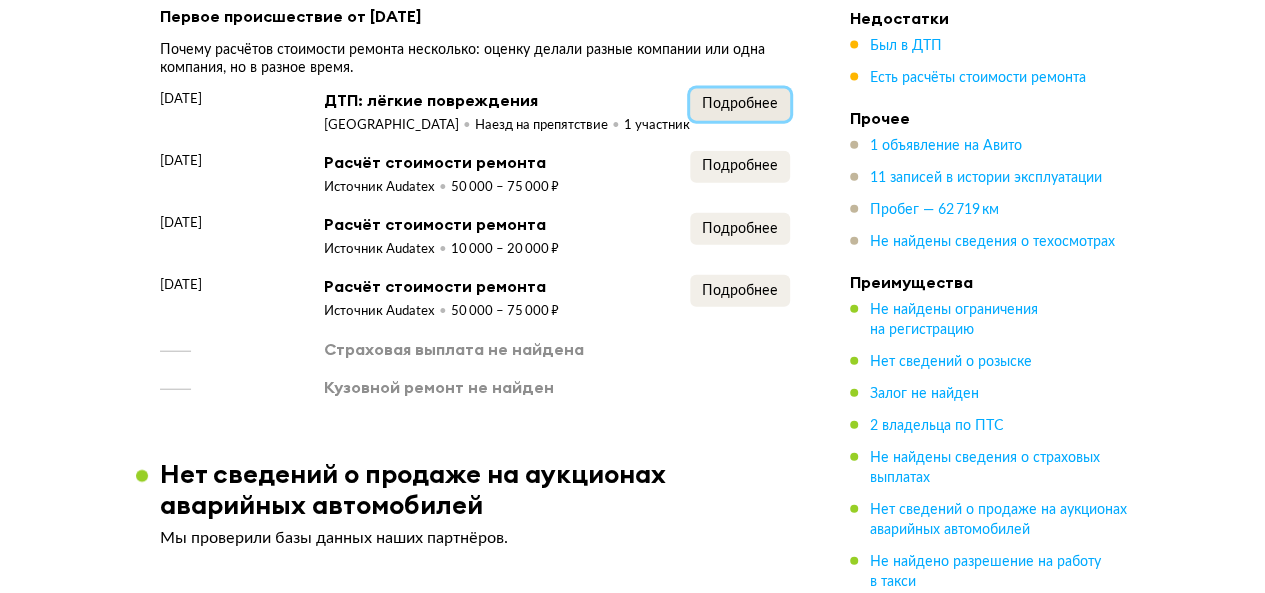 click on "Подробнее" at bounding box center [740, 104] 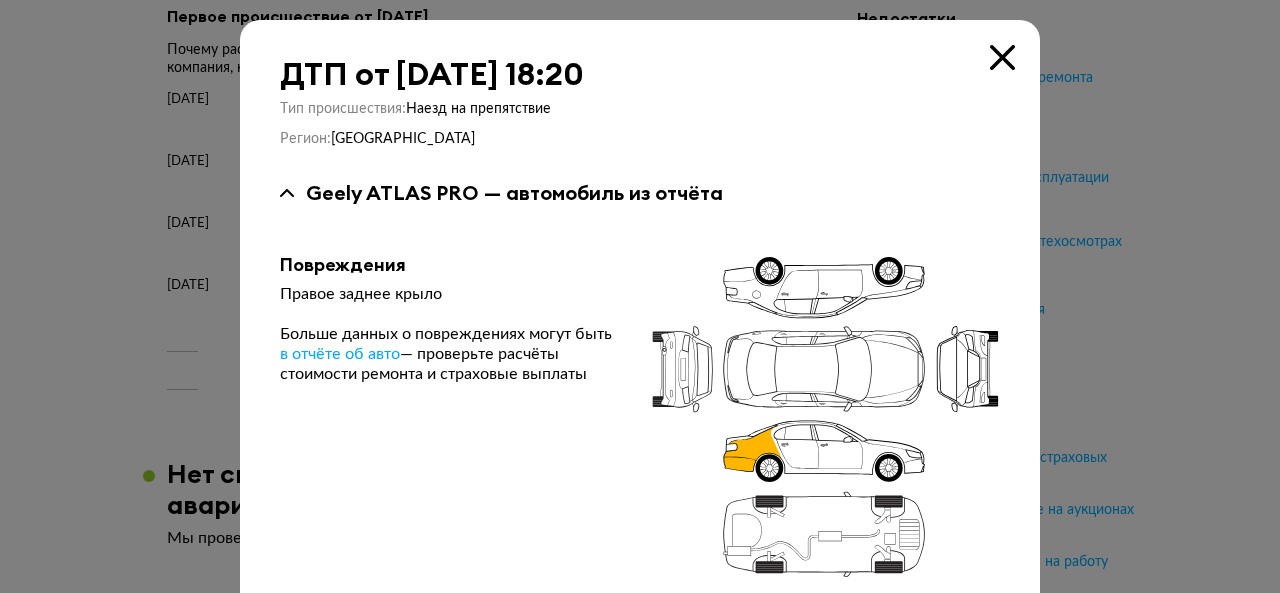 click at bounding box center [1002, 57] 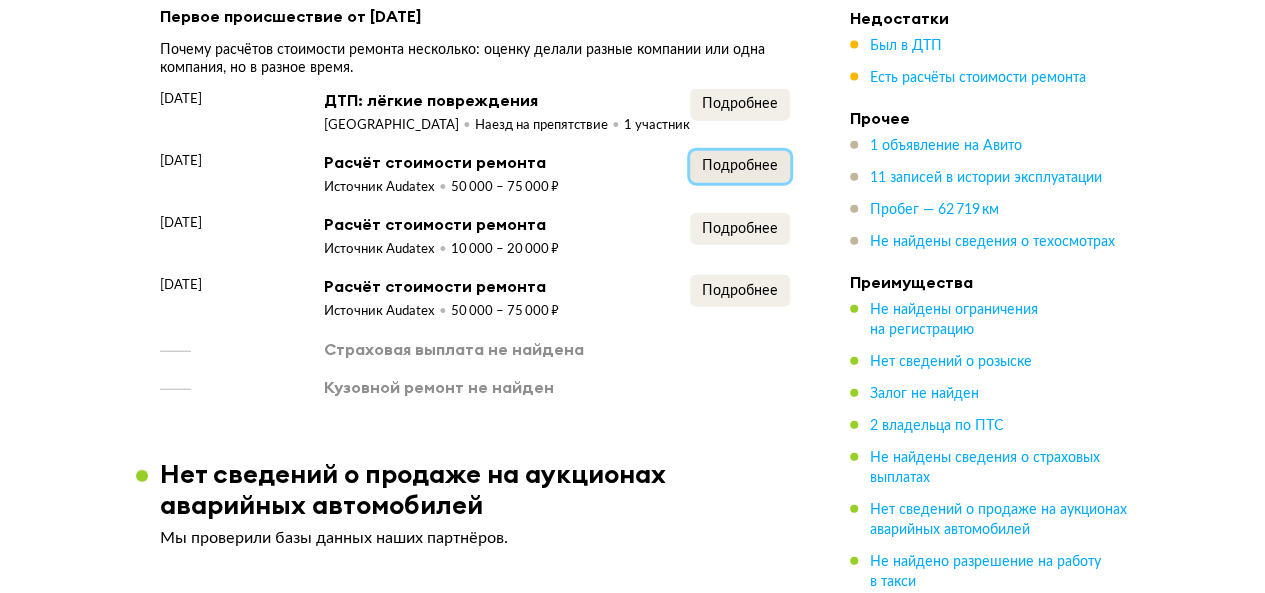click on "Подробнее" at bounding box center (740, 166) 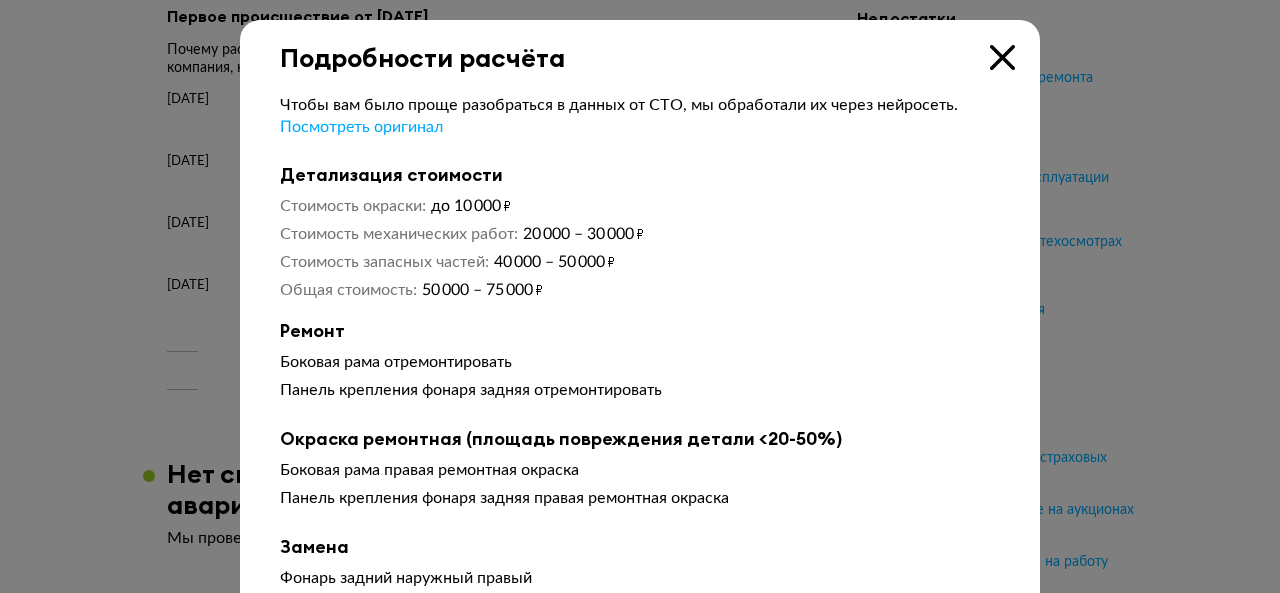 click at bounding box center (1002, 57) 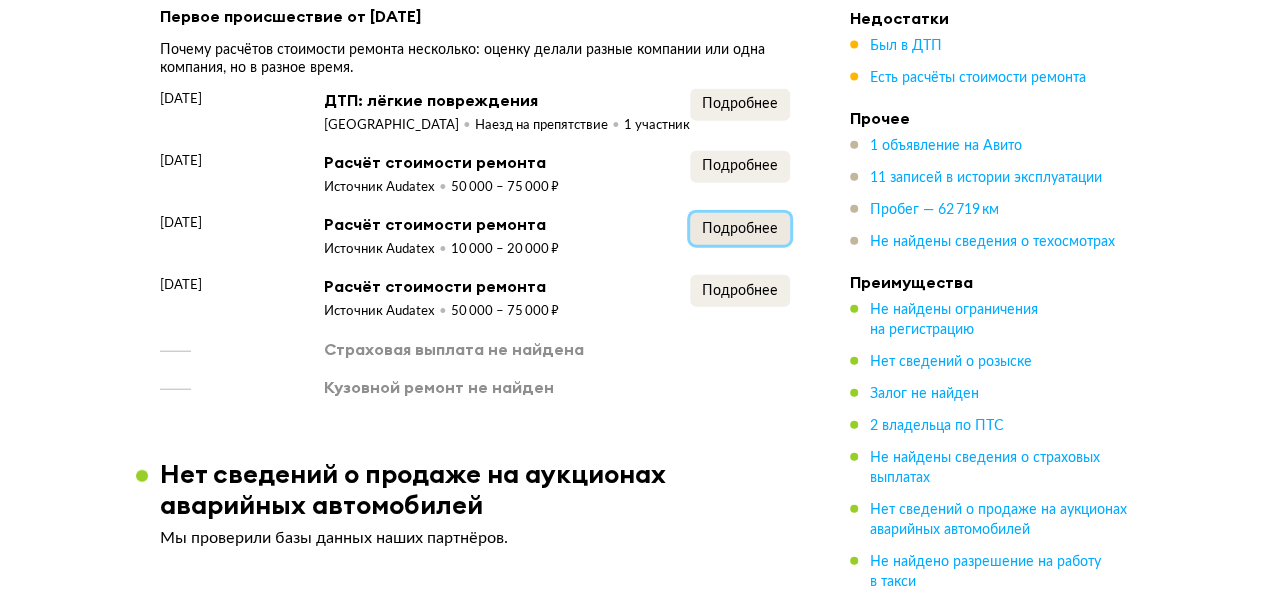 click on "Подробнее" at bounding box center [740, 229] 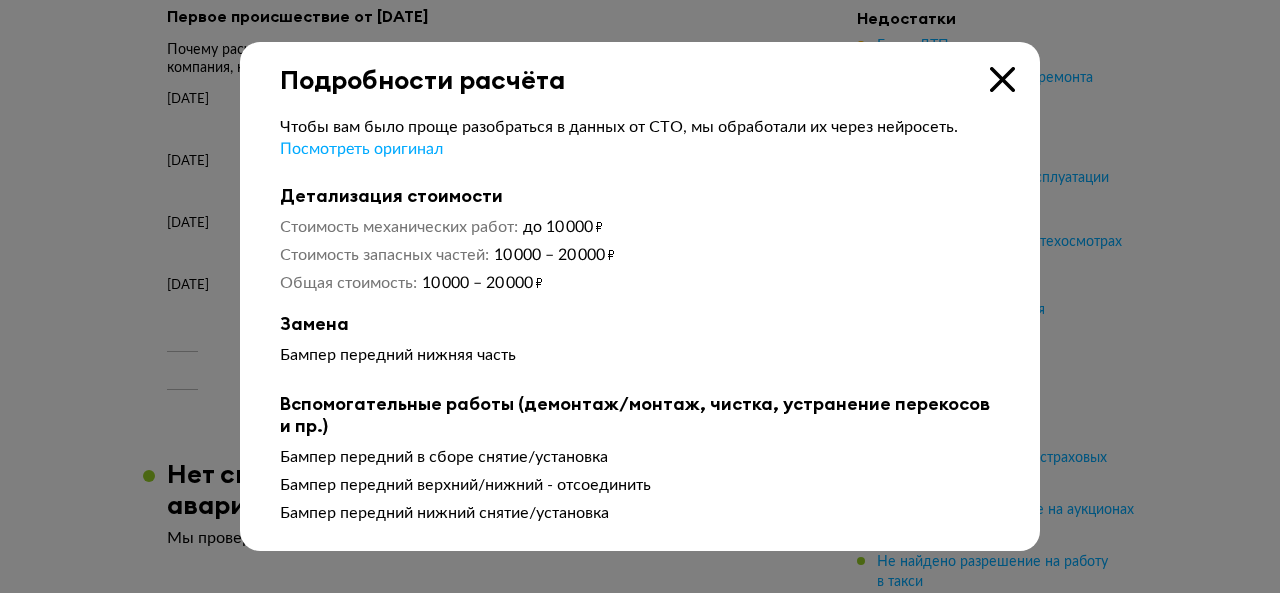 click at bounding box center (1002, 79) 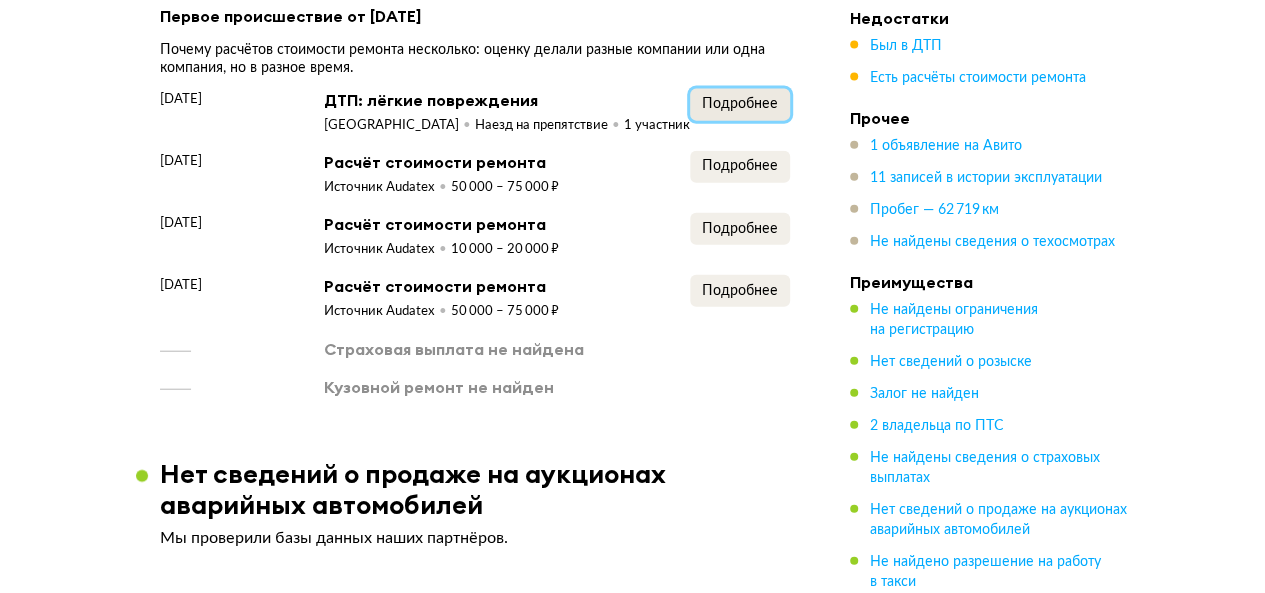 click on "Подробнее" at bounding box center [740, 104] 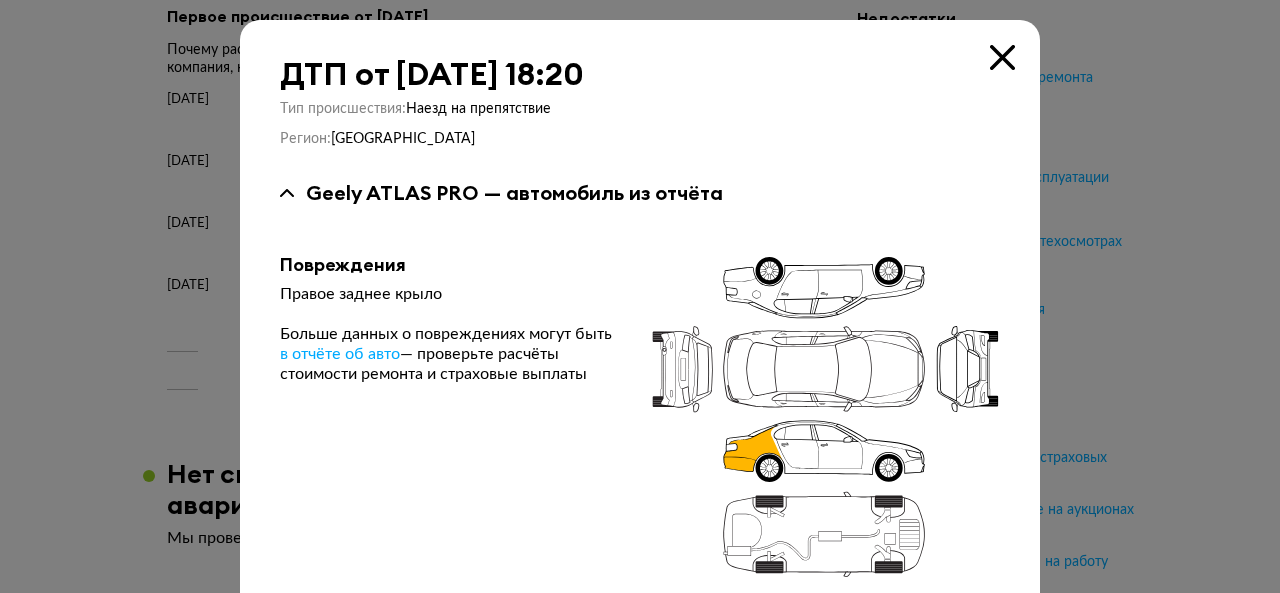 click at bounding box center [1002, 57] 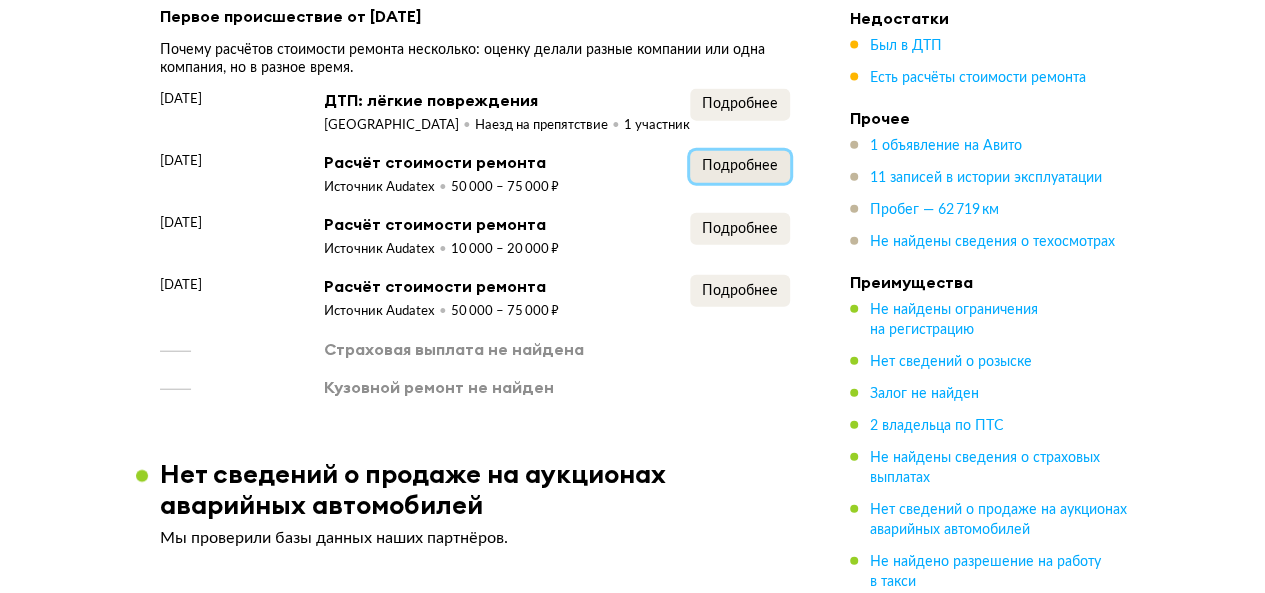 click on "Подробнее" at bounding box center (740, 166) 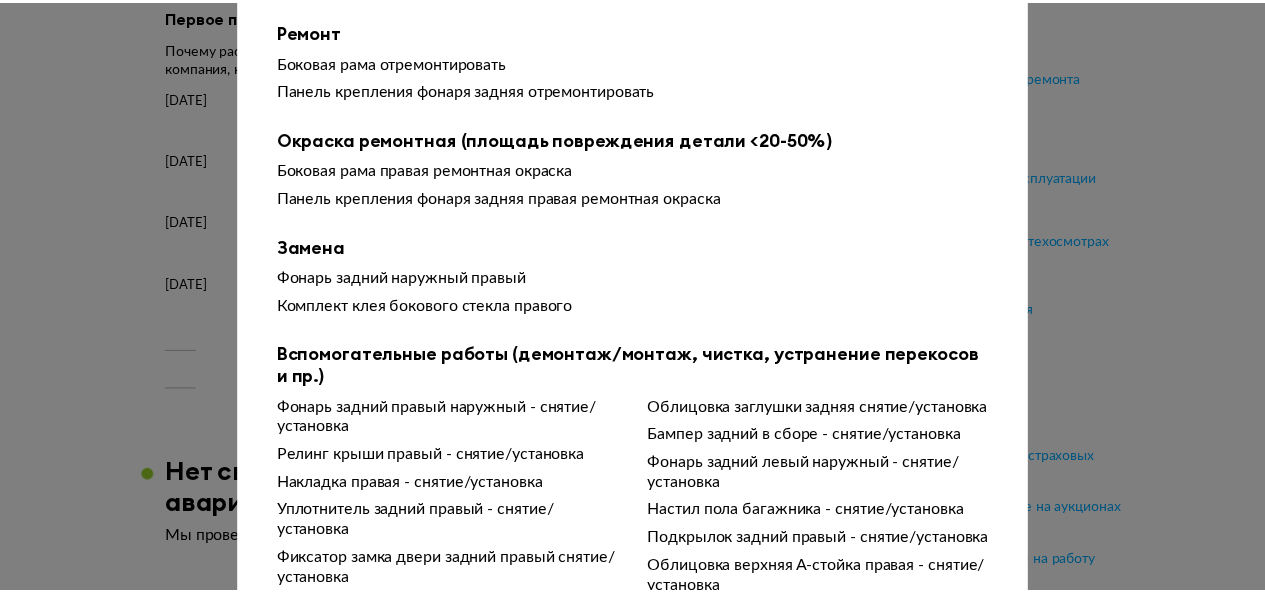 scroll, scrollTop: 0, scrollLeft: 0, axis: both 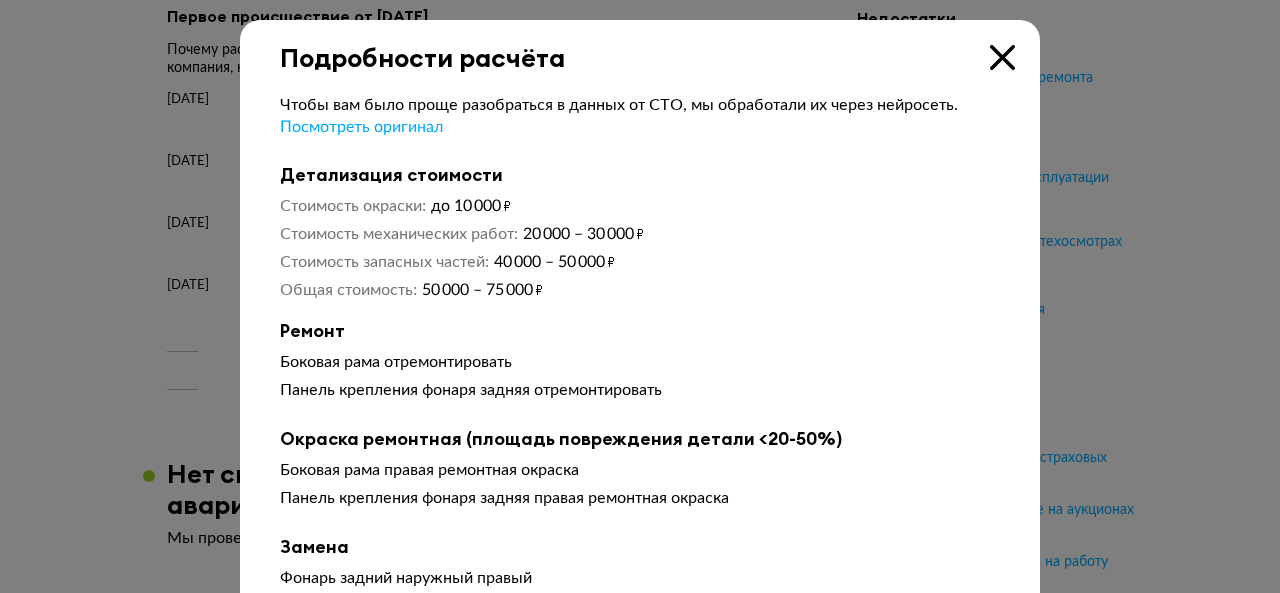 click at bounding box center (1002, 57) 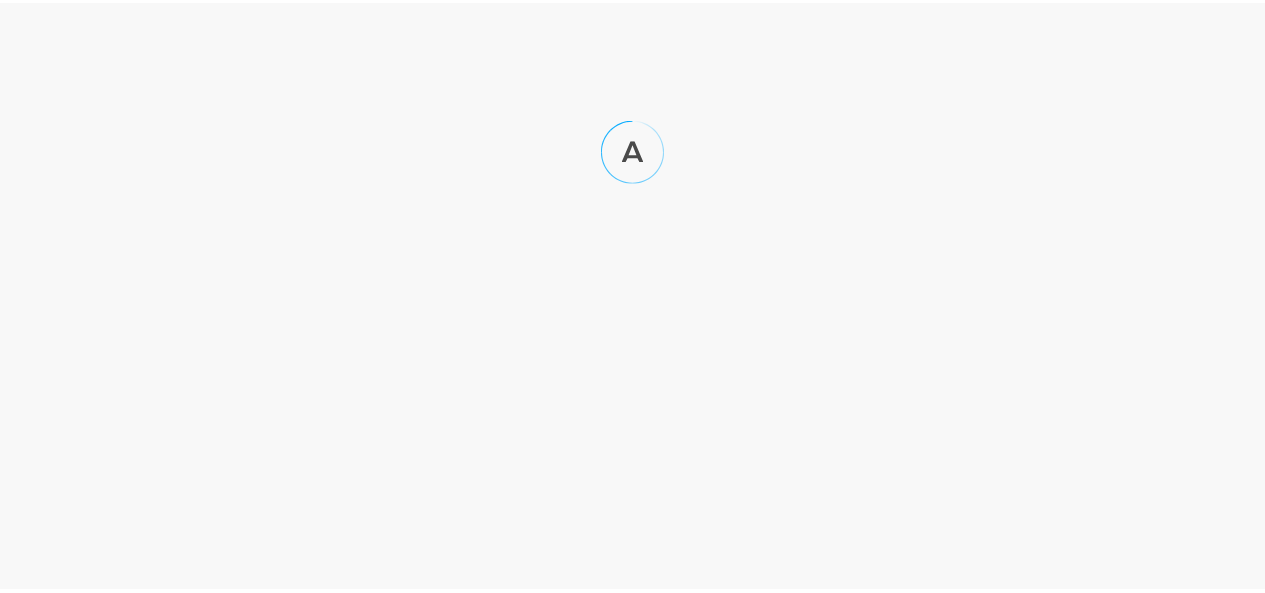 scroll, scrollTop: 0, scrollLeft: 0, axis: both 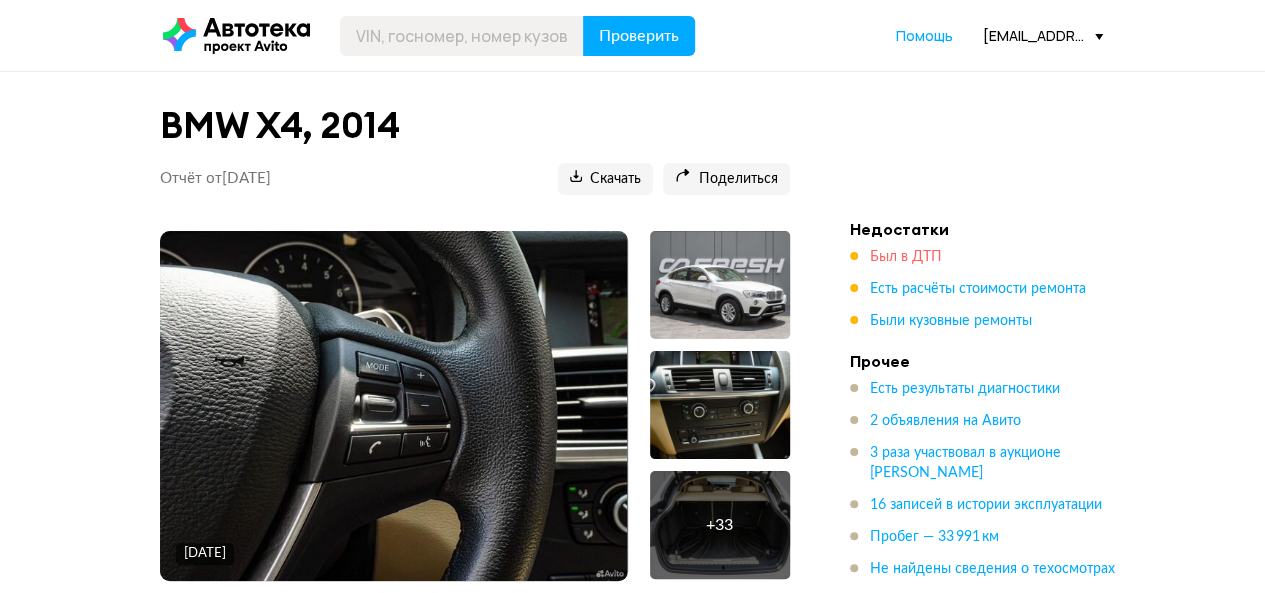 click on "Был в ДТП" at bounding box center (906, 257) 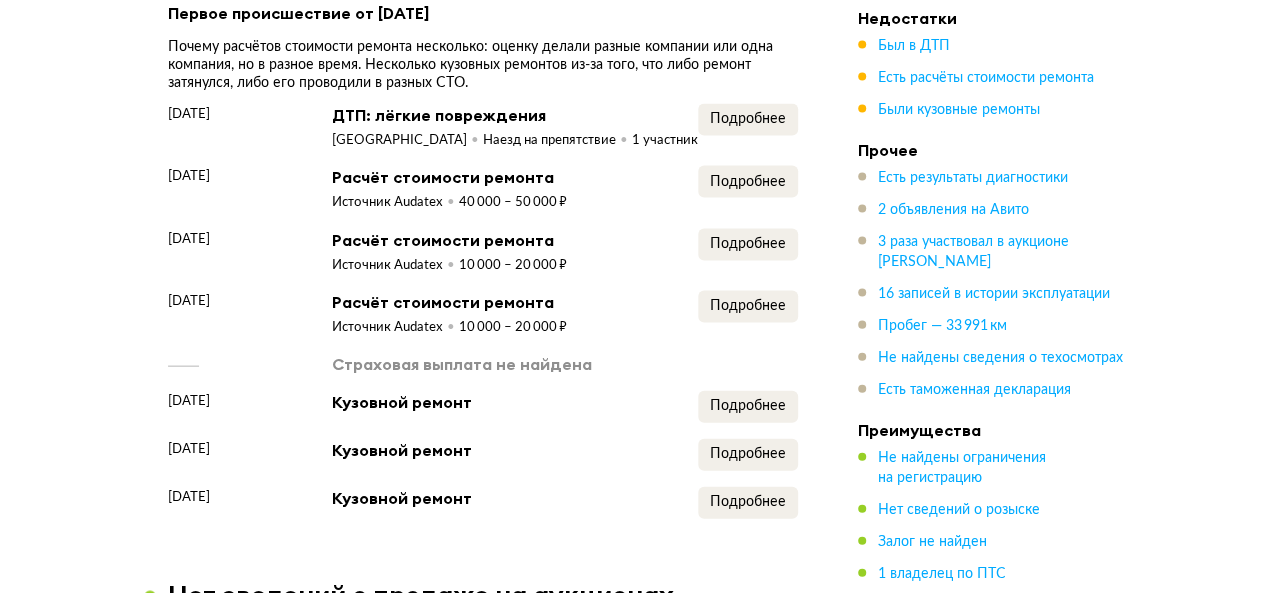 scroll, scrollTop: 2051, scrollLeft: 0, axis: vertical 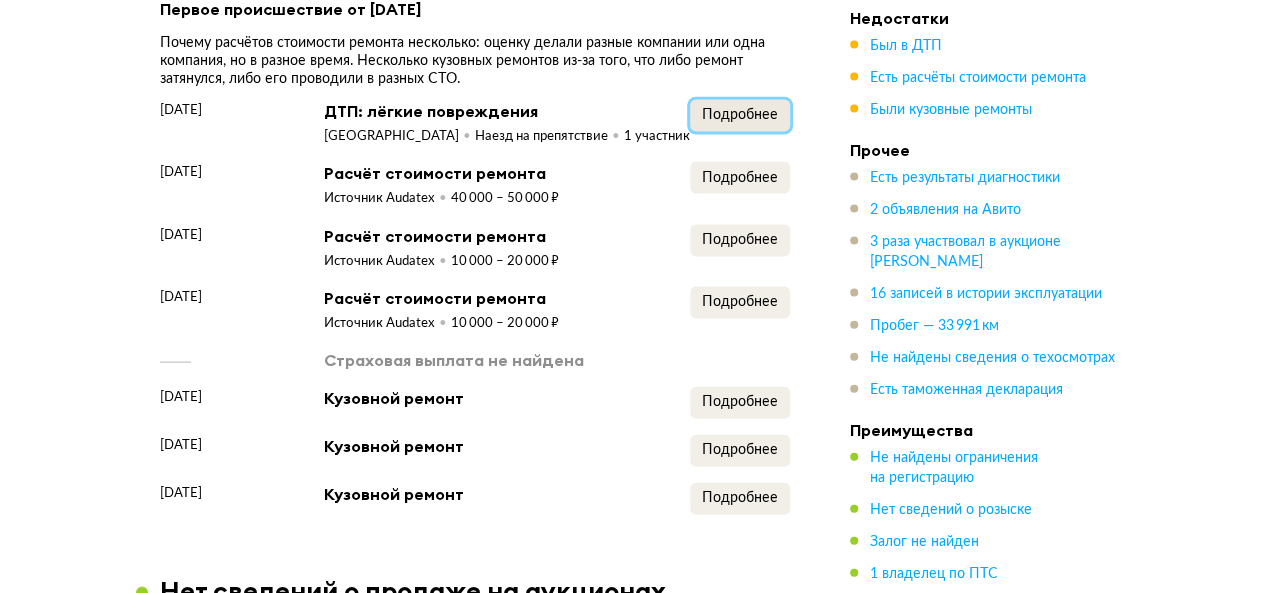 click on "Подробнее" at bounding box center [740, 115] 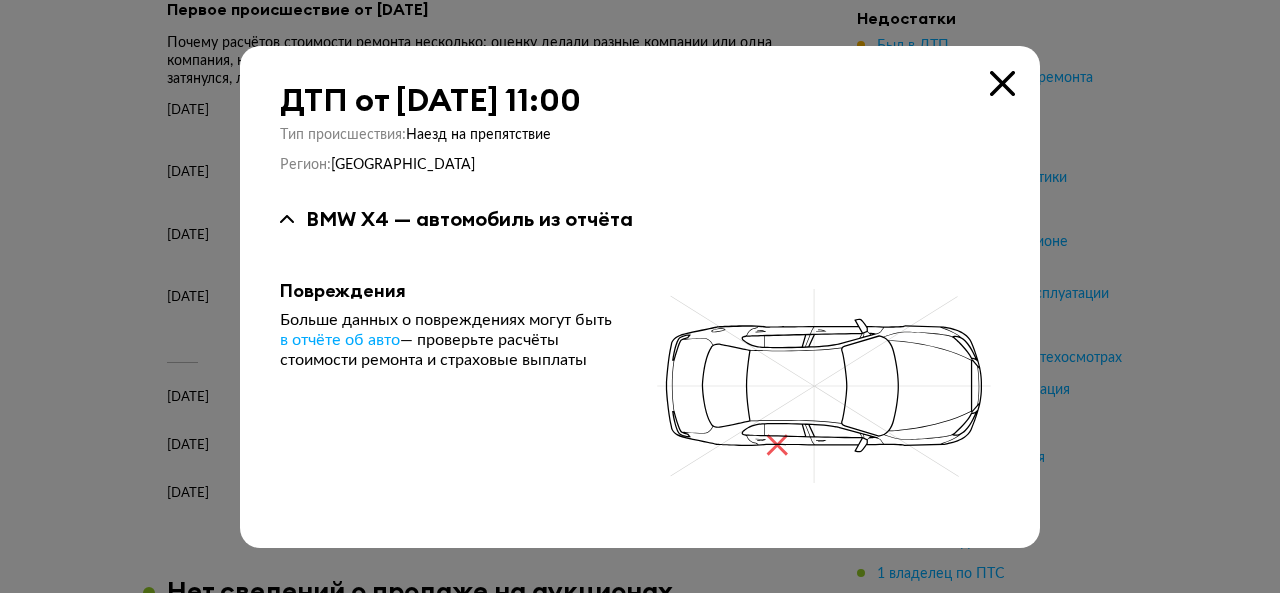click at bounding box center [1002, 83] 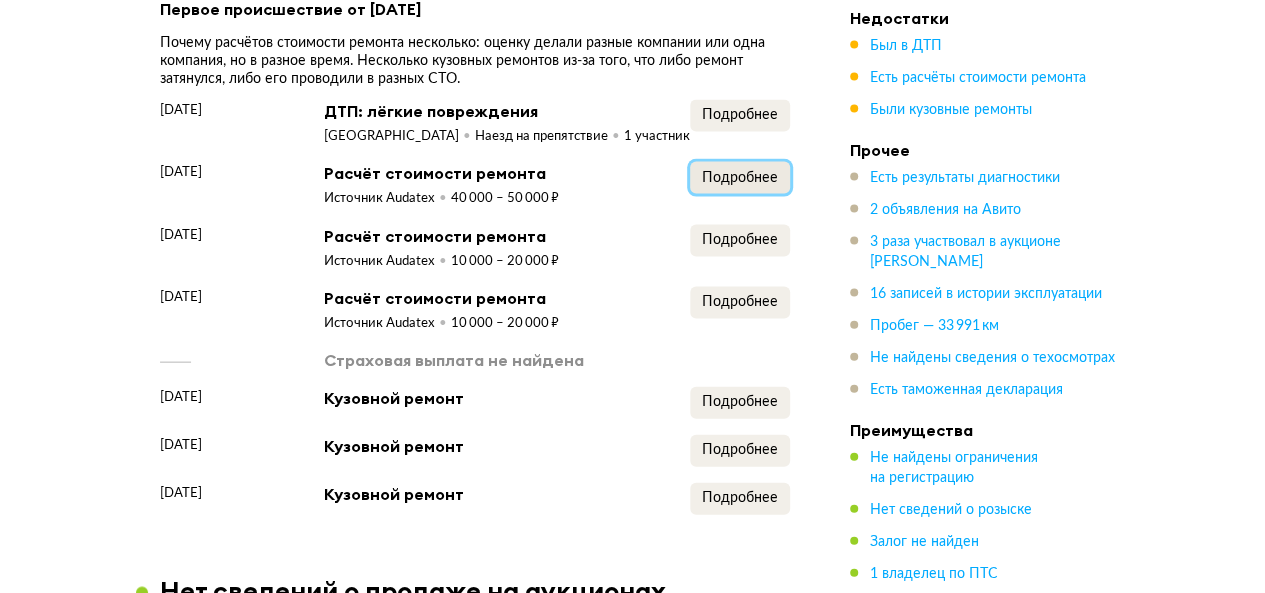 click on "Подробнее" at bounding box center [740, 178] 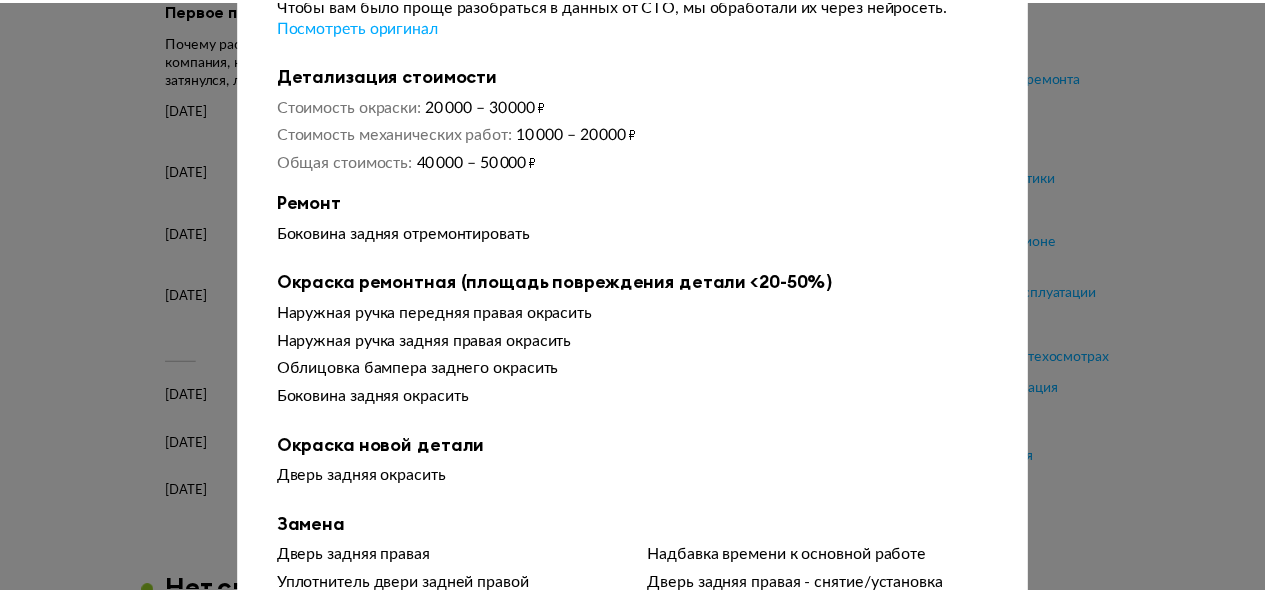 scroll, scrollTop: 0, scrollLeft: 0, axis: both 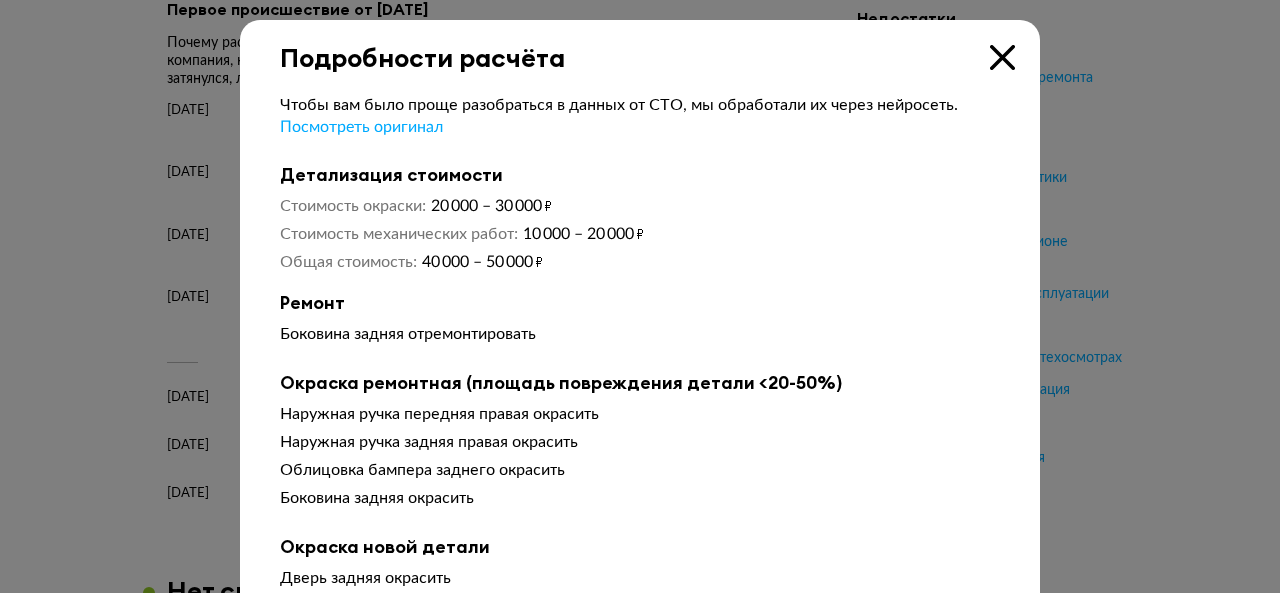 click at bounding box center [1002, 57] 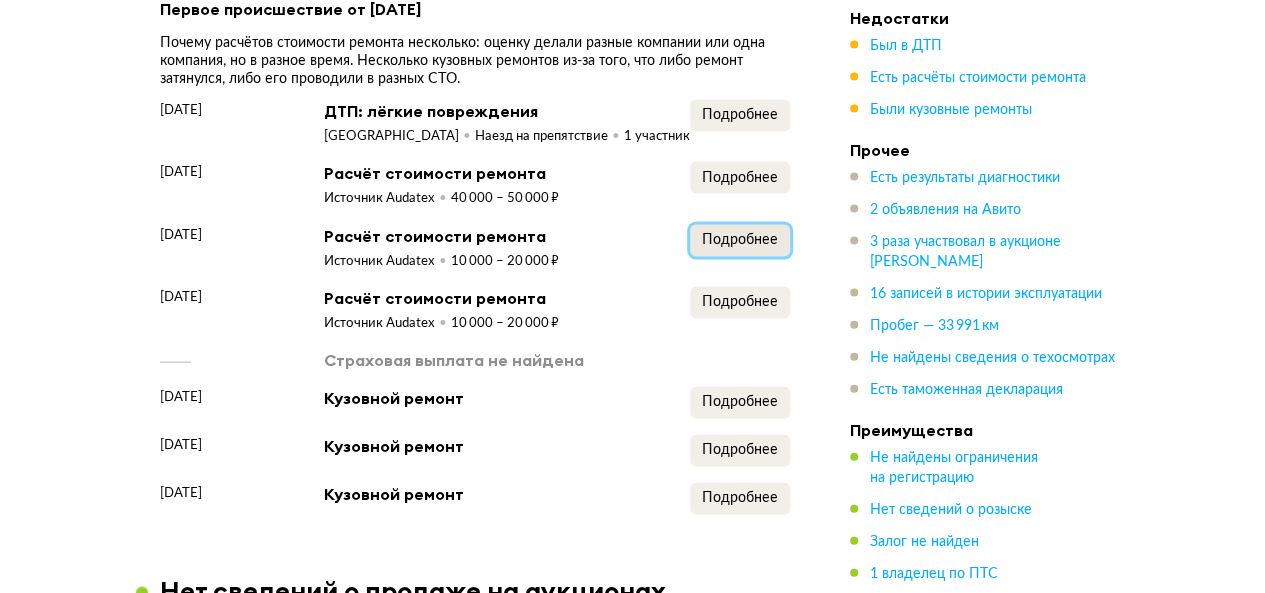 click on "Подробнее" at bounding box center [740, 240] 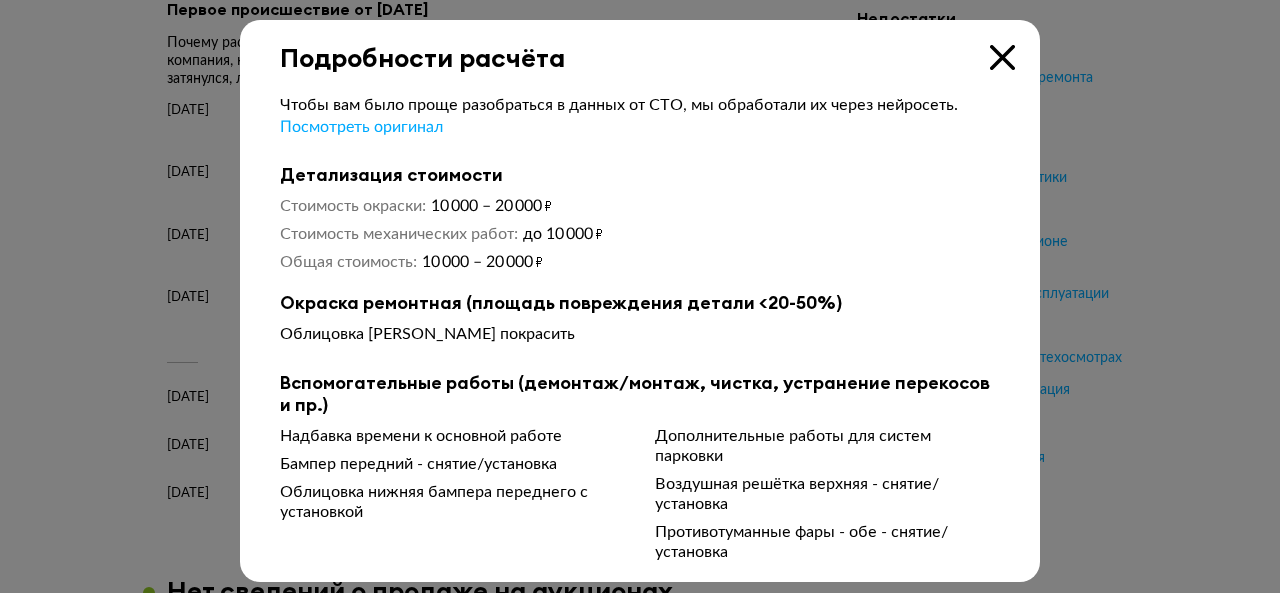 click at bounding box center (1002, 57) 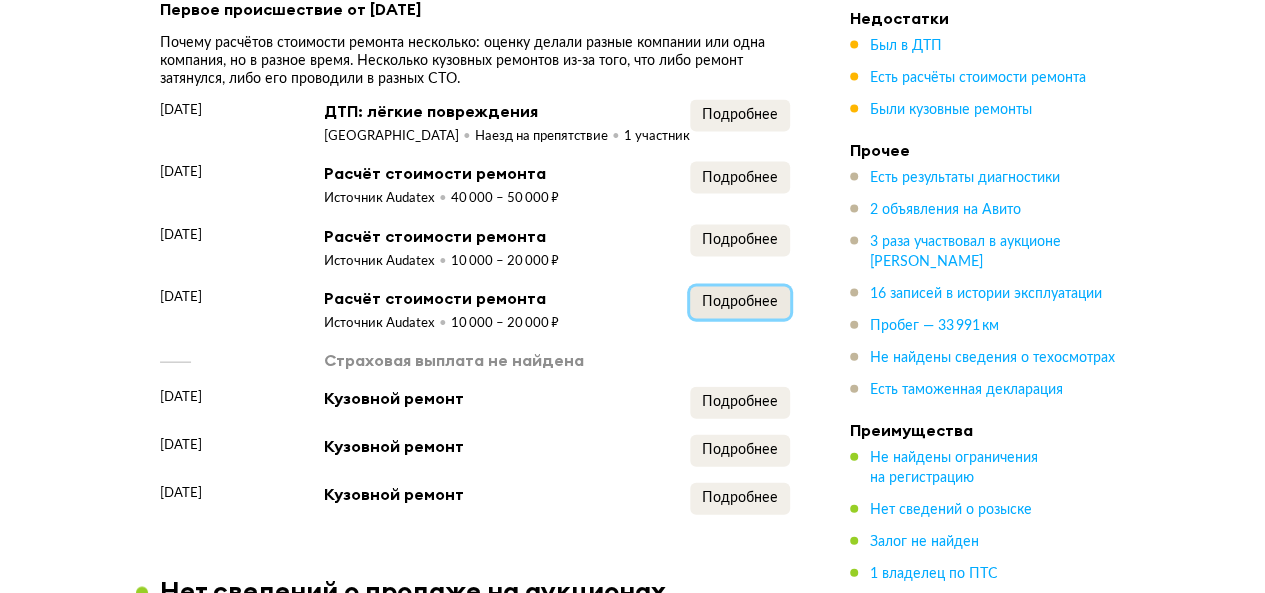 click on "Подробнее" at bounding box center (740, 303) 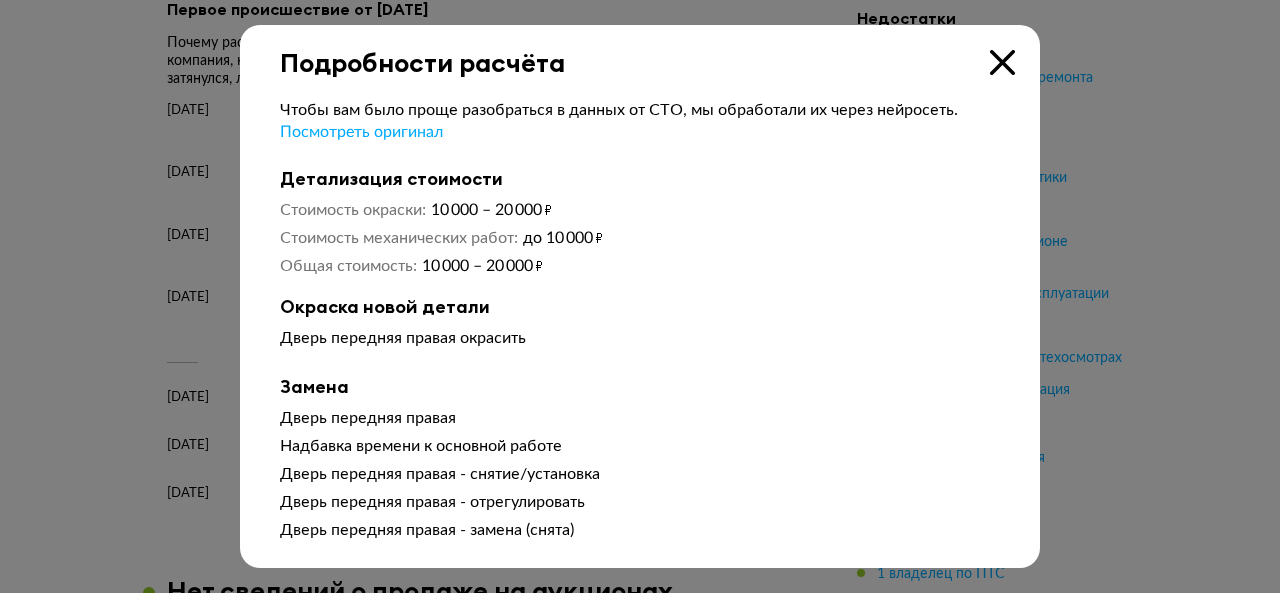click at bounding box center (1002, 62) 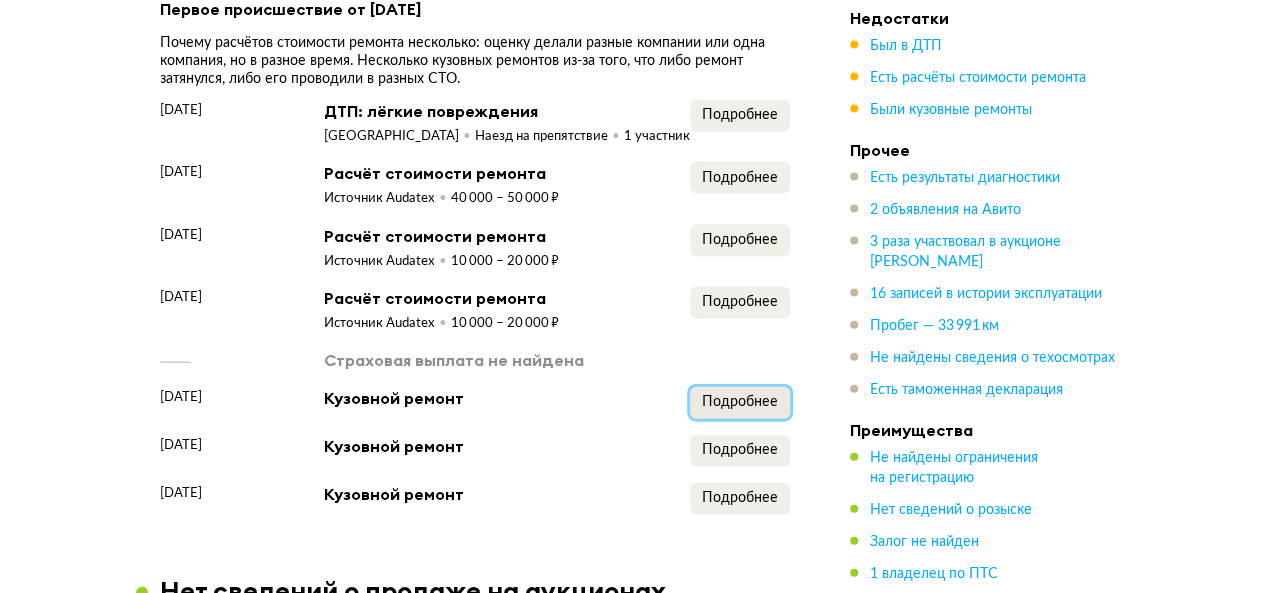 click on "Подробнее" at bounding box center [740, 402] 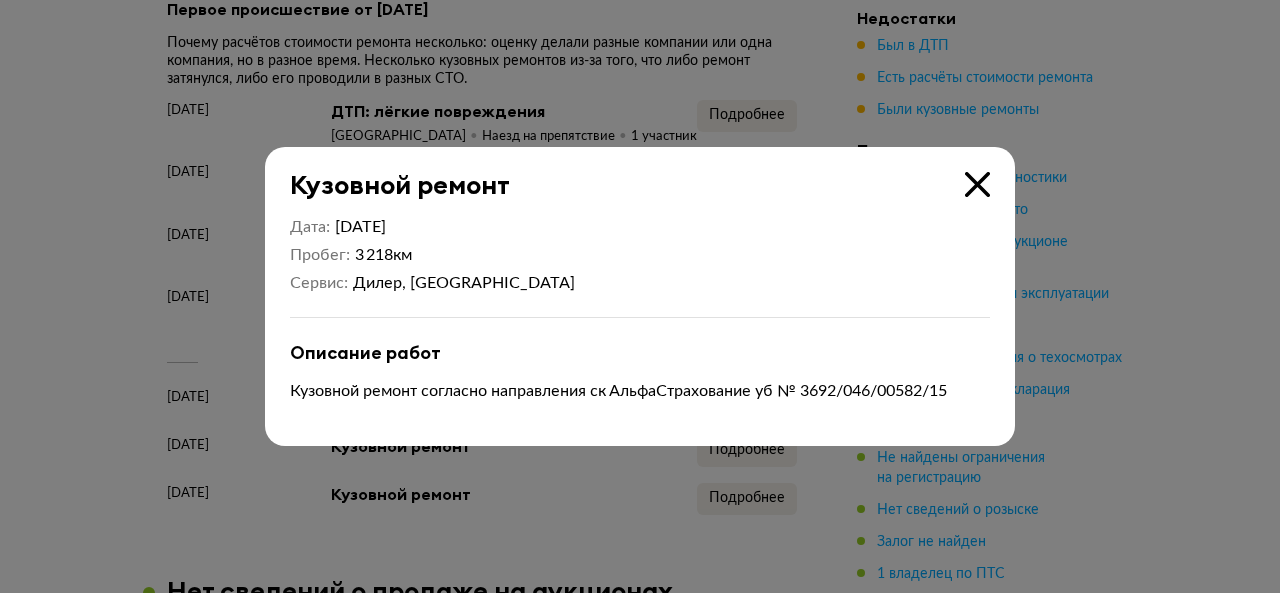 click at bounding box center (977, 184) 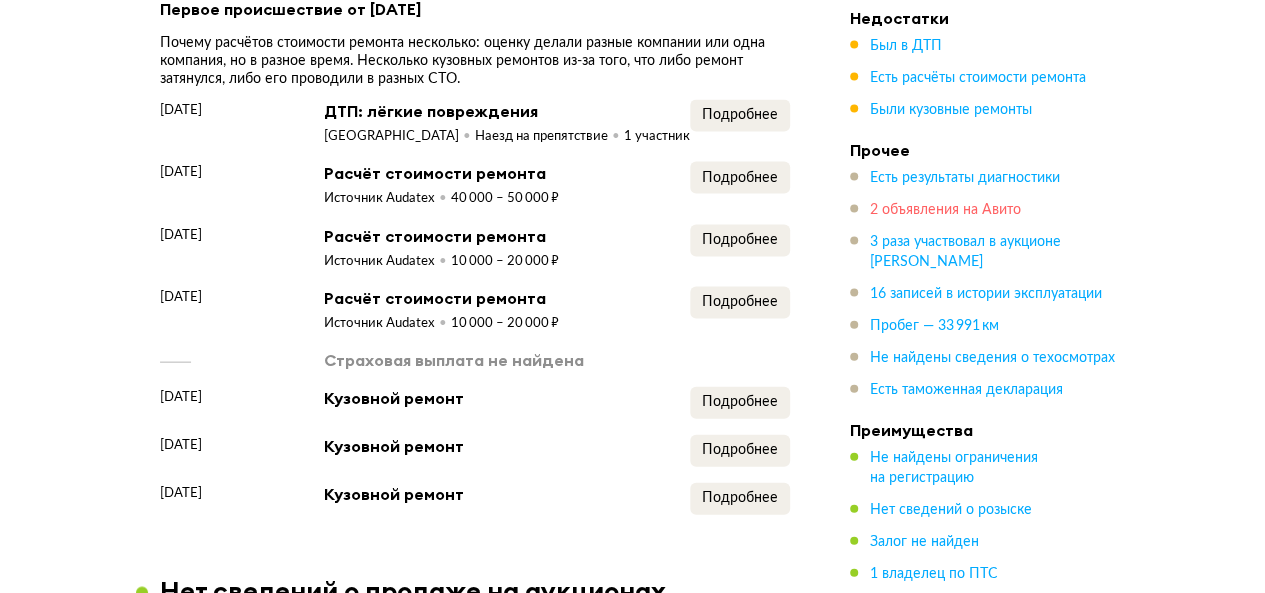 click on "2 объявления на Авито" at bounding box center (945, 210) 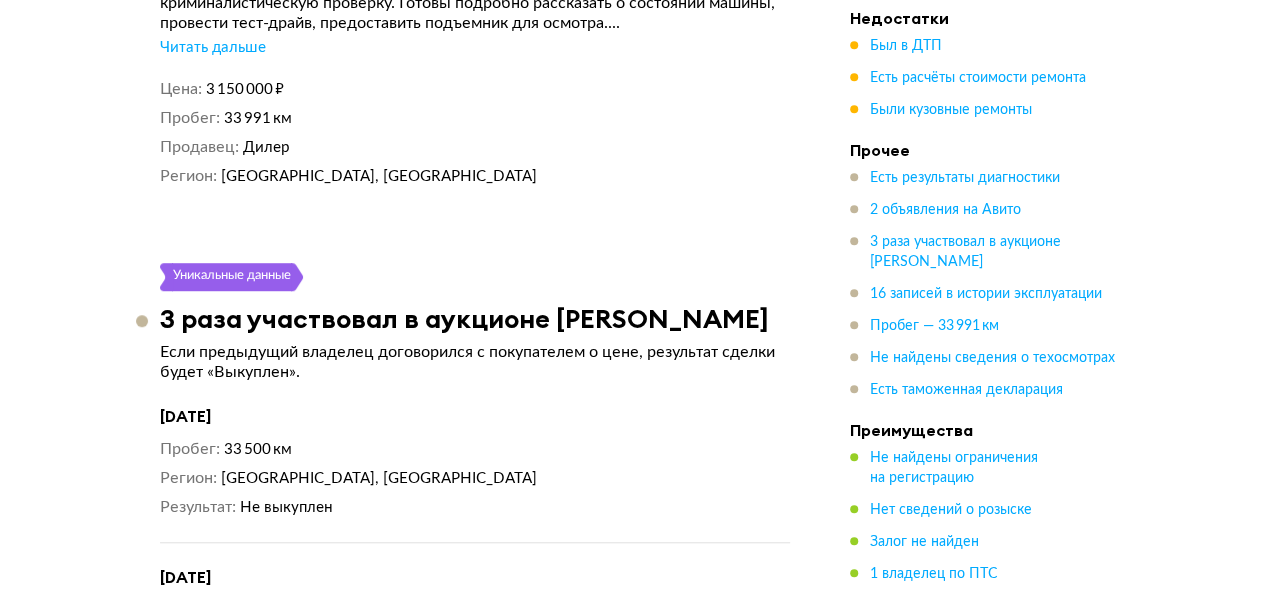 scroll, scrollTop: 4400, scrollLeft: 0, axis: vertical 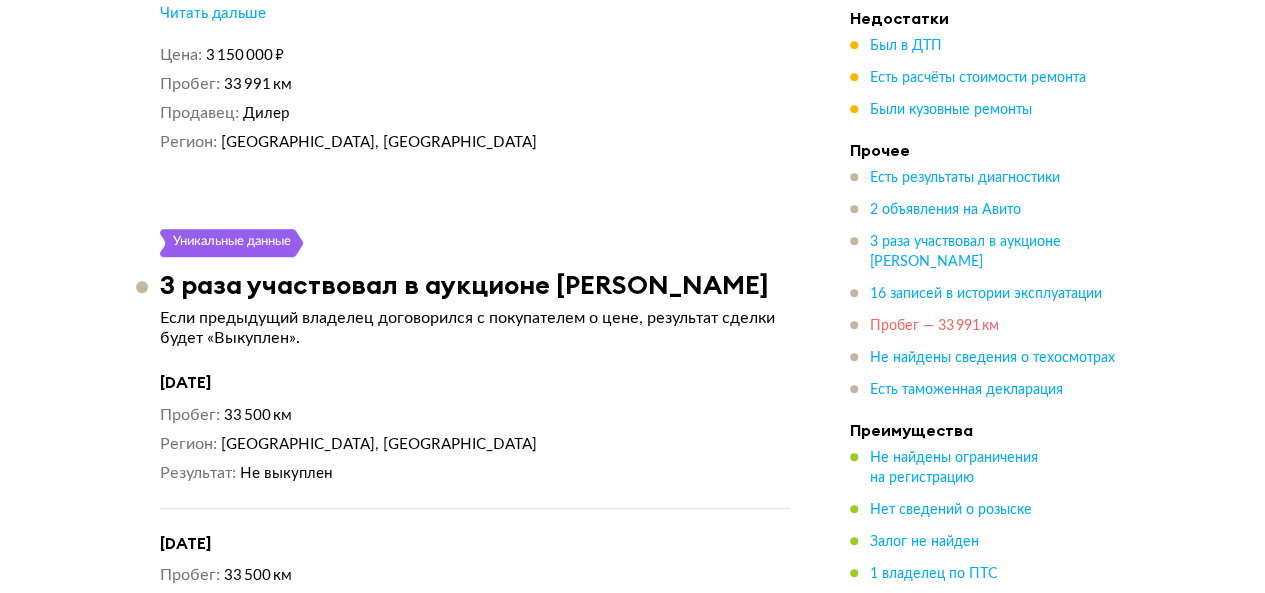 click on "Пробег —  33 991 км" at bounding box center [934, 326] 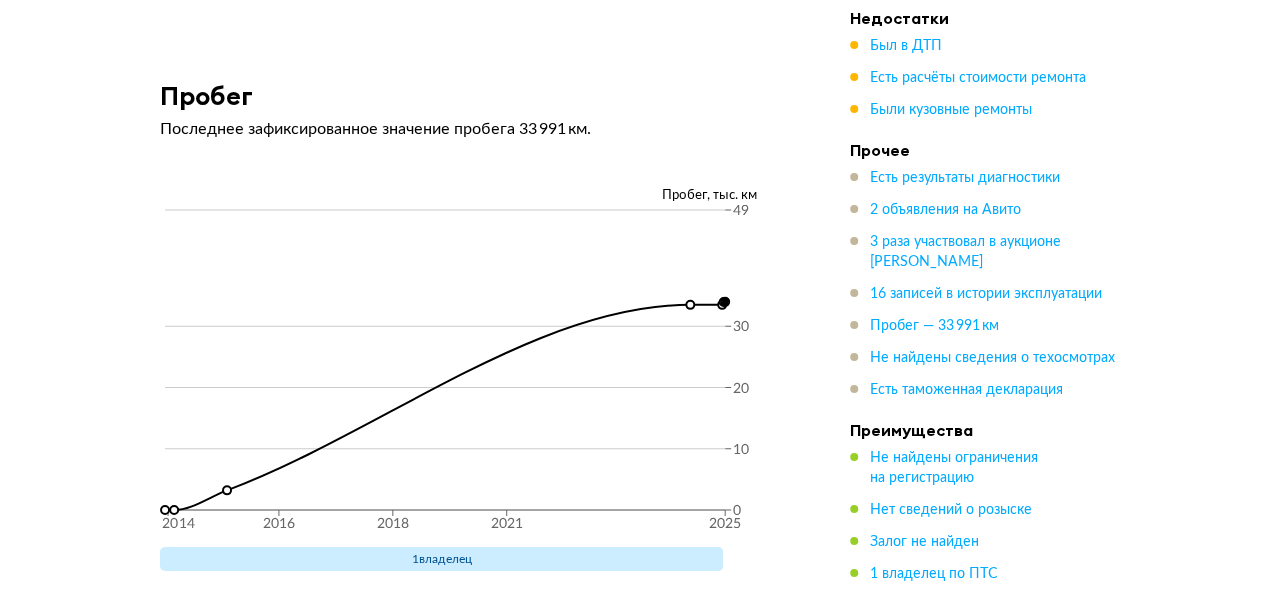 scroll, scrollTop: 7290, scrollLeft: 0, axis: vertical 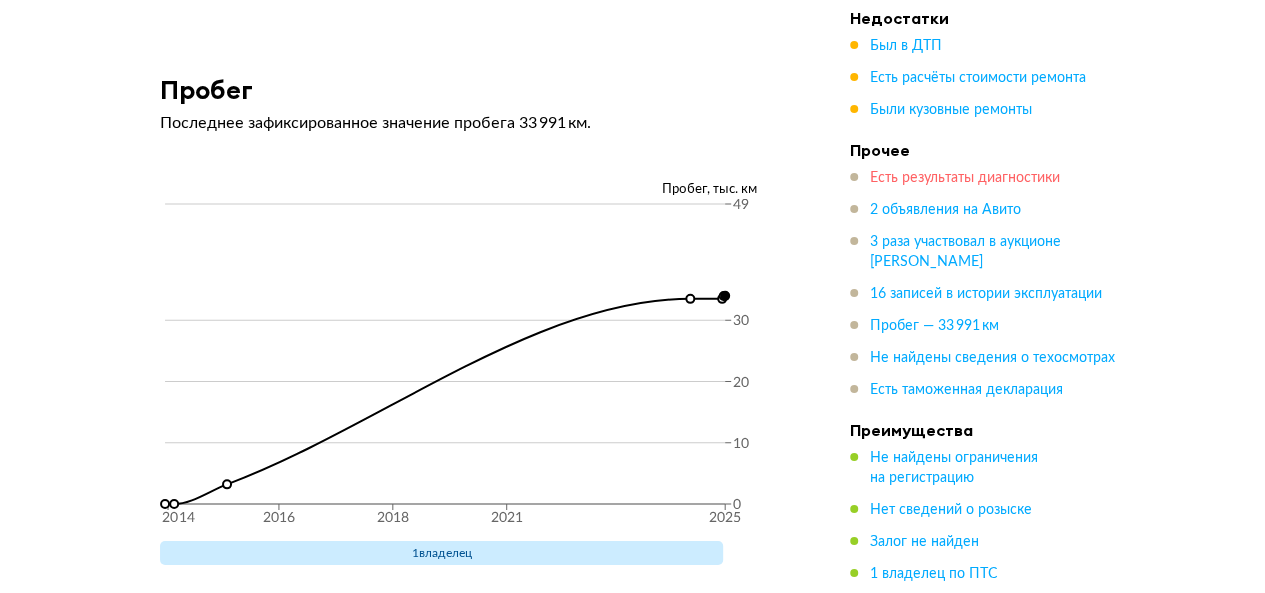 click on "Есть результаты диагностики" at bounding box center (965, 178) 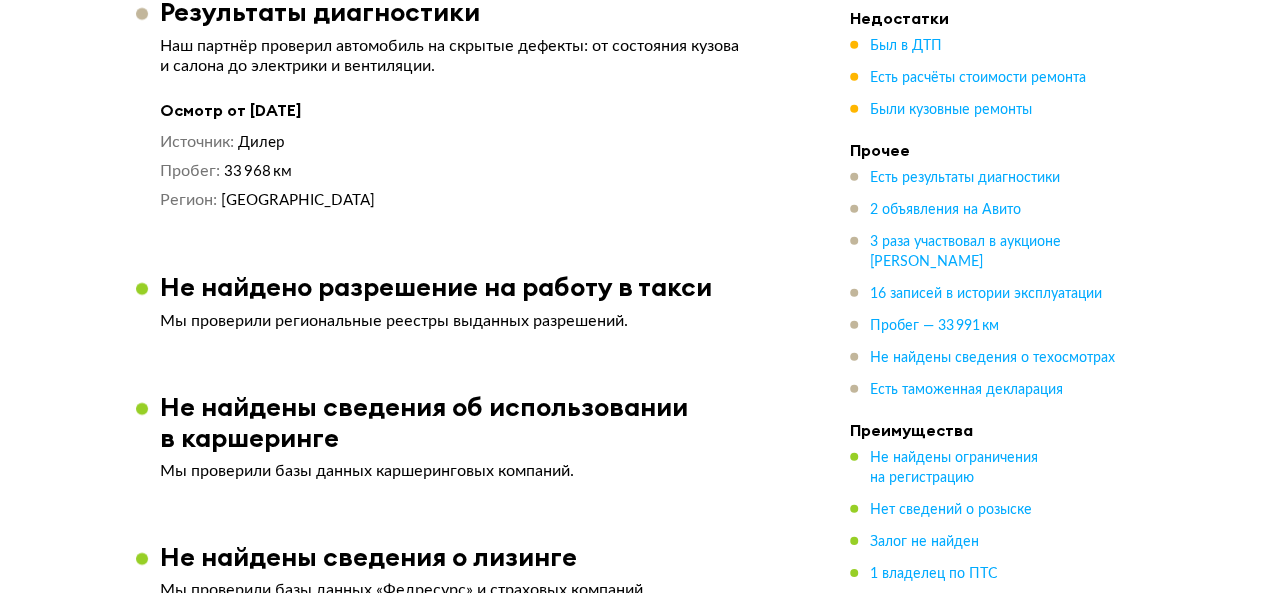 scroll, scrollTop: 2680, scrollLeft: 0, axis: vertical 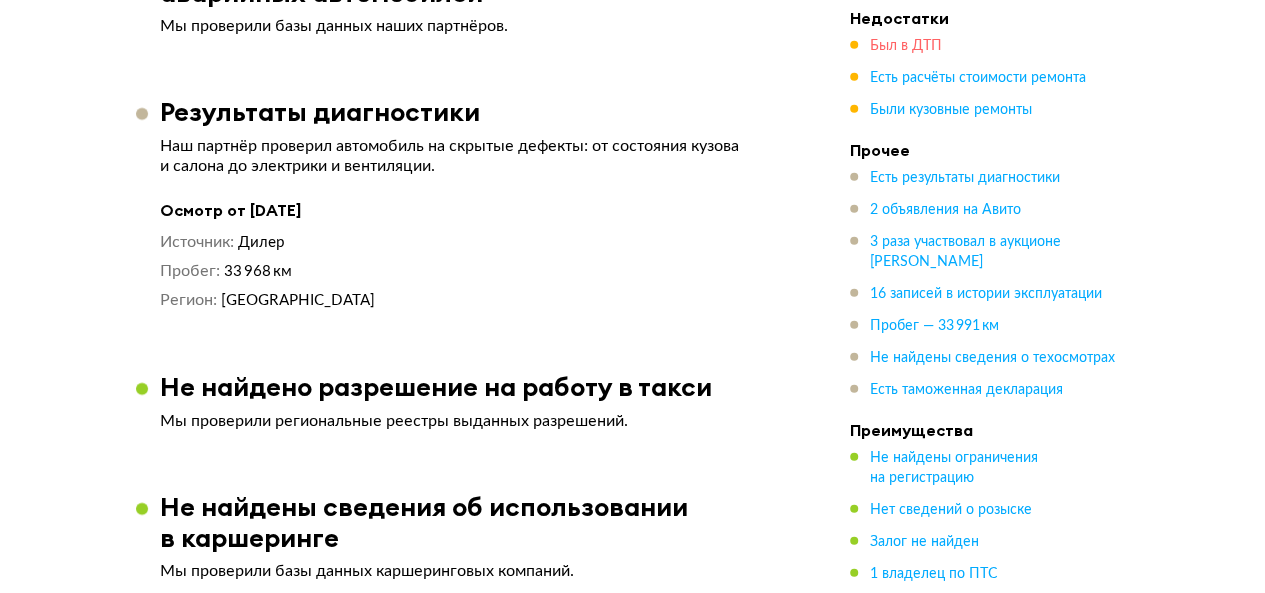 click on "Был в ДТП" at bounding box center [906, 46] 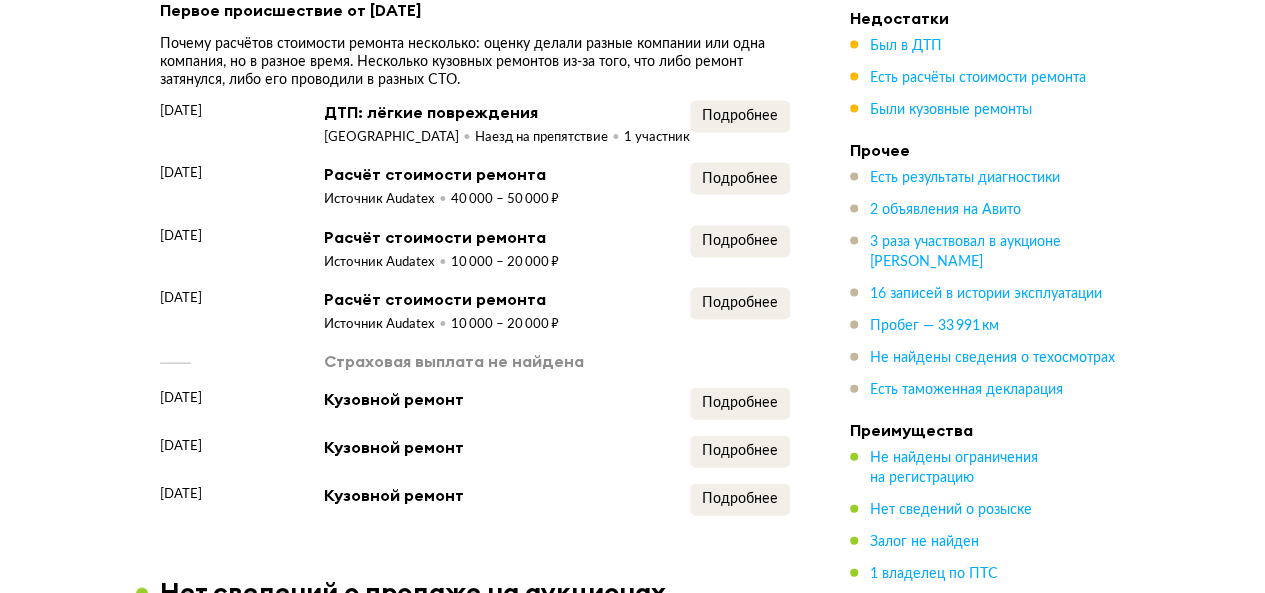 scroll, scrollTop: 1950, scrollLeft: 0, axis: vertical 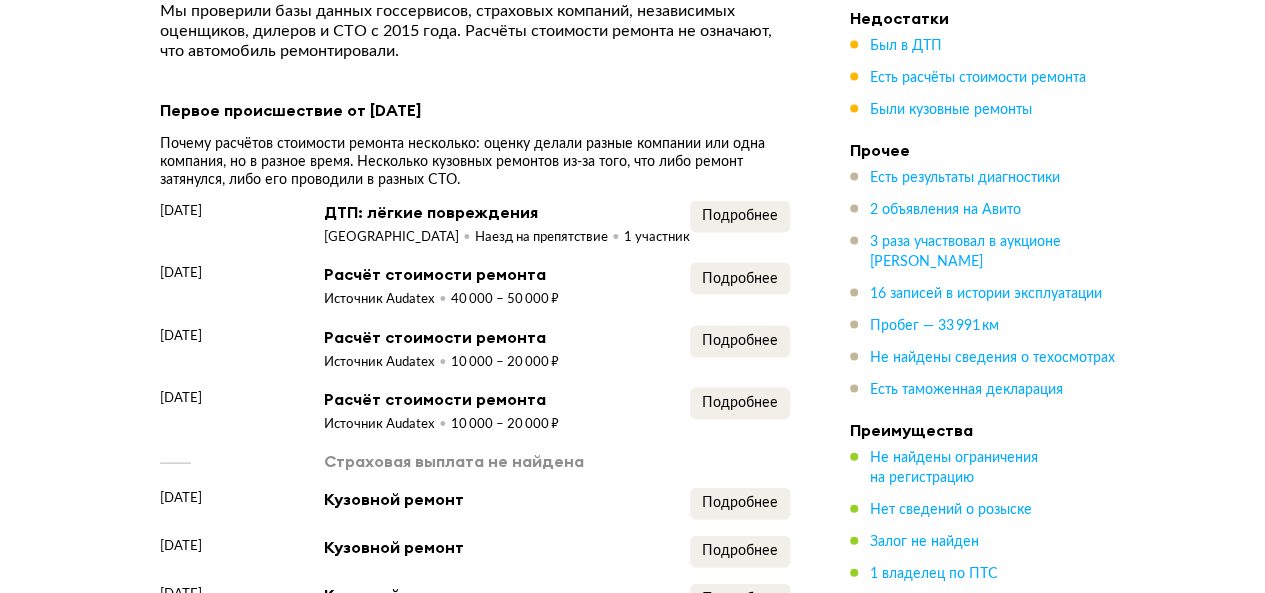 click on "Подробнее" at bounding box center (740, 224) 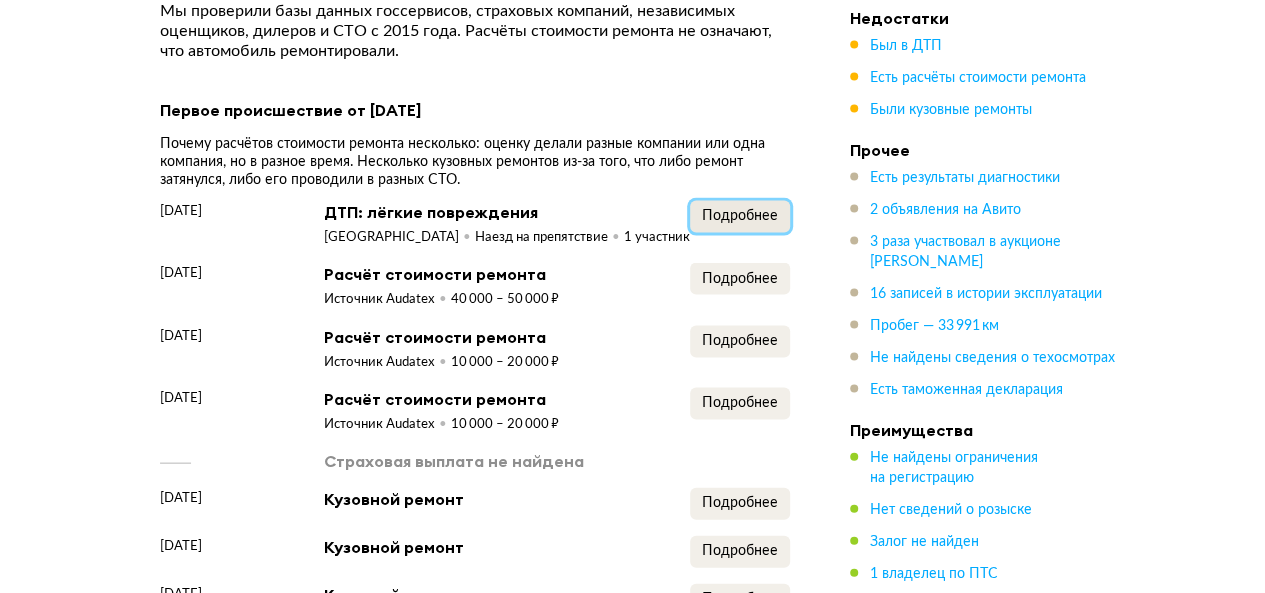 click on "Подробнее" at bounding box center (740, 216) 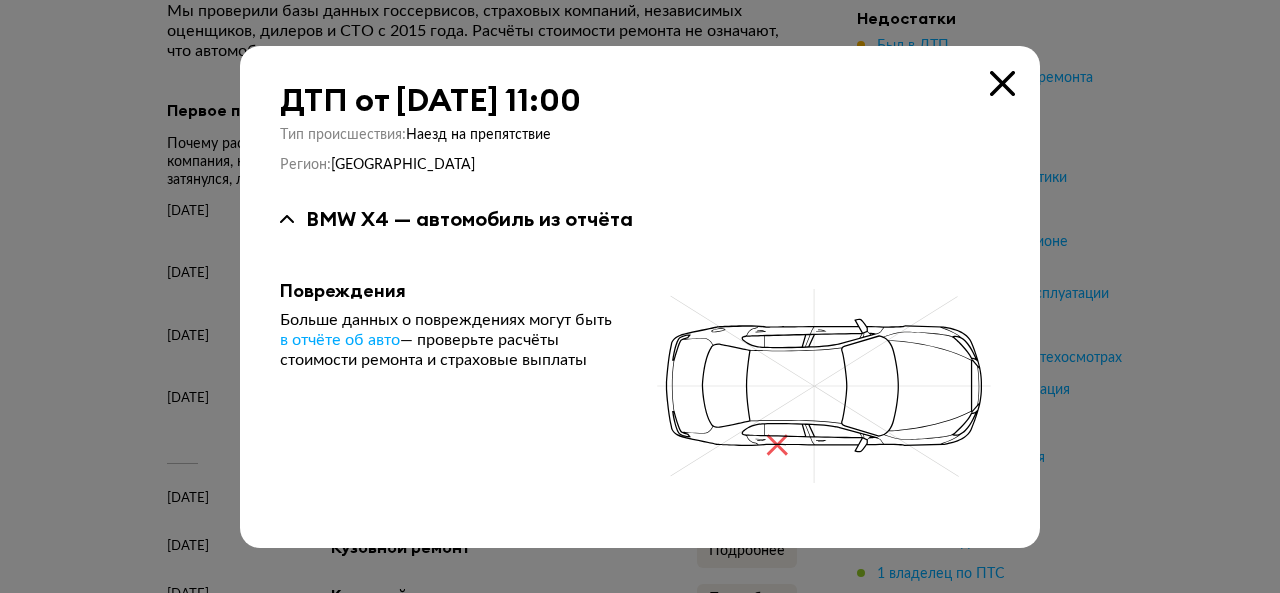 click at bounding box center [1002, 83] 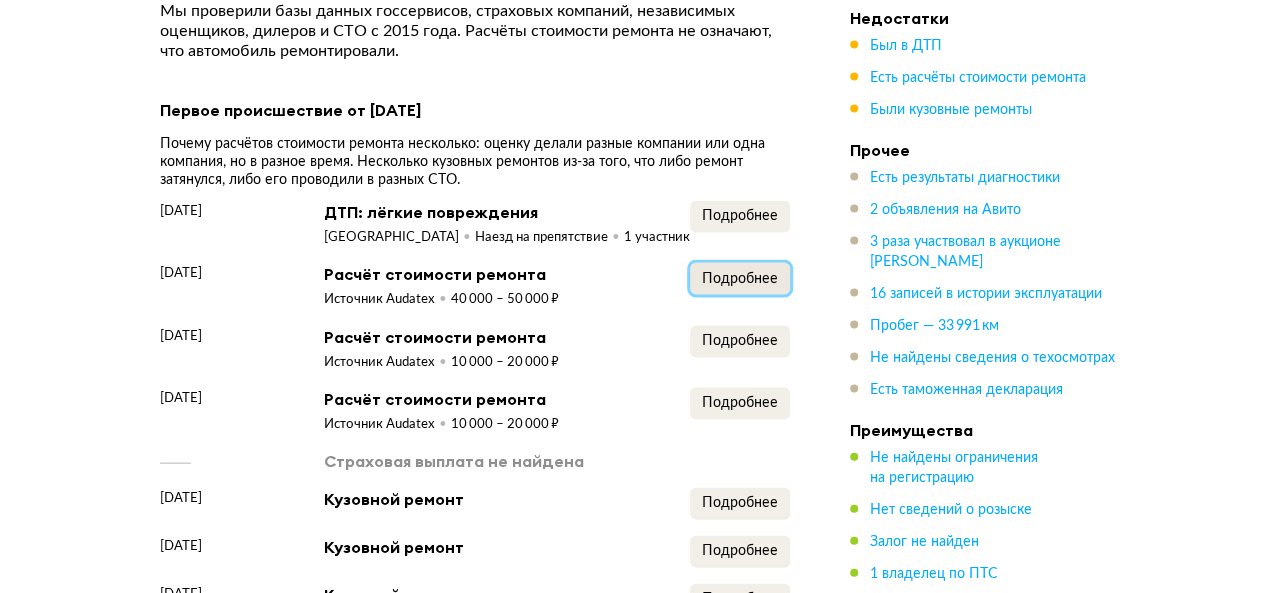 click on "Подробнее" at bounding box center (740, 279) 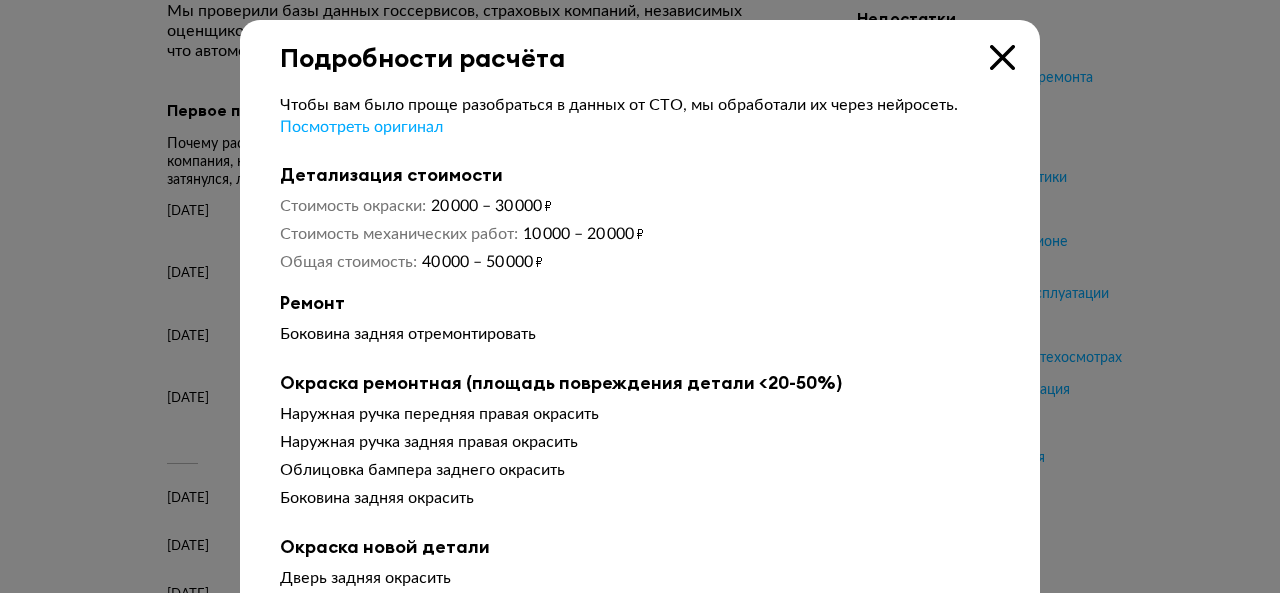 click at bounding box center [1002, 57] 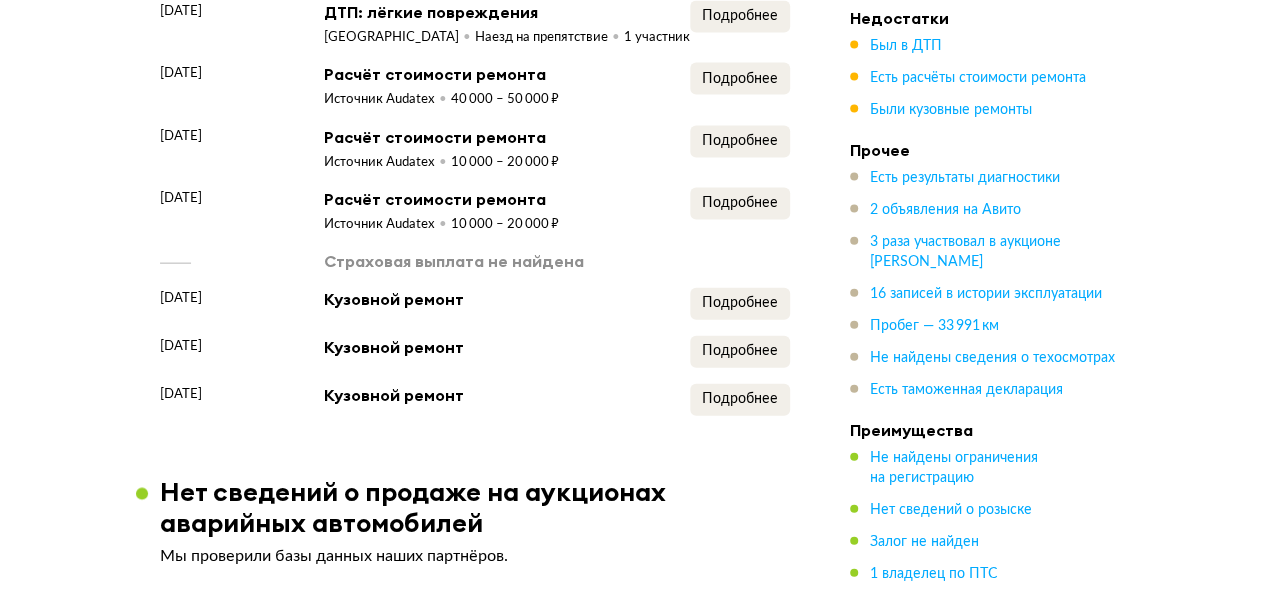scroll, scrollTop: 2250, scrollLeft: 0, axis: vertical 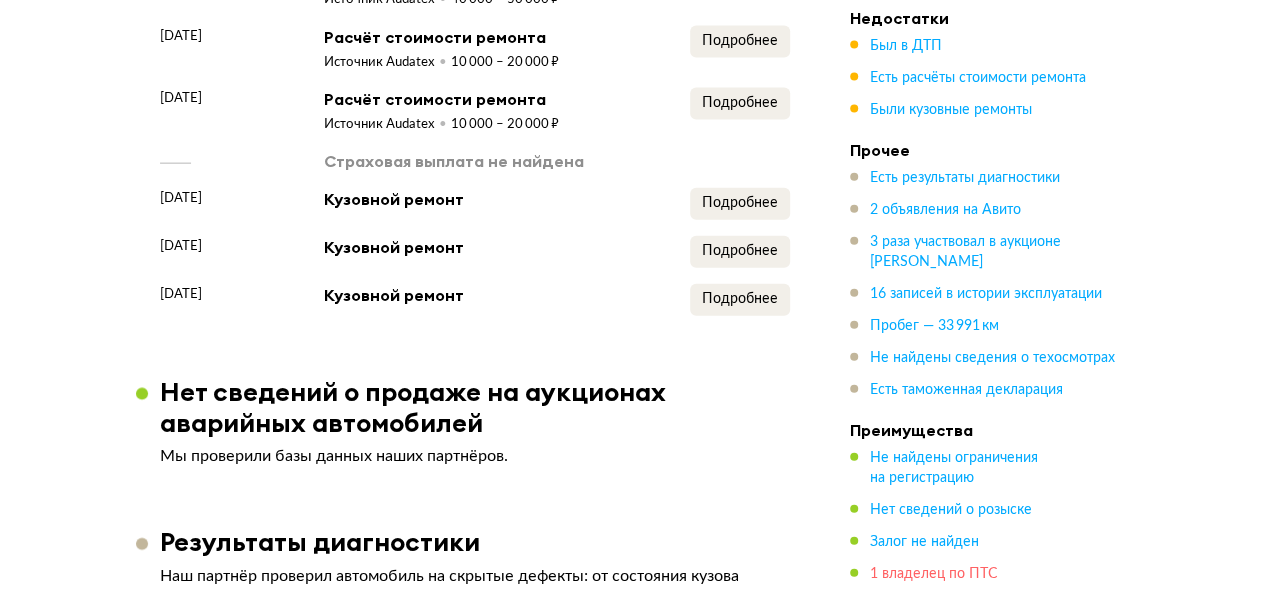 click on "1 владелец по ПТС" at bounding box center [934, 574] 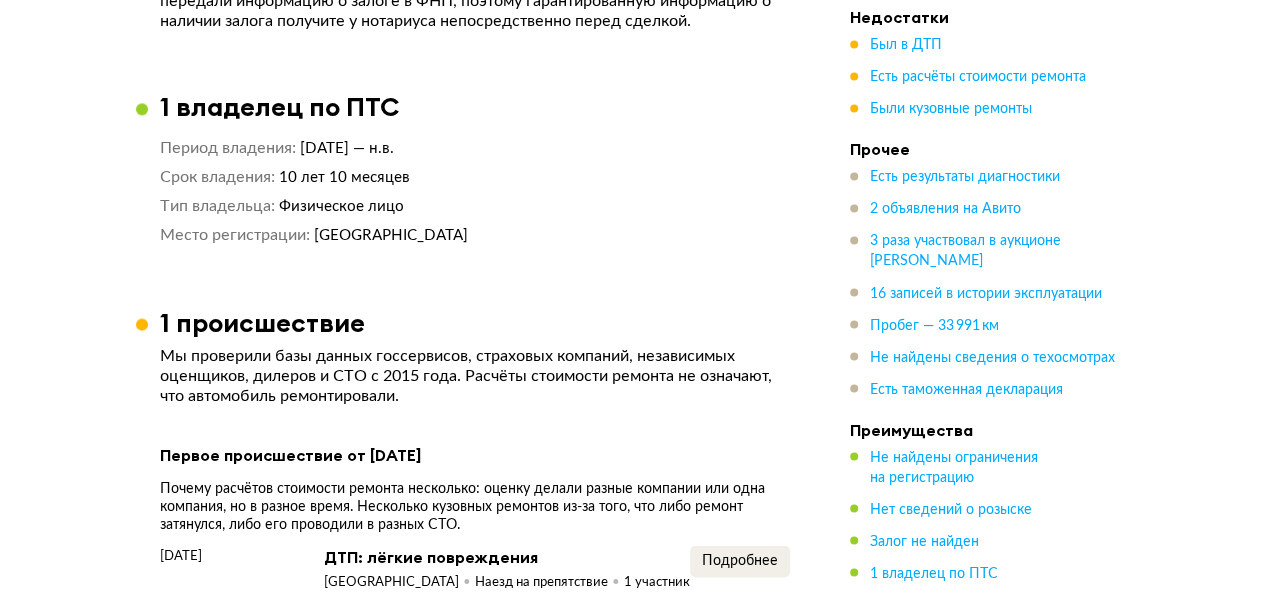 scroll, scrollTop: 1600, scrollLeft: 0, axis: vertical 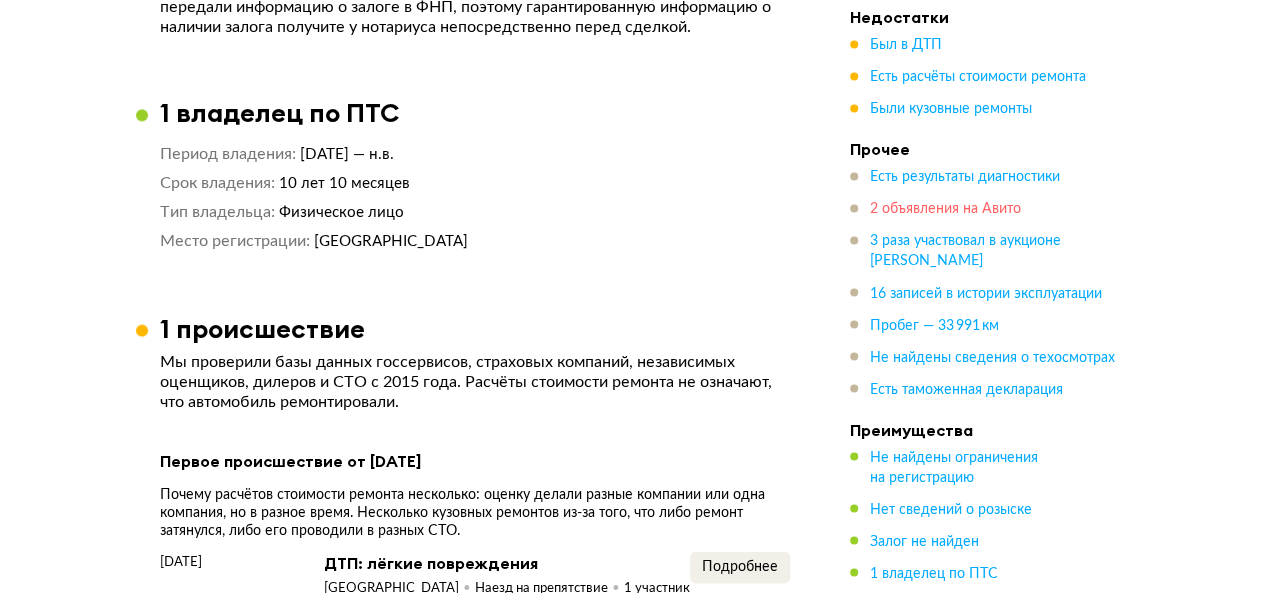 click on "2 объявления на Авито" at bounding box center [945, 210] 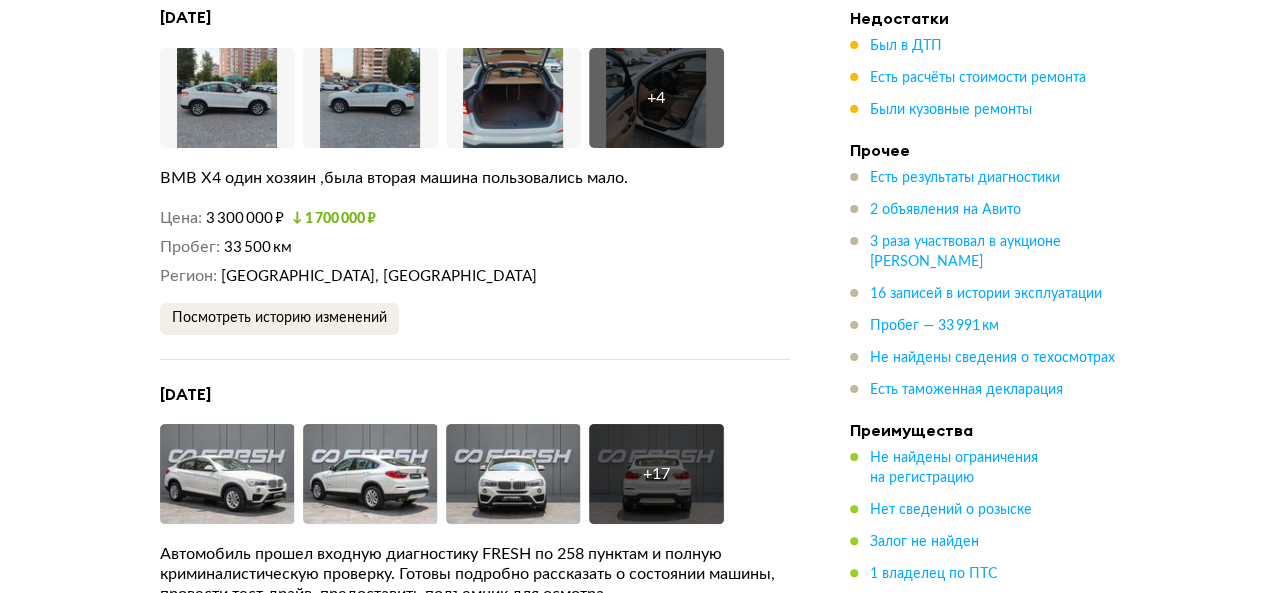scroll, scrollTop: 3800, scrollLeft: 0, axis: vertical 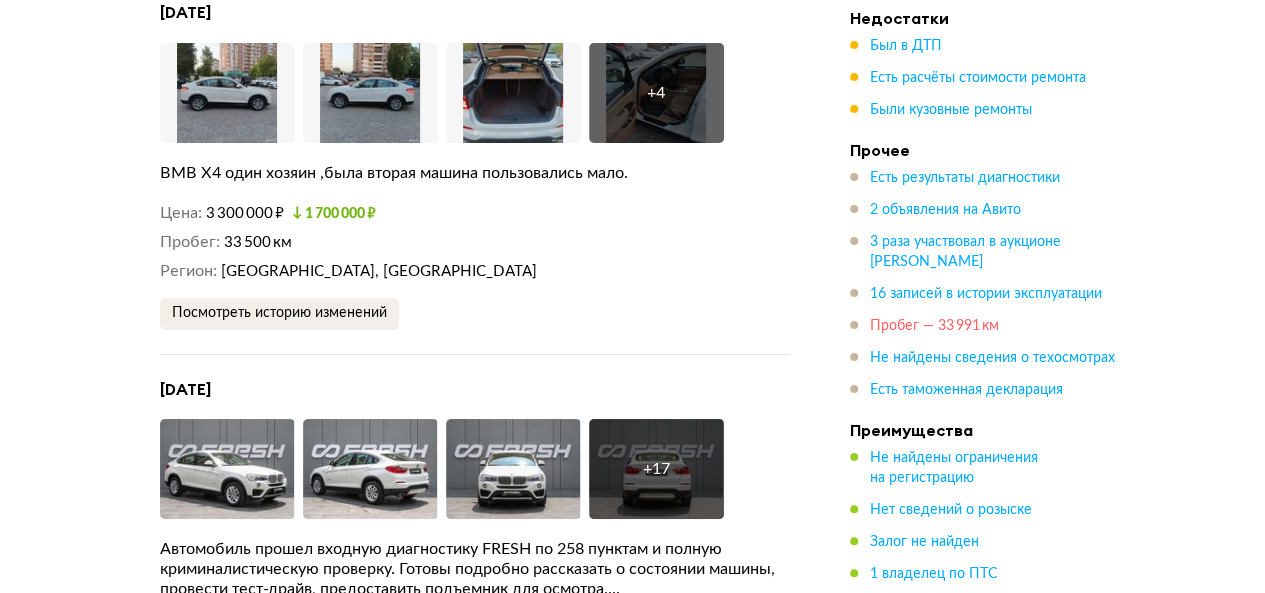 click on "Пробег —  33 991 км" at bounding box center [934, 326] 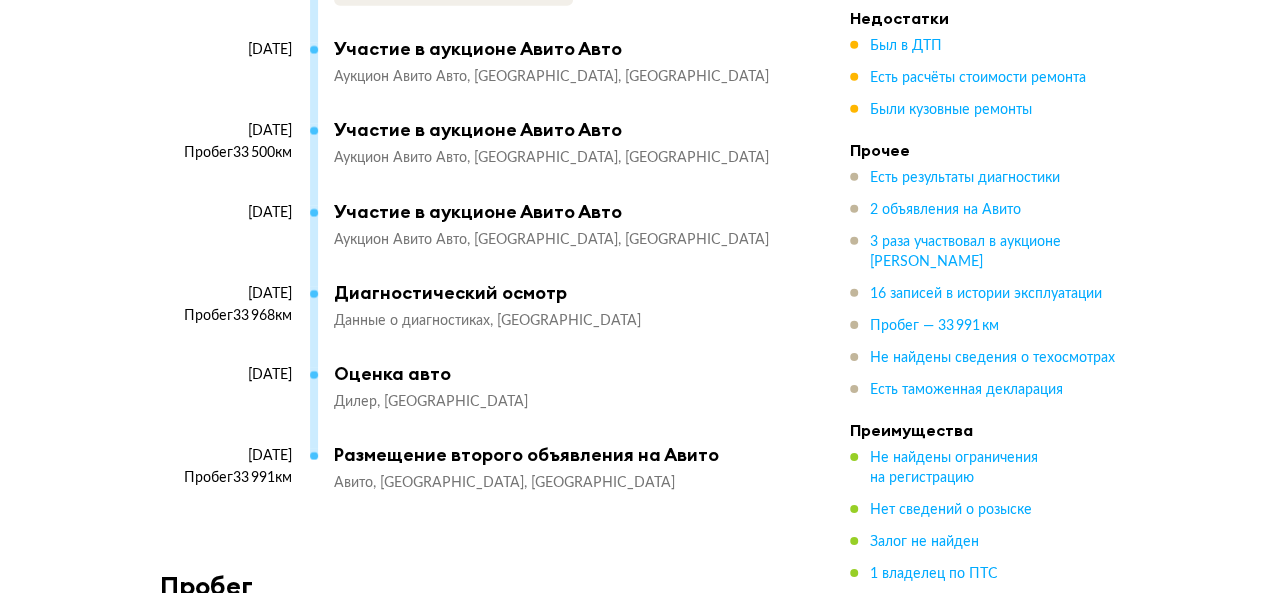 scroll, scrollTop: 7291, scrollLeft: 0, axis: vertical 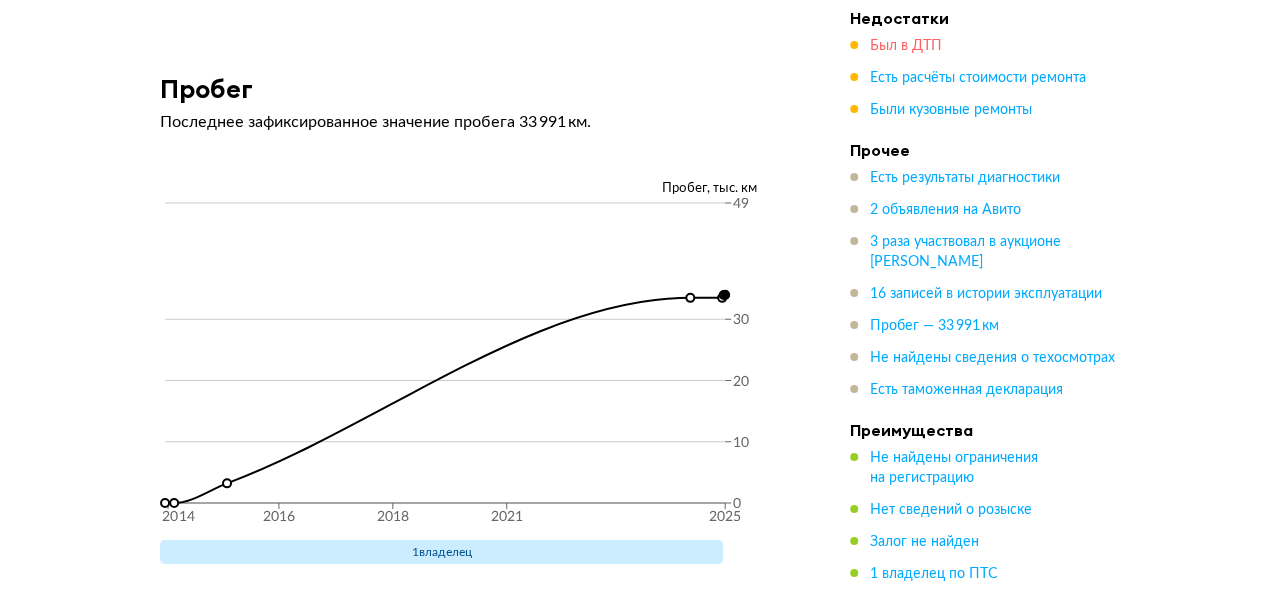 click on "Был в ДТП" at bounding box center [906, 46] 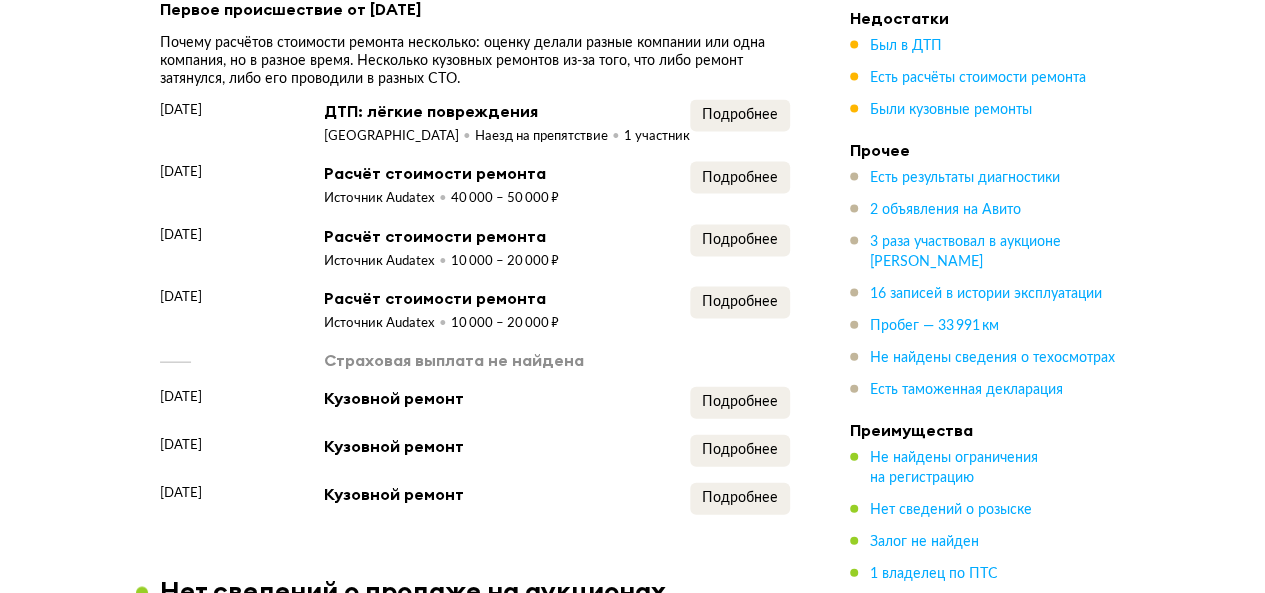 scroll, scrollTop: 1951, scrollLeft: 0, axis: vertical 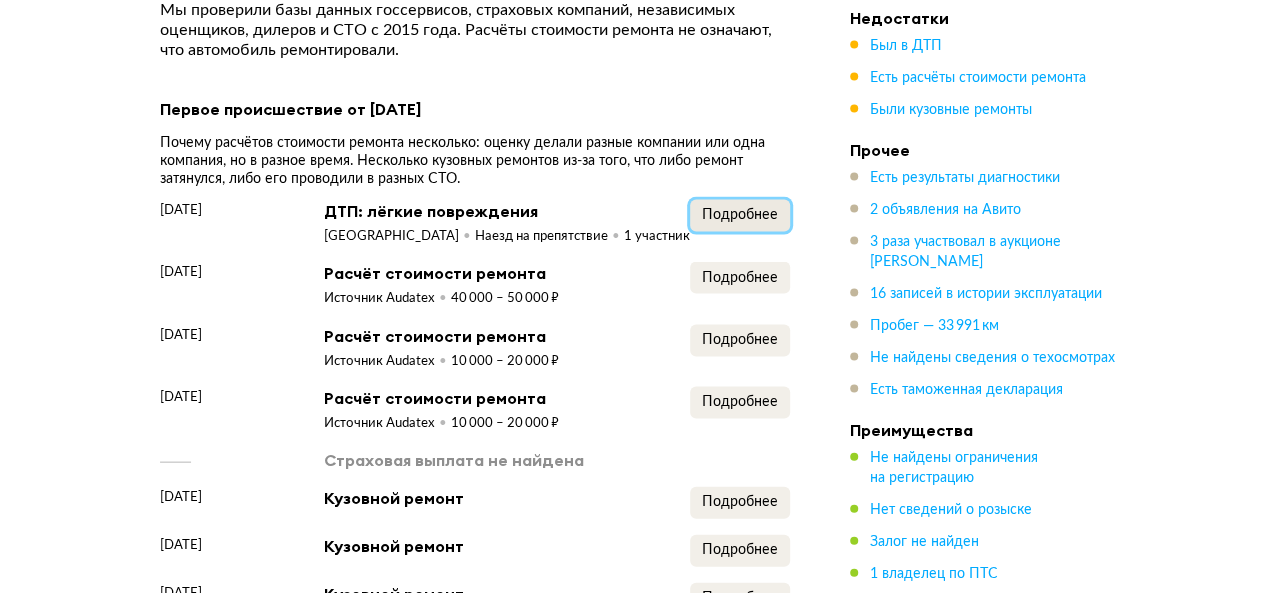 click on "Подробнее" at bounding box center [740, 216] 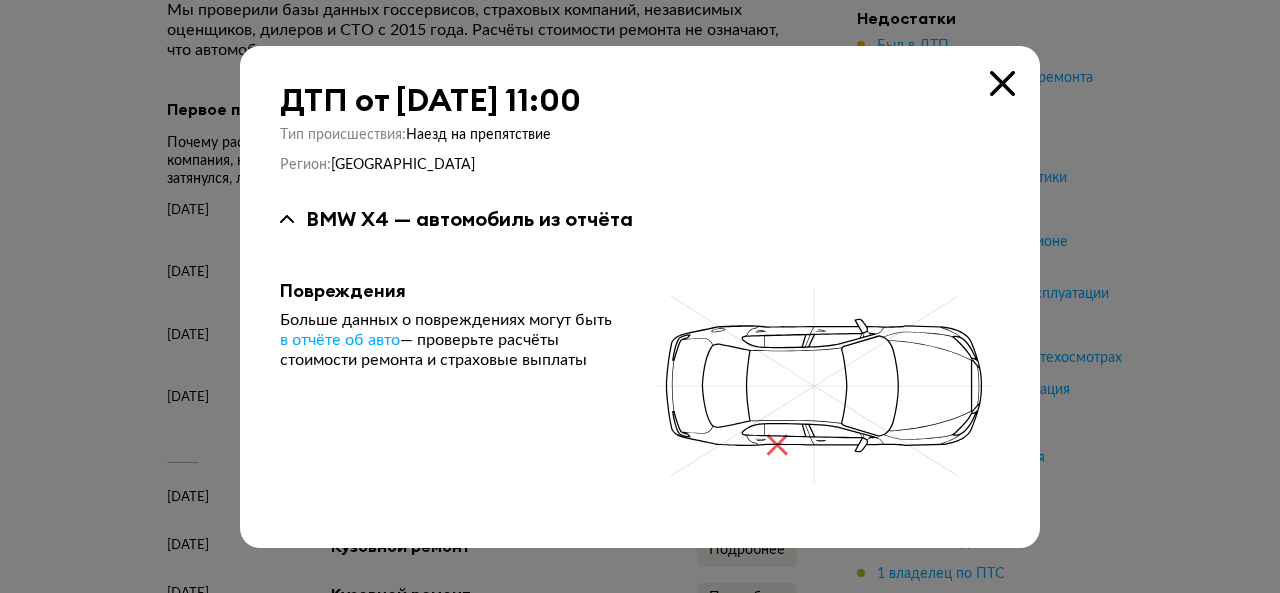 click at bounding box center (1002, 83) 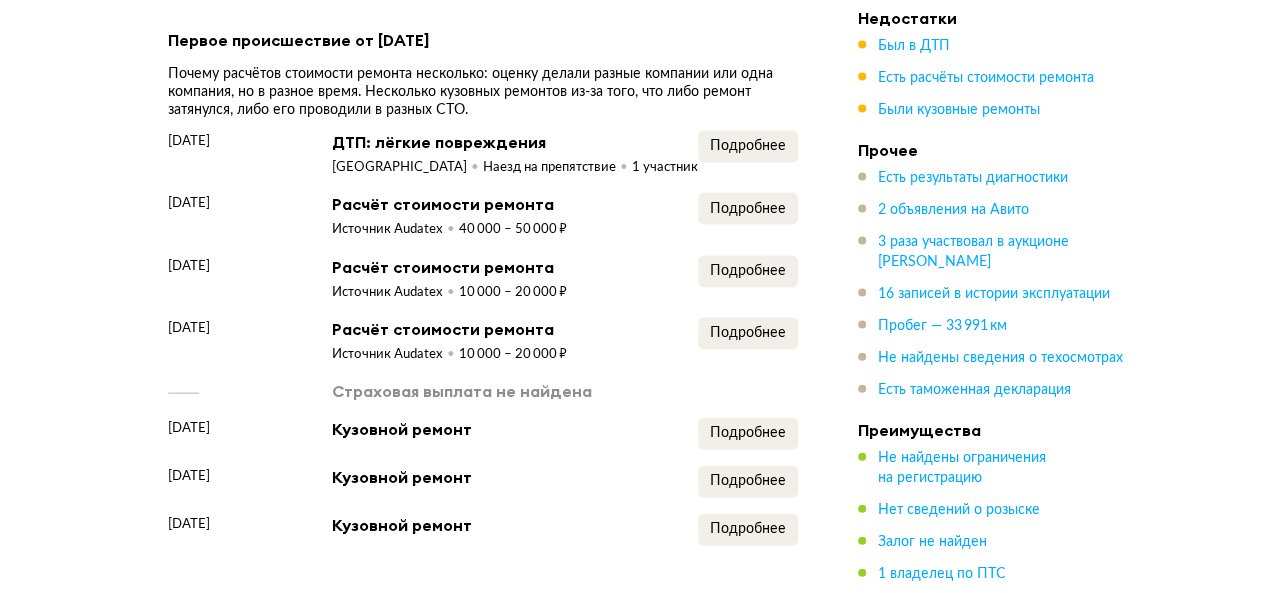 scroll, scrollTop: 2051, scrollLeft: 0, axis: vertical 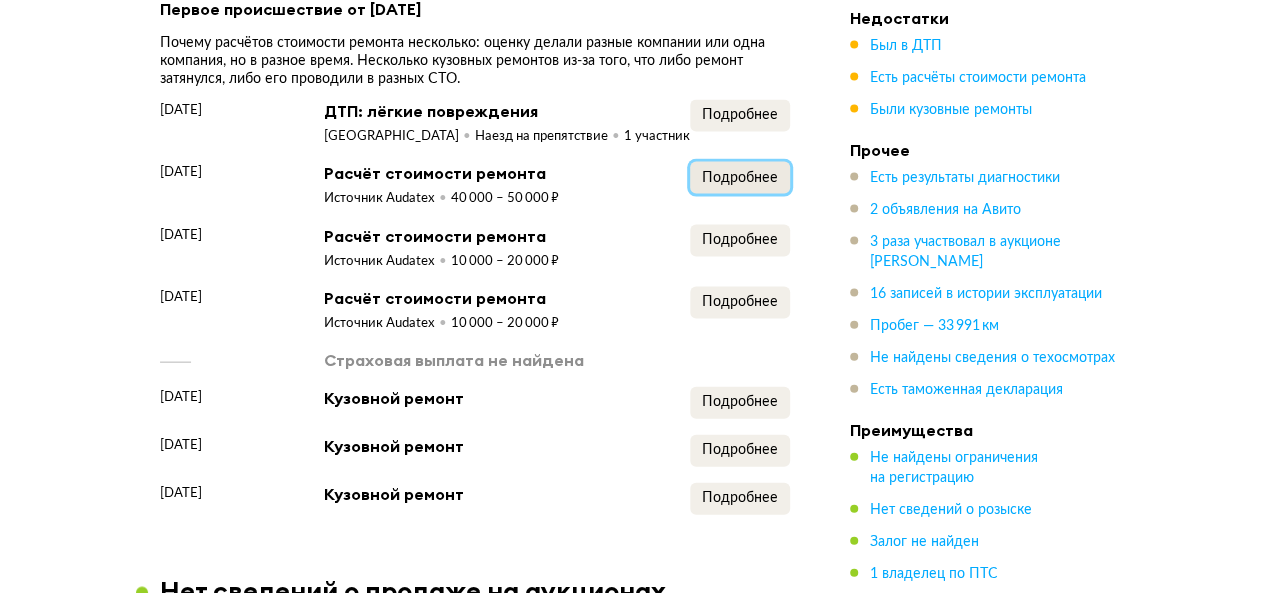 click on "Подробнее" at bounding box center [740, 178] 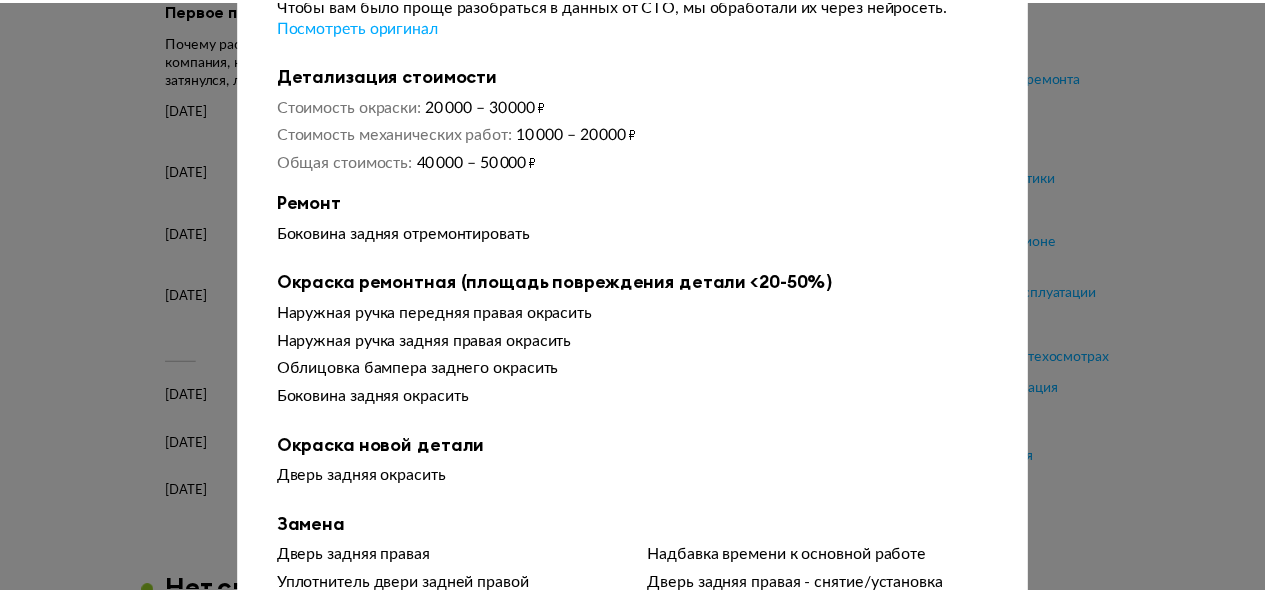 scroll, scrollTop: 0, scrollLeft: 0, axis: both 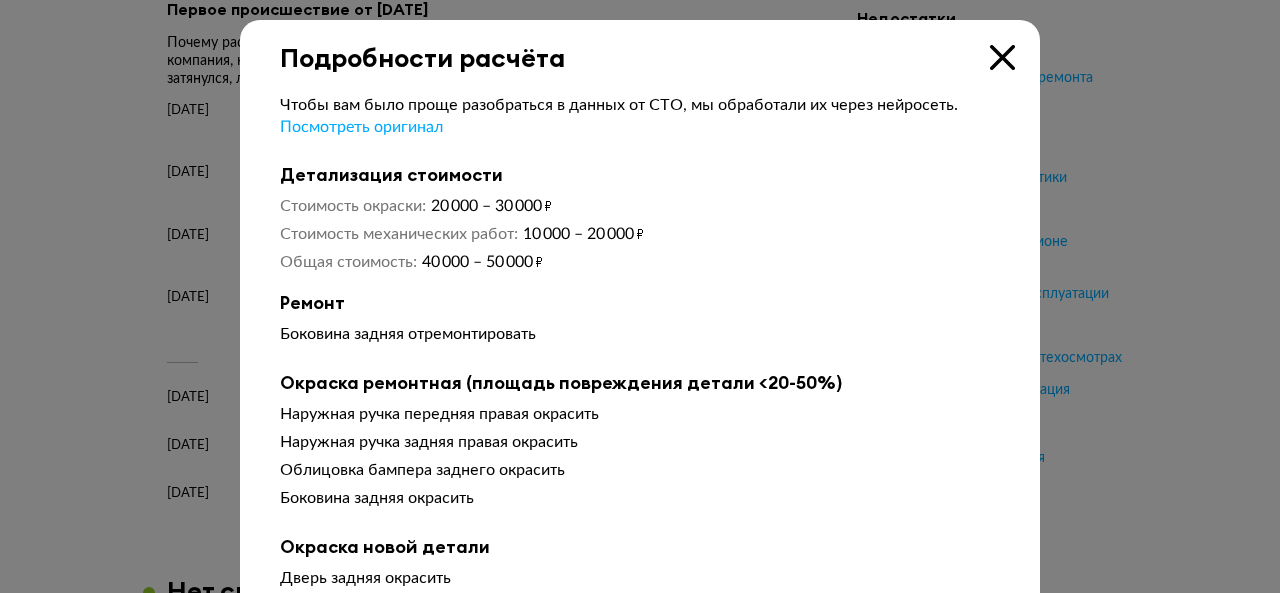 click at bounding box center (1002, 57) 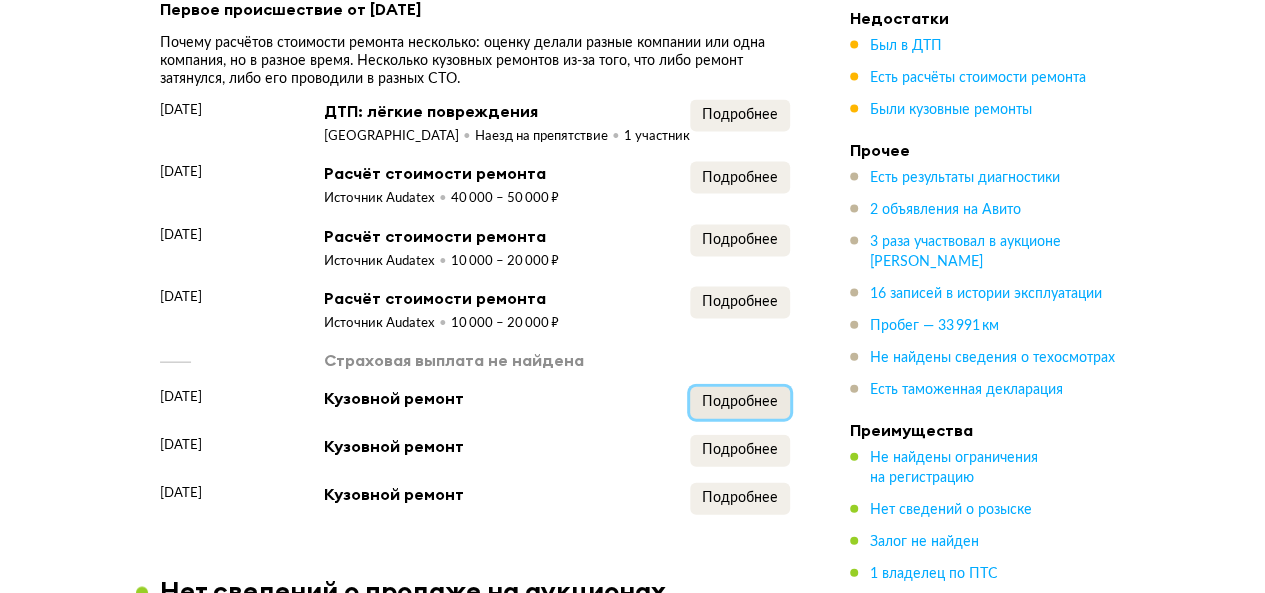 click on "Подробнее" at bounding box center (740, 402) 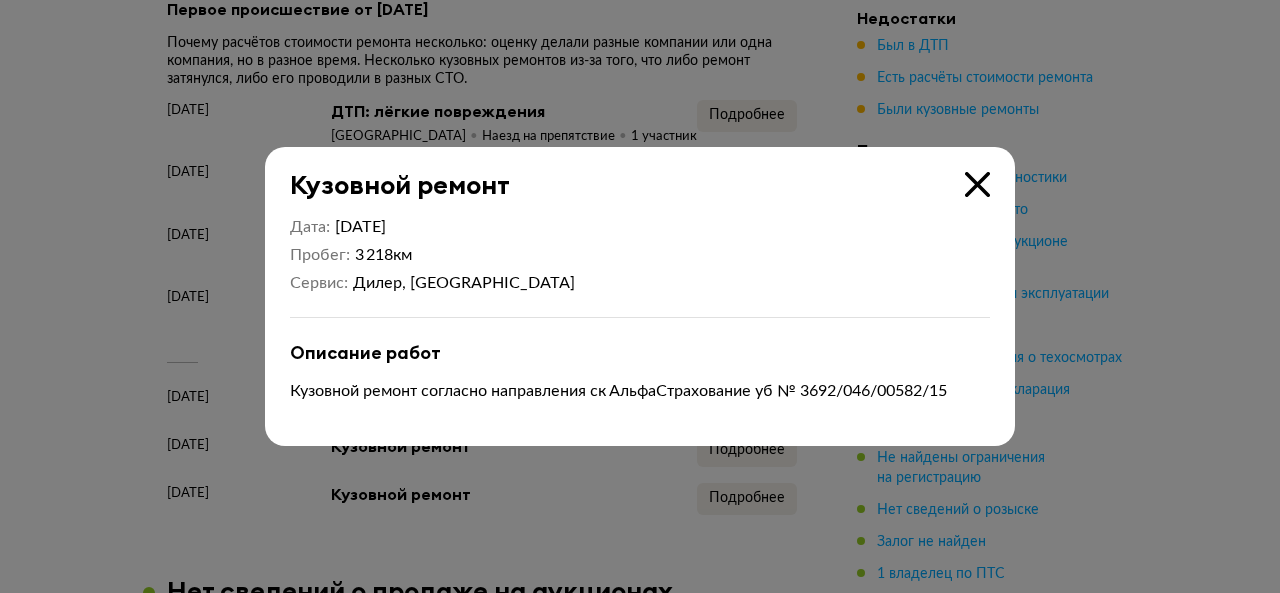 click at bounding box center (977, 184) 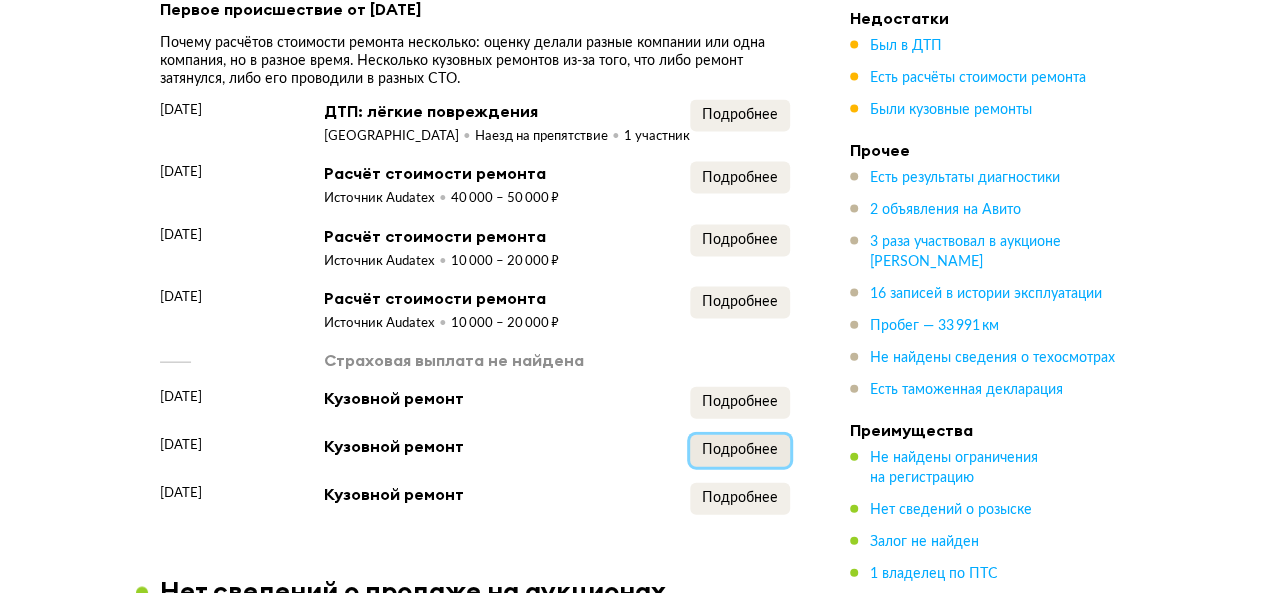 click on "Подробнее" at bounding box center [740, 450] 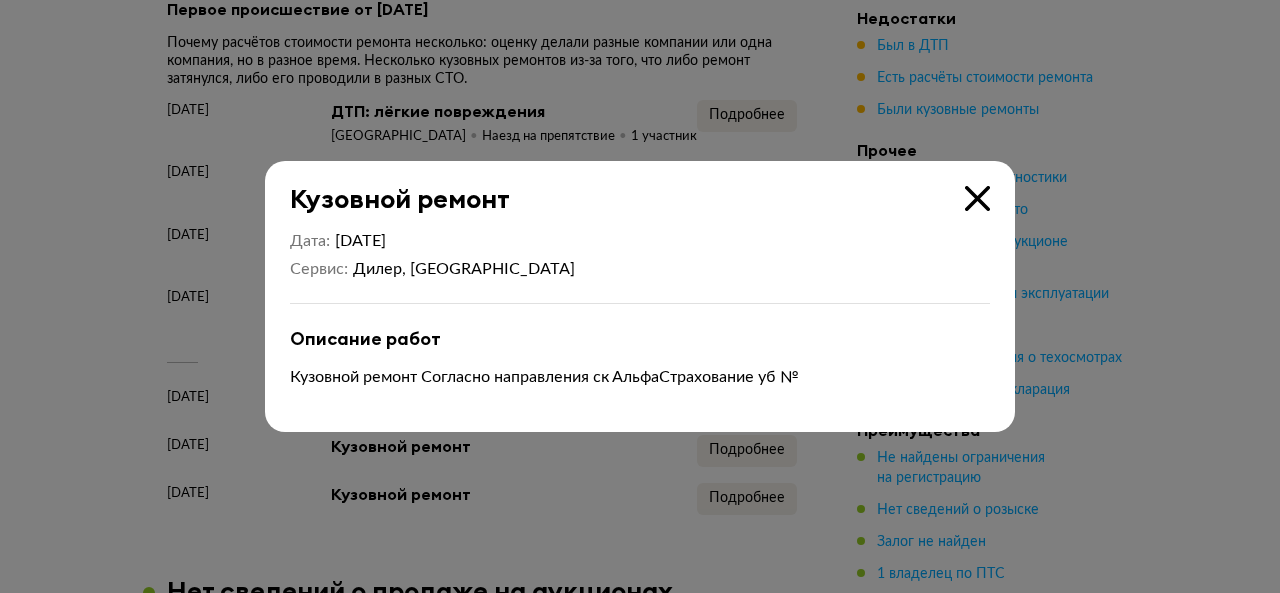 click at bounding box center (977, 198) 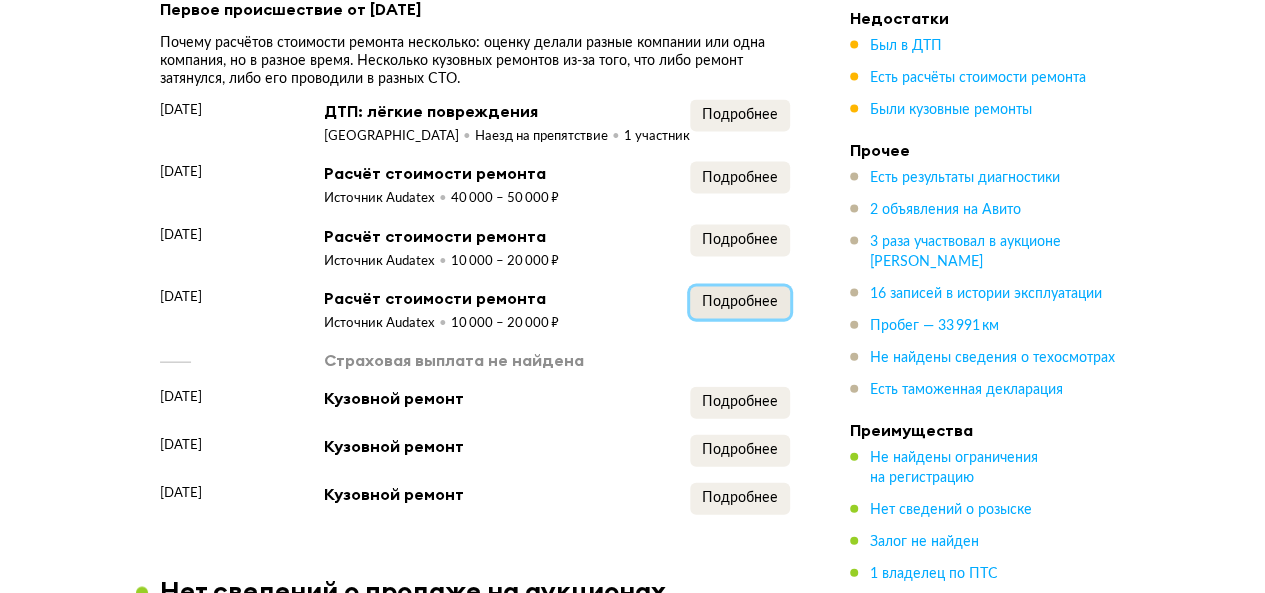 click on "Подробнее" at bounding box center [740, 302] 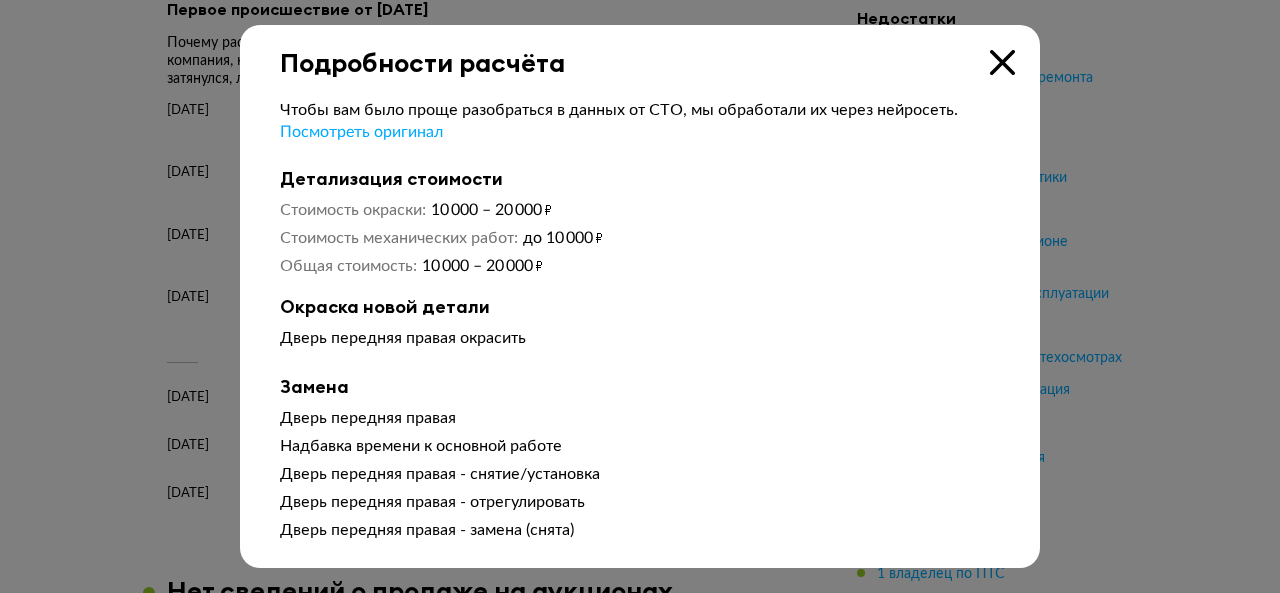 click at bounding box center [1002, 62] 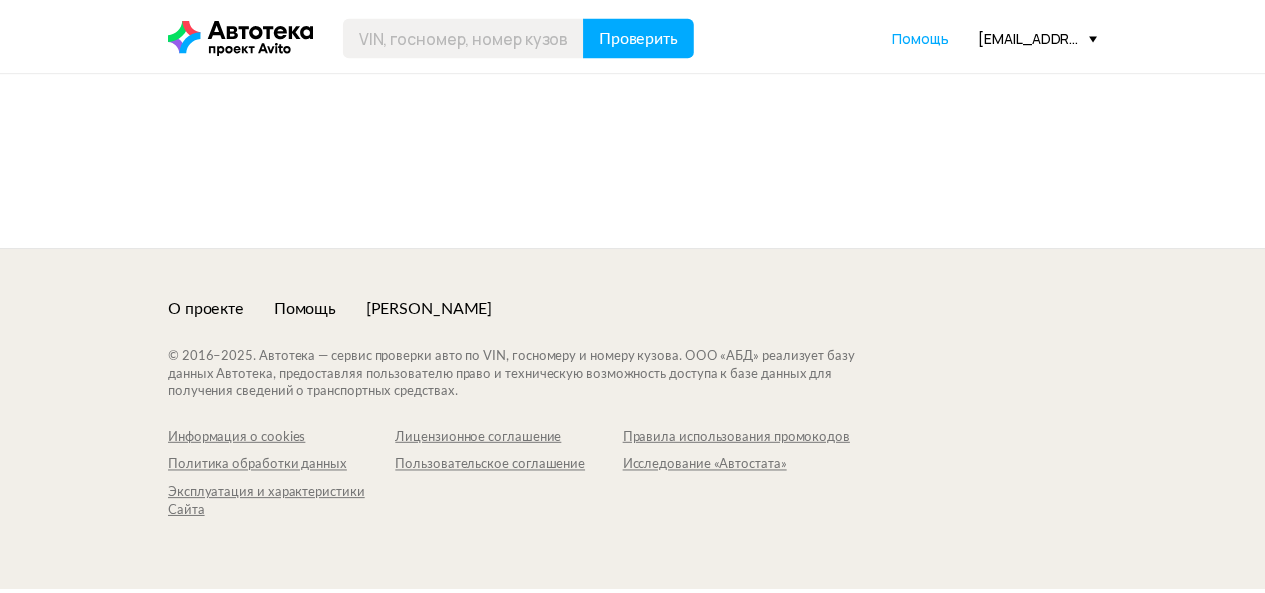 scroll, scrollTop: 0, scrollLeft: 0, axis: both 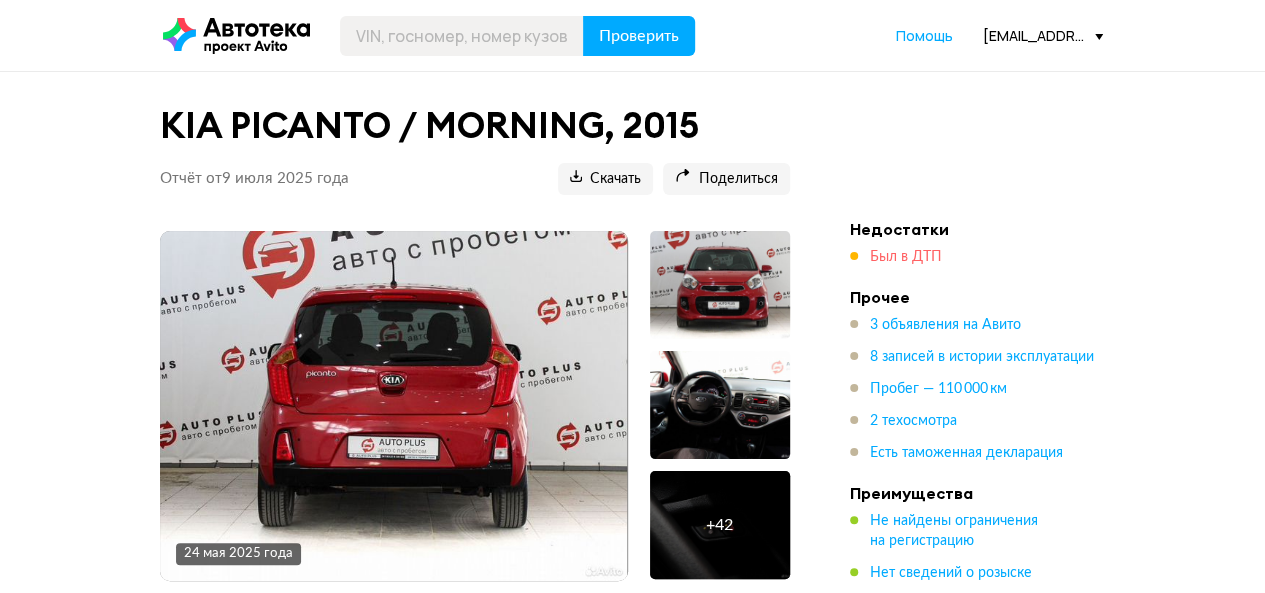 click on "Был в ДТП" at bounding box center (906, 257) 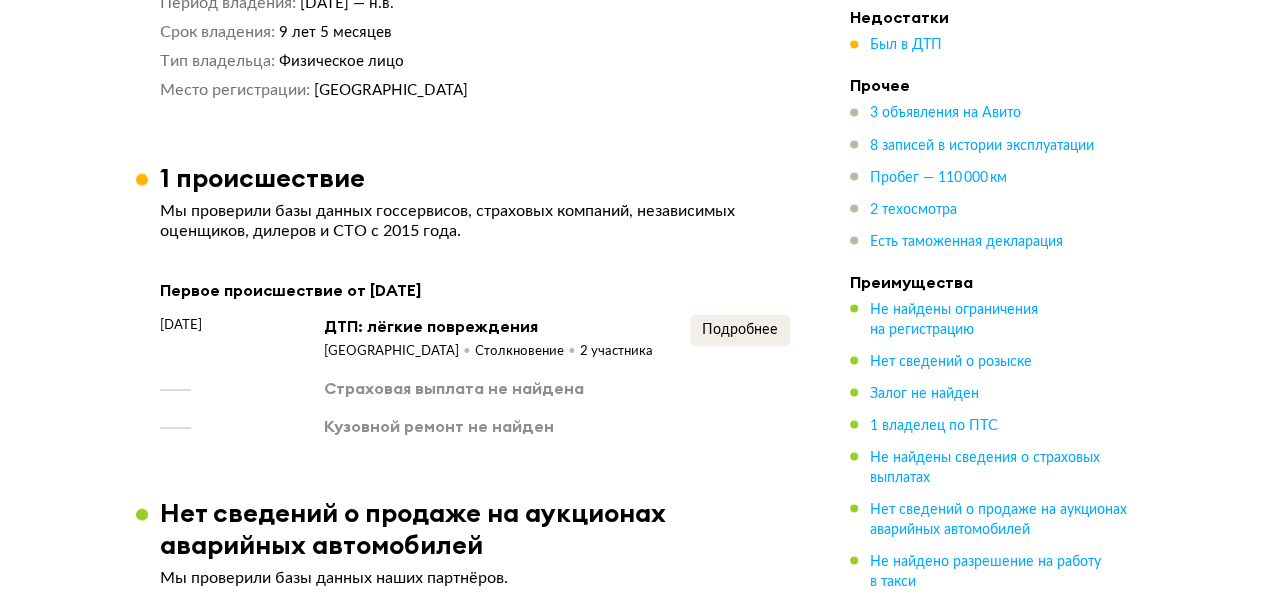 scroll, scrollTop: 1965, scrollLeft: 0, axis: vertical 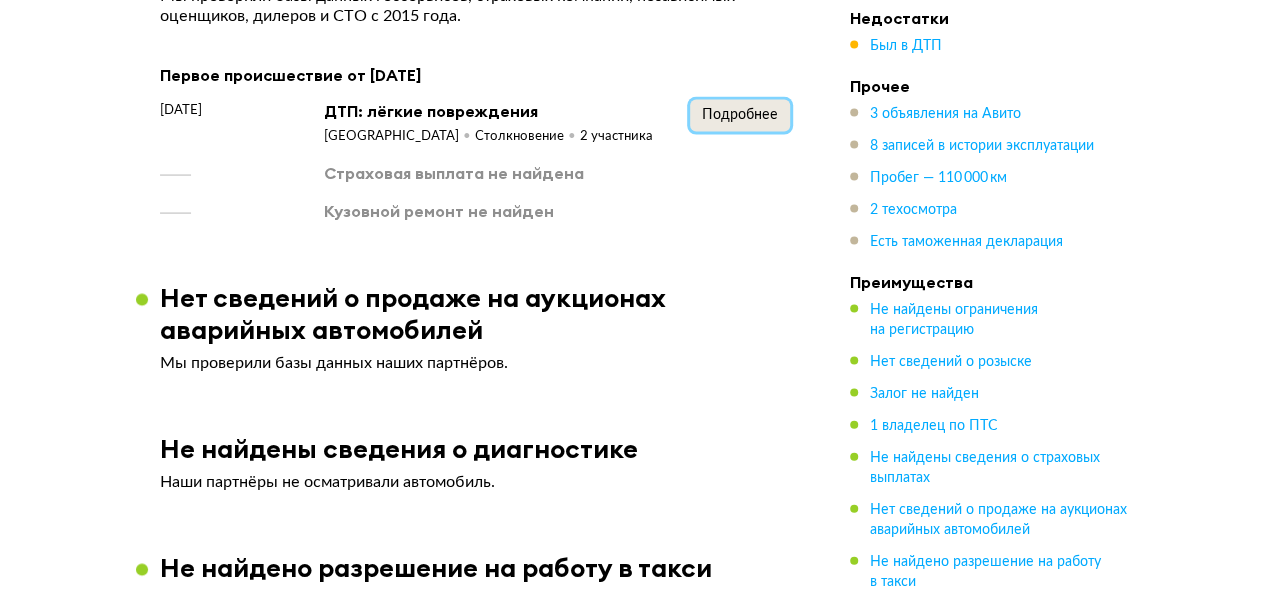 click on "Подробнее" at bounding box center [740, 115] 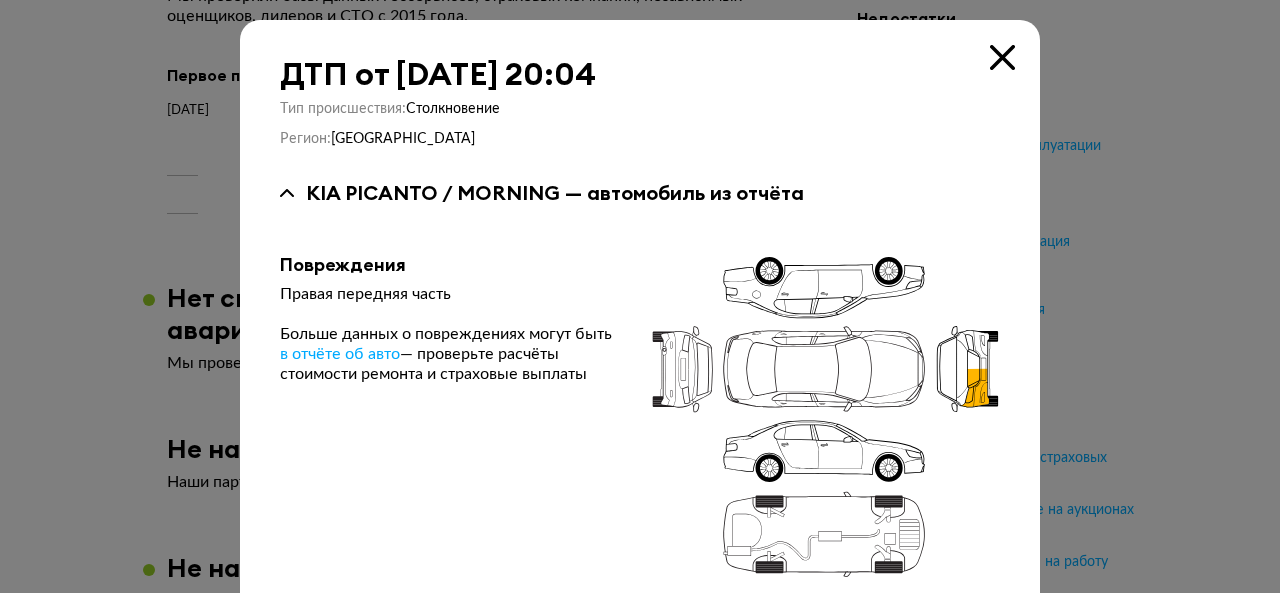 click at bounding box center (1002, 57) 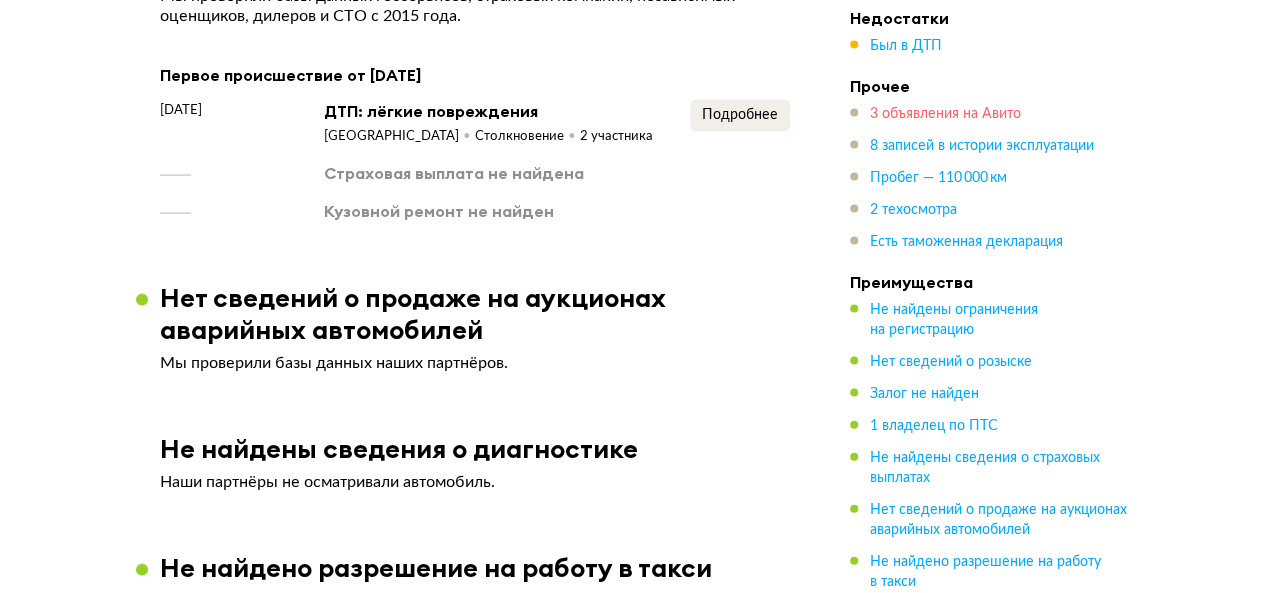 click on "3 объявления на Авито" at bounding box center (945, 114) 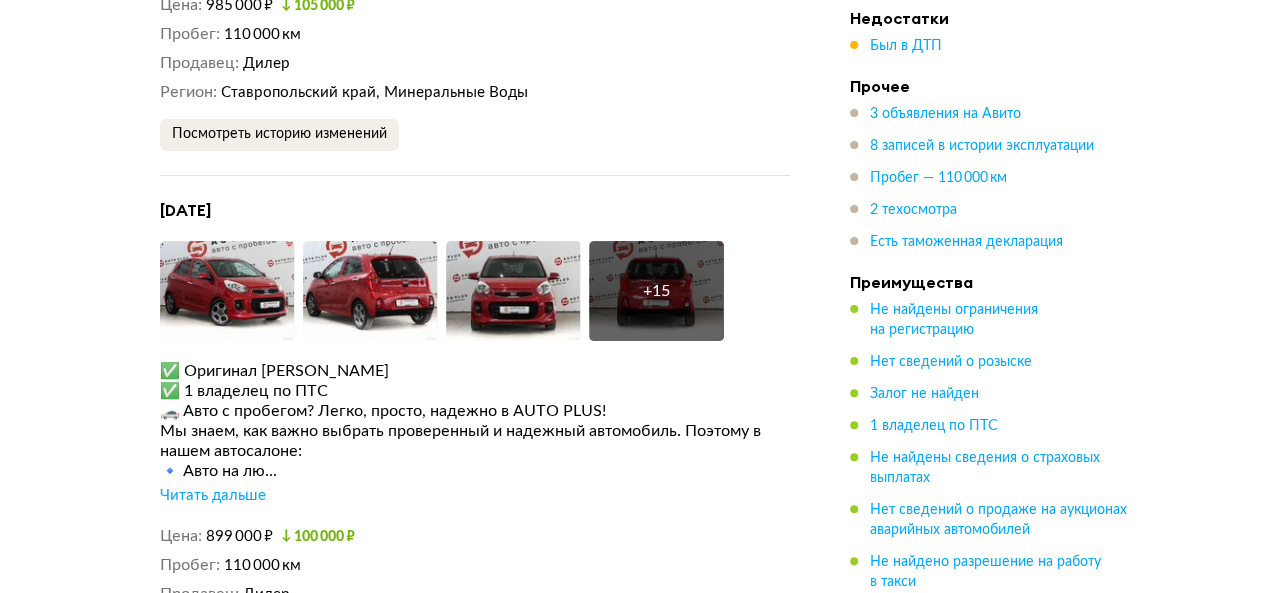 scroll, scrollTop: 3945, scrollLeft: 0, axis: vertical 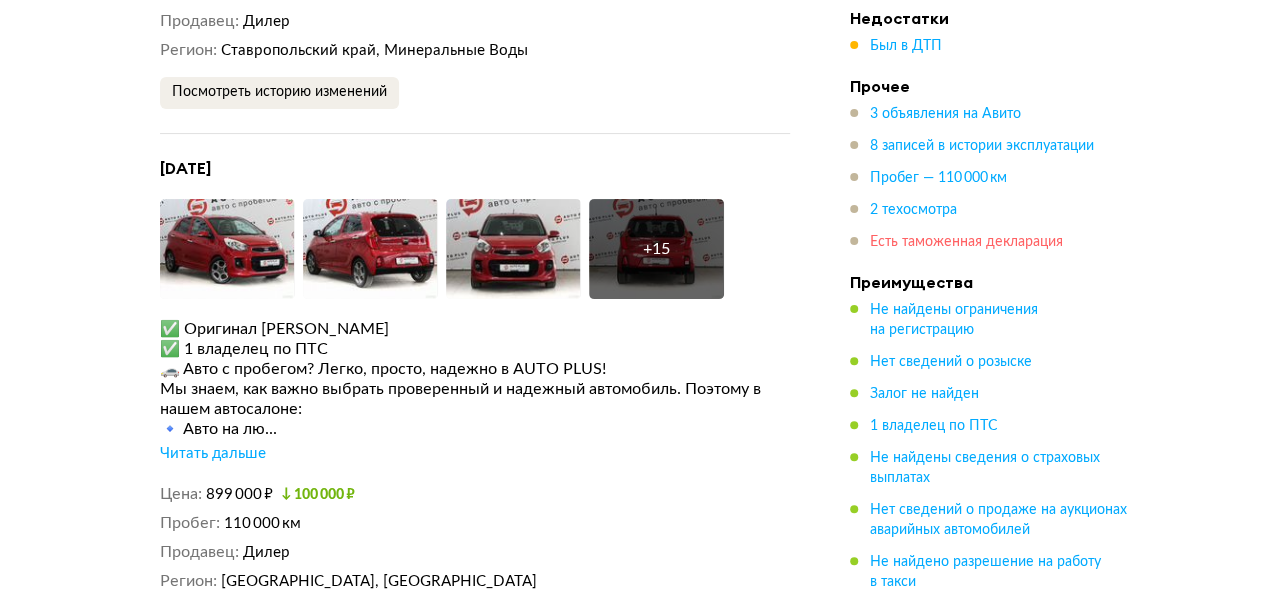 click on "Есть таможенная декларация" at bounding box center [966, 242] 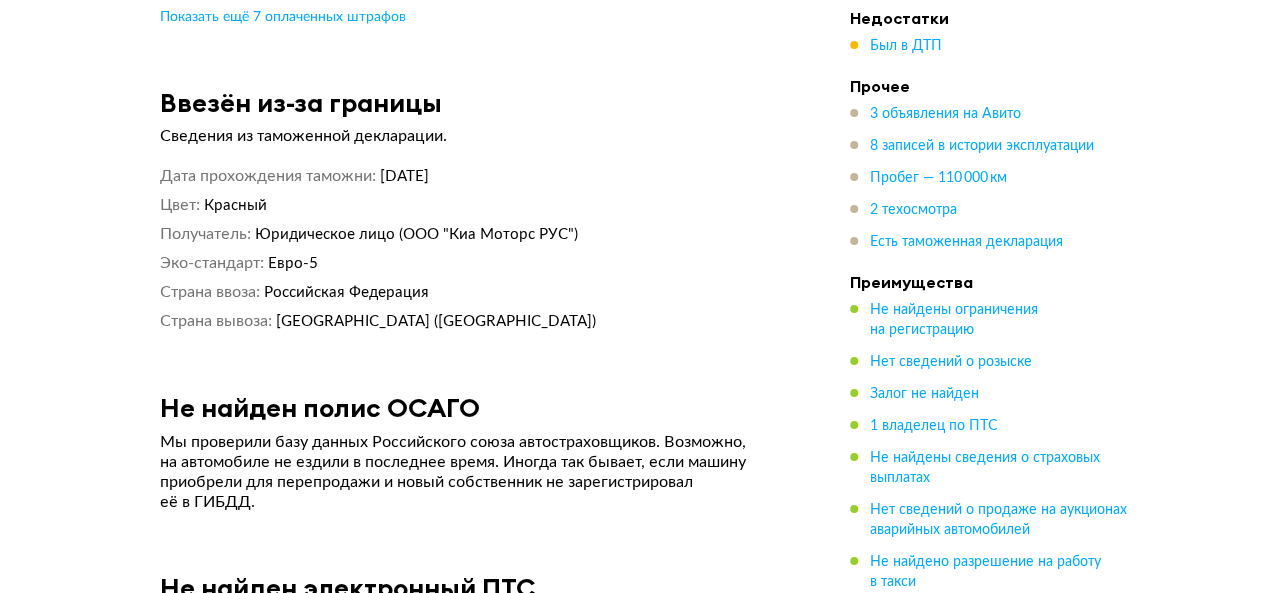 scroll, scrollTop: 7226, scrollLeft: 0, axis: vertical 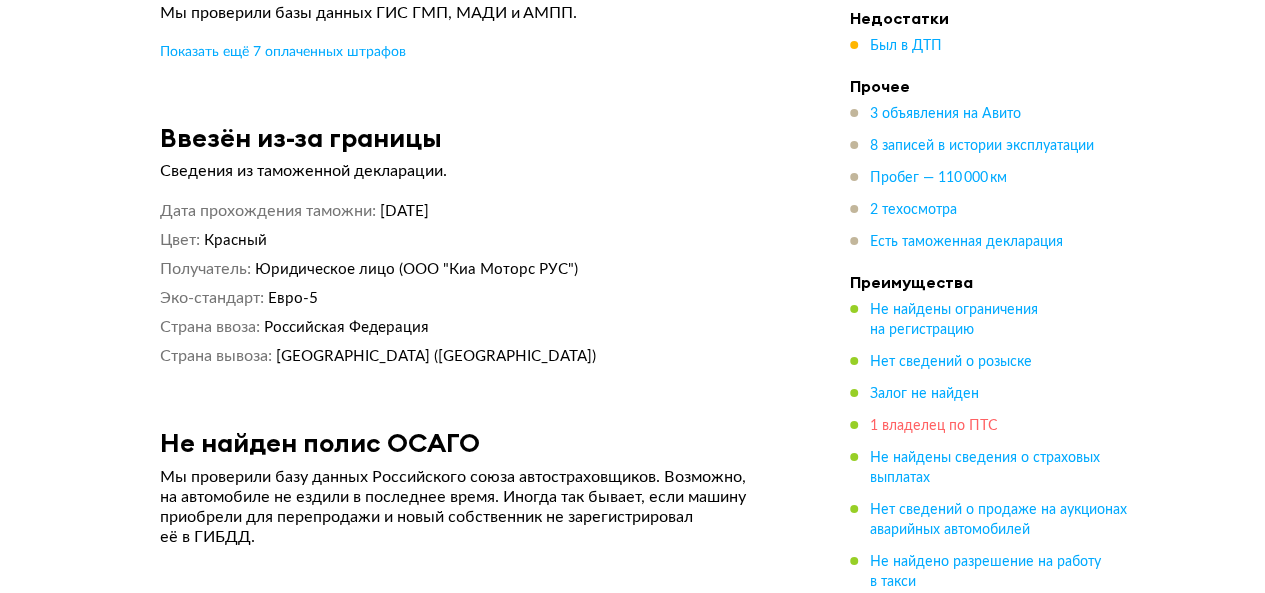 click on "1 владелец по ПТС" at bounding box center (934, 426) 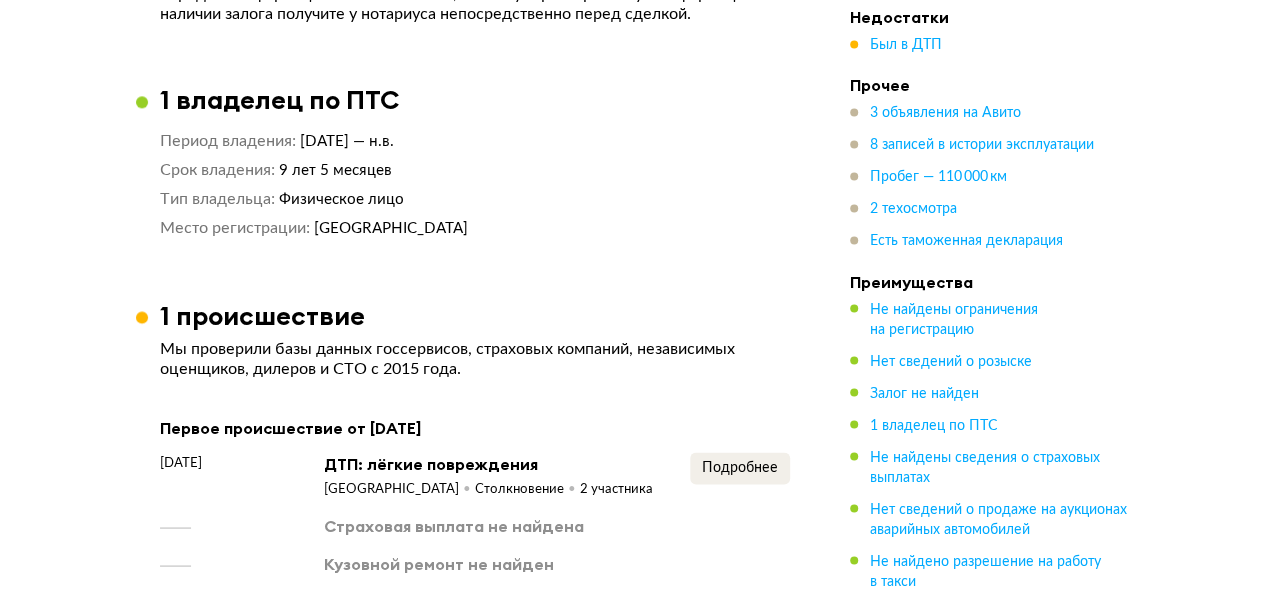 scroll, scrollTop: 1600, scrollLeft: 0, axis: vertical 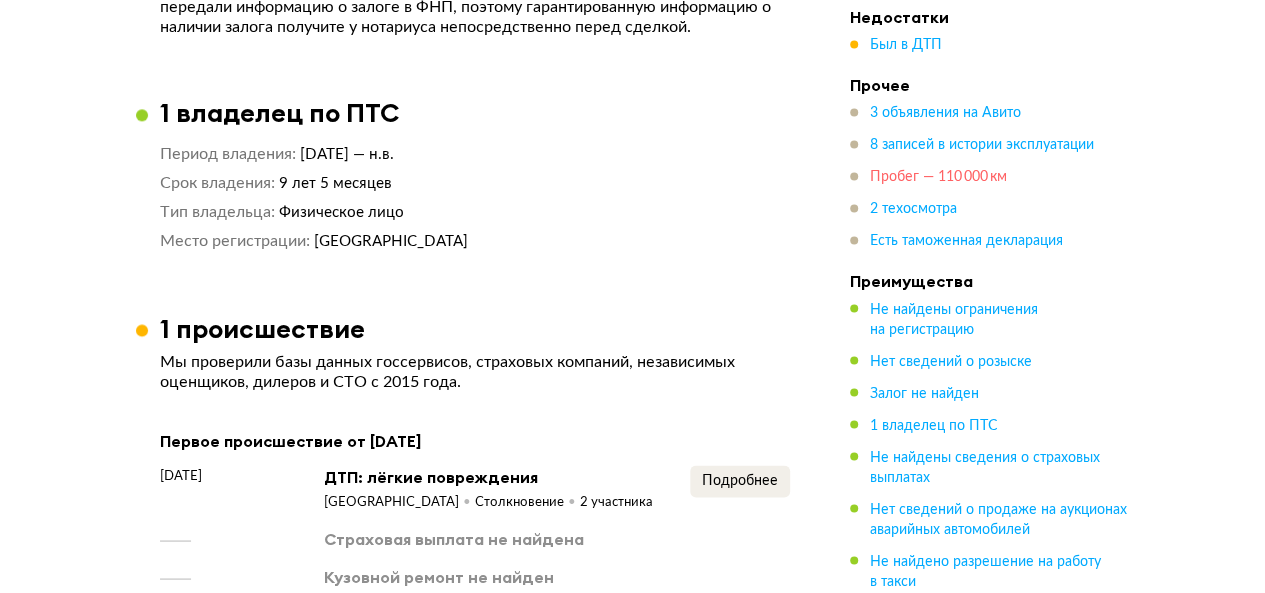 click on "Пробег —  110 000 км" 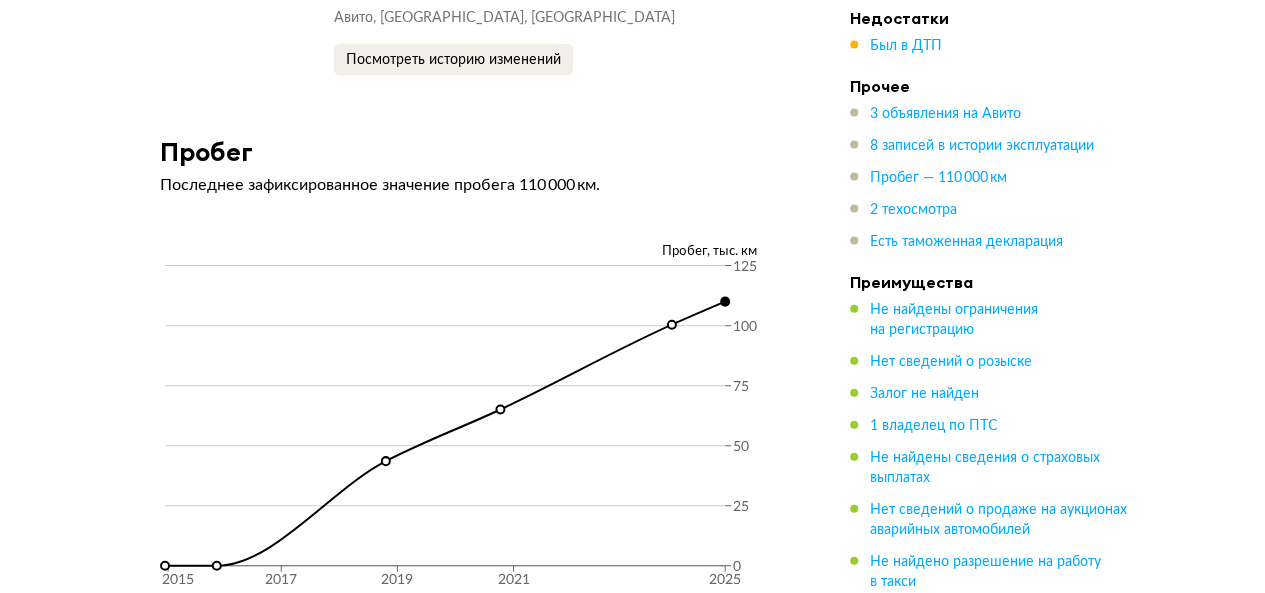 scroll, scrollTop: 5904, scrollLeft: 0, axis: vertical 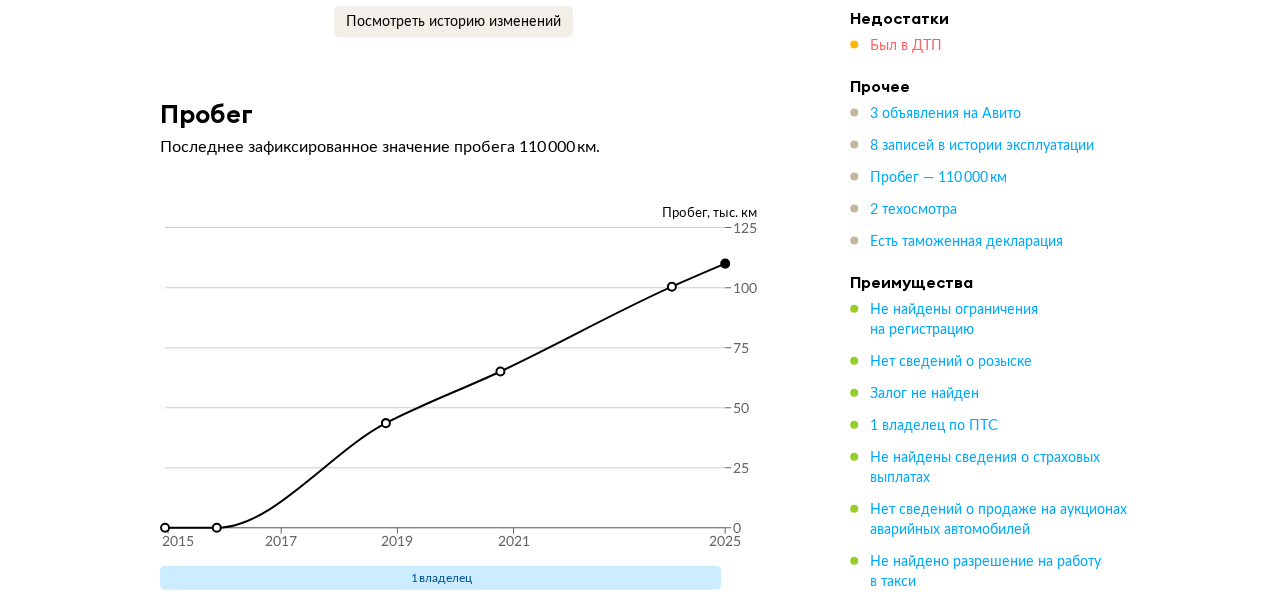 click on "Был в ДТП" 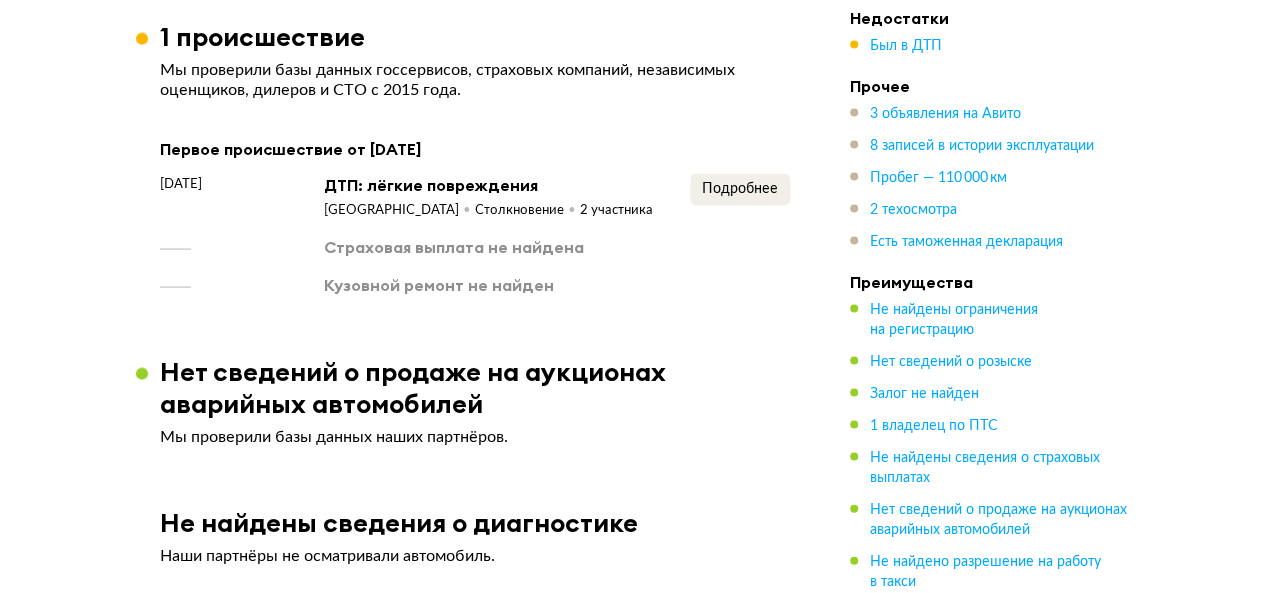 scroll, scrollTop: 1864, scrollLeft: 0, axis: vertical 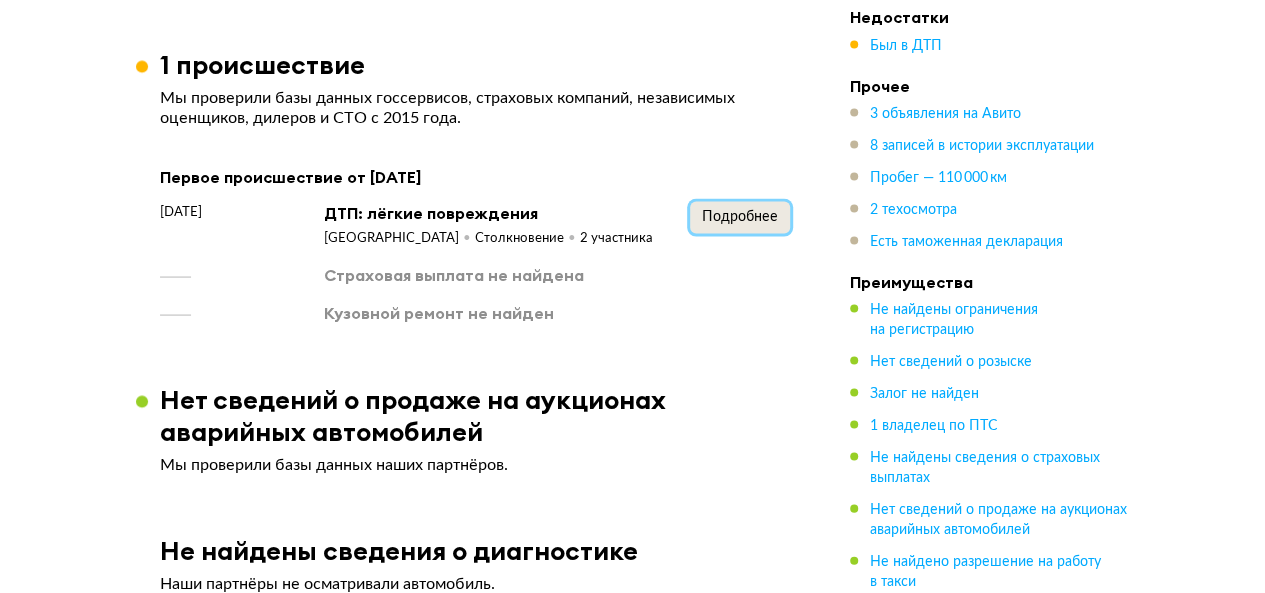 click on "Подробнее" 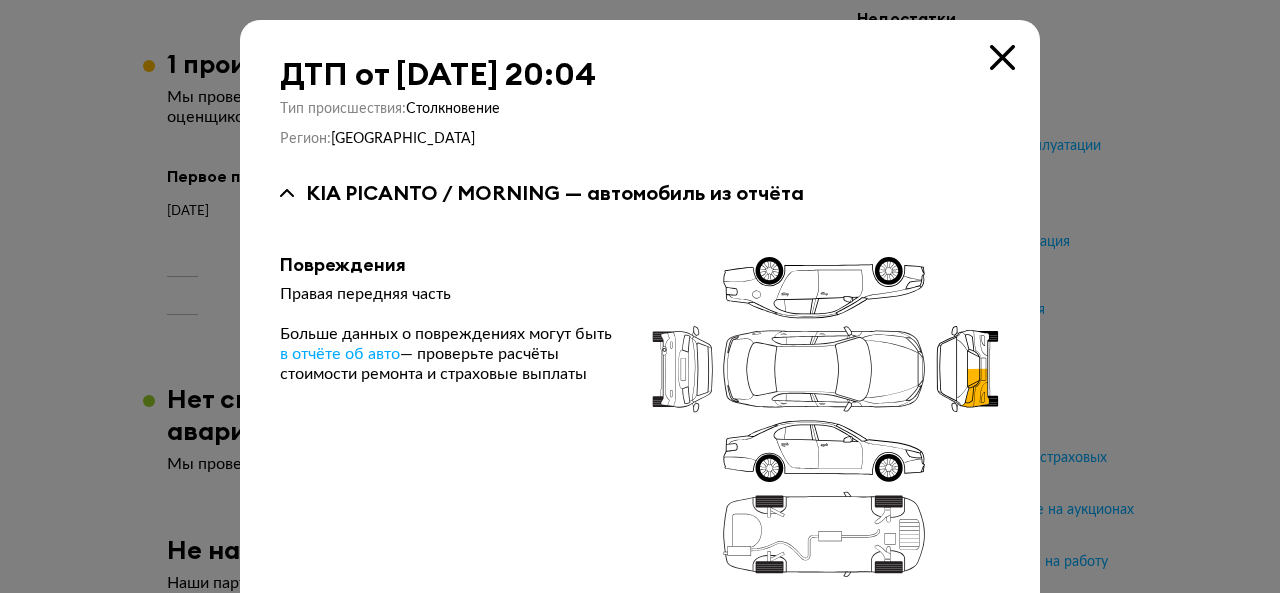 click 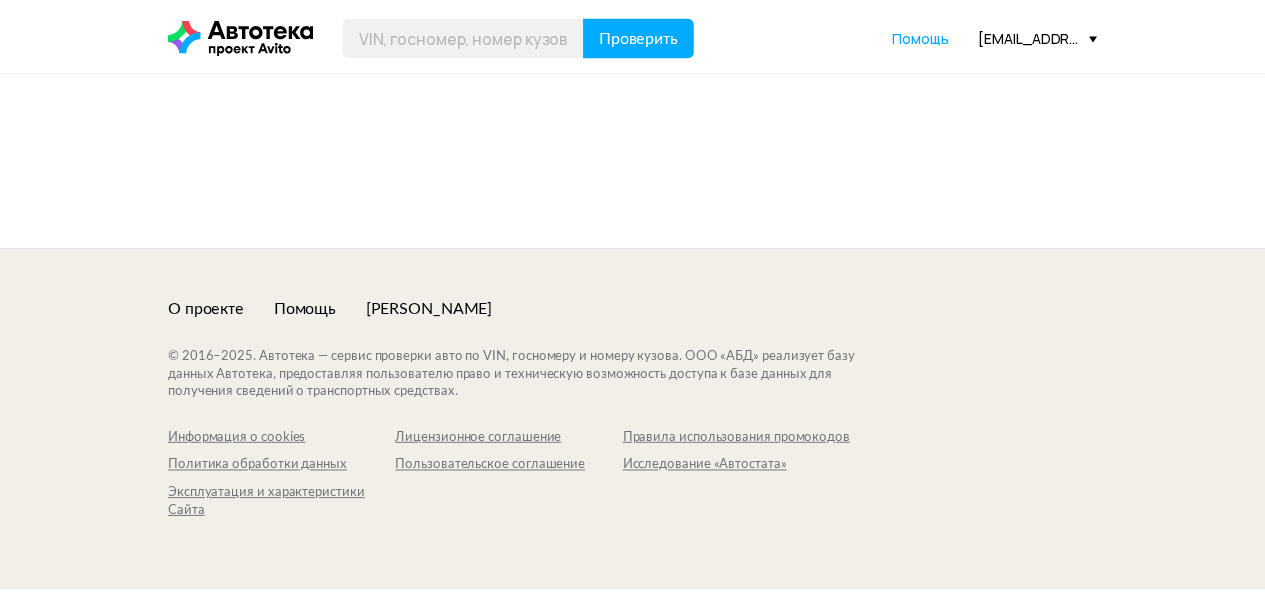 scroll, scrollTop: 0, scrollLeft: 0, axis: both 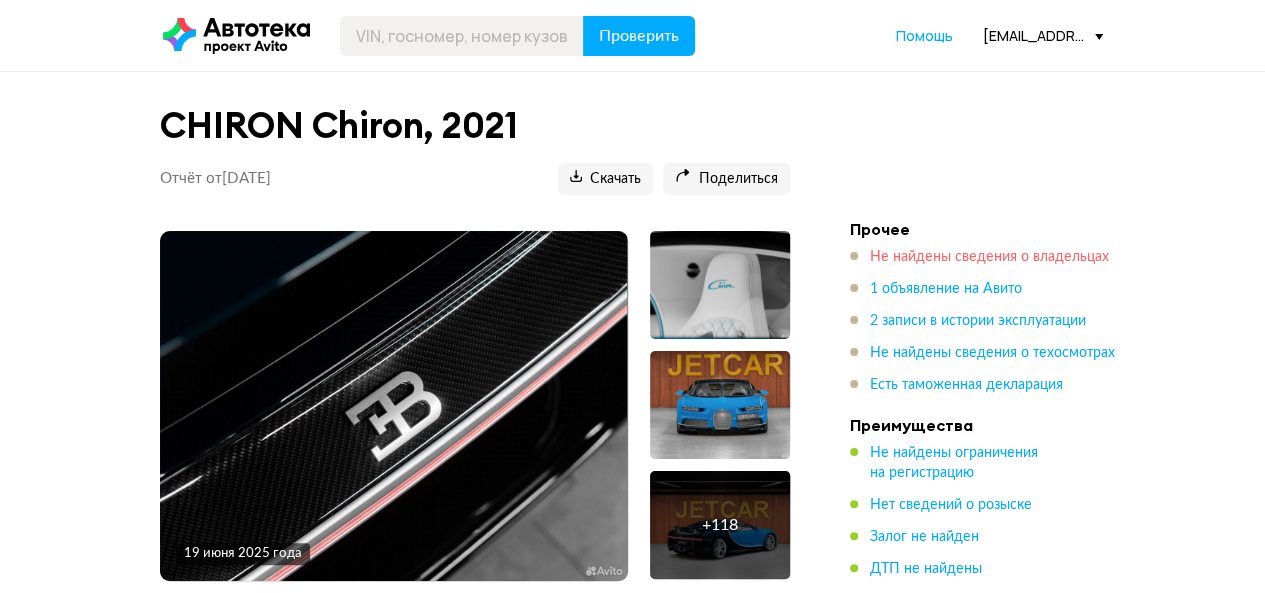 click on "Не найдены сведения о владельцах" at bounding box center (989, 257) 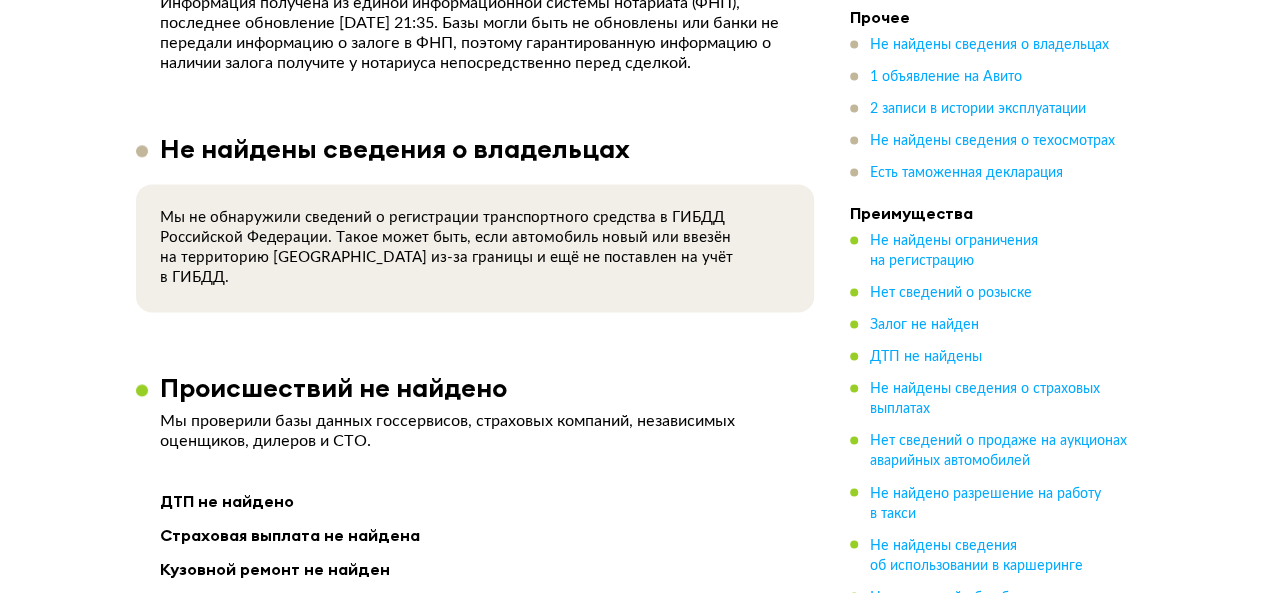 scroll, scrollTop: 1468, scrollLeft: 0, axis: vertical 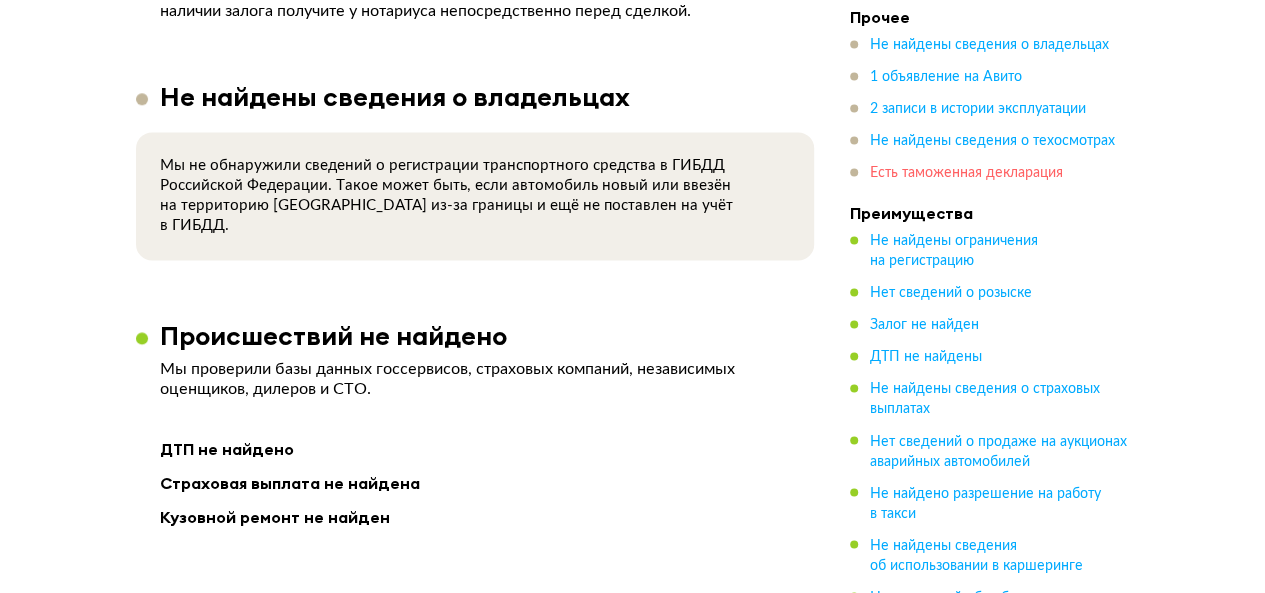 click on "Есть таможенная декларация" at bounding box center (966, 174) 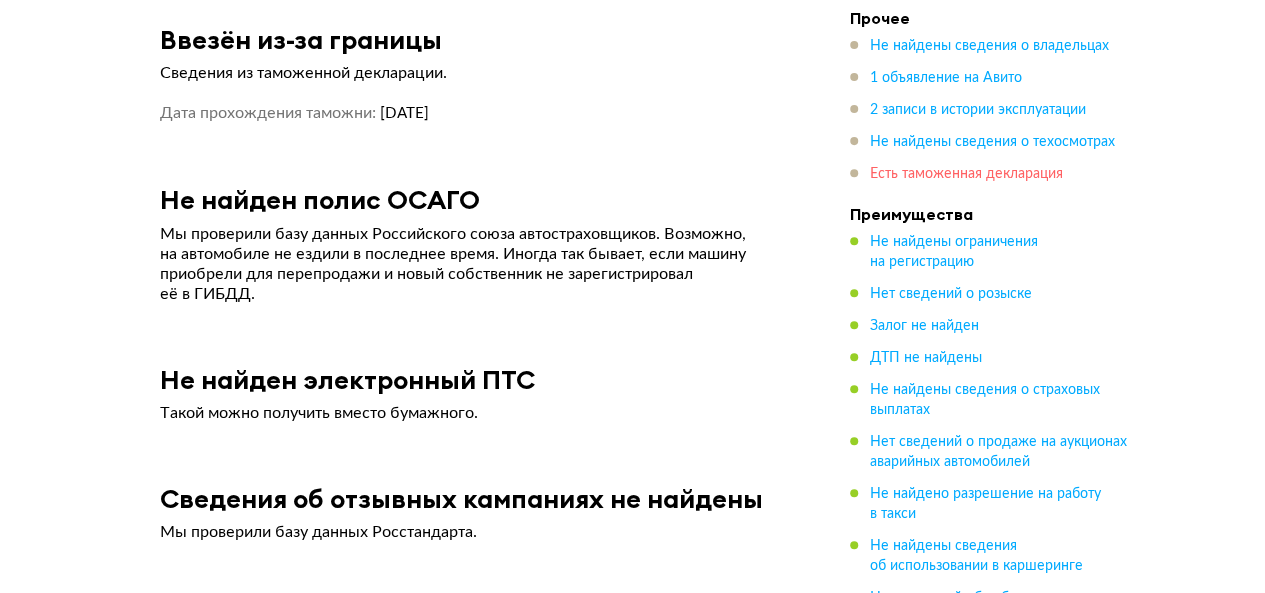 scroll, scrollTop: 4130, scrollLeft: 0, axis: vertical 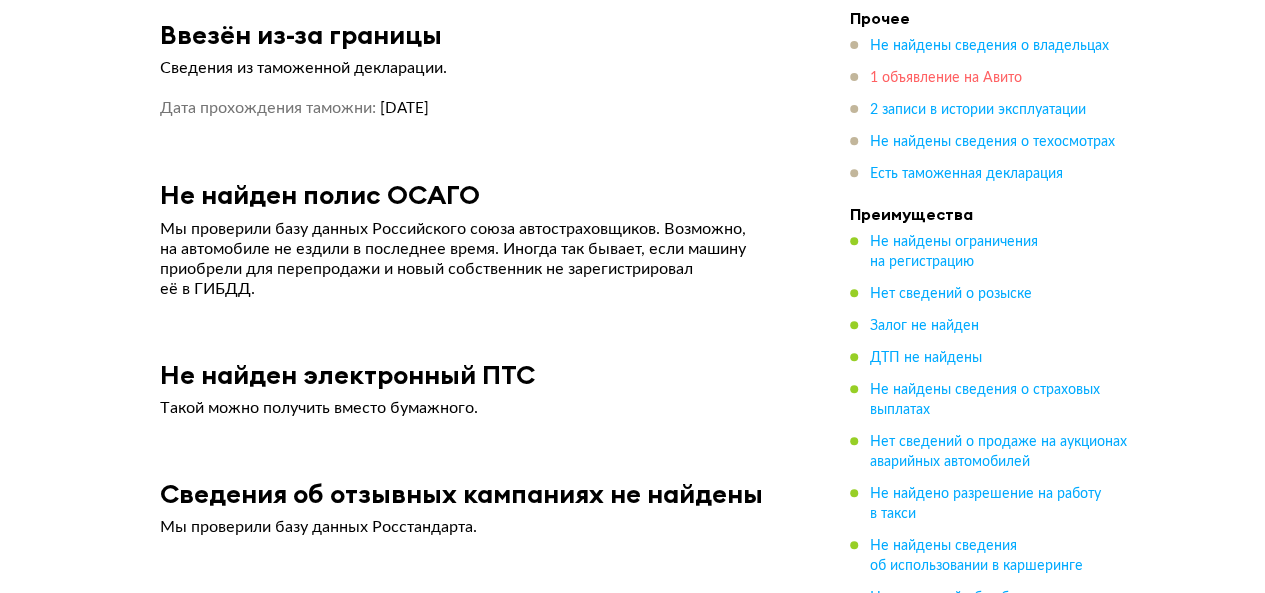 click on "1 объявление на Авито" at bounding box center (946, 78) 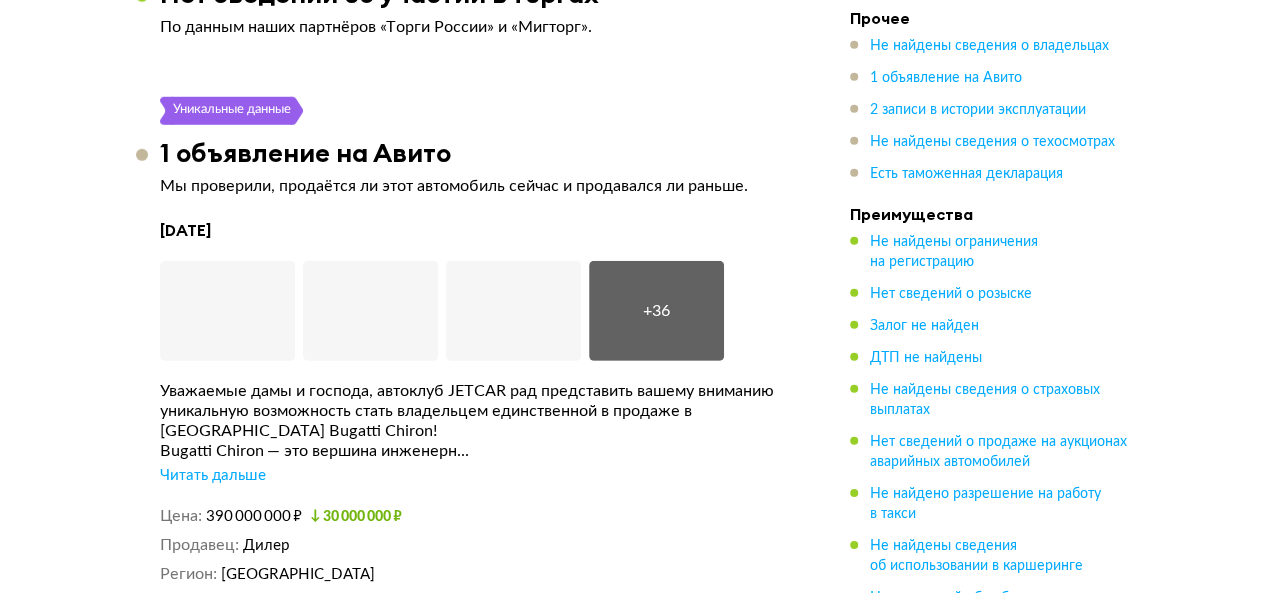 scroll, scrollTop: 2854, scrollLeft: 0, axis: vertical 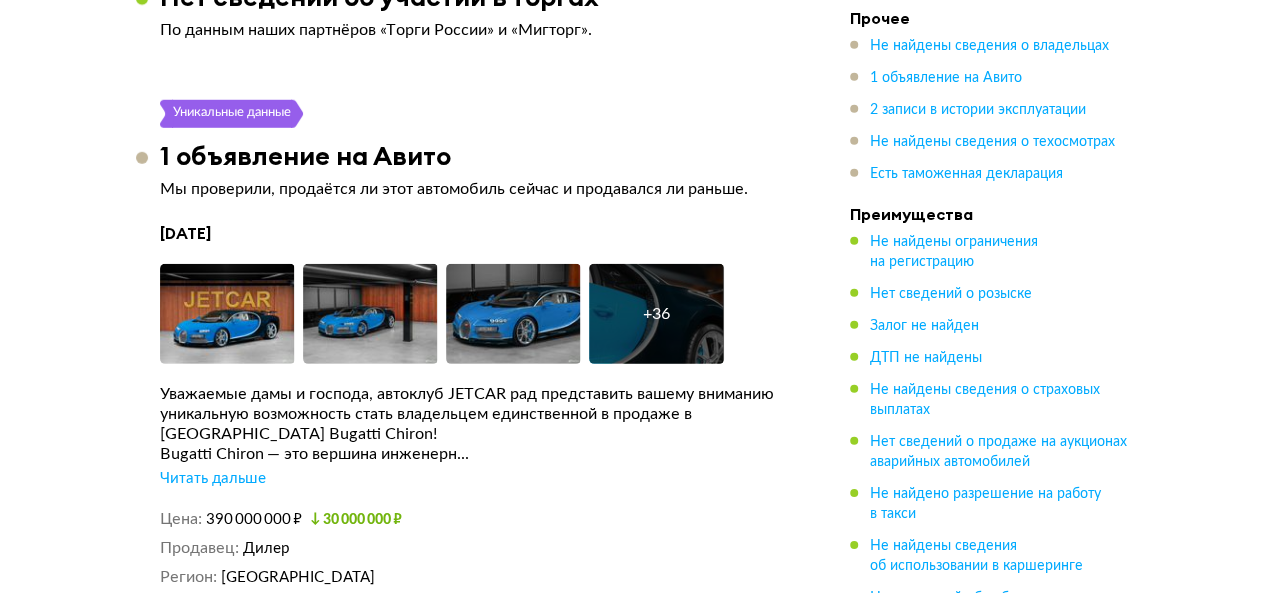 click on "Читать дальше" at bounding box center (213, 479) 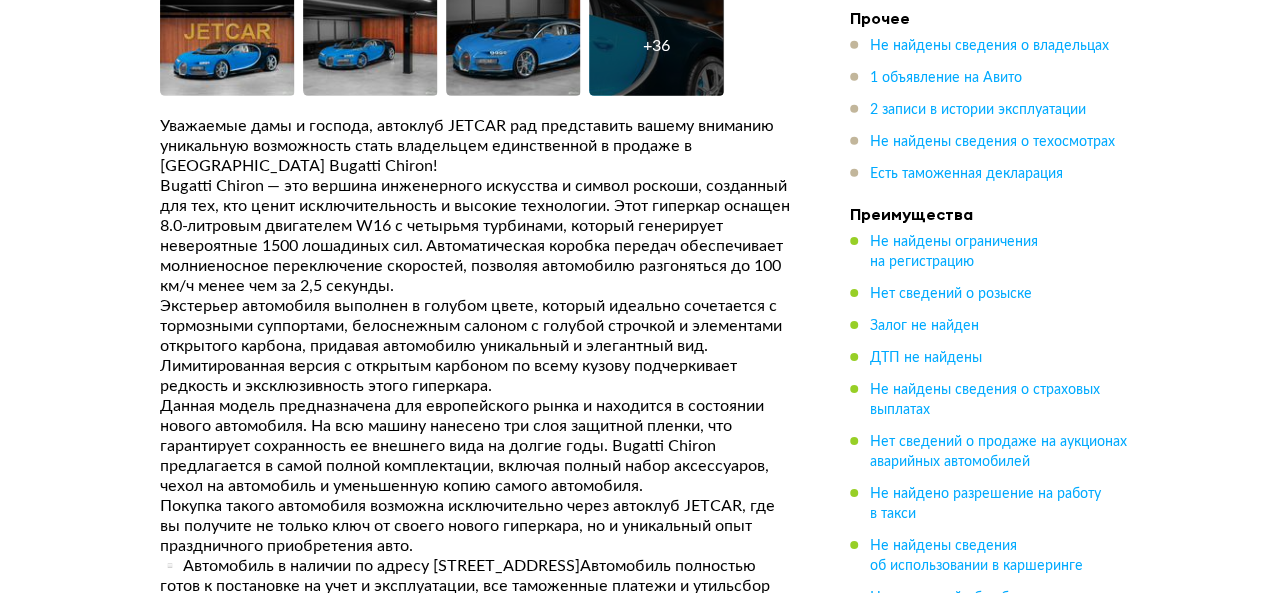 scroll, scrollTop: 3154, scrollLeft: 0, axis: vertical 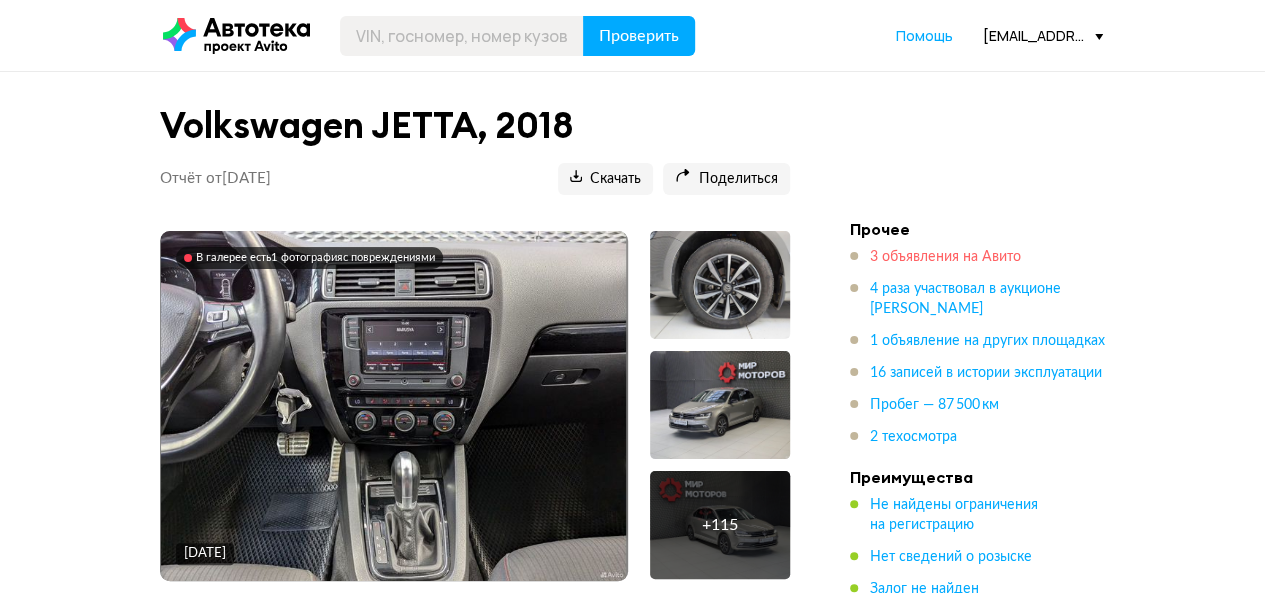 click on "3 объявления на Авито" at bounding box center [945, 257] 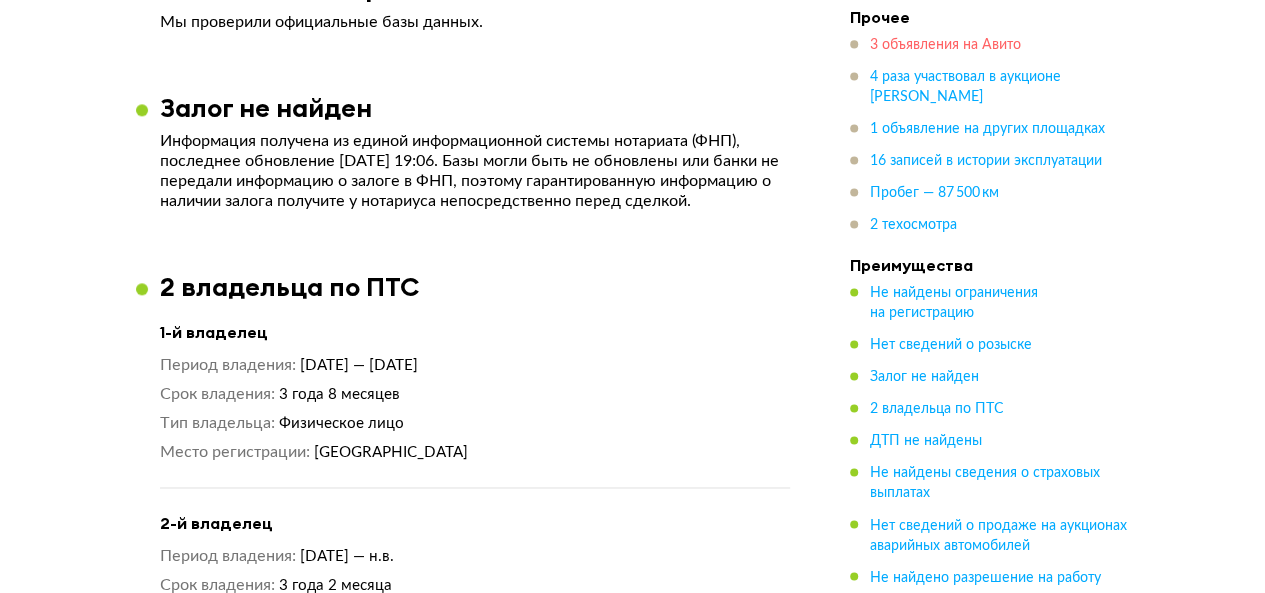 scroll, scrollTop: 3172, scrollLeft: 0, axis: vertical 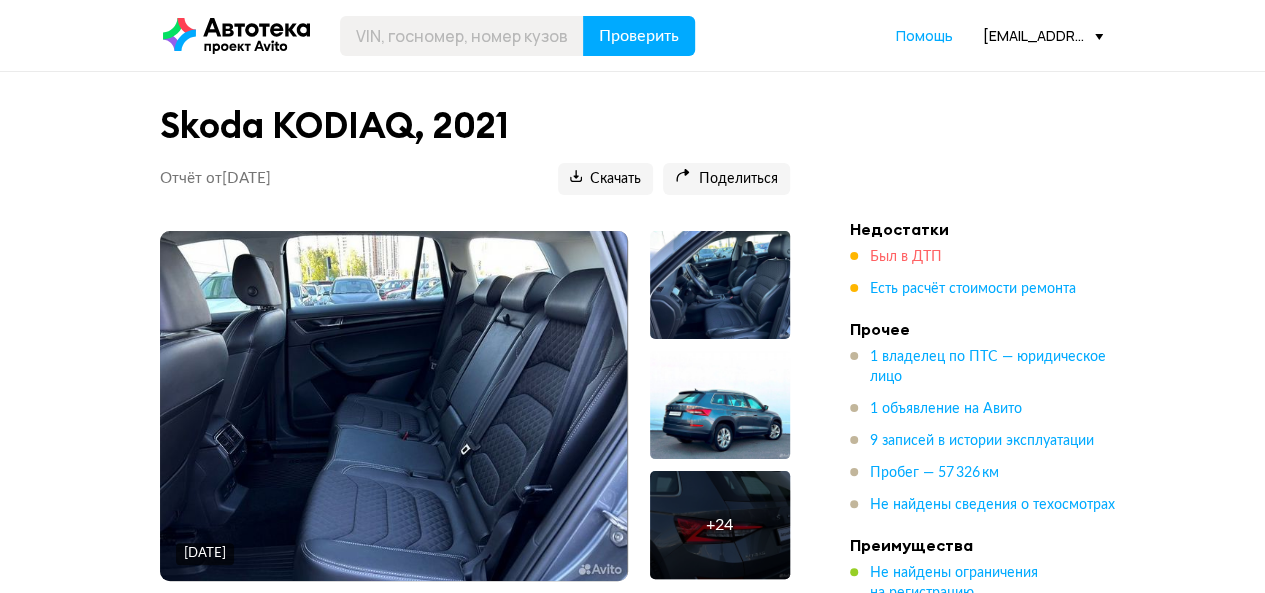 click on "Был в ДТП" at bounding box center (906, 257) 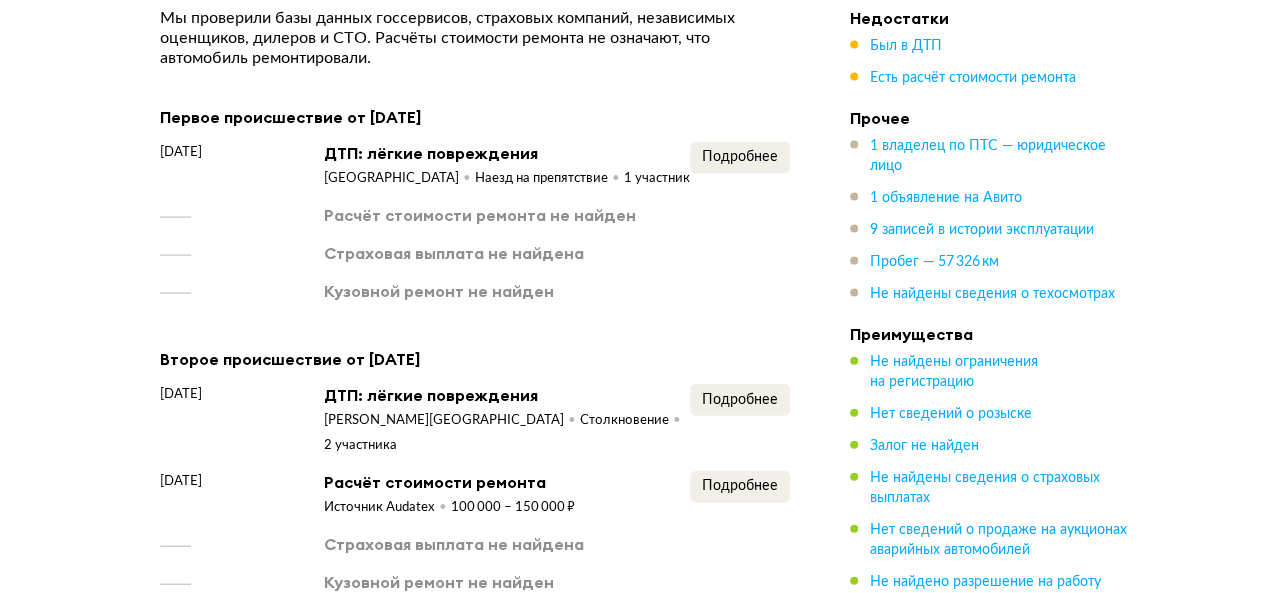 scroll, scrollTop: 2077, scrollLeft: 0, axis: vertical 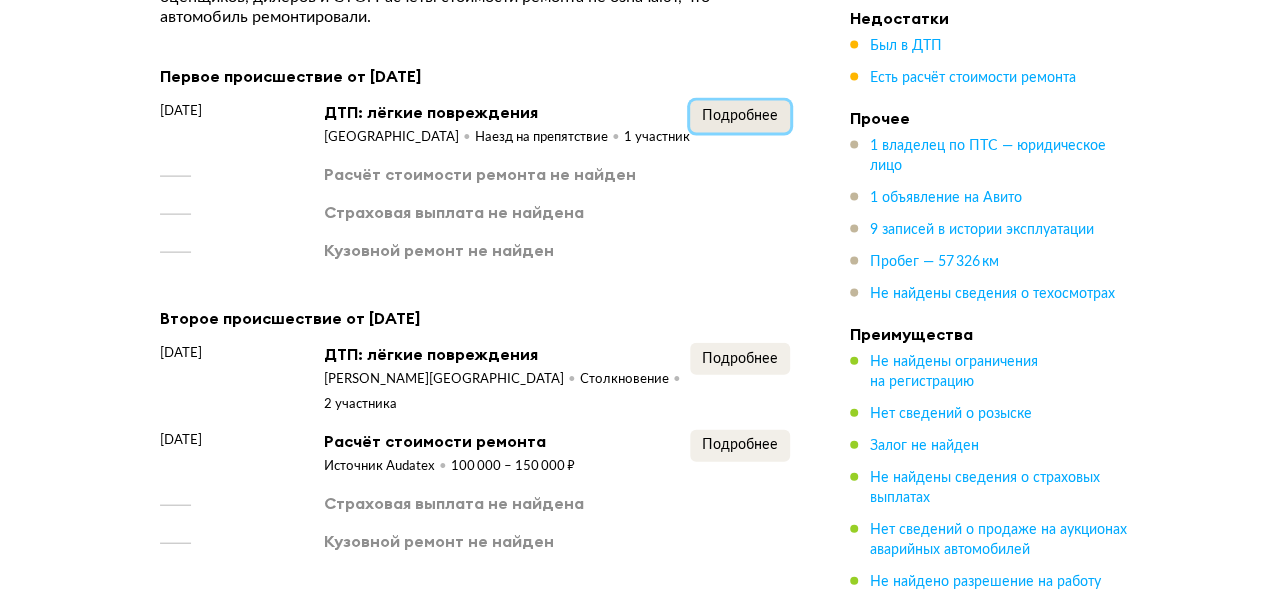 click on "Подробнее" at bounding box center [740, 116] 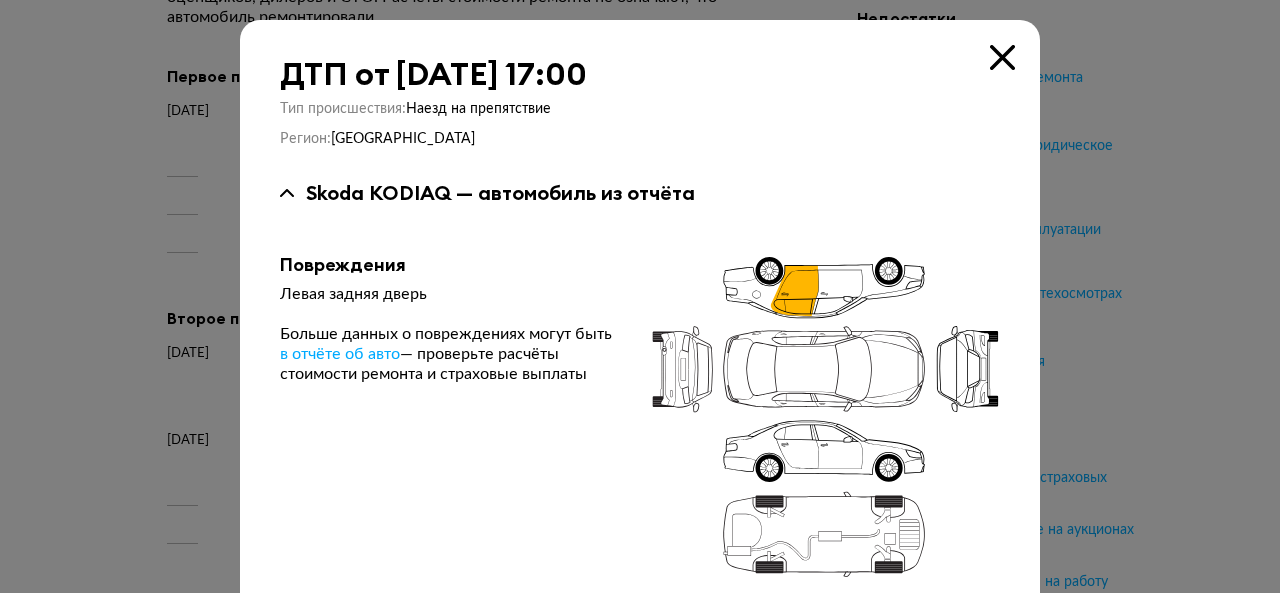 click at bounding box center [1002, 57] 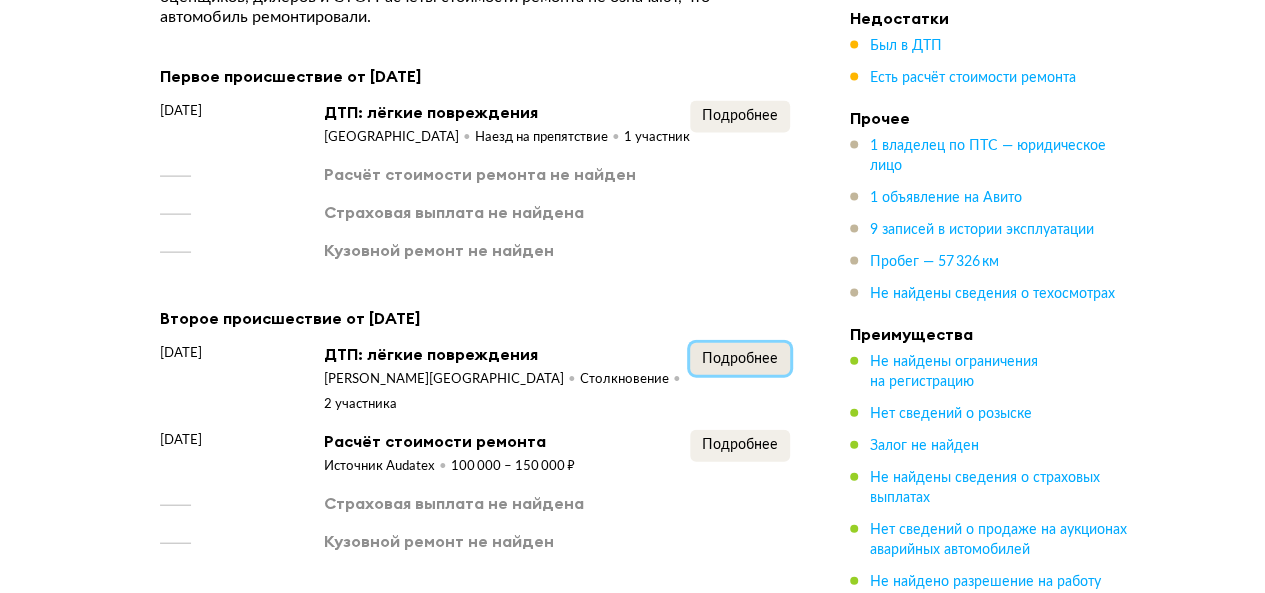 click on "Подробнее" at bounding box center [740, 359] 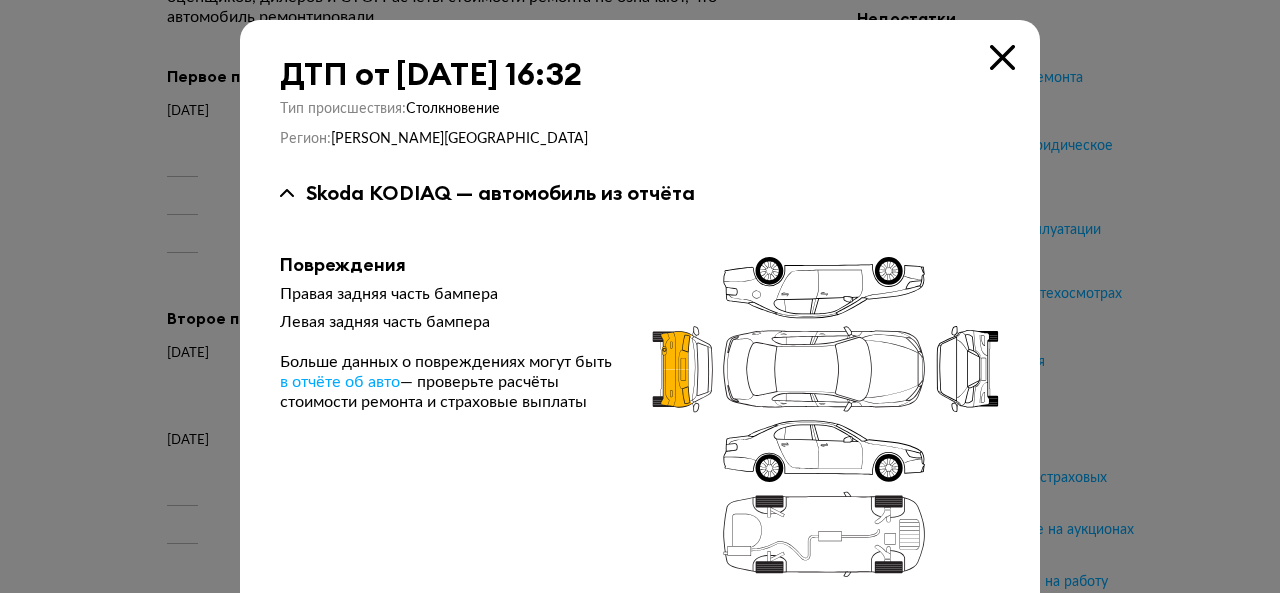 click at bounding box center (1002, 57) 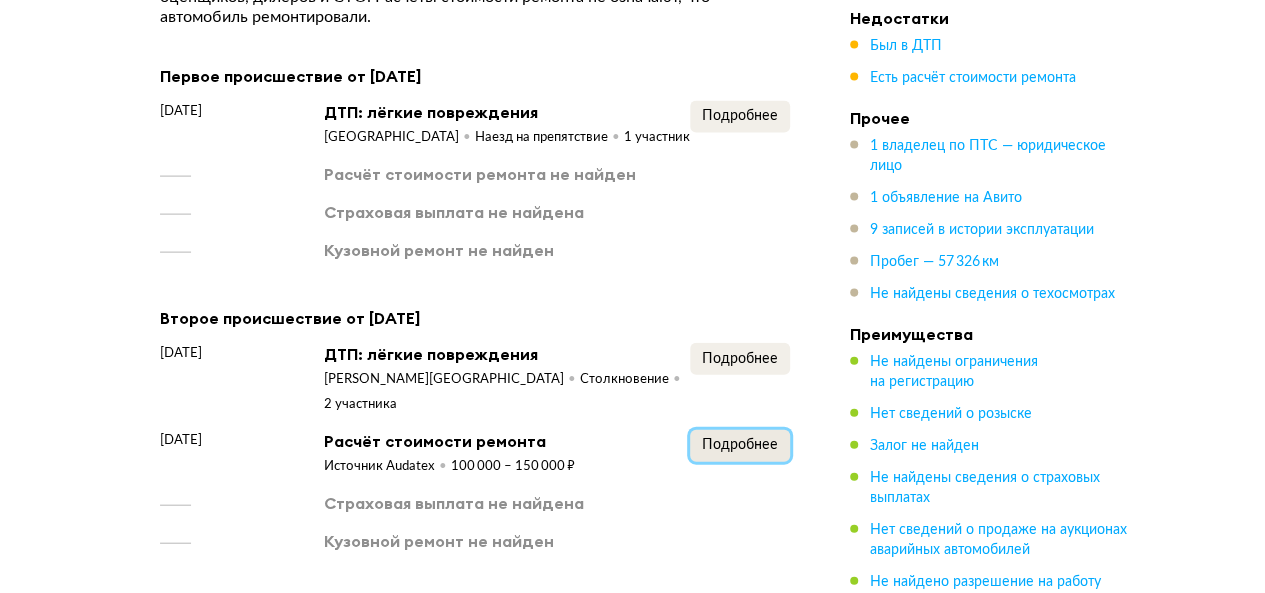 click on "Подробнее" at bounding box center [740, 445] 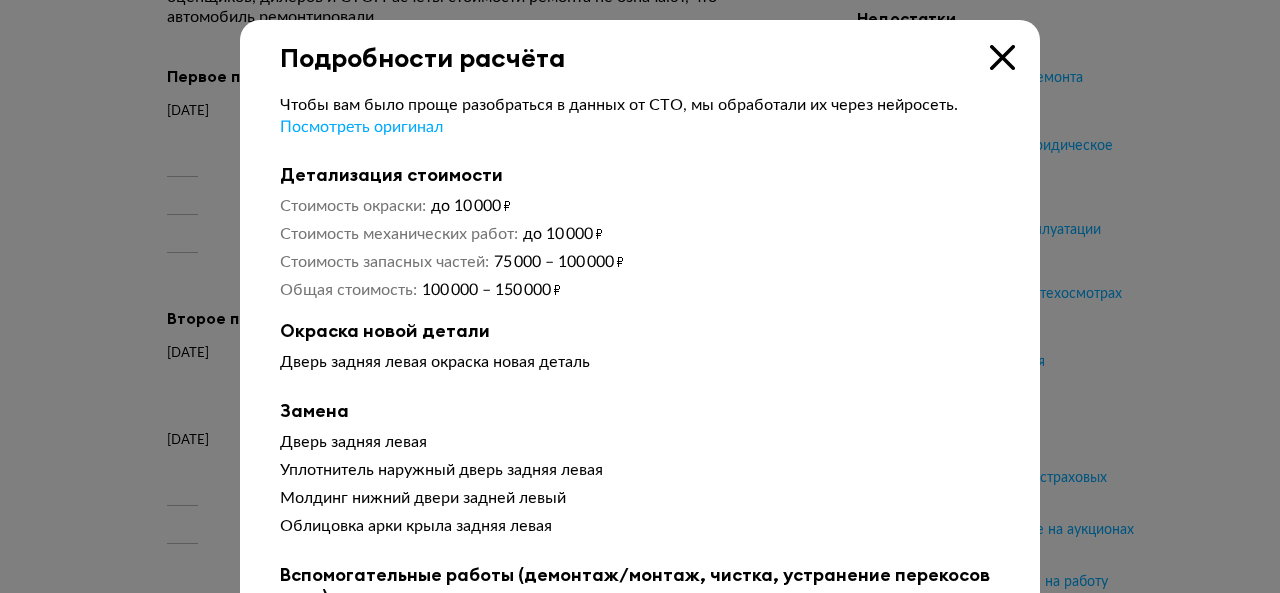 click on "Подробности расчёта" at bounding box center (640, 46) 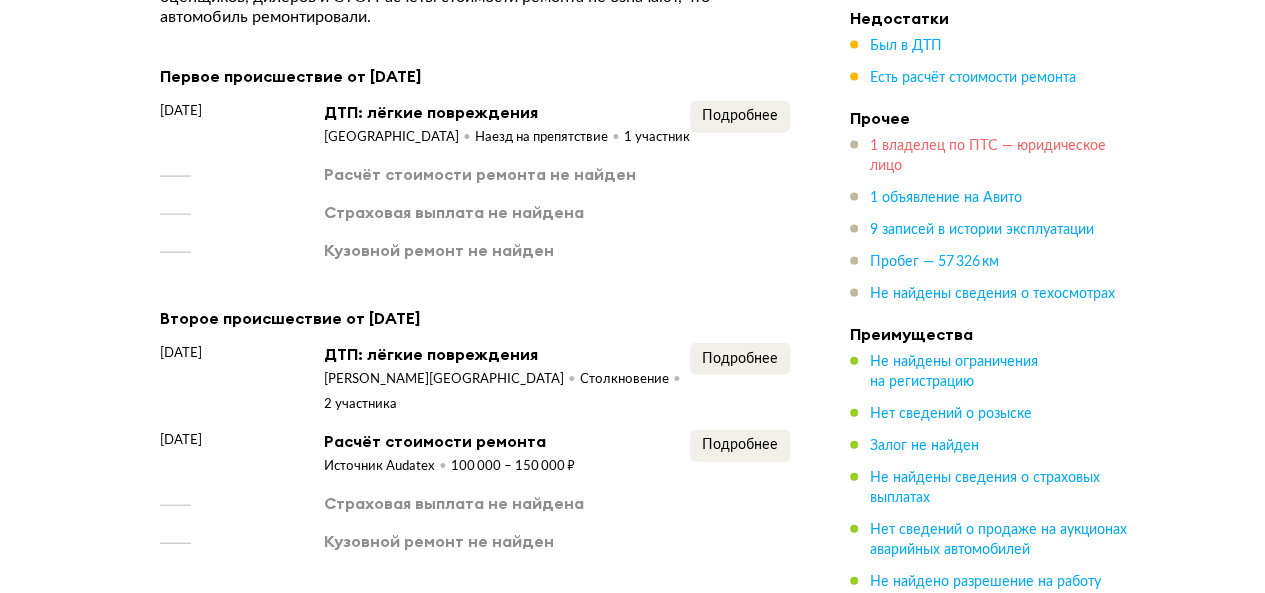 click on "1 владелец по ПТС — юридическое лицо" at bounding box center (988, 156) 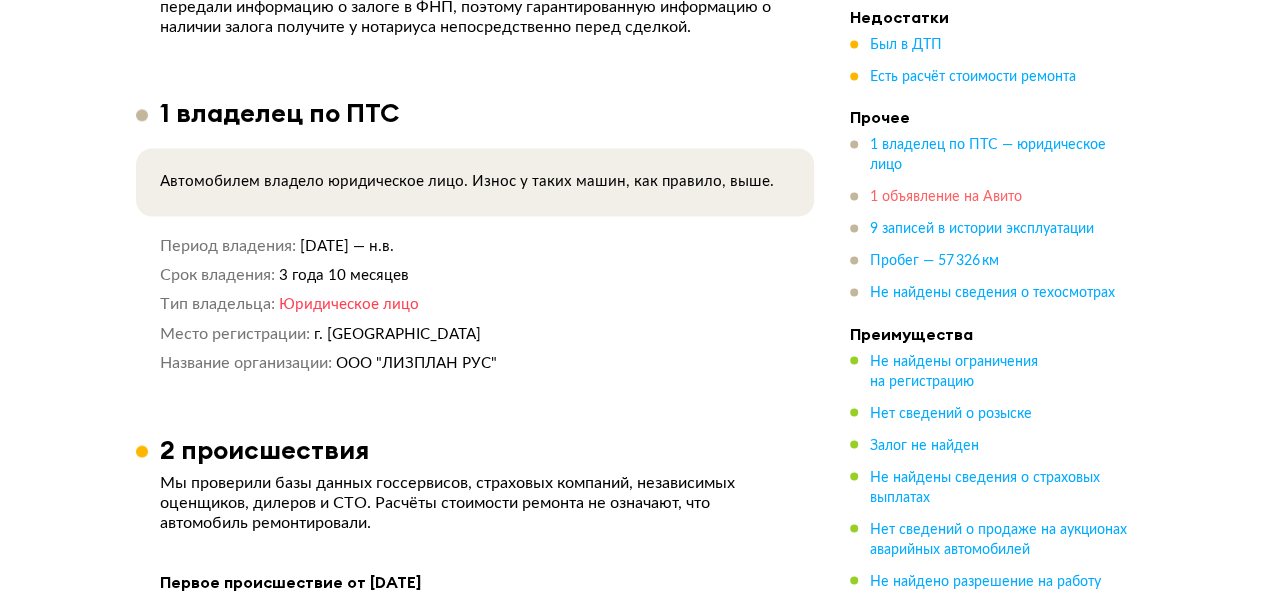 click on "1 объявление на Авито" at bounding box center (946, 198) 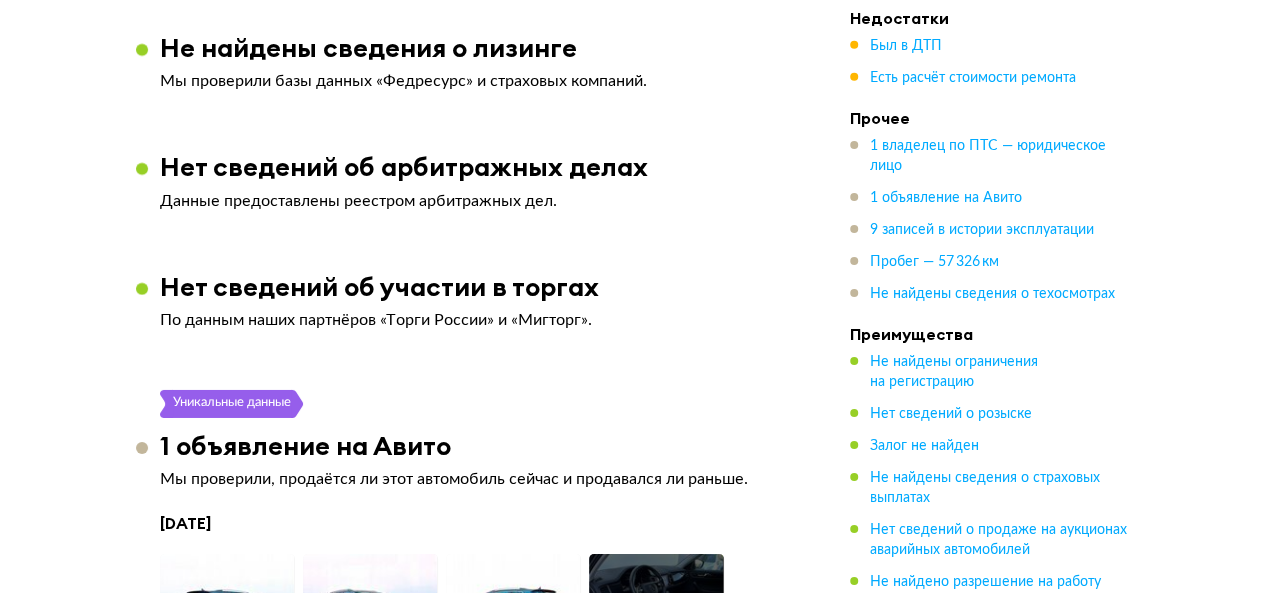 scroll, scrollTop: 3466, scrollLeft: 0, axis: vertical 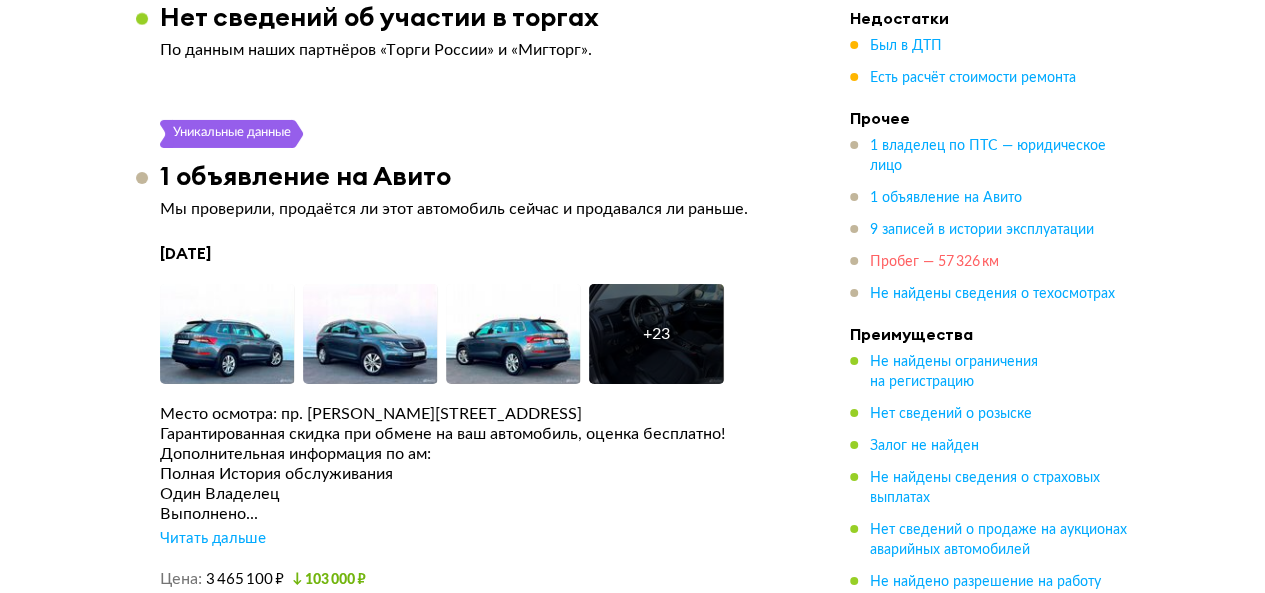 click on "Пробег —  57 326 км" at bounding box center (934, 262) 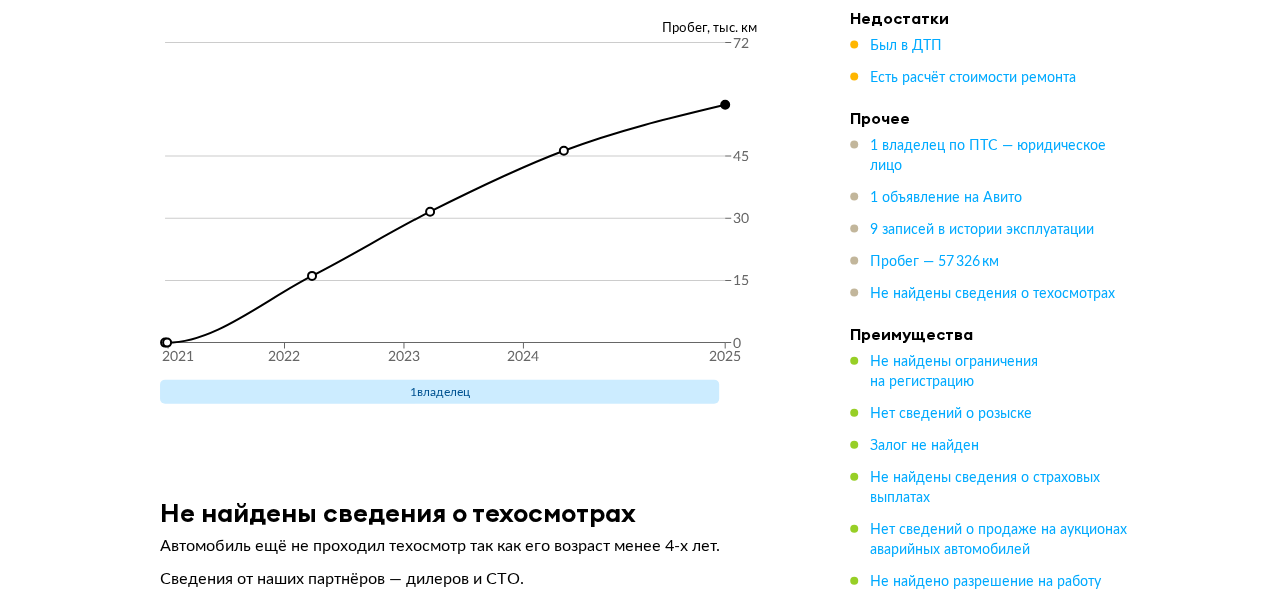 scroll, scrollTop: 5818, scrollLeft: 0, axis: vertical 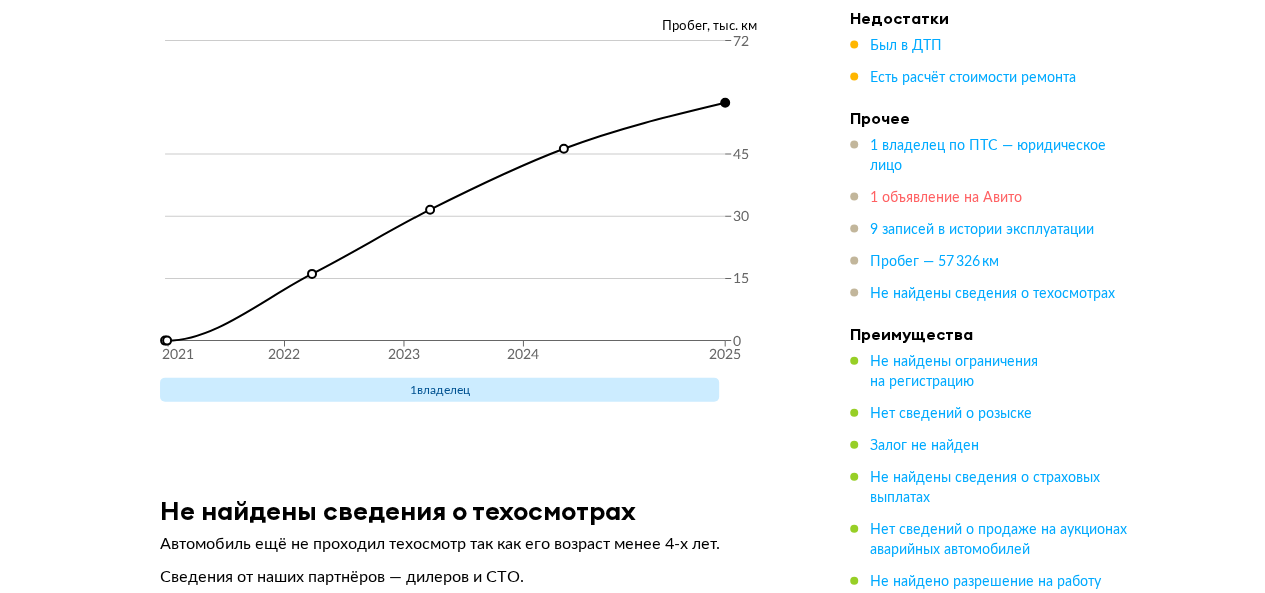 click on "1 объявление на Авито" at bounding box center (946, 198) 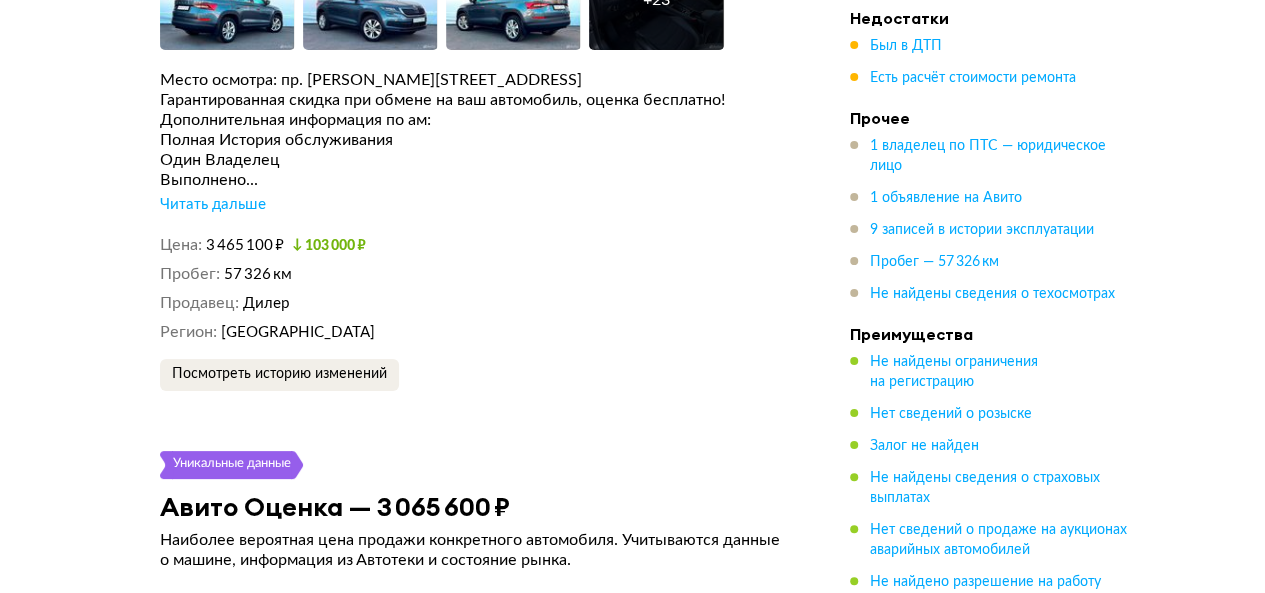 scroll, scrollTop: 3465, scrollLeft: 0, axis: vertical 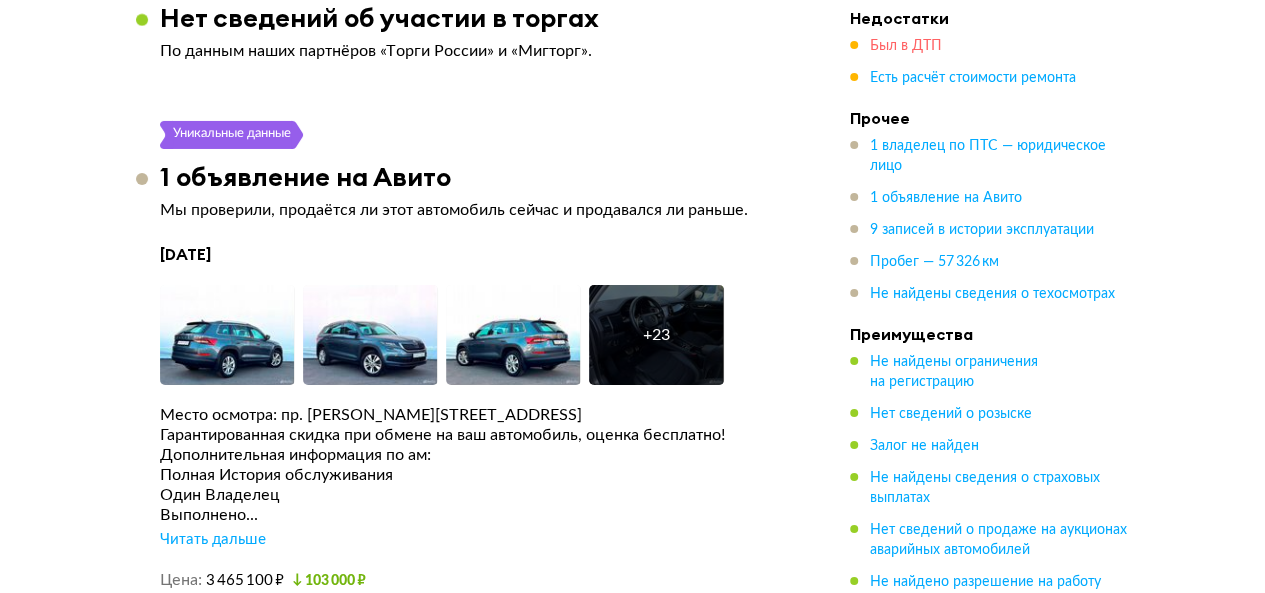 click on "Был в ДТП" at bounding box center [906, 46] 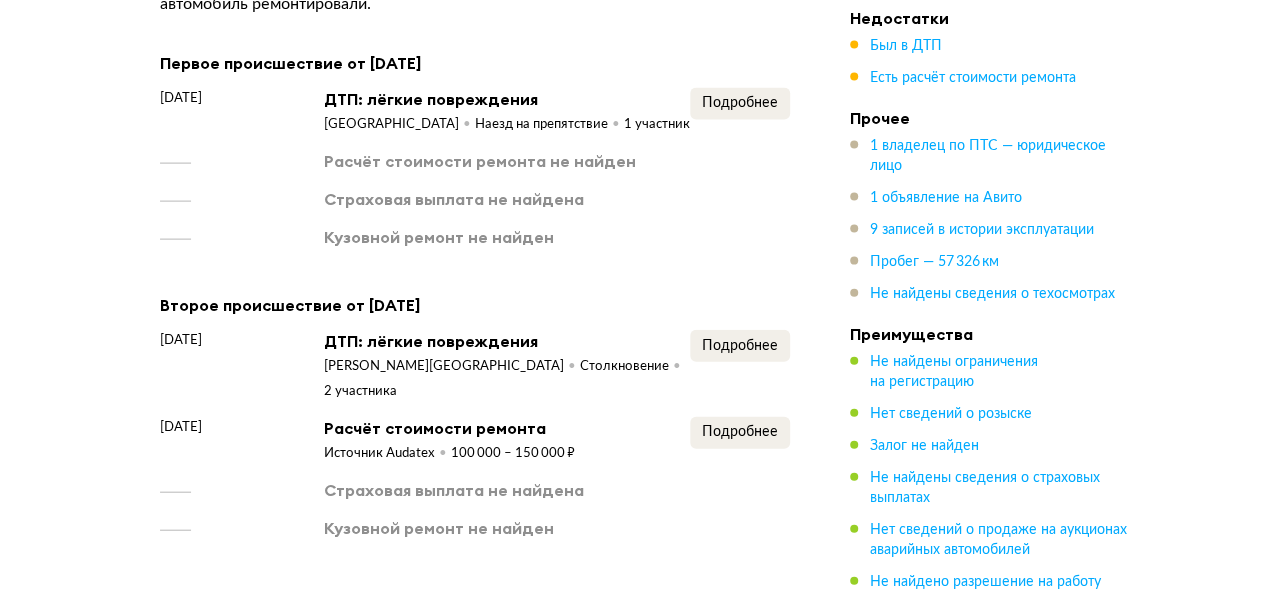 scroll, scrollTop: 2077, scrollLeft: 0, axis: vertical 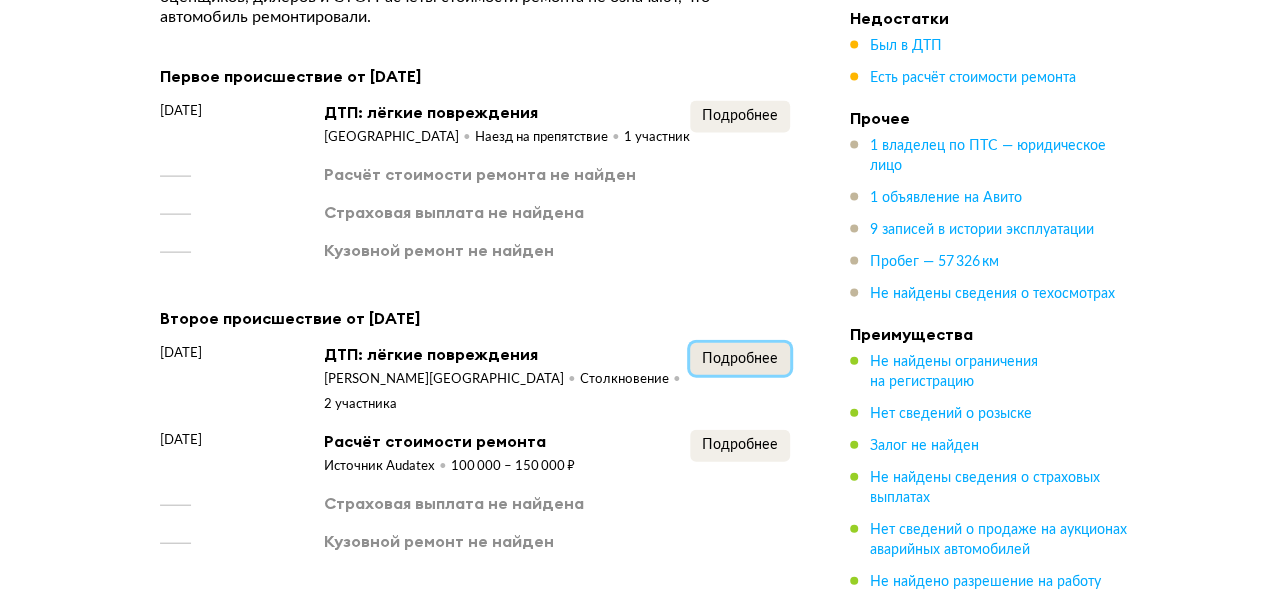 click on "Подробнее" at bounding box center [740, 359] 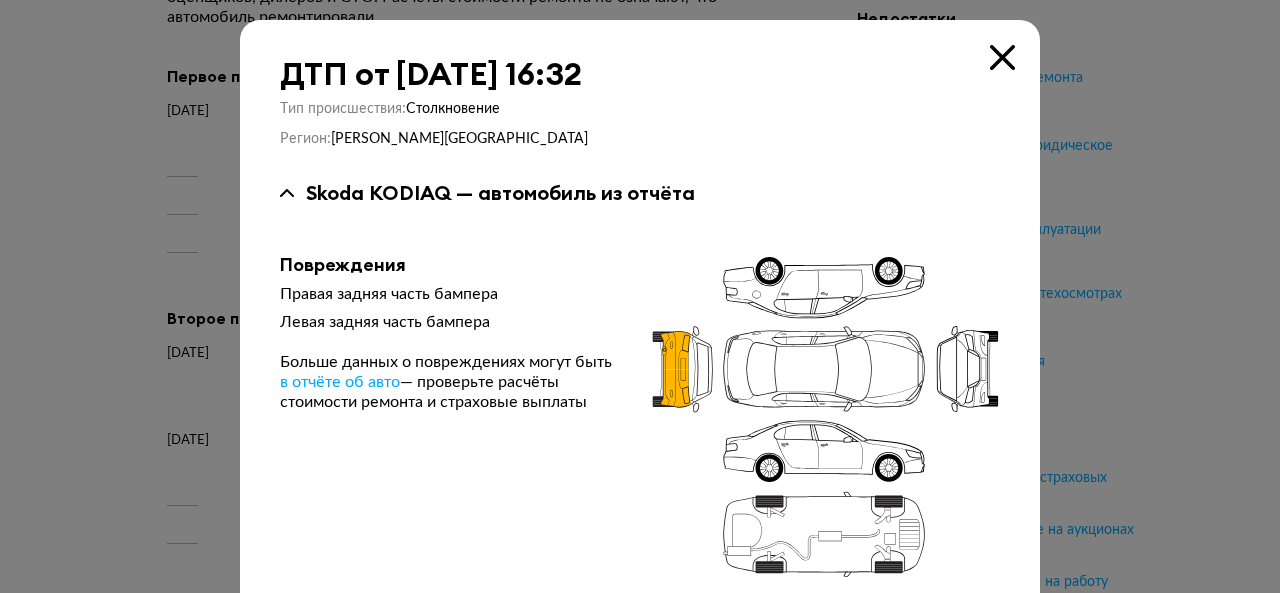 click at bounding box center [1002, 57] 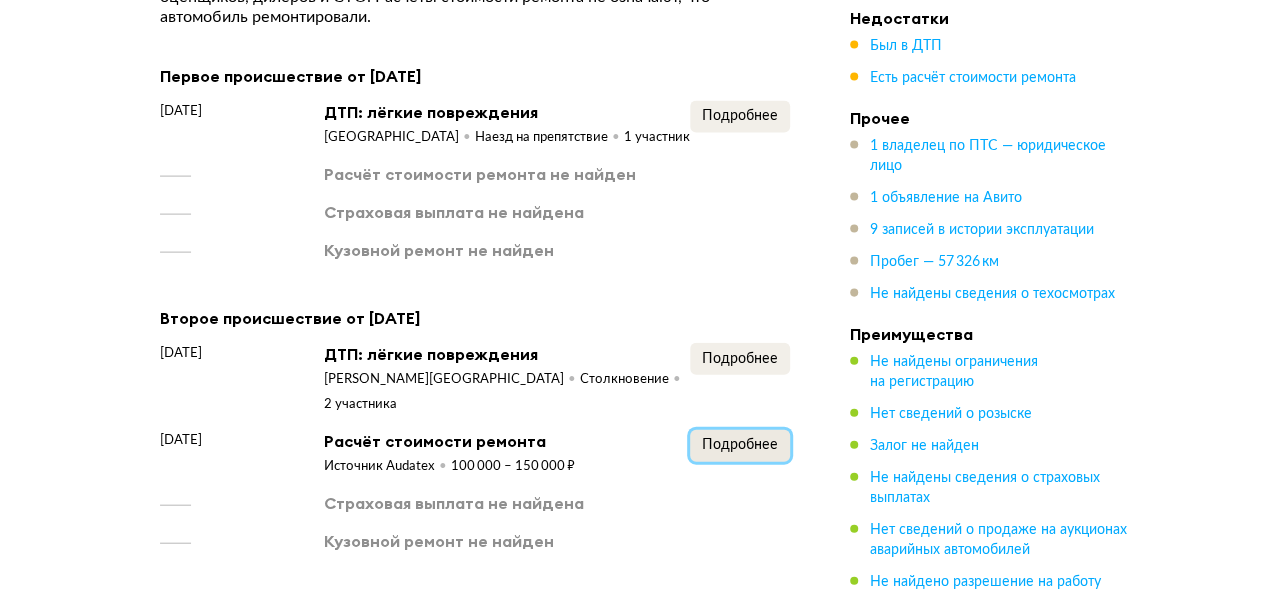 click on "Подробнее" at bounding box center [740, 445] 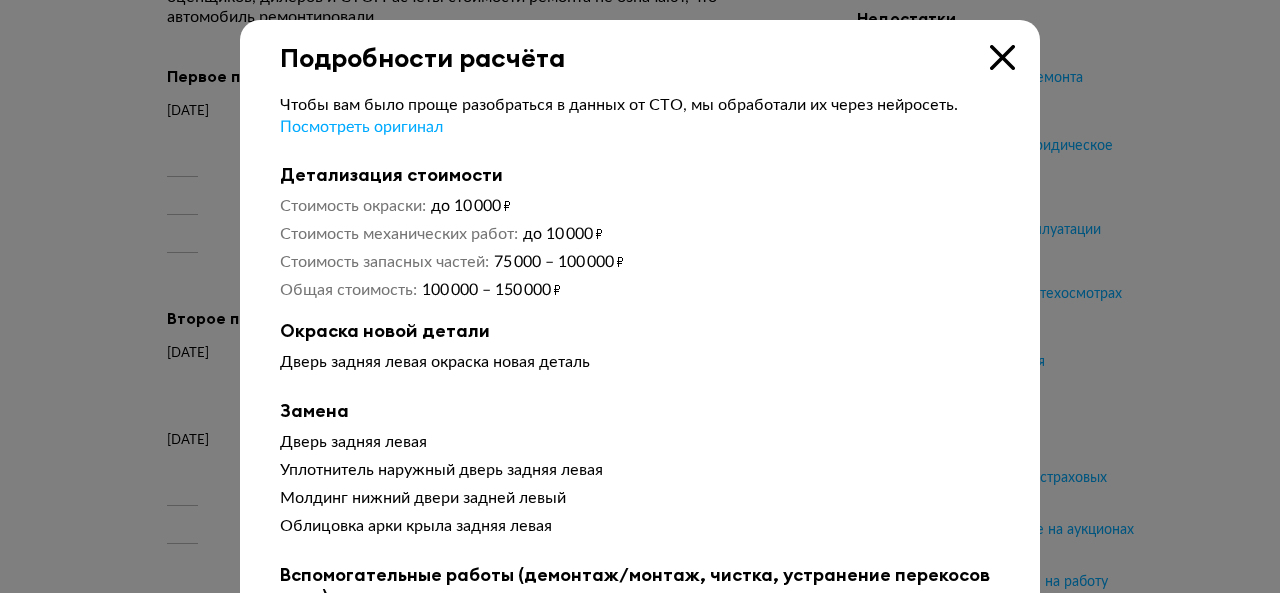 click at bounding box center (1002, 57) 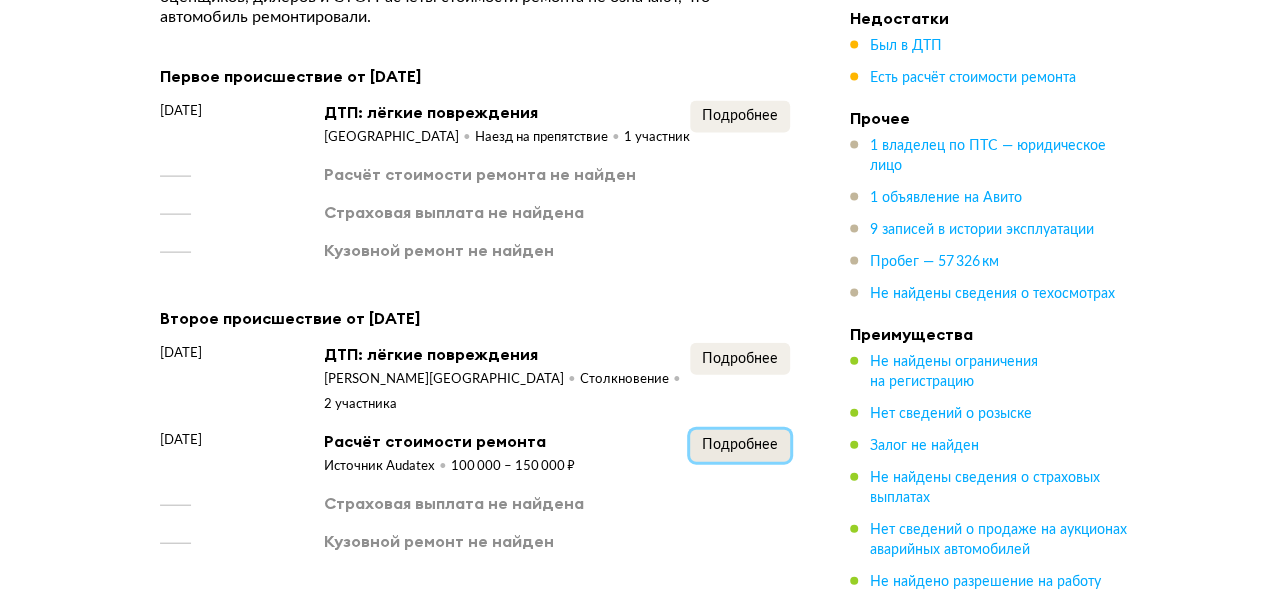 click on "Подробнее" at bounding box center [740, 446] 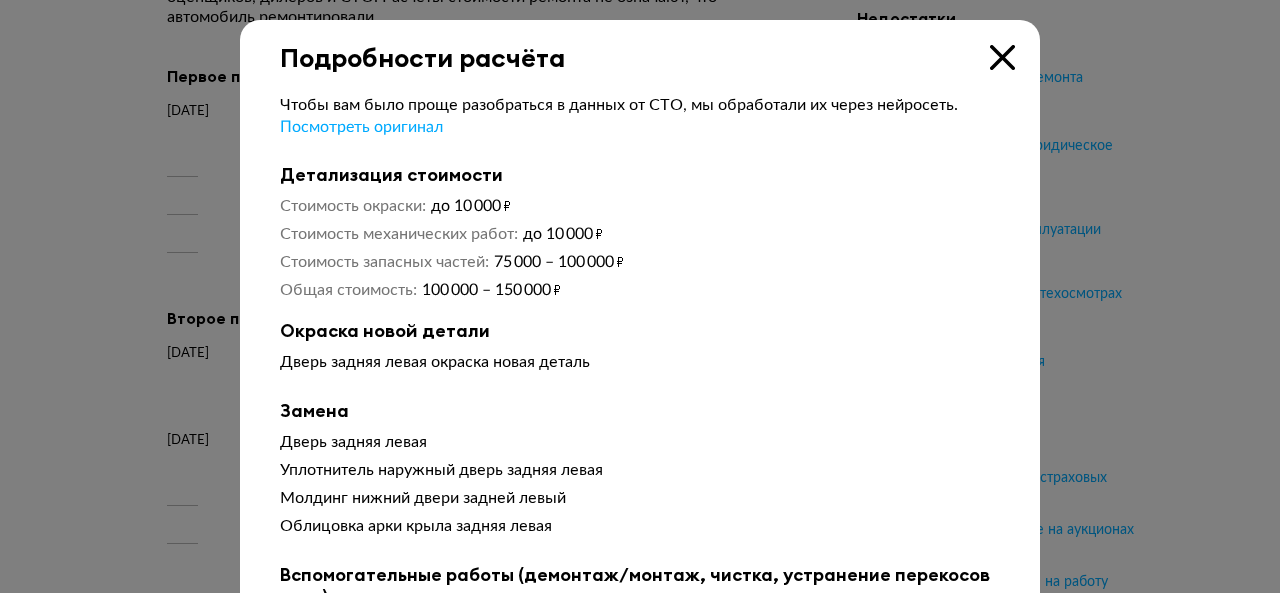 click at bounding box center [1002, 57] 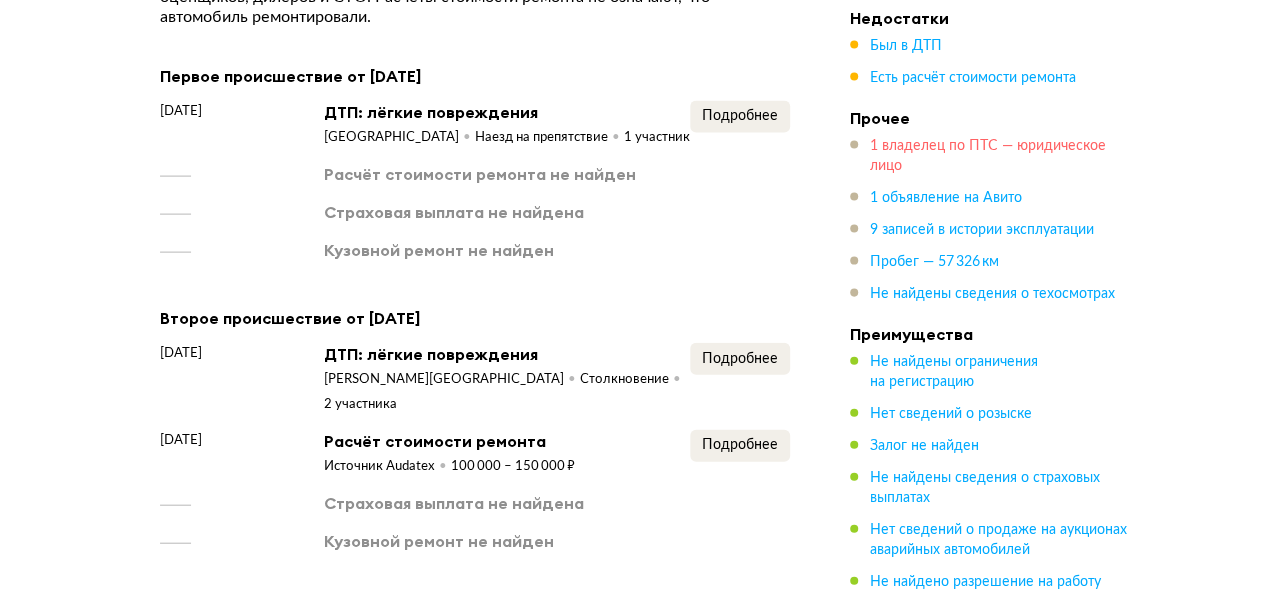 click on "1 владелец по ПТС — юридическое лицо" at bounding box center (988, 156) 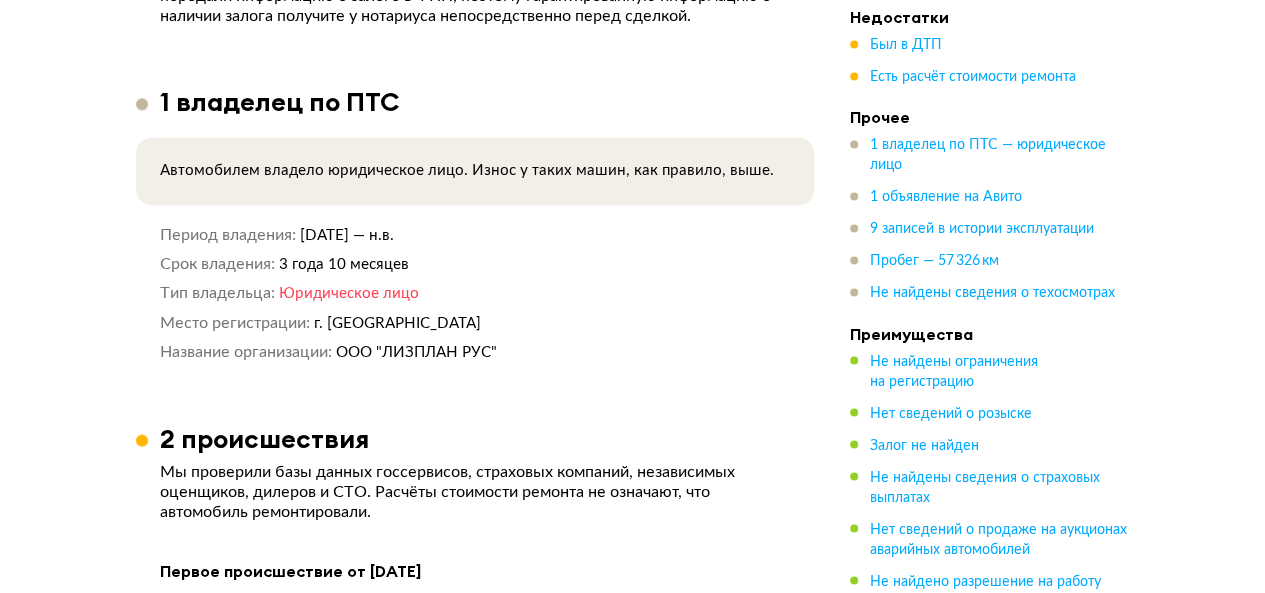 scroll, scrollTop: 1572, scrollLeft: 0, axis: vertical 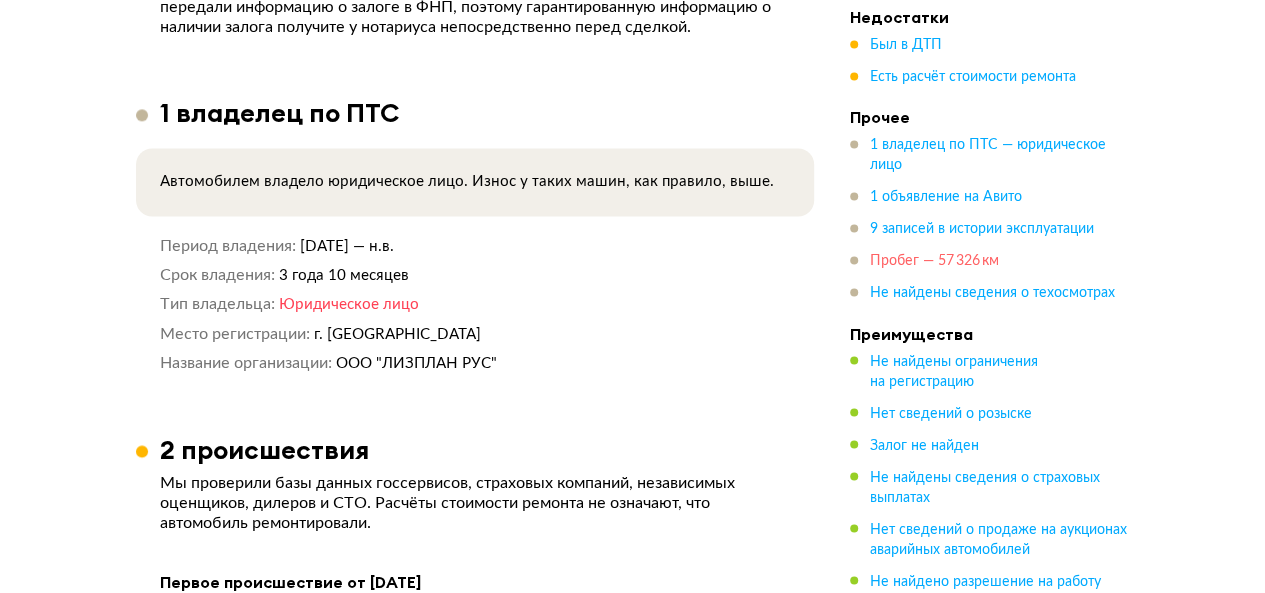 click on "Пробег —  57 326 км" at bounding box center [934, 262] 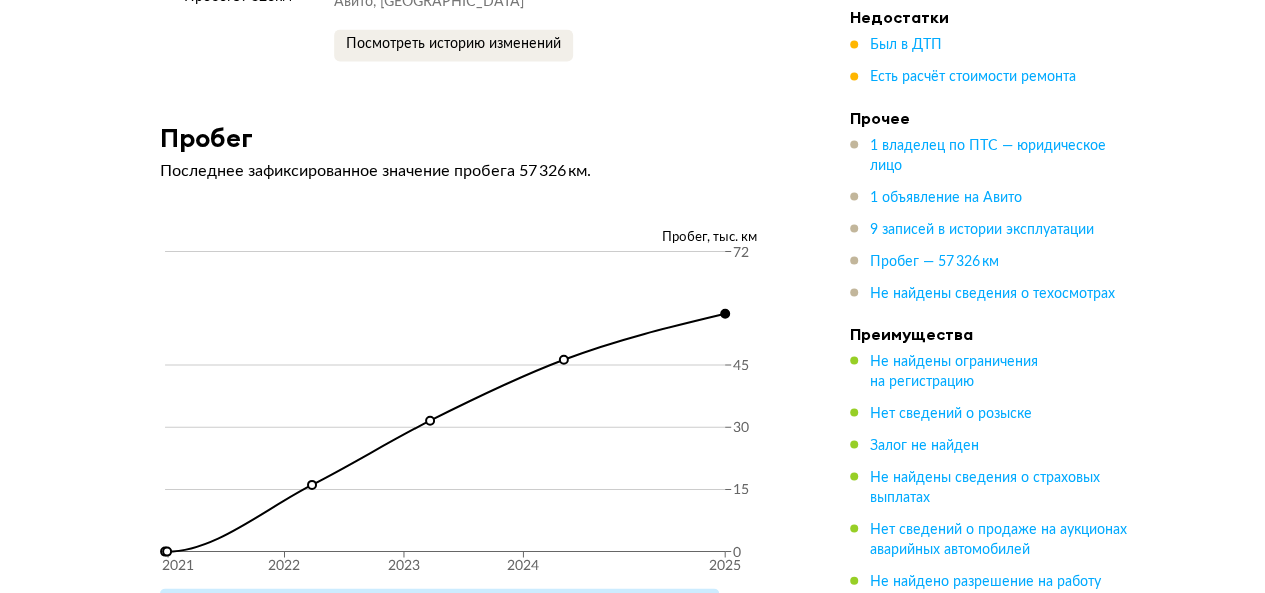 scroll, scrollTop: 5618, scrollLeft: 0, axis: vertical 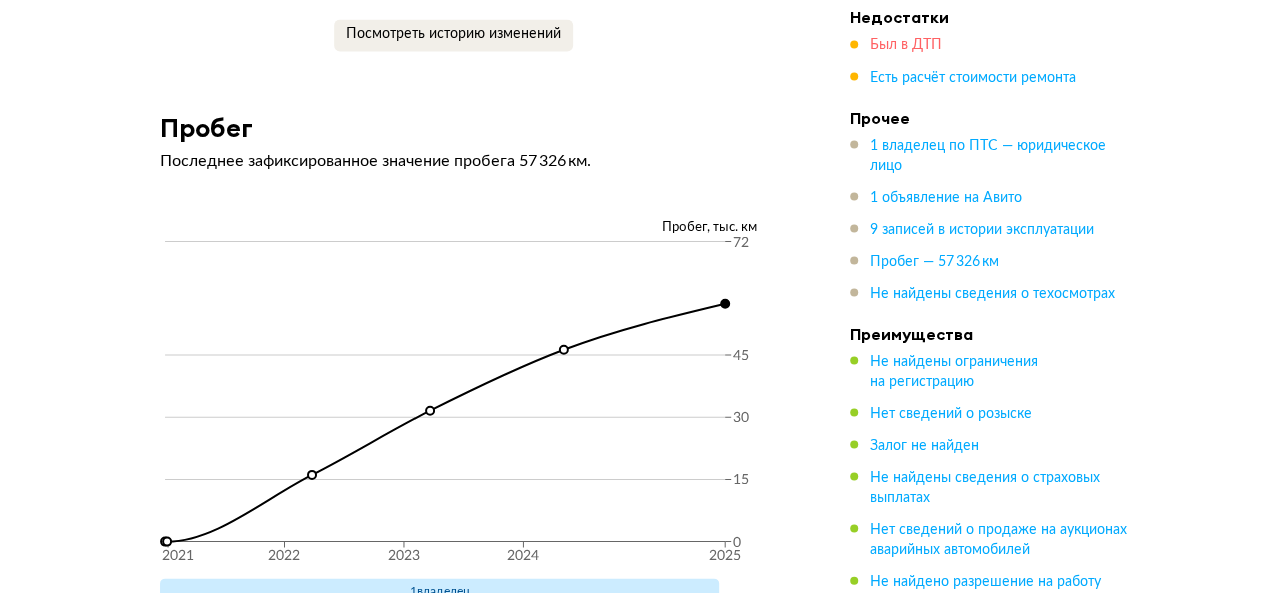 click on "Был в ДТП" at bounding box center [906, 46] 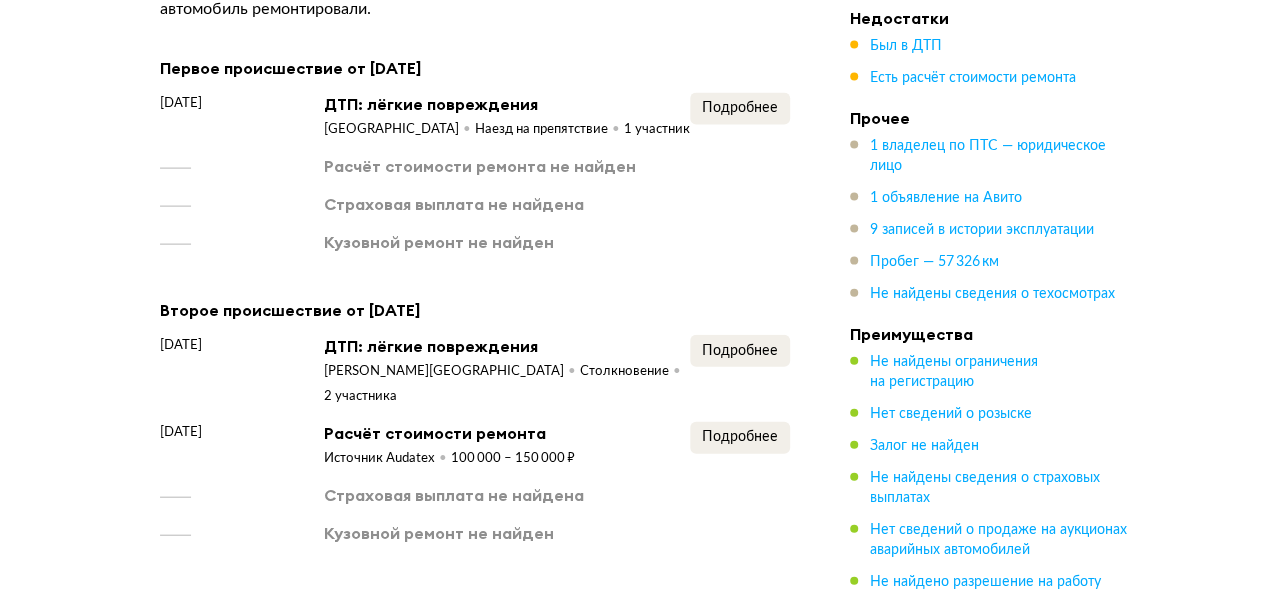 scroll, scrollTop: 2077, scrollLeft: 0, axis: vertical 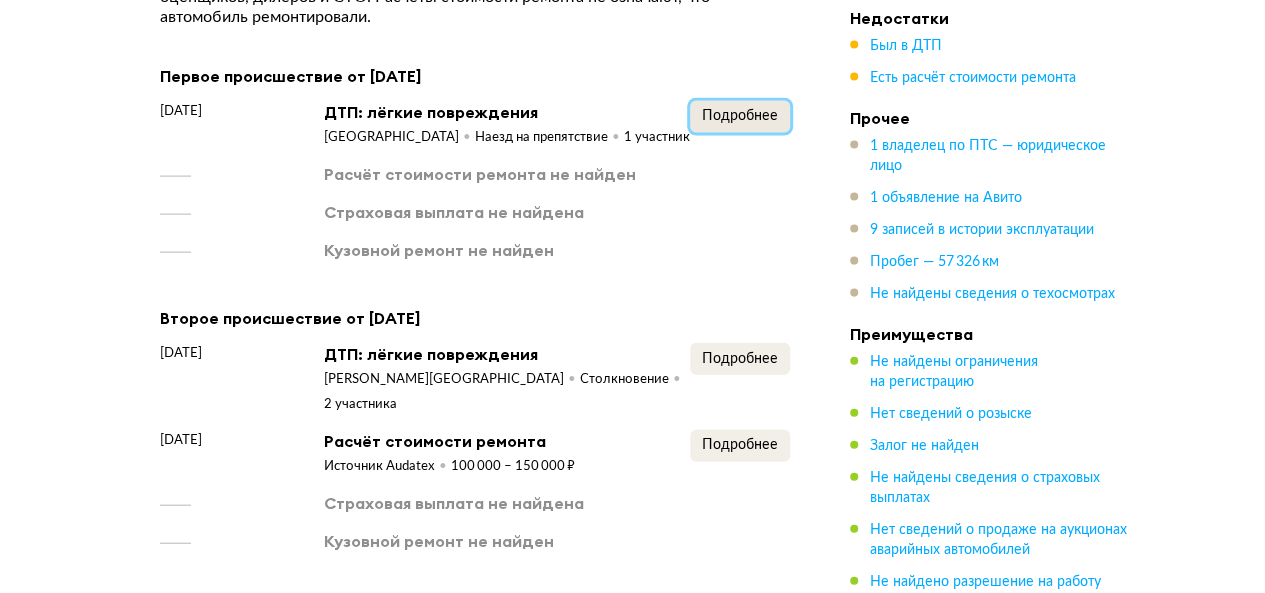 click on "Подробнее" at bounding box center [740, 116] 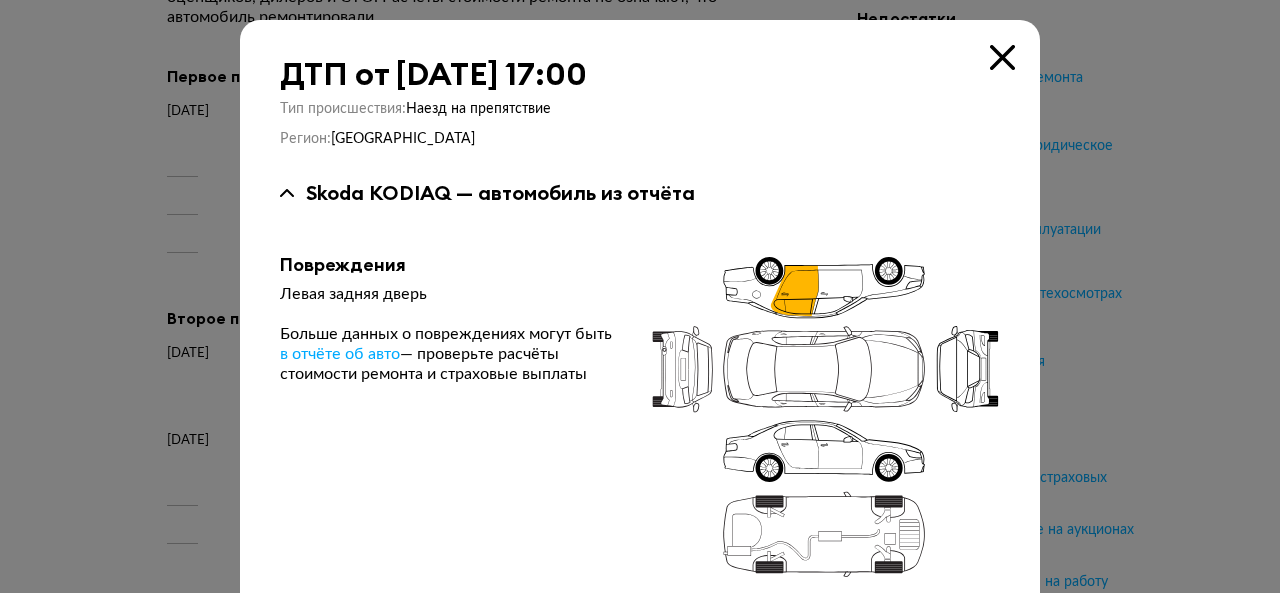 click at bounding box center [1002, 57] 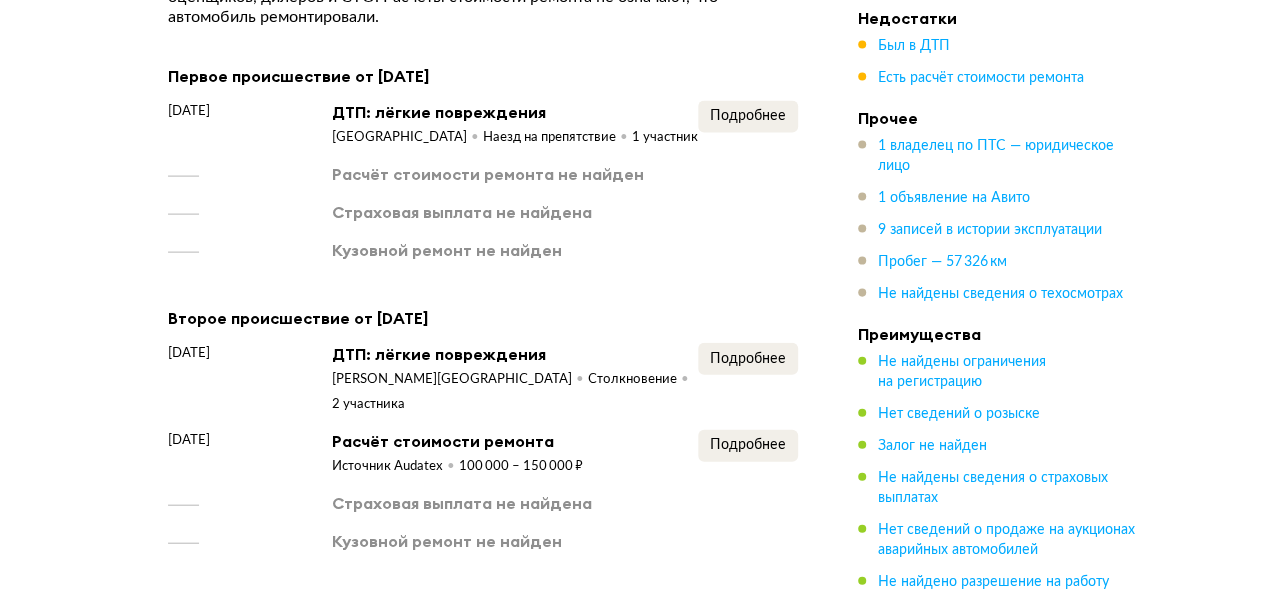 scroll, scrollTop: 2177, scrollLeft: 0, axis: vertical 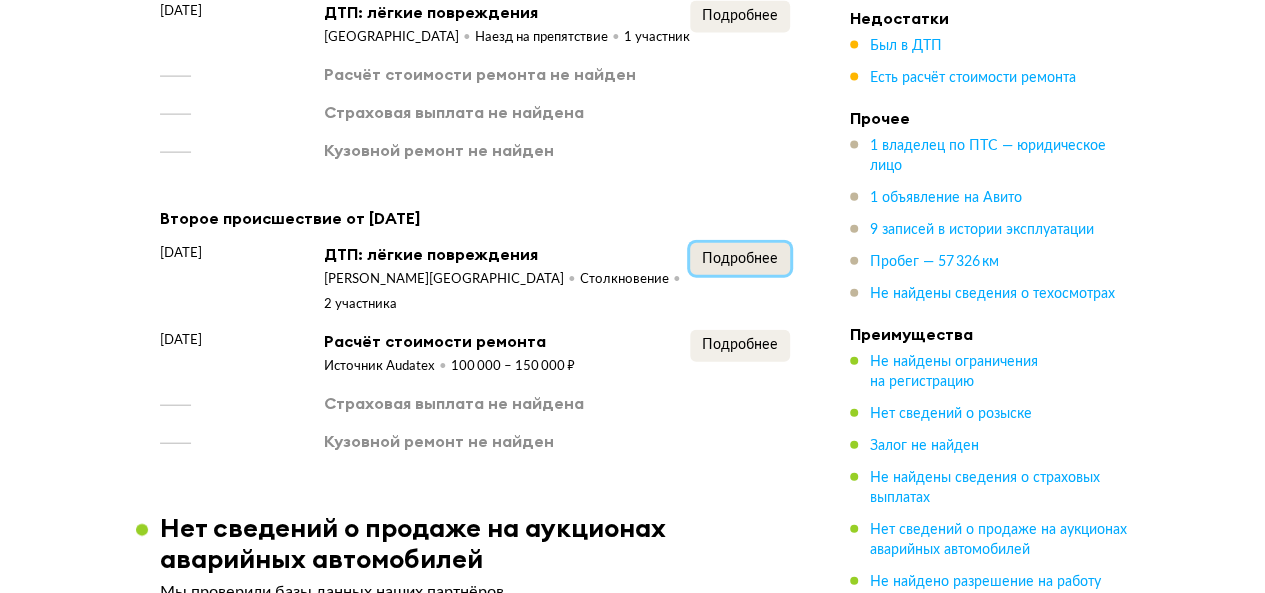 click on "Подробнее" at bounding box center [740, 259] 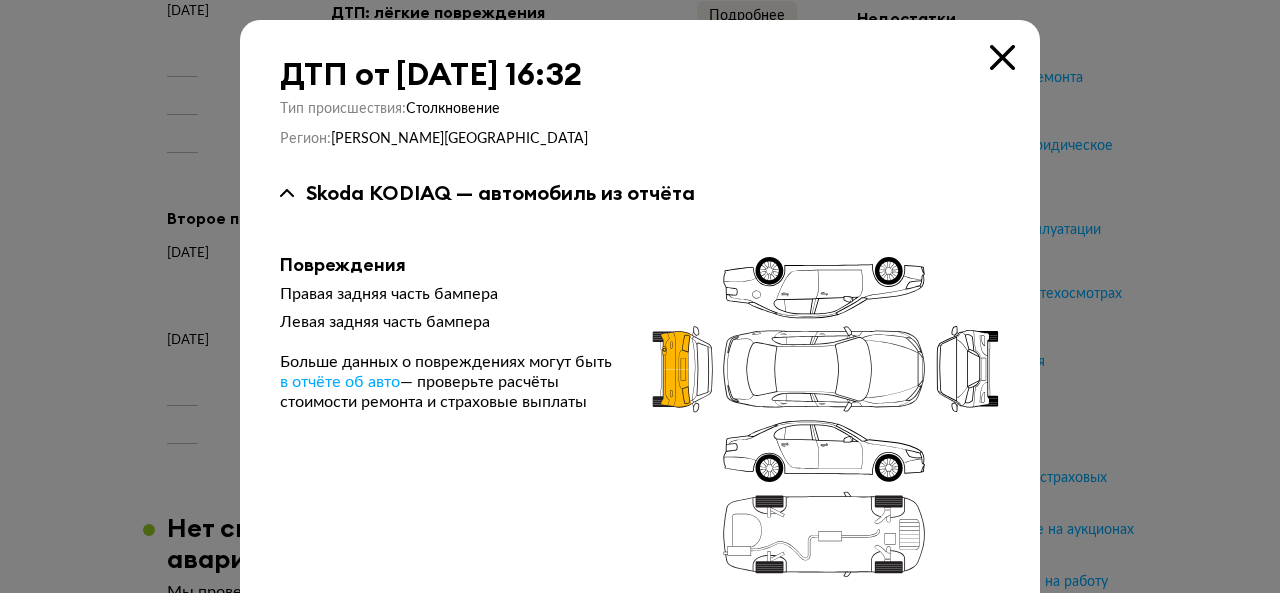 click at bounding box center (1002, 57) 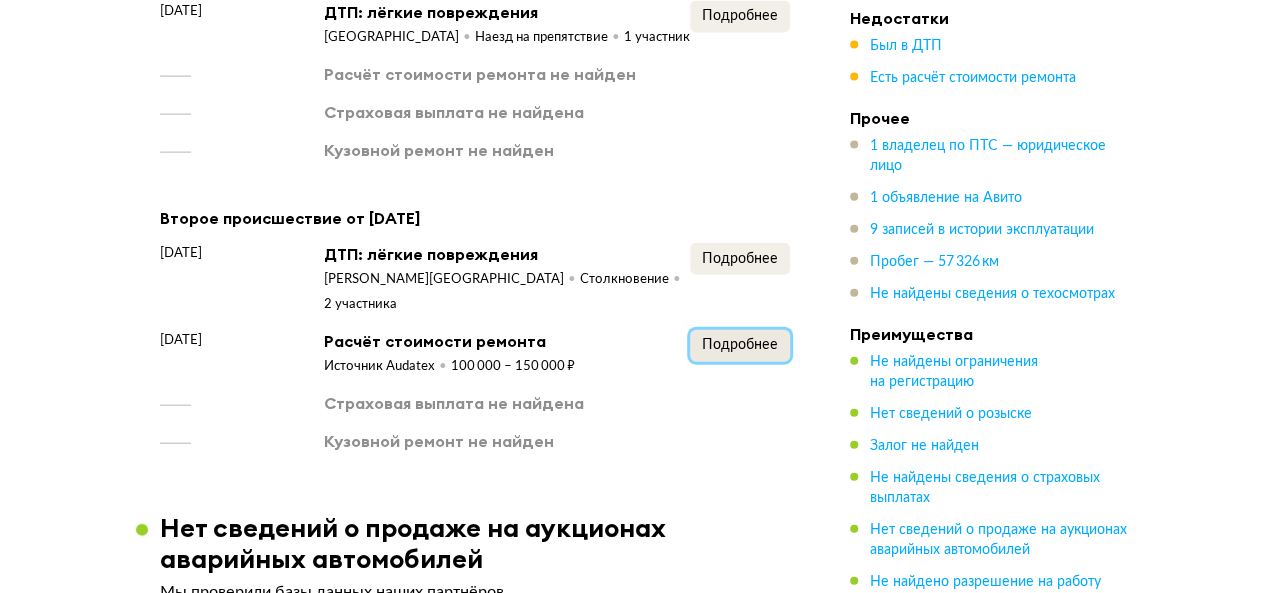 click on "Подробнее" at bounding box center [740, 345] 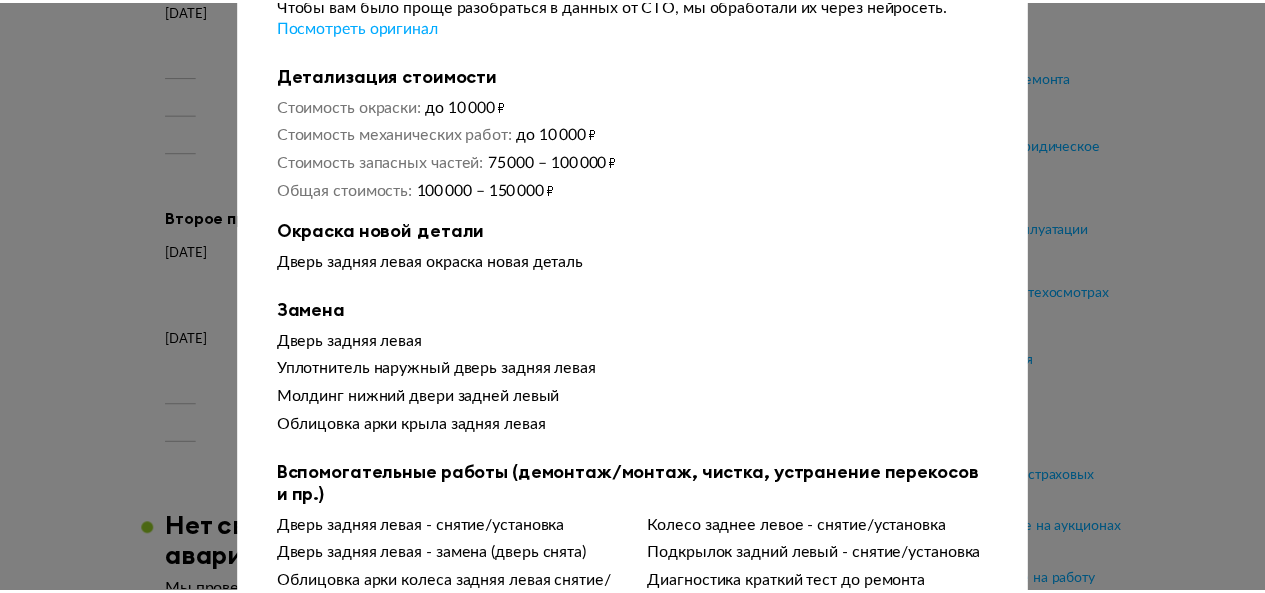 scroll, scrollTop: 0, scrollLeft: 0, axis: both 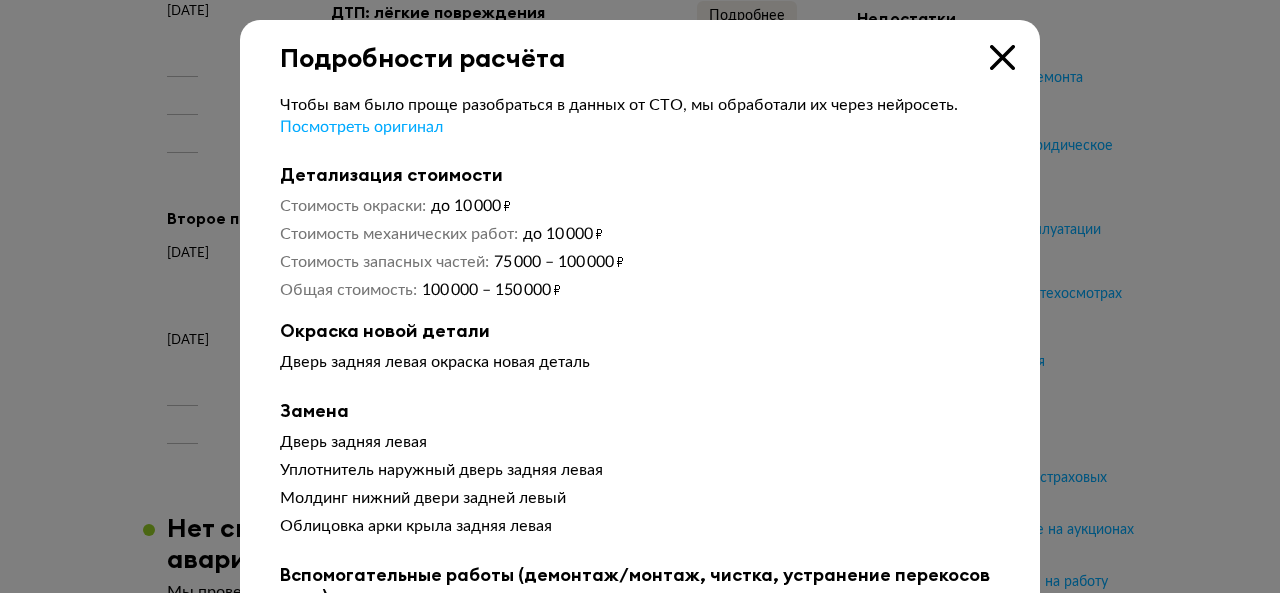 click at bounding box center [1002, 57] 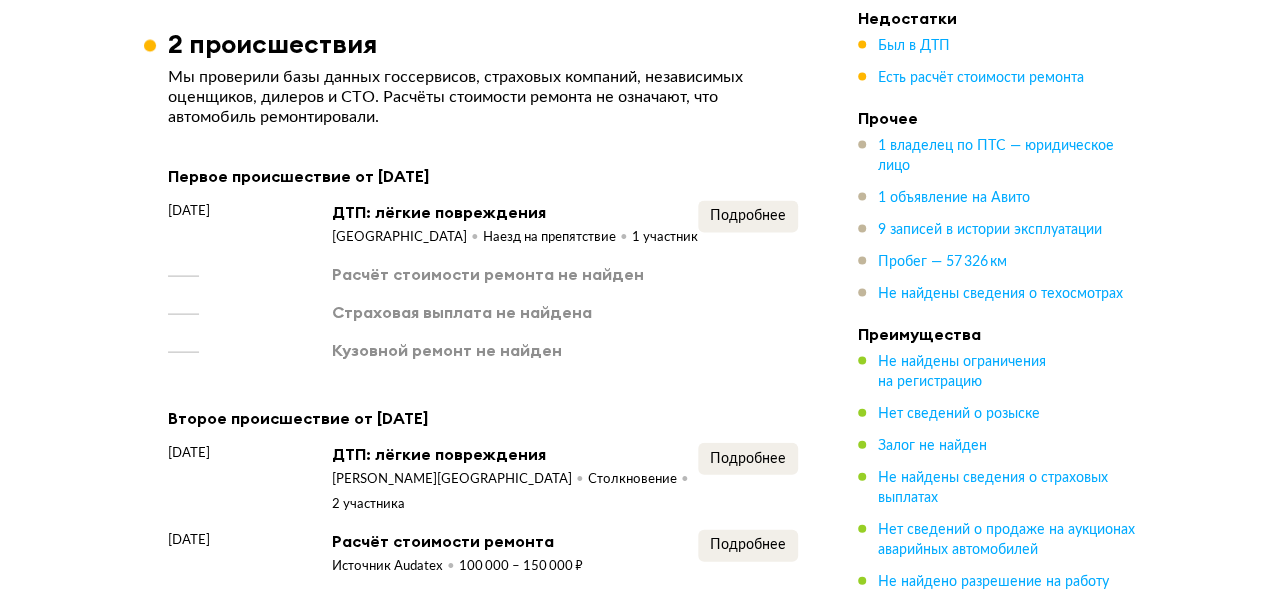 scroll, scrollTop: 2077, scrollLeft: 0, axis: vertical 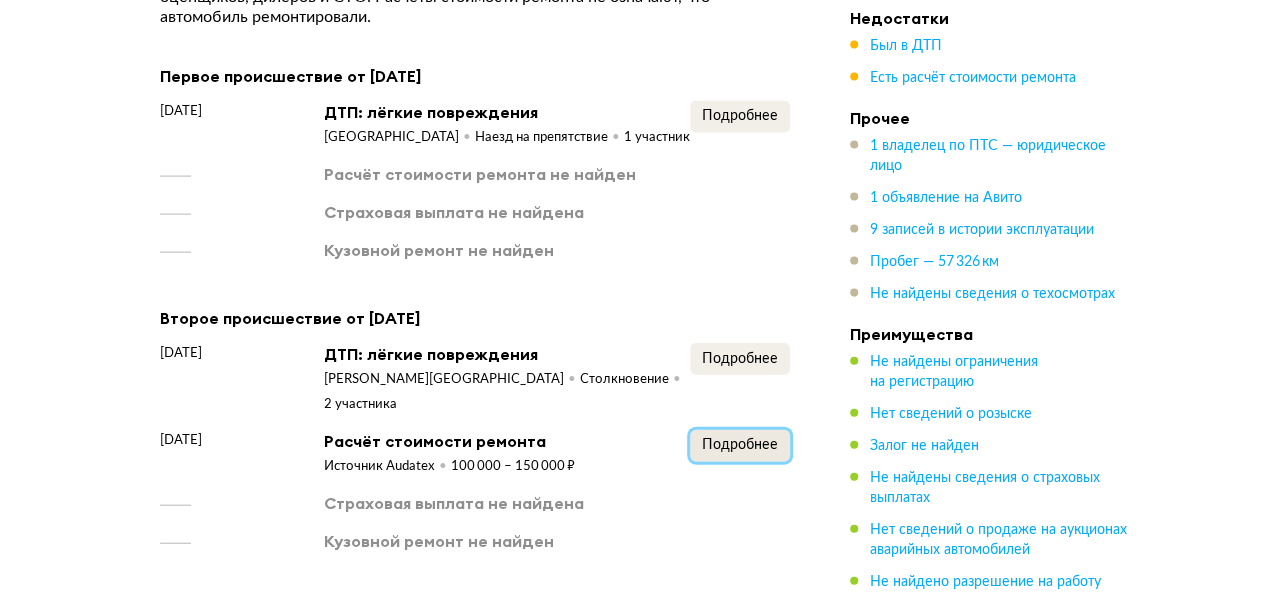 click on "Подробнее" at bounding box center (740, 445) 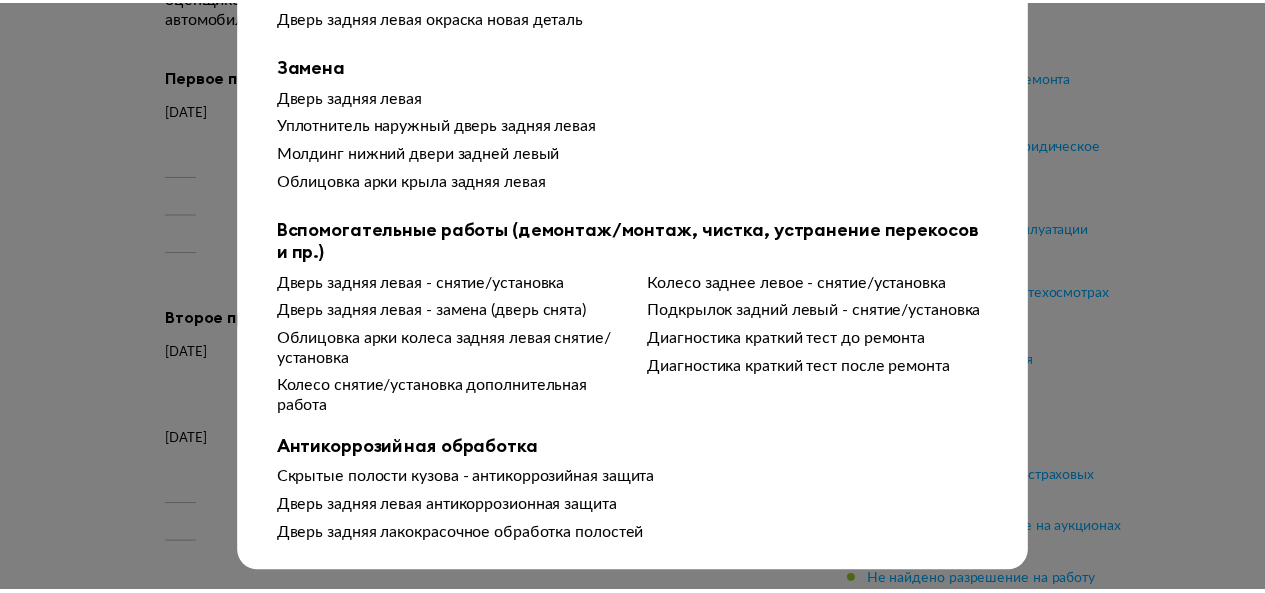 scroll, scrollTop: 0, scrollLeft: 0, axis: both 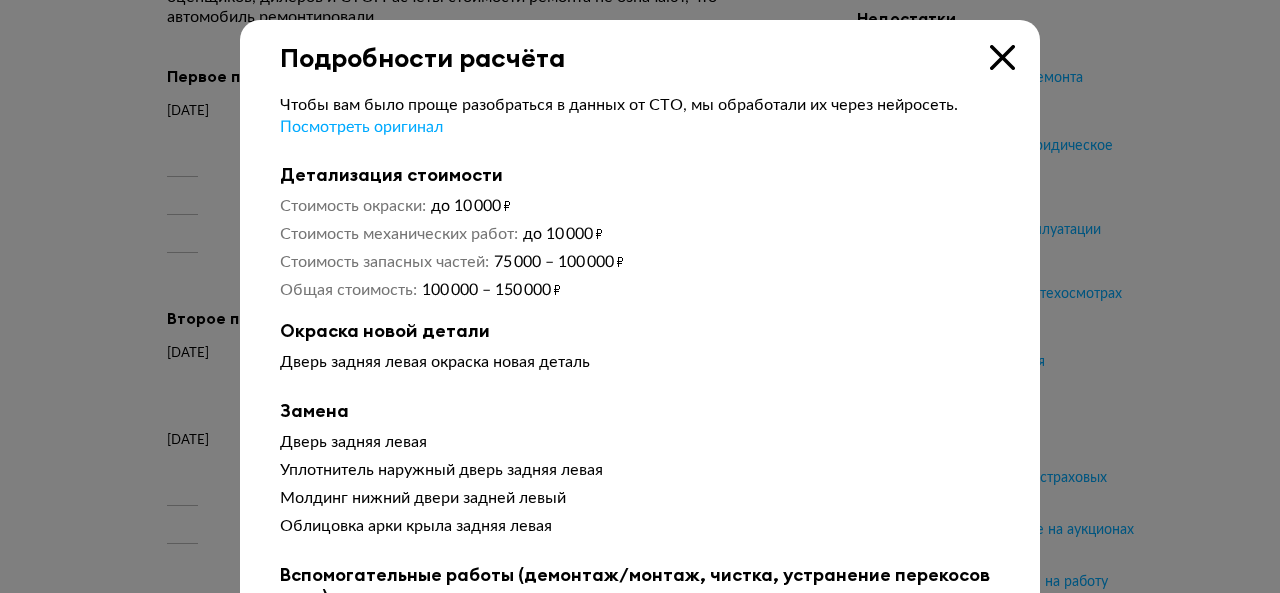 click at bounding box center [1002, 57] 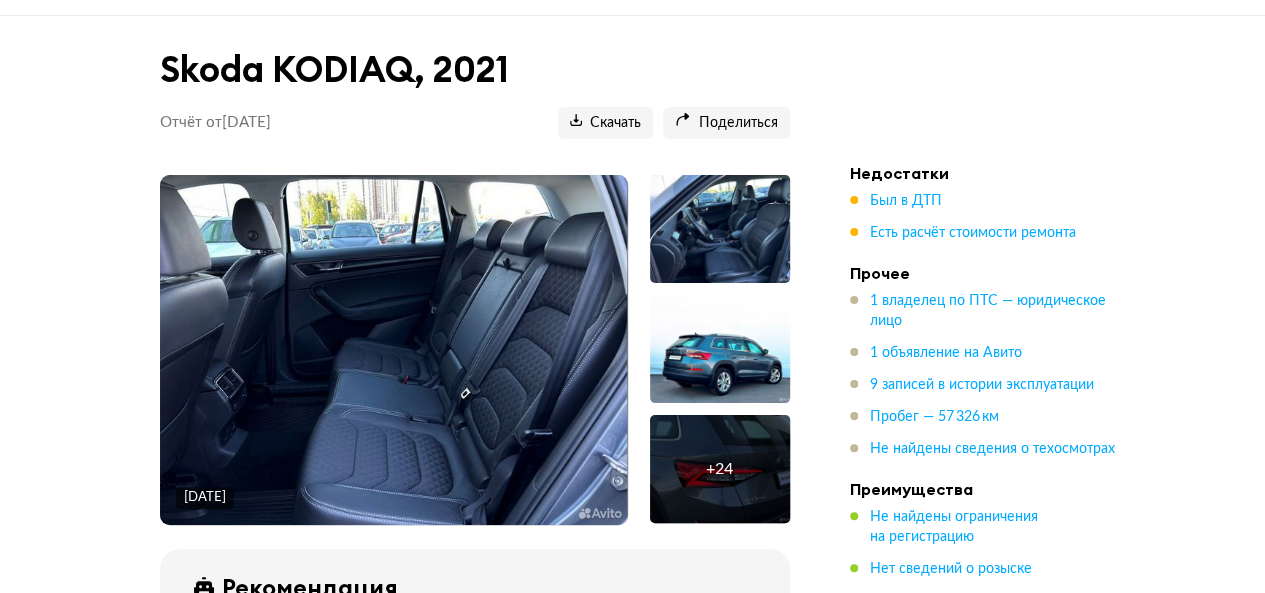 scroll, scrollTop: 156, scrollLeft: 0, axis: vertical 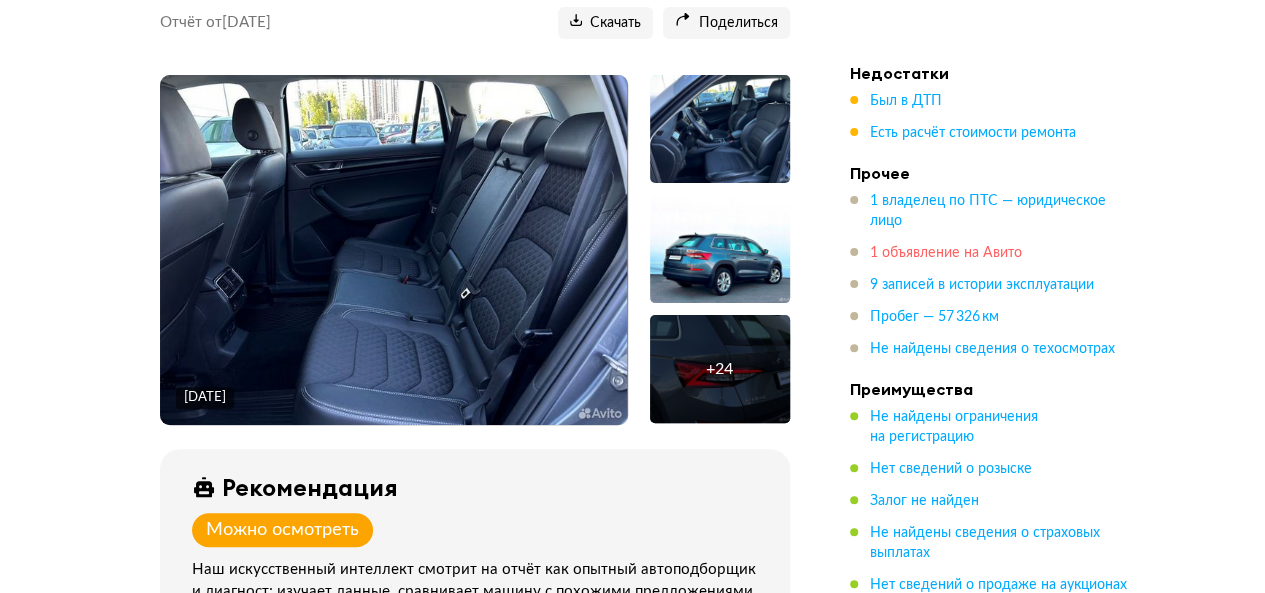 click on "1 объявление на Авито" at bounding box center (946, 253) 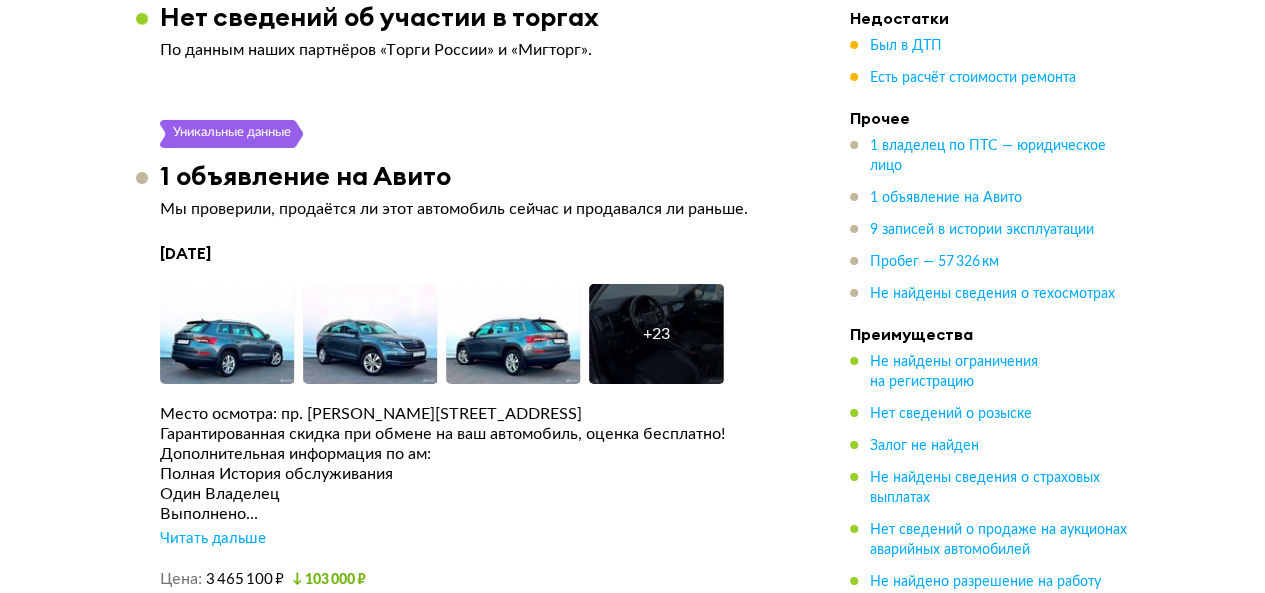 scroll, scrollTop: 3566, scrollLeft: 0, axis: vertical 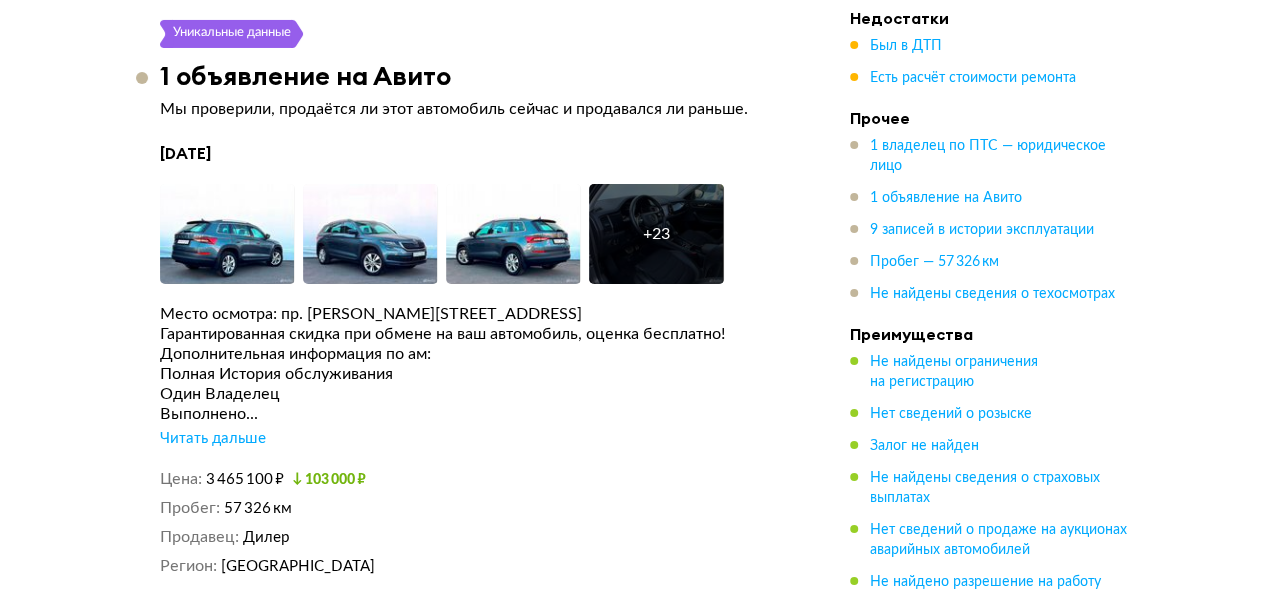 click on "Читать дальше" at bounding box center [213, 439] 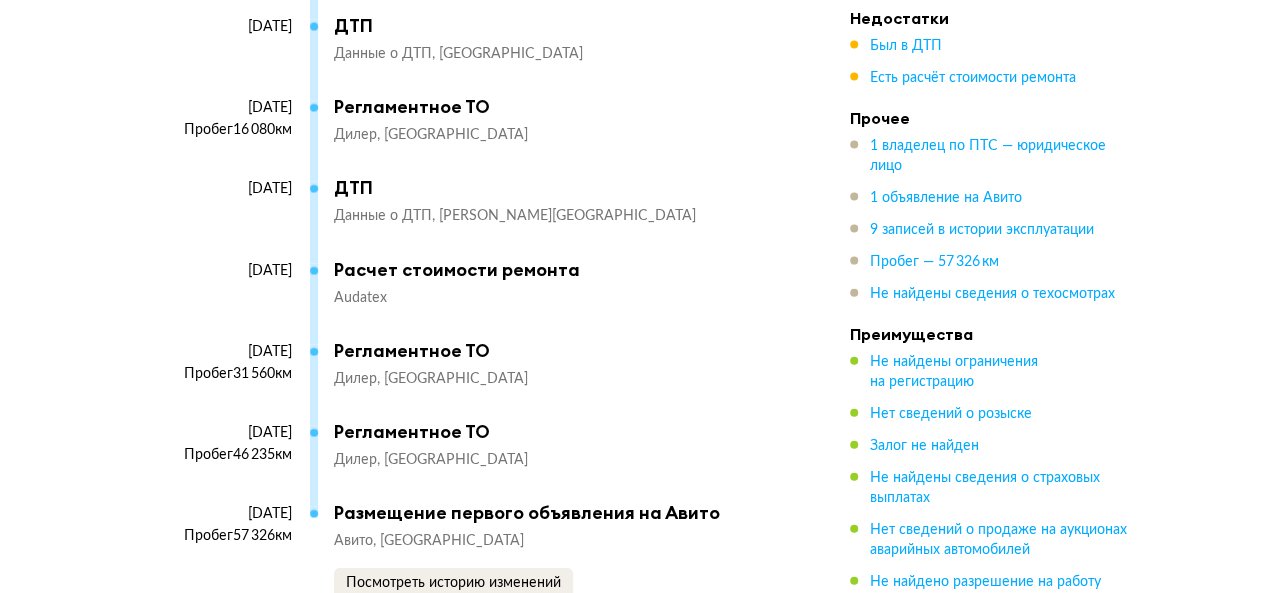 scroll, scrollTop: 5966, scrollLeft: 0, axis: vertical 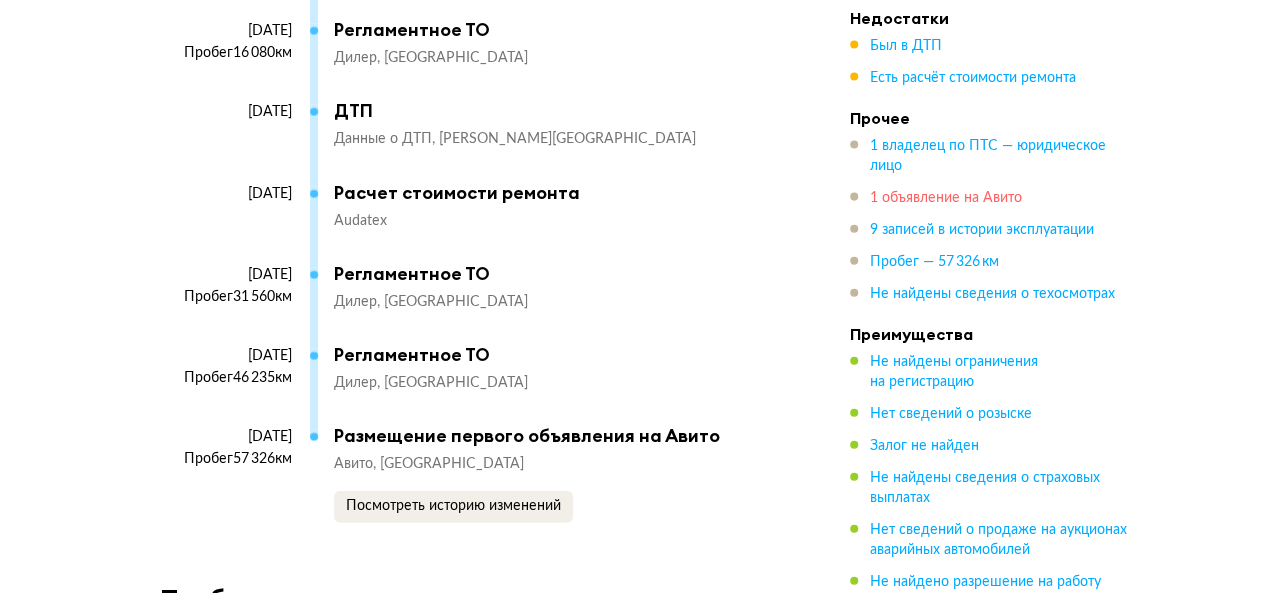 click on "1 объявление на Авито" at bounding box center [946, 198] 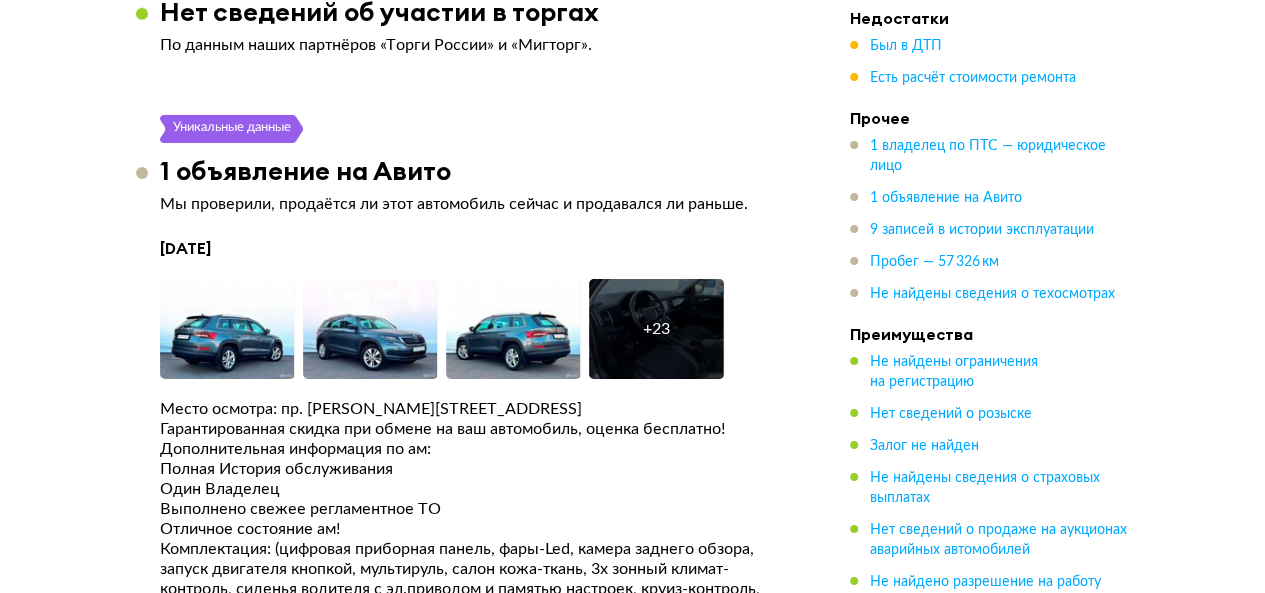 scroll, scrollTop: 3465, scrollLeft: 0, axis: vertical 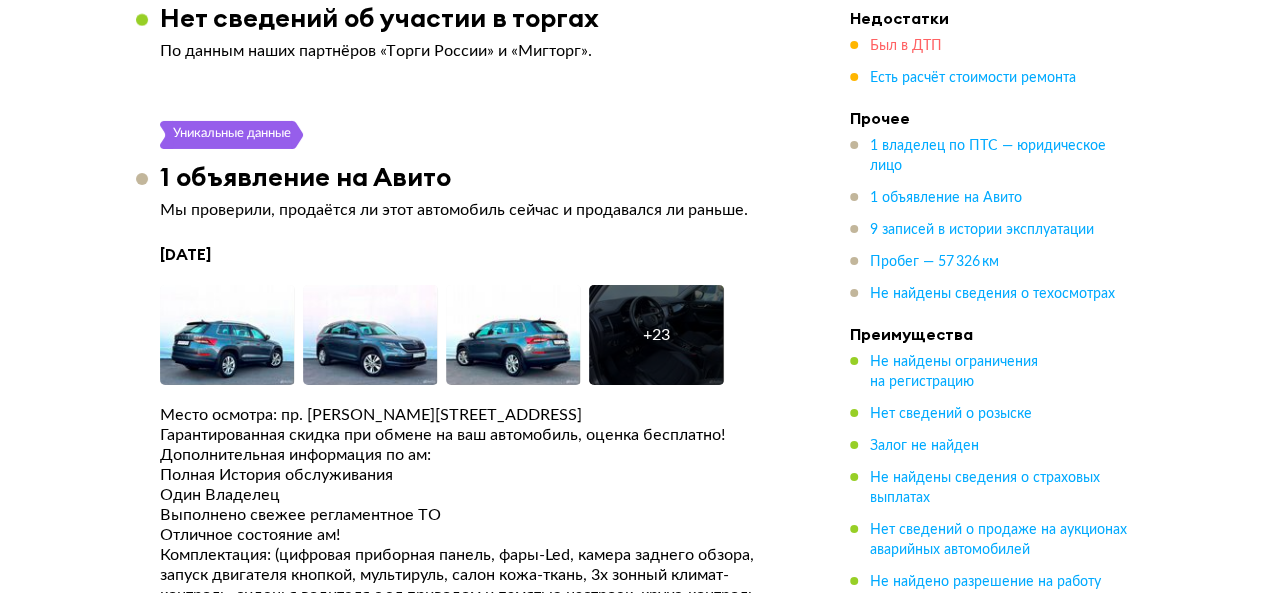 click on "Был в ДТП" at bounding box center [906, 46] 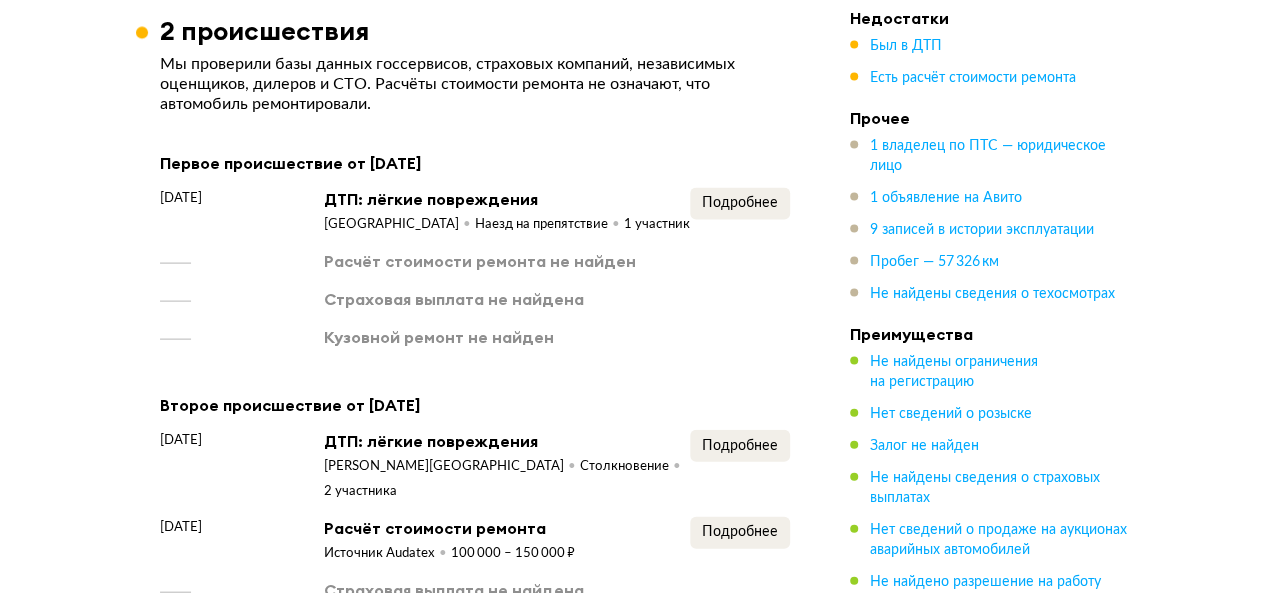 scroll, scrollTop: 1777, scrollLeft: 0, axis: vertical 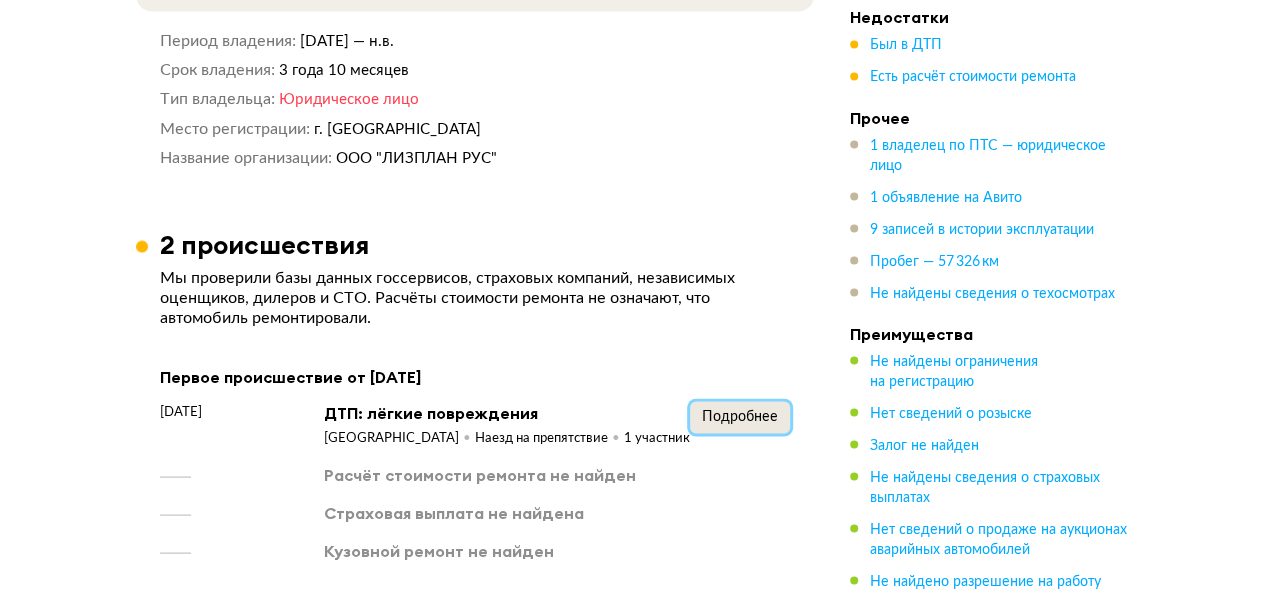 click on "Подробнее" at bounding box center [740, 416] 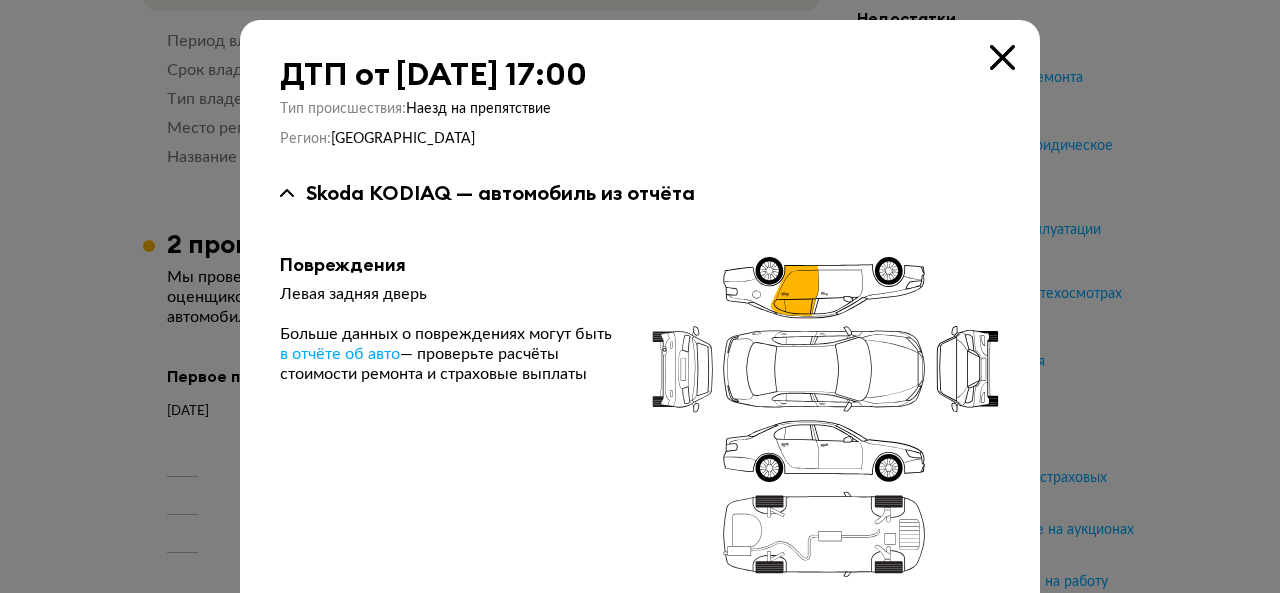 click at bounding box center [1002, 57] 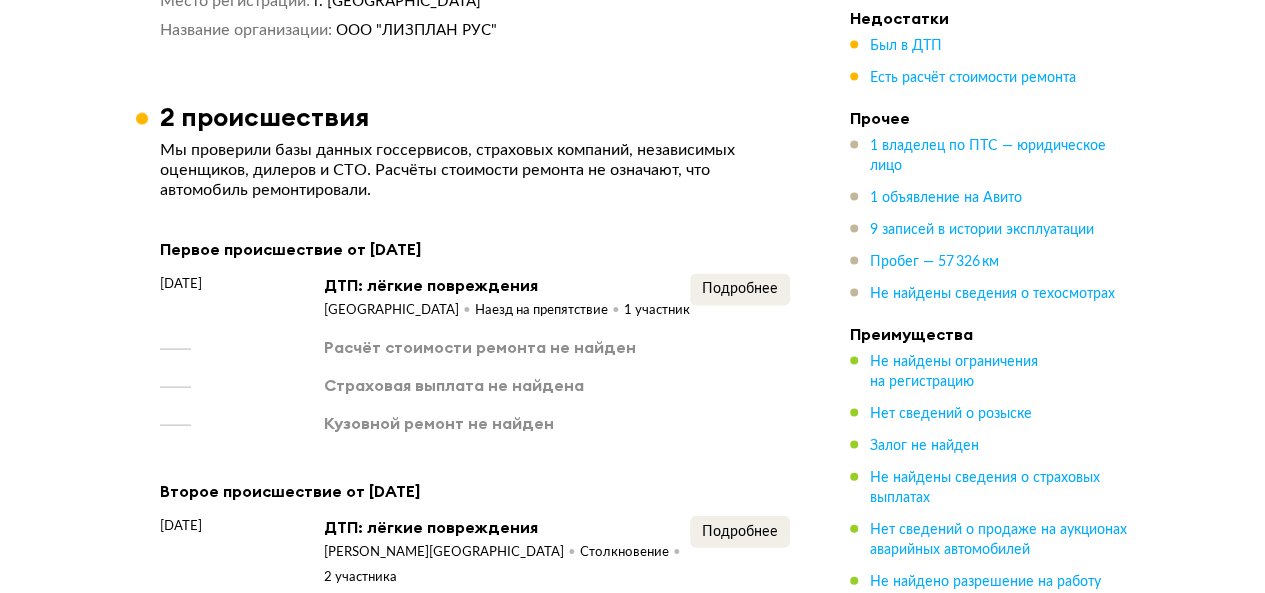 scroll, scrollTop: 1977, scrollLeft: 0, axis: vertical 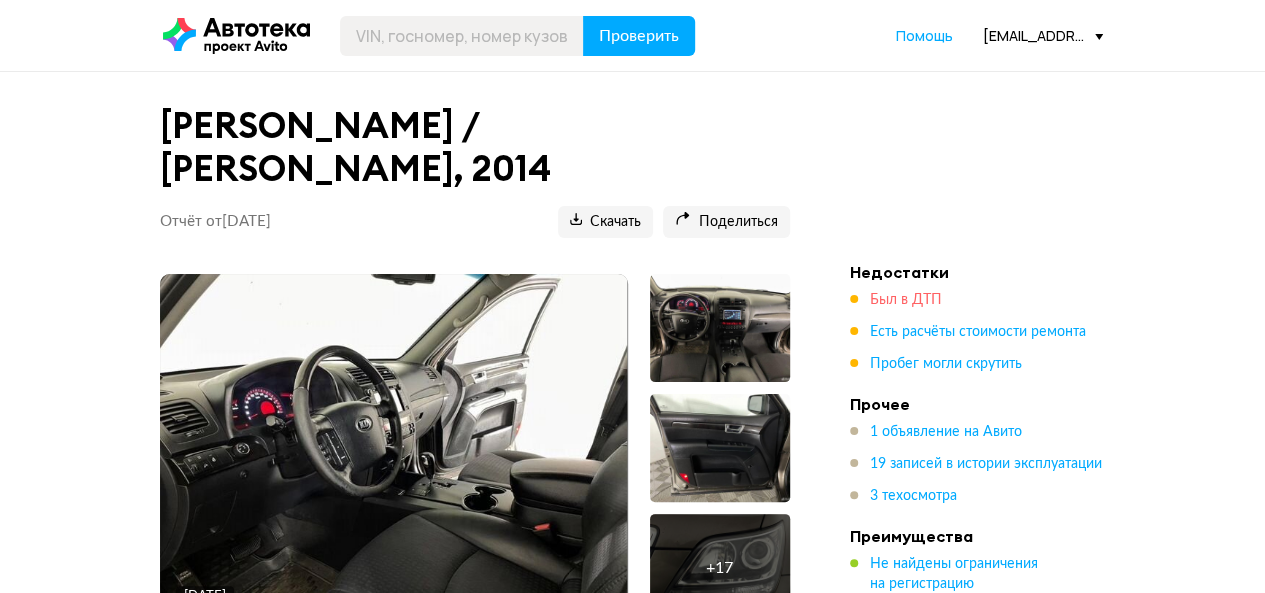 click on "Был в ДТП" at bounding box center (906, 300) 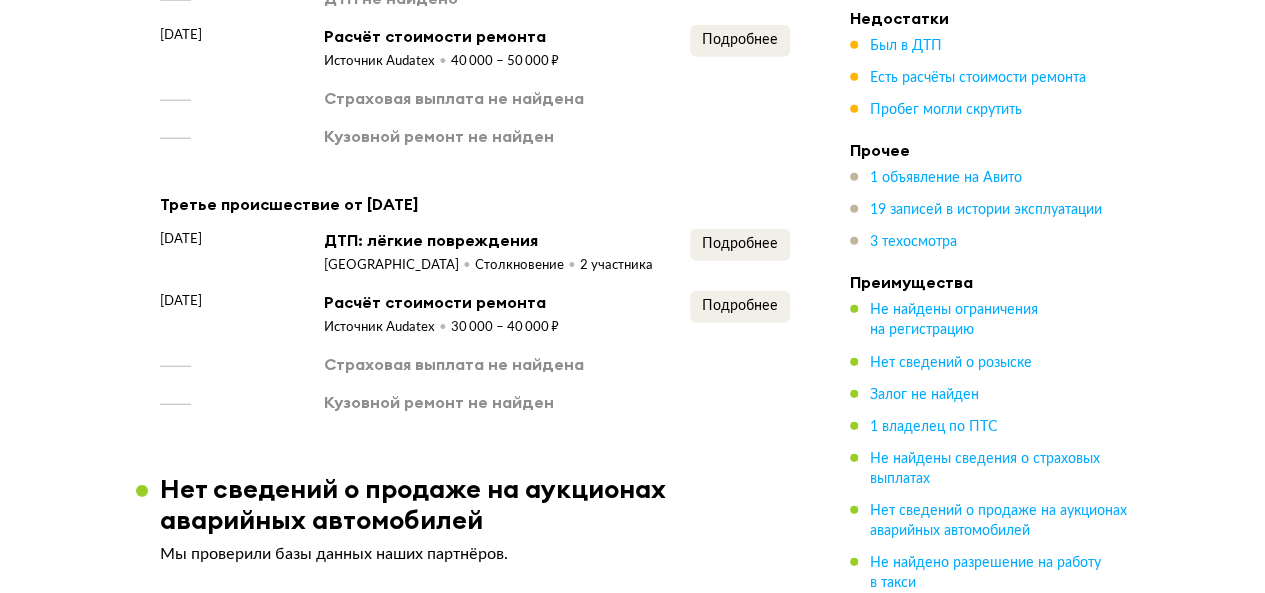 scroll, scrollTop: 2533, scrollLeft: 0, axis: vertical 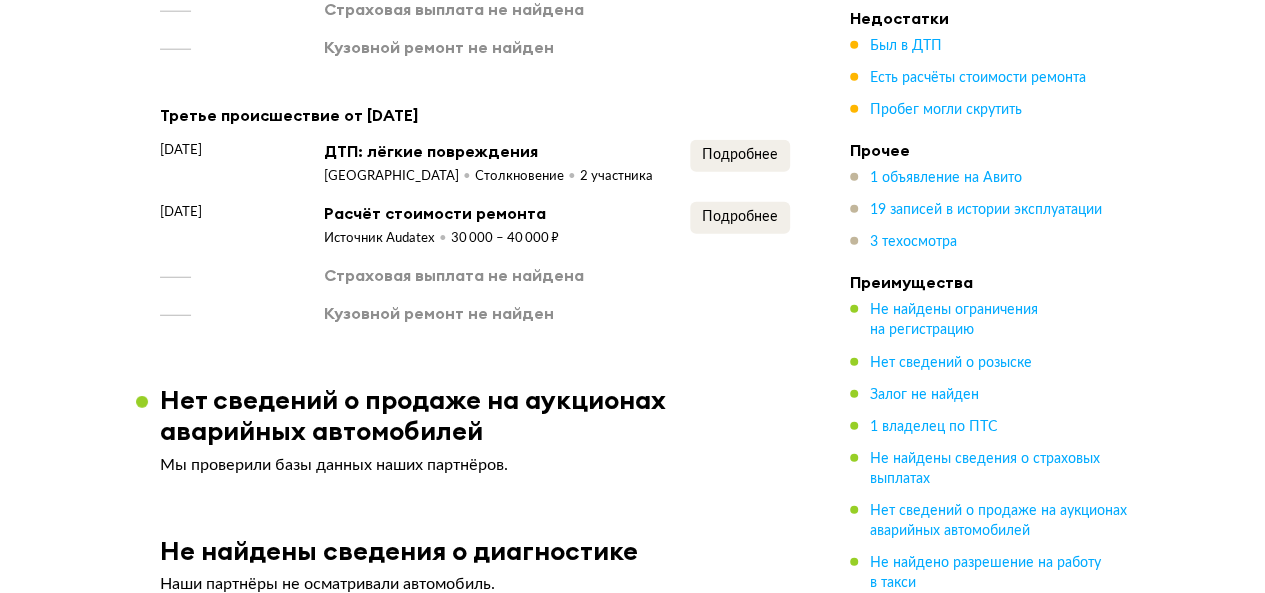 click on "[DATE] ДТП: лёгкие повреждения [GEOGRAPHIC_DATA] Столкновение 2 участника Подробнее" at bounding box center (475, 163) 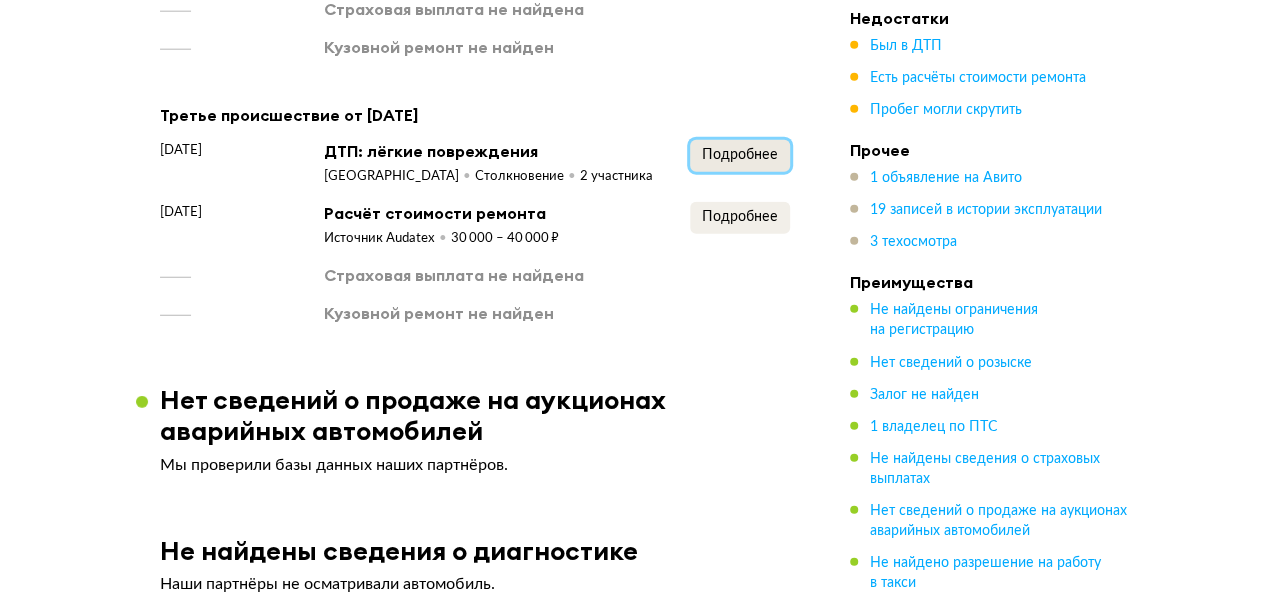 click on "Подробнее" at bounding box center (740, 156) 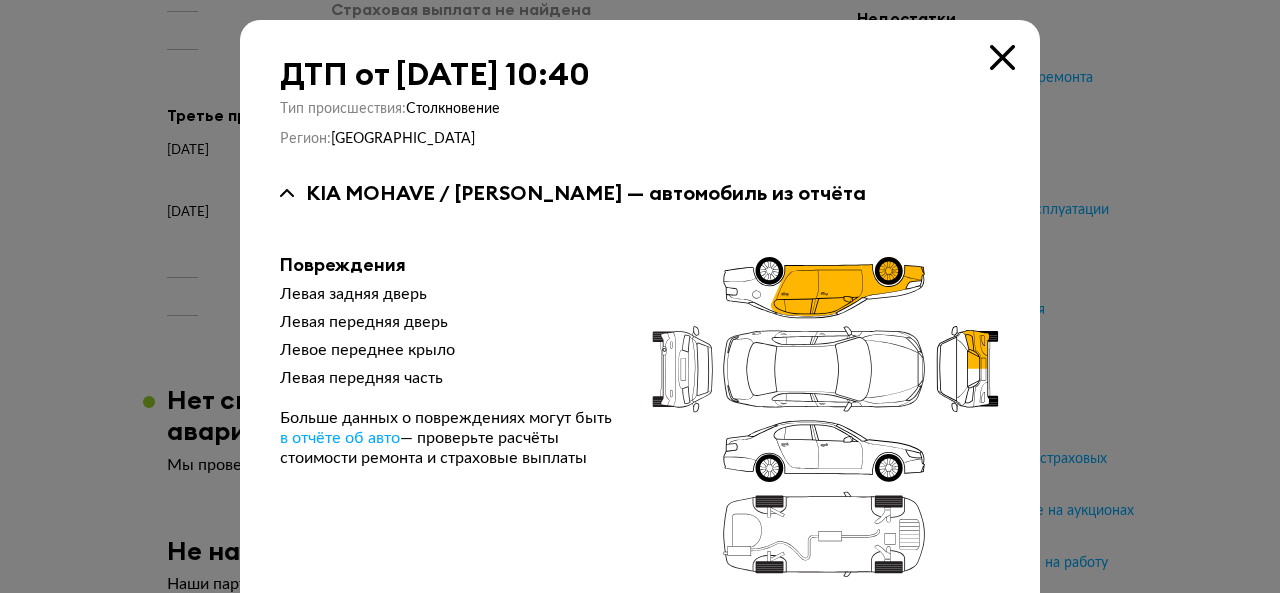 click at bounding box center [1002, 57] 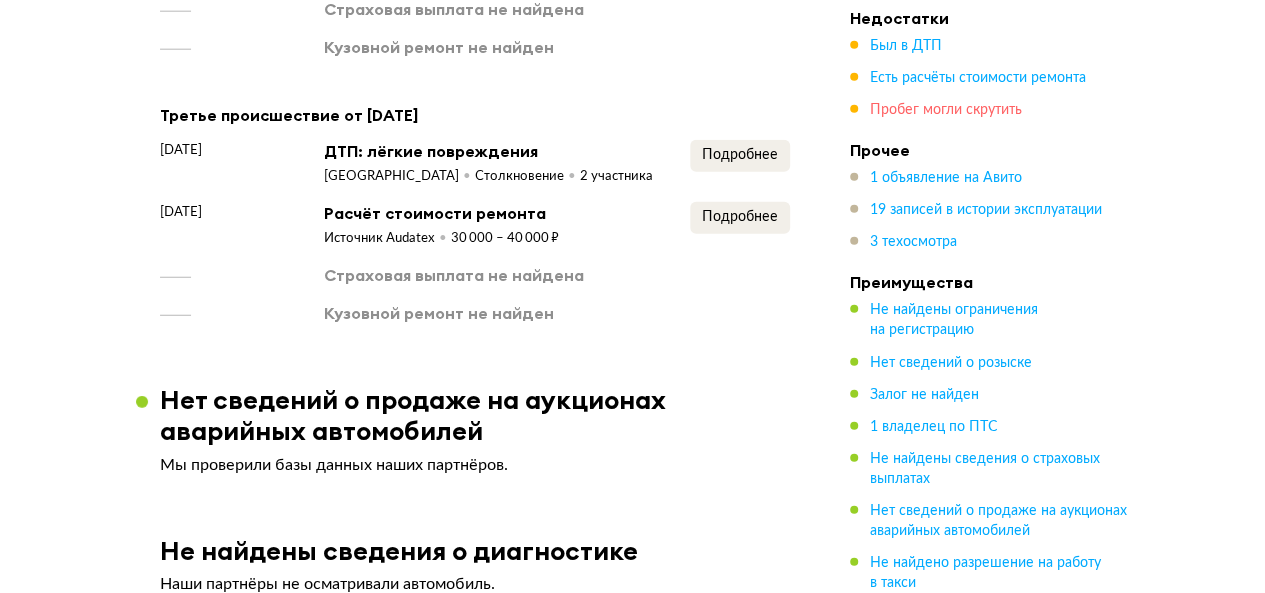 click on "Пробег могли скрутить" at bounding box center [946, 110] 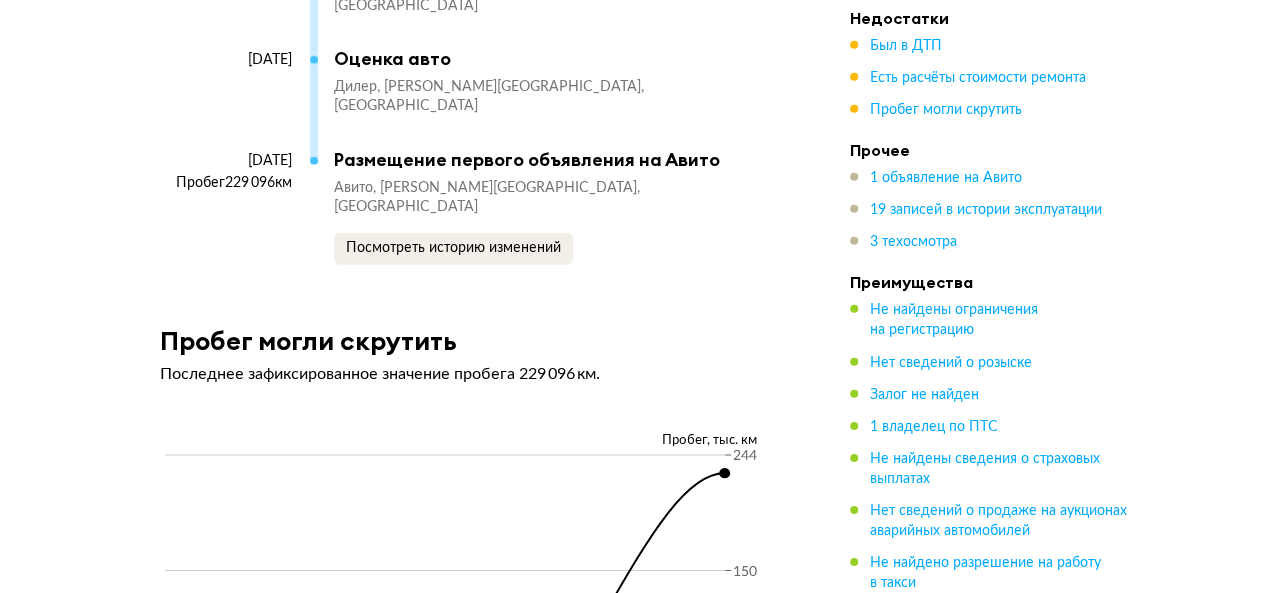 scroll, scrollTop: 6855, scrollLeft: 0, axis: vertical 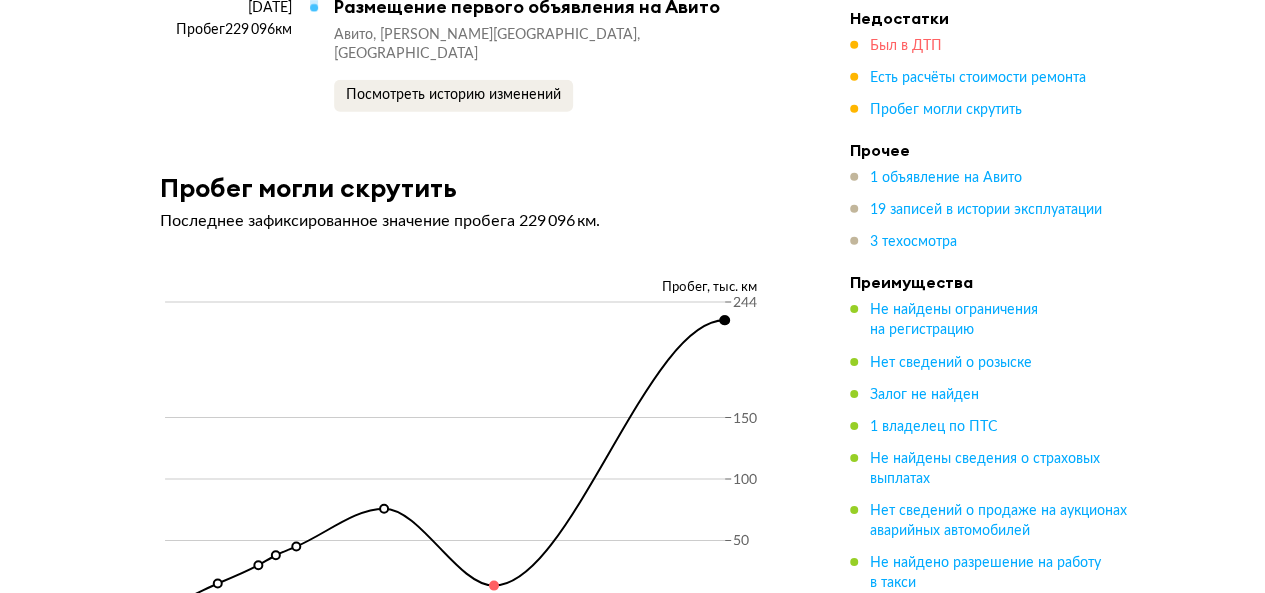 click on "Был в ДТП" at bounding box center [906, 46] 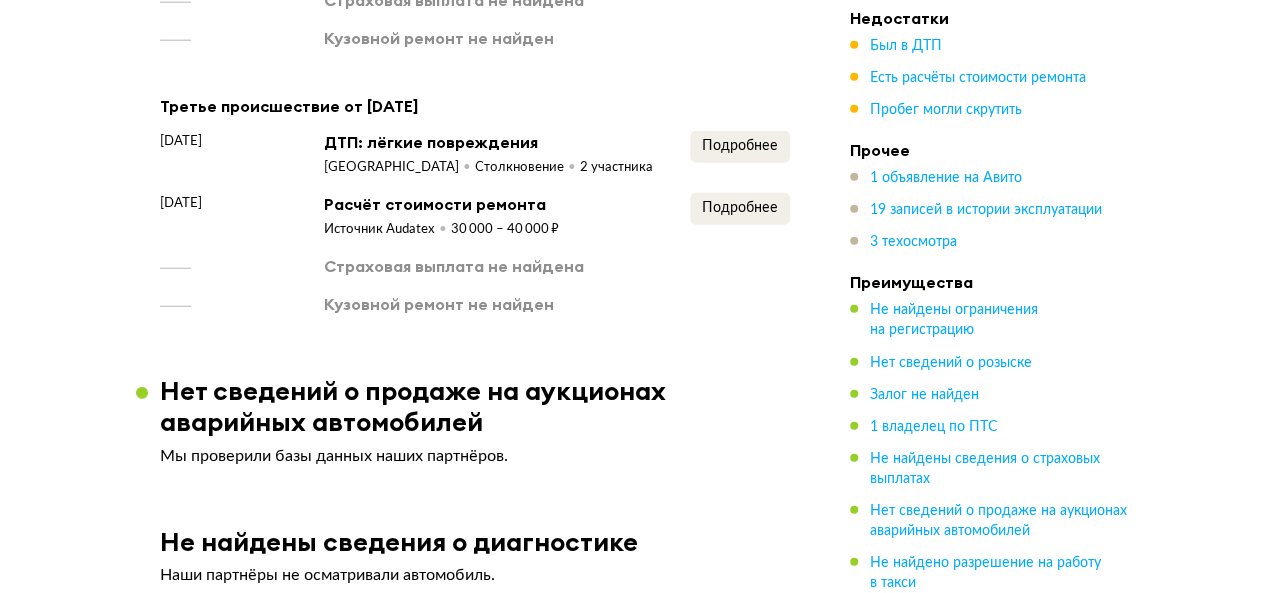 scroll, scrollTop: 2532, scrollLeft: 0, axis: vertical 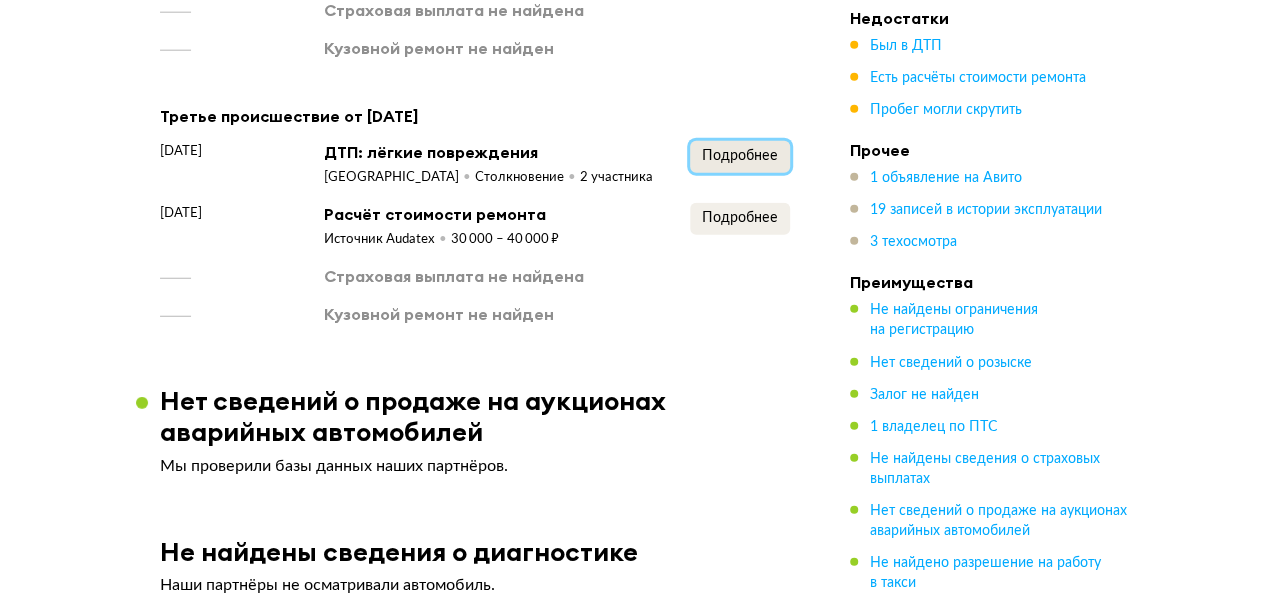 click on "Подробнее" at bounding box center (740, 157) 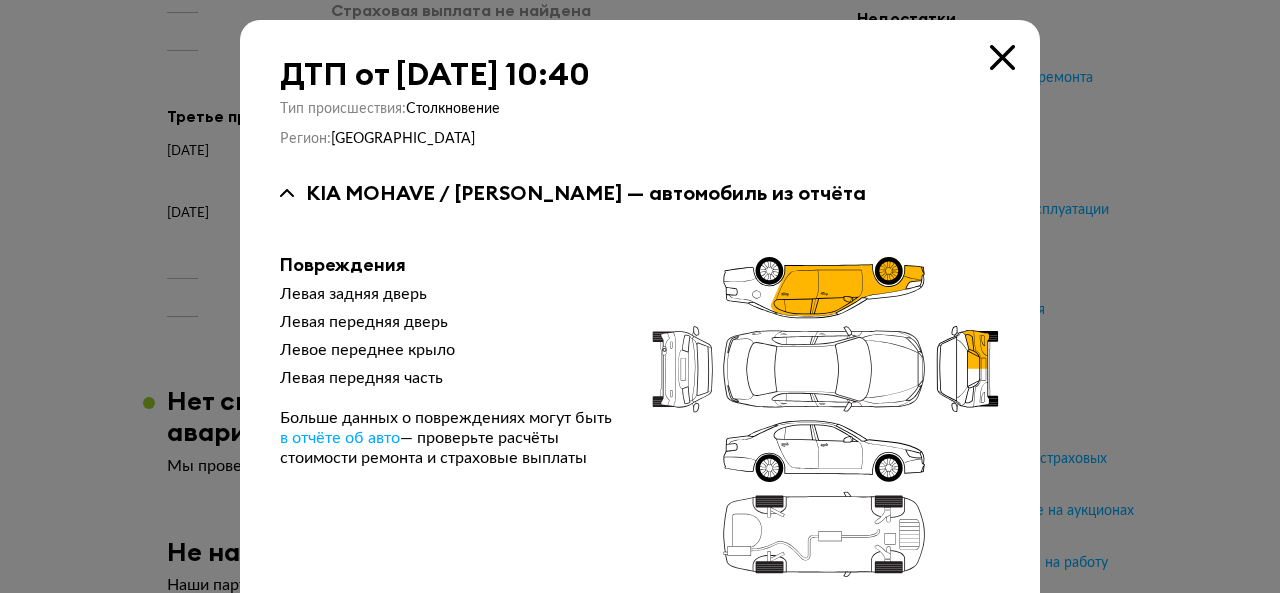 click at bounding box center (1002, 57) 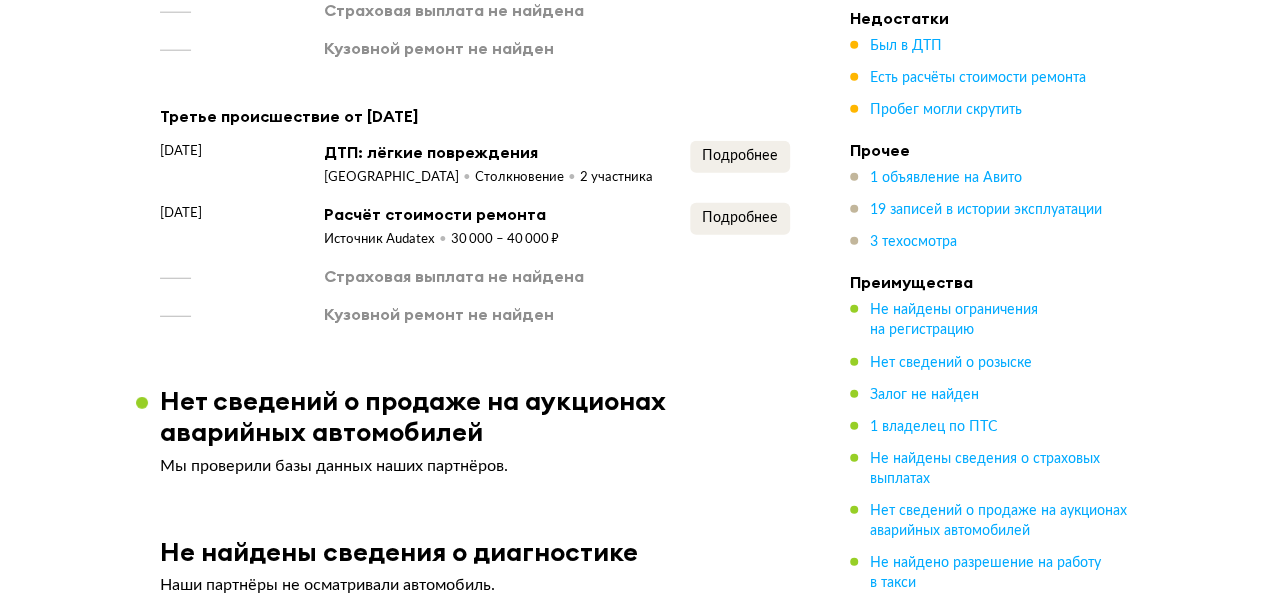 click on "Подробнее" at bounding box center (740, 226) 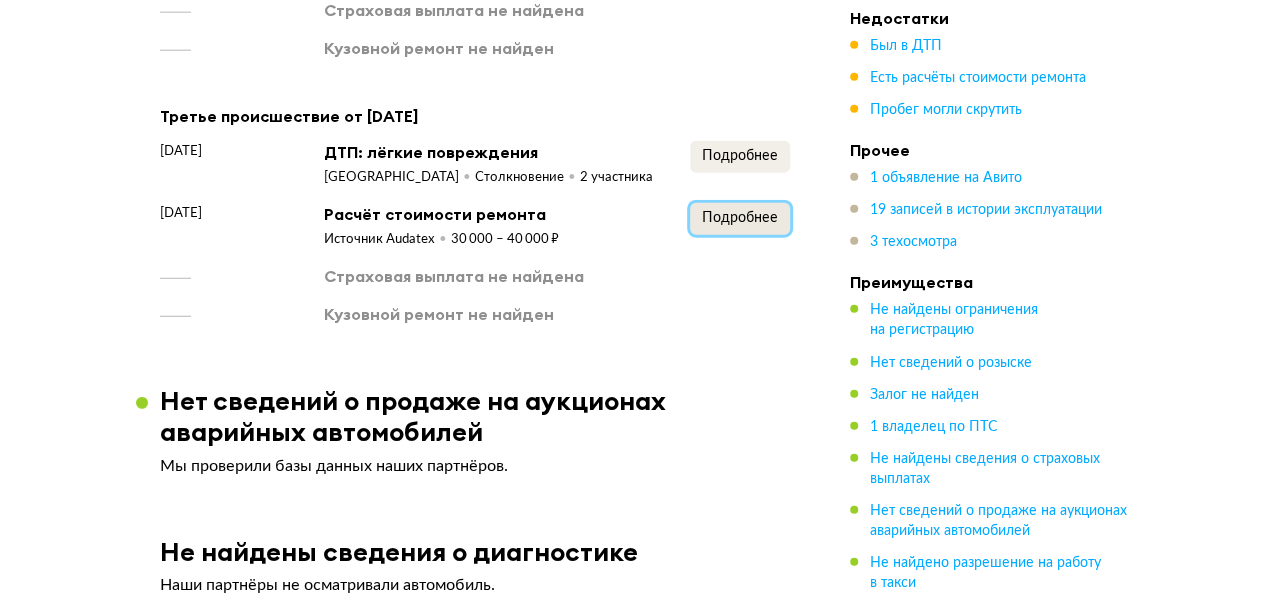 click on "Подробнее" at bounding box center [740, 218] 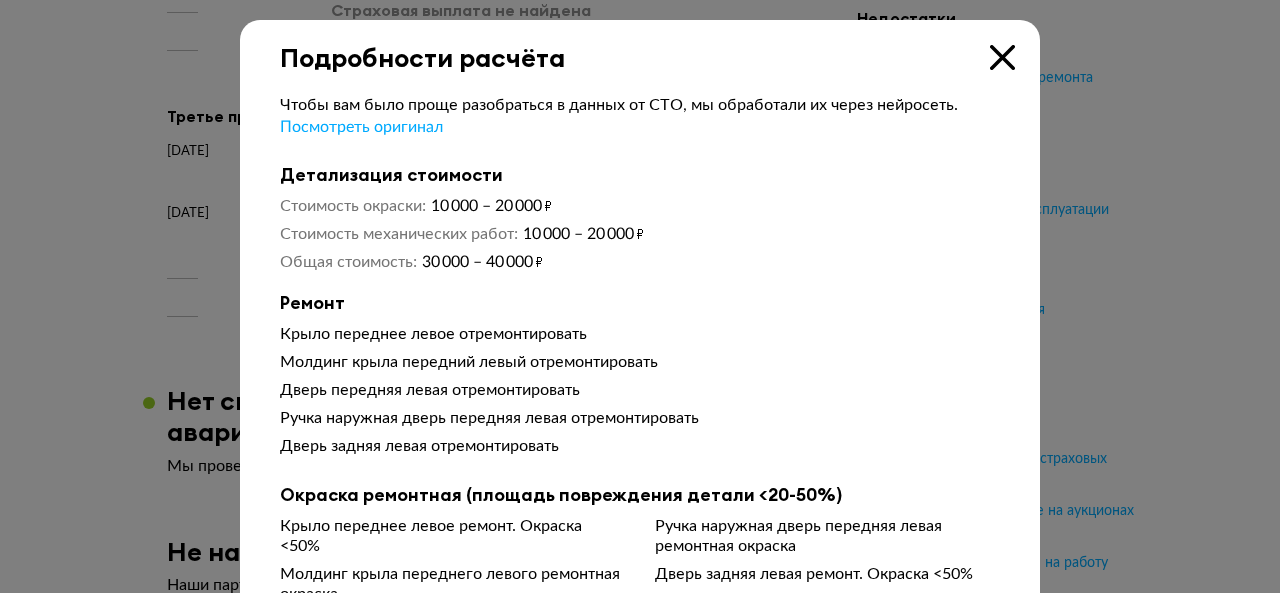 click at bounding box center (1002, 57) 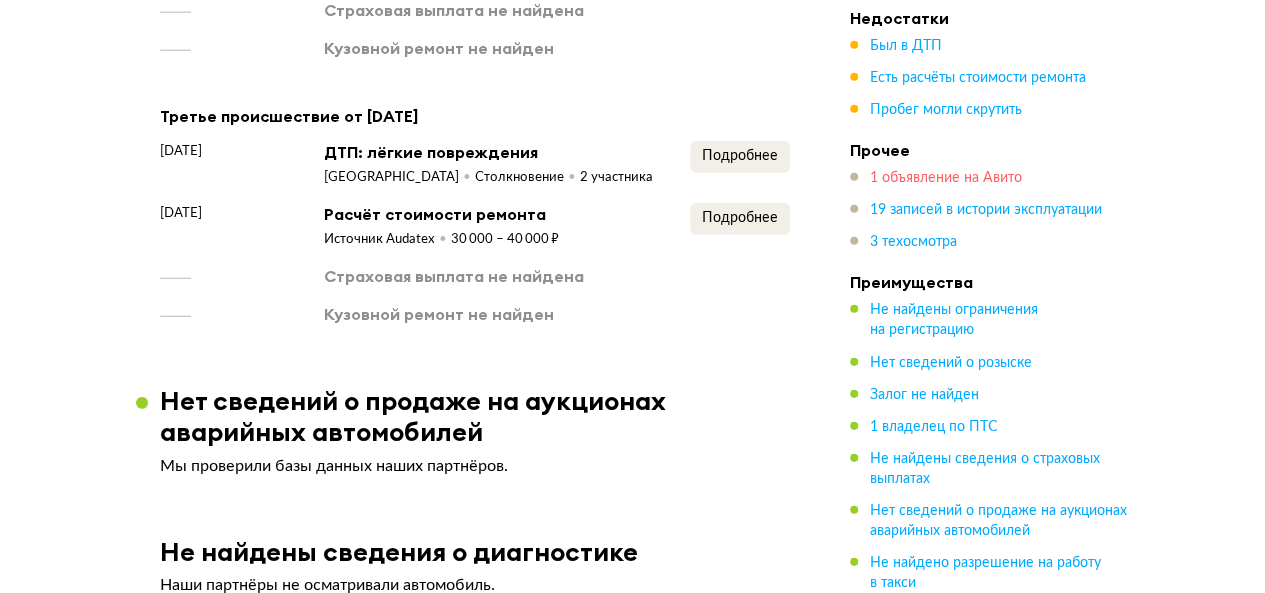 click on "1 объявление на Авито" at bounding box center [946, 178] 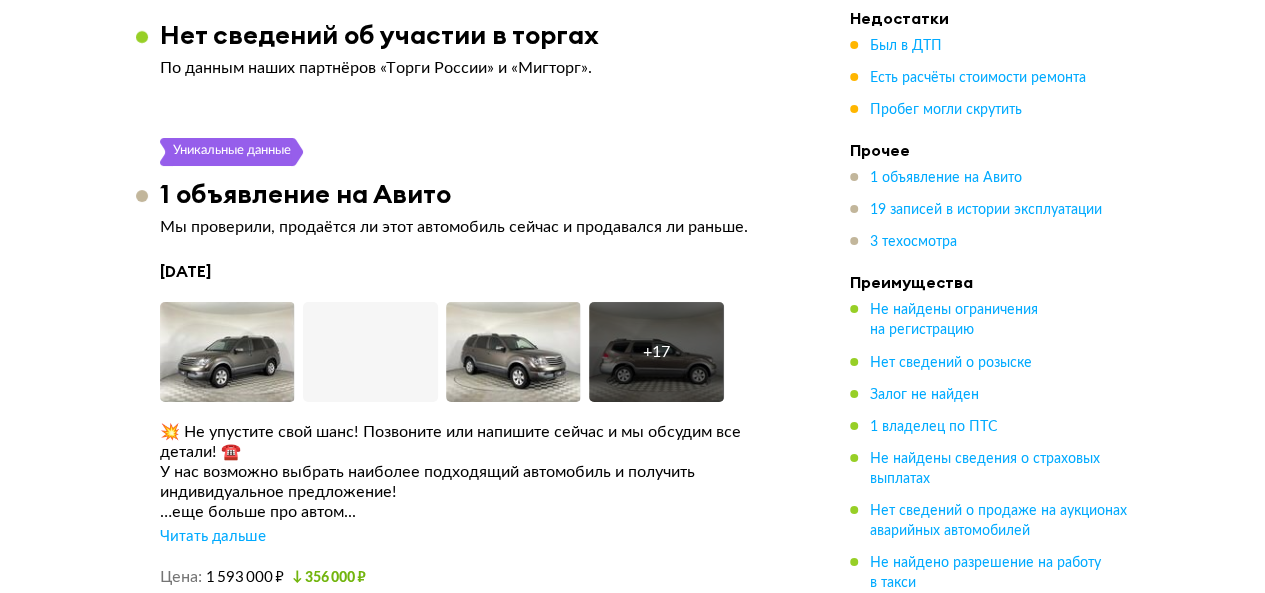 scroll, scrollTop: 3678, scrollLeft: 0, axis: vertical 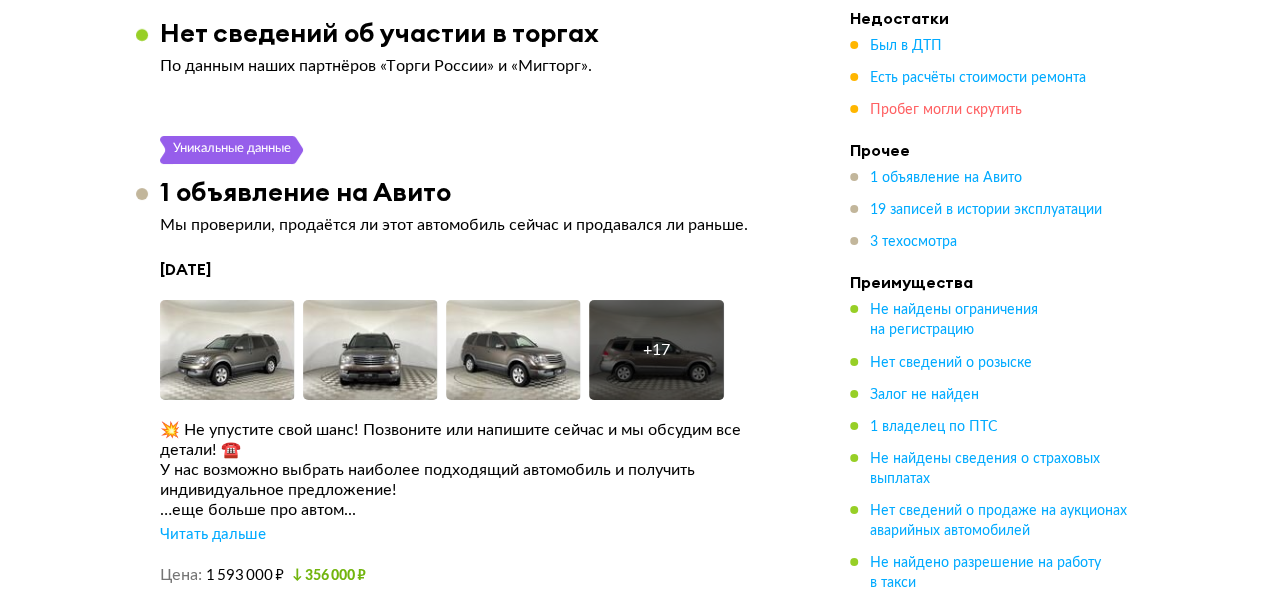 click on "Пробег могли скрутить" at bounding box center (946, 110) 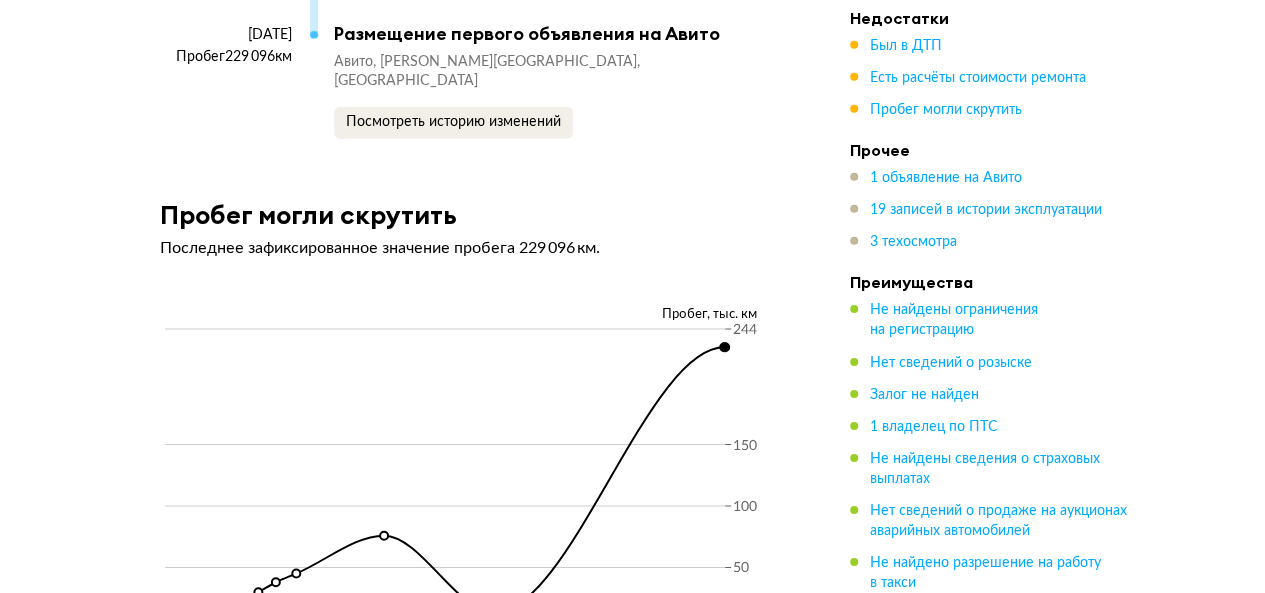 scroll, scrollTop: 6856, scrollLeft: 0, axis: vertical 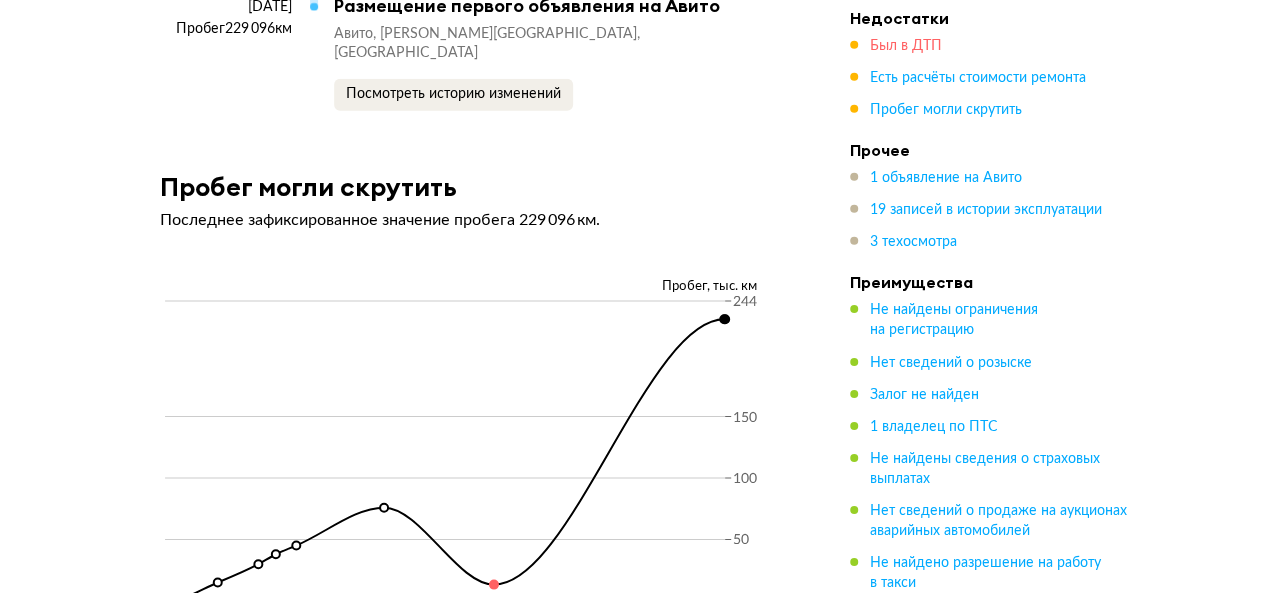 click on "Был в ДТП" at bounding box center [906, 46] 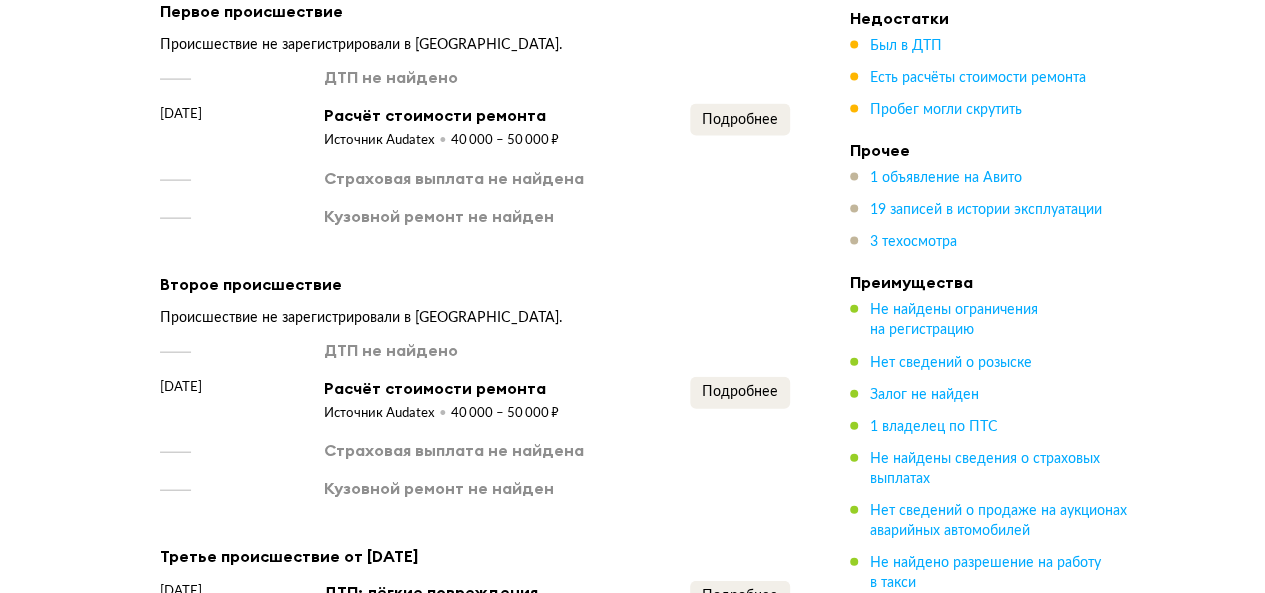 scroll, scrollTop: 1933, scrollLeft: 0, axis: vertical 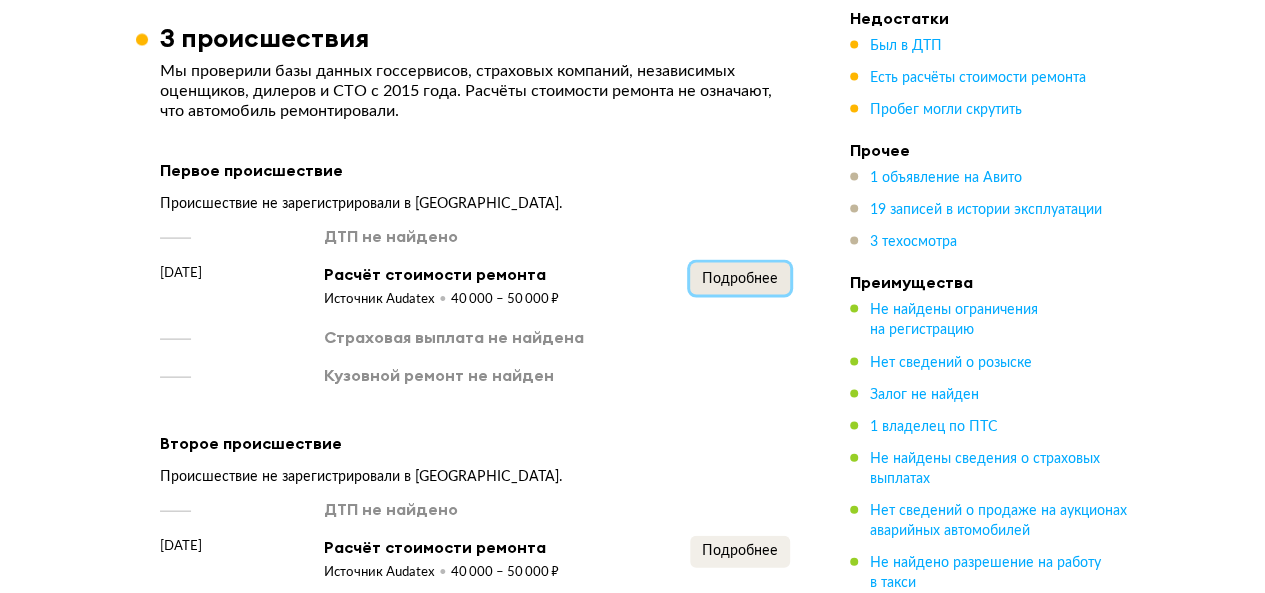 click on "Подробнее" at bounding box center (740, 279) 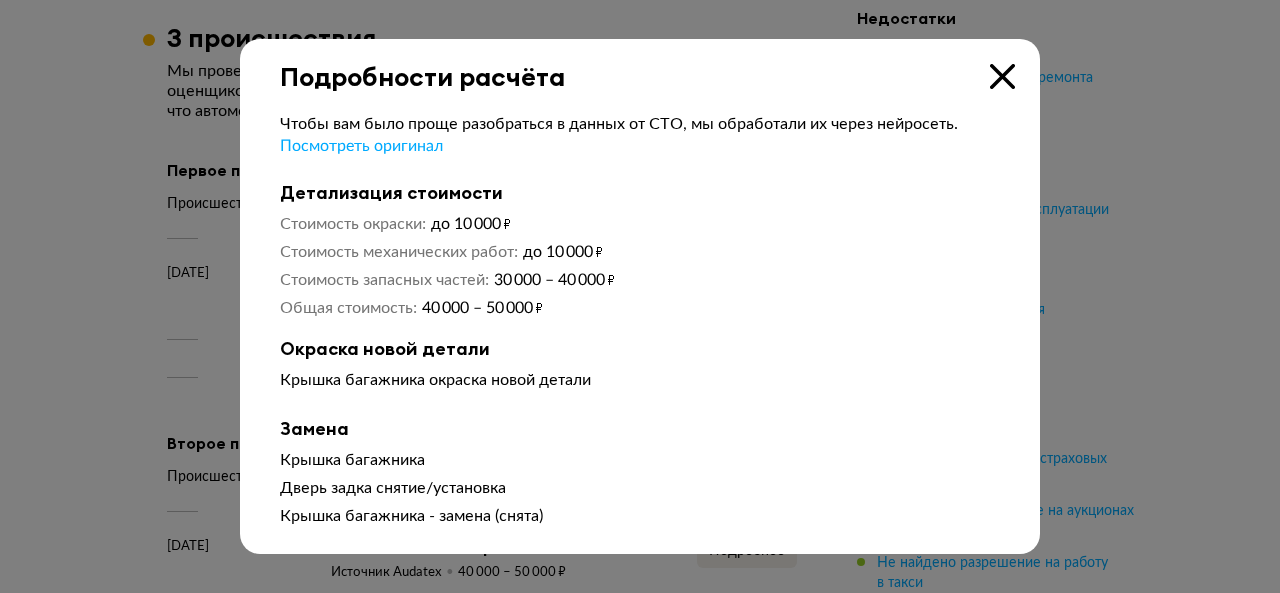 click at bounding box center (1002, 76) 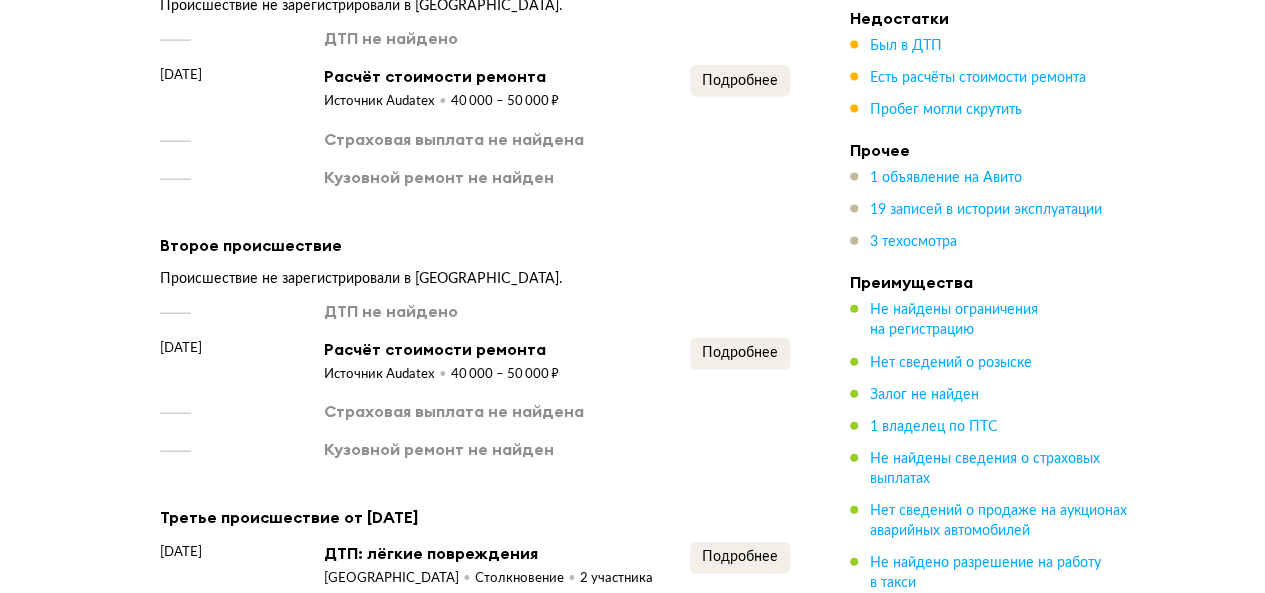 scroll, scrollTop: 2133, scrollLeft: 0, axis: vertical 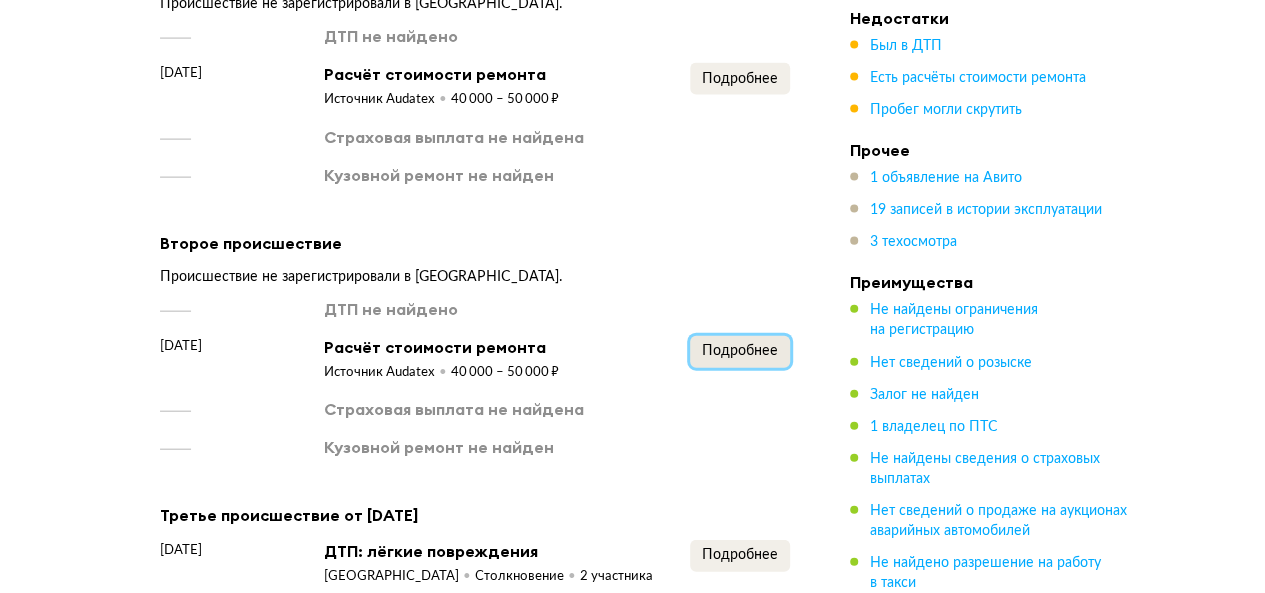 click on "Подробнее" at bounding box center (740, 351) 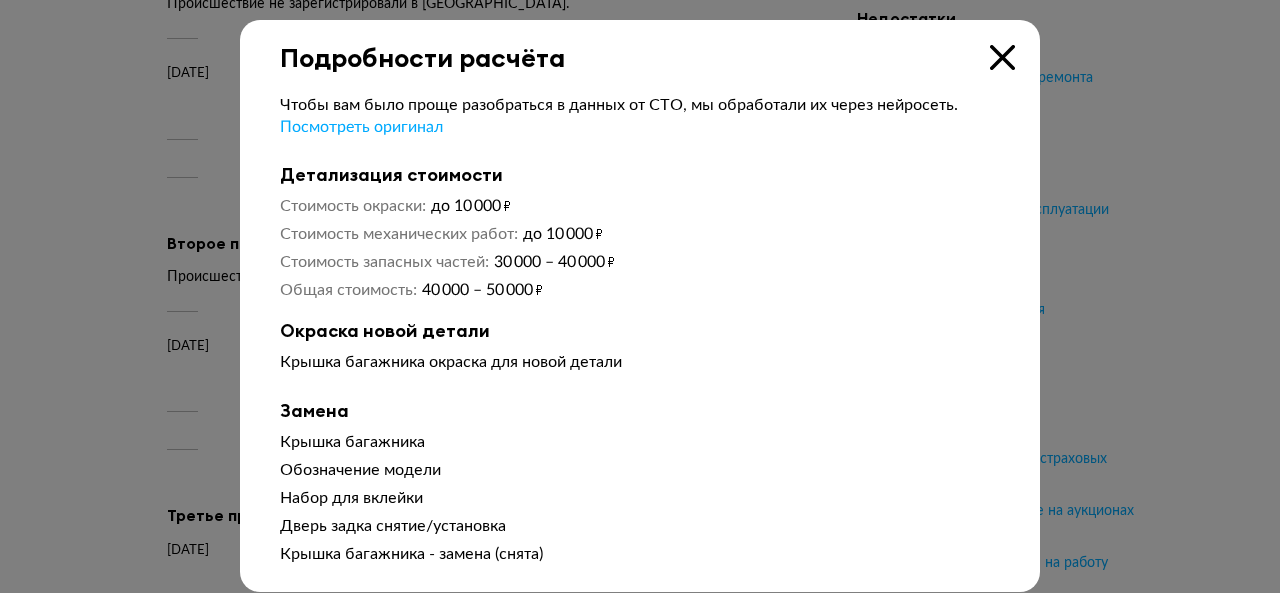 click at bounding box center (1002, 57) 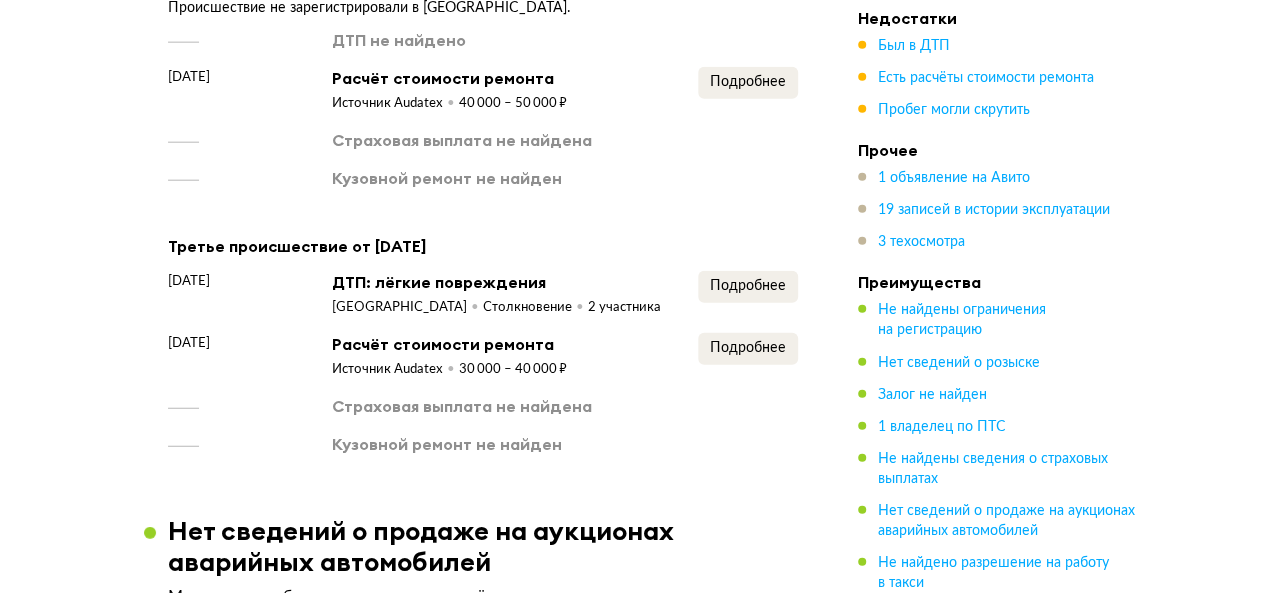 scroll, scrollTop: 2433, scrollLeft: 0, axis: vertical 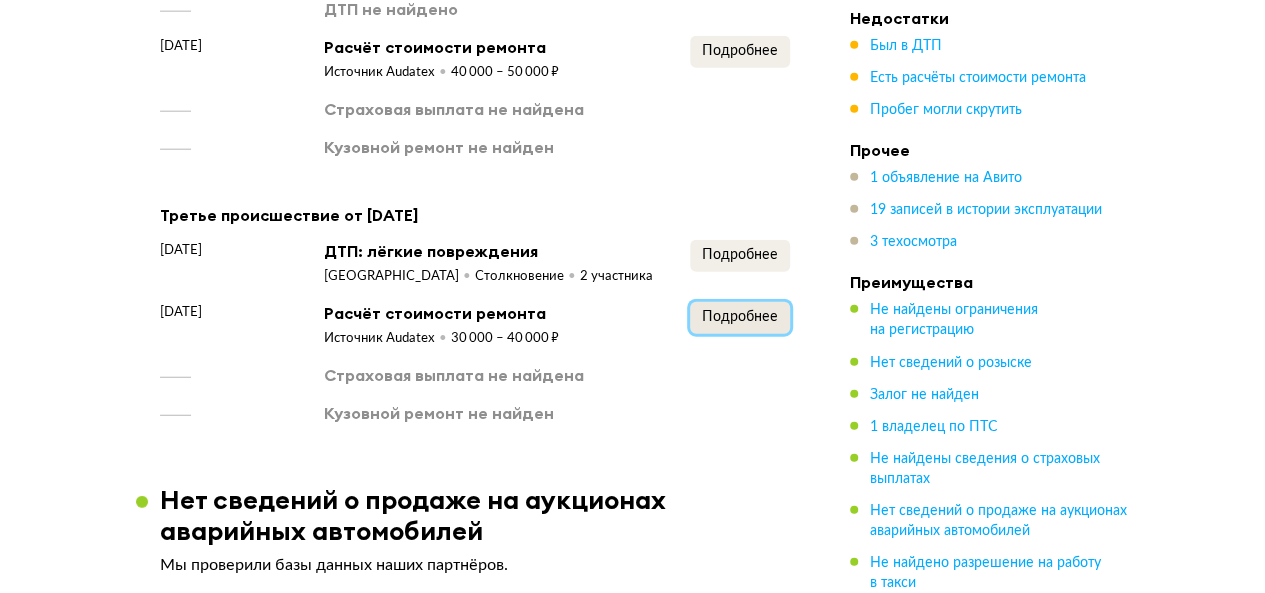 click on "Подробнее" at bounding box center (740, 318) 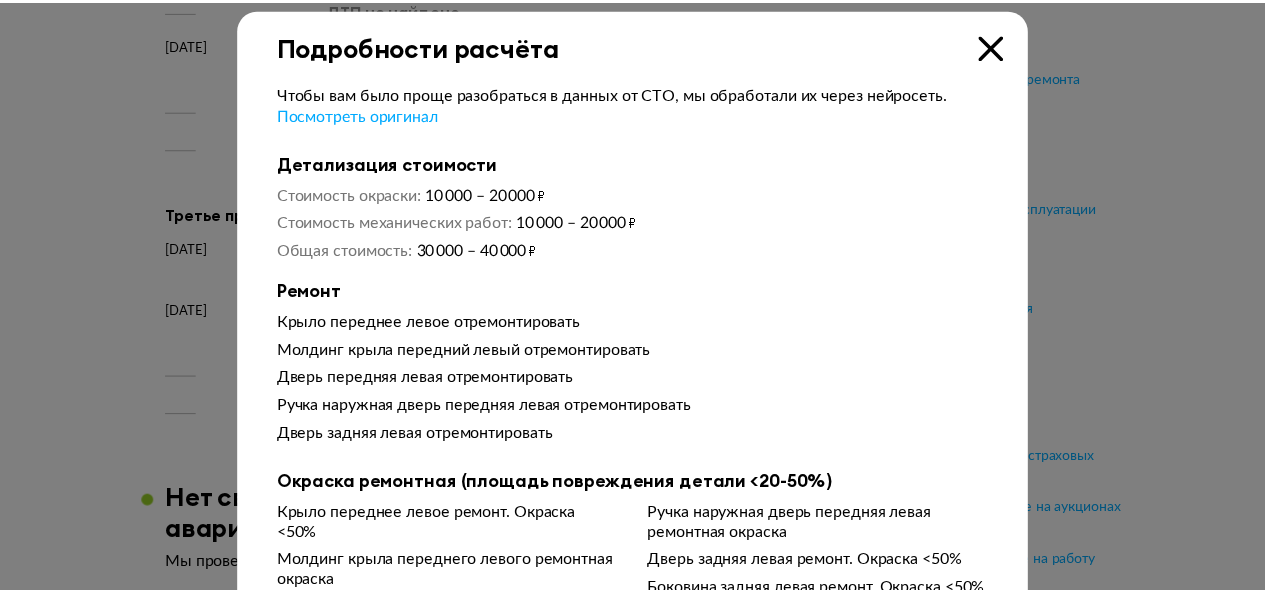 scroll, scrollTop: 0, scrollLeft: 0, axis: both 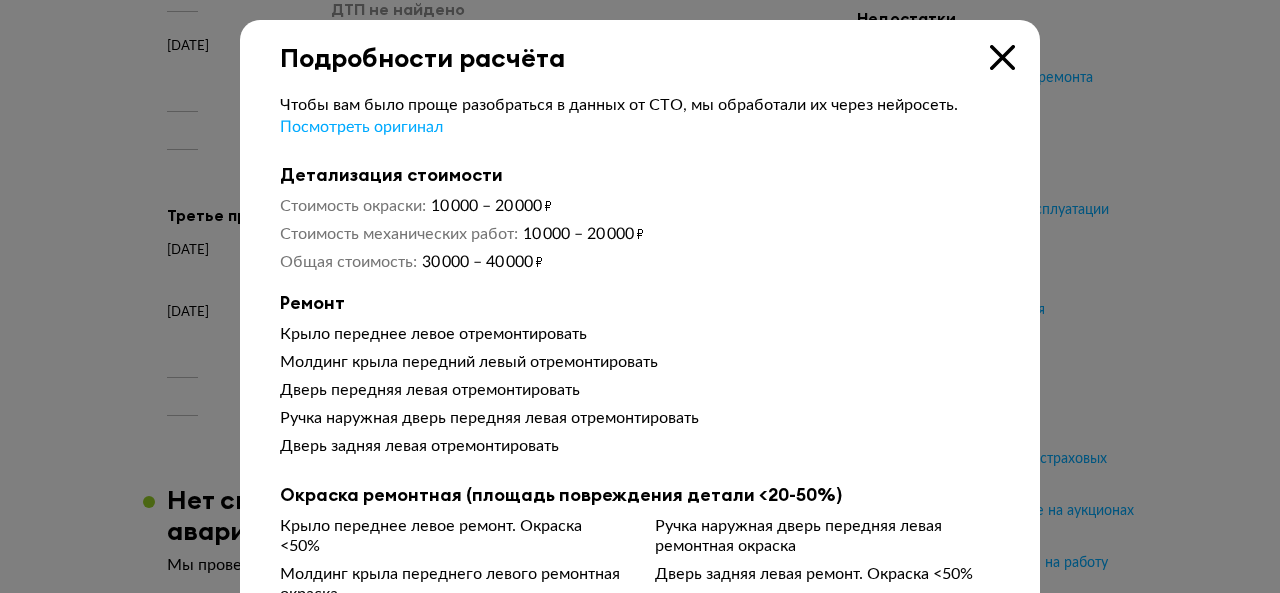 click at bounding box center [1002, 57] 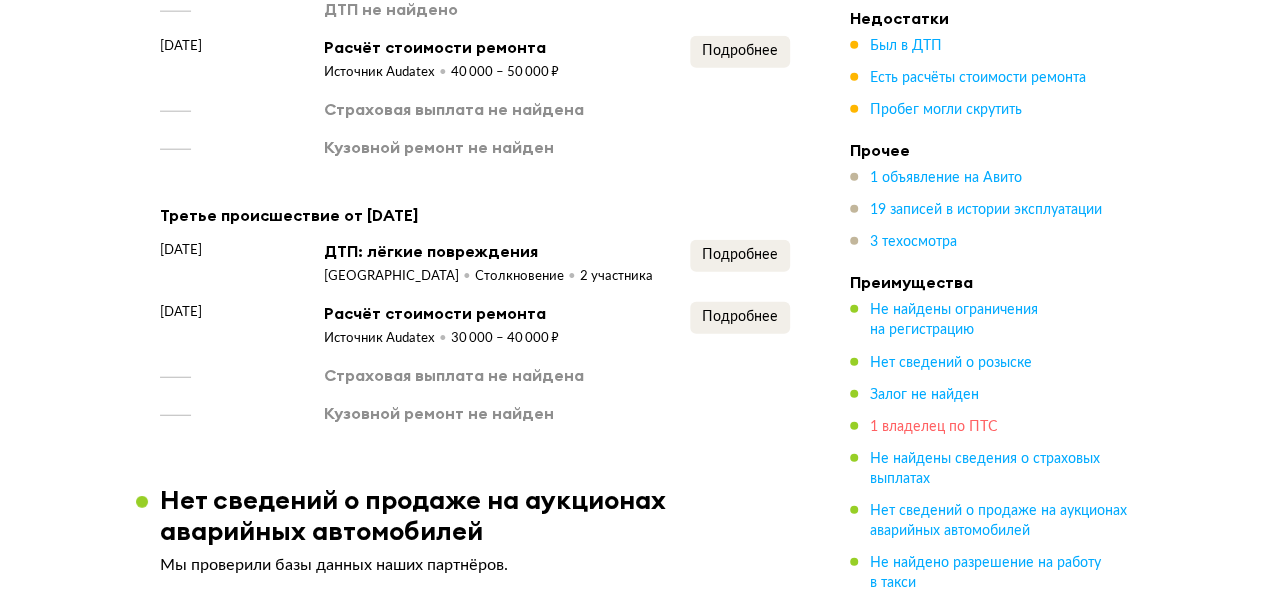 click on "1 владелец по ПТС" at bounding box center [934, 426] 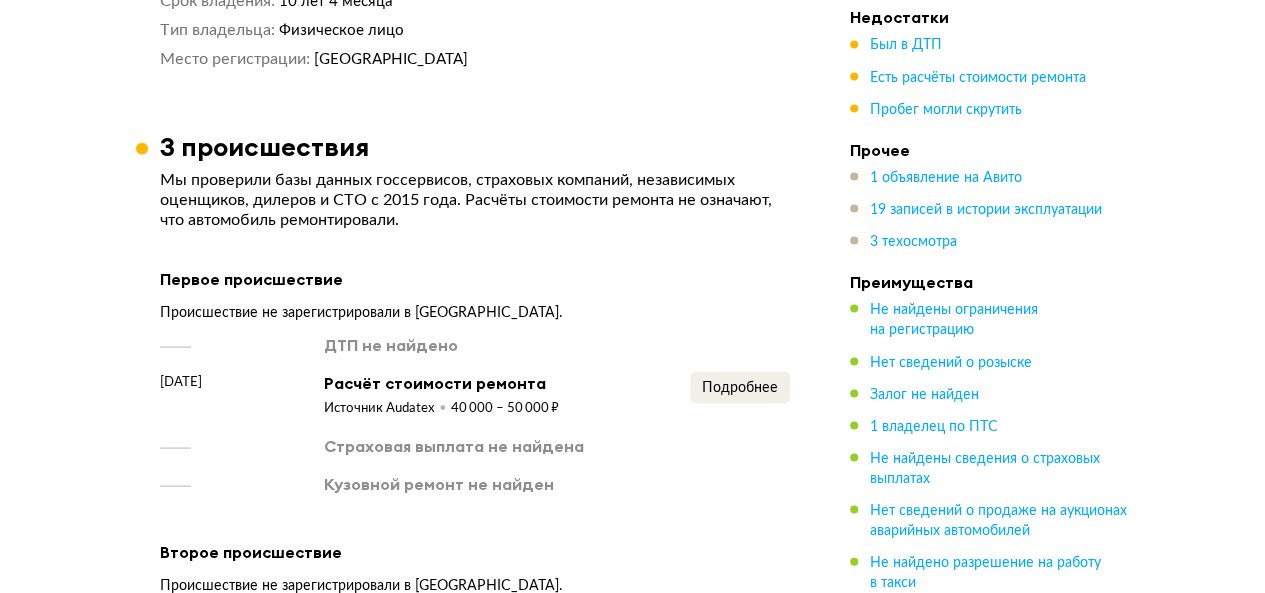 scroll, scrollTop: 1600, scrollLeft: 0, axis: vertical 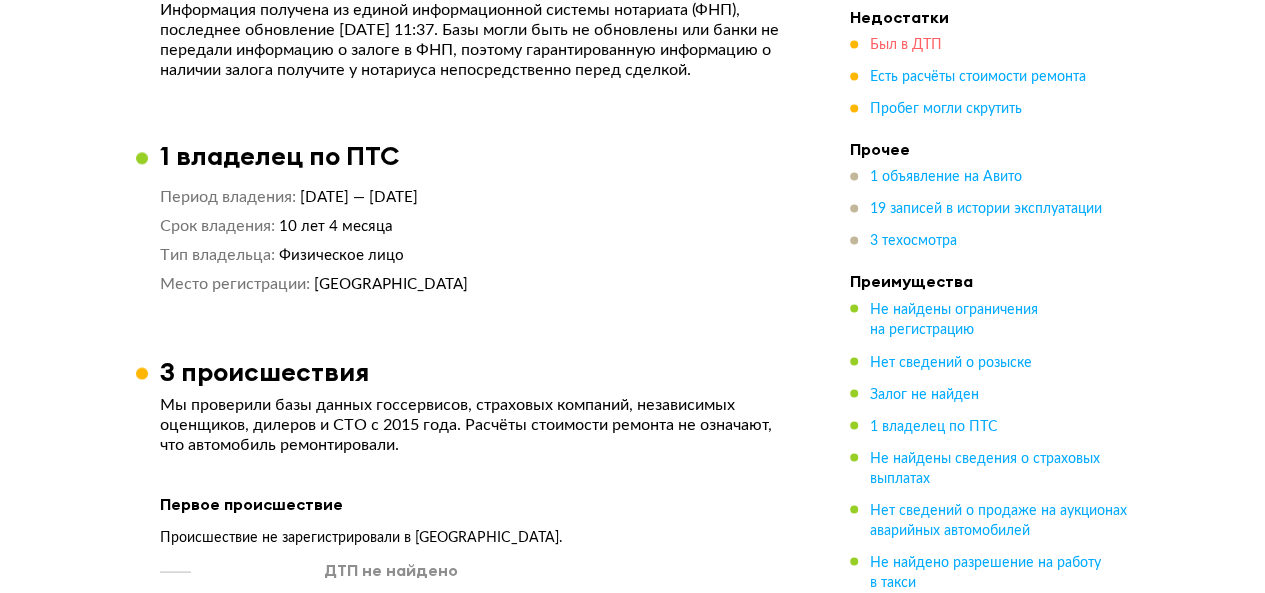 click on "Был в ДТП" at bounding box center (906, 46) 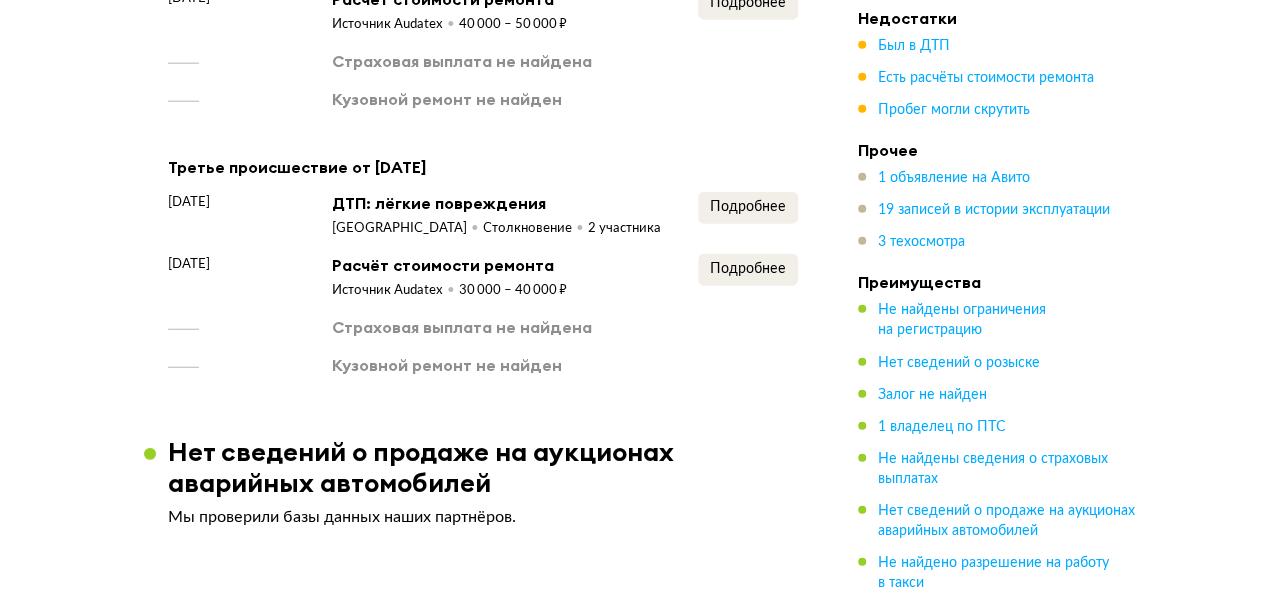 scroll, scrollTop: 2532, scrollLeft: 0, axis: vertical 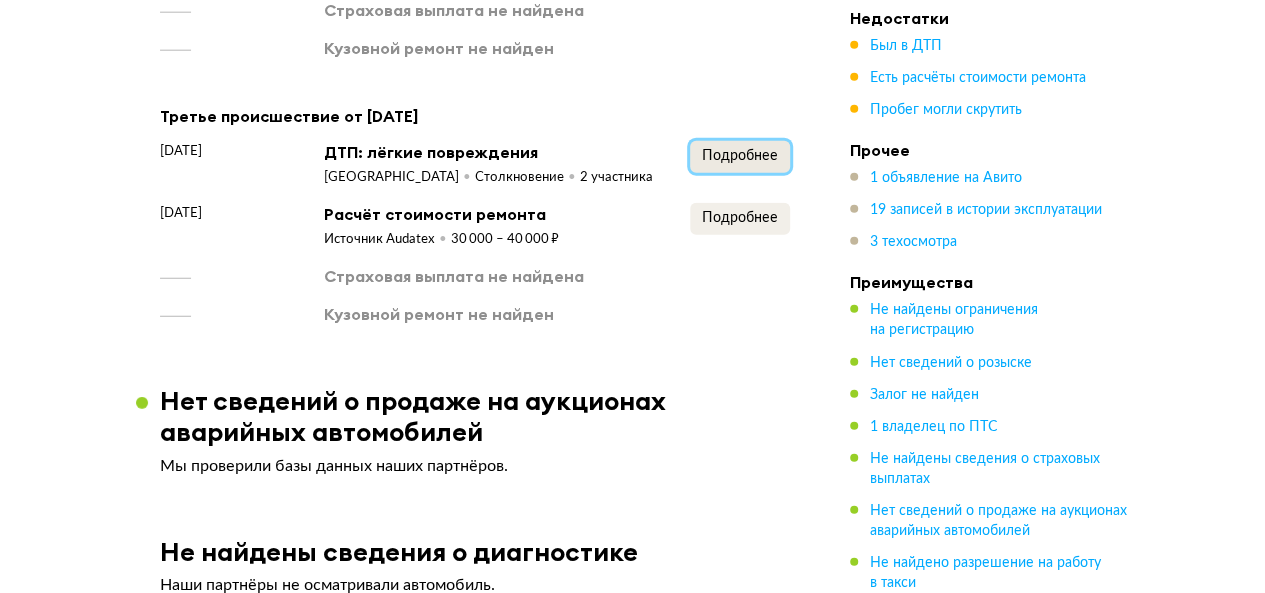 click on "Подробнее" at bounding box center [740, 157] 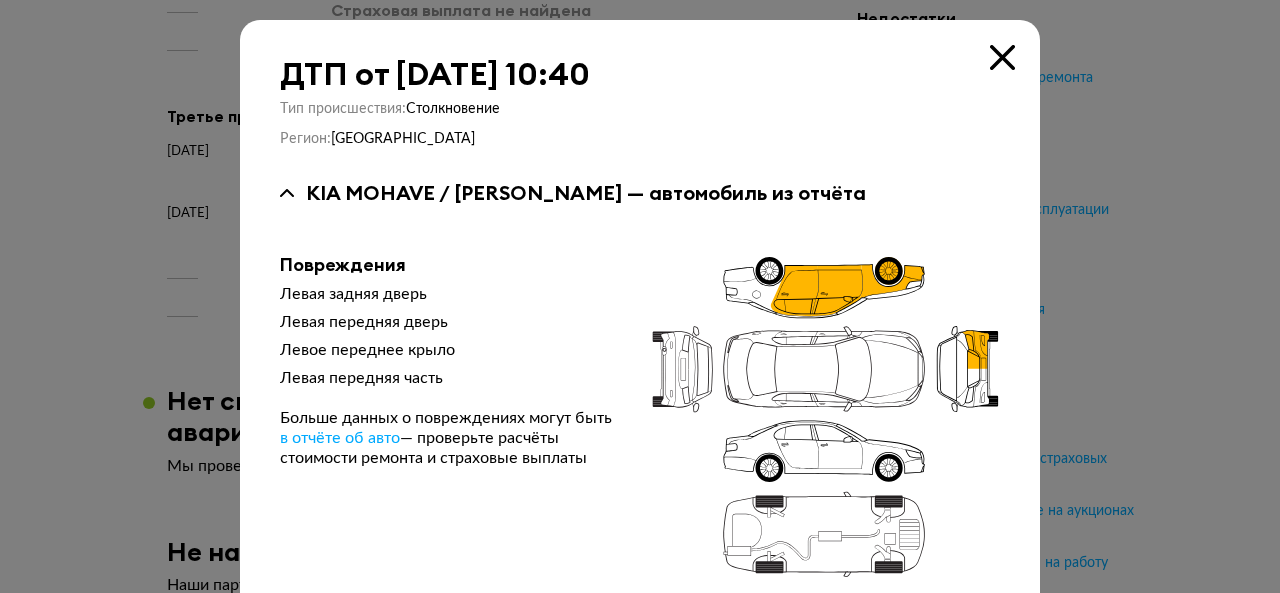click at bounding box center [1002, 57] 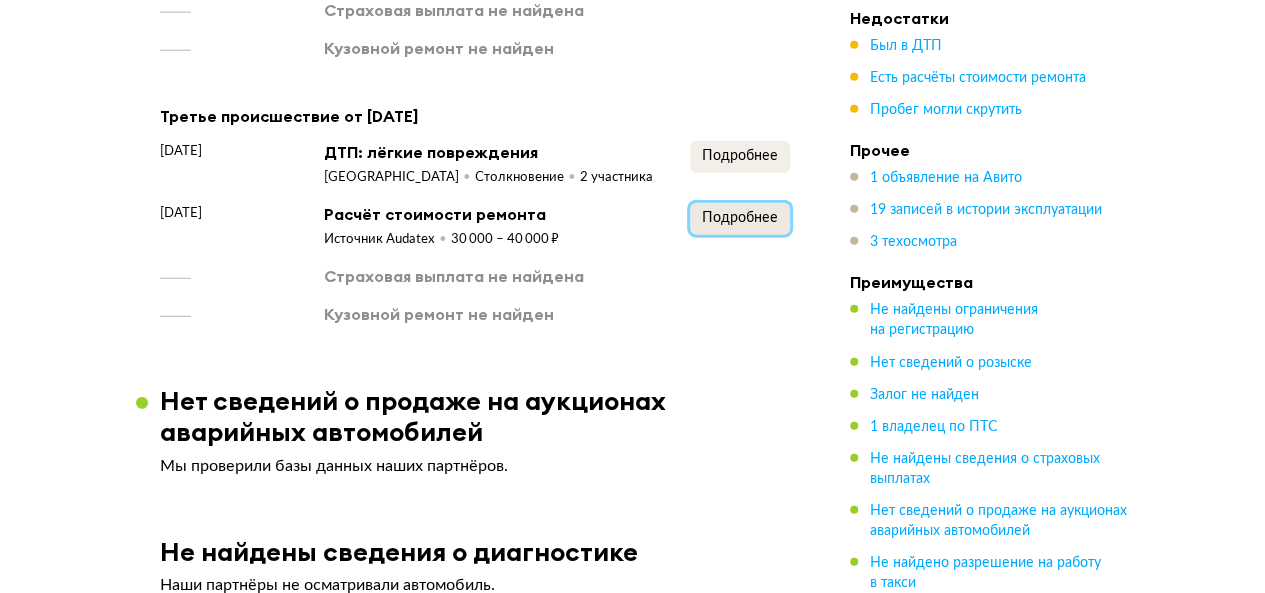 click on "Подробнее" at bounding box center [740, 219] 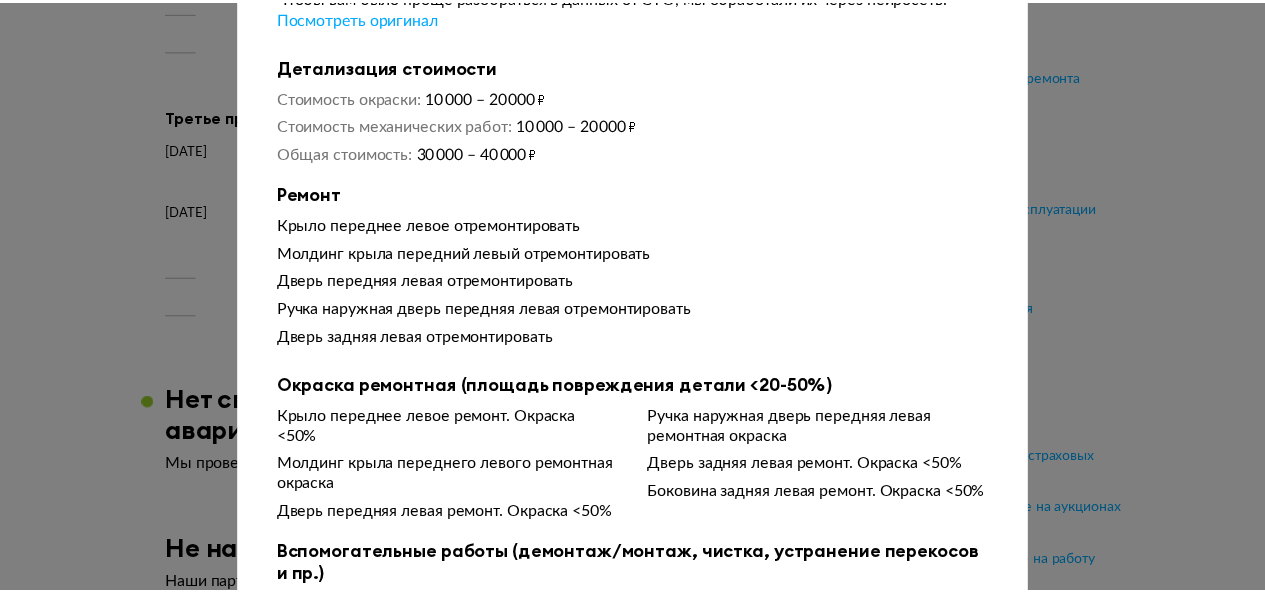 scroll, scrollTop: 0, scrollLeft: 0, axis: both 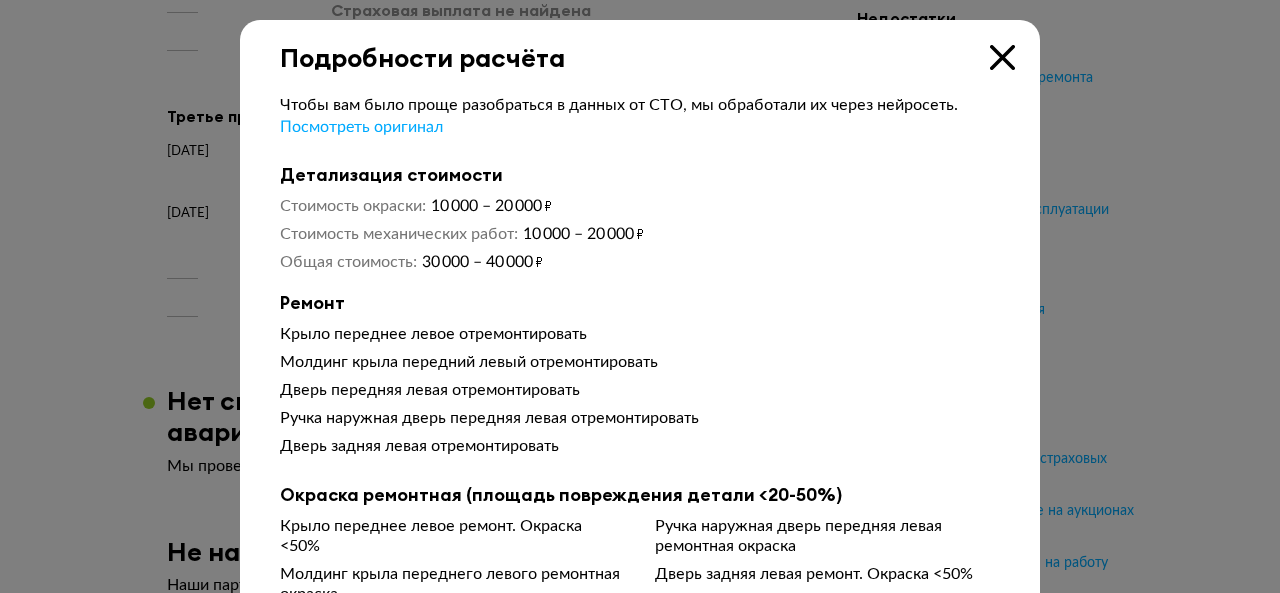 click at bounding box center [1002, 57] 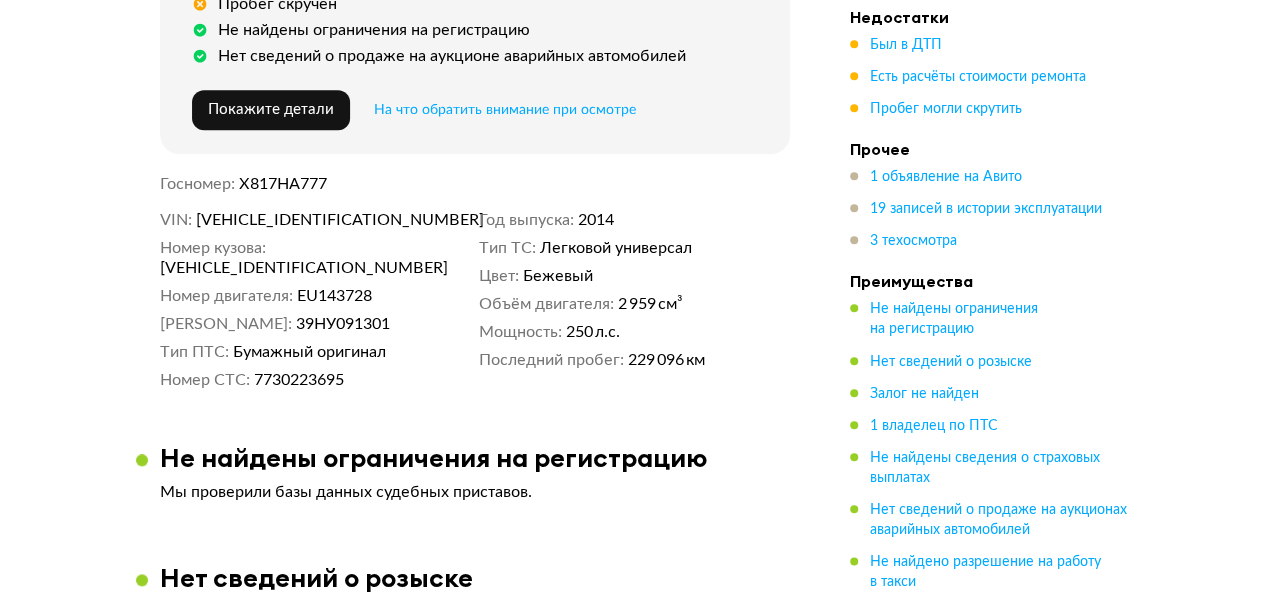 scroll, scrollTop: 0, scrollLeft: 0, axis: both 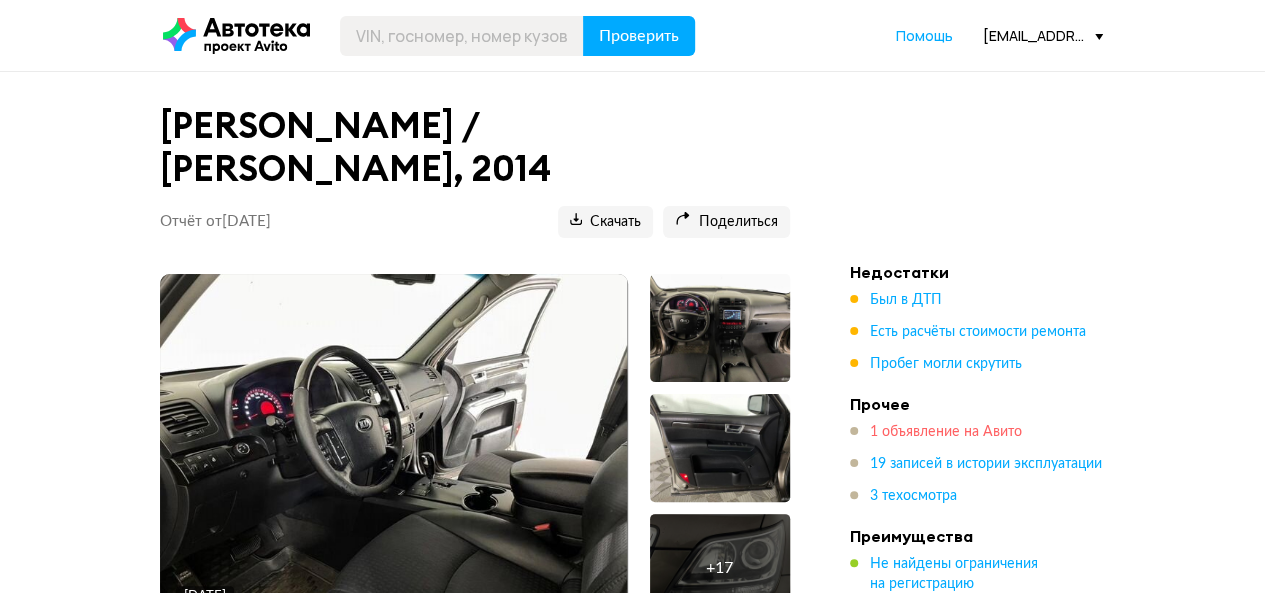 click on "1 объявление на Авито" at bounding box center [946, 432] 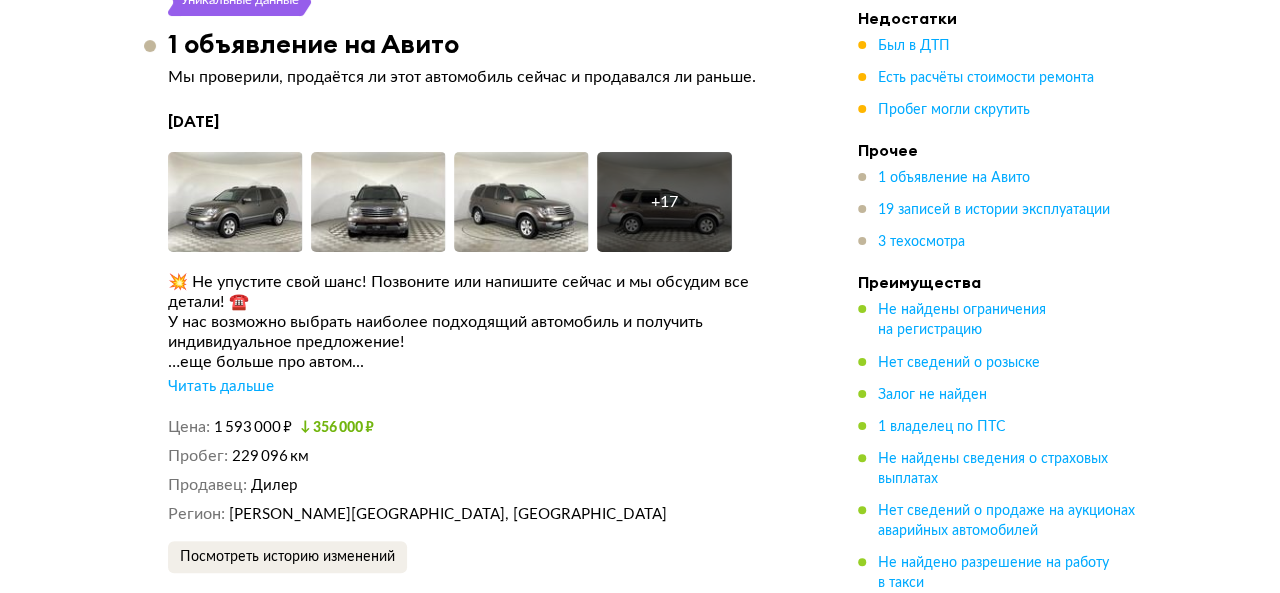 scroll, scrollTop: 3877, scrollLeft: 0, axis: vertical 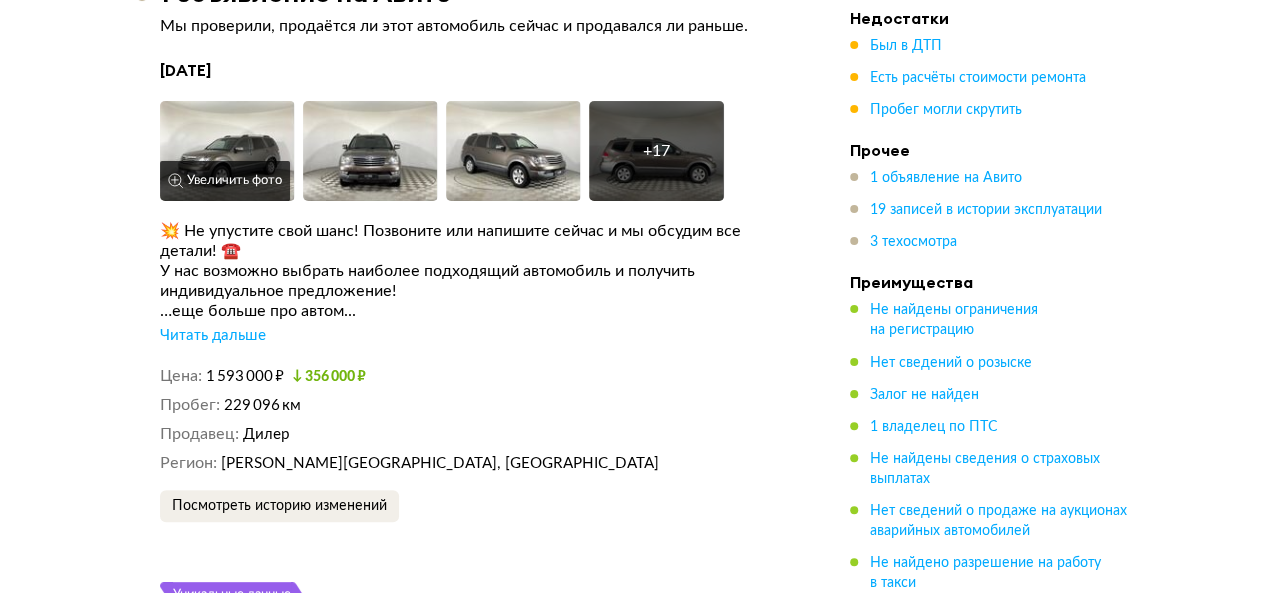 click at bounding box center [227, 151] 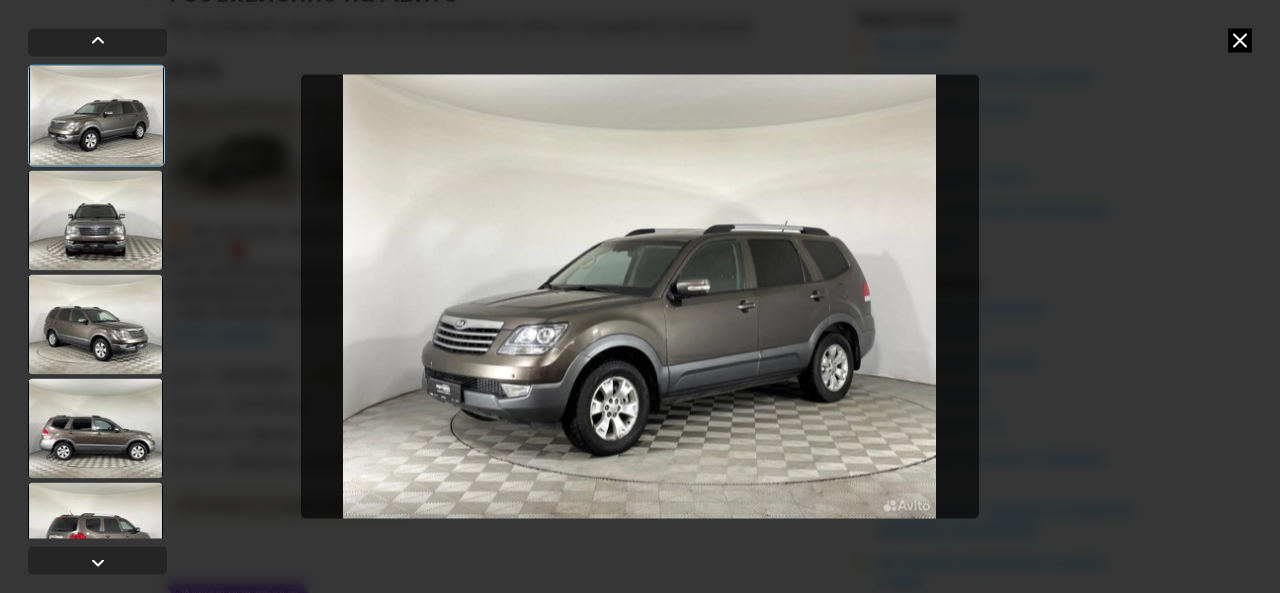 click at bounding box center [95, 428] 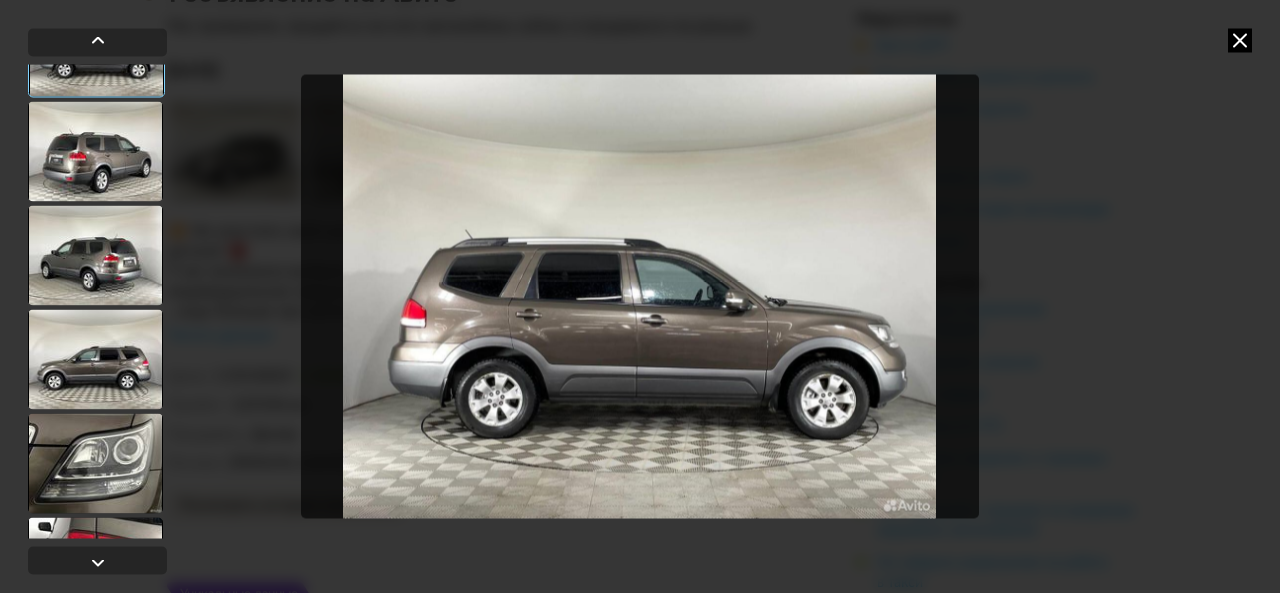 scroll, scrollTop: 500, scrollLeft: 0, axis: vertical 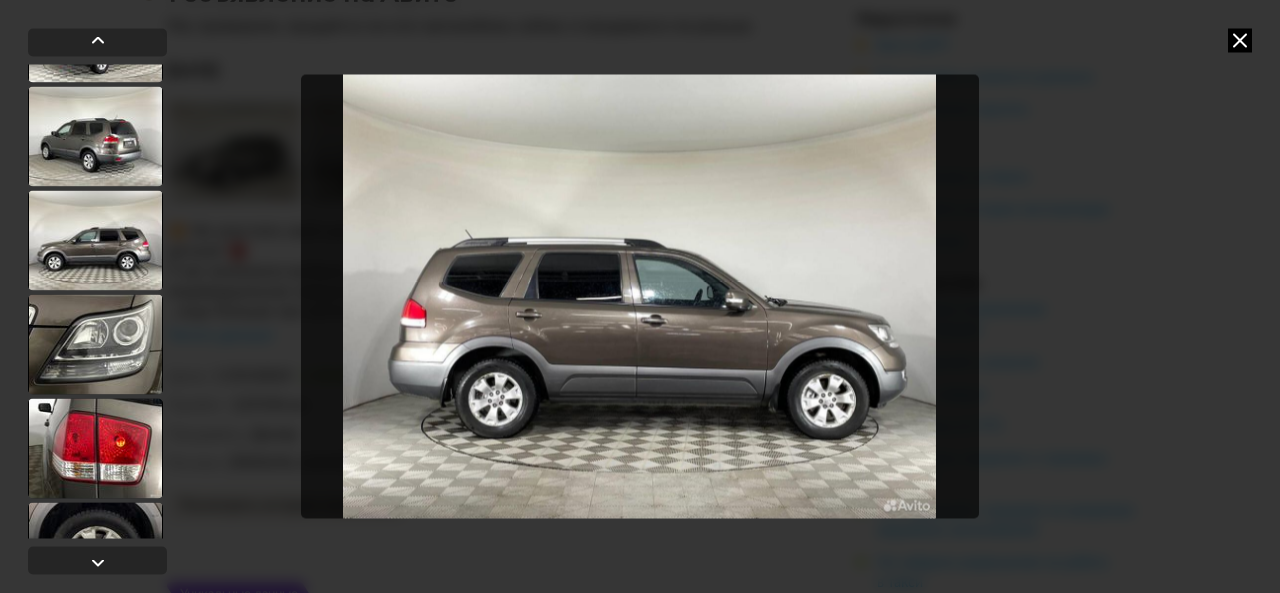 click at bounding box center (95, 344) 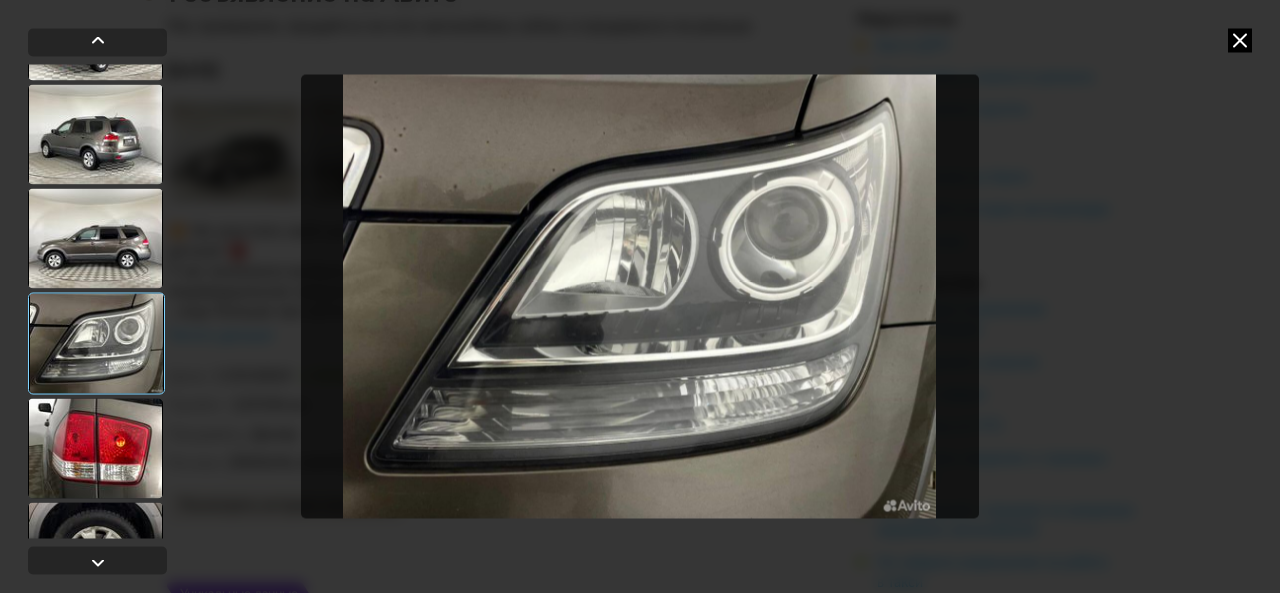 scroll, scrollTop: 498, scrollLeft: 0, axis: vertical 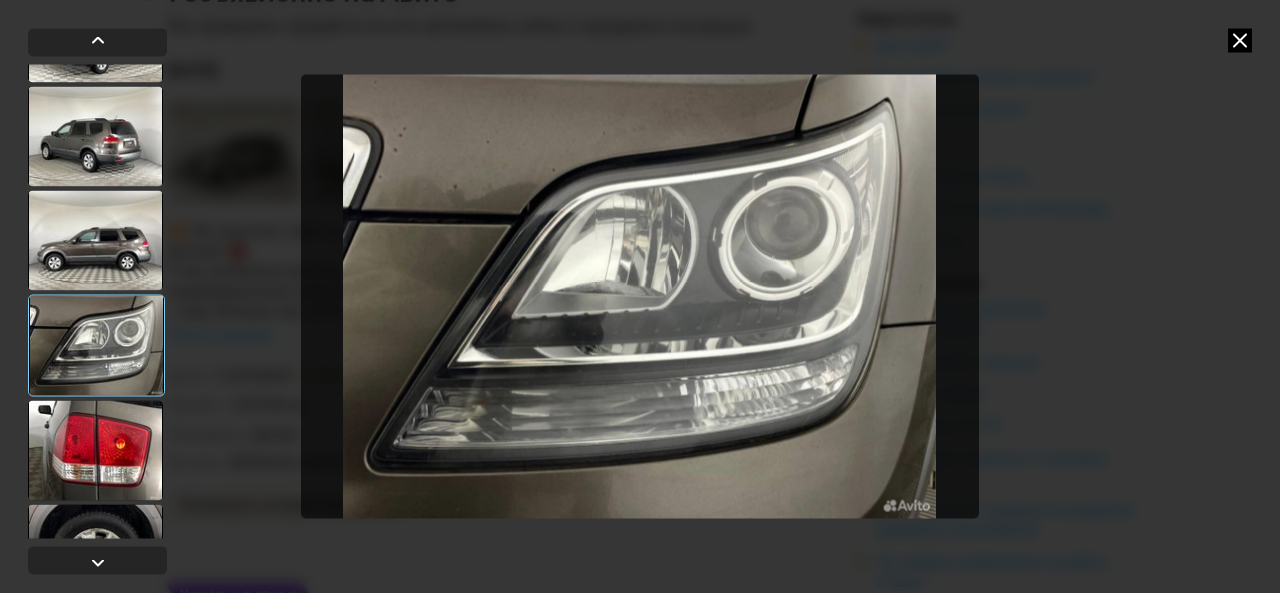 click at bounding box center (95, 450) 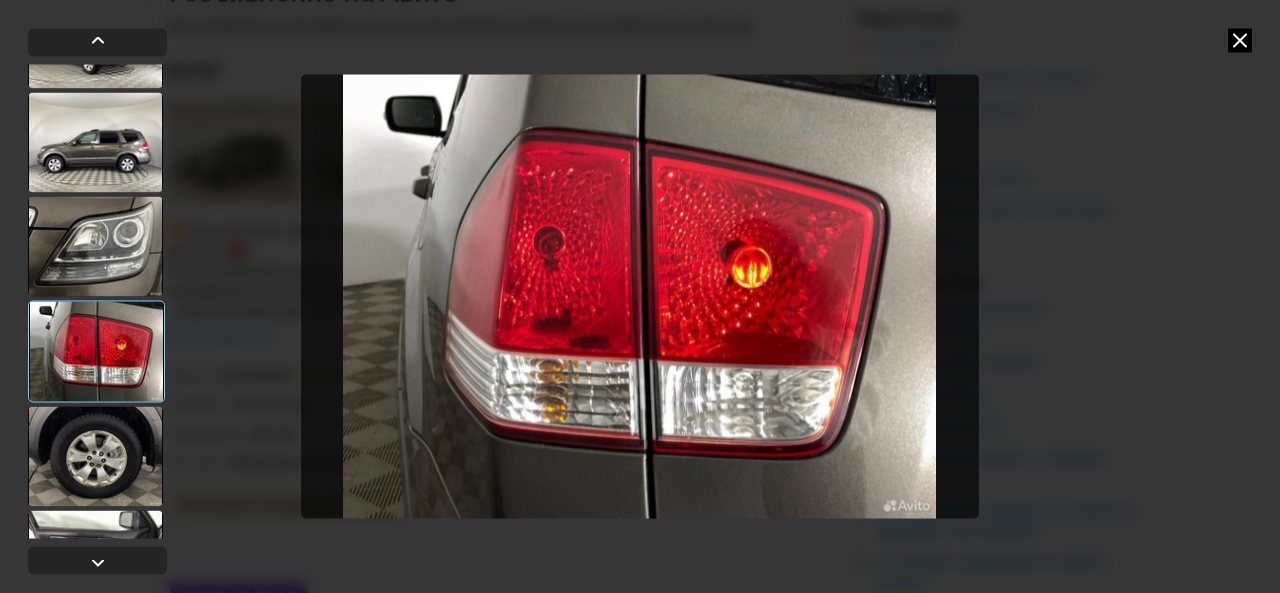 scroll, scrollTop: 598, scrollLeft: 0, axis: vertical 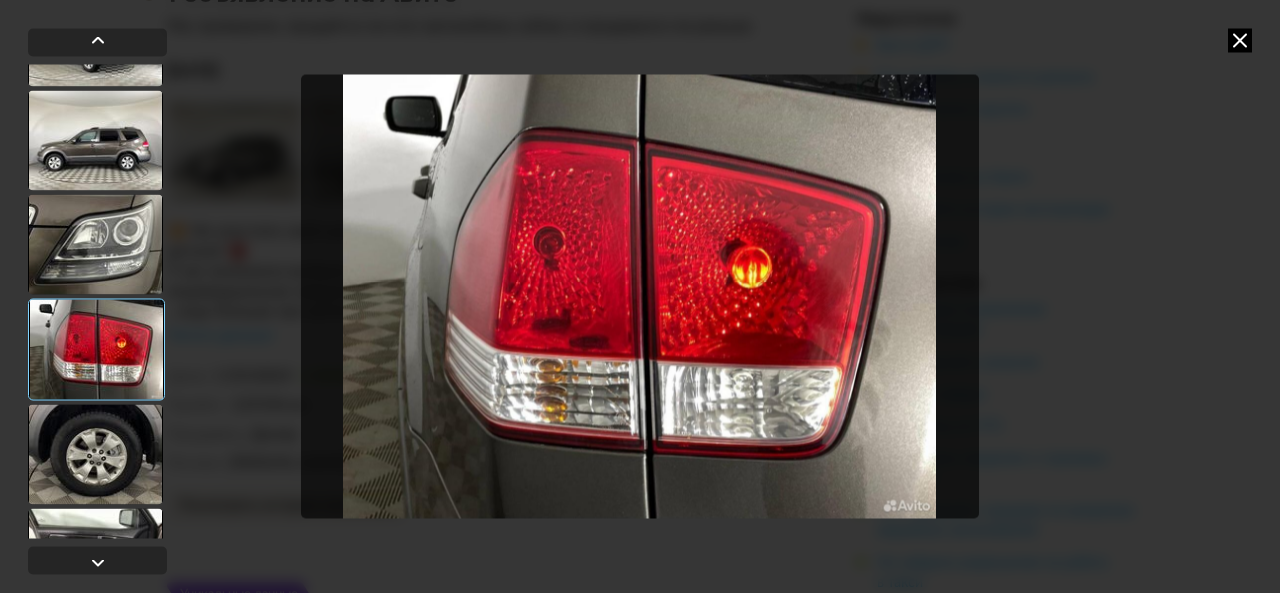 click at bounding box center [95, 454] 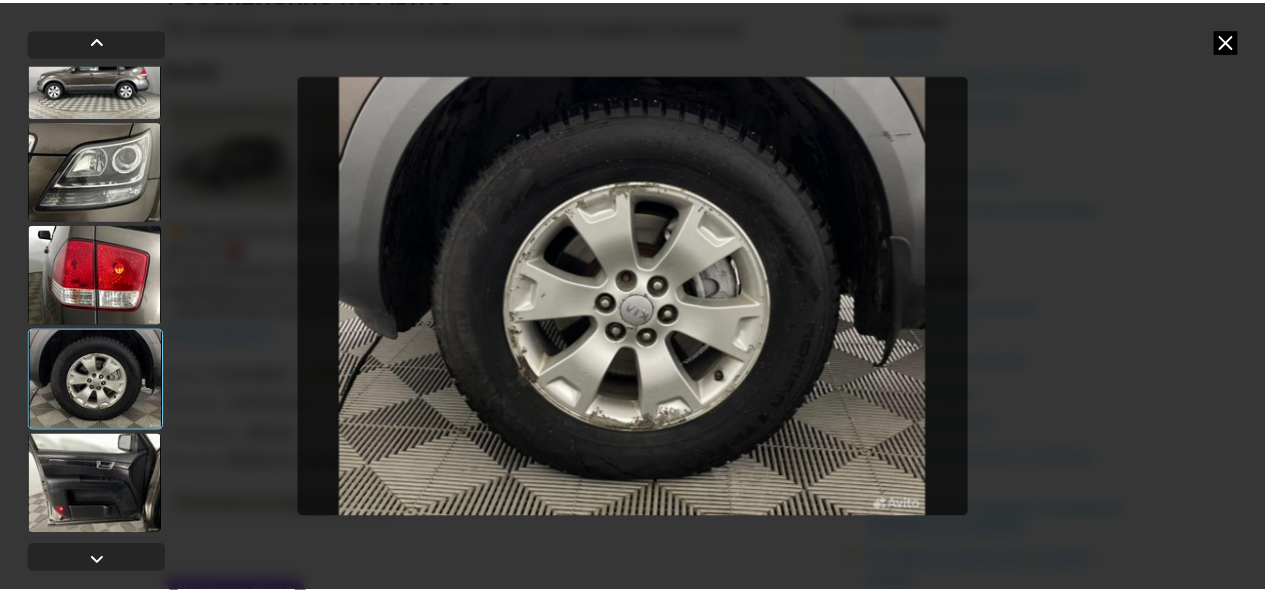 scroll, scrollTop: 798, scrollLeft: 0, axis: vertical 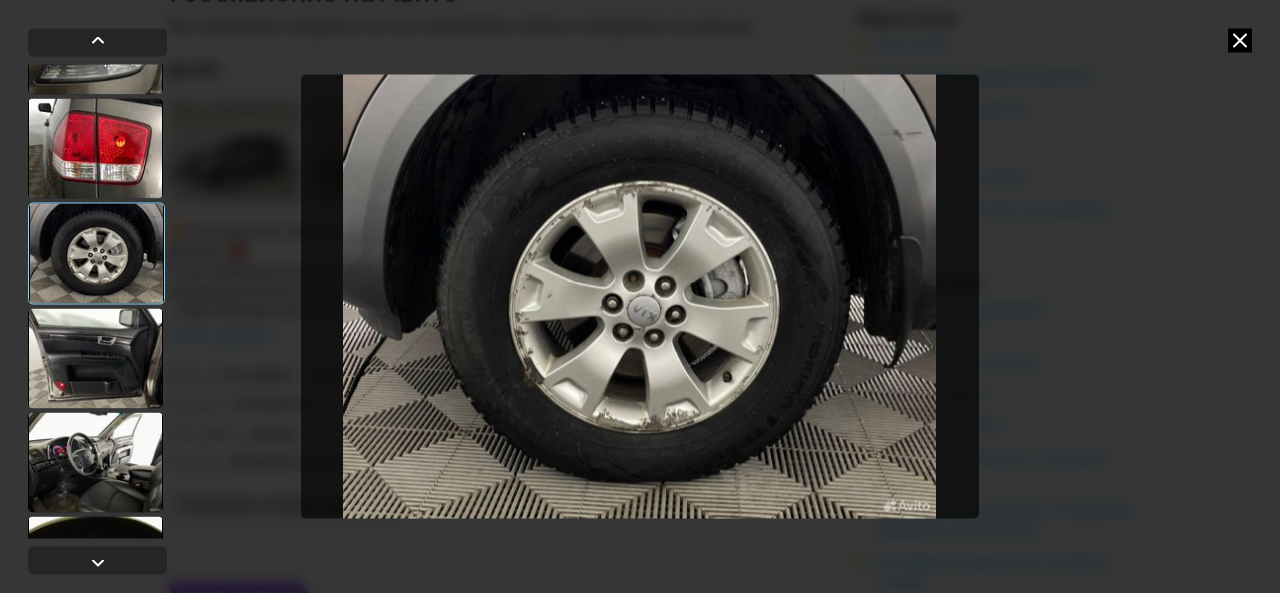 click at bounding box center [95, 358] 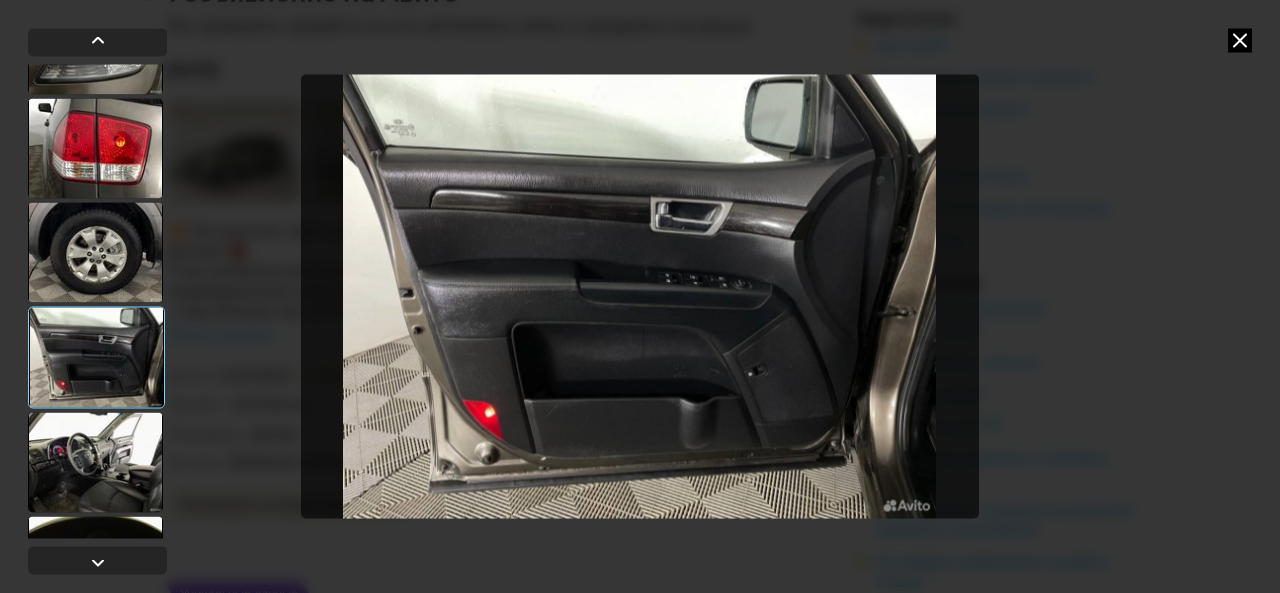 click at bounding box center (1240, 40) 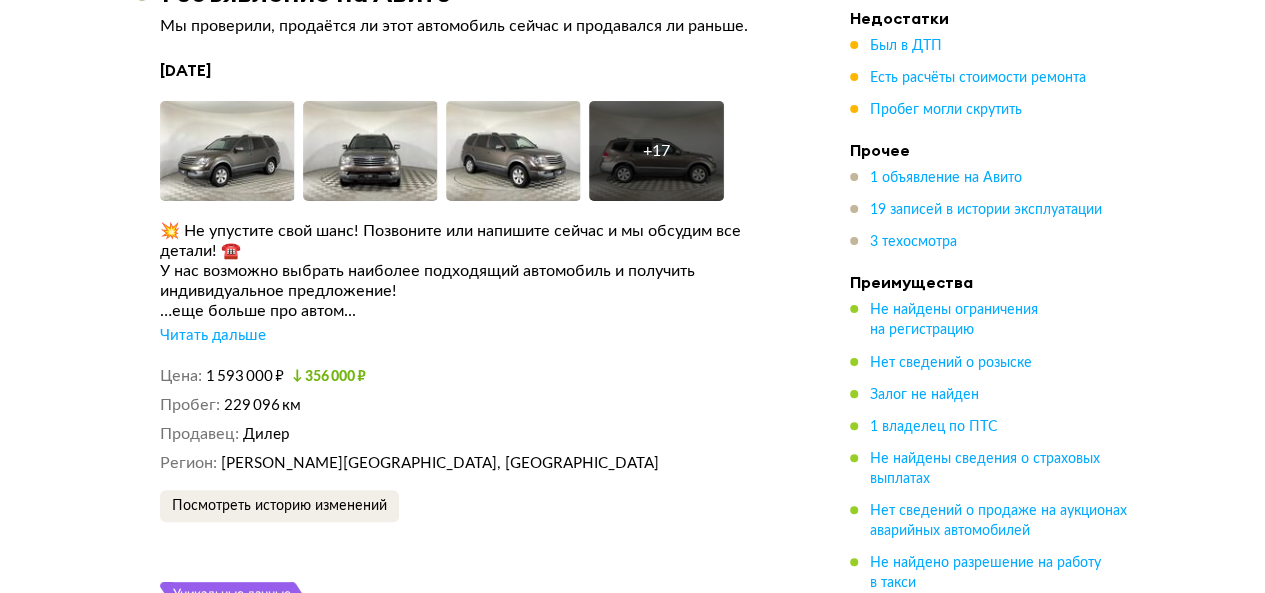 click on "Читать дальше" at bounding box center [213, 336] 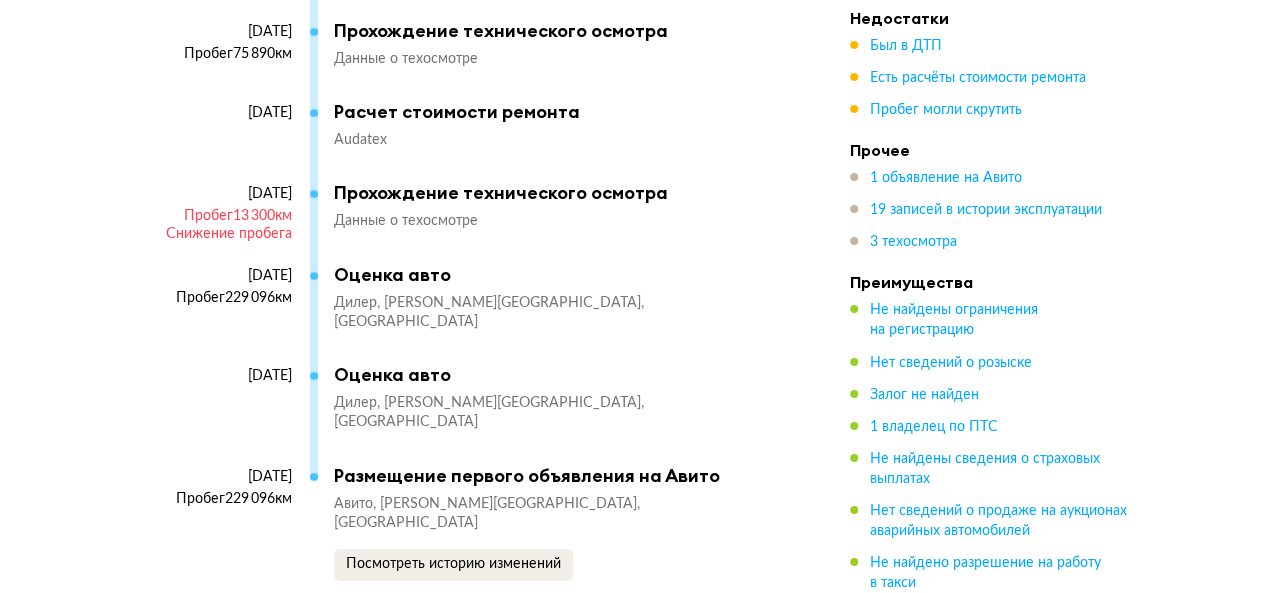 scroll, scrollTop: 7477, scrollLeft: 0, axis: vertical 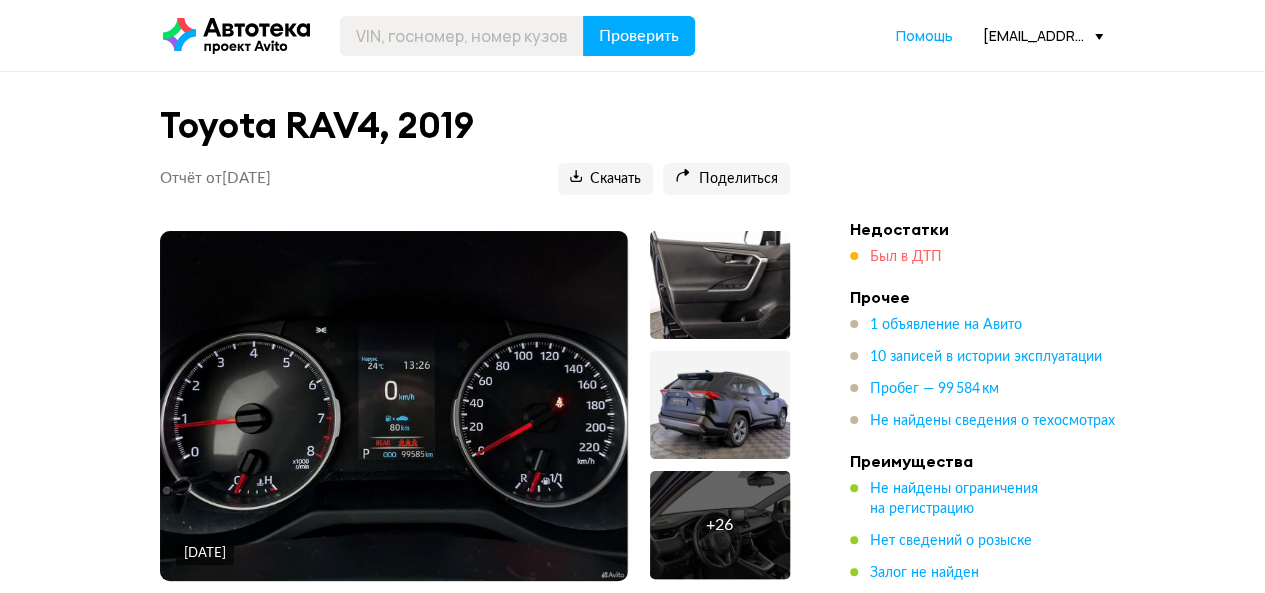 click on "Был в ДТП" at bounding box center (906, 257) 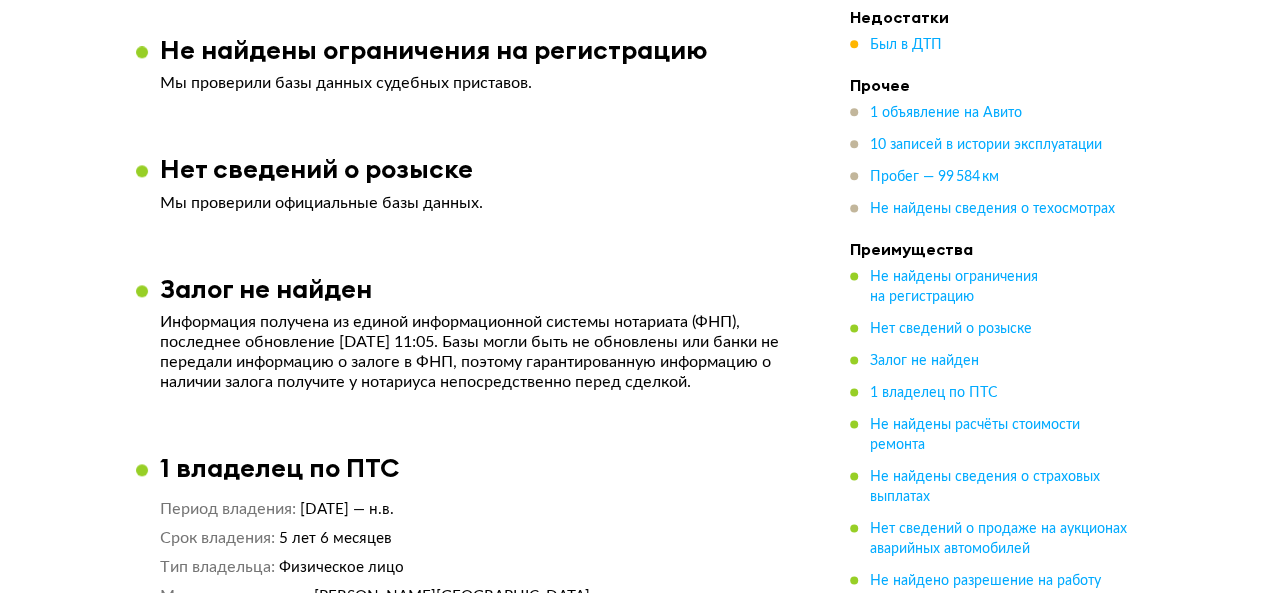 scroll, scrollTop: 1961, scrollLeft: 0, axis: vertical 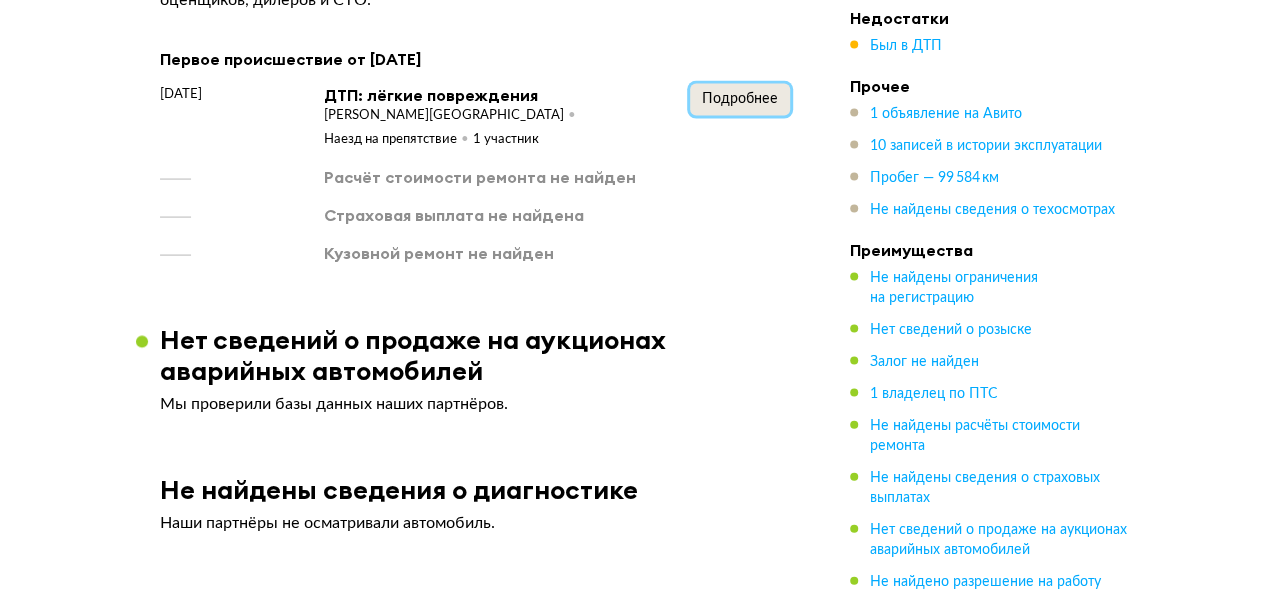 click on "Подробнее" at bounding box center (740, 99) 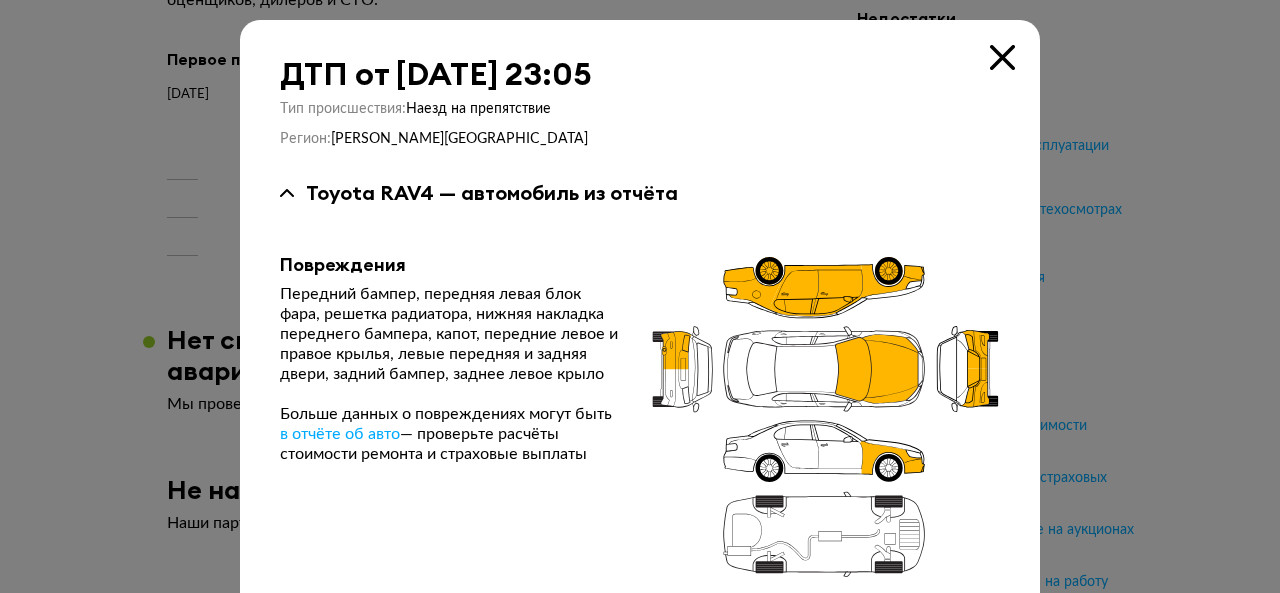 click at bounding box center (1002, 57) 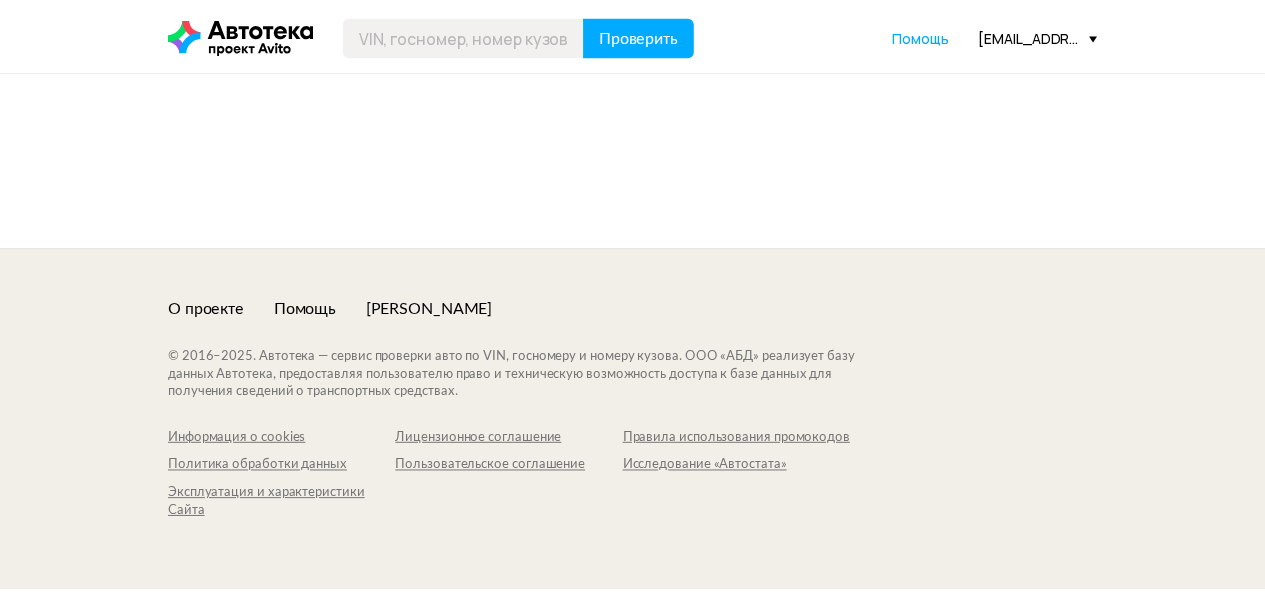 scroll, scrollTop: 0, scrollLeft: 0, axis: both 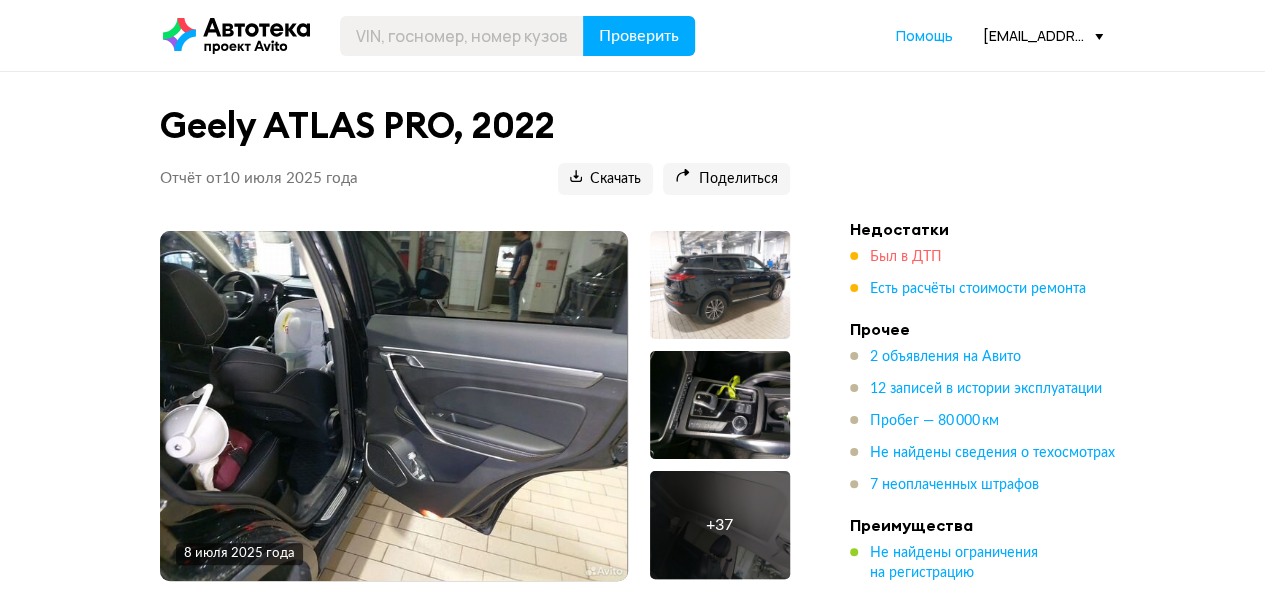 click on "Был в ДТП" at bounding box center (906, 257) 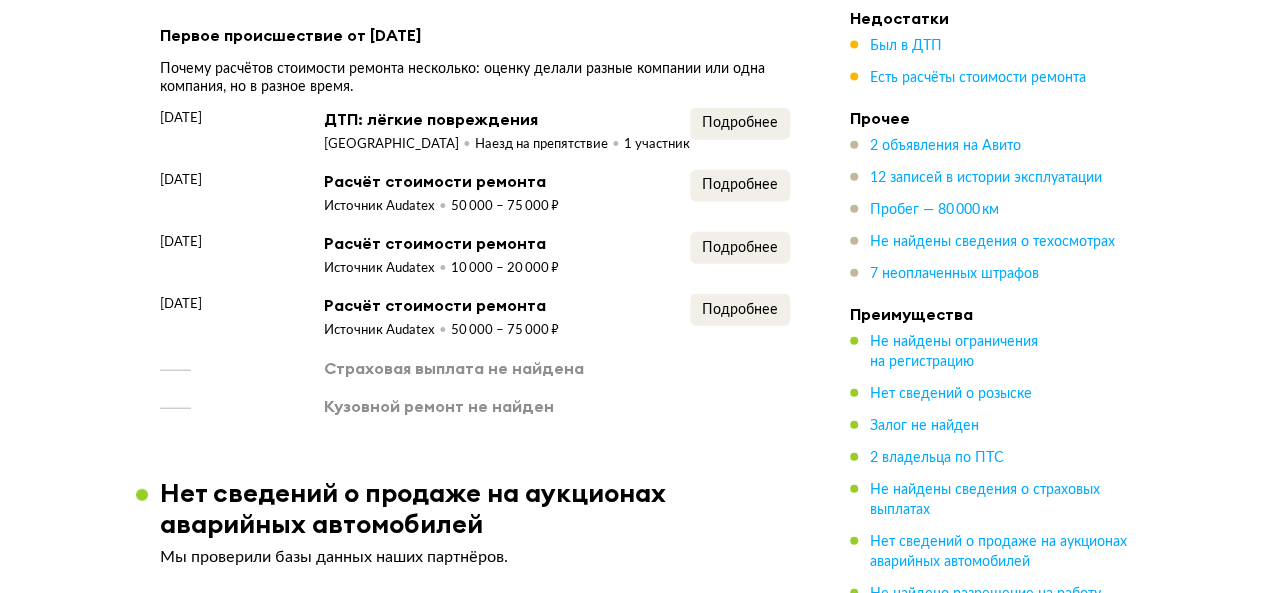 scroll, scrollTop: 2251, scrollLeft: 0, axis: vertical 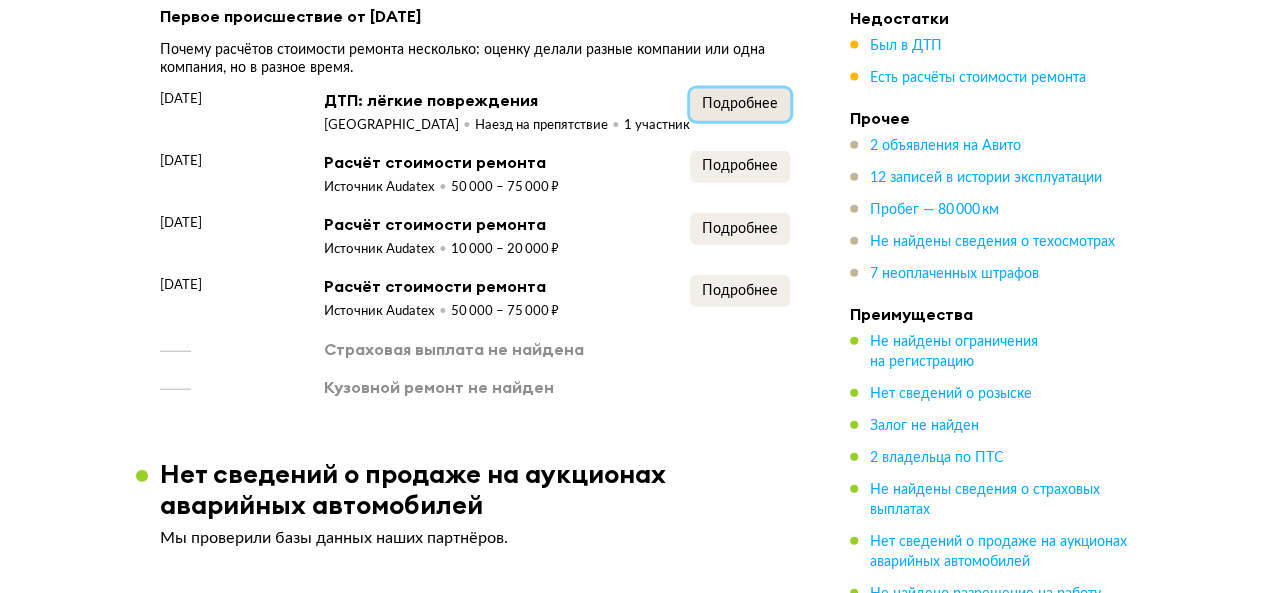 click on "Подробнее" at bounding box center [740, 104] 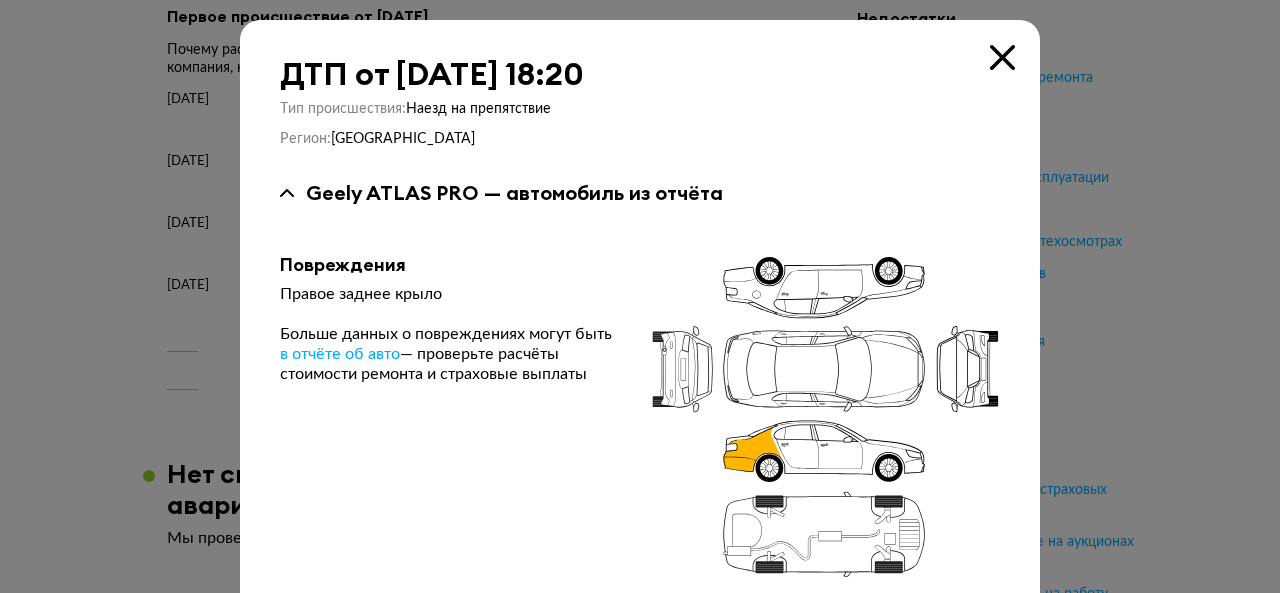 click at bounding box center (1002, 57) 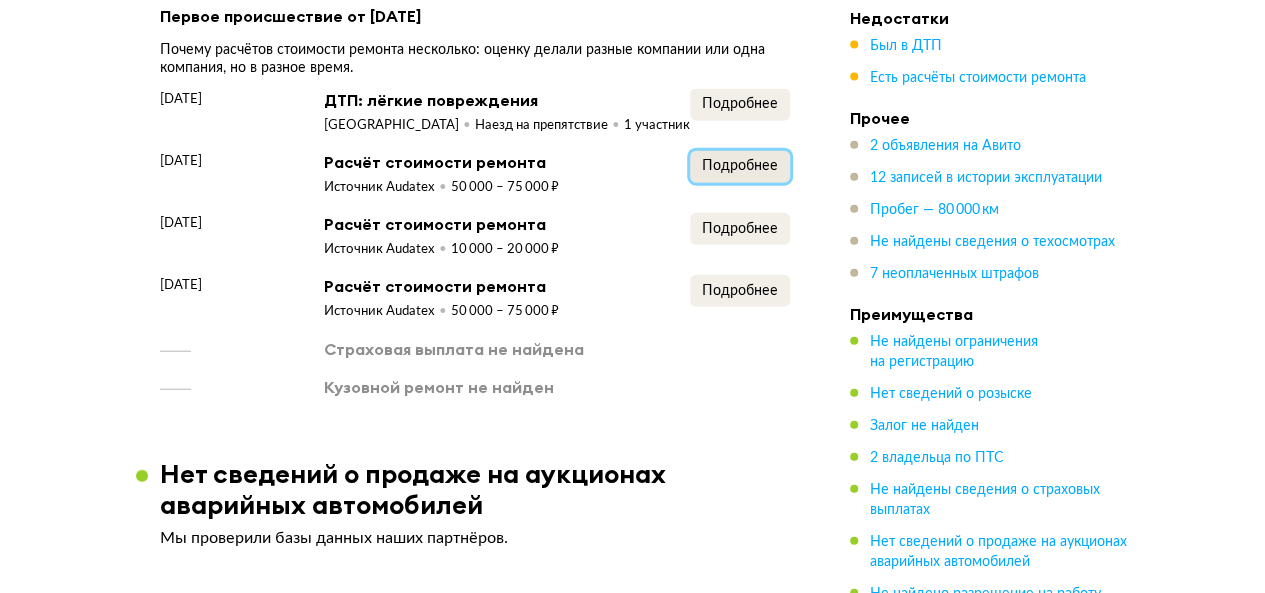 click on "Подробнее" at bounding box center [740, 166] 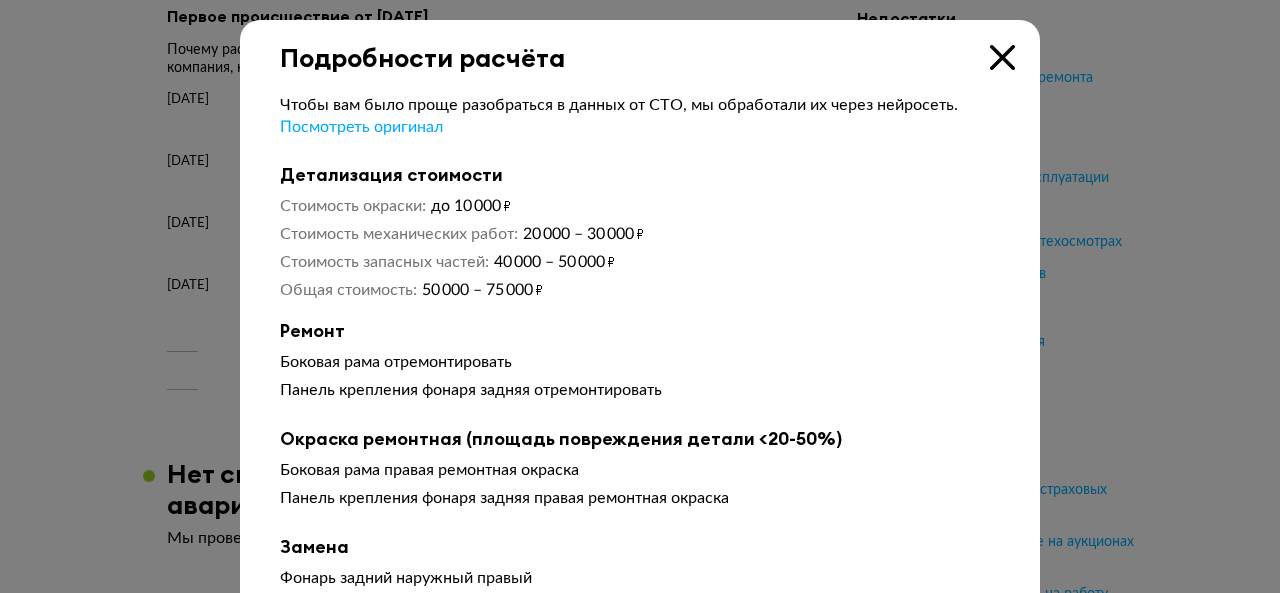 click at bounding box center [1002, 57] 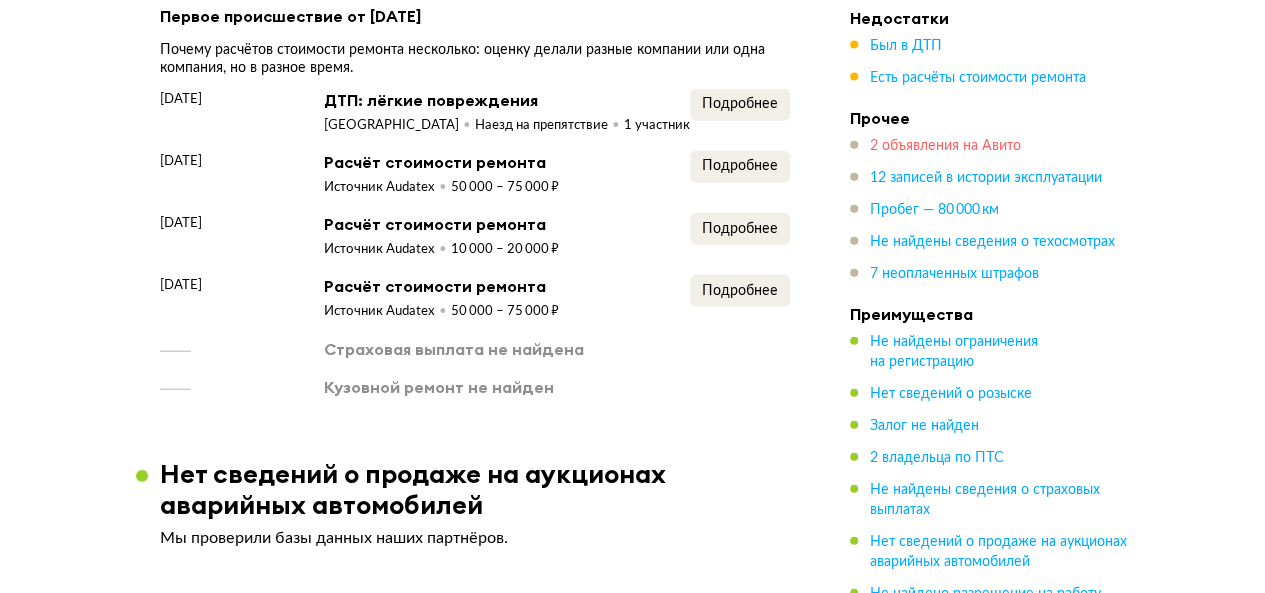 click on "2 объявления на Авито" at bounding box center (945, 146) 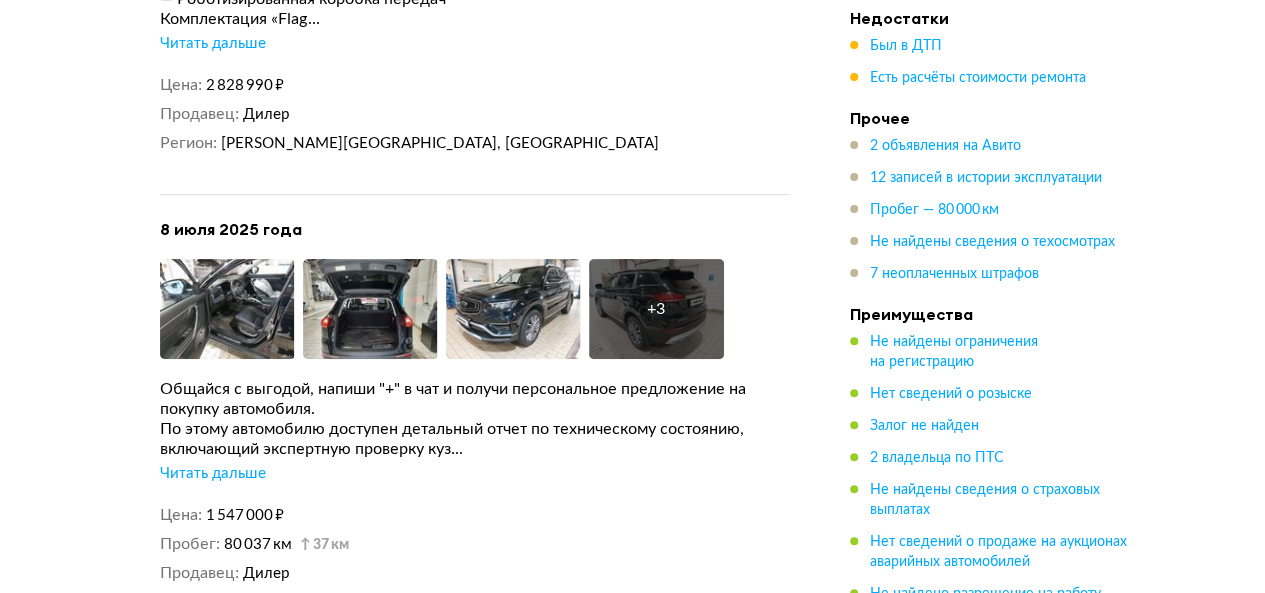scroll, scrollTop: 4023, scrollLeft: 0, axis: vertical 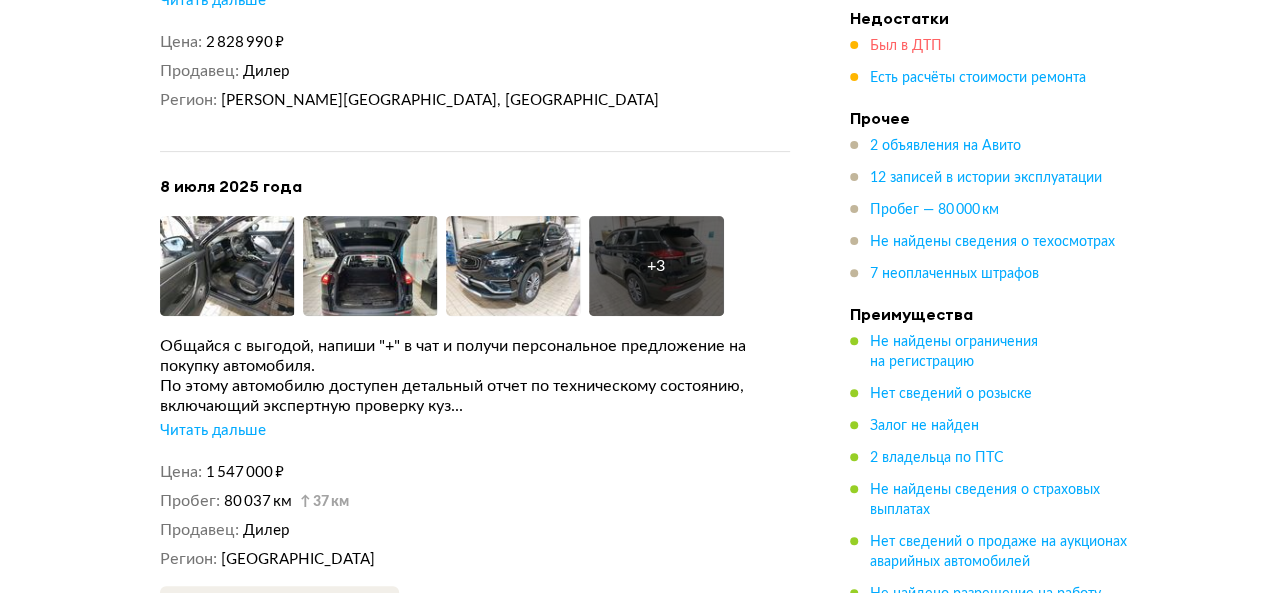 click on "Был в ДТП" at bounding box center [906, 46] 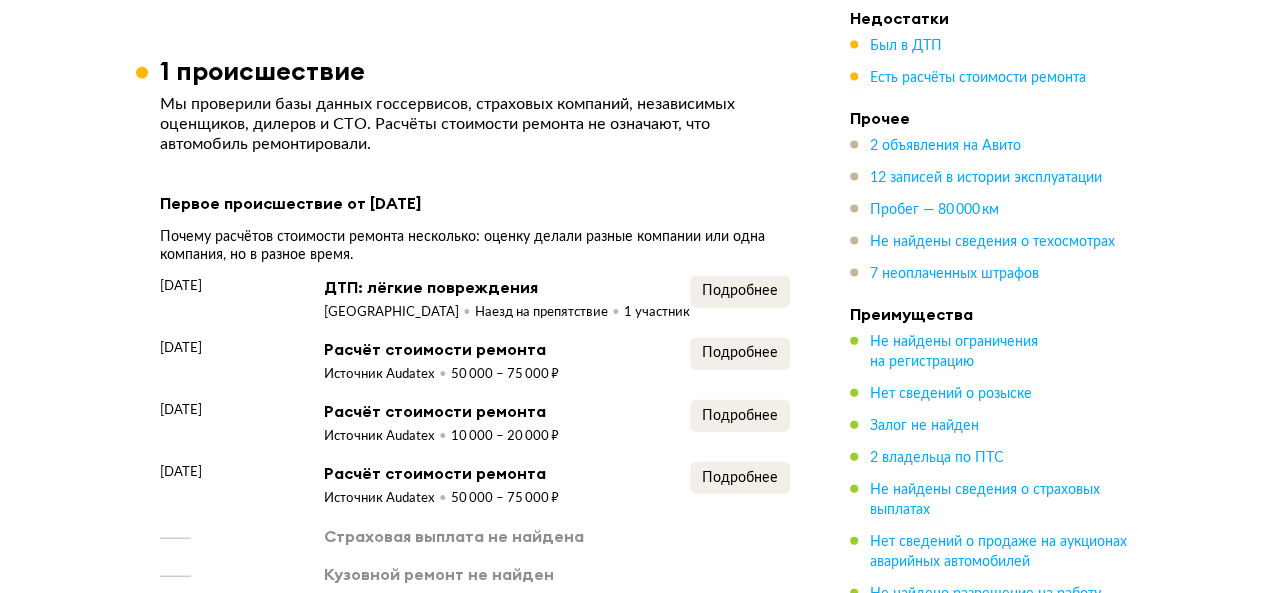 scroll, scrollTop: 2051, scrollLeft: 0, axis: vertical 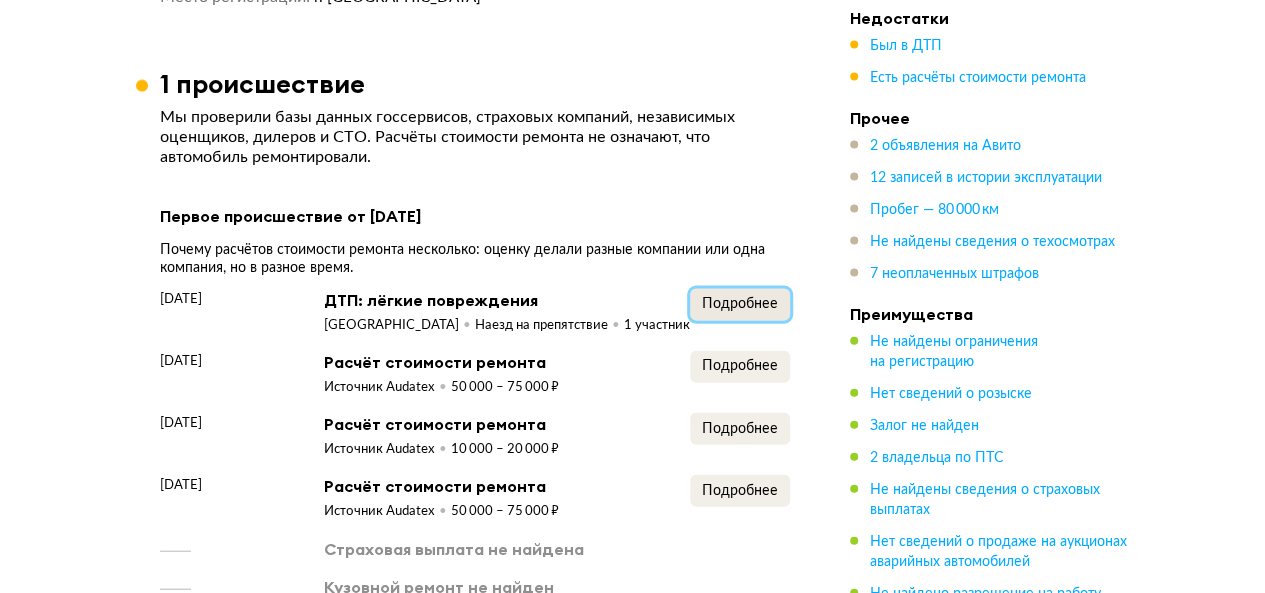 click on "Подробнее" at bounding box center [740, 304] 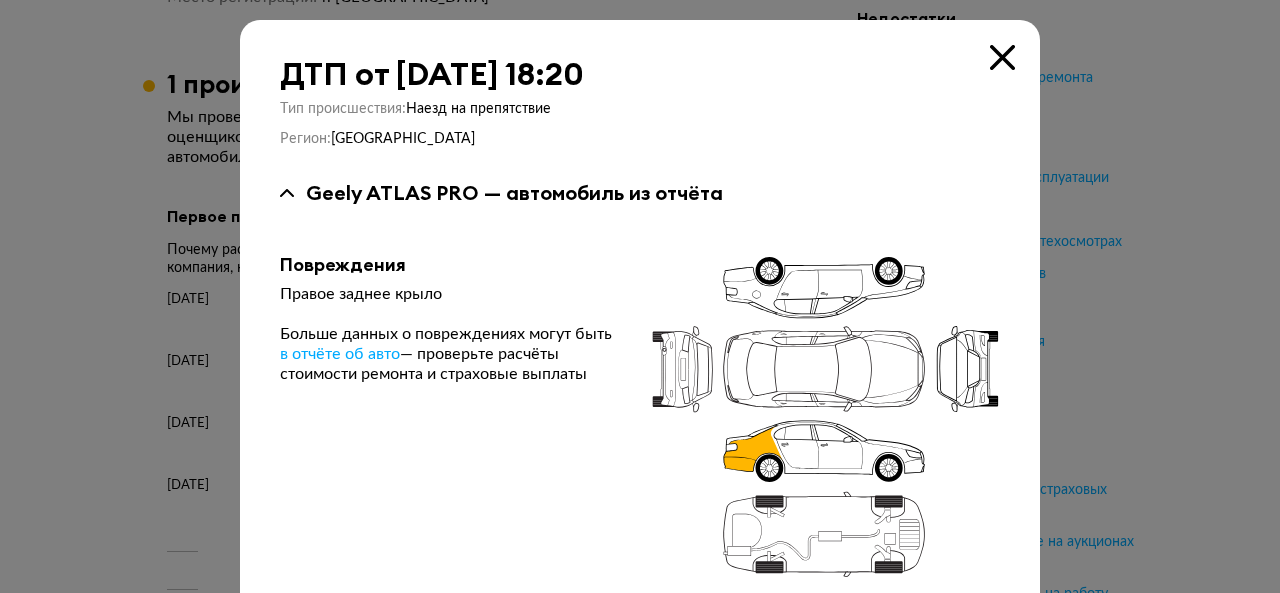 click at bounding box center (1002, 57) 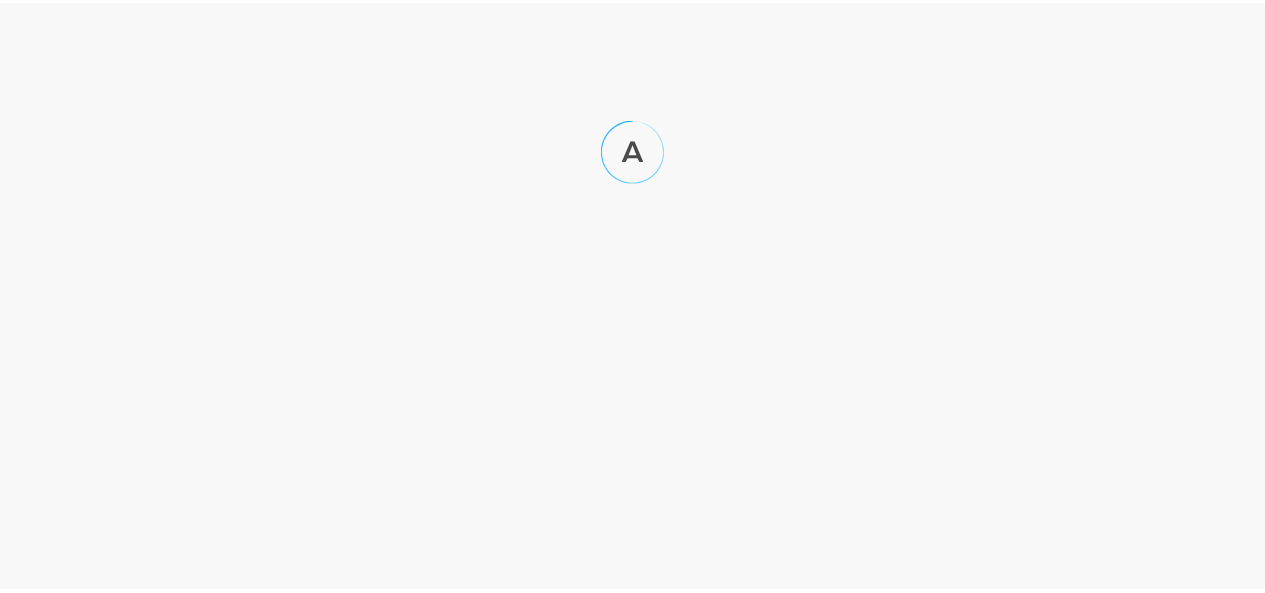 scroll, scrollTop: 0, scrollLeft: 0, axis: both 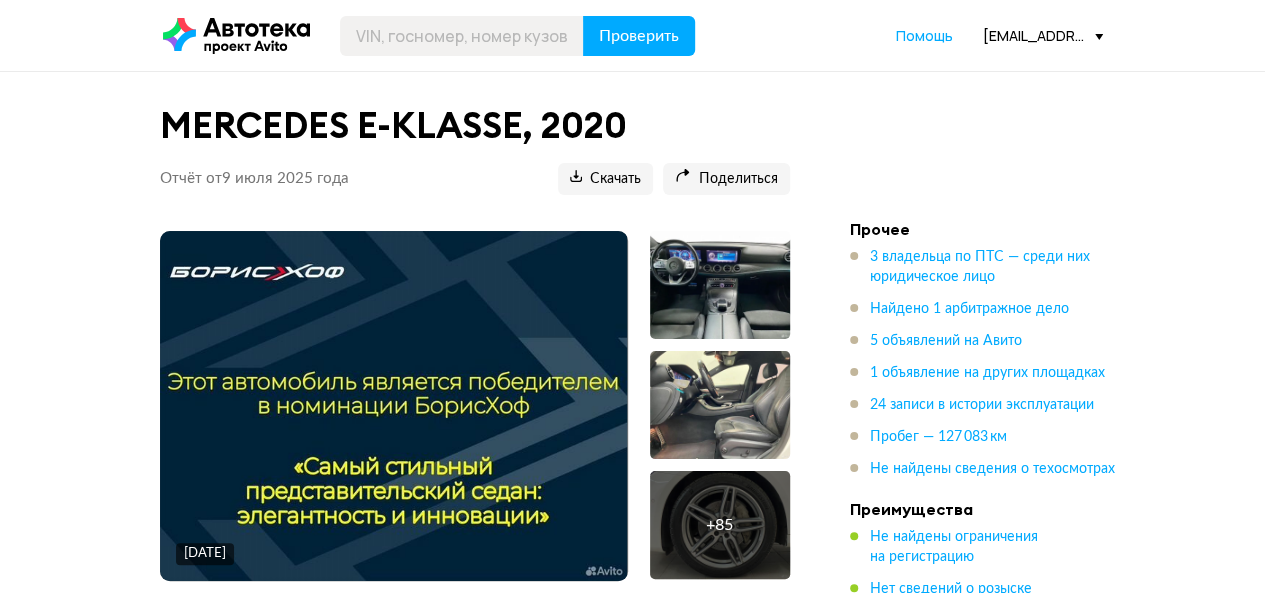 click on "3 владельца по ПТС — среди них юридическое лицо" at bounding box center (980, 267) 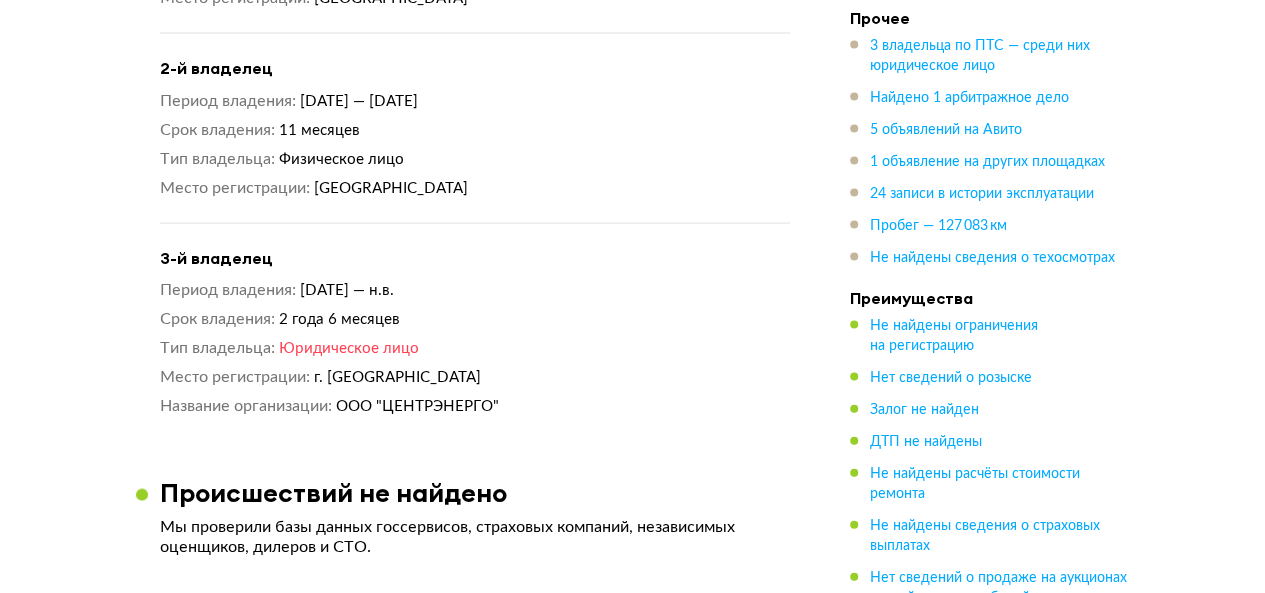 scroll, scrollTop: 2024, scrollLeft: 0, axis: vertical 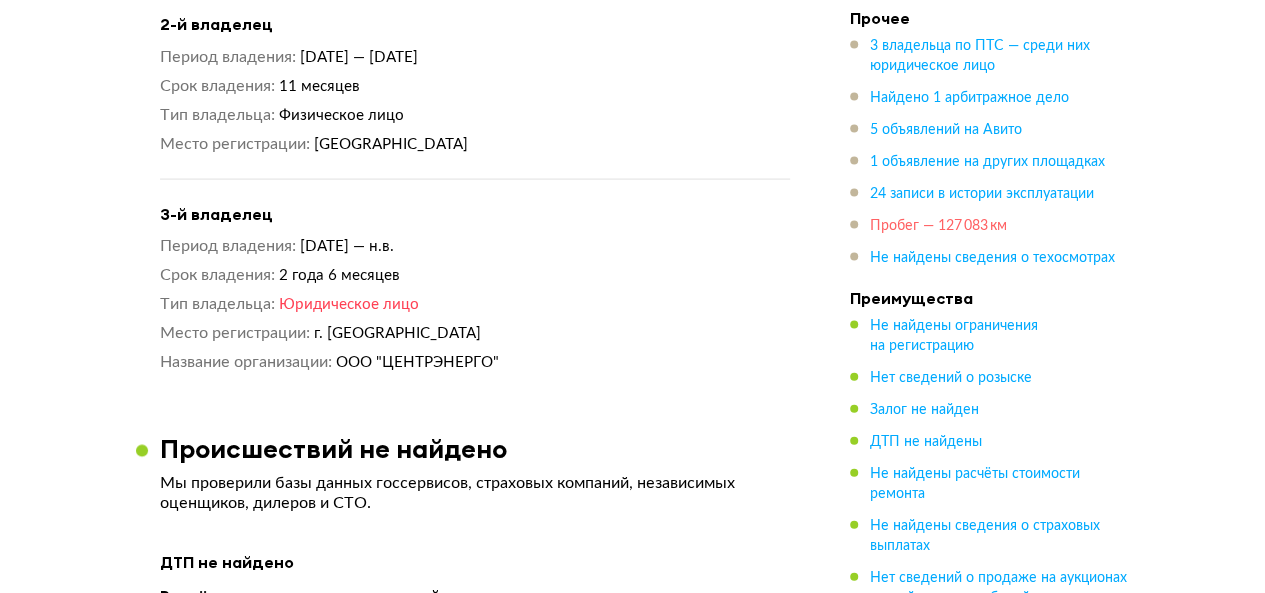click on "Пробег —  127 083 км" at bounding box center [938, 226] 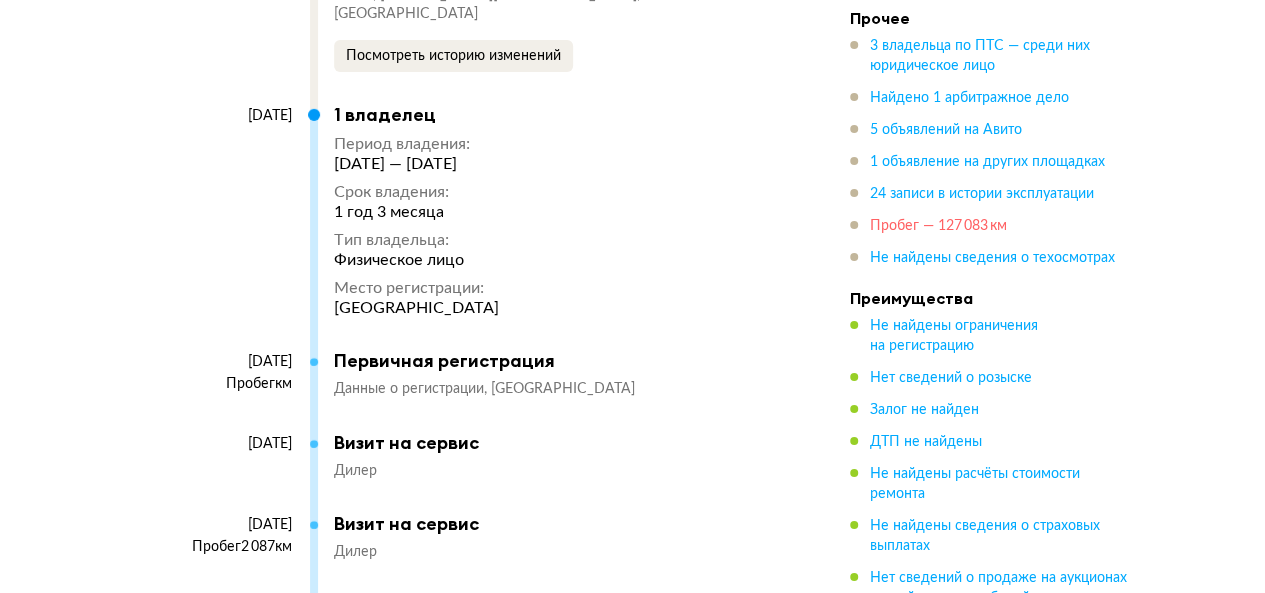 scroll, scrollTop: 10333, scrollLeft: 0, axis: vertical 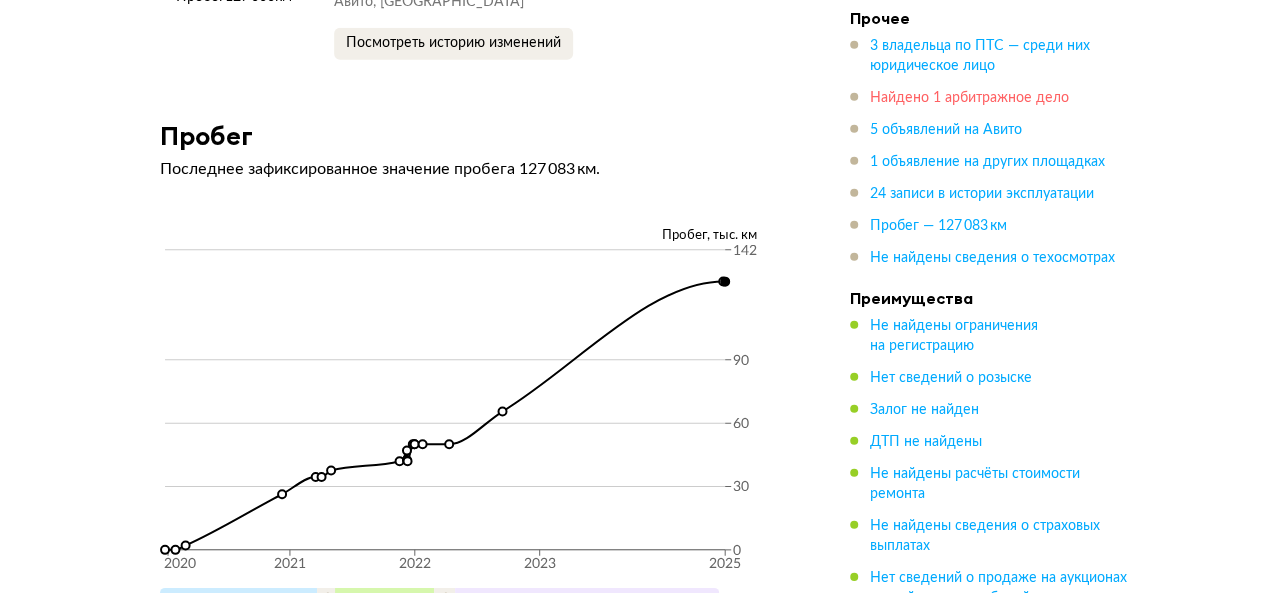 click on "Найдено 1 арбитражное дело" at bounding box center [969, 98] 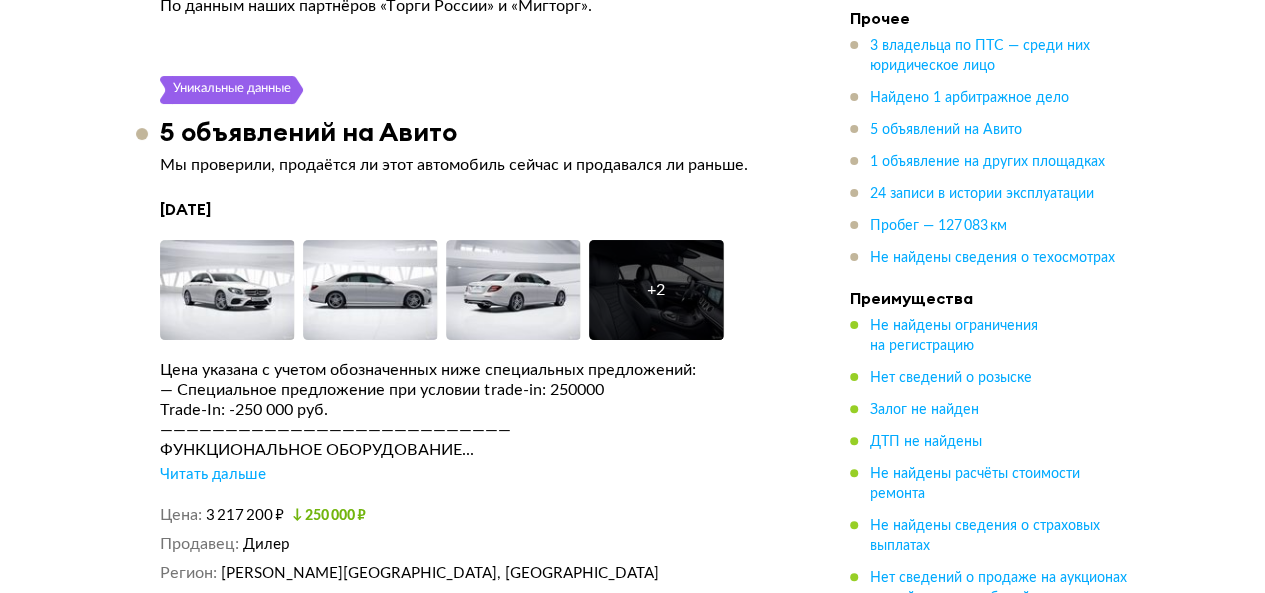scroll, scrollTop: 3325, scrollLeft: 0, axis: vertical 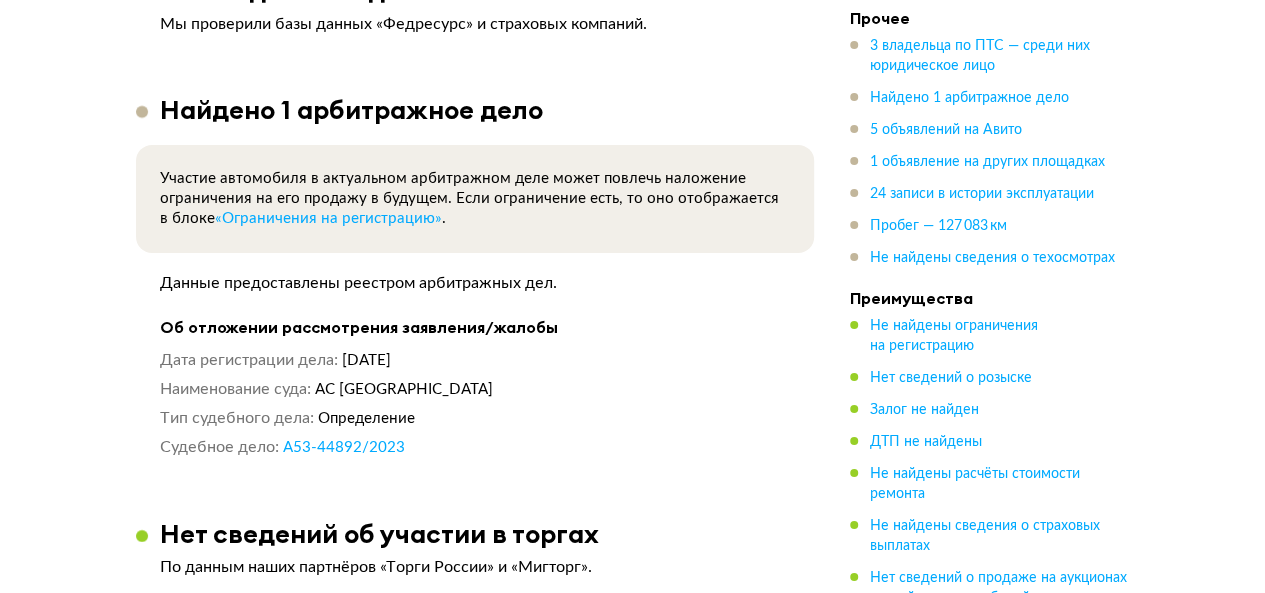 click on "А53-44892/2023" at bounding box center [344, 448] 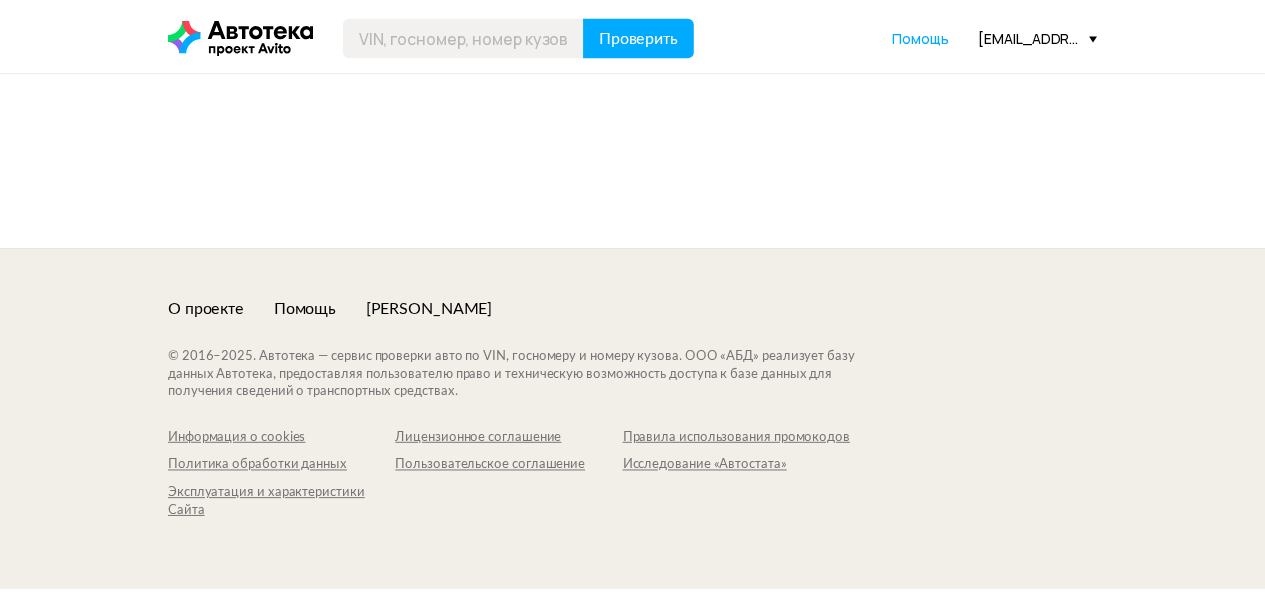 scroll, scrollTop: 0, scrollLeft: 0, axis: both 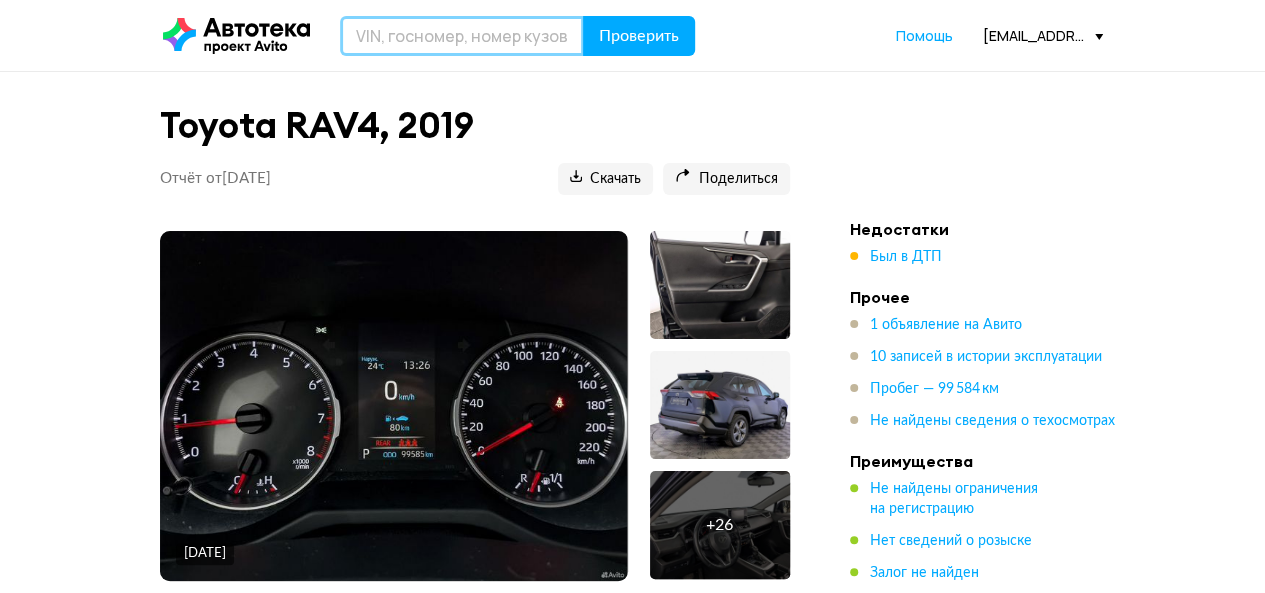 click at bounding box center [462, 36] 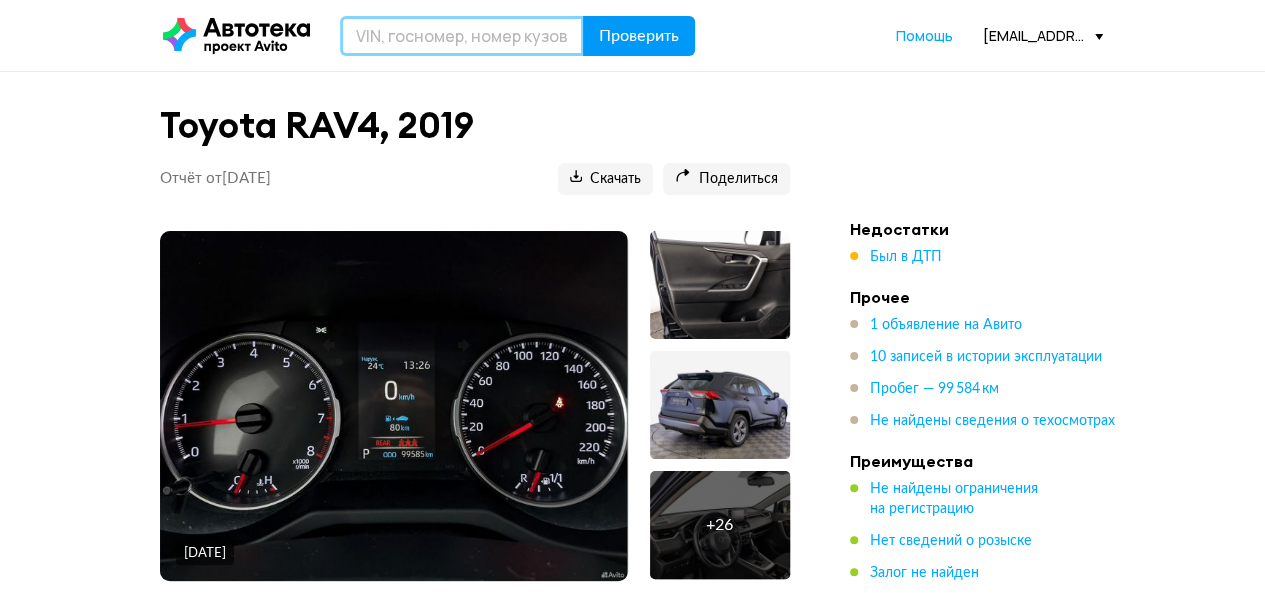 paste on "[VEHICLE_IDENTIFICATION_NUMBER]" 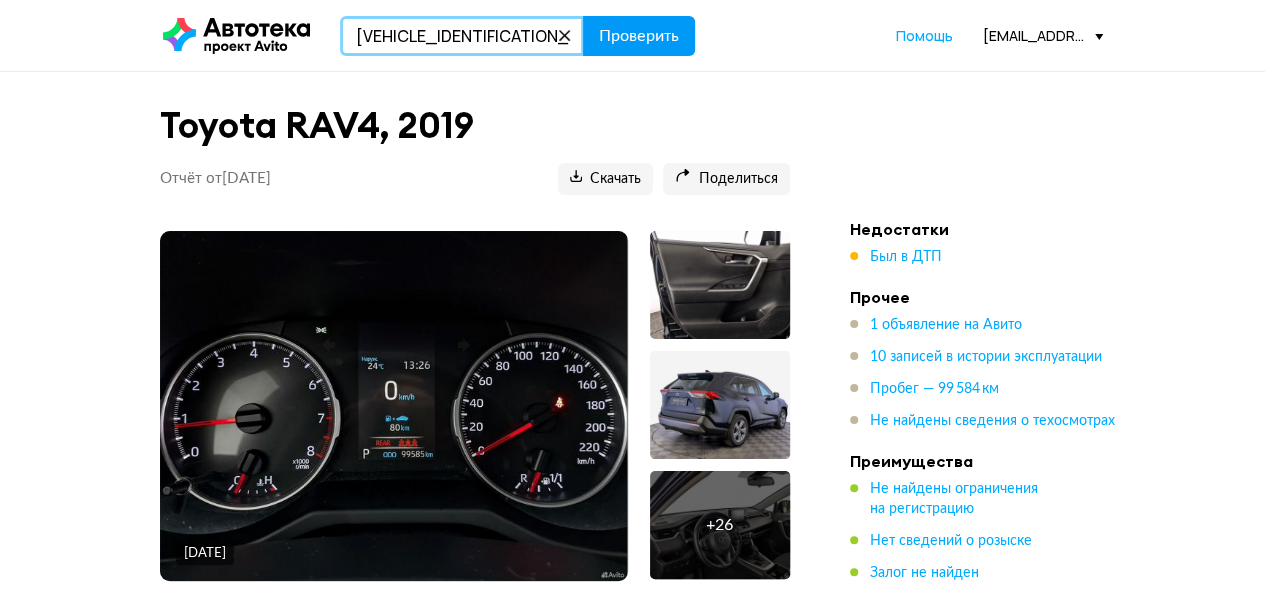 type on "[VEHICLE_IDENTIFICATION_NUMBER]" 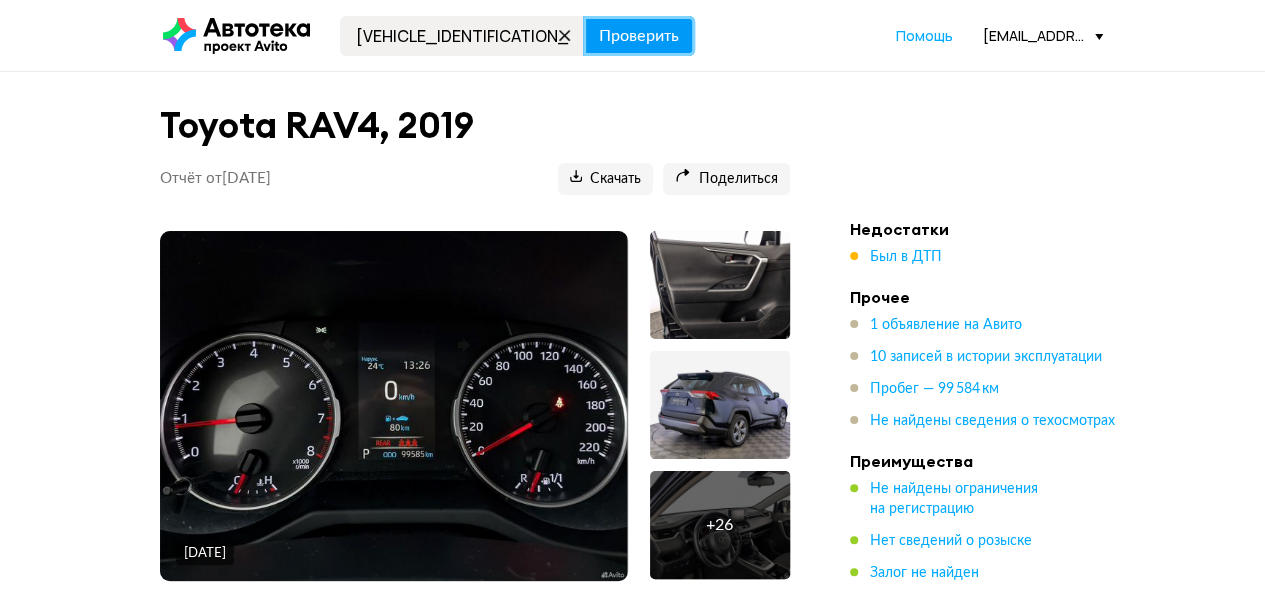click on "Проверить" at bounding box center [639, 36] 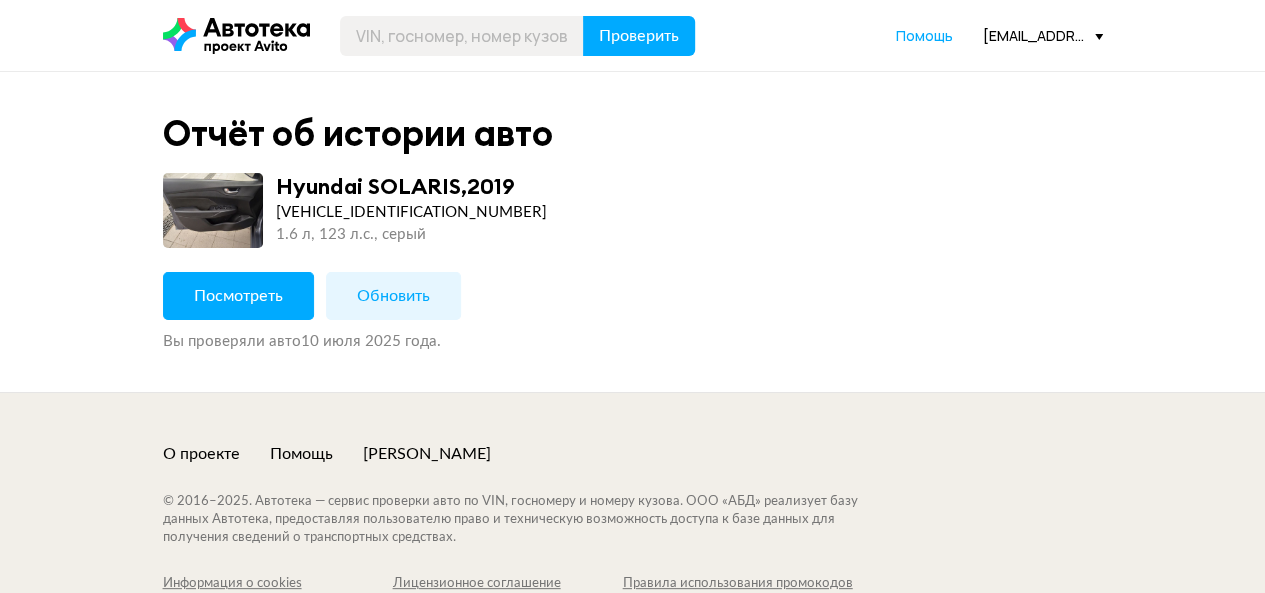 click on "Посмотреть" at bounding box center [238, 296] 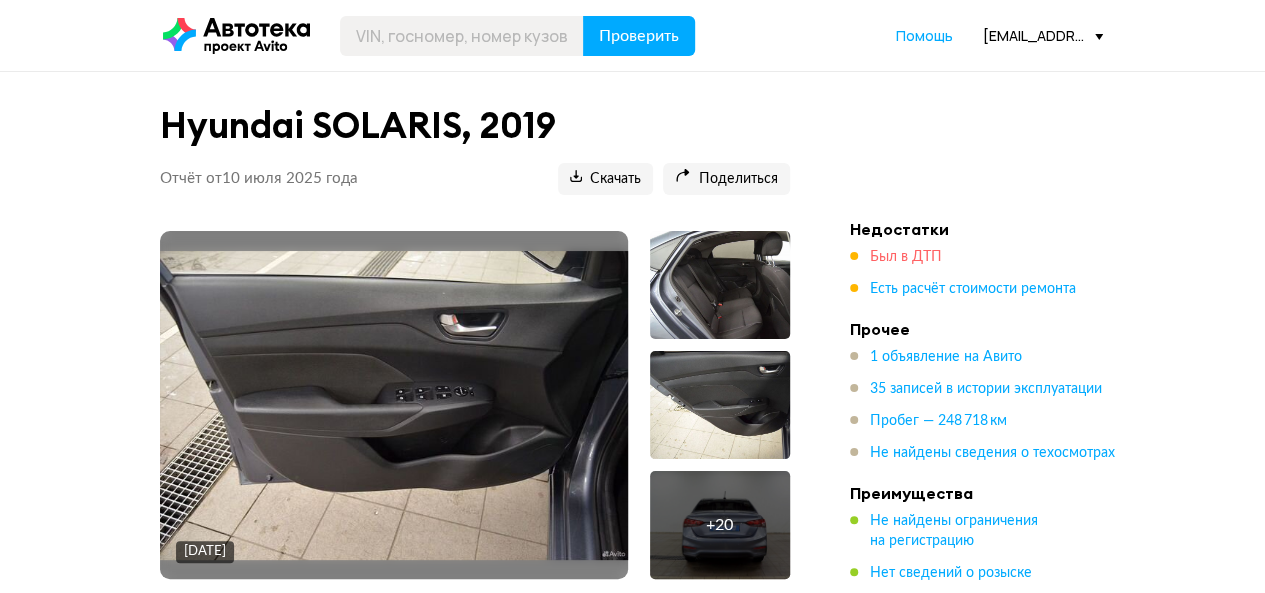 click on "Был в ДТП" at bounding box center [906, 257] 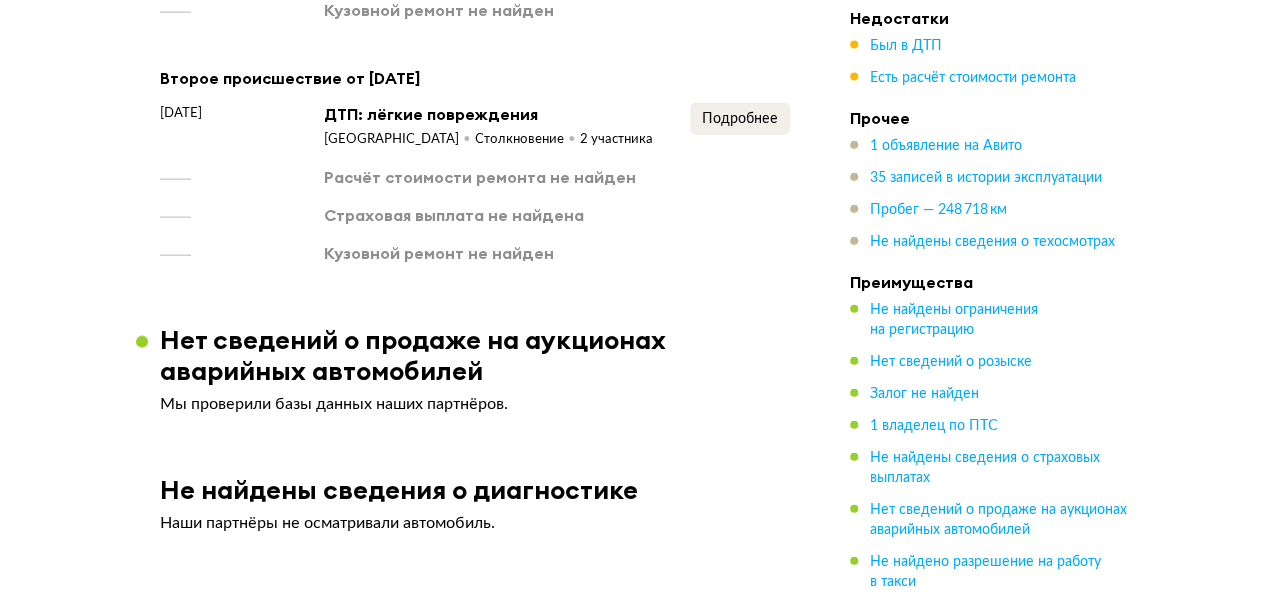 scroll, scrollTop: 2243, scrollLeft: 0, axis: vertical 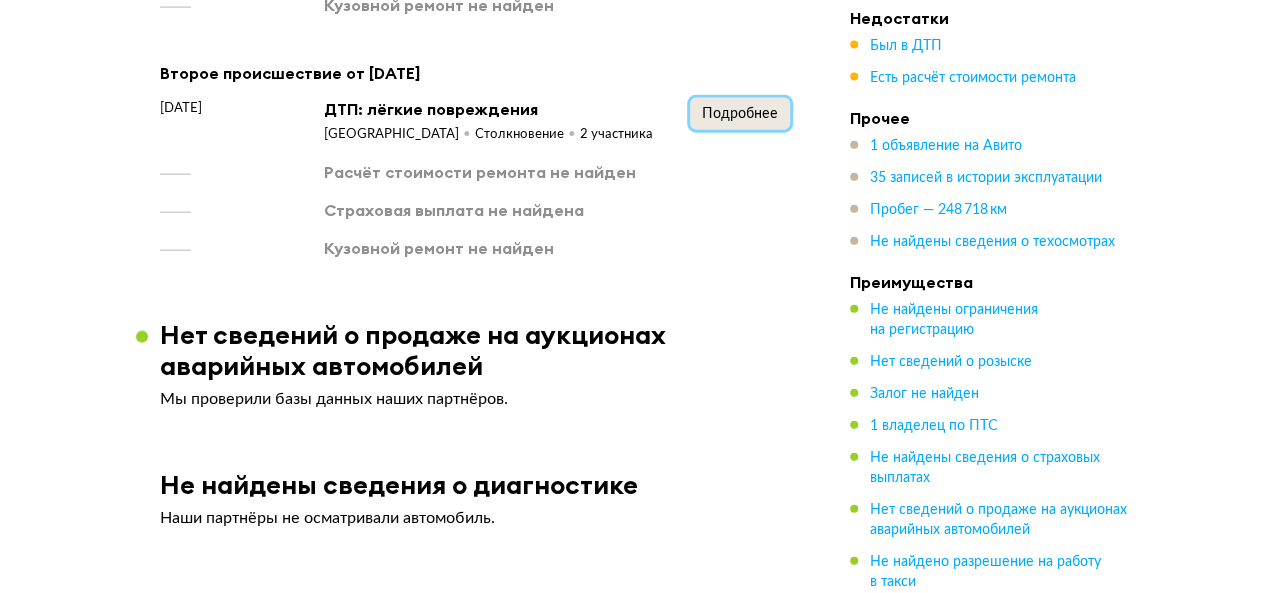 click on "Подробнее" at bounding box center [740, 114] 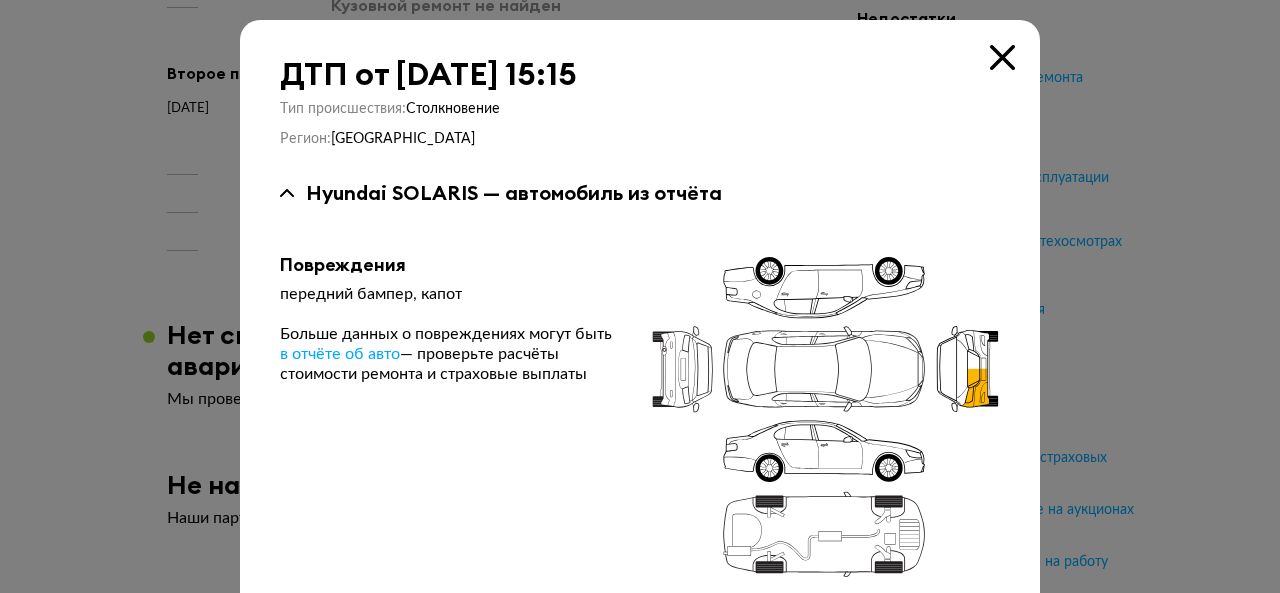 click at bounding box center [1002, 57] 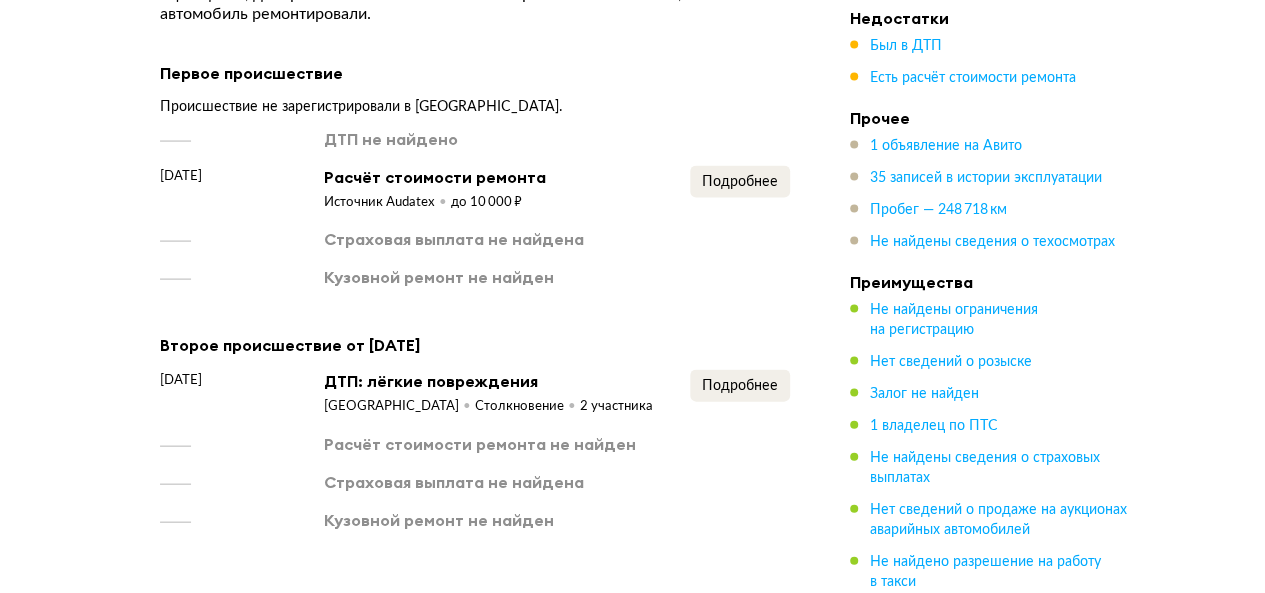 scroll, scrollTop: 1943, scrollLeft: 0, axis: vertical 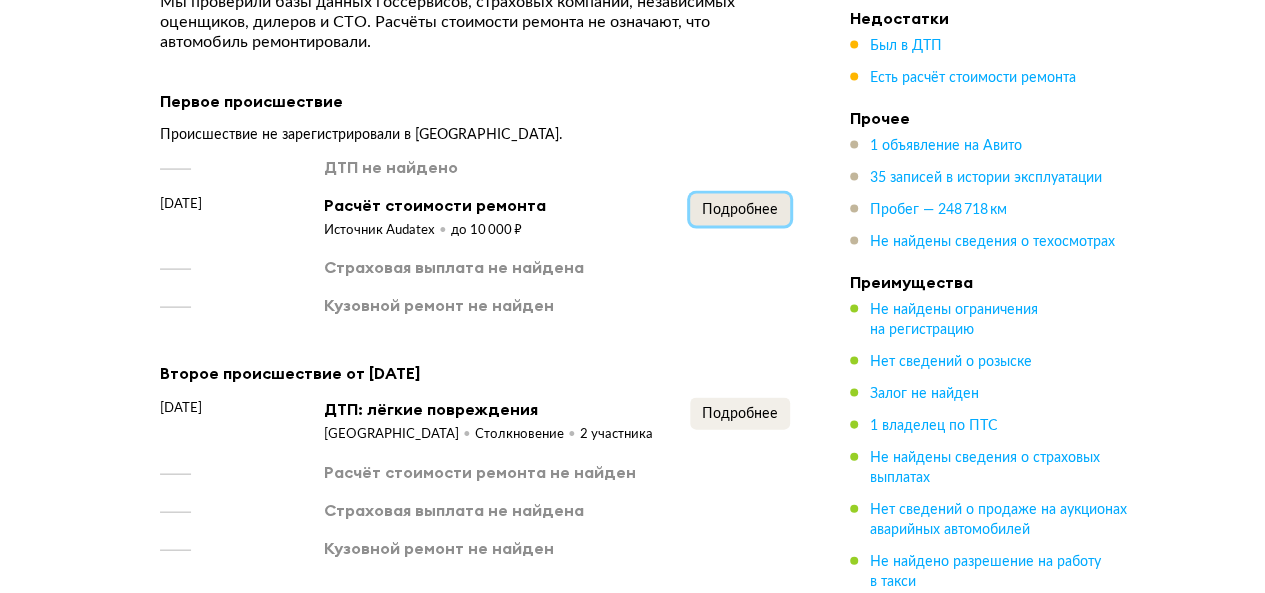 click on "Подробнее" at bounding box center (740, 210) 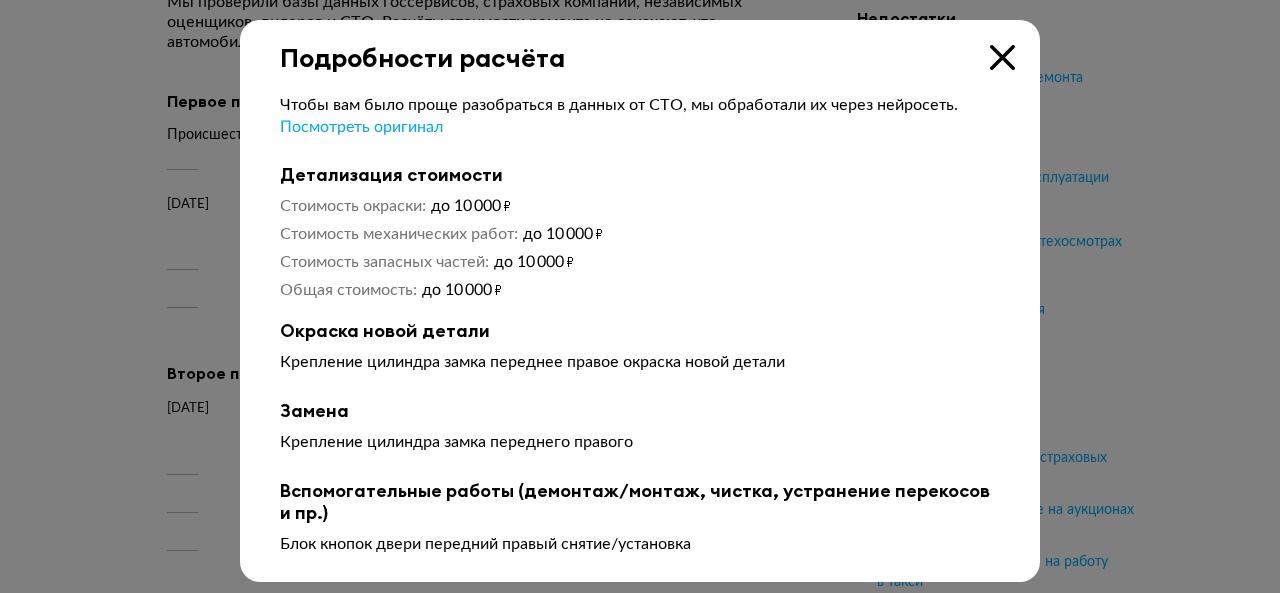 click at bounding box center (1002, 57) 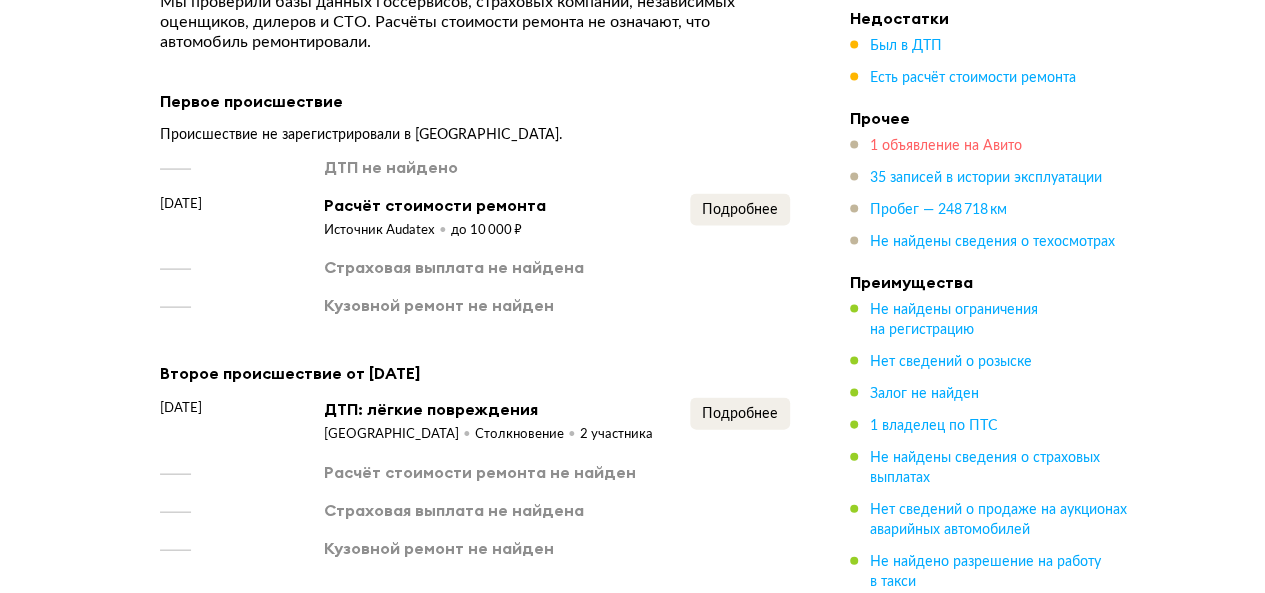 click on "1 объявление на Авито" at bounding box center [946, 146] 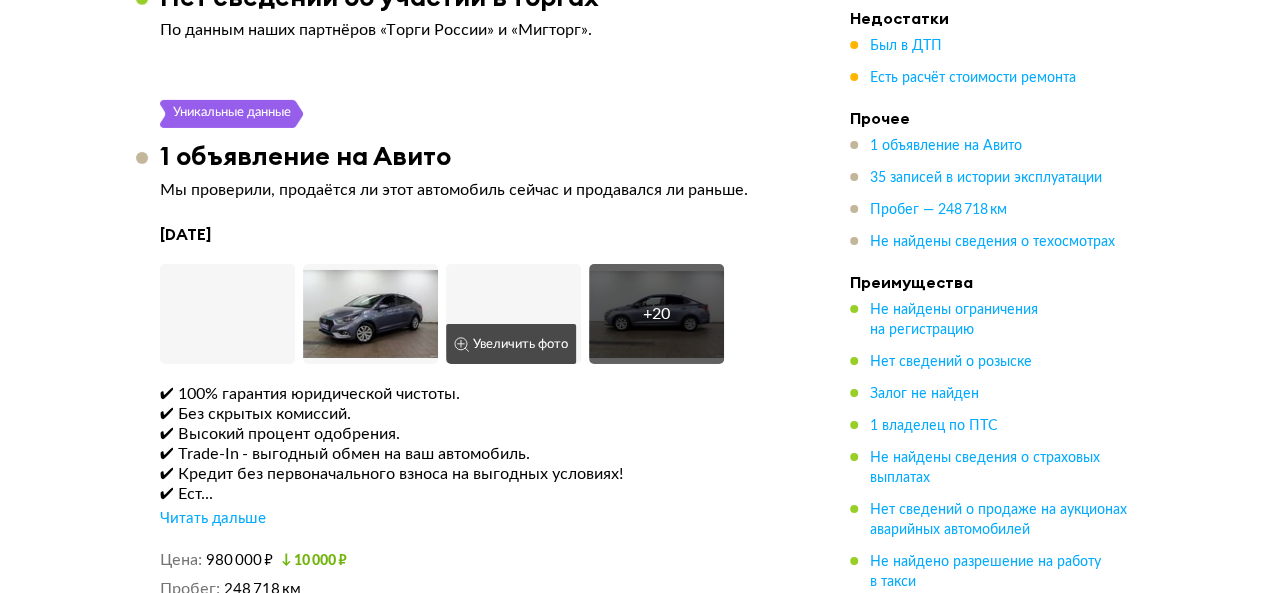 scroll, scrollTop: 3361, scrollLeft: 0, axis: vertical 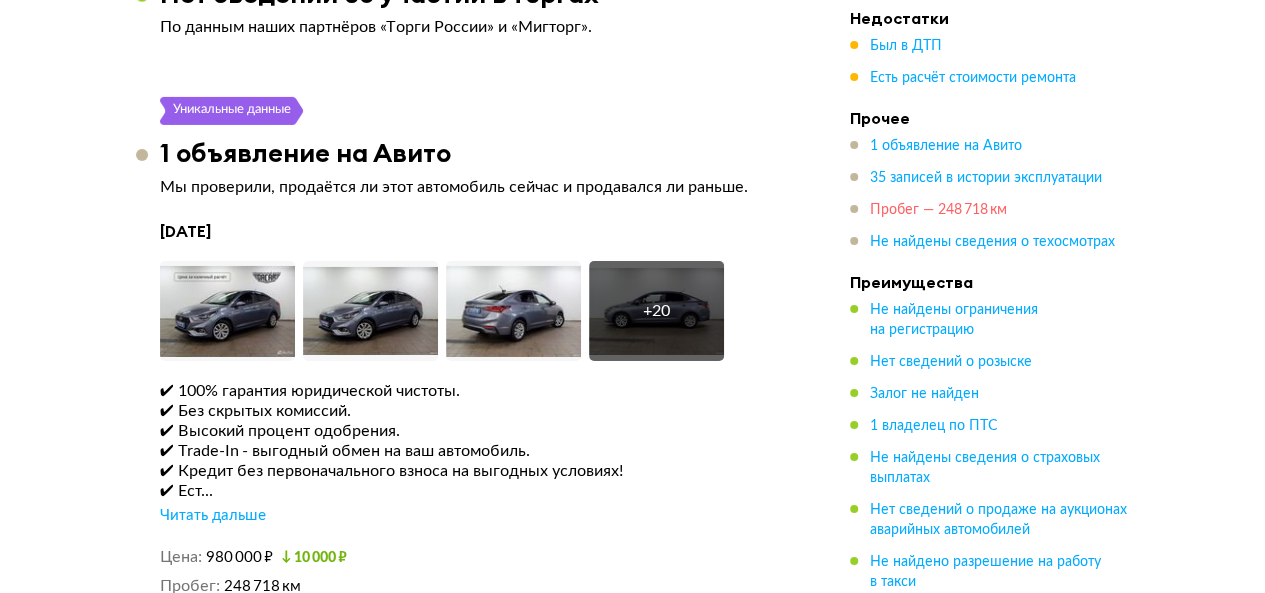 click on "Пробег —  248 718 км" at bounding box center [938, 210] 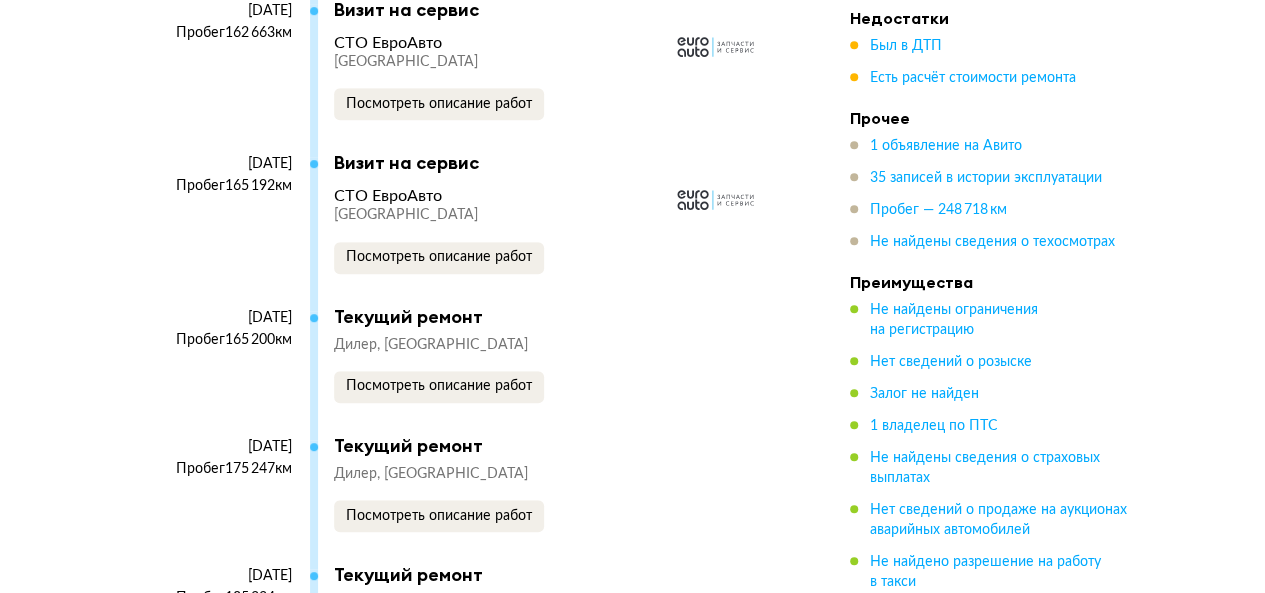 scroll, scrollTop: 9393, scrollLeft: 0, axis: vertical 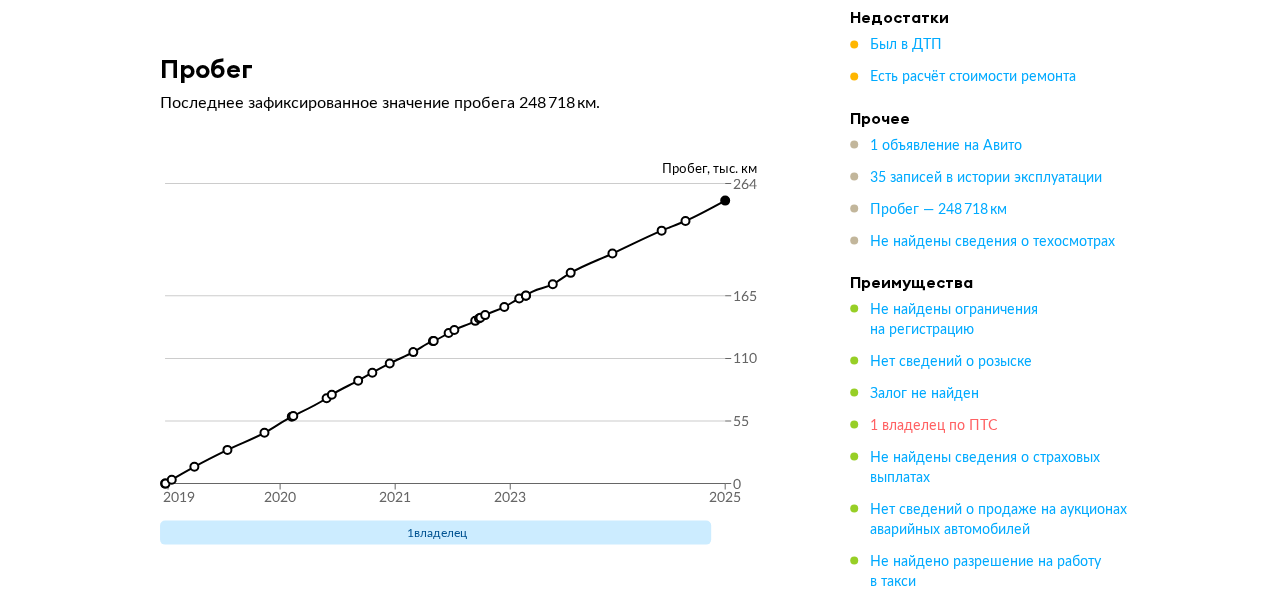 click on "1 владелец по ПТС" at bounding box center [934, 426] 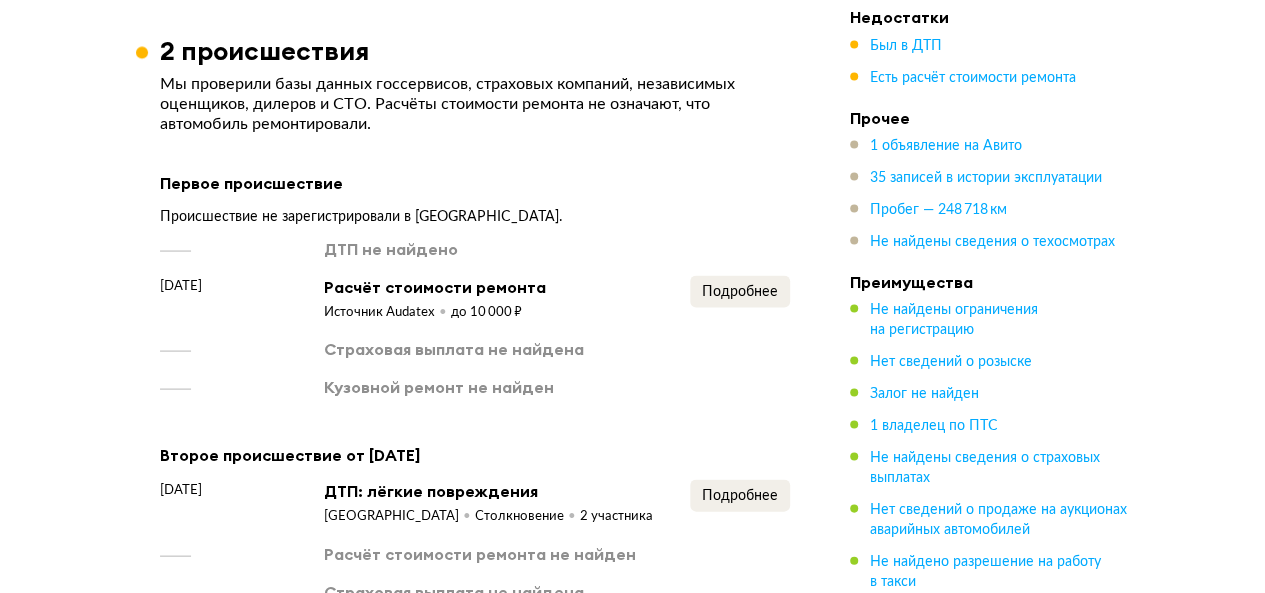 scroll, scrollTop: 1584, scrollLeft: 0, axis: vertical 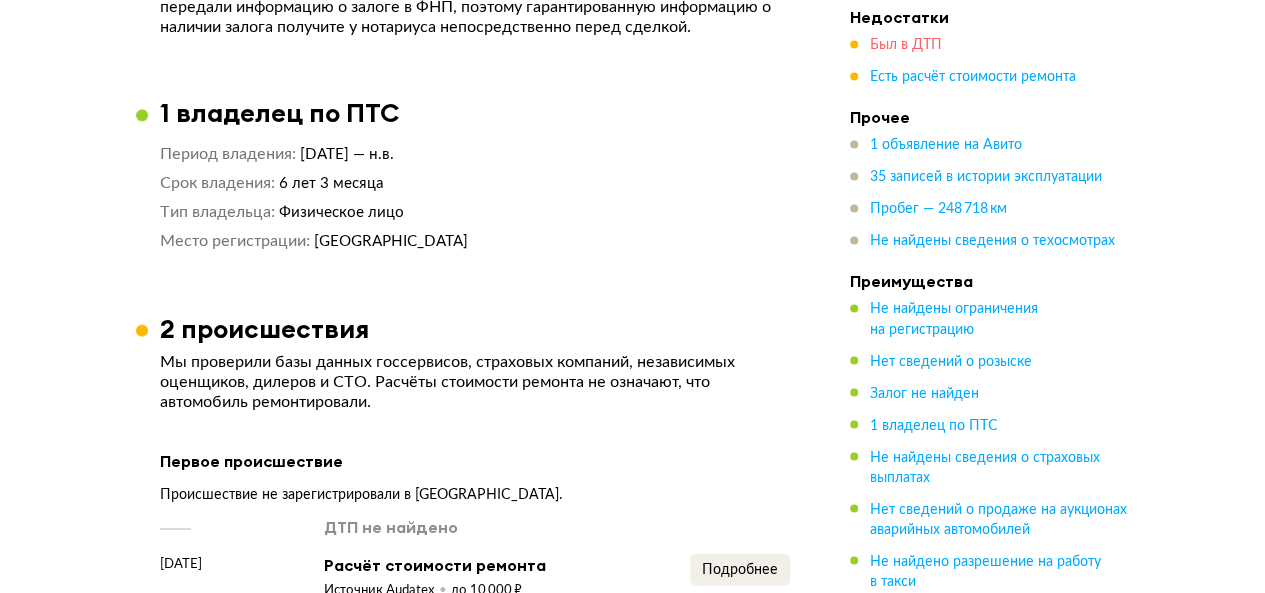 click on "Был в ДТП" at bounding box center (906, 46) 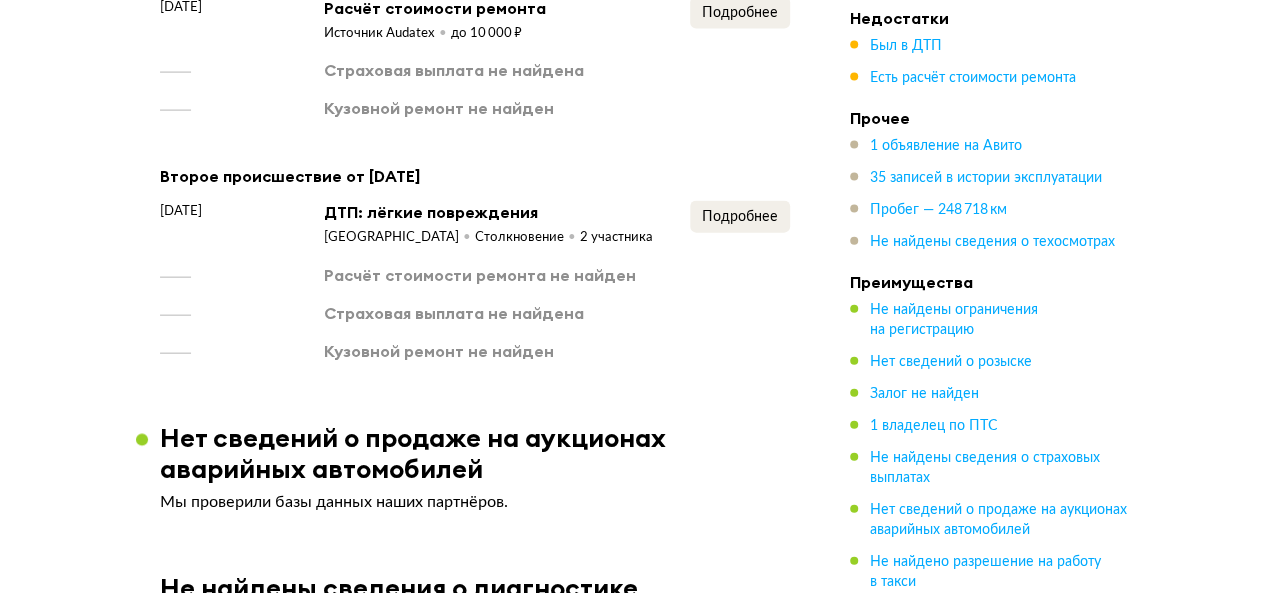 scroll, scrollTop: 2043, scrollLeft: 0, axis: vertical 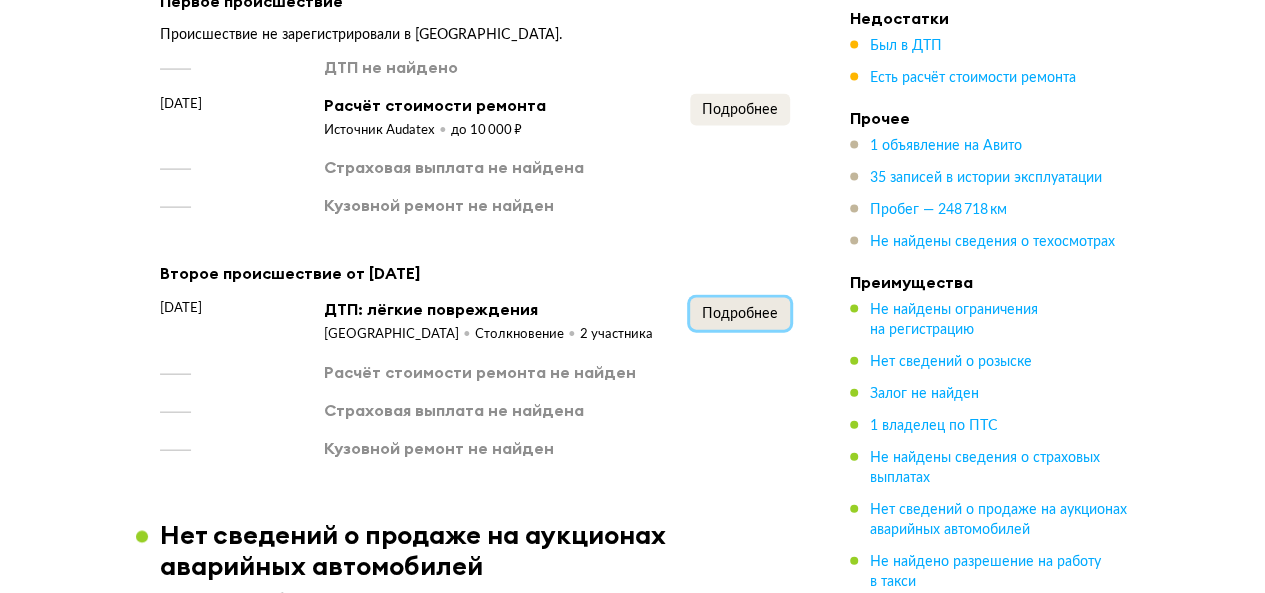 click on "Подробнее" at bounding box center (740, 314) 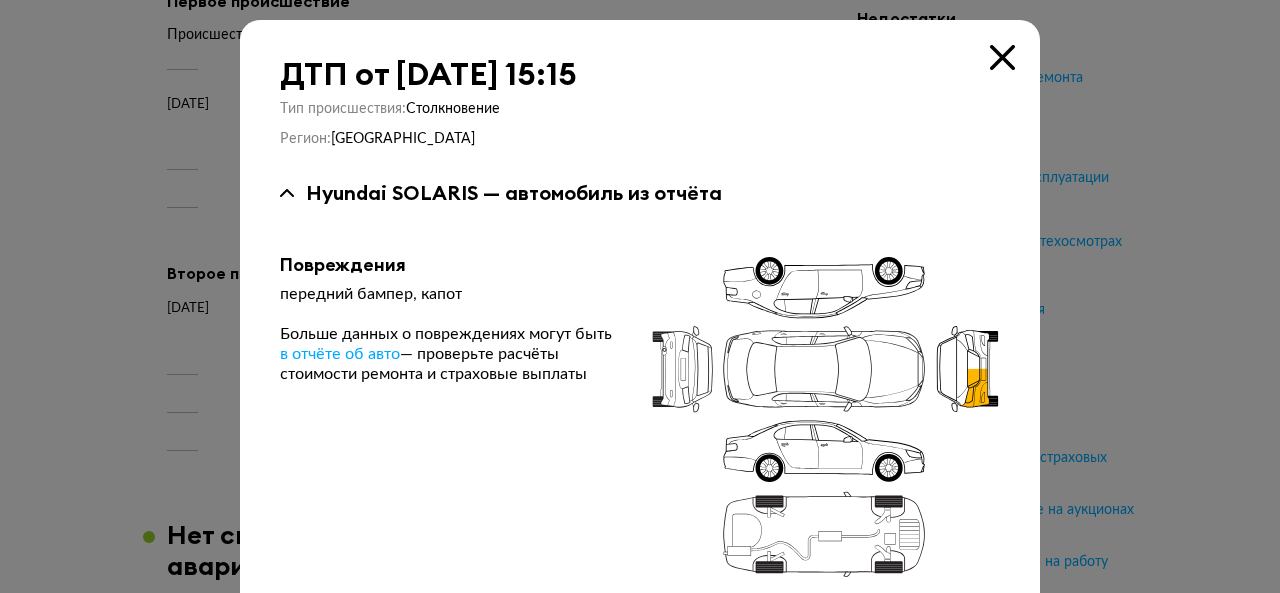 click at bounding box center (1002, 57) 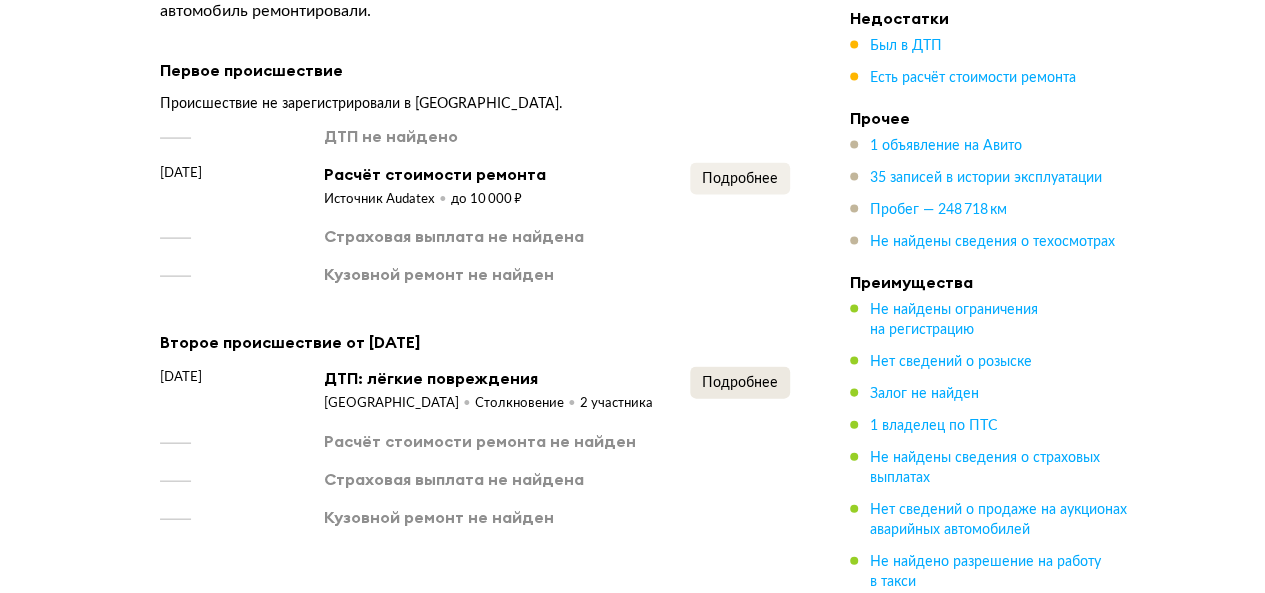scroll, scrollTop: 1943, scrollLeft: 0, axis: vertical 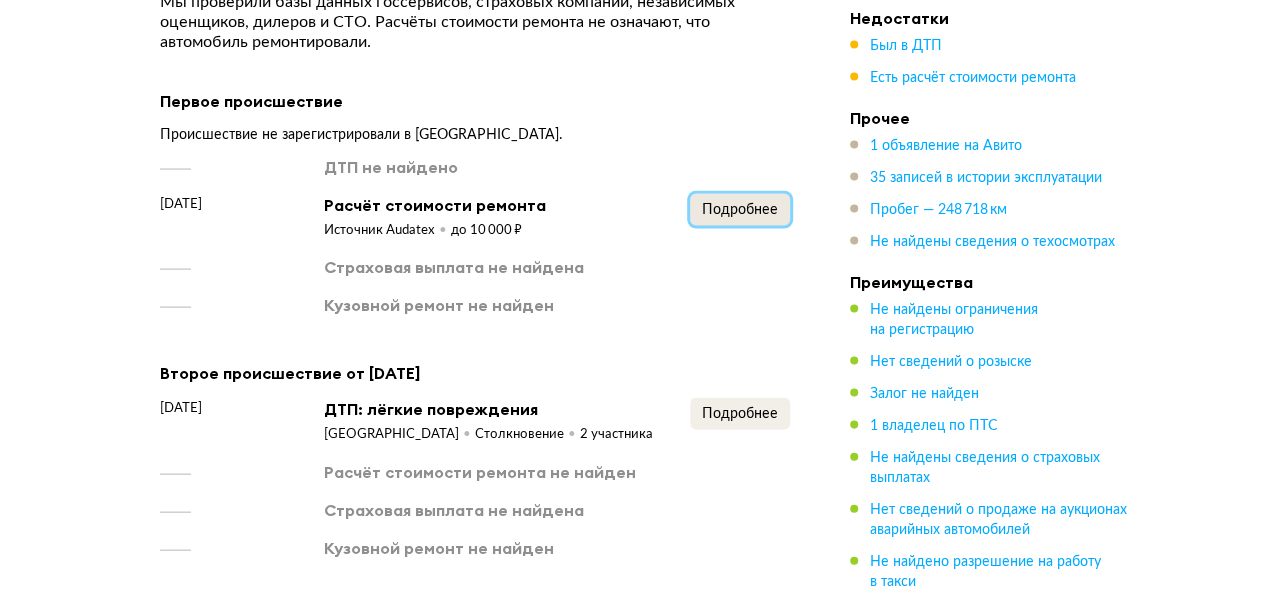 click on "Подробнее" at bounding box center (740, 210) 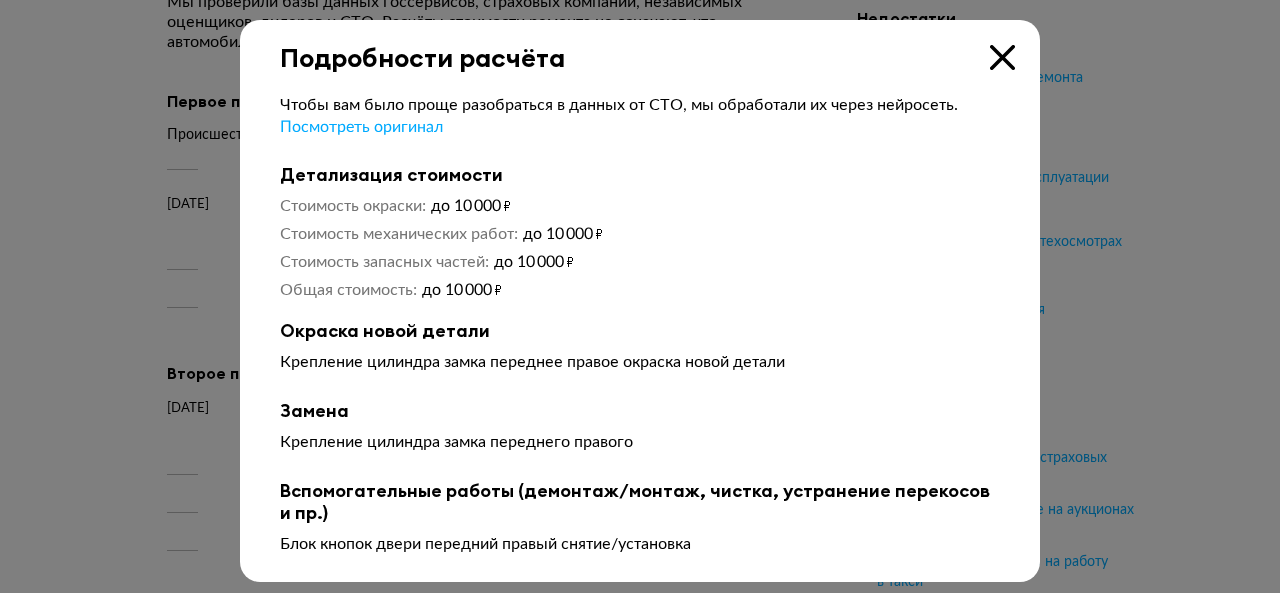 click at bounding box center [1002, 57] 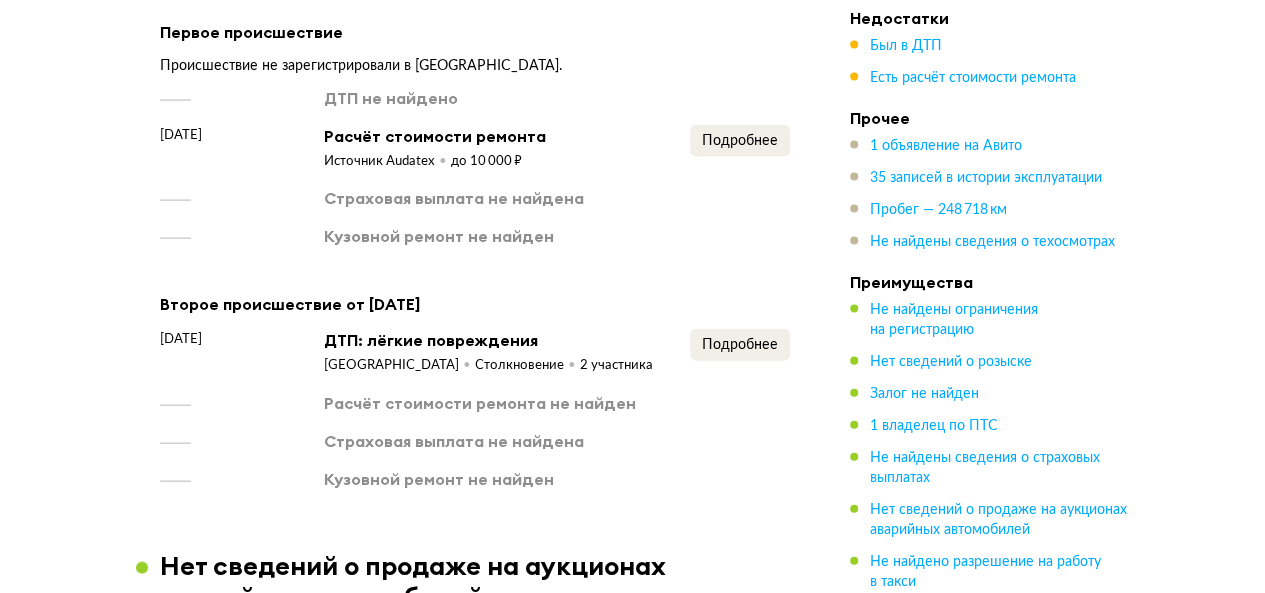 scroll, scrollTop: 2043, scrollLeft: 0, axis: vertical 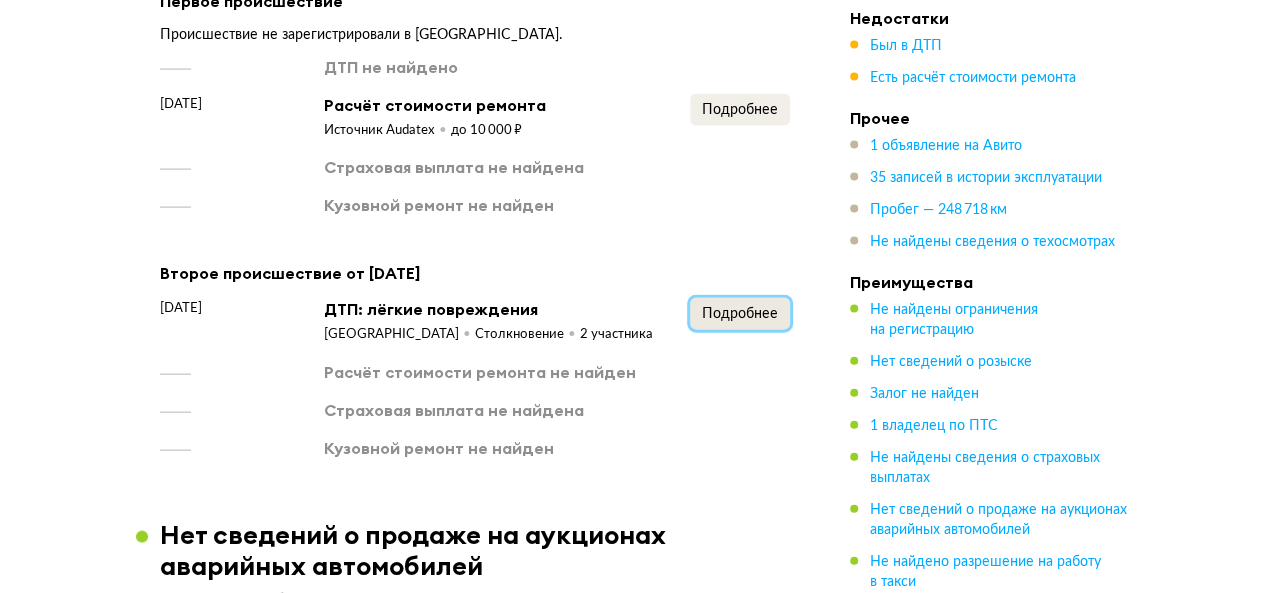 click on "Подробнее" at bounding box center (740, 314) 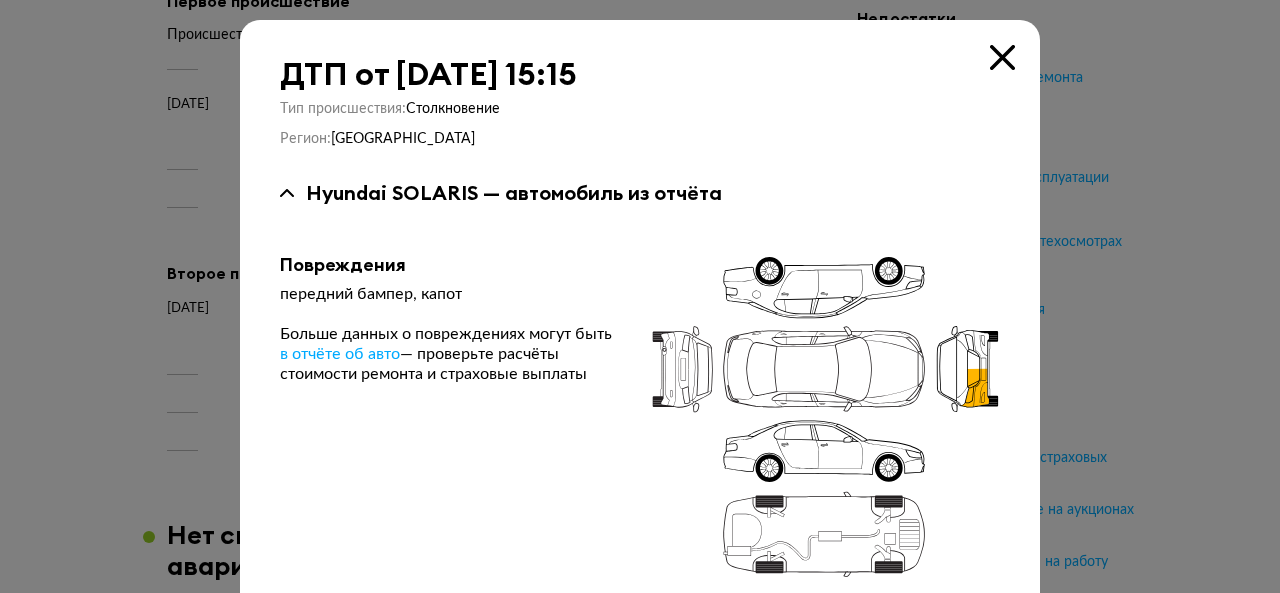 click at bounding box center (1002, 57) 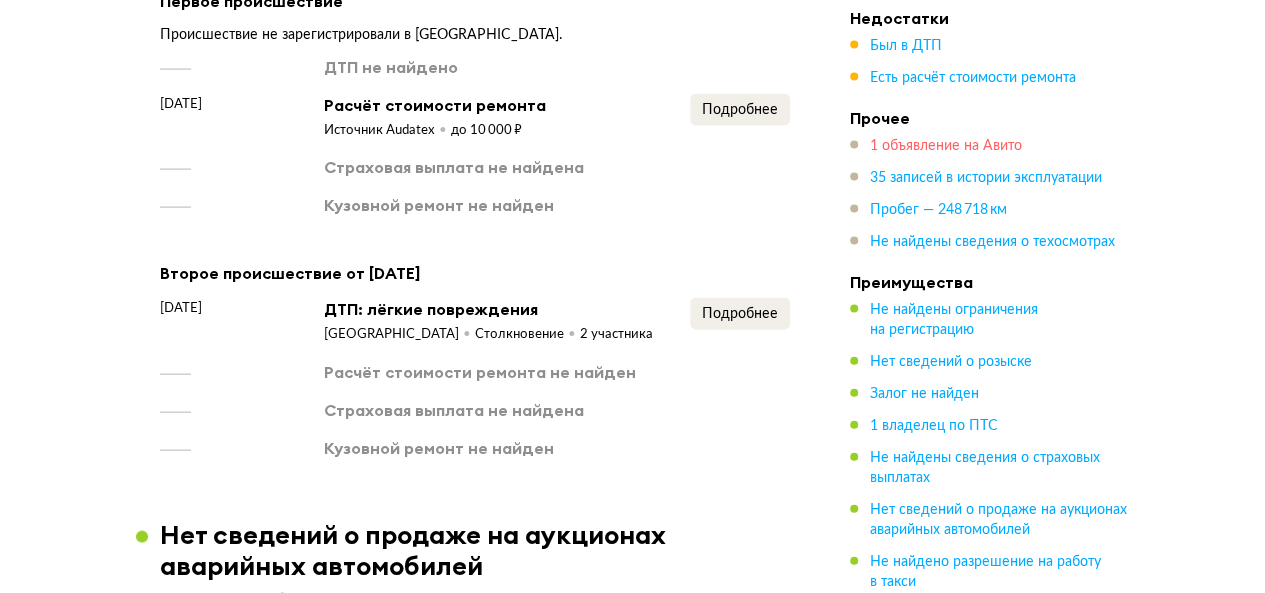 click on "1 объявление на Авито" at bounding box center (946, 146) 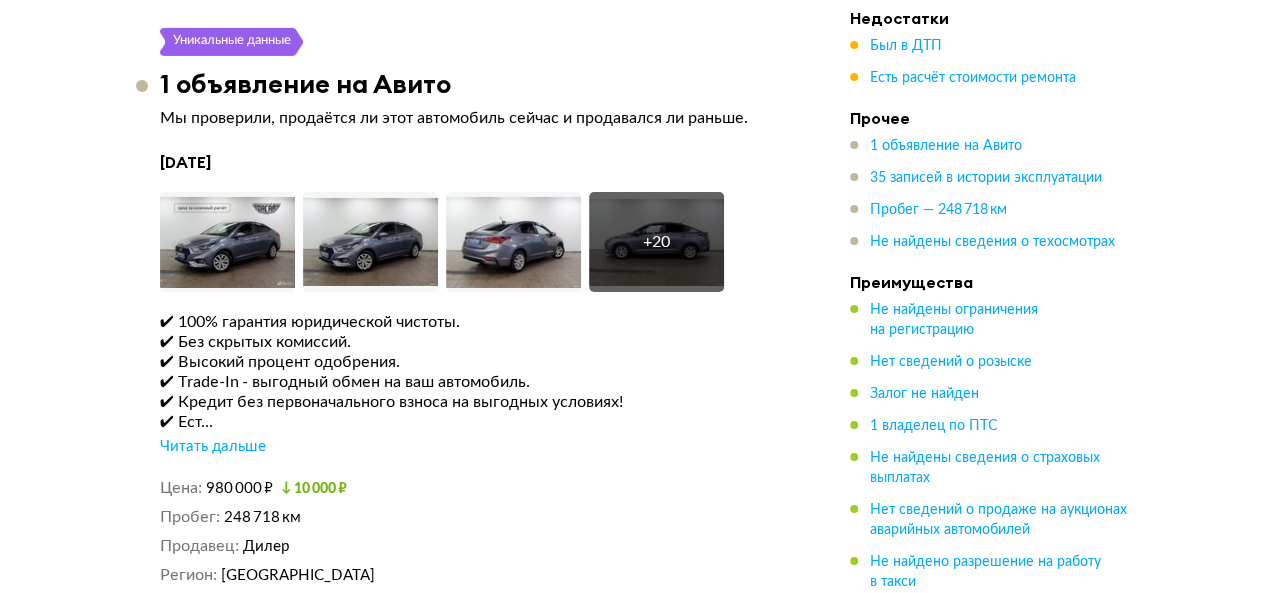 scroll, scrollTop: 3461, scrollLeft: 0, axis: vertical 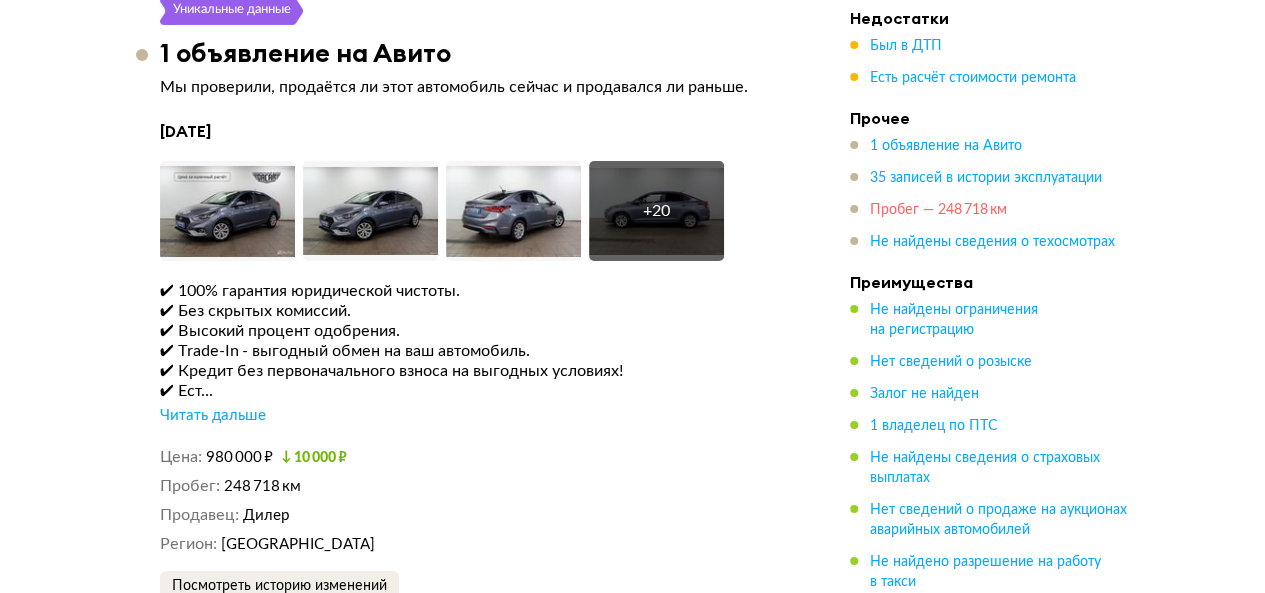 click on "Пробег —  248 718 км" at bounding box center (938, 210) 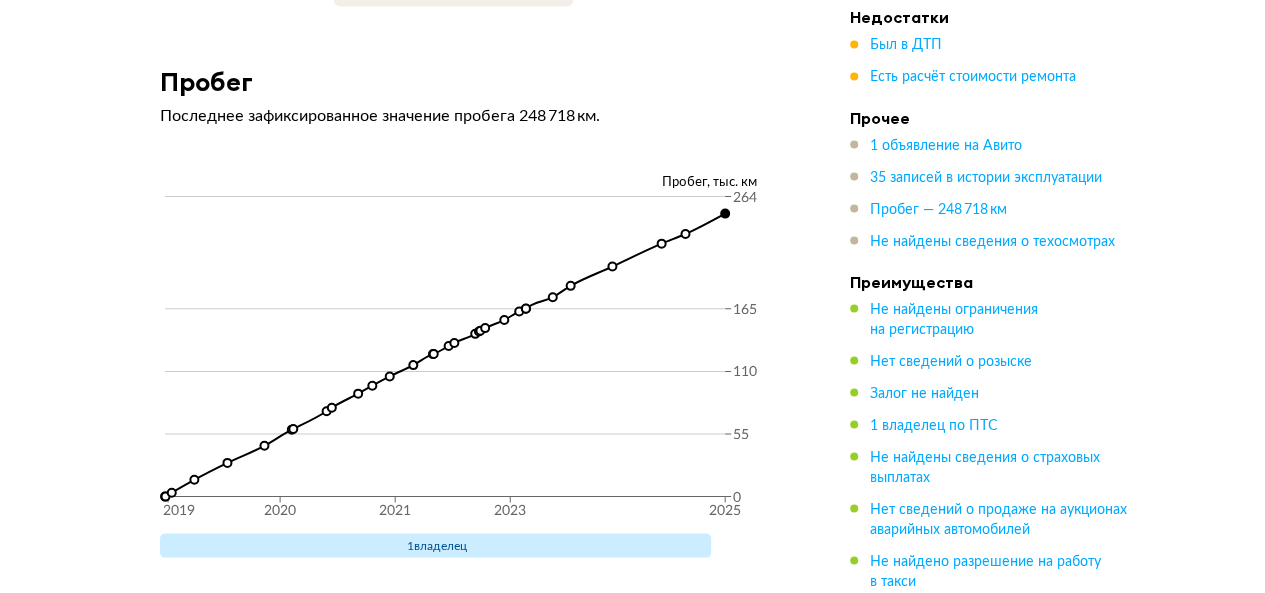scroll, scrollTop: 9393, scrollLeft: 0, axis: vertical 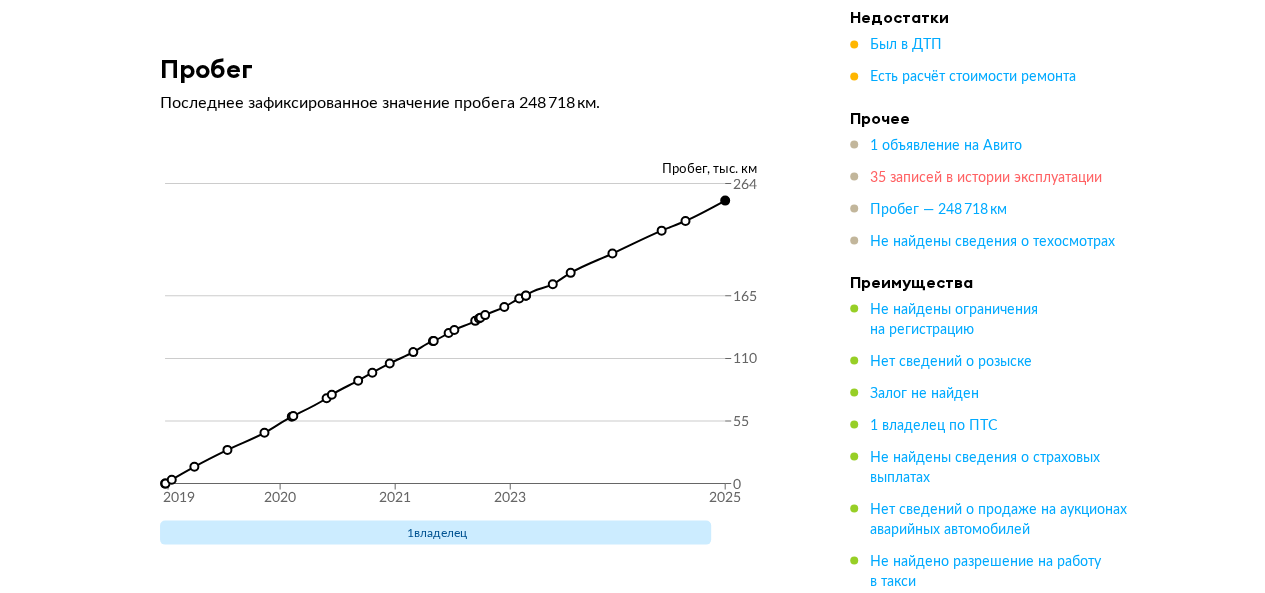 click on "35 записей в истории эксплуатации" at bounding box center [986, 178] 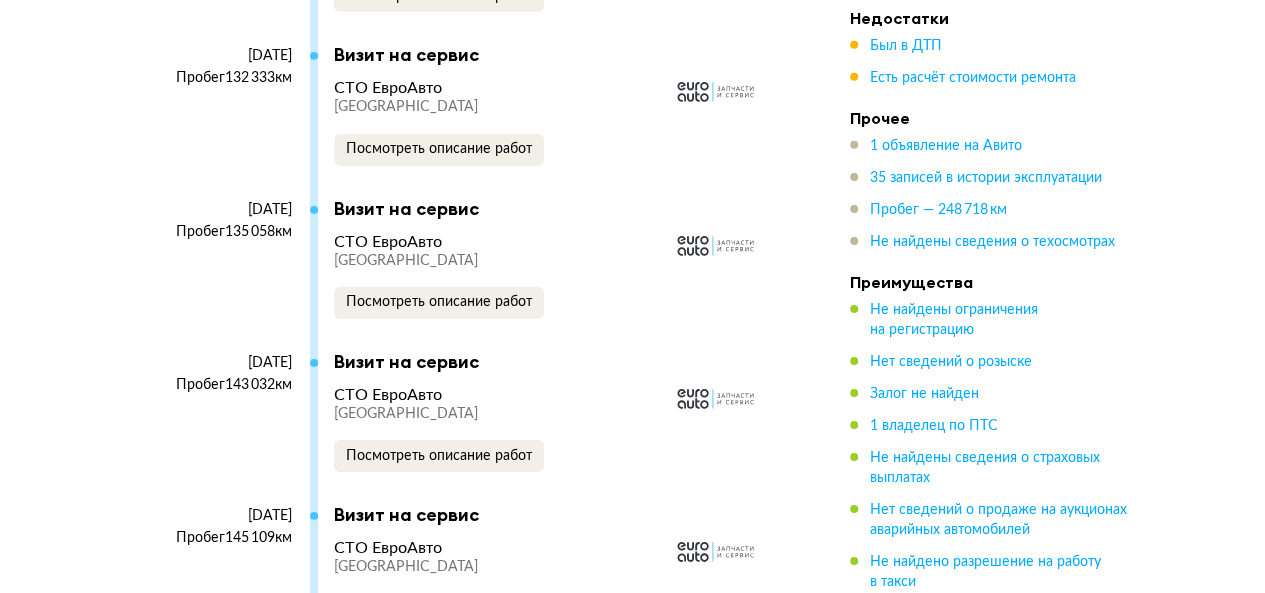 scroll, scrollTop: 6979, scrollLeft: 0, axis: vertical 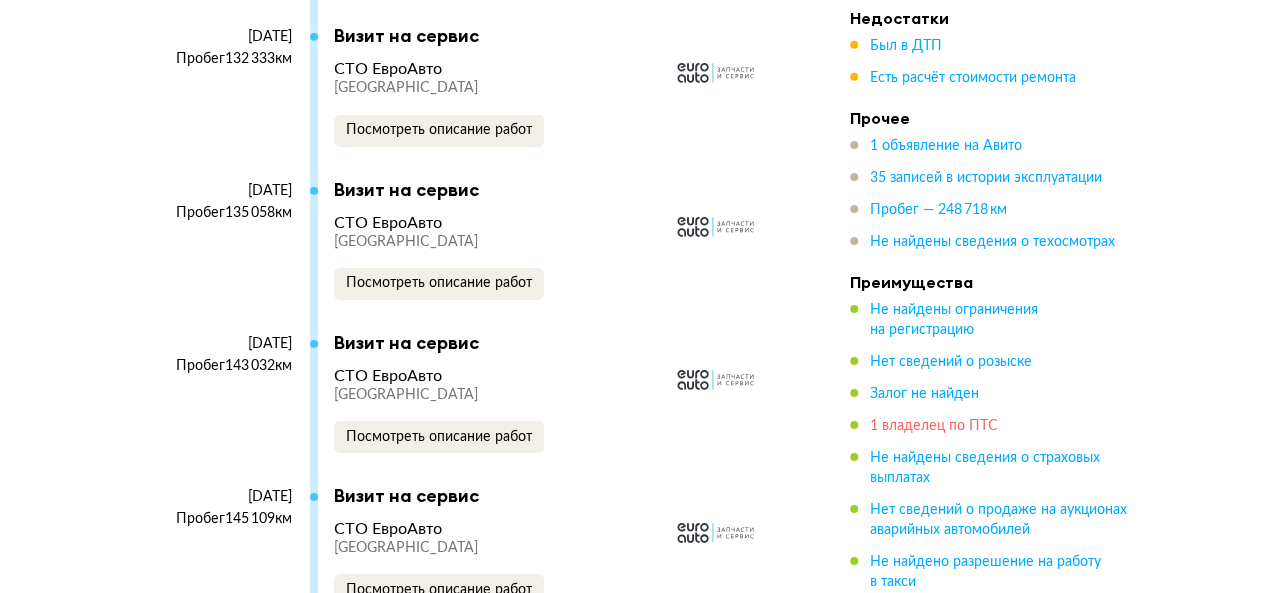 click on "1 владелец по ПТС" at bounding box center [934, 426] 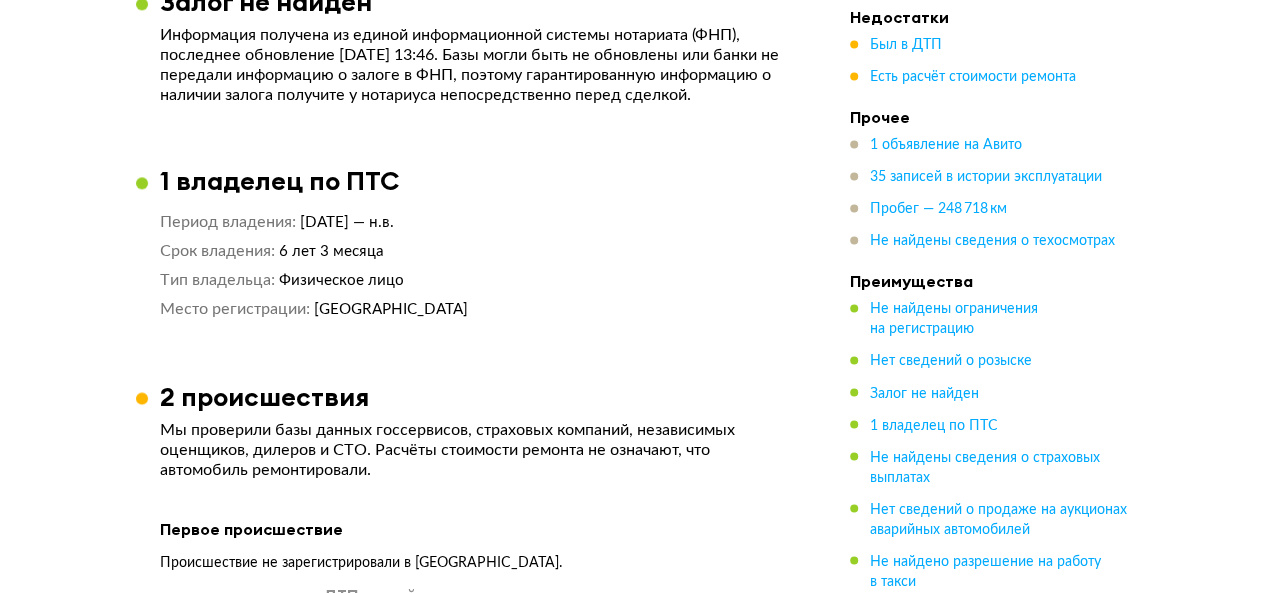 scroll, scrollTop: 1484, scrollLeft: 0, axis: vertical 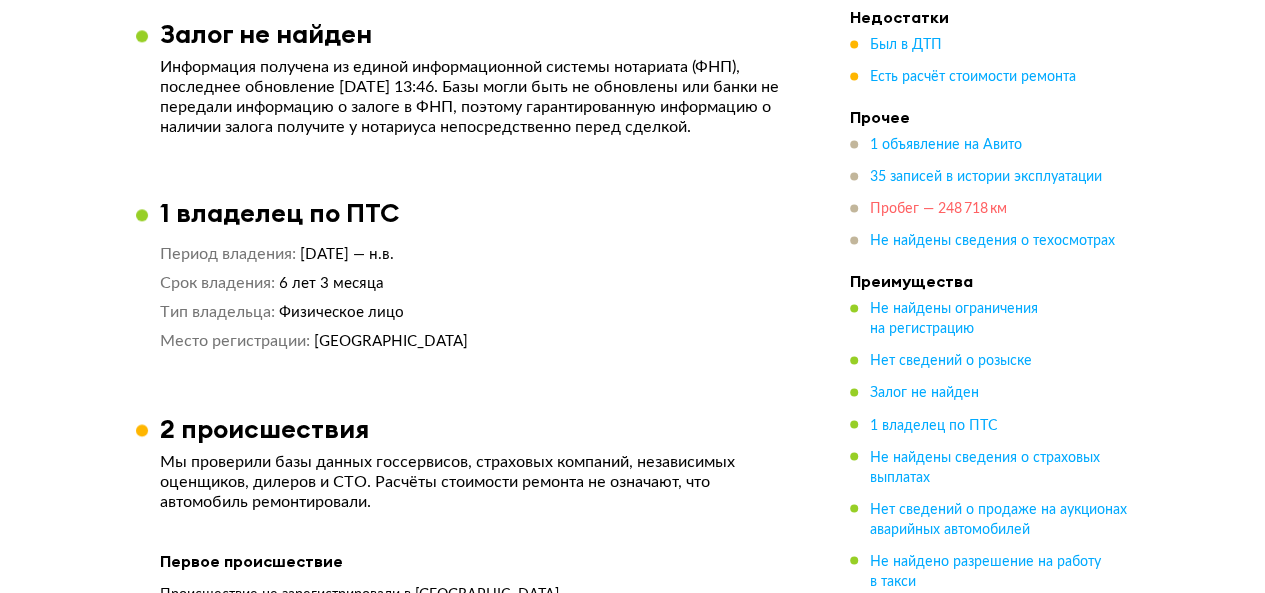 click on "Пробег —  248 718 км" at bounding box center (938, 210) 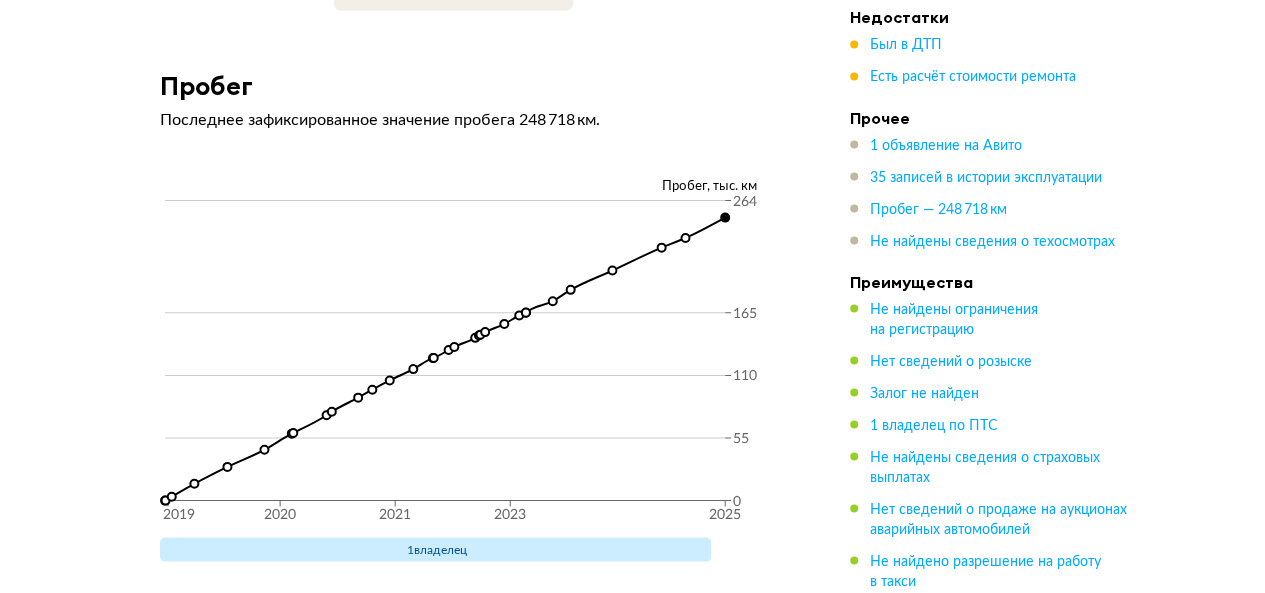 scroll, scrollTop: 9394, scrollLeft: 0, axis: vertical 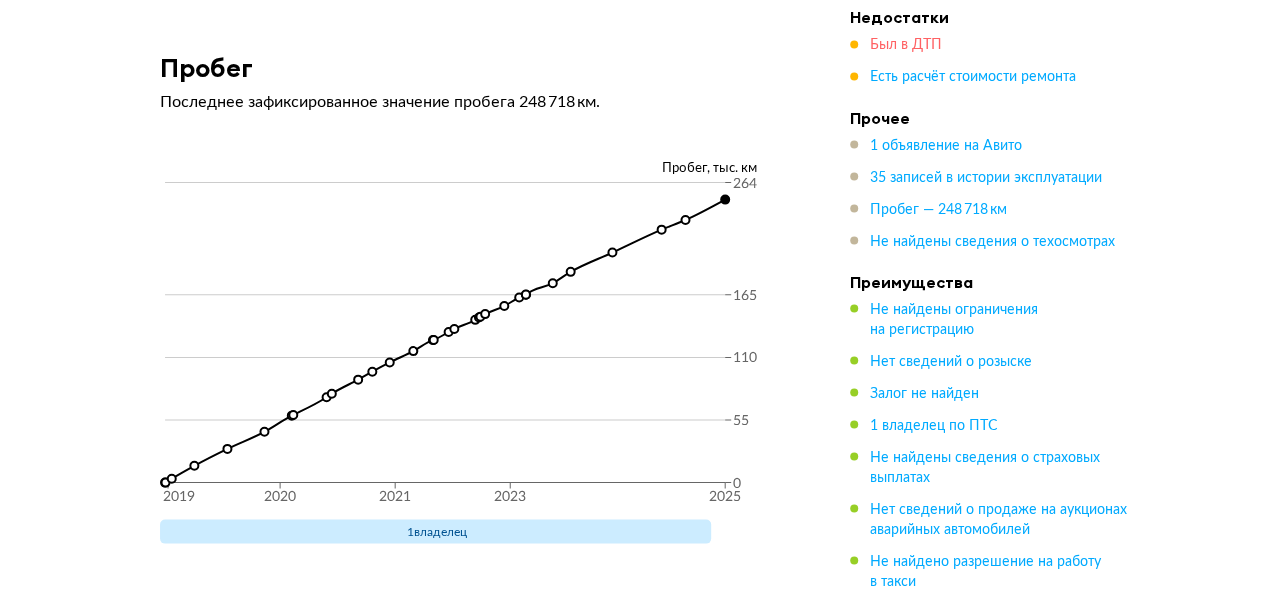 click on "Был в ДТП" at bounding box center [906, 46] 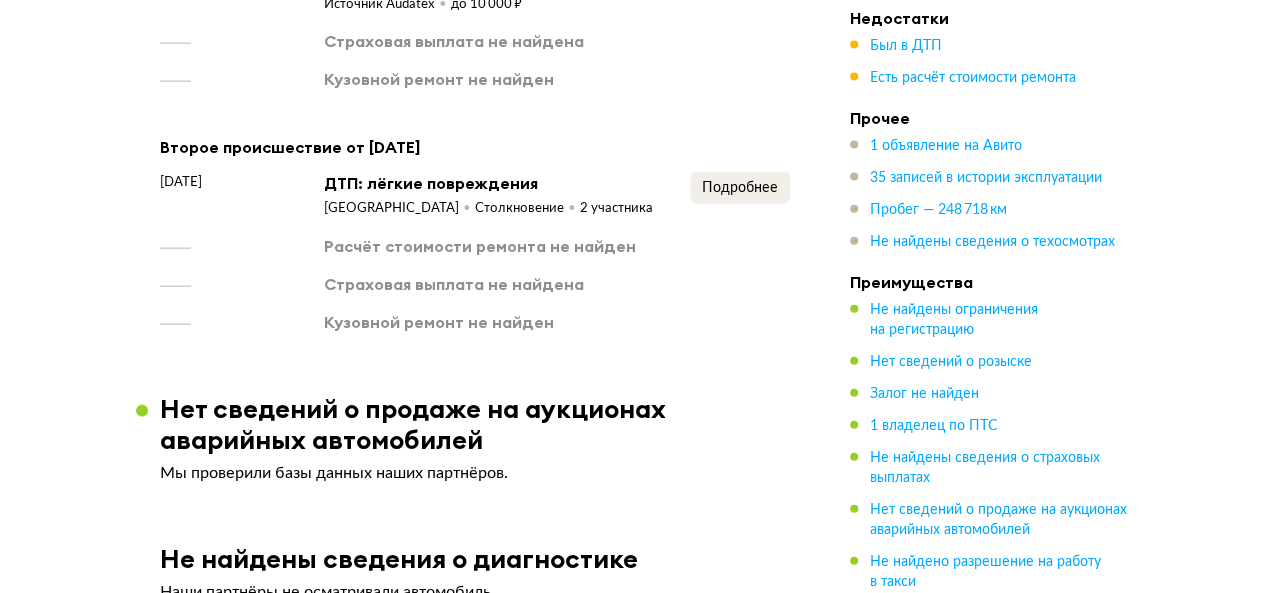 scroll, scrollTop: 2043, scrollLeft: 0, axis: vertical 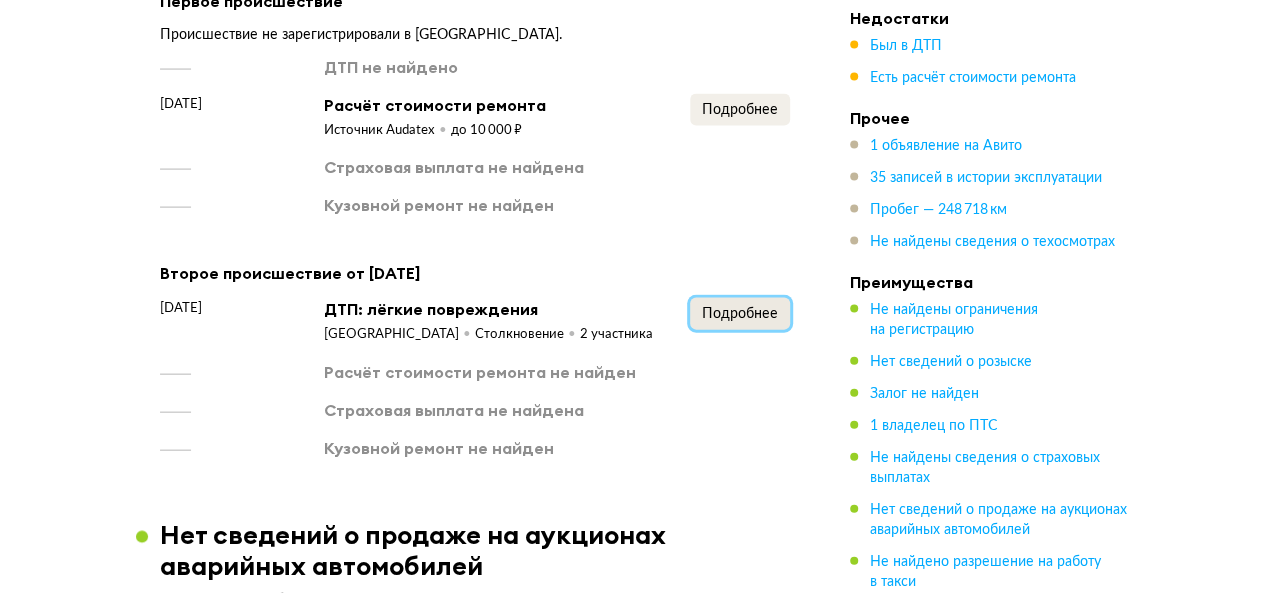 click on "Подробнее" at bounding box center (740, 314) 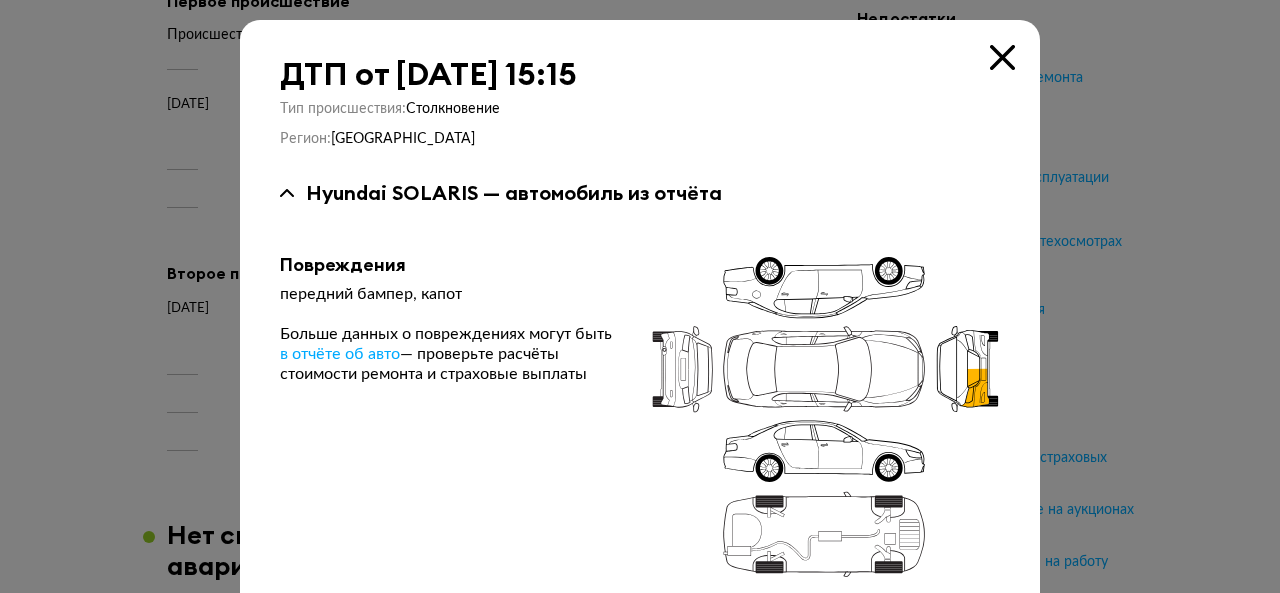 click at bounding box center [1002, 57] 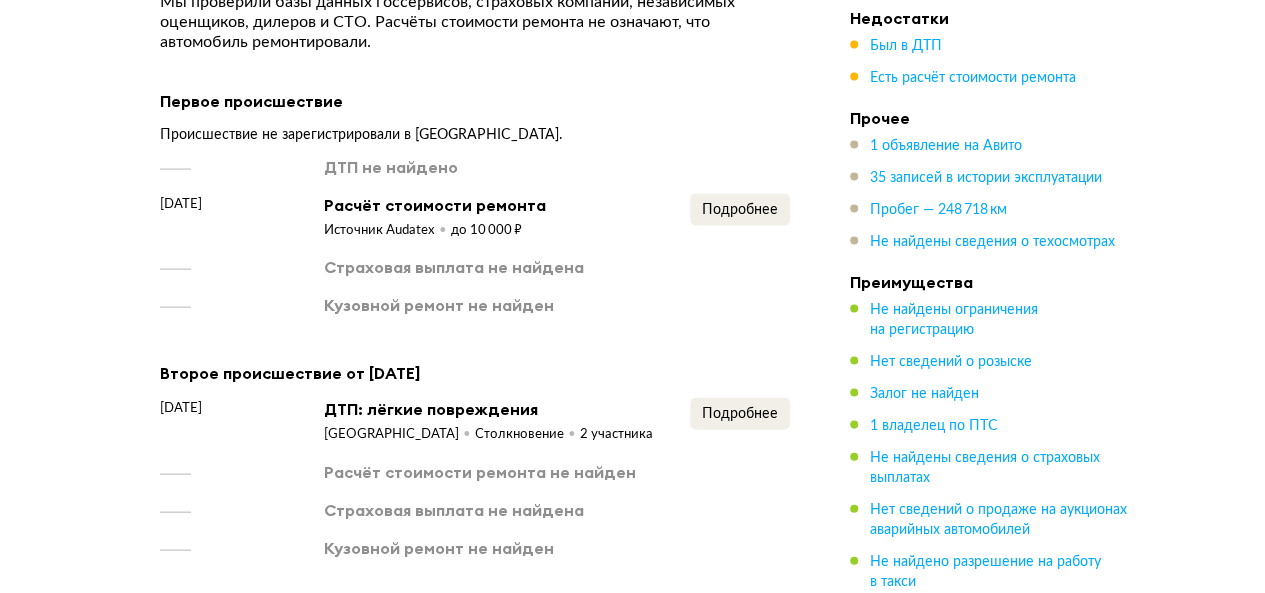 scroll, scrollTop: 2043, scrollLeft: 0, axis: vertical 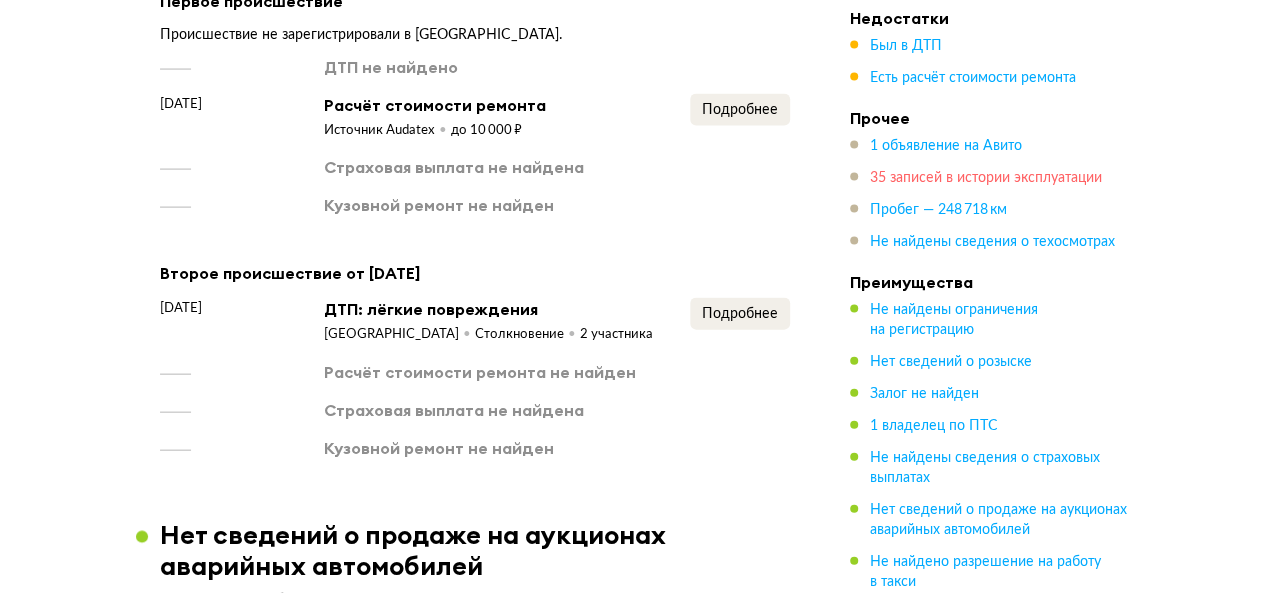 click on "35 записей в истории эксплуатации" at bounding box center [986, 178] 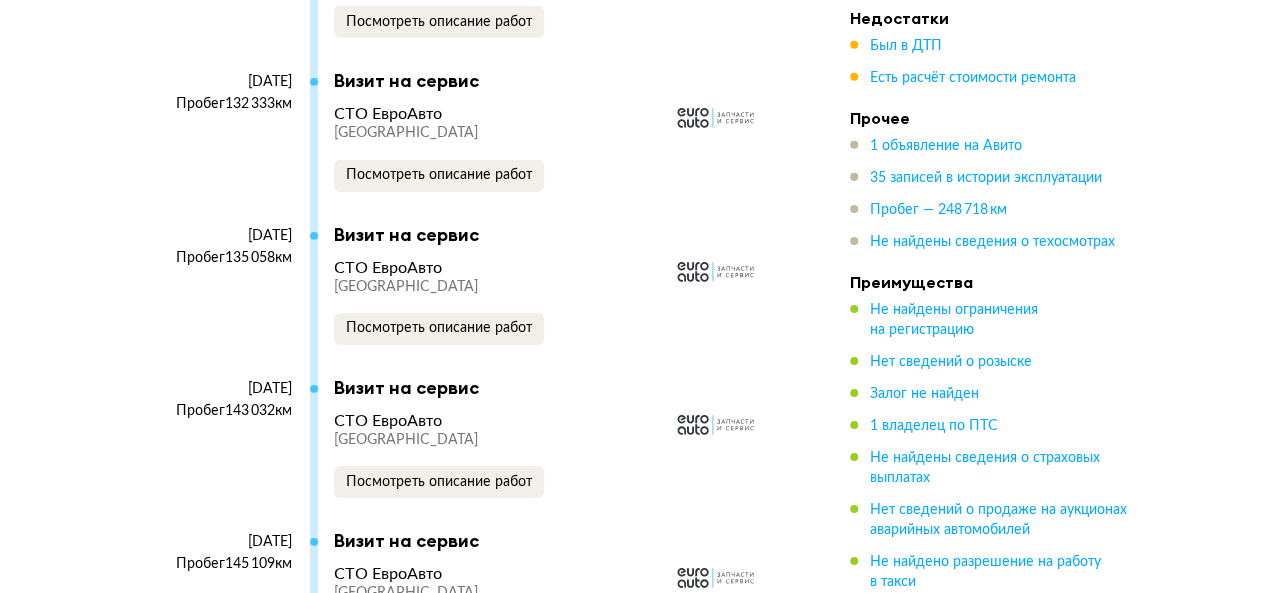 scroll, scrollTop: 6979, scrollLeft: 0, axis: vertical 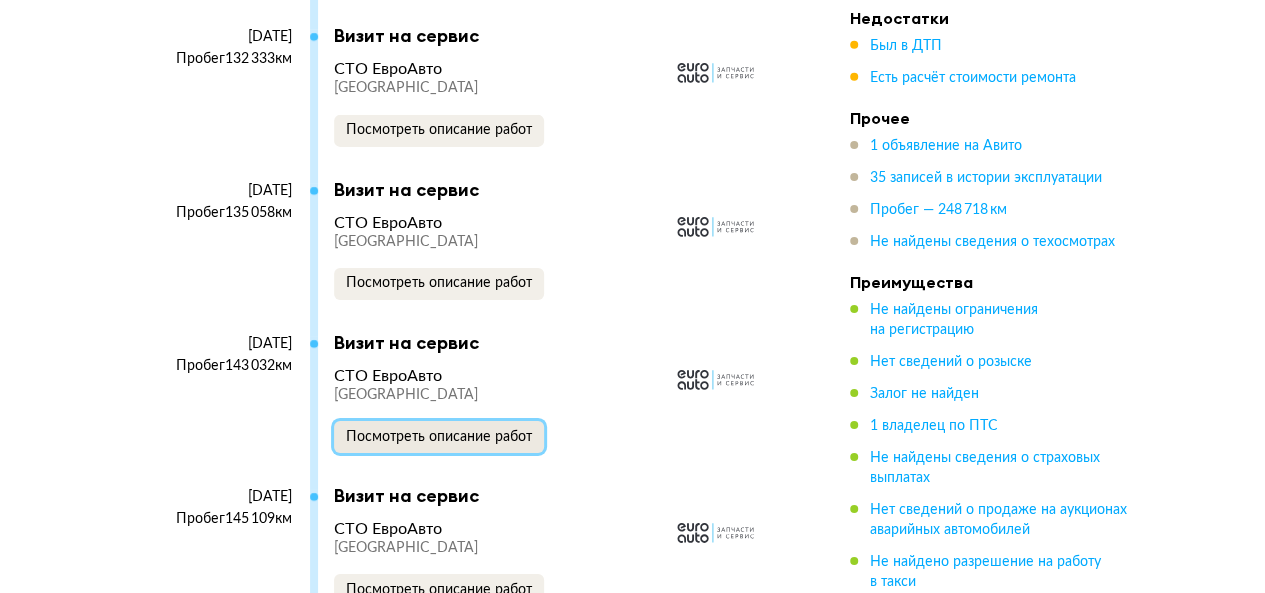 click on "Посмотреть описание работ" at bounding box center (439, 437) 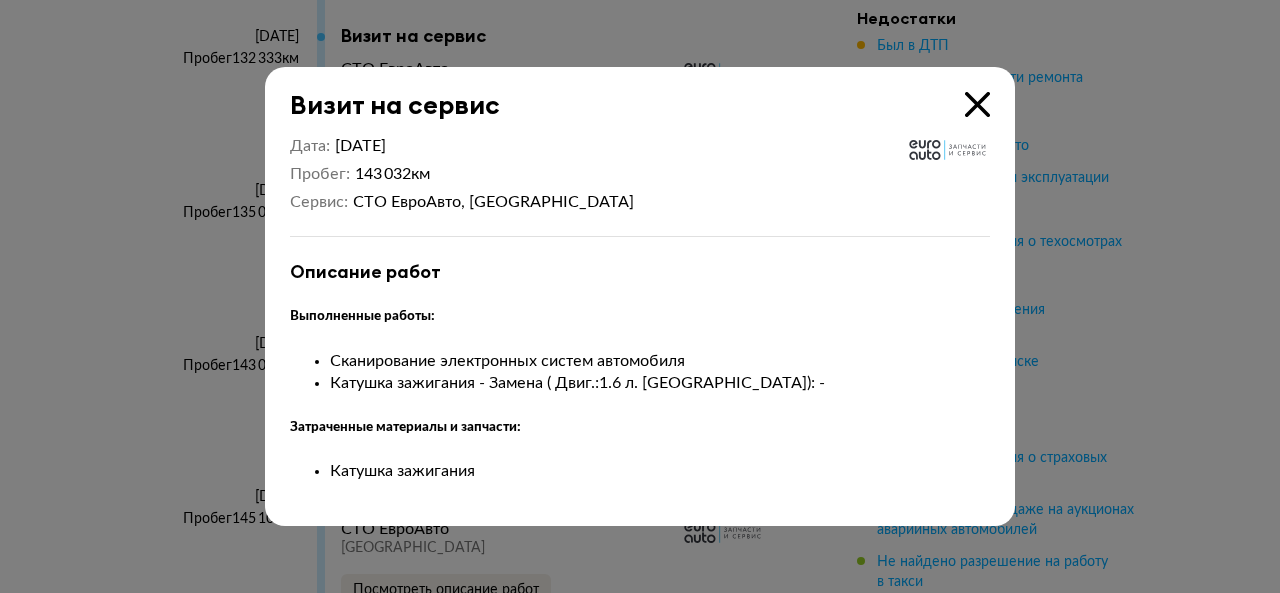 click at bounding box center [977, 104] 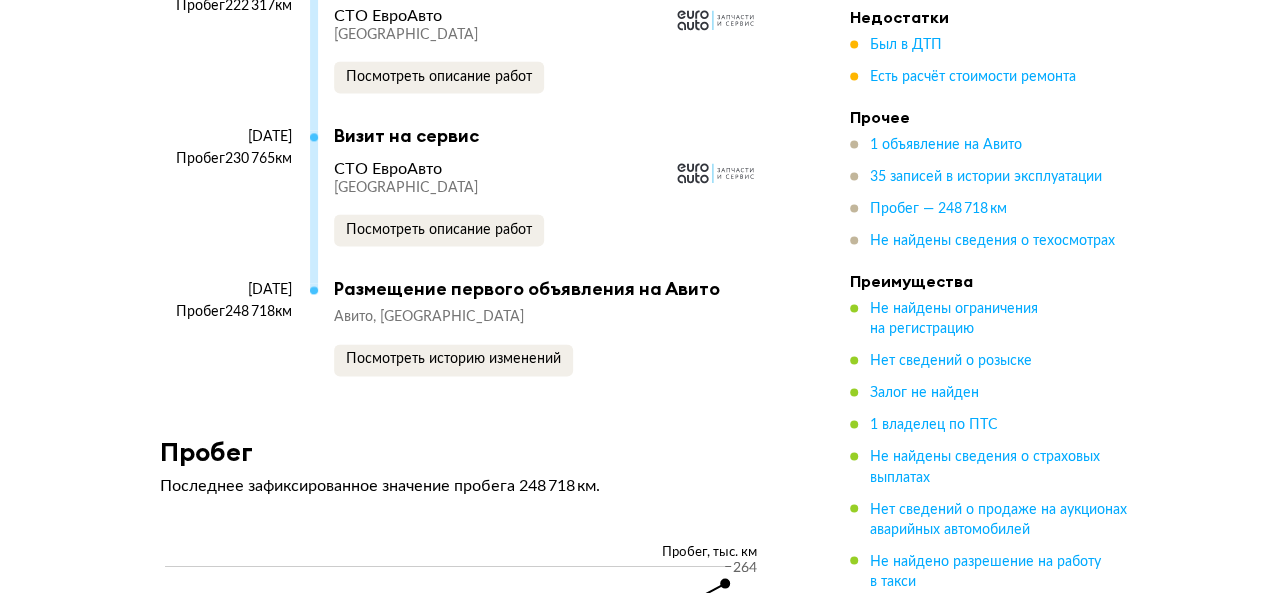 scroll, scrollTop: 8979, scrollLeft: 0, axis: vertical 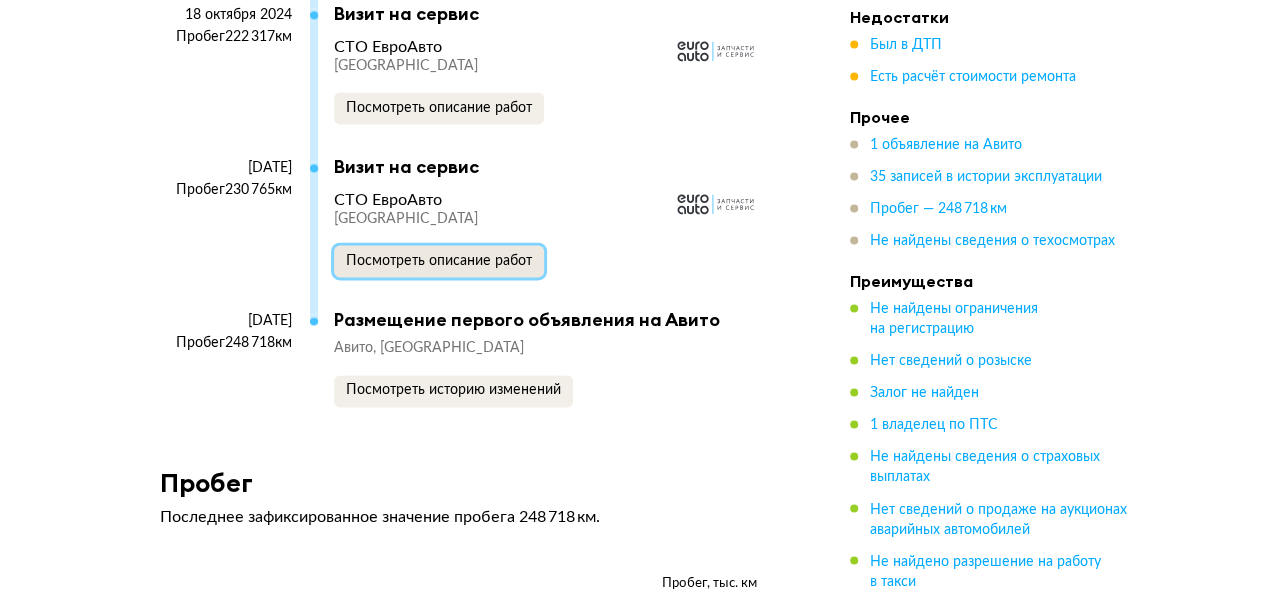 click on "Посмотреть описание работ" at bounding box center [439, 261] 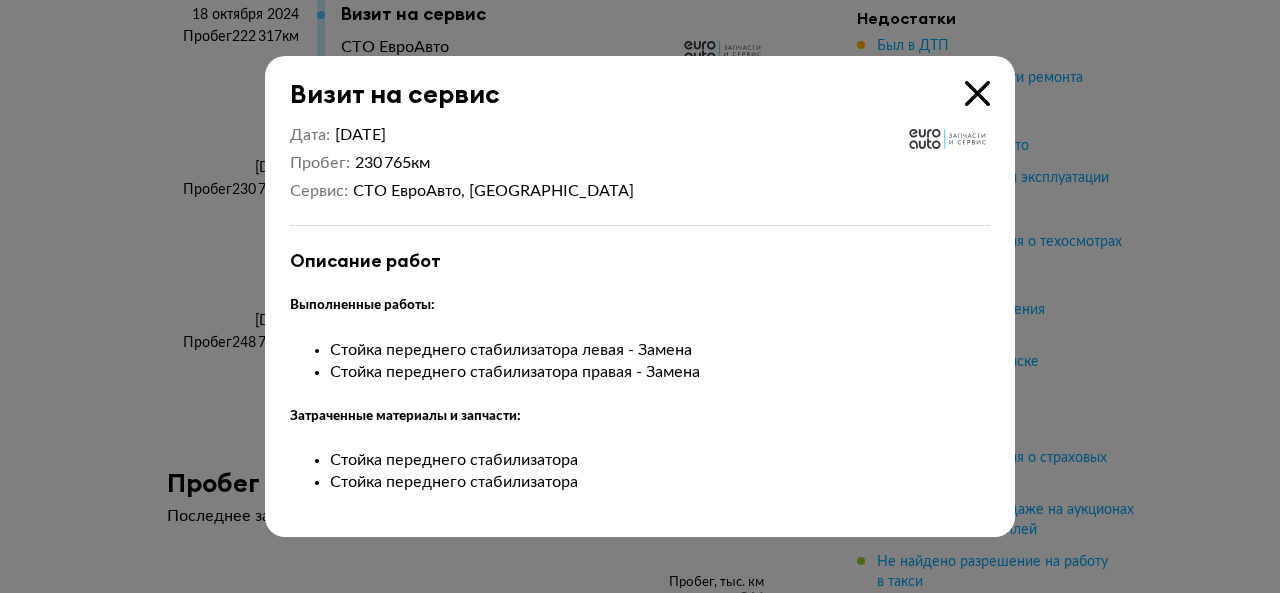 click at bounding box center [977, 93] 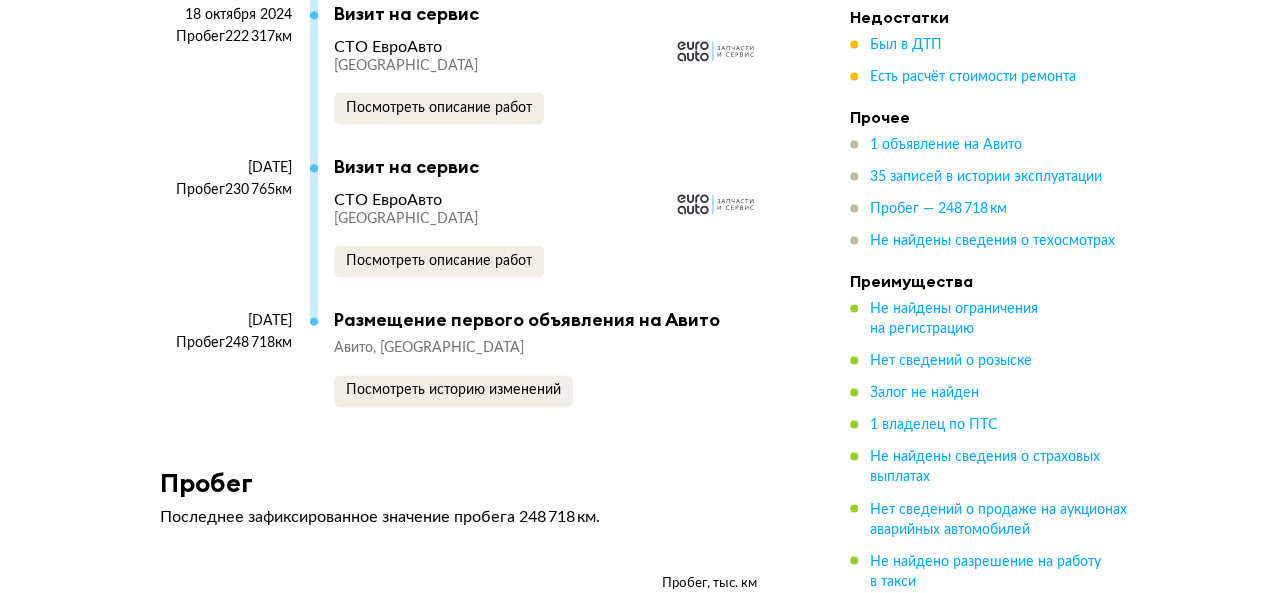 scroll, scrollTop: 8779, scrollLeft: 0, axis: vertical 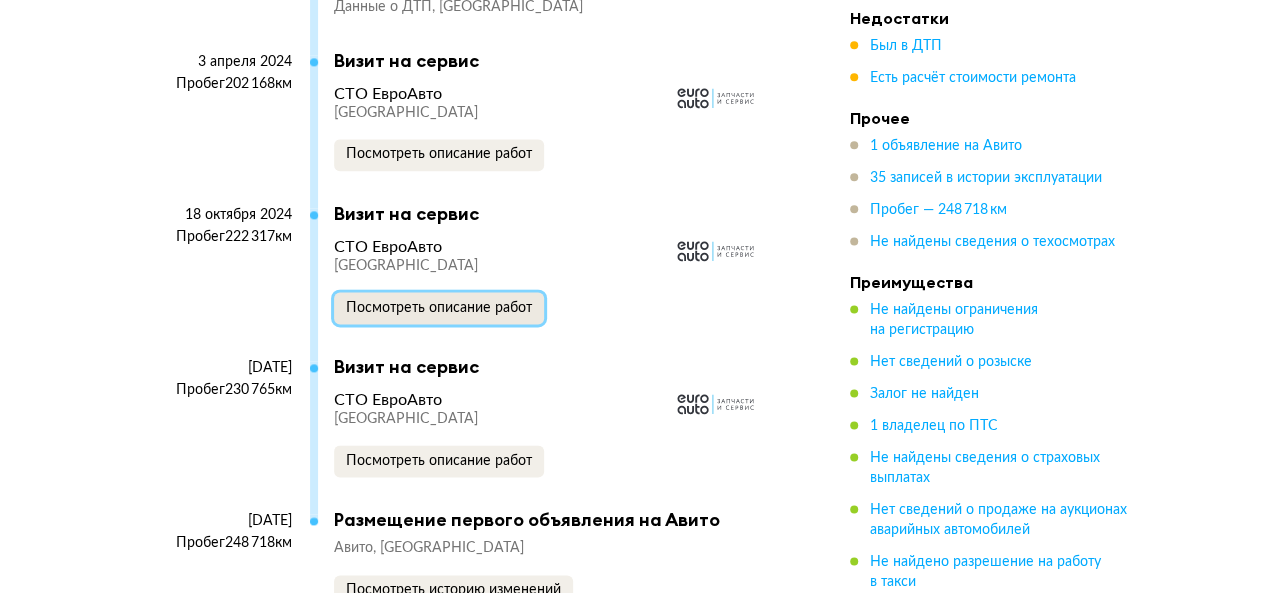 click on "Посмотреть описание работ" at bounding box center [439, 308] 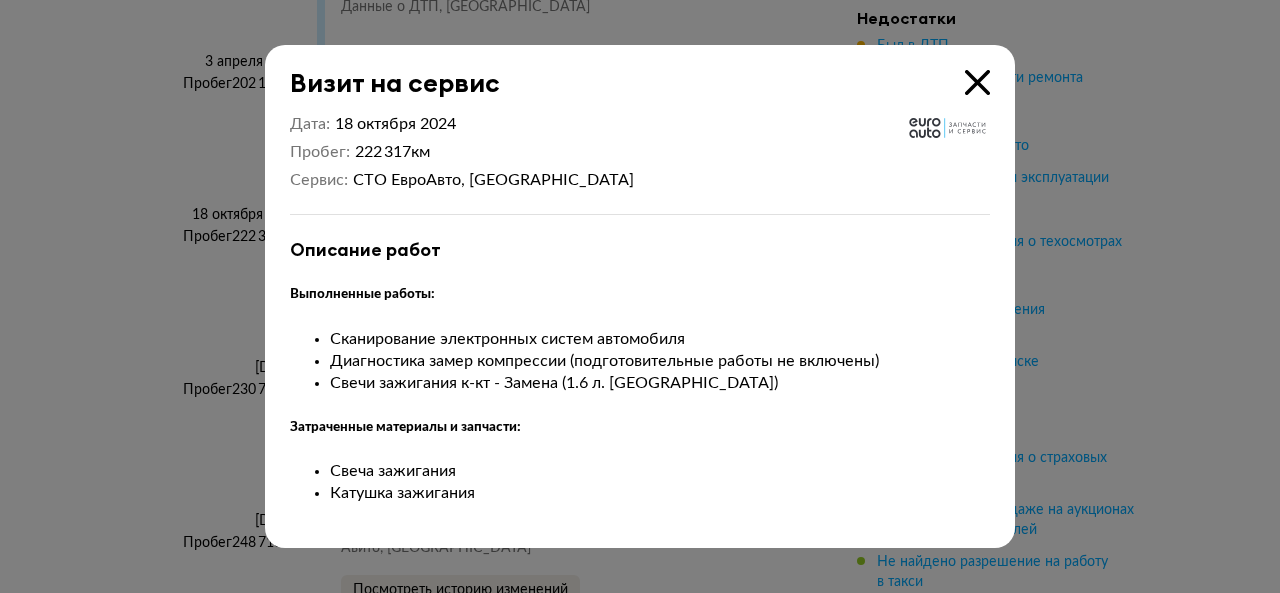 click at bounding box center (977, 82) 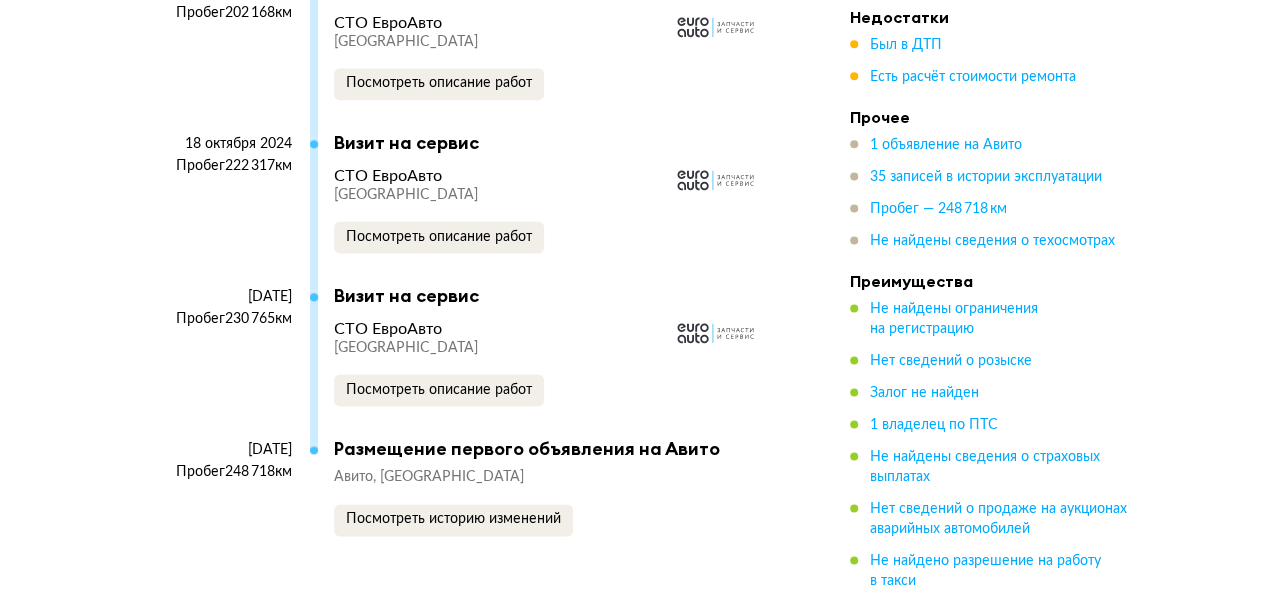 scroll, scrollTop: 8879, scrollLeft: 0, axis: vertical 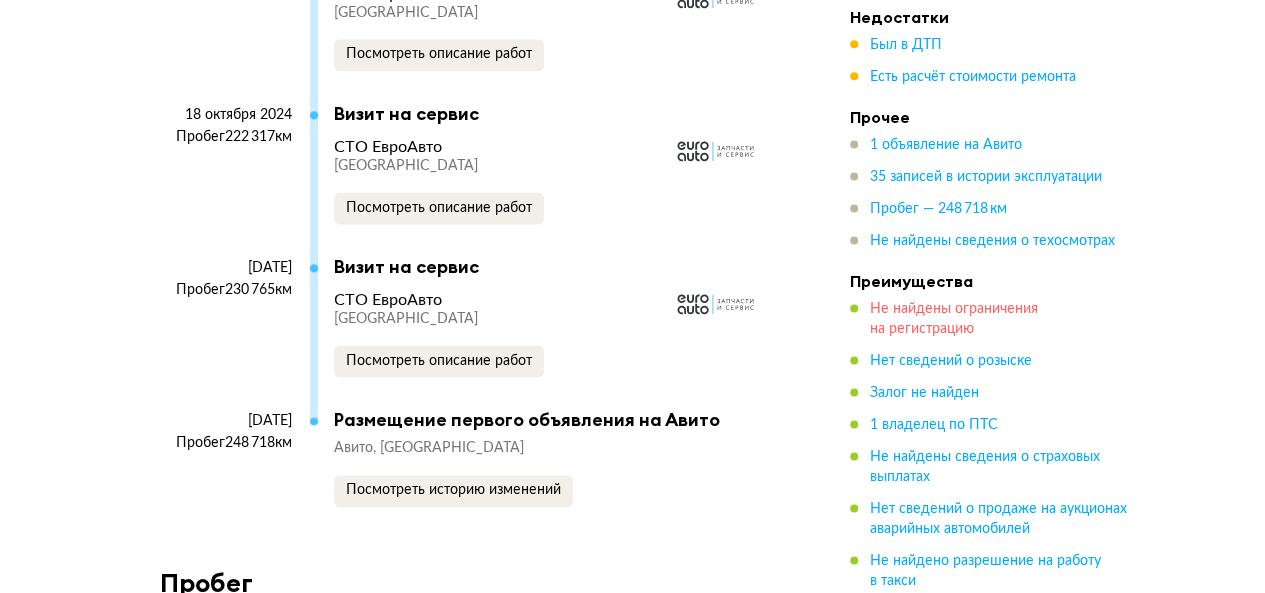 click on "Не найдены ограничения на регистрацию" at bounding box center [954, 320] 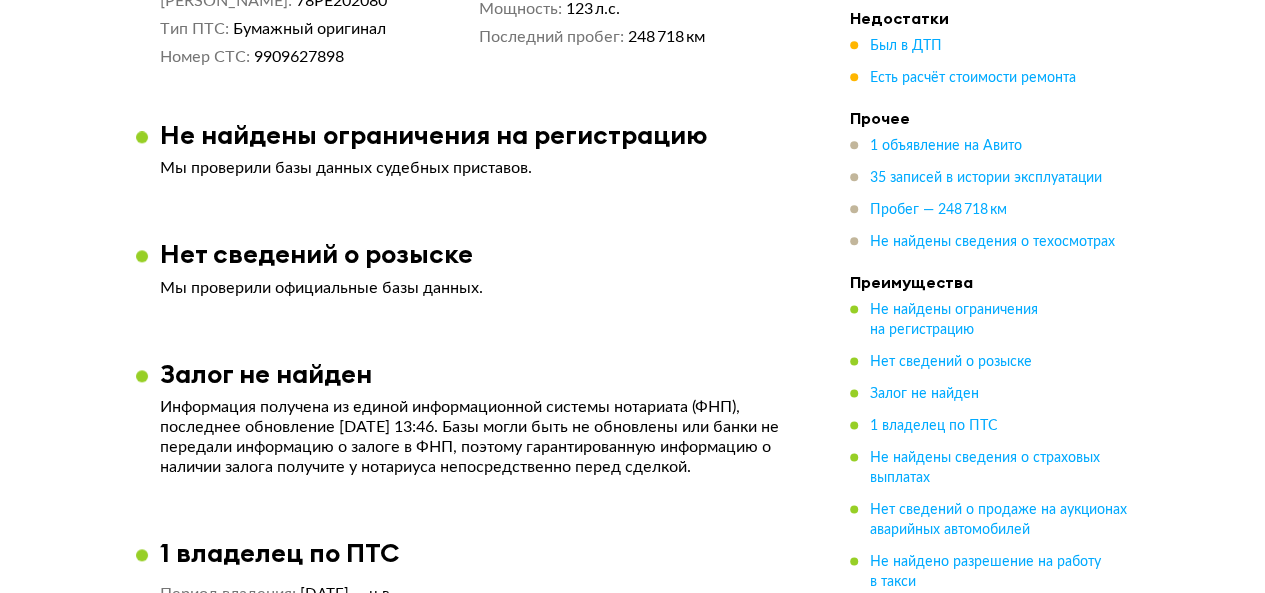 scroll, scrollTop: 1027, scrollLeft: 0, axis: vertical 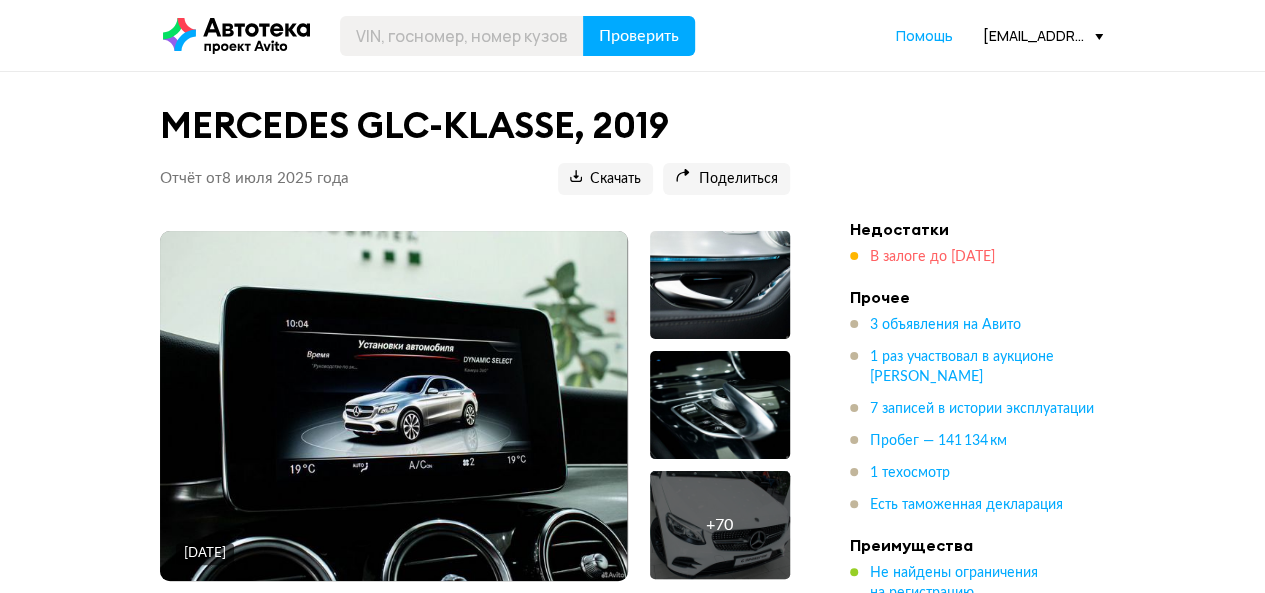 click on "В залоге до 7 марта 2030 года" at bounding box center [932, 257] 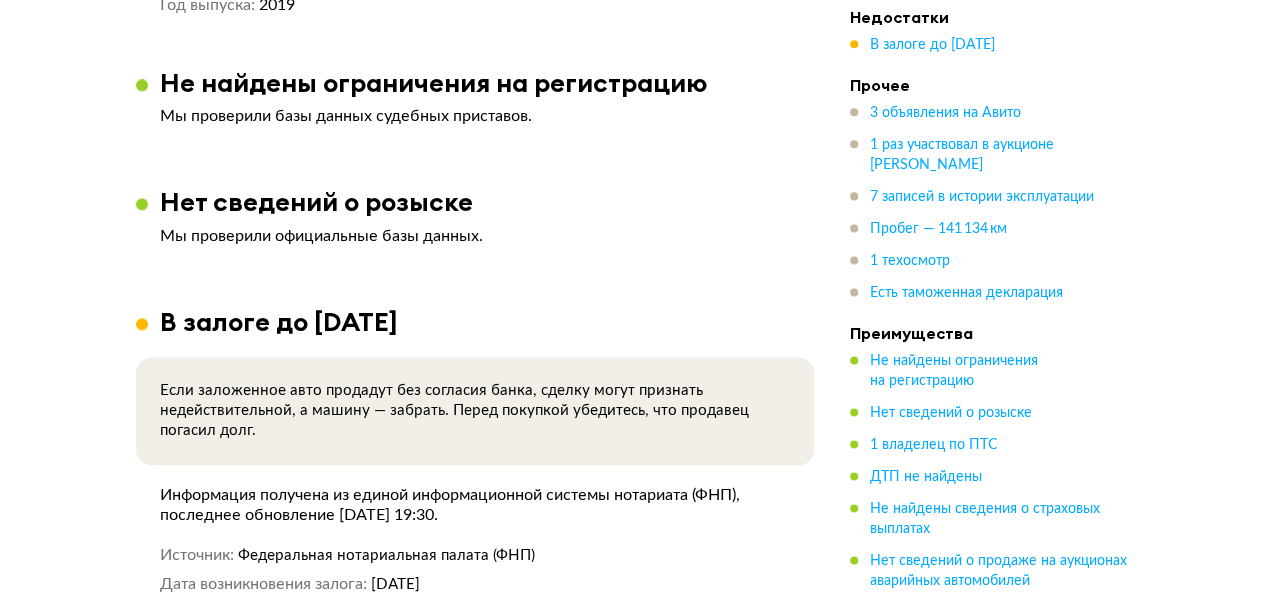 scroll, scrollTop: 1497, scrollLeft: 0, axis: vertical 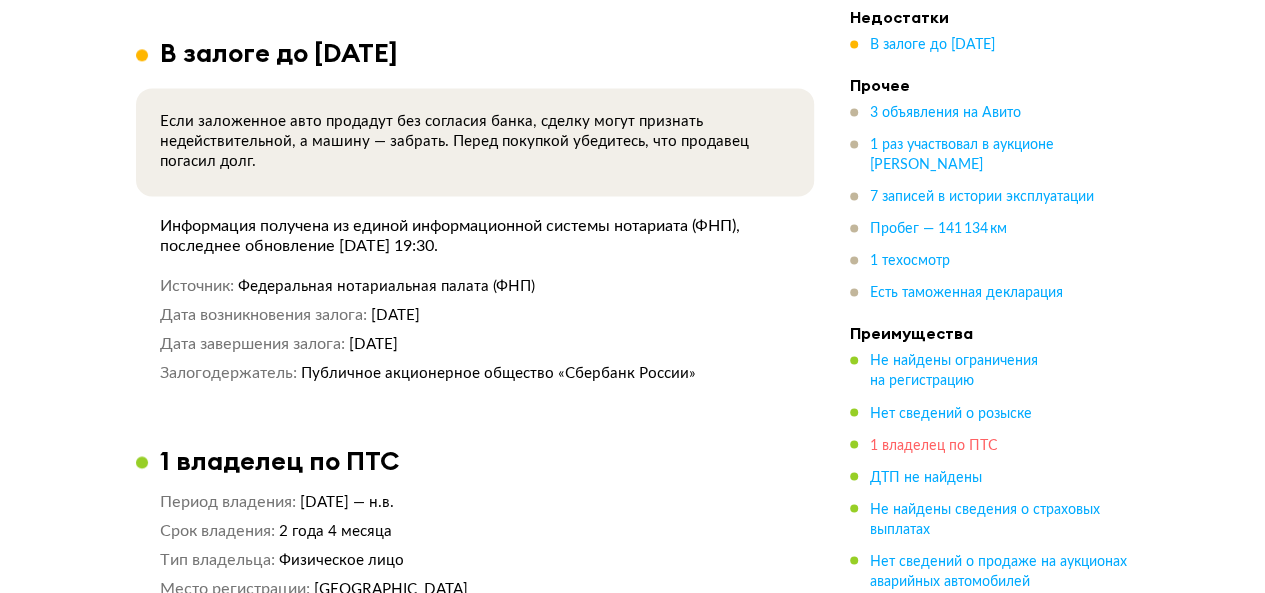 click on "1 владелец по ПТС" at bounding box center (934, 446) 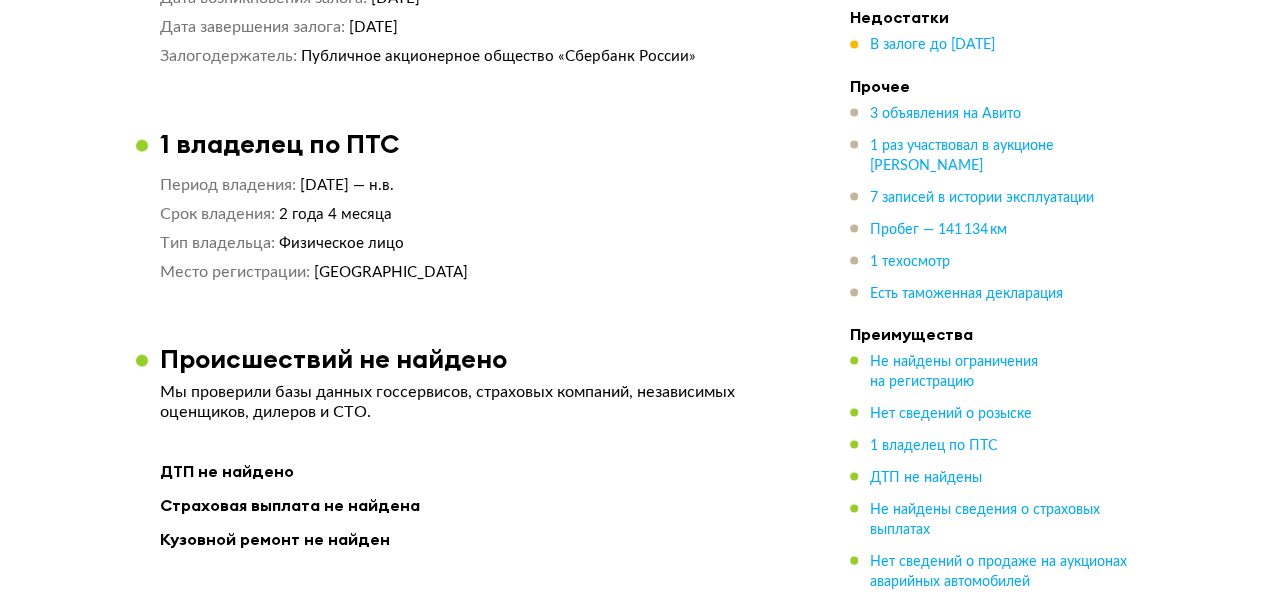 scroll, scrollTop: 1820, scrollLeft: 0, axis: vertical 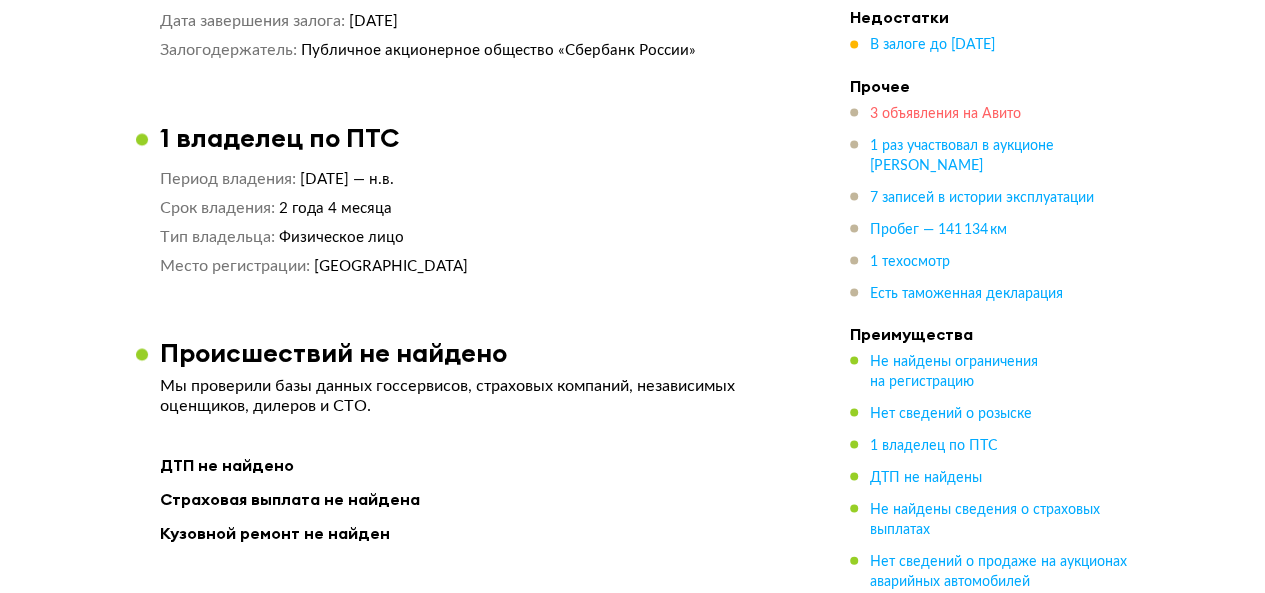 click on "3 объявления на Авито" at bounding box center (945, 114) 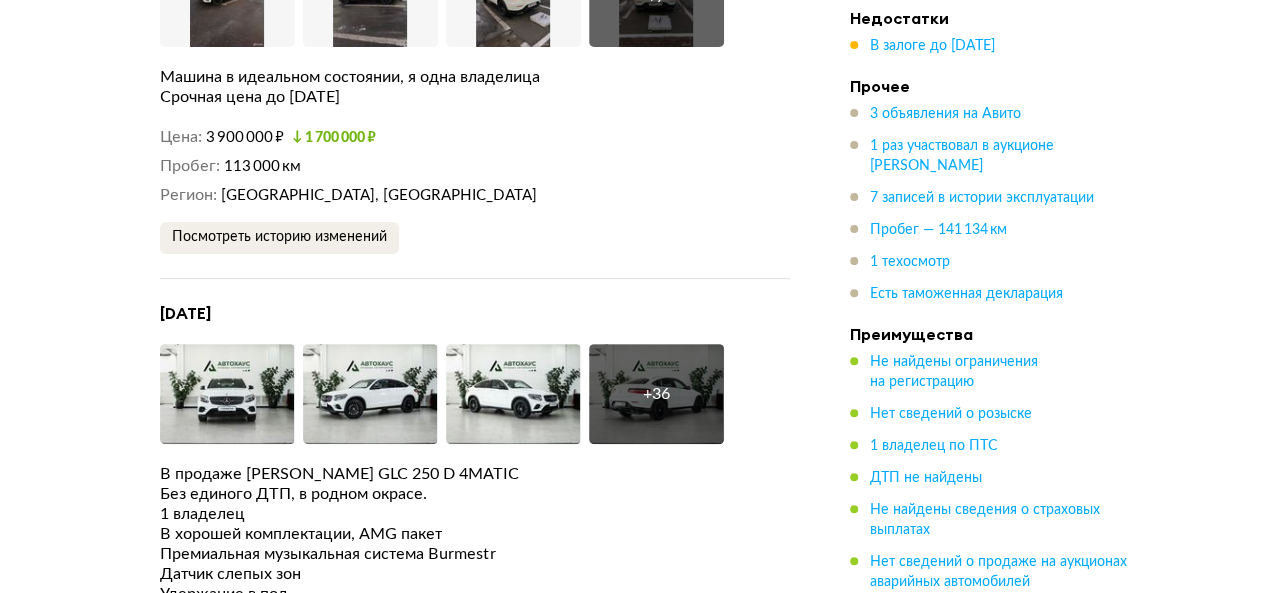 scroll, scrollTop: 4098, scrollLeft: 0, axis: vertical 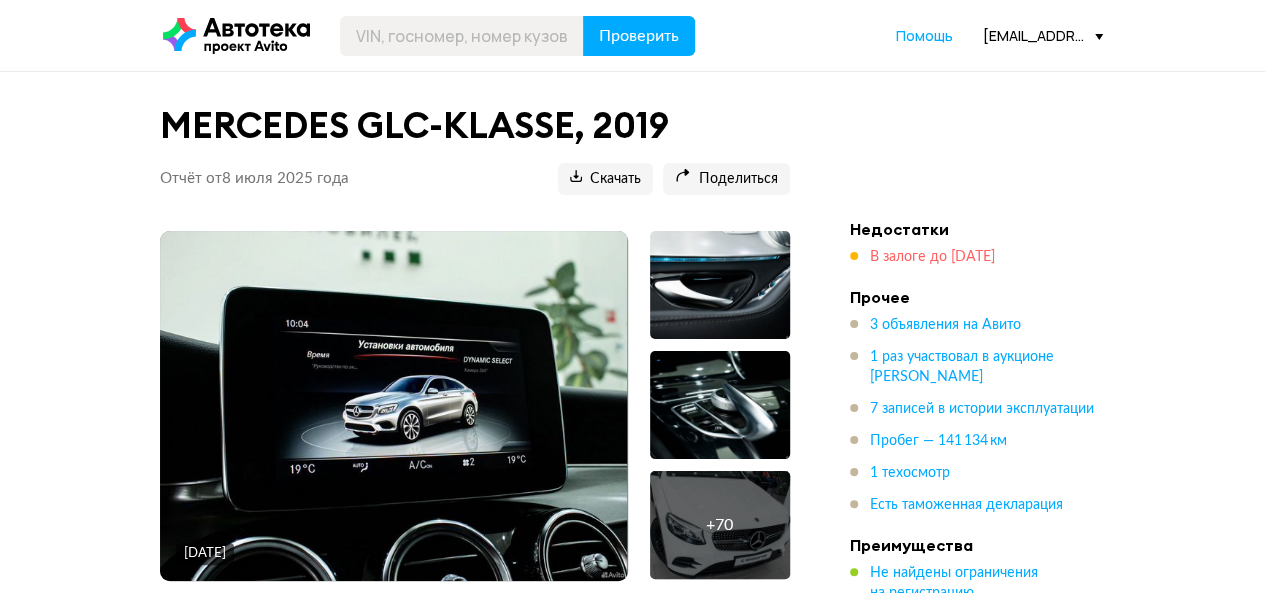 click on "В залоге до 7 марта 2030 года" at bounding box center [932, 257] 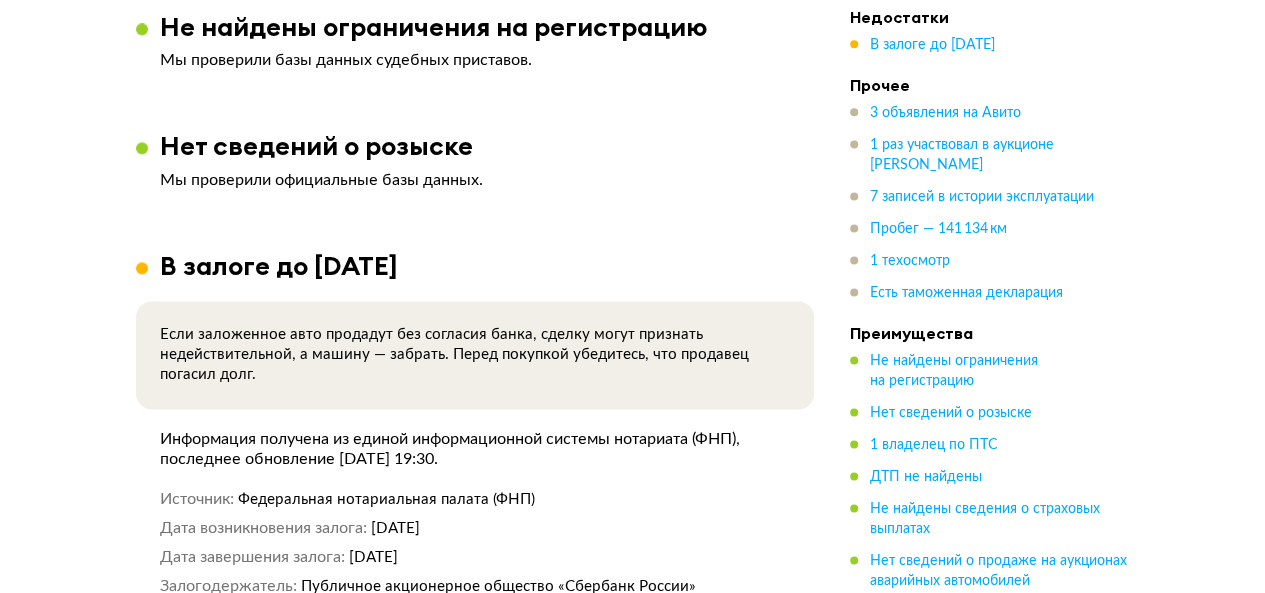 scroll, scrollTop: 1497, scrollLeft: 0, axis: vertical 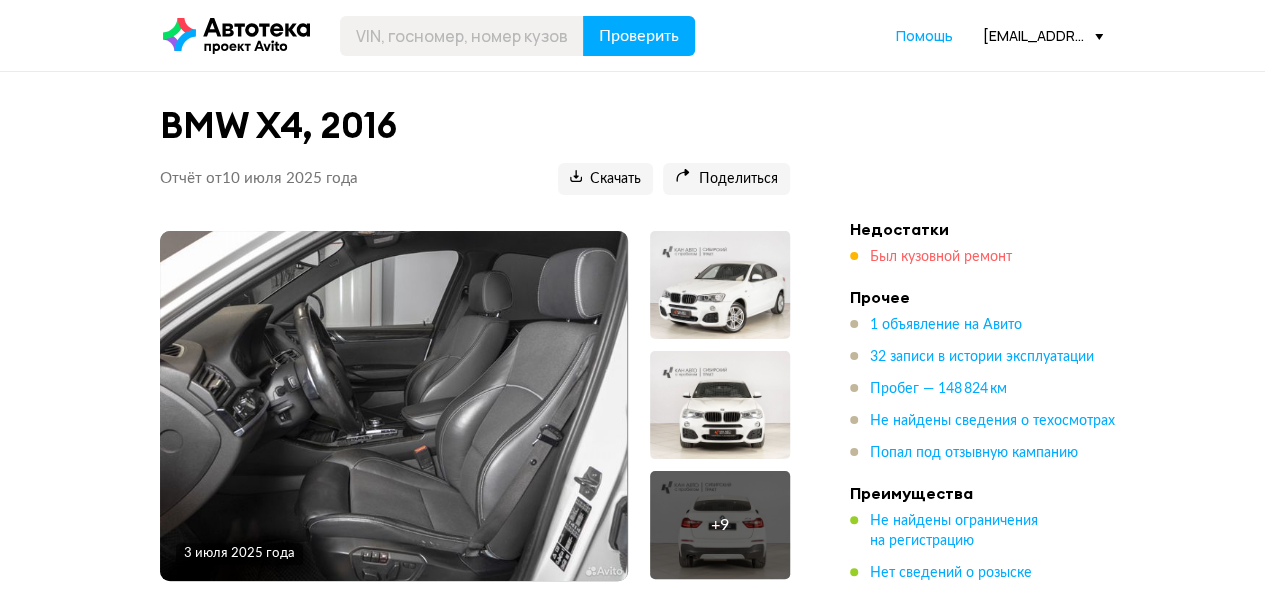 click on "Был кузовной ремонт" at bounding box center [941, 257] 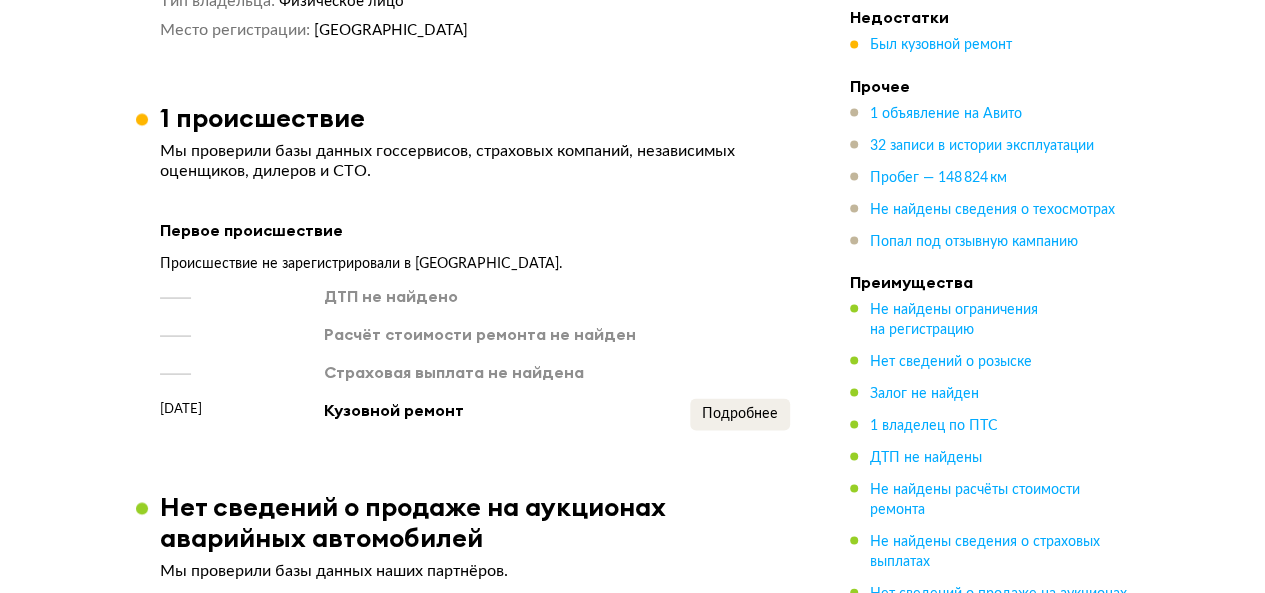 scroll, scrollTop: 1807, scrollLeft: 0, axis: vertical 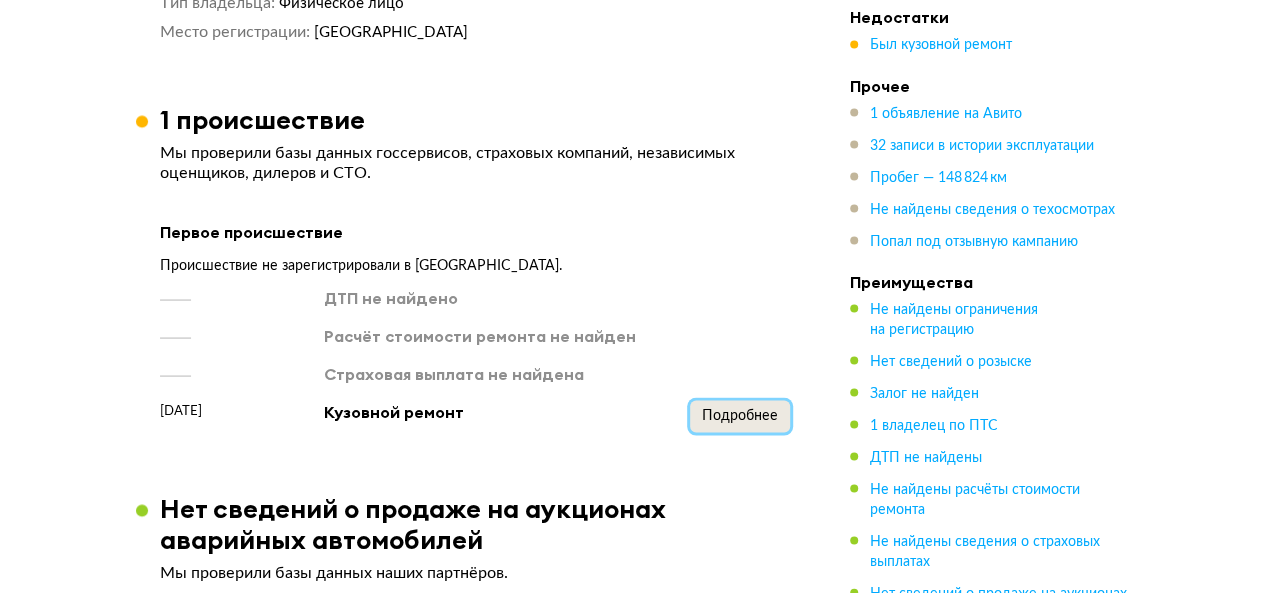 click on "Подробнее" at bounding box center (740, 415) 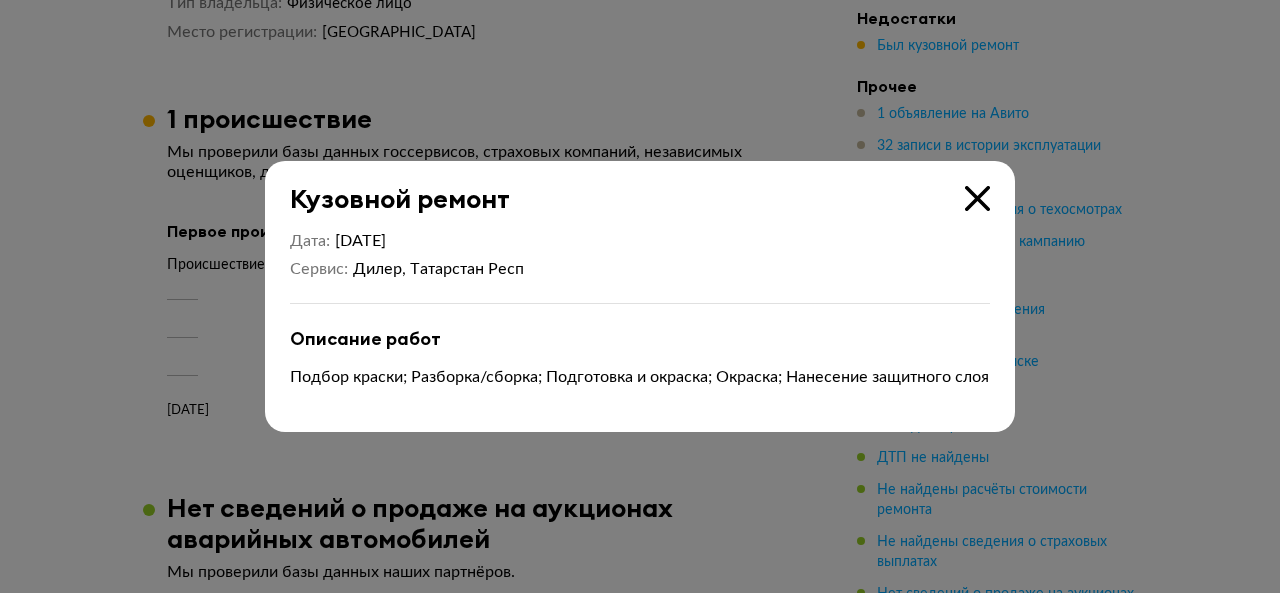 click at bounding box center [977, 198] 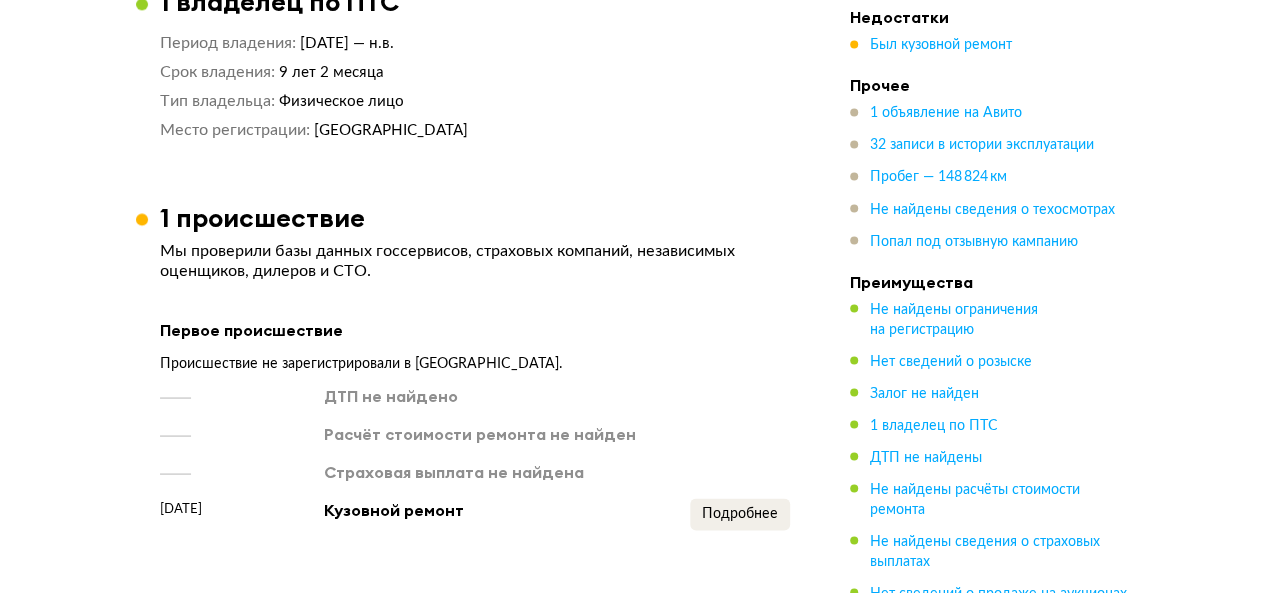 scroll, scrollTop: 1707, scrollLeft: 0, axis: vertical 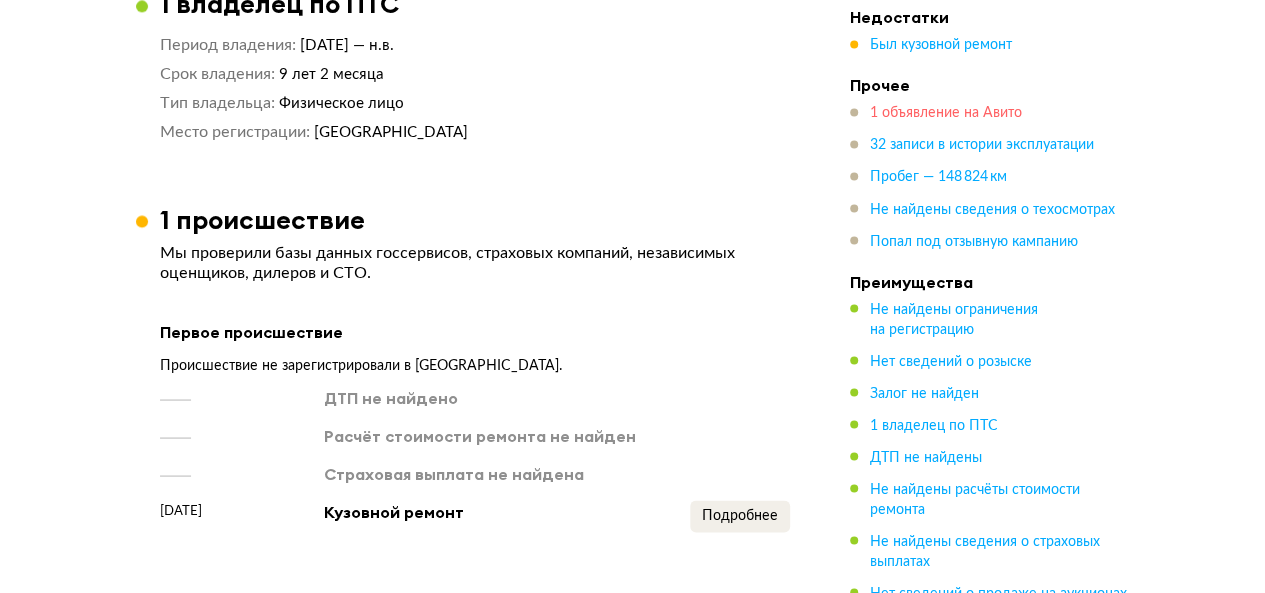 click on "1 объявление на Авито" at bounding box center [946, 114] 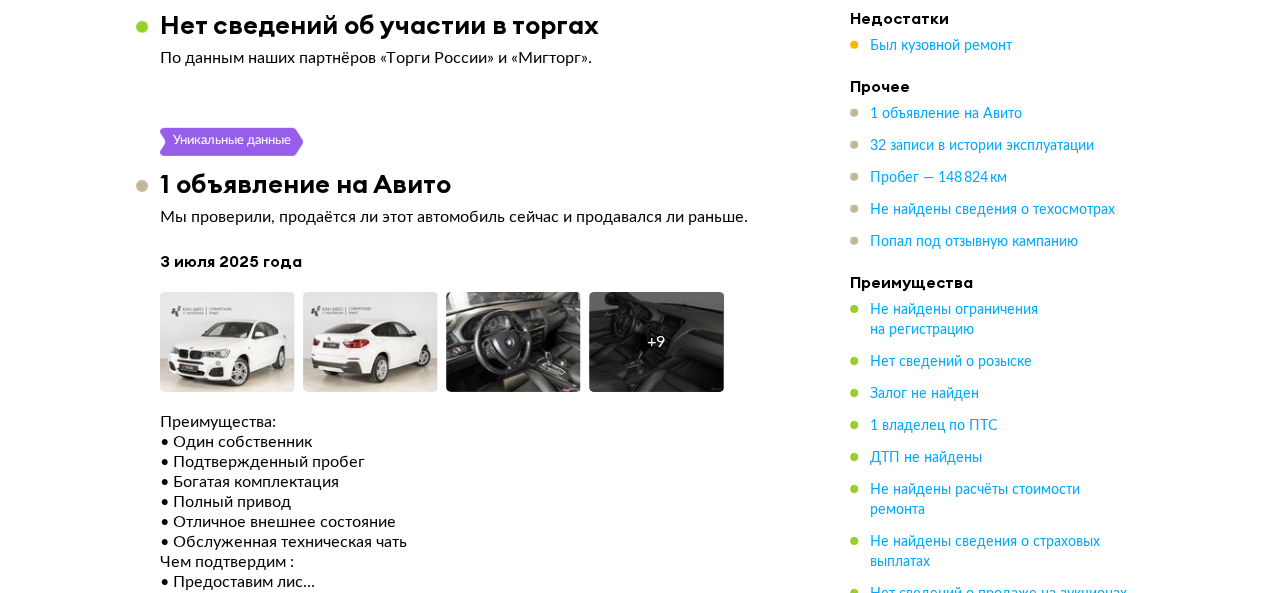 scroll, scrollTop: 3095, scrollLeft: 0, axis: vertical 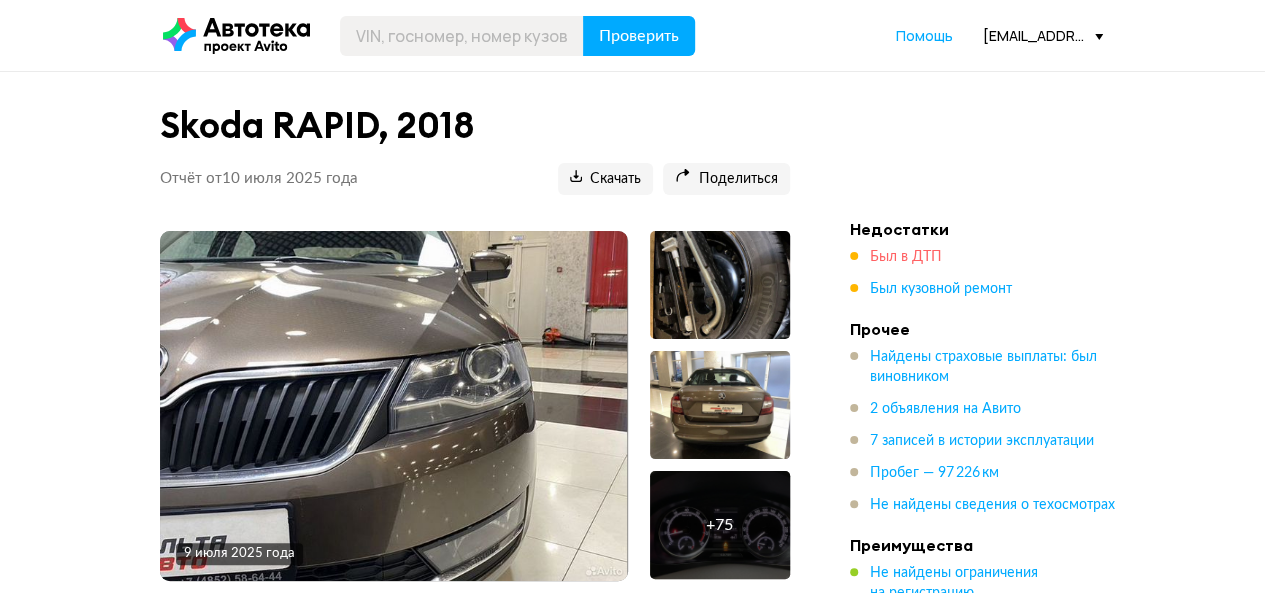 click on "Был в ДТП" at bounding box center (906, 257) 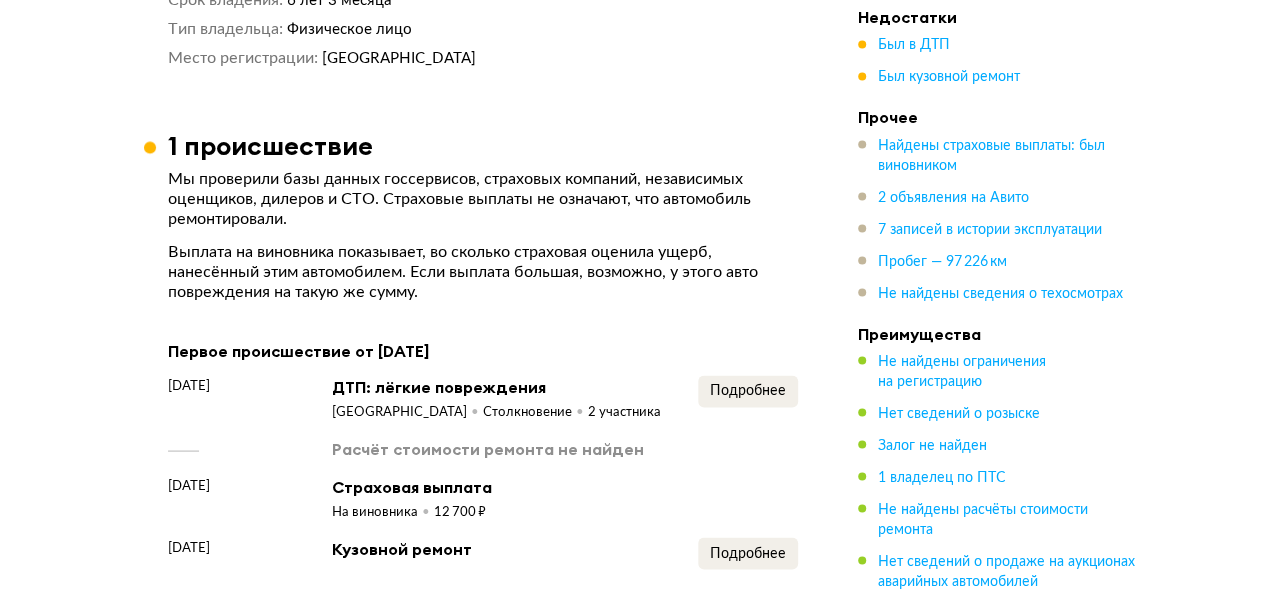 scroll, scrollTop: 2054, scrollLeft: 0, axis: vertical 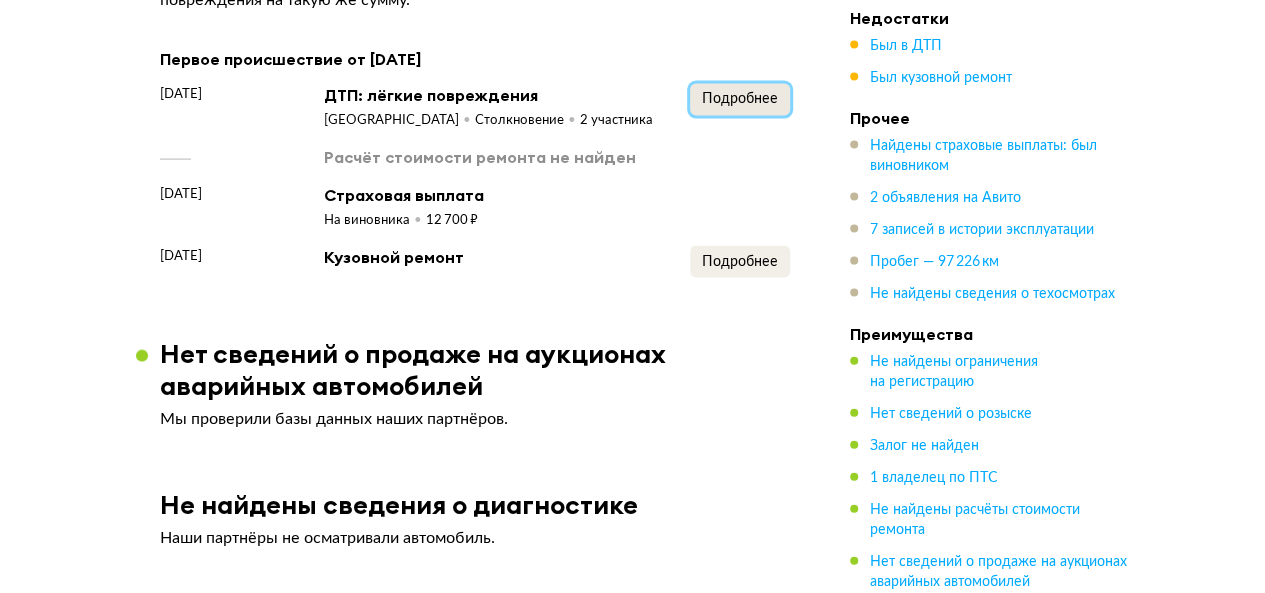 click on "Подробнее" at bounding box center [740, 100] 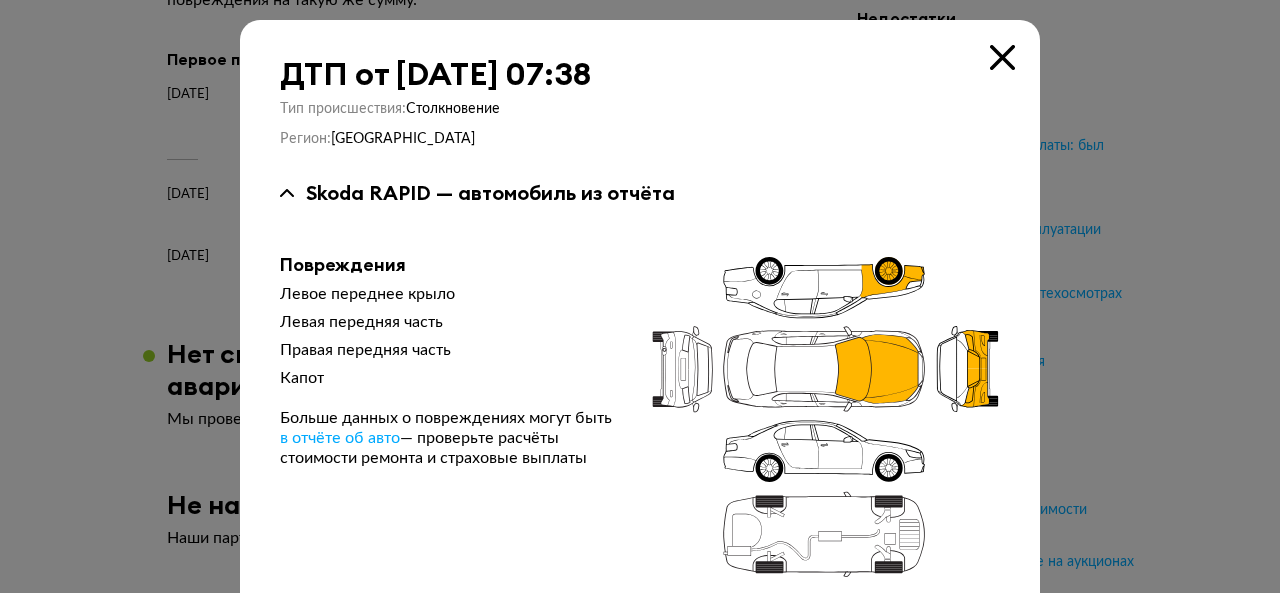 click at bounding box center (1002, 57) 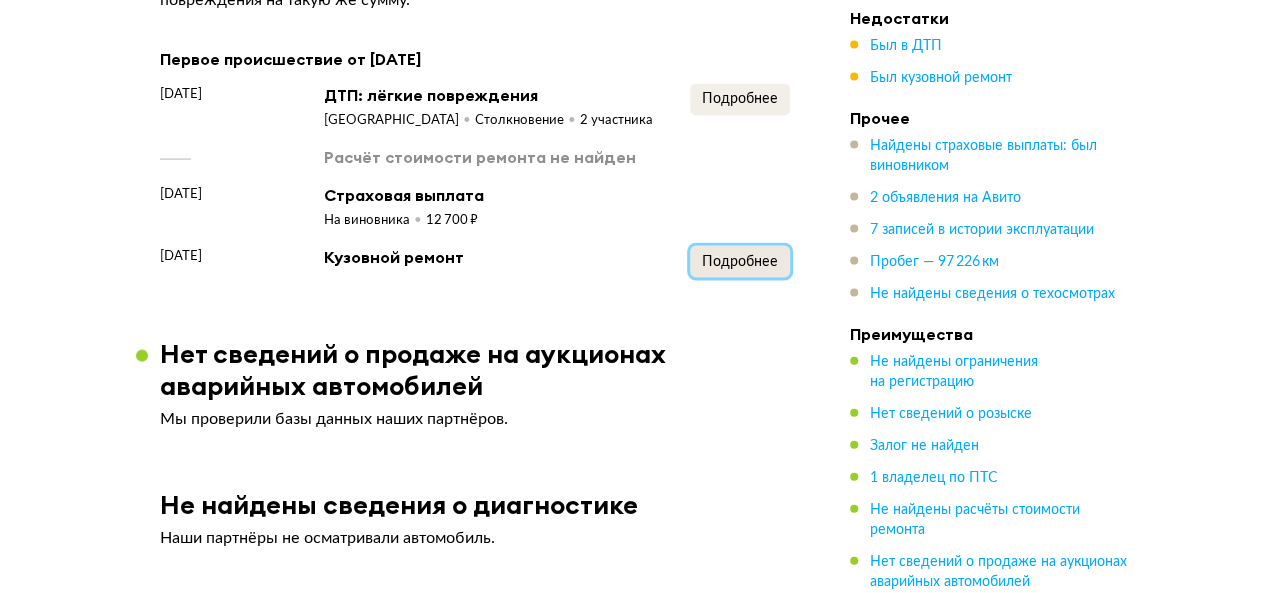 click on "Подробнее" at bounding box center (740, 262) 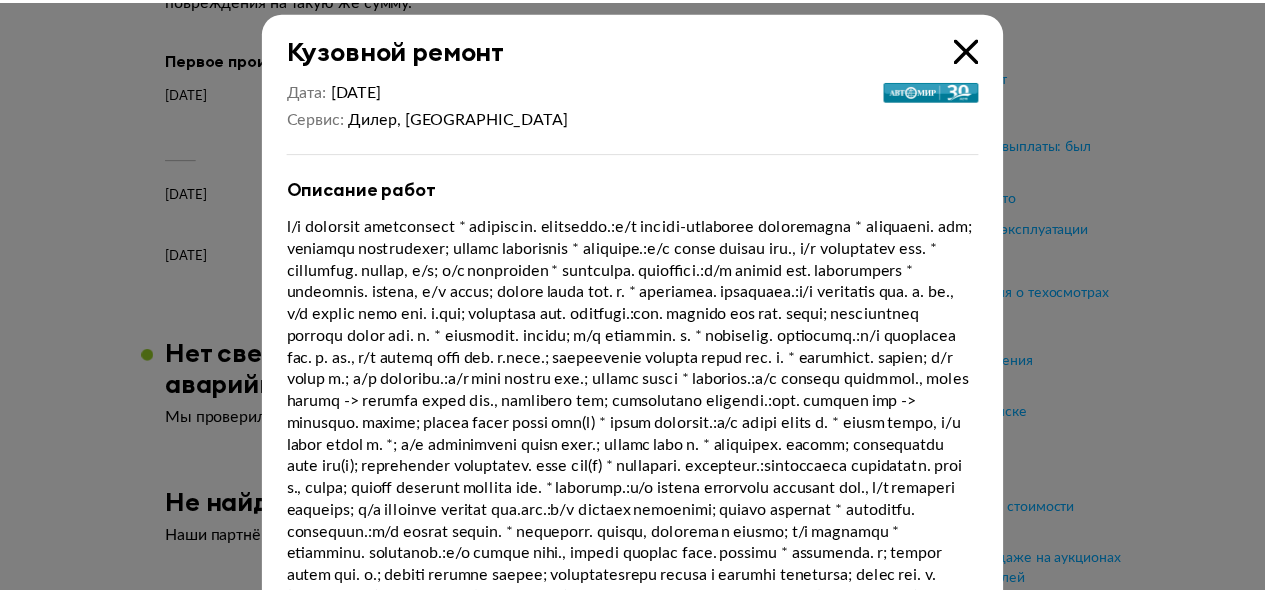 scroll, scrollTop: 0, scrollLeft: 0, axis: both 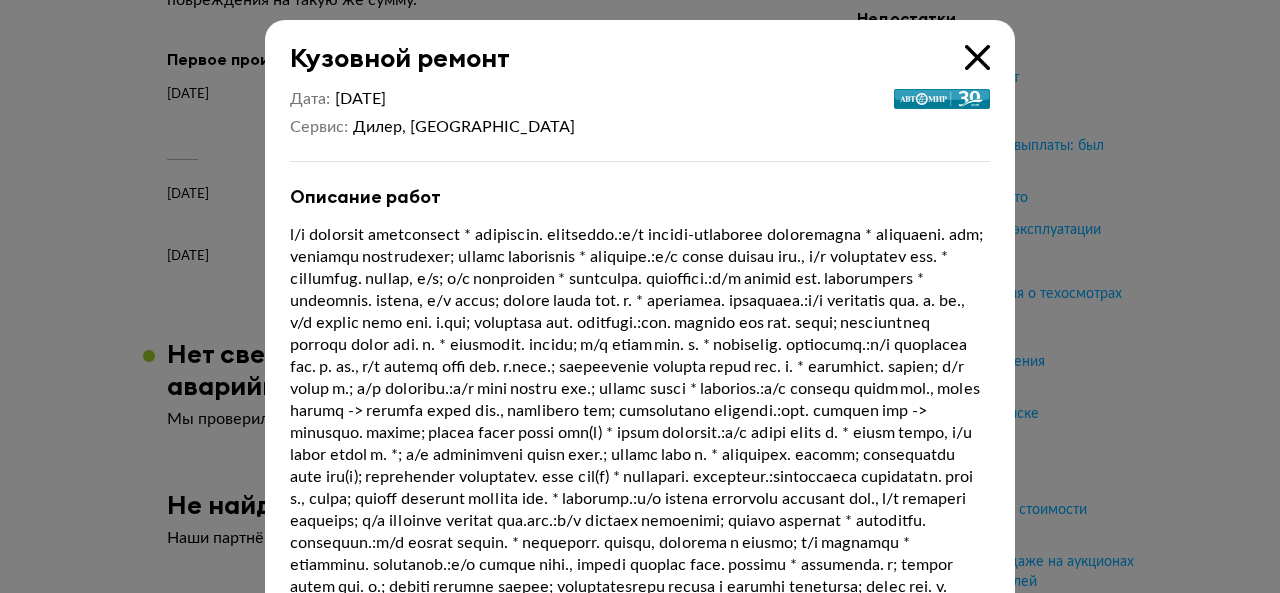 click at bounding box center [977, 57] 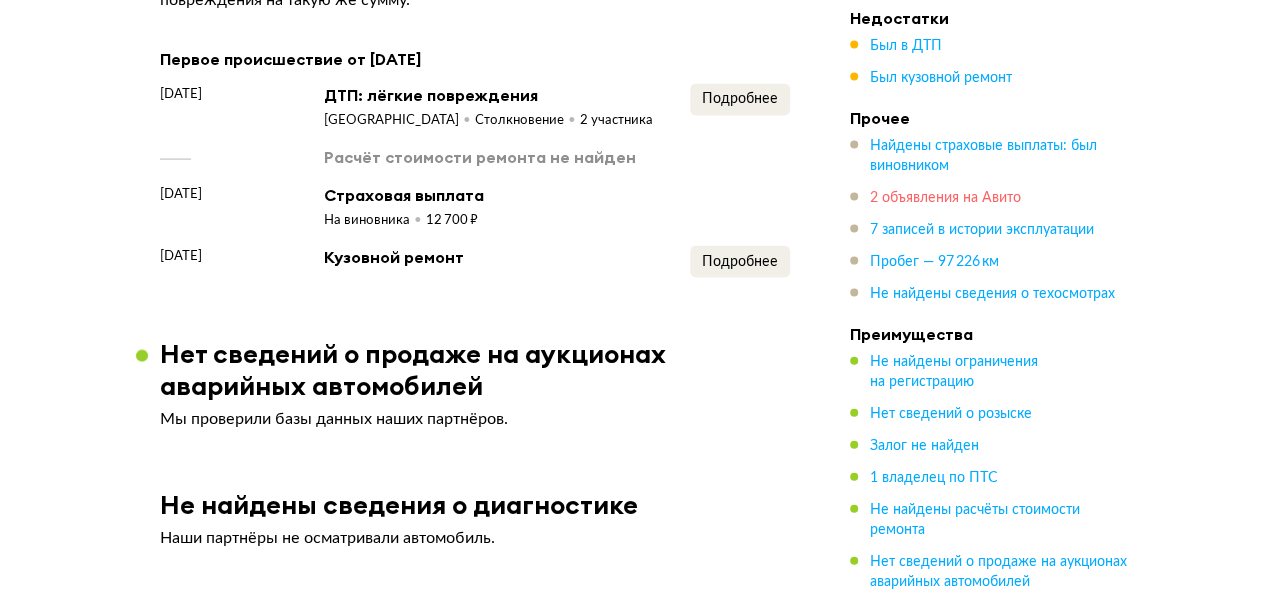 click on "2 объявления на Авито" at bounding box center [945, 198] 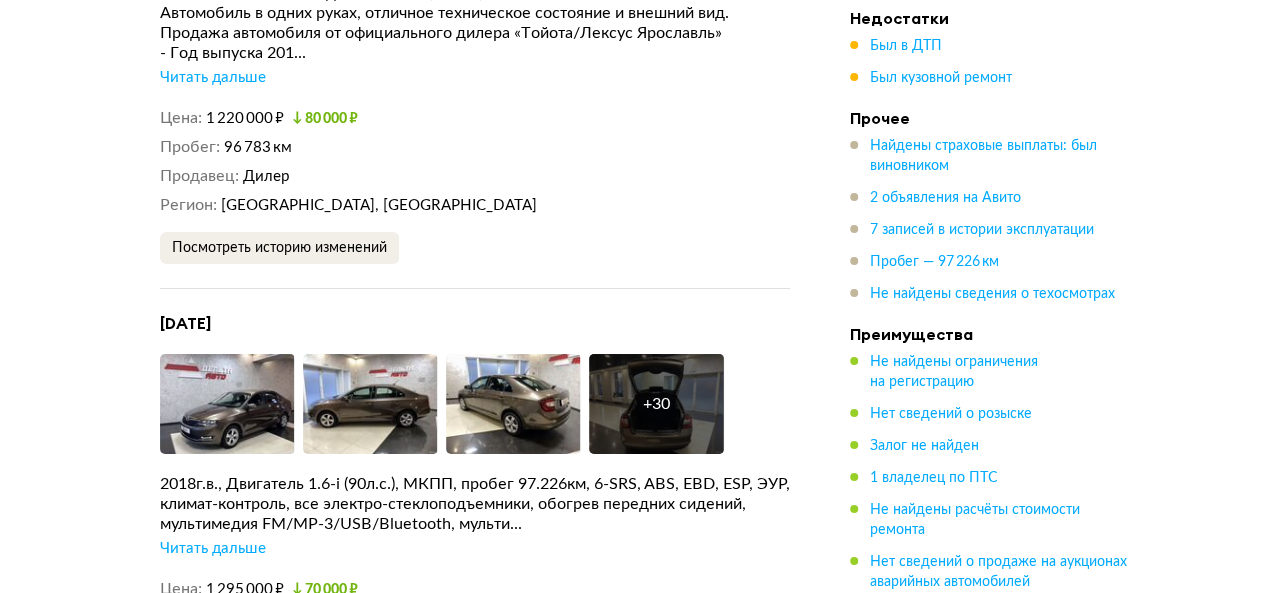 scroll, scrollTop: 3714, scrollLeft: 0, axis: vertical 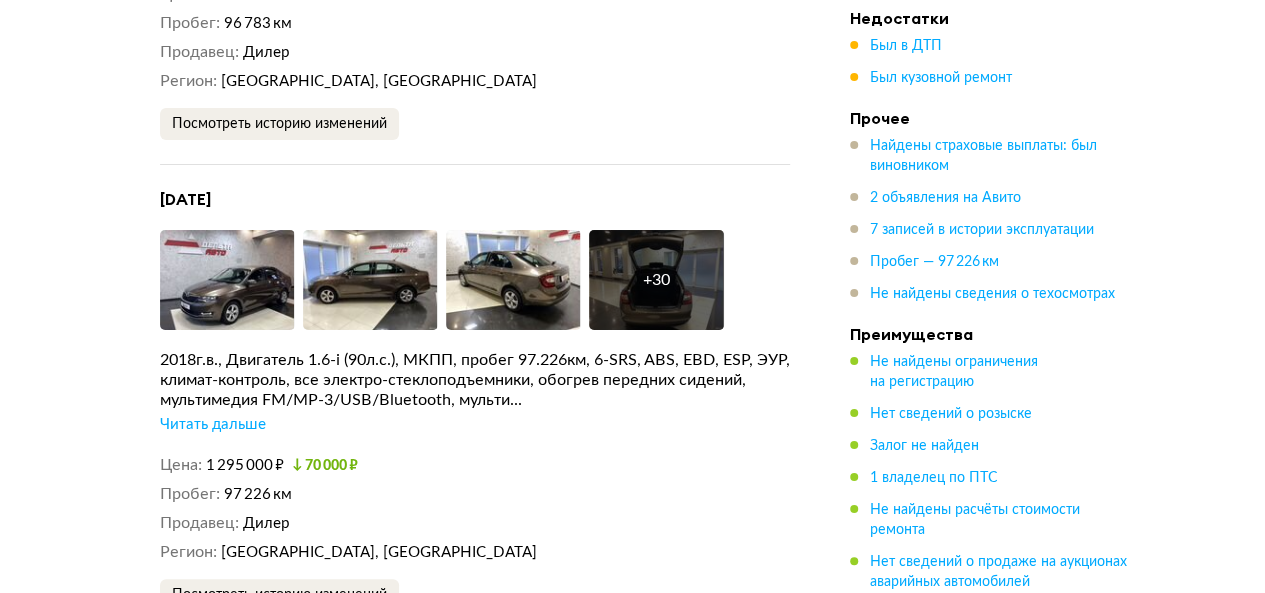 click on "Читать дальше" at bounding box center [213, 425] 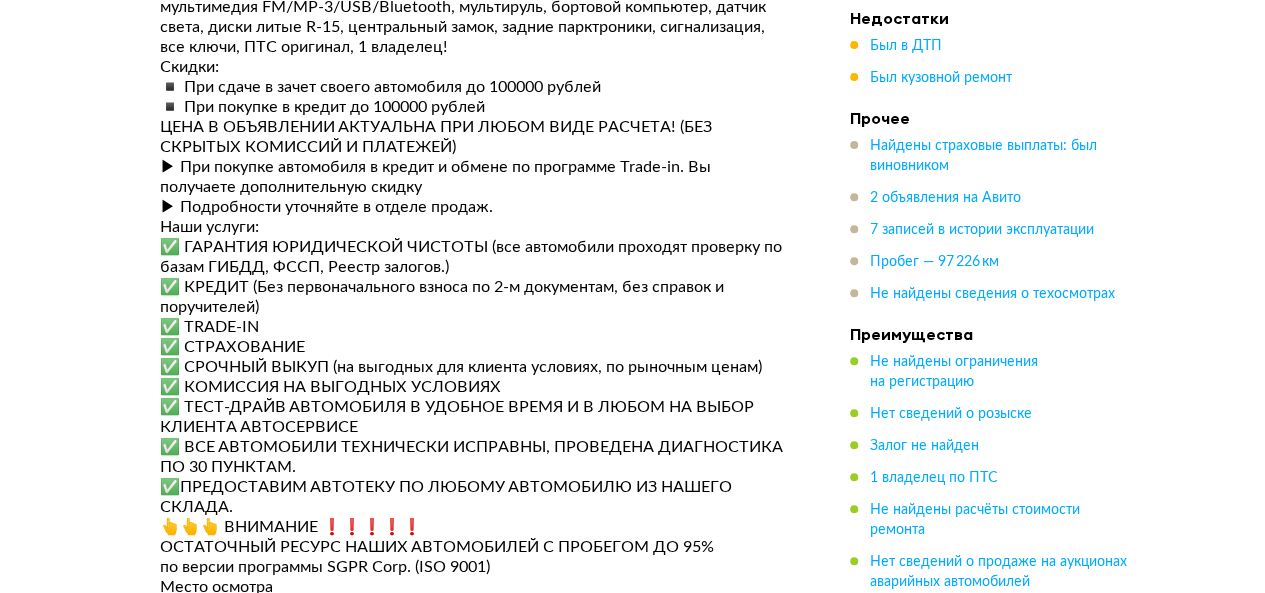 scroll, scrollTop: 4214, scrollLeft: 0, axis: vertical 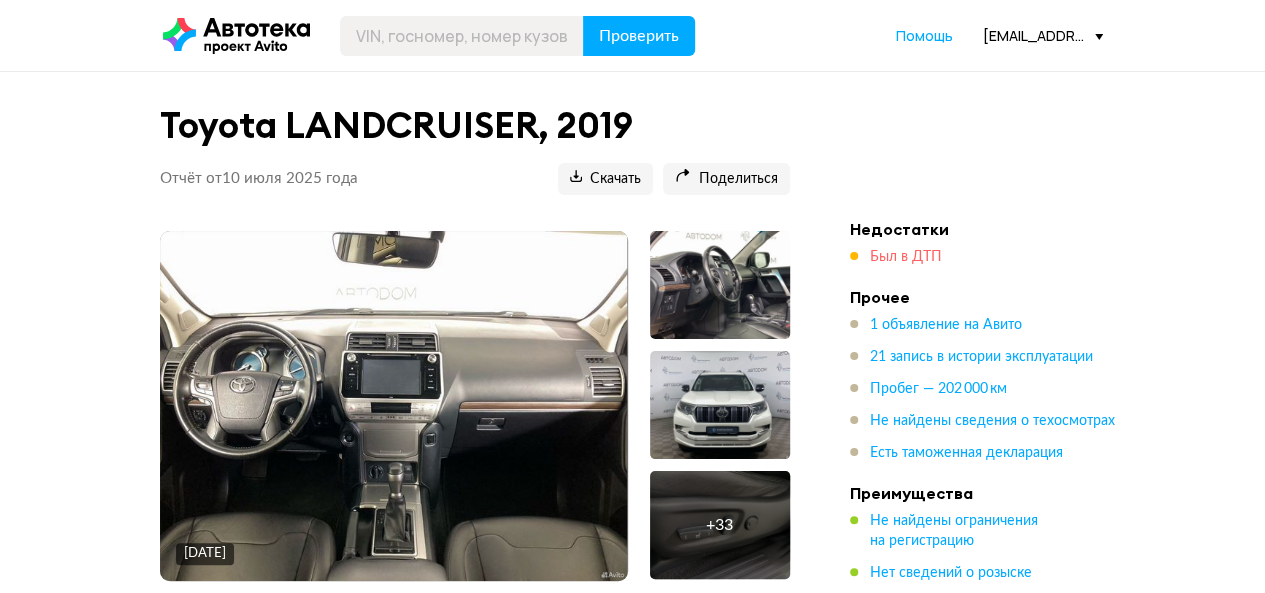 click on "Был в ДТП" at bounding box center [906, 257] 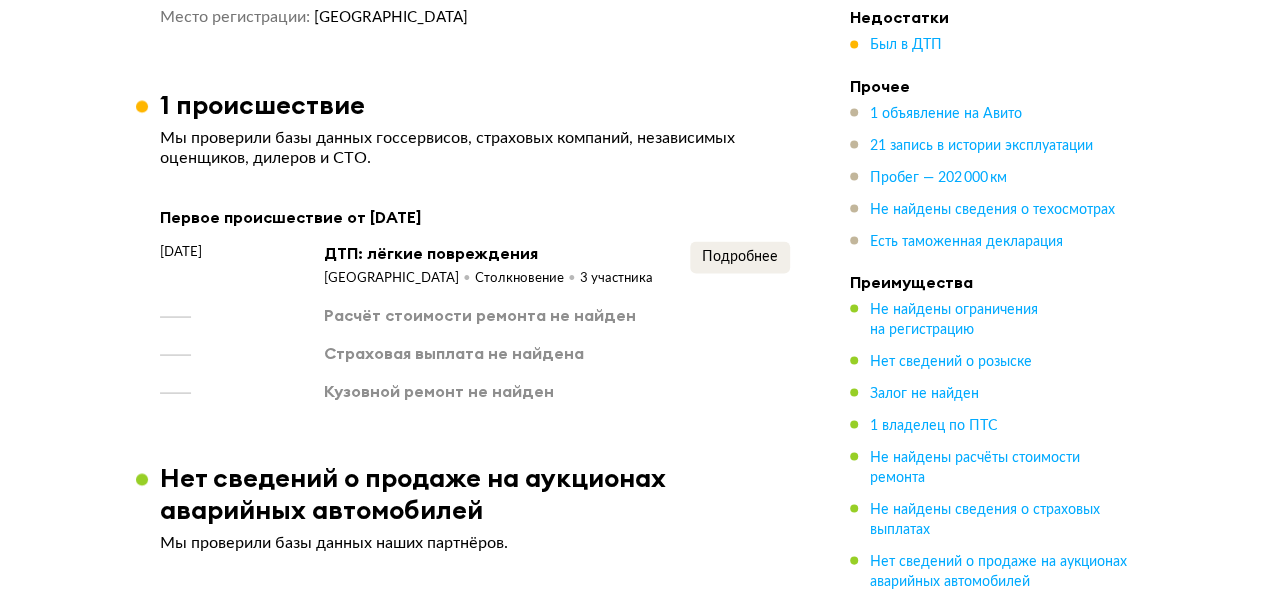 scroll, scrollTop: 1965, scrollLeft: 0, axis: vertical 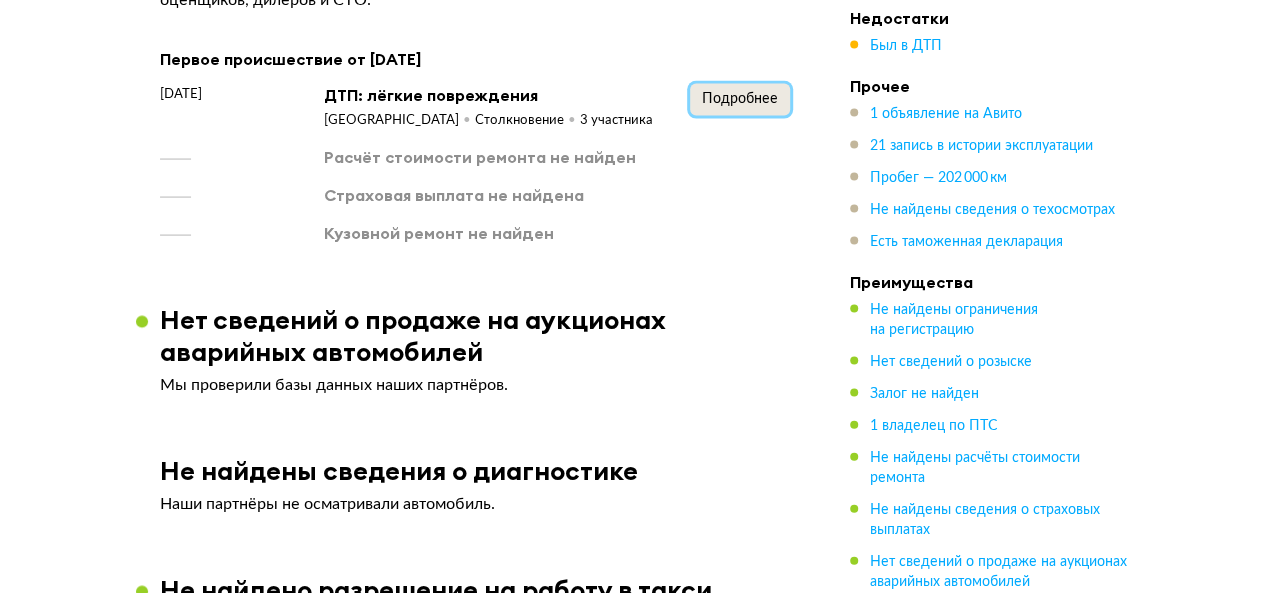 click on "Подробнее" at bounding box center [740, 99] 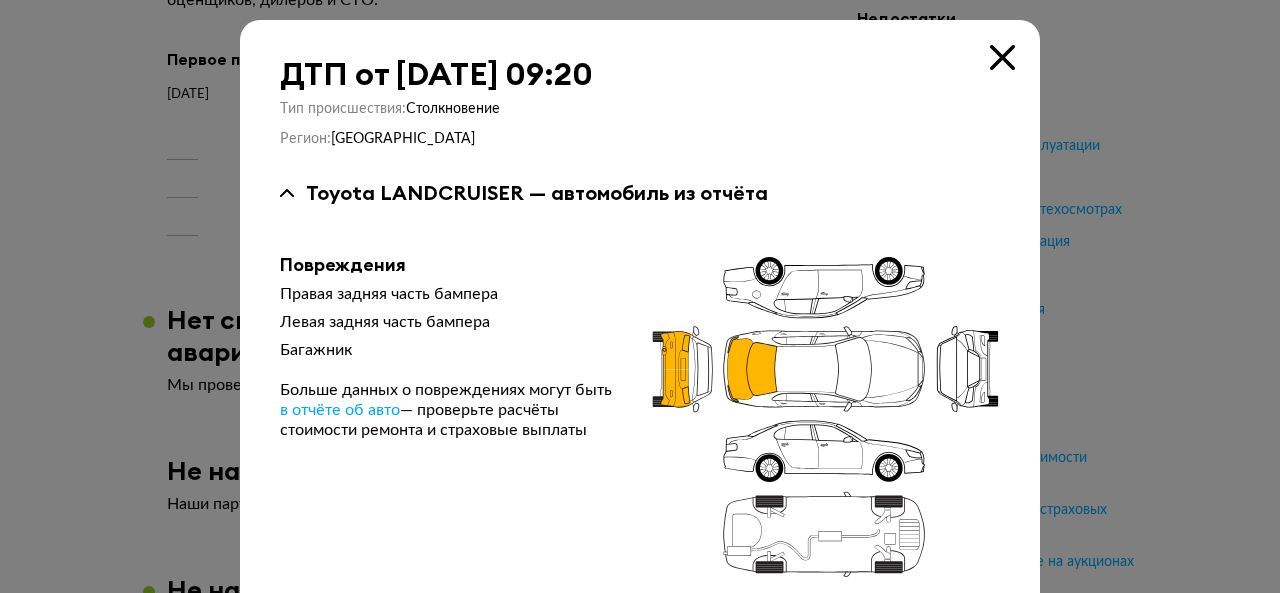 click at bounding box center (1002, 57) 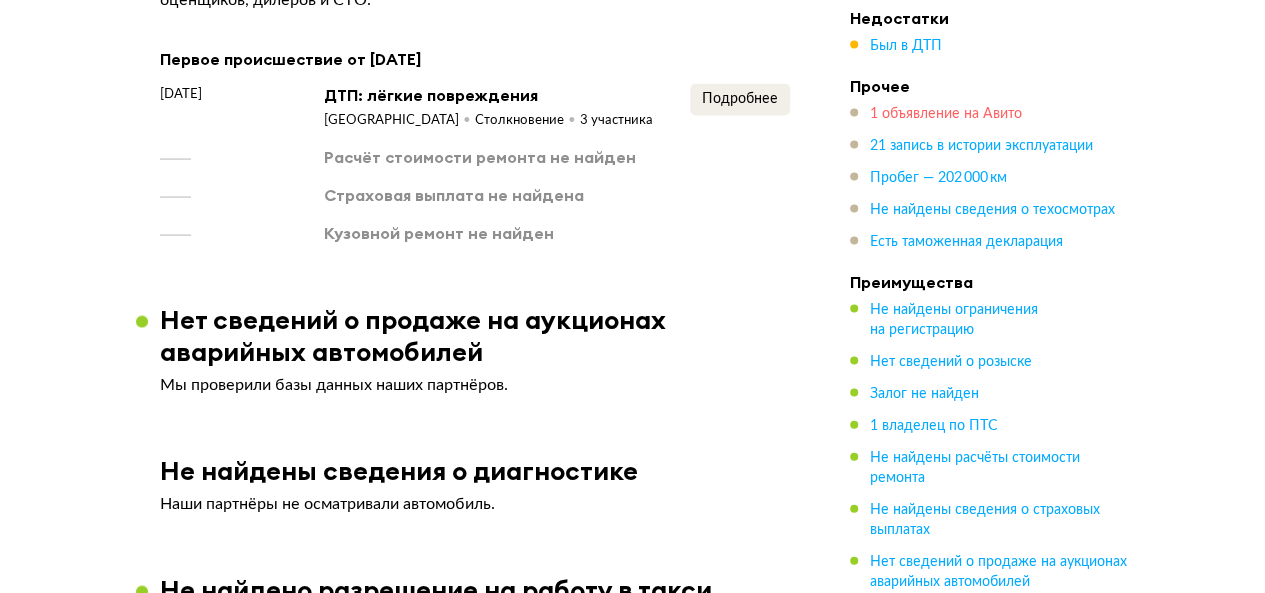 click on "1 объявление на Авито" at bounding box center (946, 114) 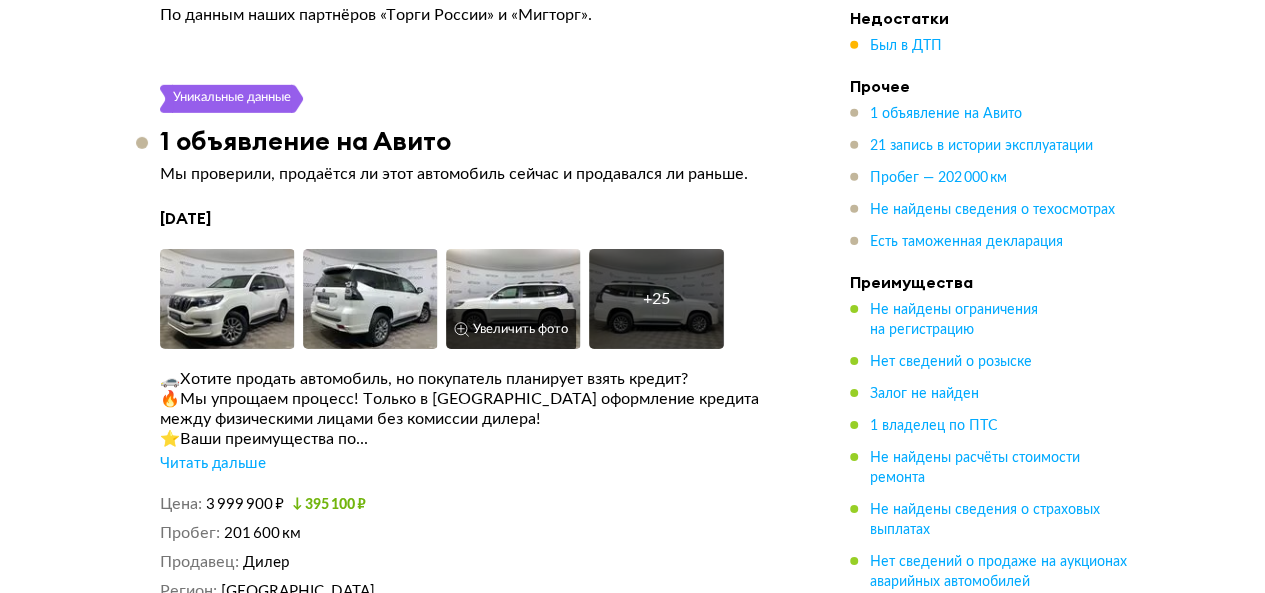 scroll, scrollTop: 3083, scrollLeft: 0, axis: vertical 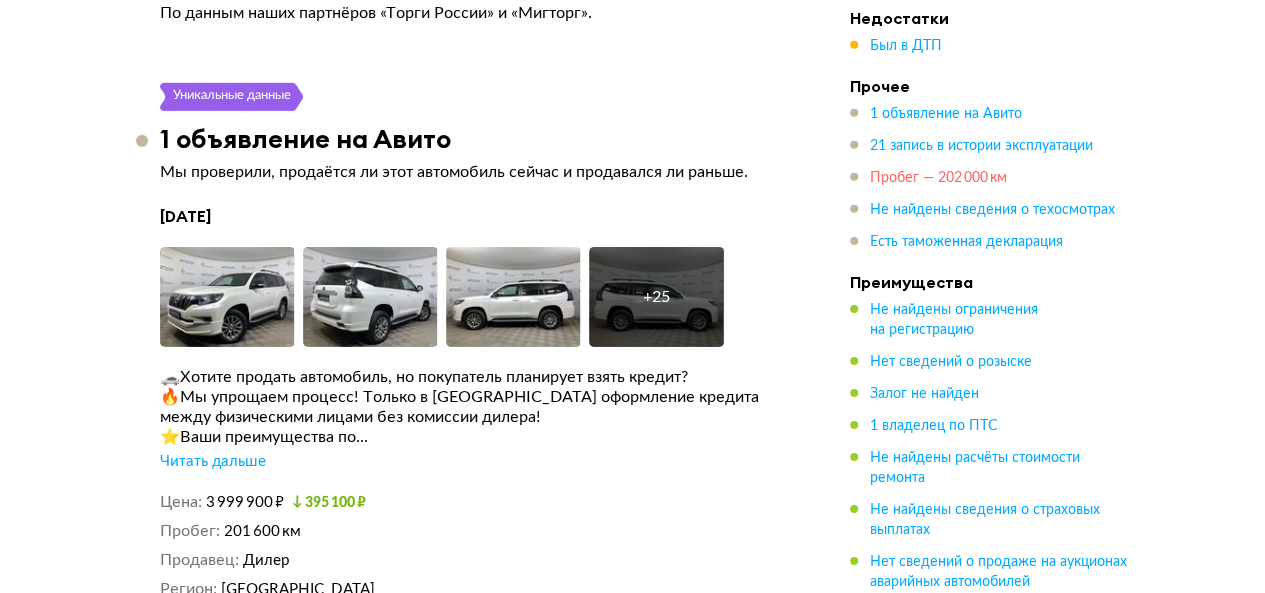 drag, startPoint x: 898, startPoint y: 175, endPoint x: 776, endPoint y: 202, distance: 124.95199 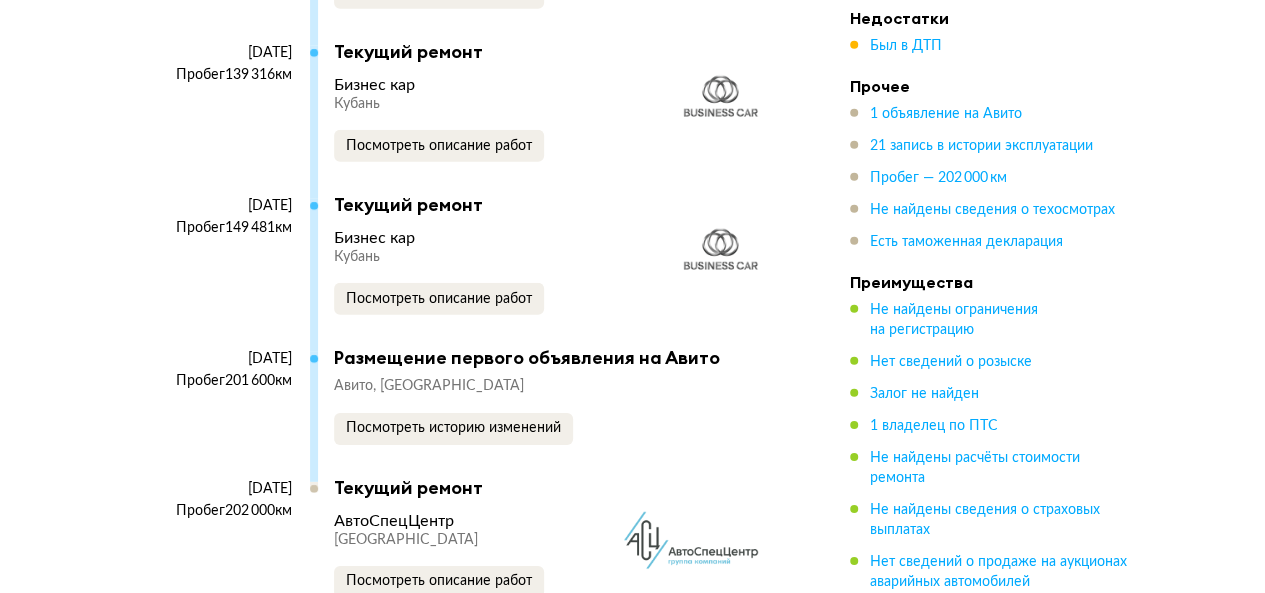 scroll, scrollTop: 7303, scrollLeft: 0, axis: vertical 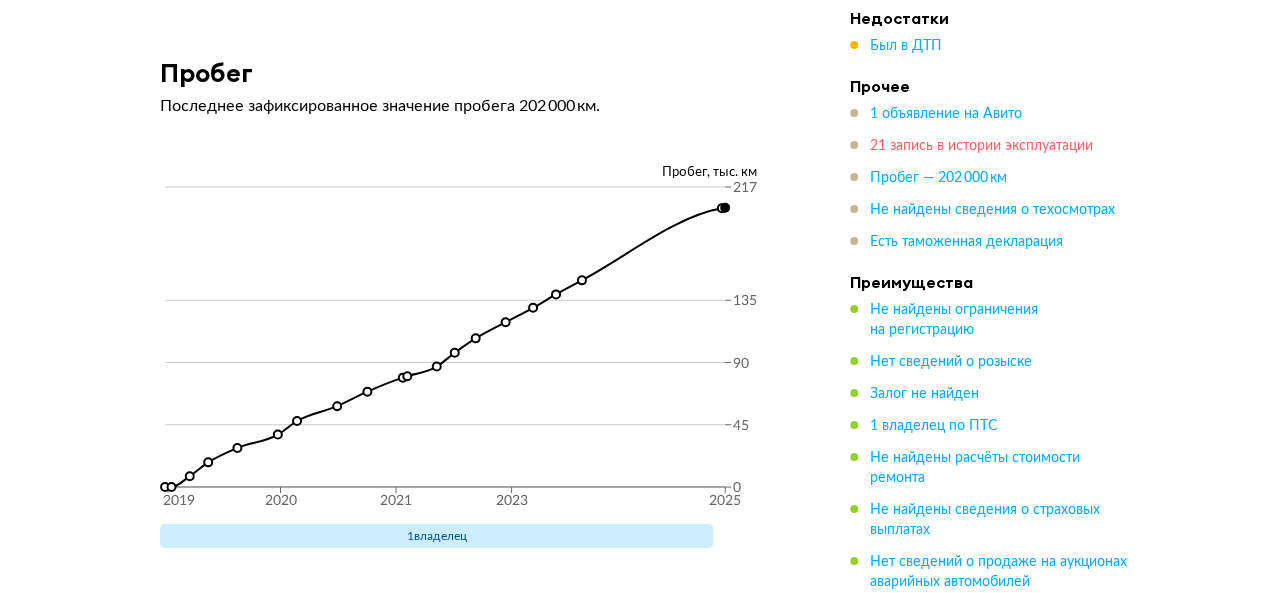 click on "21 запись в истории эксплуатации" at bounding box center (981, 146) 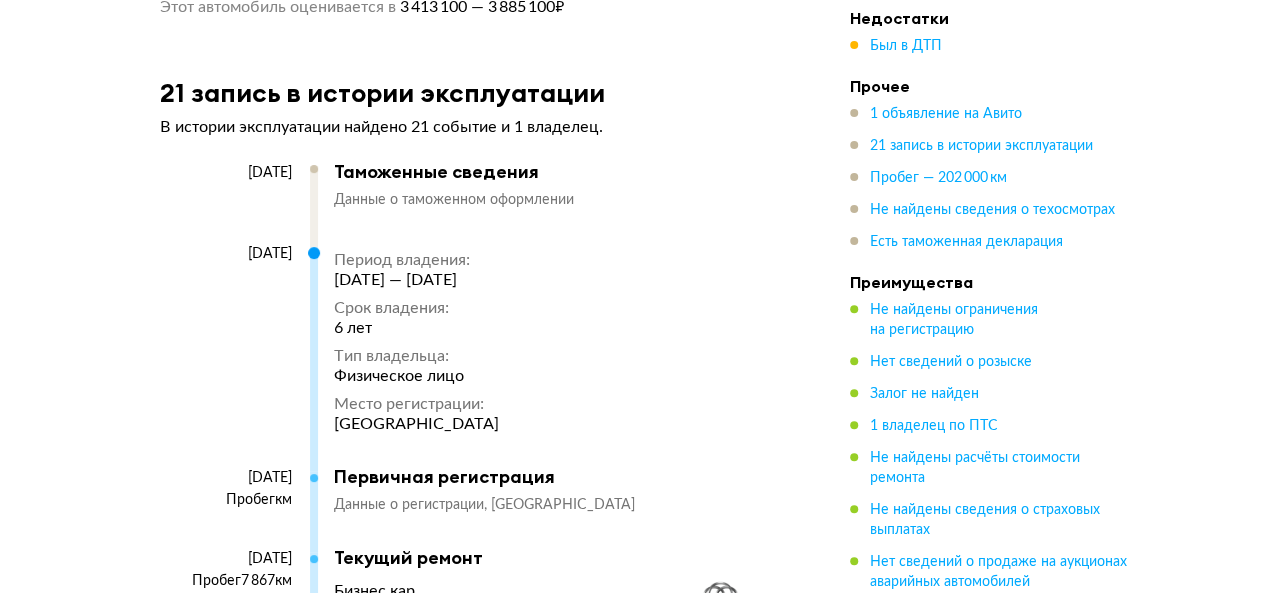 scroll, scrollTop: 3961, scrollLeft: 0, axis: vertical 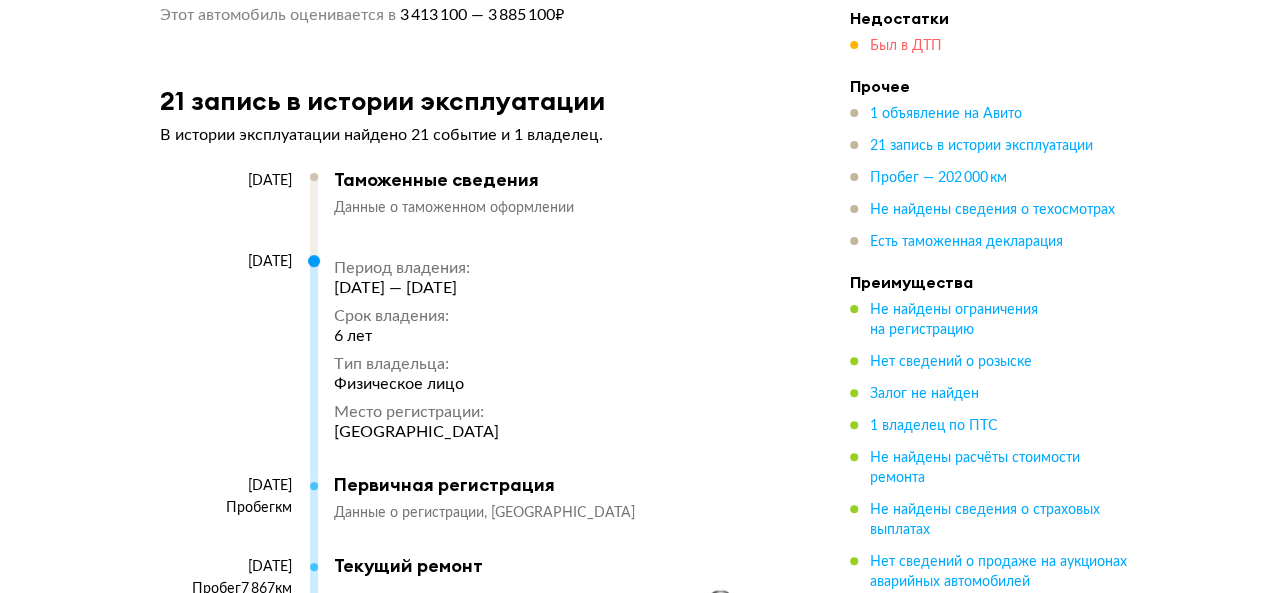 click on "Был в ДТП" at bounding box center (906, 46) 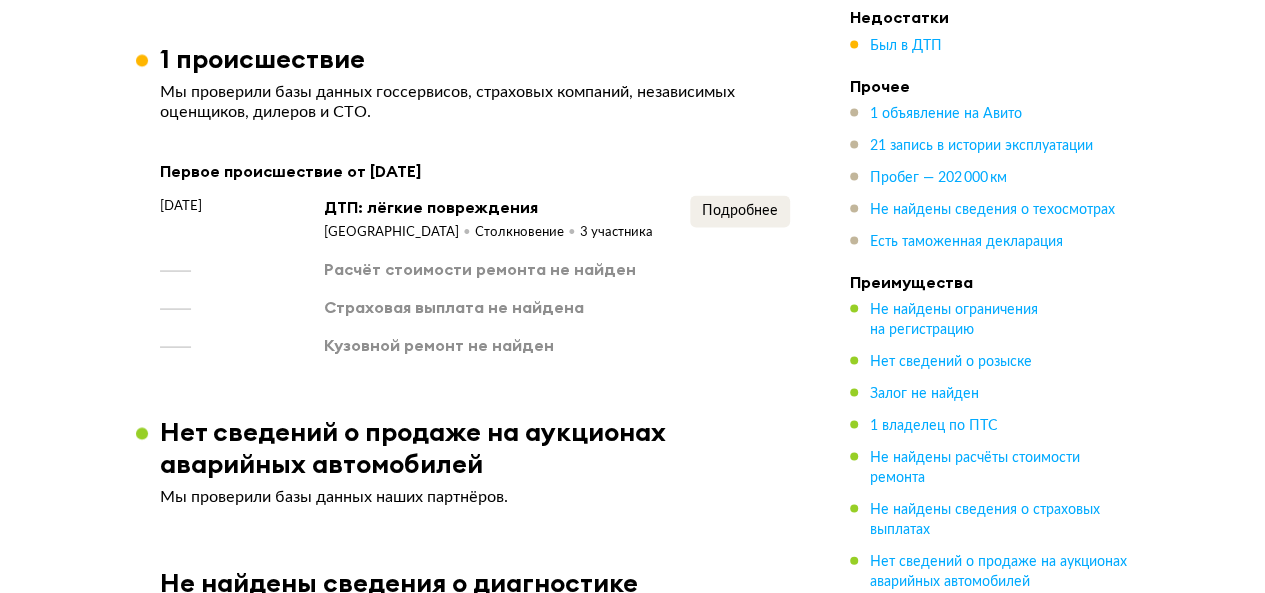 scroll, scrollTop: 1765, scrollLeft: 0, axis: vertical 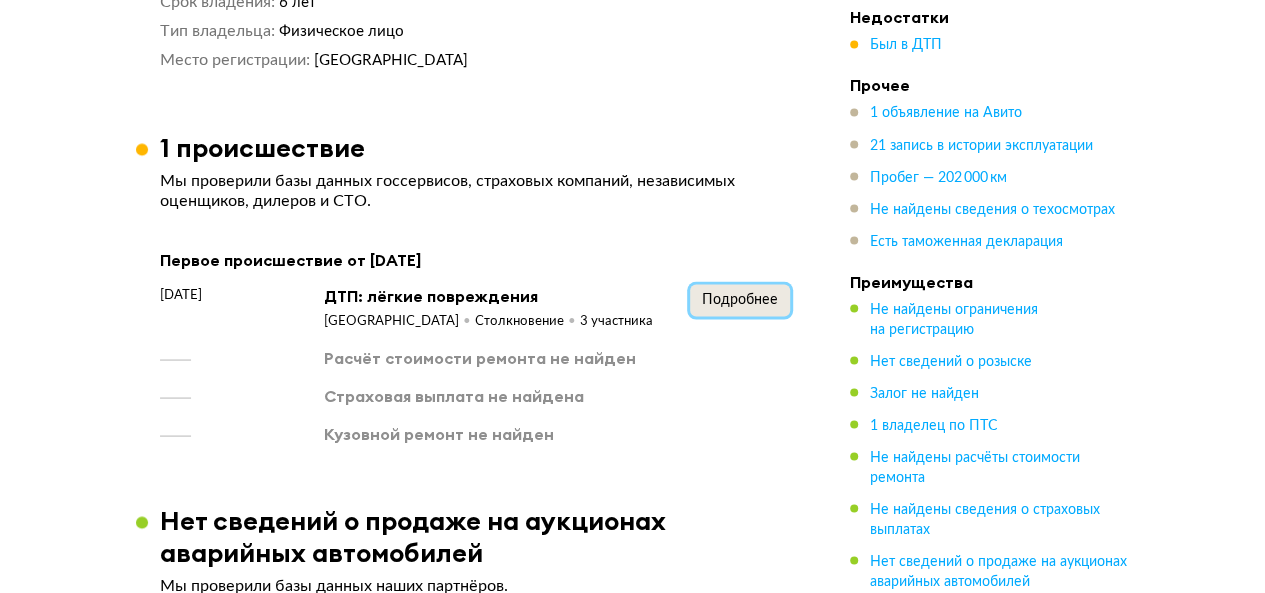click on "Подробнее" at bounding box center (740, 299) 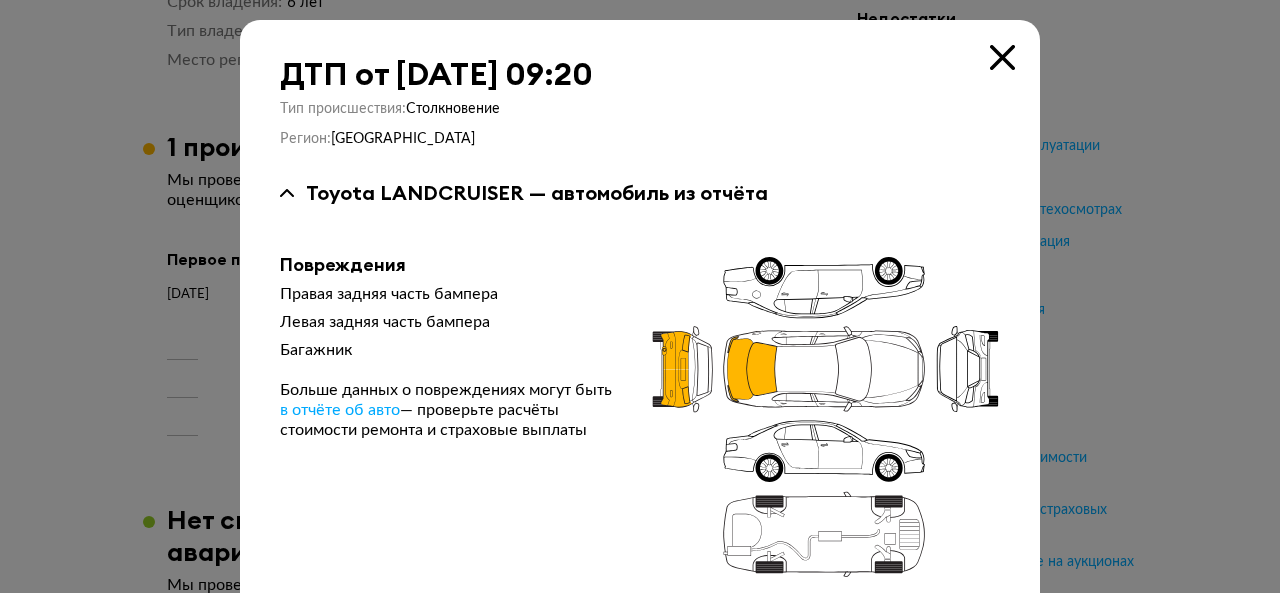 click at bounding box center [1002, 57] 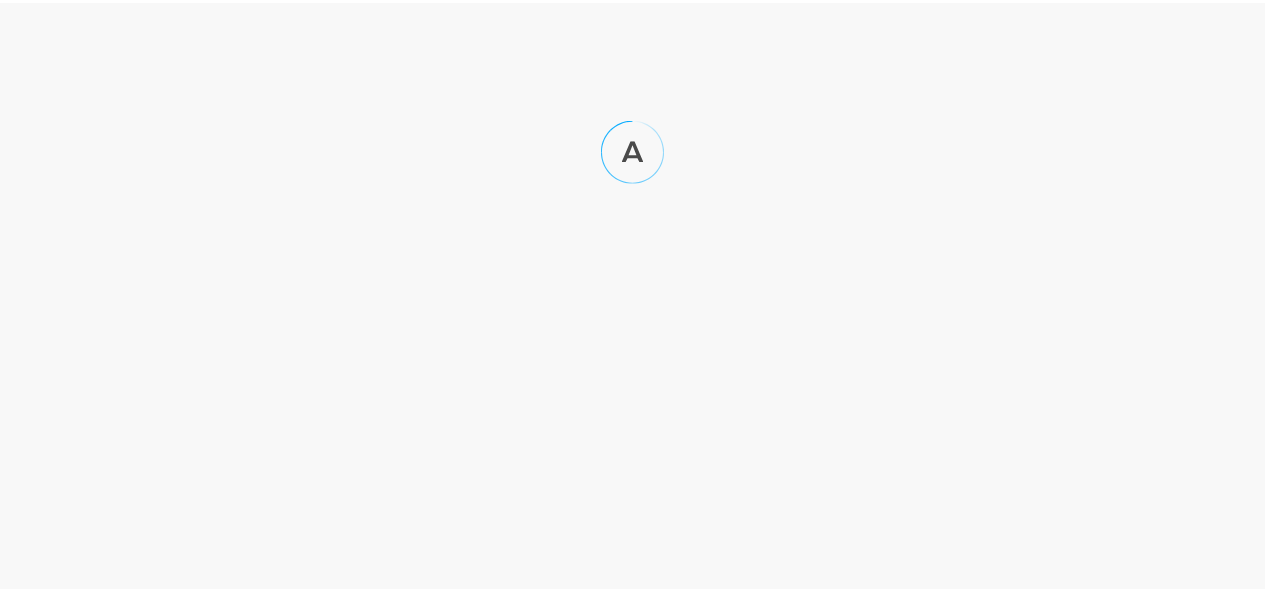 scroll, scrollTop: 0, scrollLeft: 0, axis: both 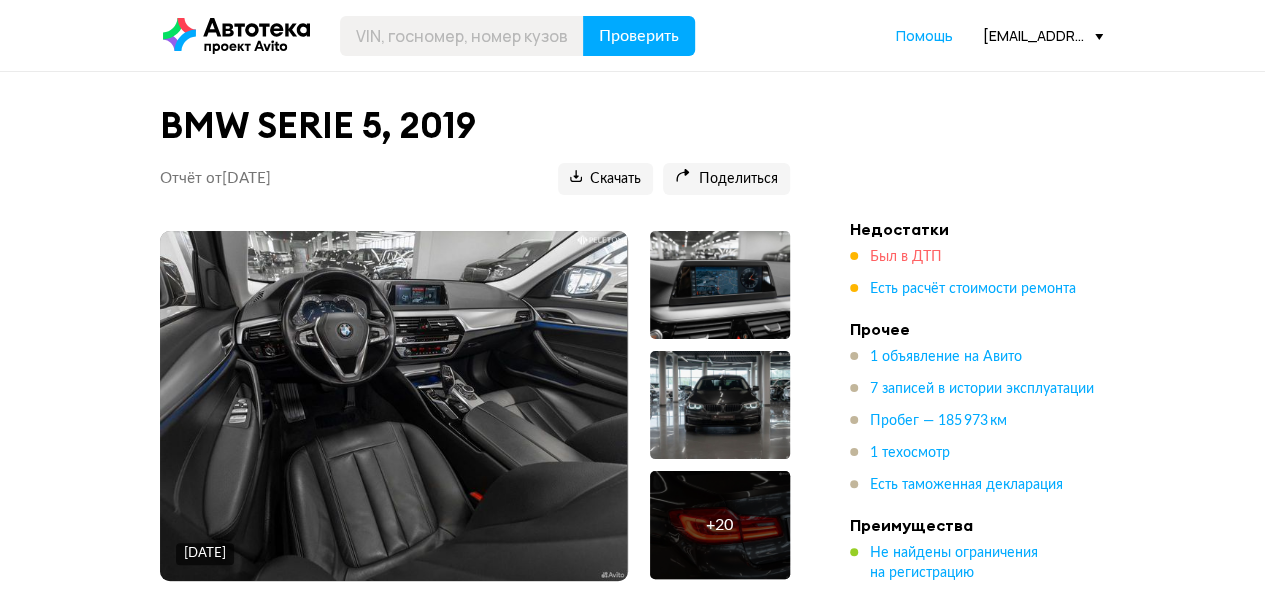 click on "Был в ДТП" at bounding box center (906, 257) 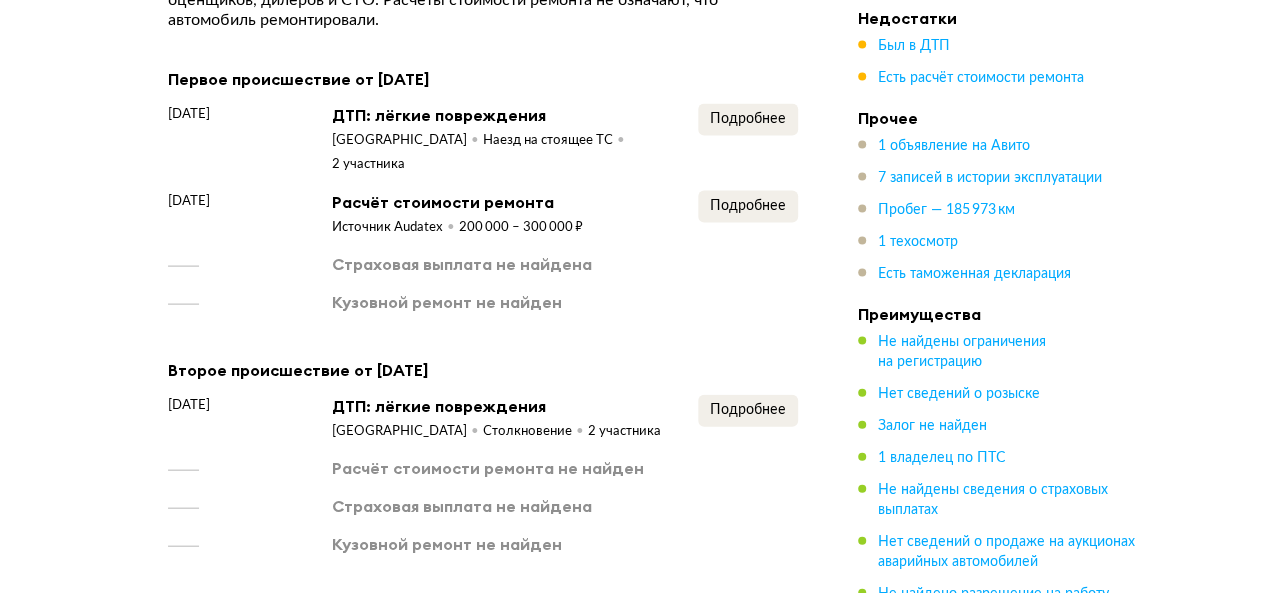 scroll, scrollTop: 2001, scrollLeft: 0, axis: vertical 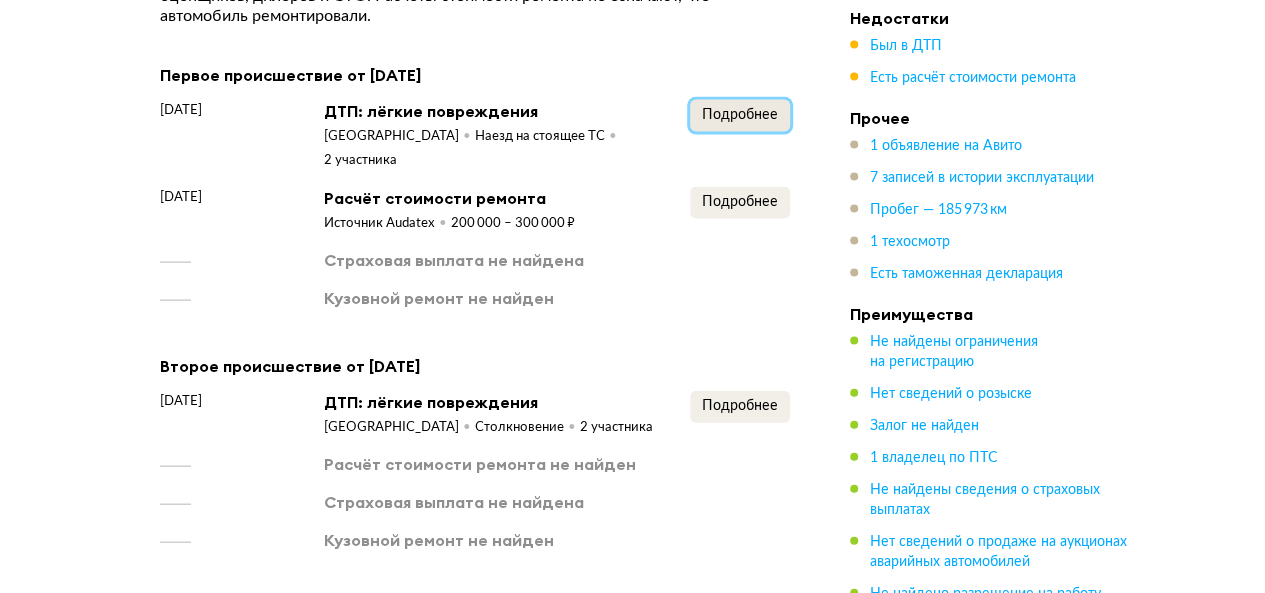 click on "Подробнее" at bounding box center (740, 115) 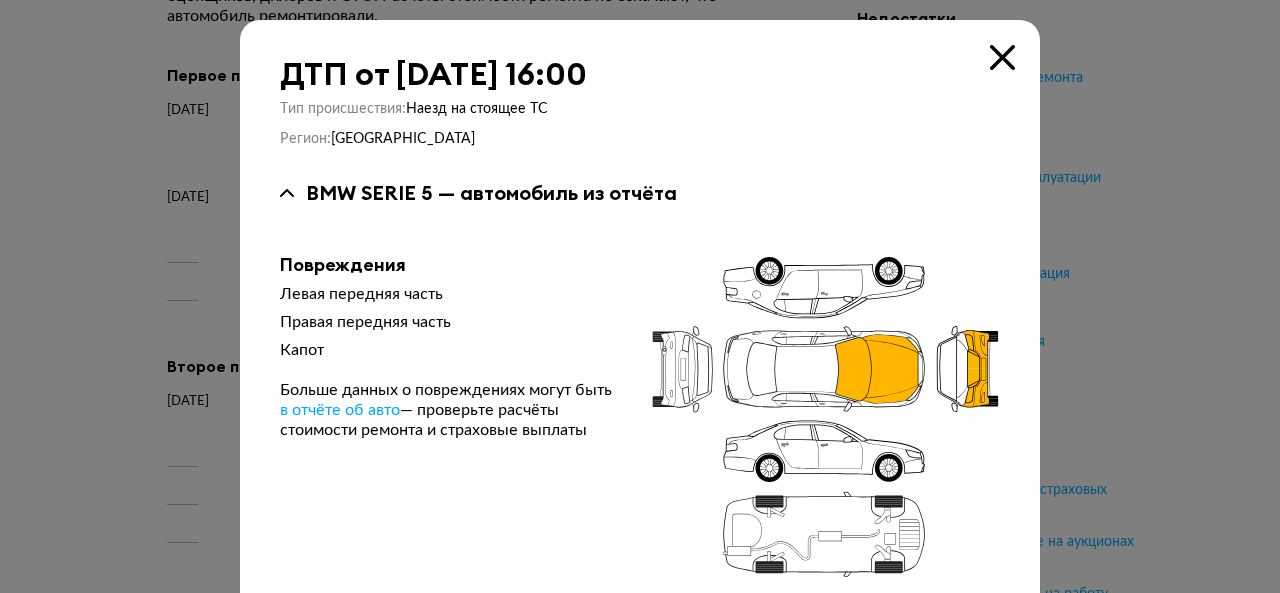 drag, startPoint x: 989, startPoint y: 59, endPoint x: 872, endPoint y: 165, distance: 157.87654 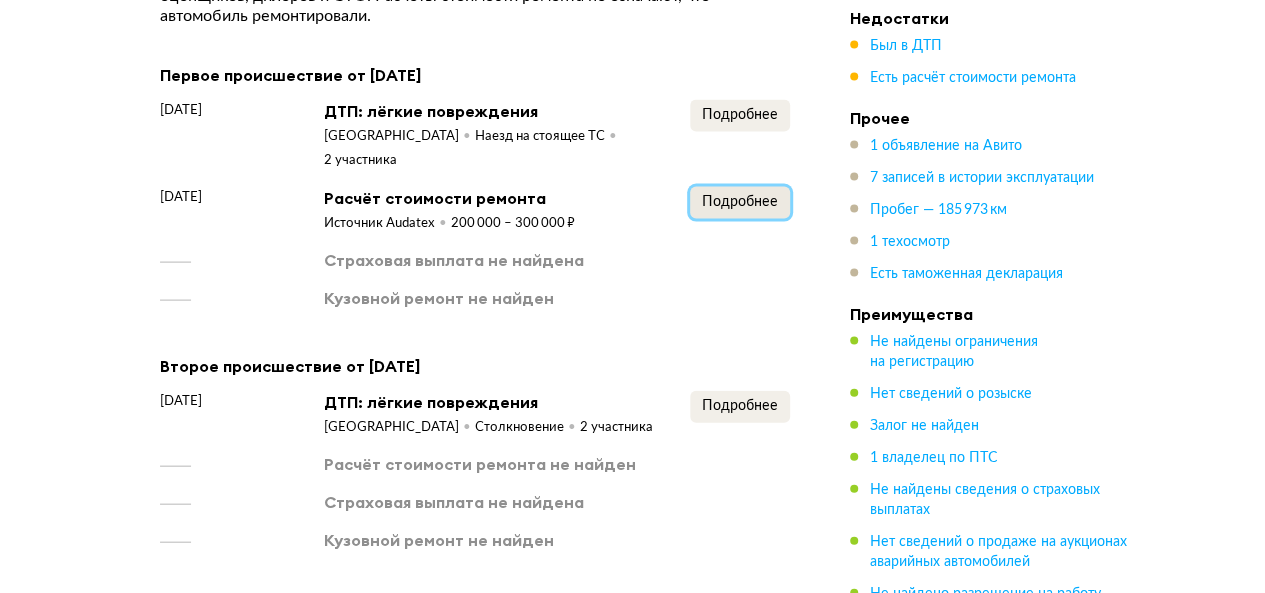 click on "Подробнее" at bounding box center (740, 202) 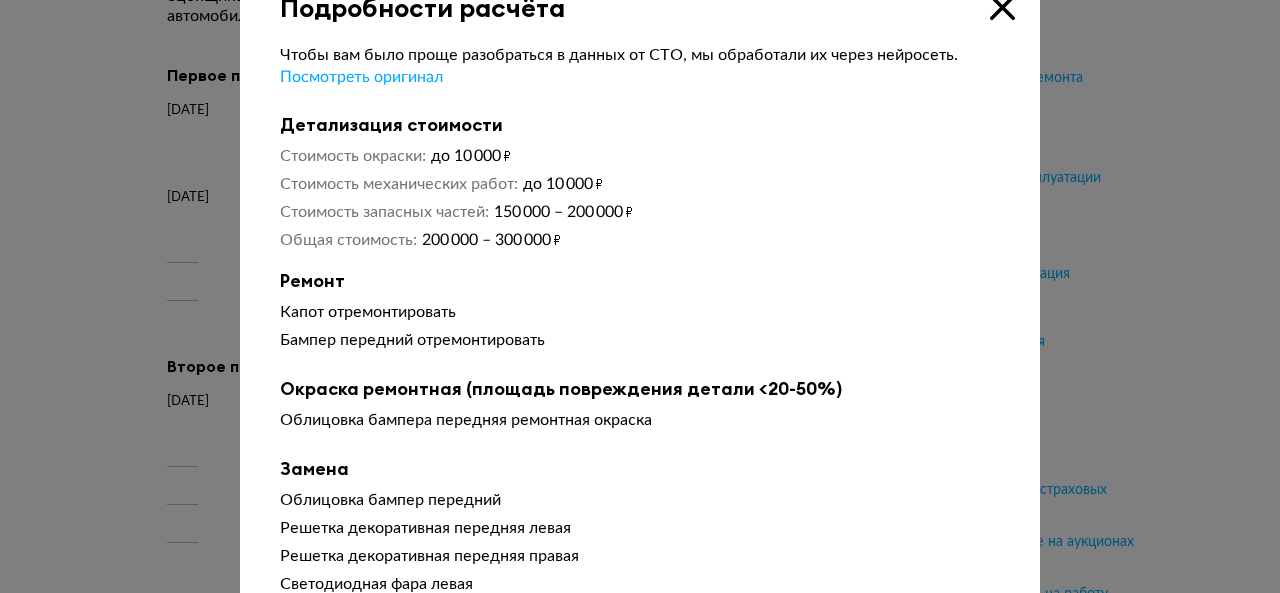 scroll, scrollTop: 0, scrollLeft: 0, axis: both 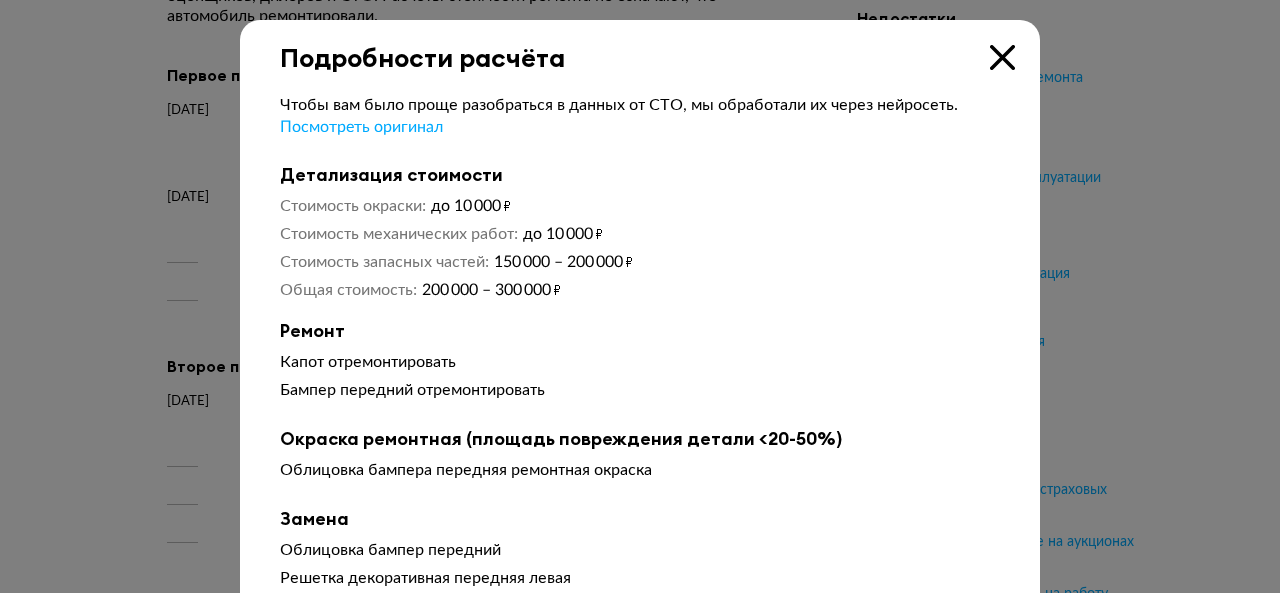 click at bounding box center [1002, 57] 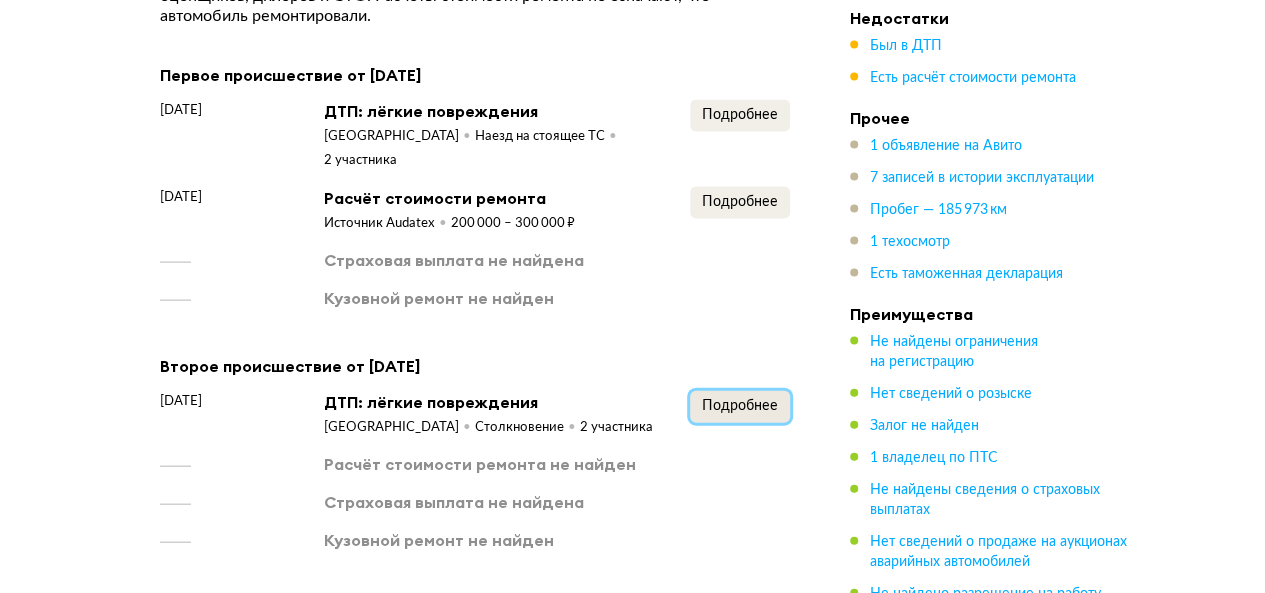 click on "Подробнее" at bounding box center [740, 406] 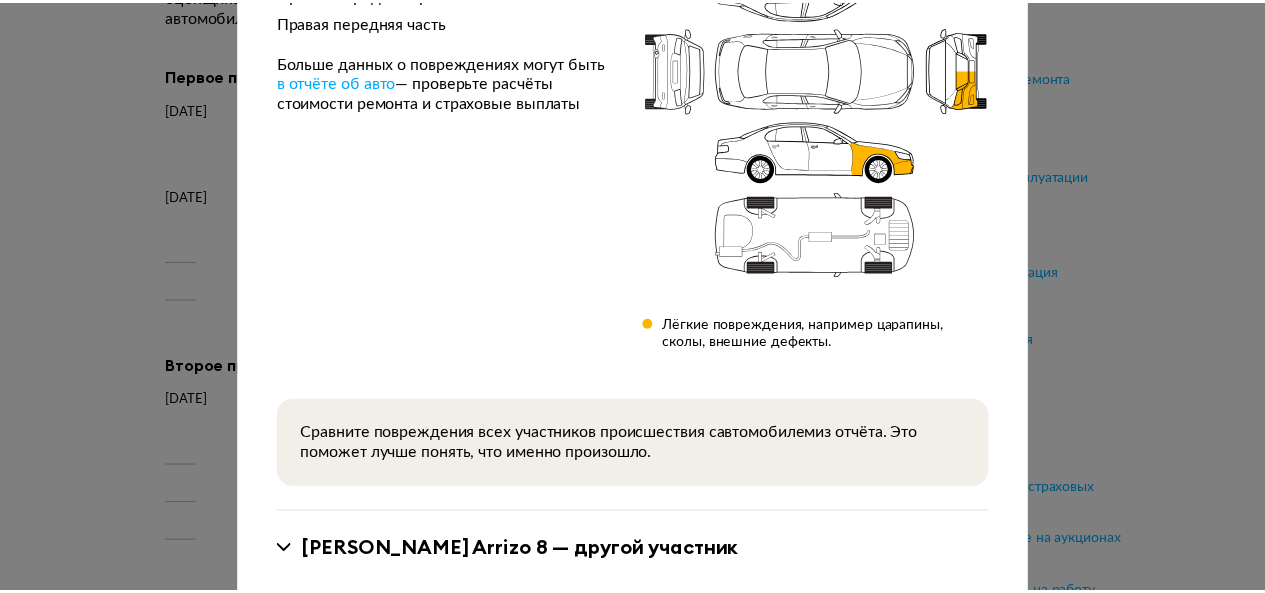 scroll, scrollTop: 0, scrollLeft: 0, axis: both 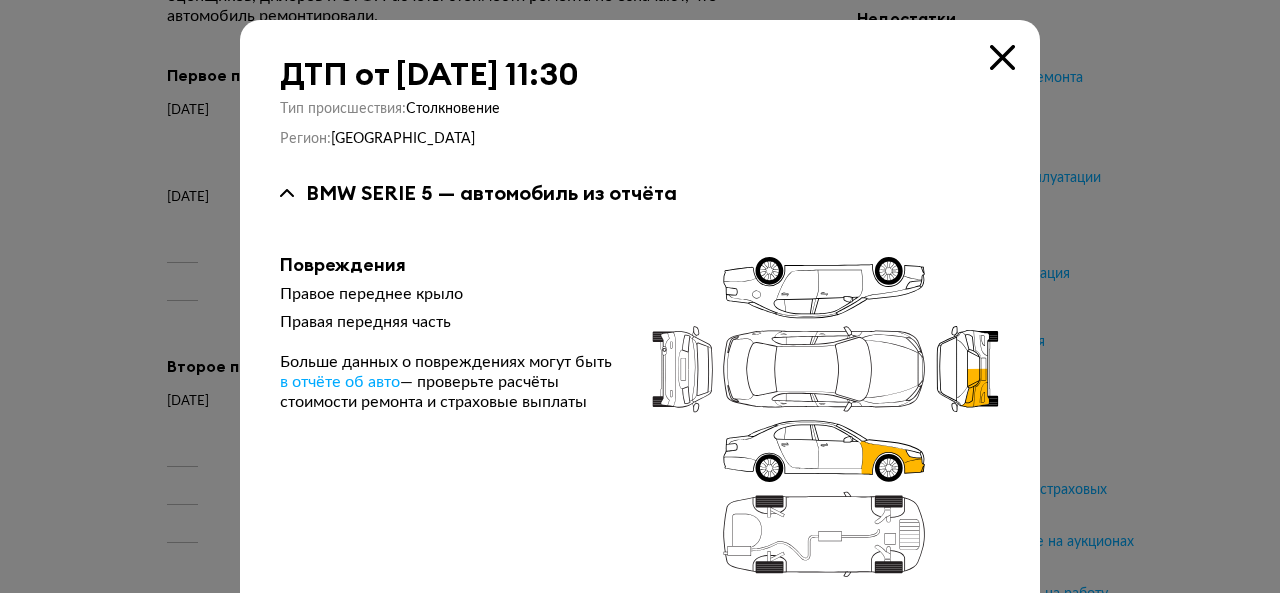 click at bounding box center [1002, 57] 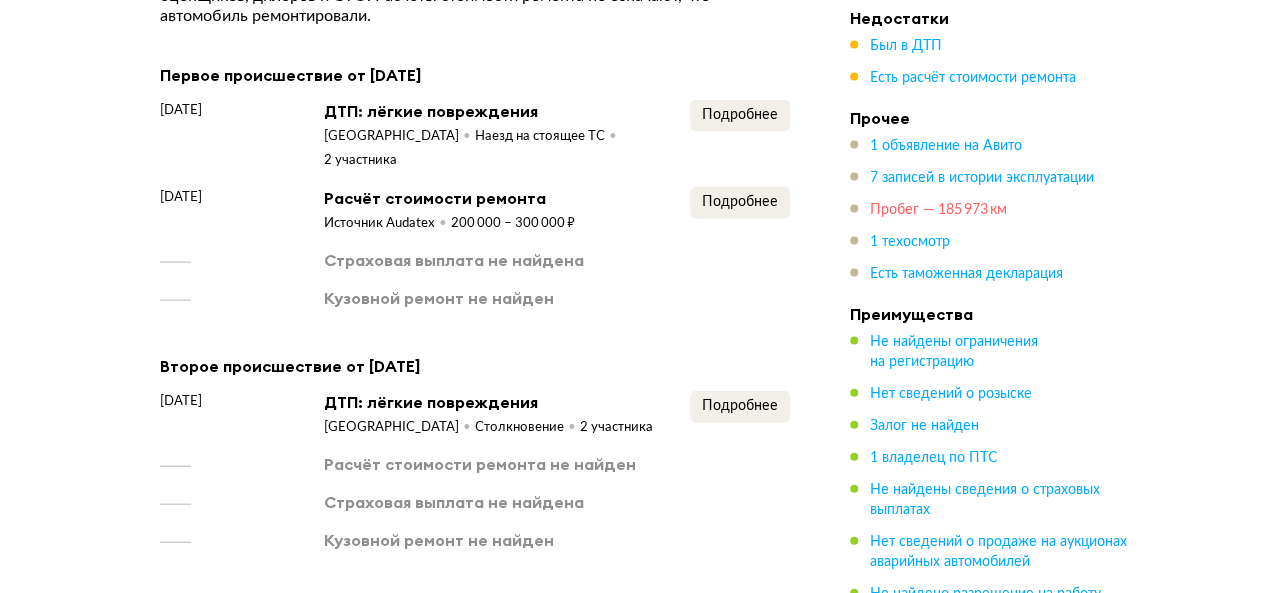 click on "Пробег —  185 973 км" at bounding box center [938, 210] 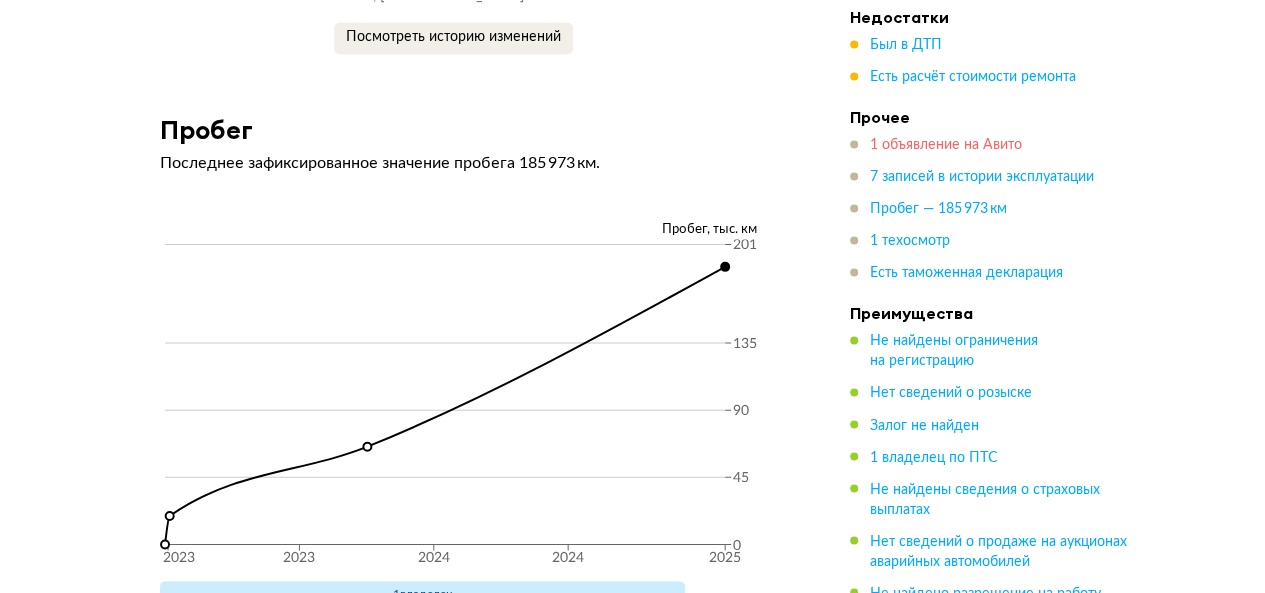 click on "1 объявление на Авито" at bounding box center (946, 146) 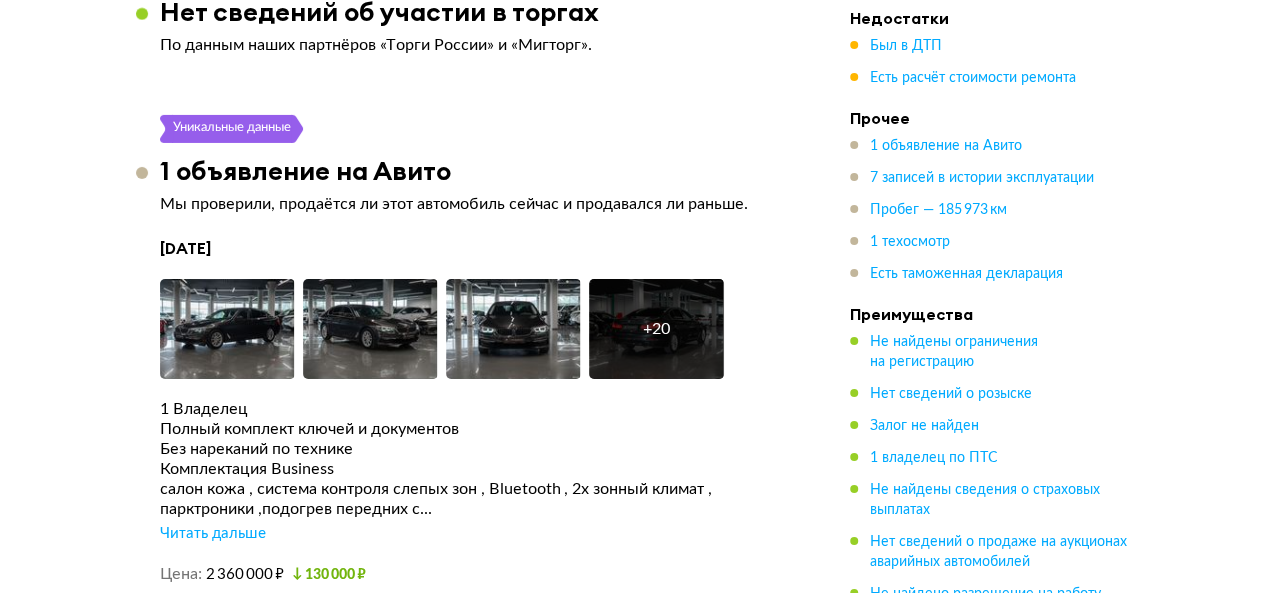 scroll, scrollTop: 3390, scrollLeft: 0, axis: vertical 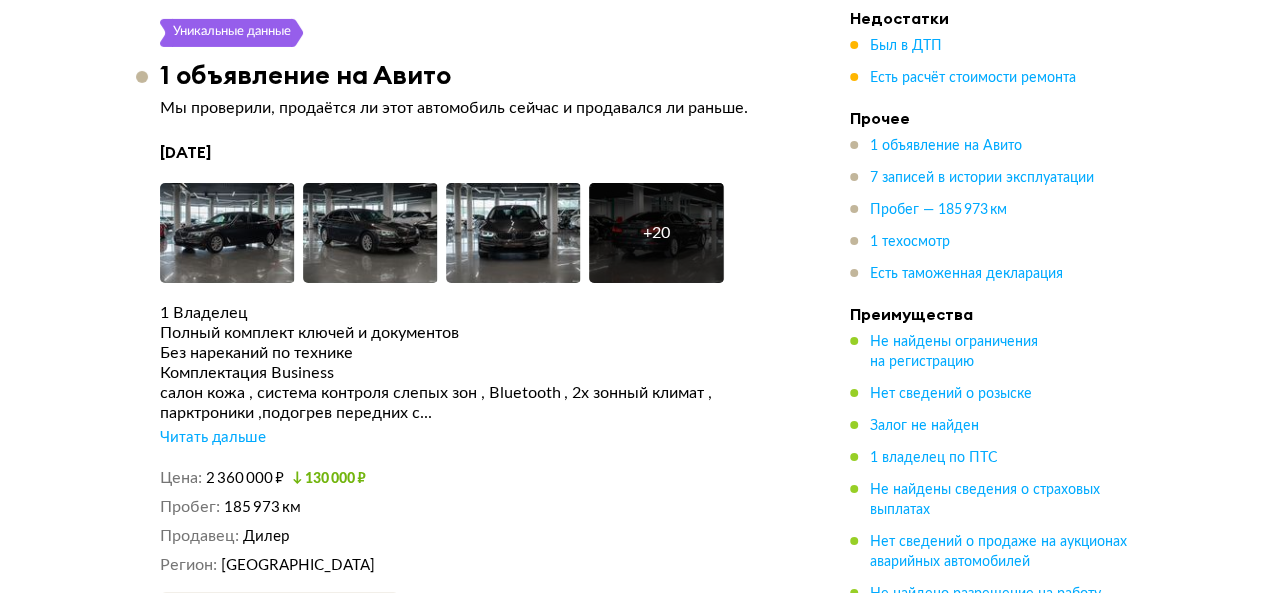 click on "Читать дальше" at bounding box center (213, 438) 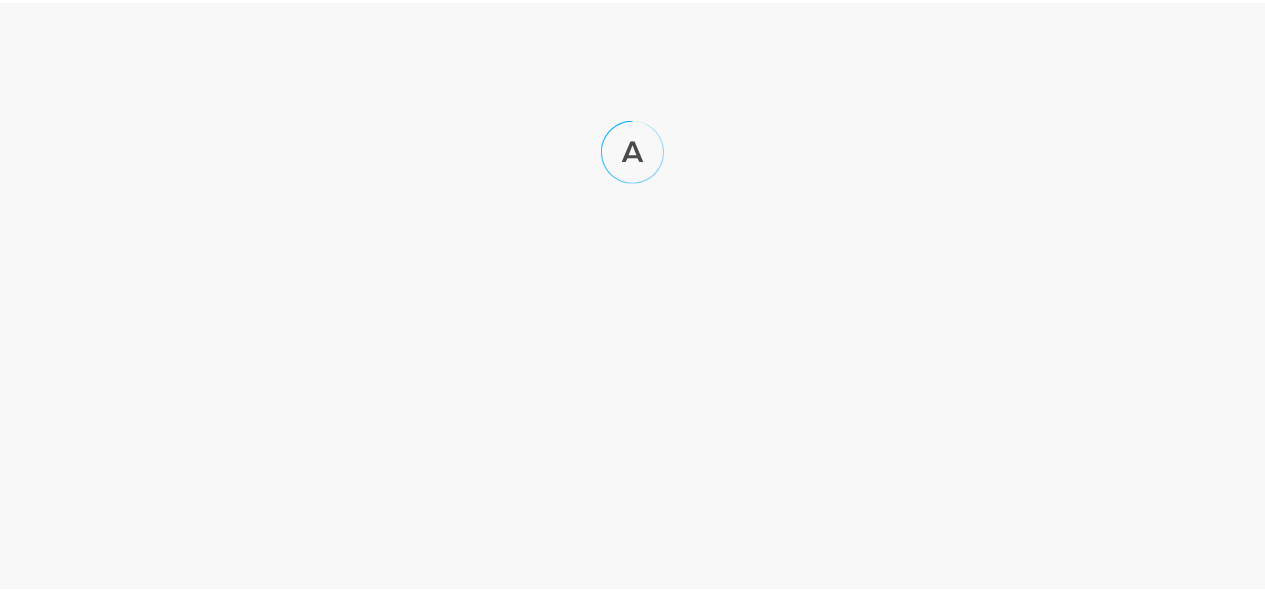 scroll, scrollTop: 0, scrollLeft: 0, axis: both 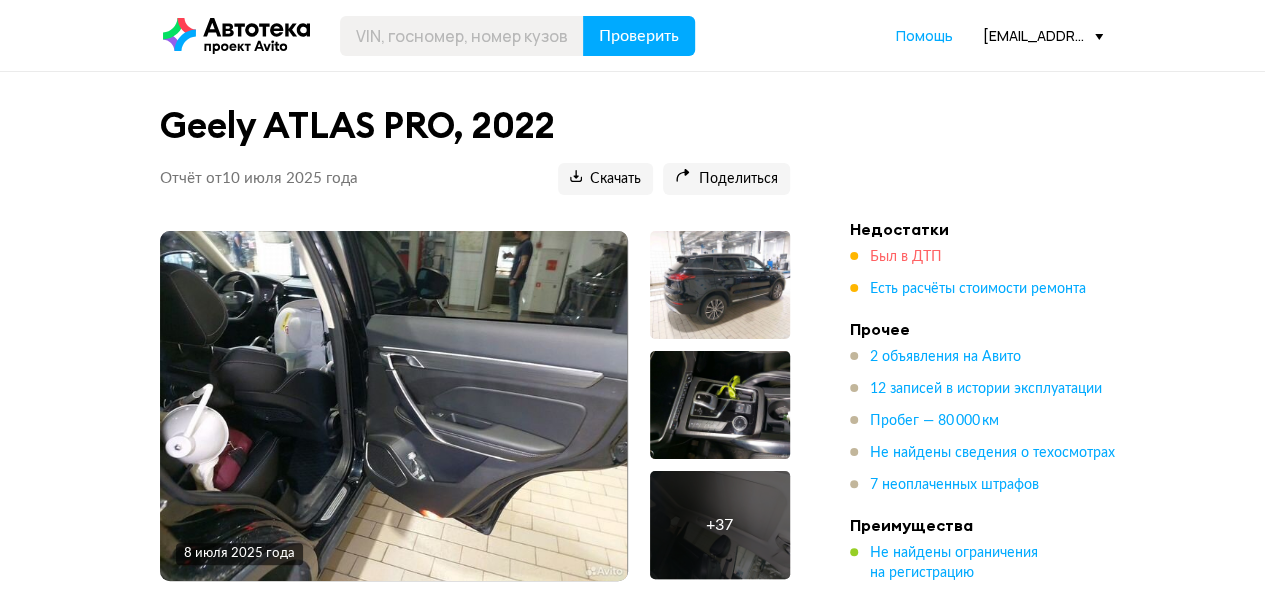 click on "Был в ДТП" at bounding box center (906, 257) 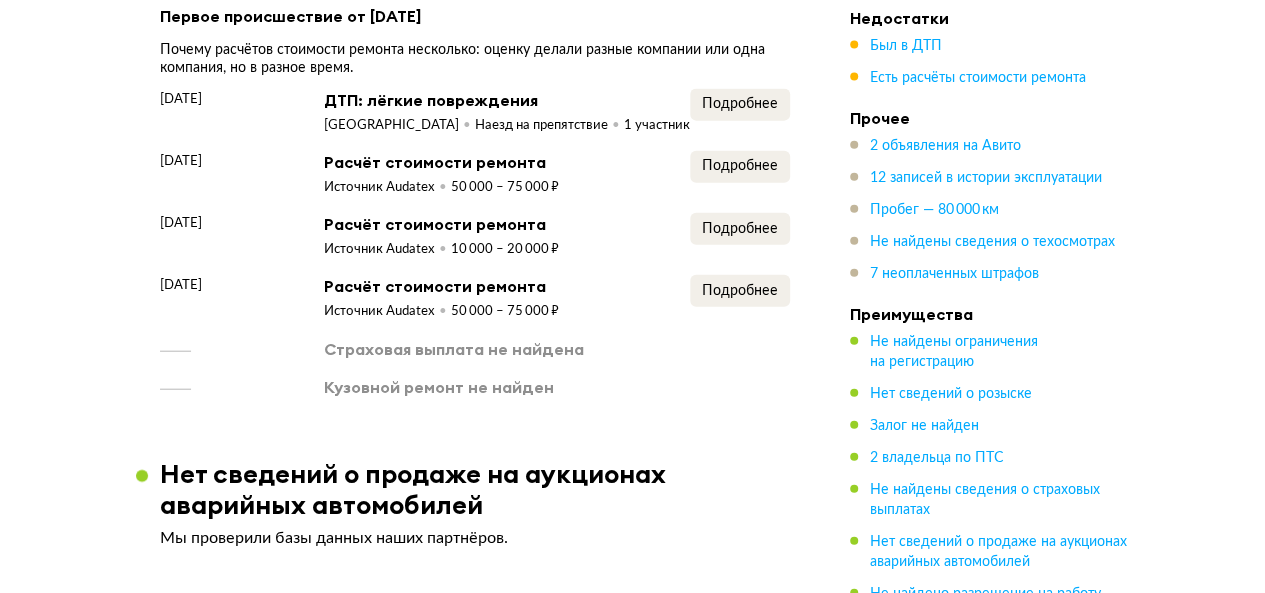 scroll, scrollTop: 2051, scrollLeft: 0, axis: vertical 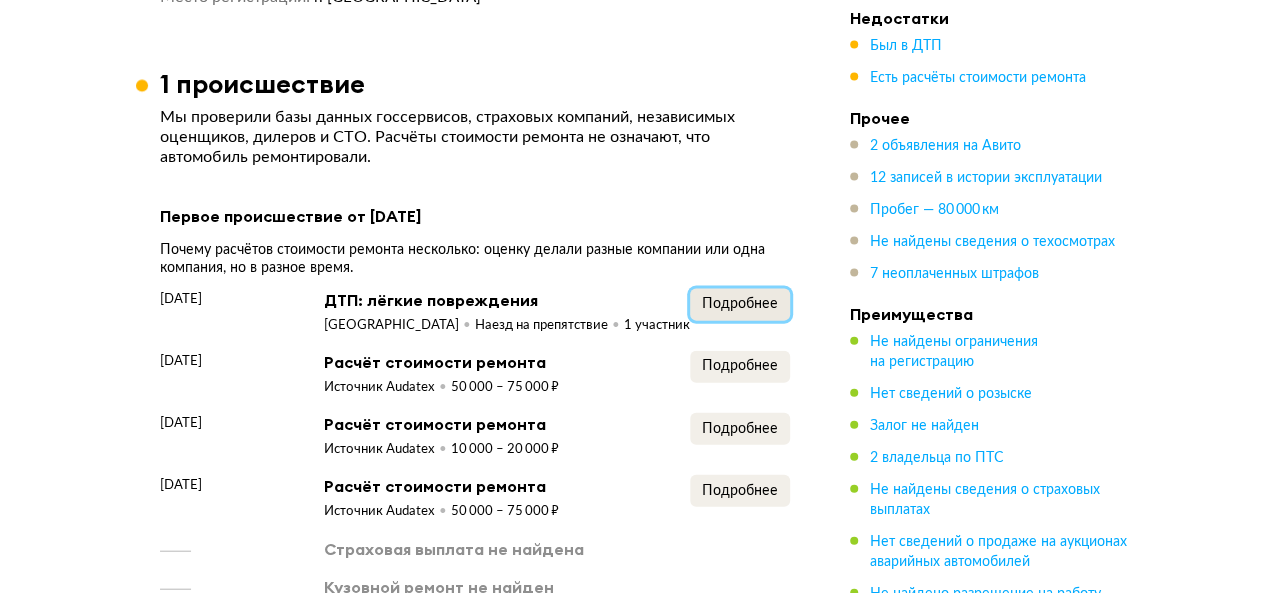 click on "Подробнее" at bounding box center (740, 304) 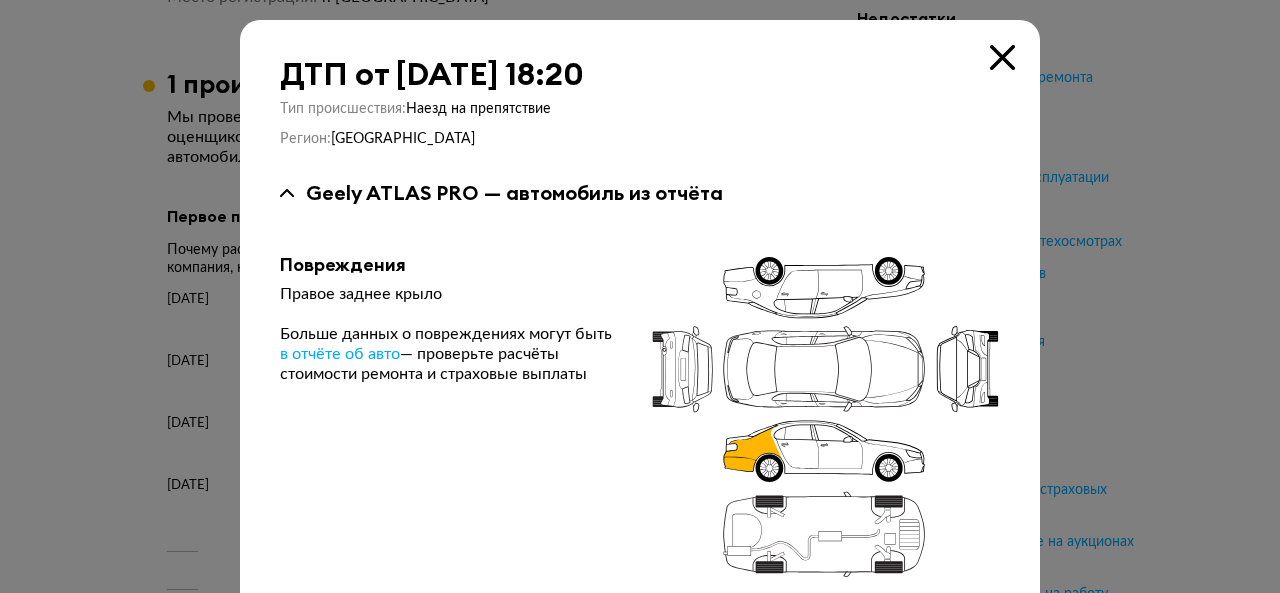 click at bounding box center (1002, 57) 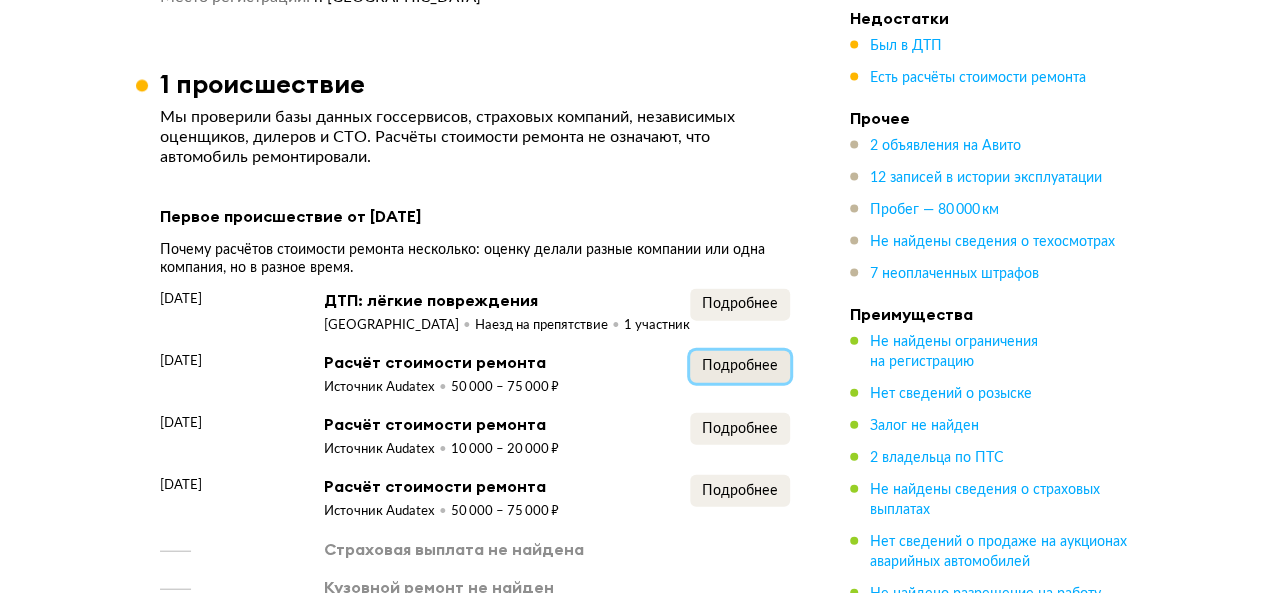 click on "Подробнее" at bounding box center (740, 366) 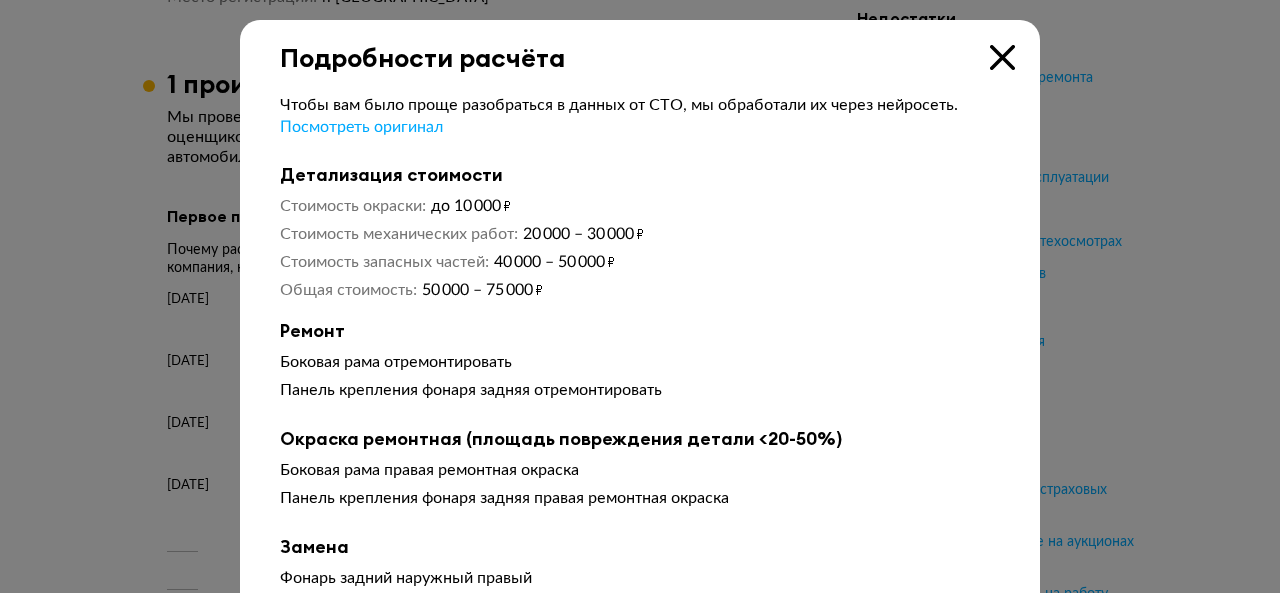 click at bounding box center [1002, 57] 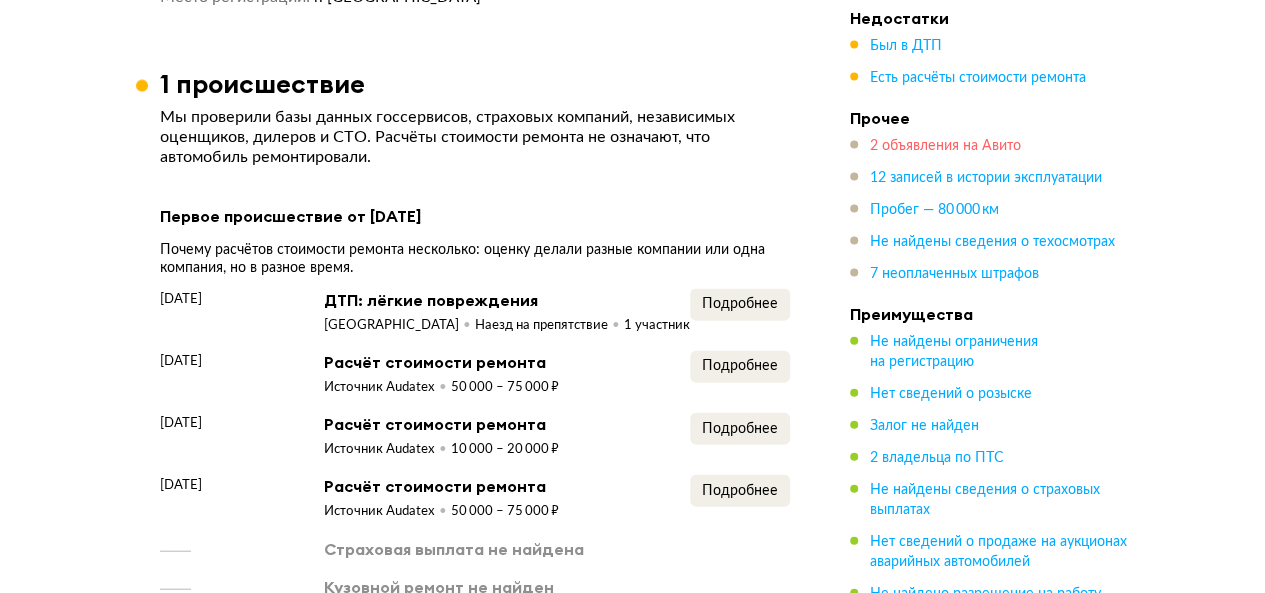 click on "2 объявления на Авито" at bounding box center [945, 146] 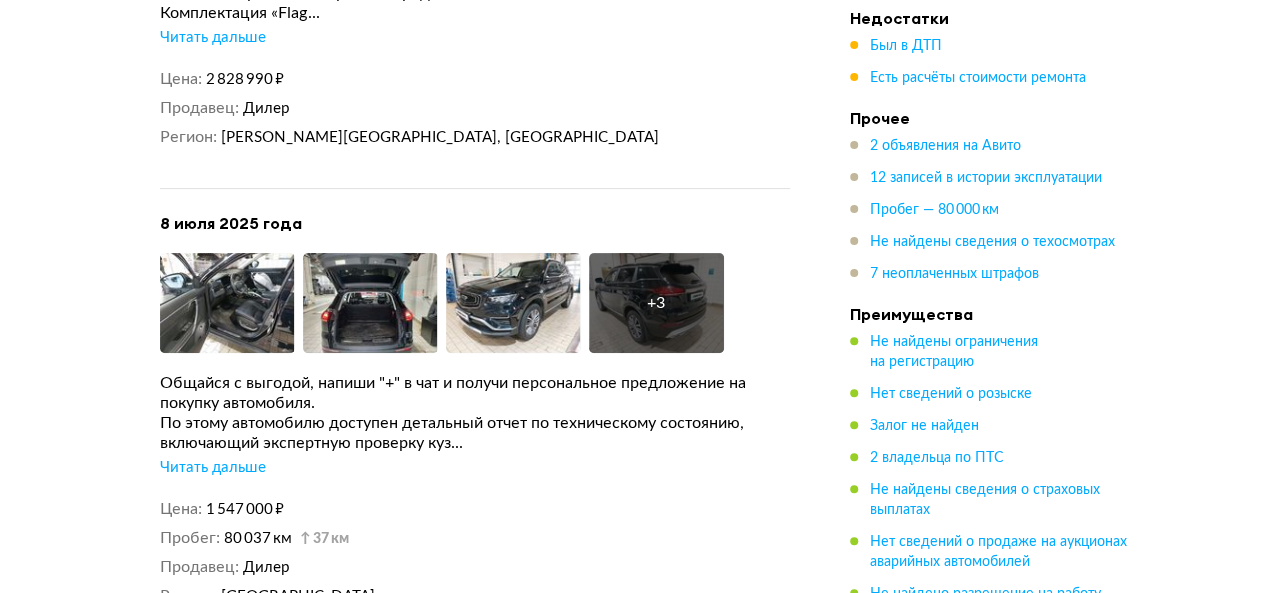 scroll, scrollTop: 4023, scrollLeft: 0, axis: vertical 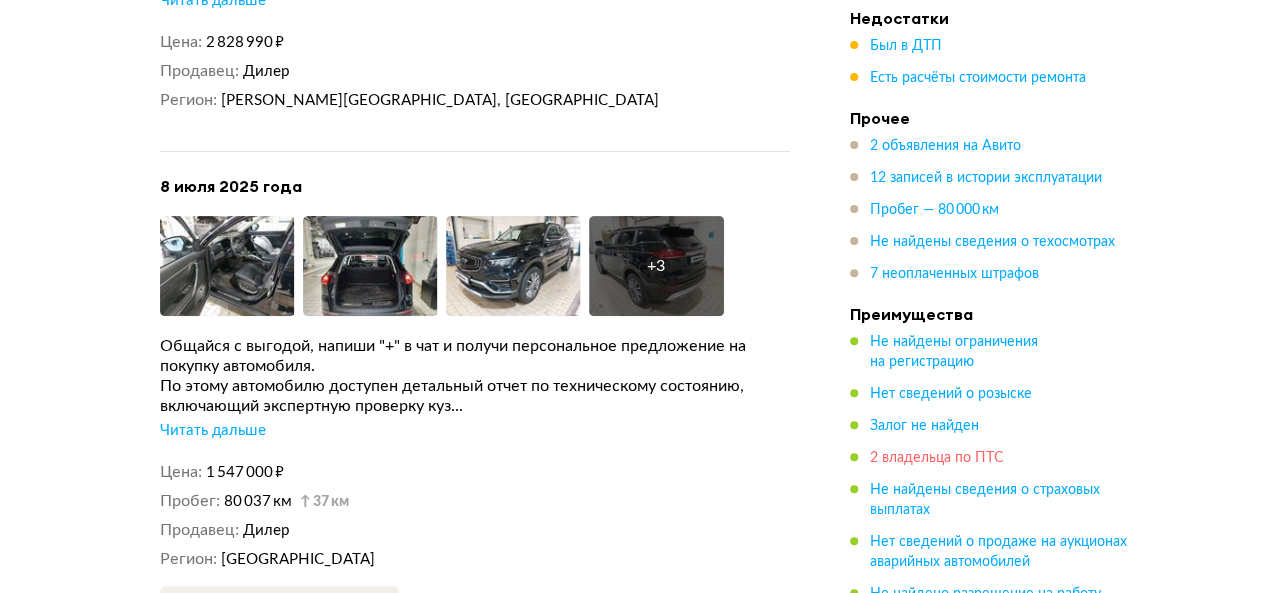click on "2 владельца по ПТС" at bounding box center [937, 458] 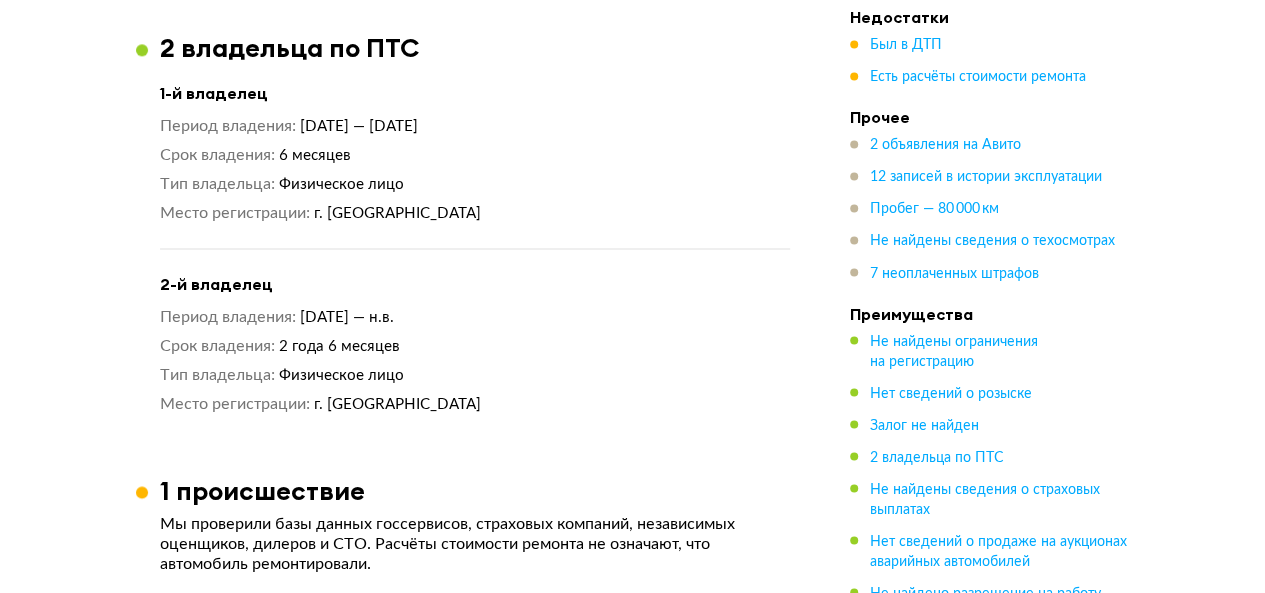 scroll, scrollTop: 1596, scrollLeft: 0, axis: vertical 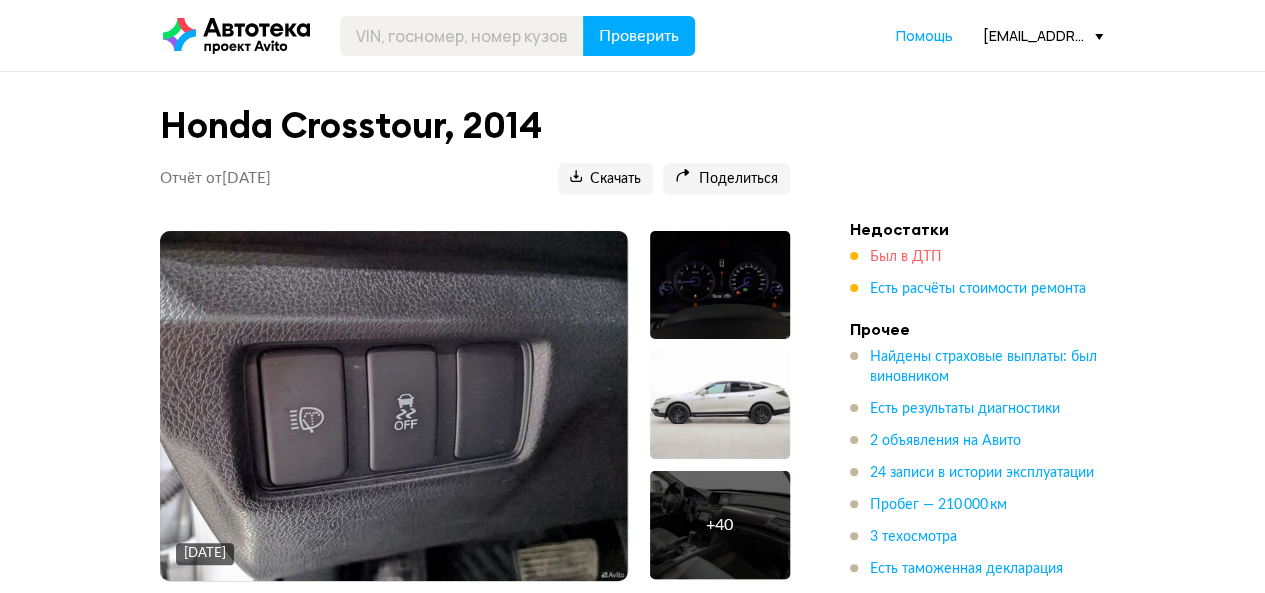 click on "Был в ДТП" at bounding box center [906, 257] 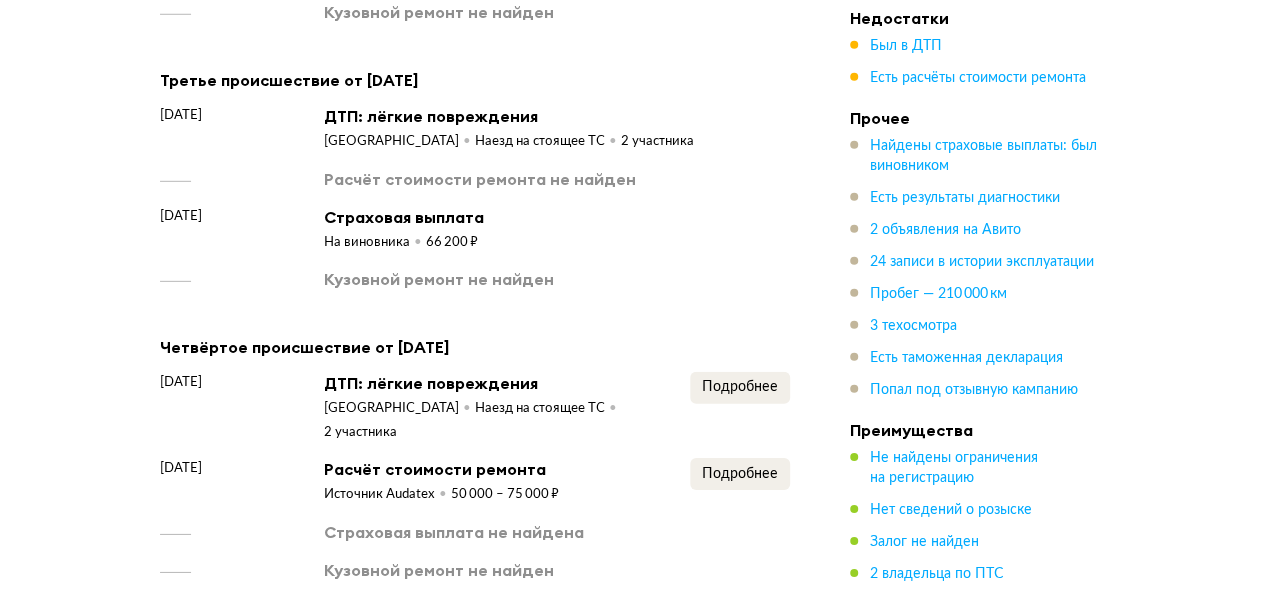 scroll, scrollTop: 2910, scrollLeft: 0, axis: vertical 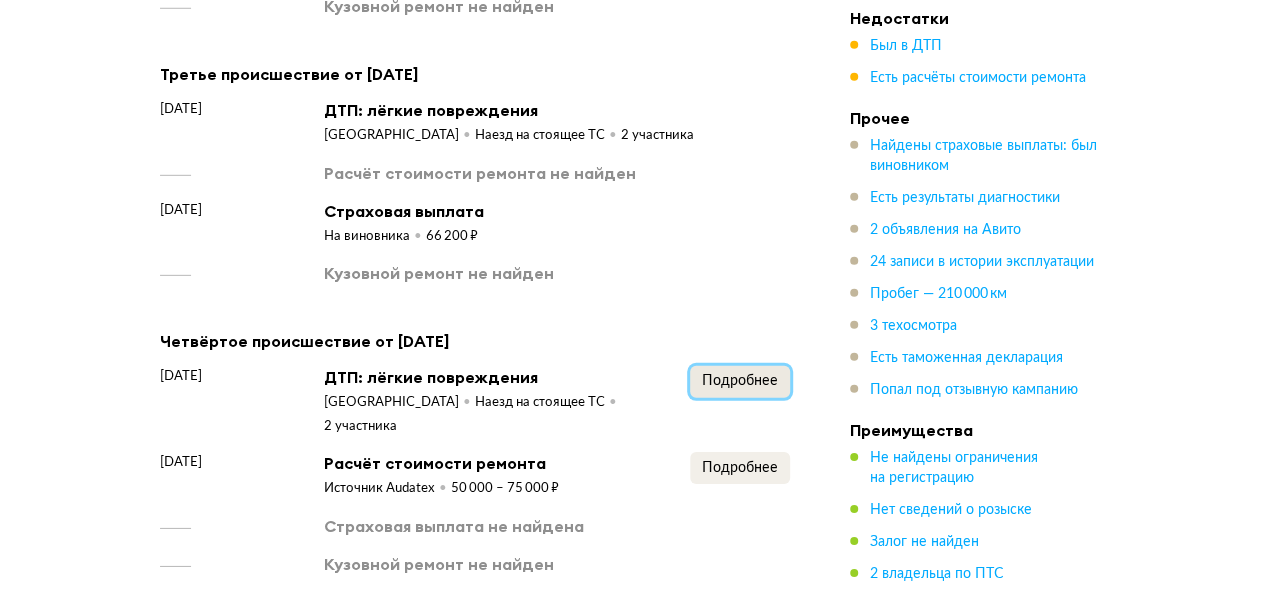 click on "Подробнее" at bounding box center [740, 381] 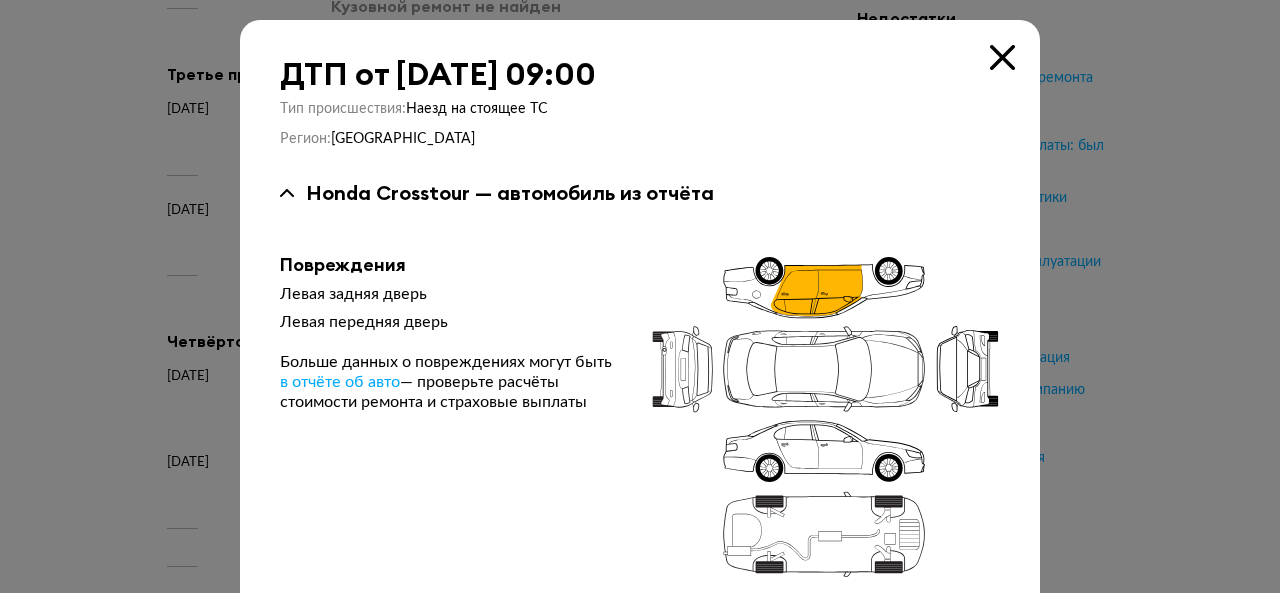 click at bounding box center (1002, 57) 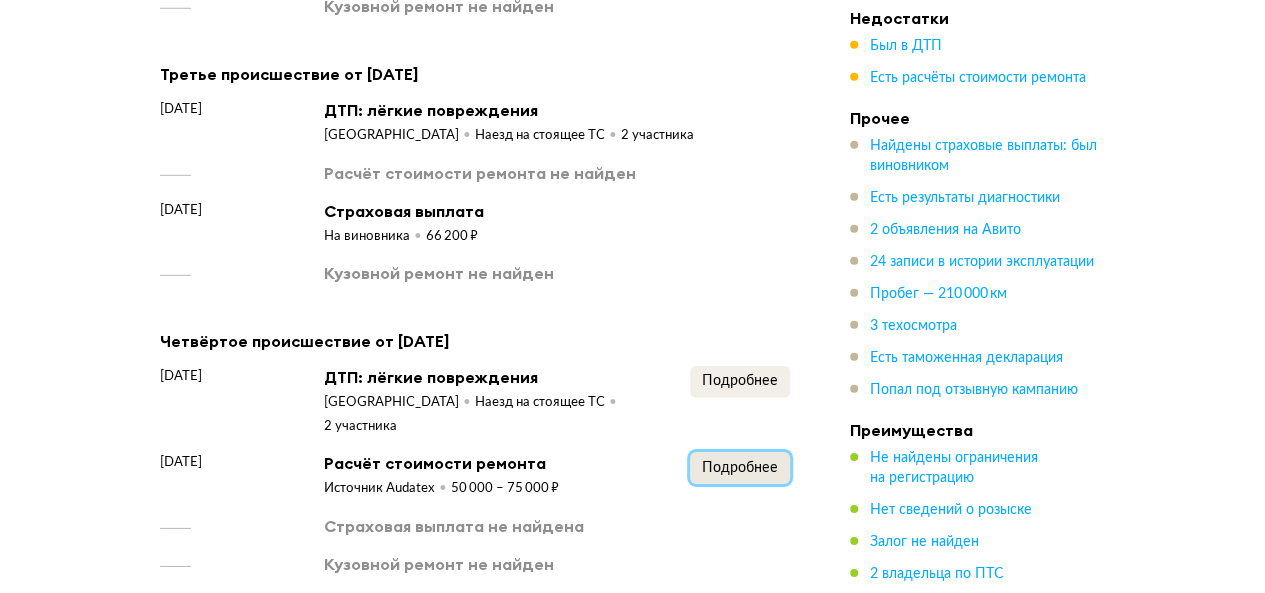 click on "Подробнее" at bounding box center [740, 468] 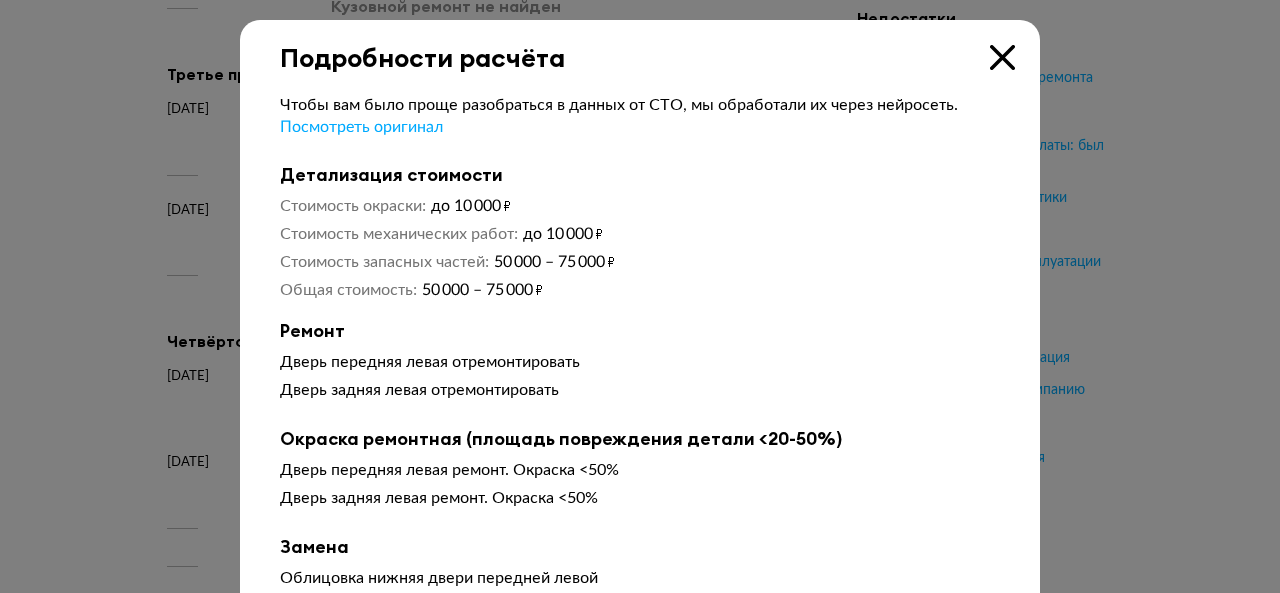 click at bounding box center (1002, 57) 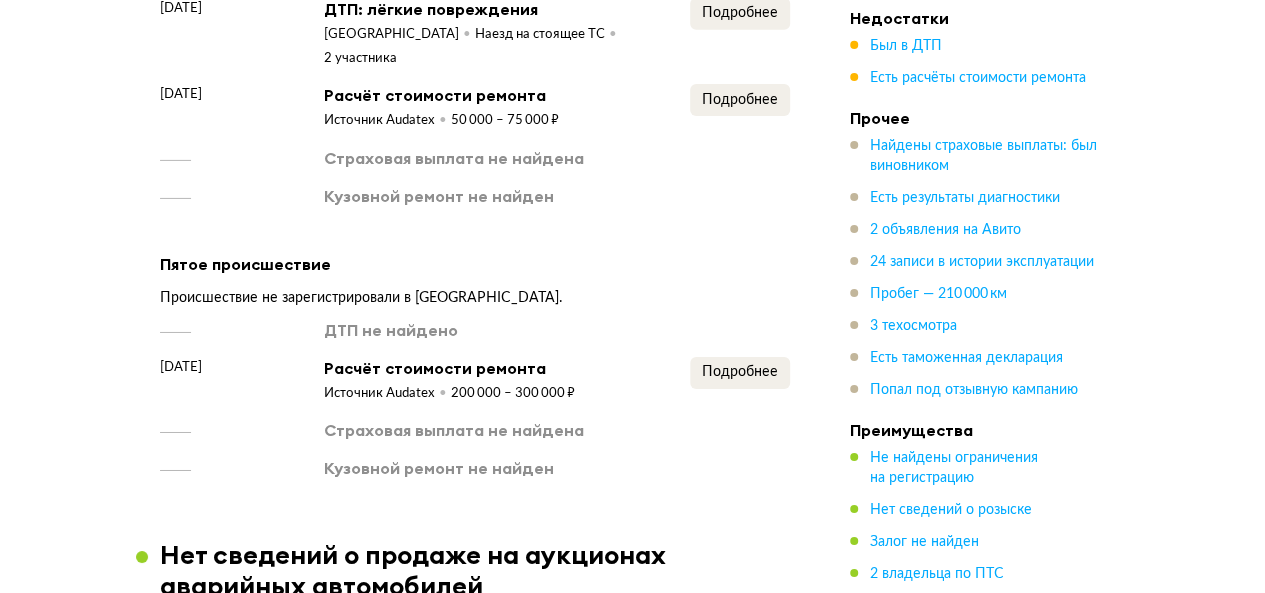 scroll, scrollTop: 3310, scrollLeft: 0, axis: vertical 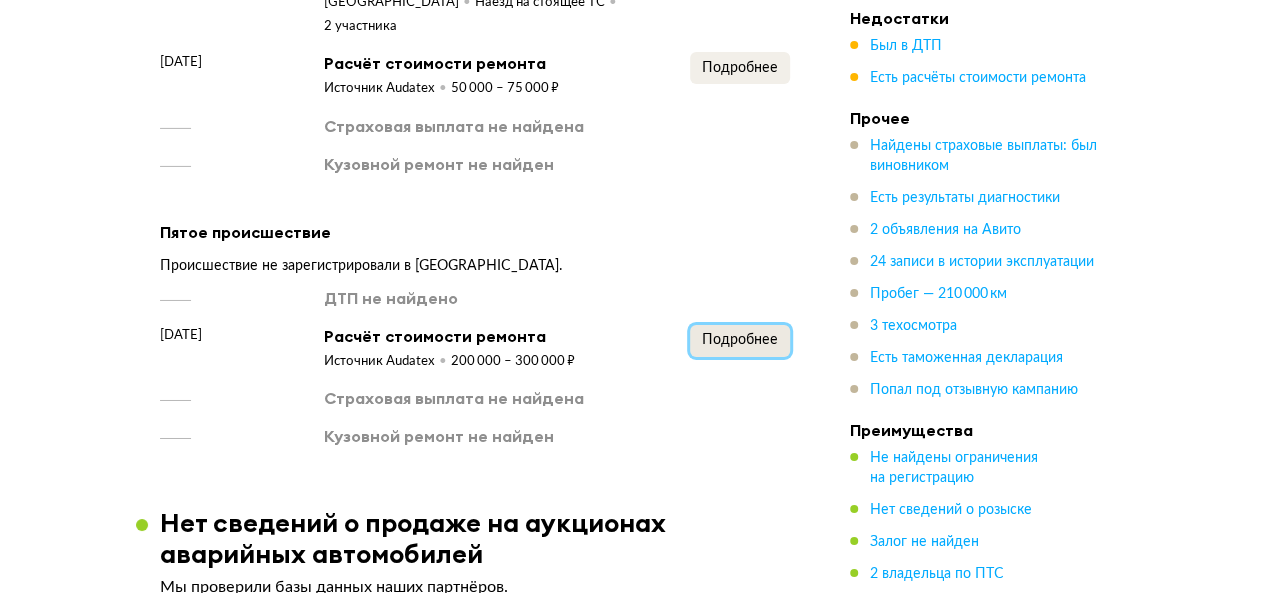 click on "Подробнее" at bounding box center (740, 340) 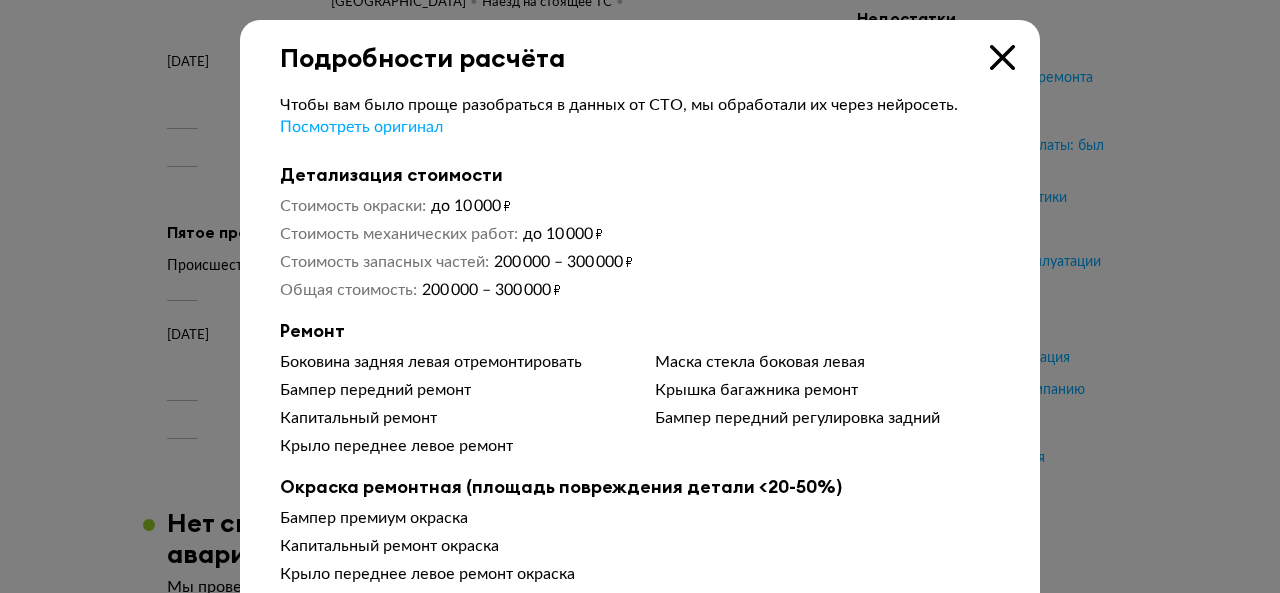 drag, startPoint x: 992, startPoint y: 52, endPoint x: 435, endPoint y: 81, distance: 557.75446 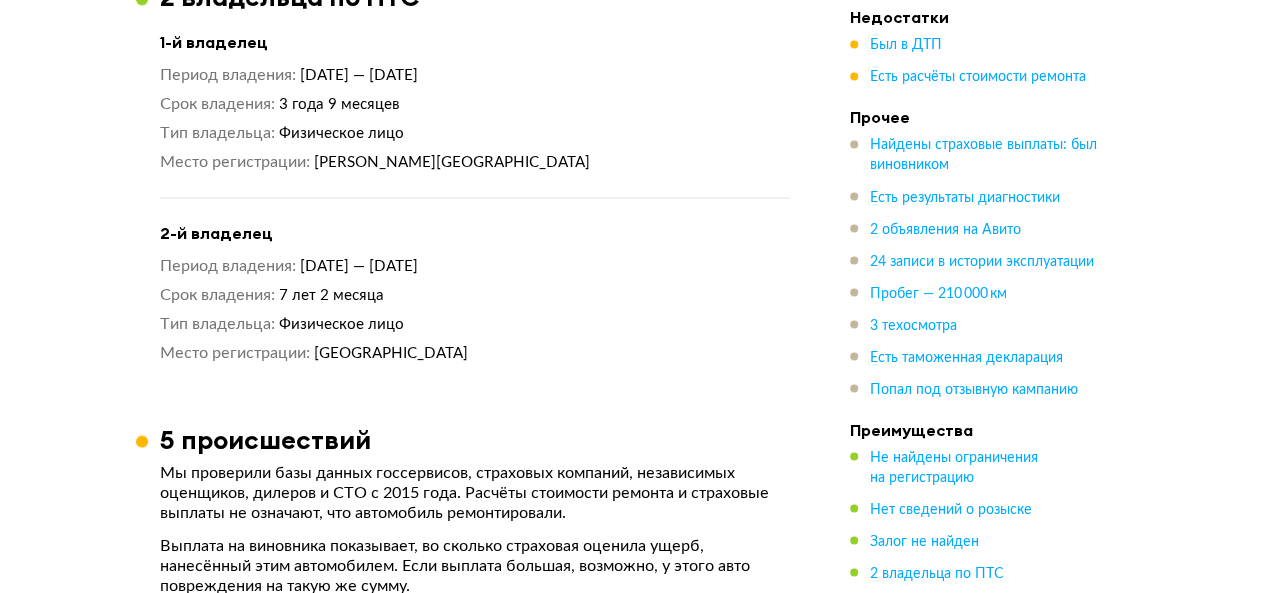 scroll, scrollTop: 1710, scrollLeft: 0, axis: vertical 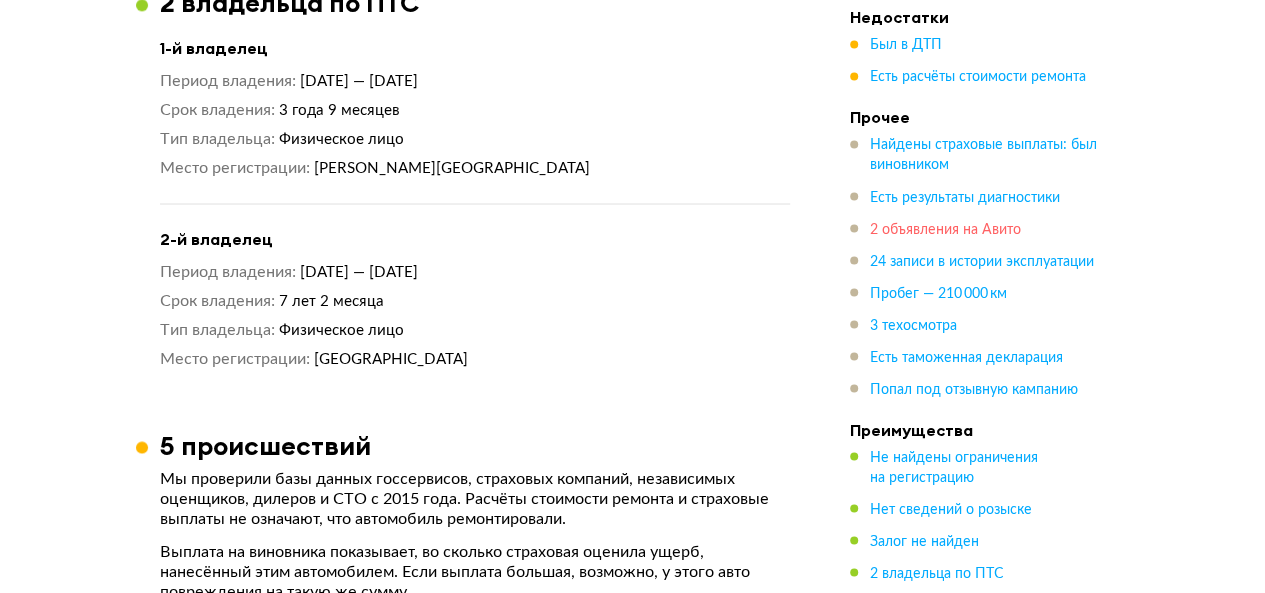 click on "2 объявления на Авито" at bounding box center [945, 230] 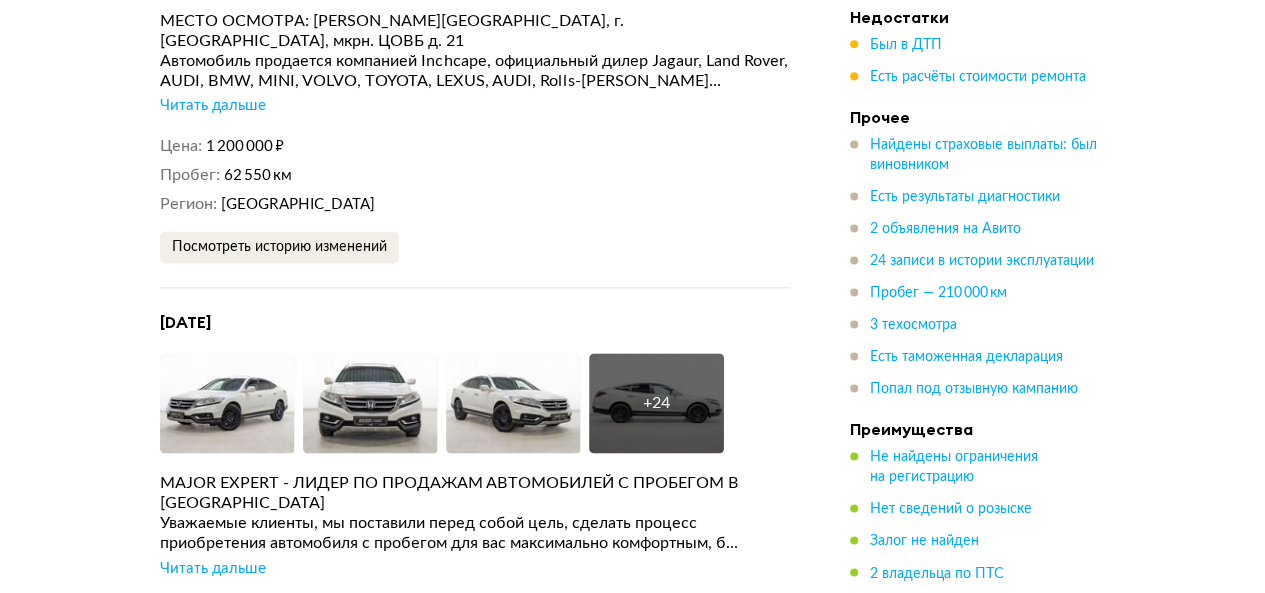 scroll, scrollTop: 5251, scrollLeft: 0, axis: vertical 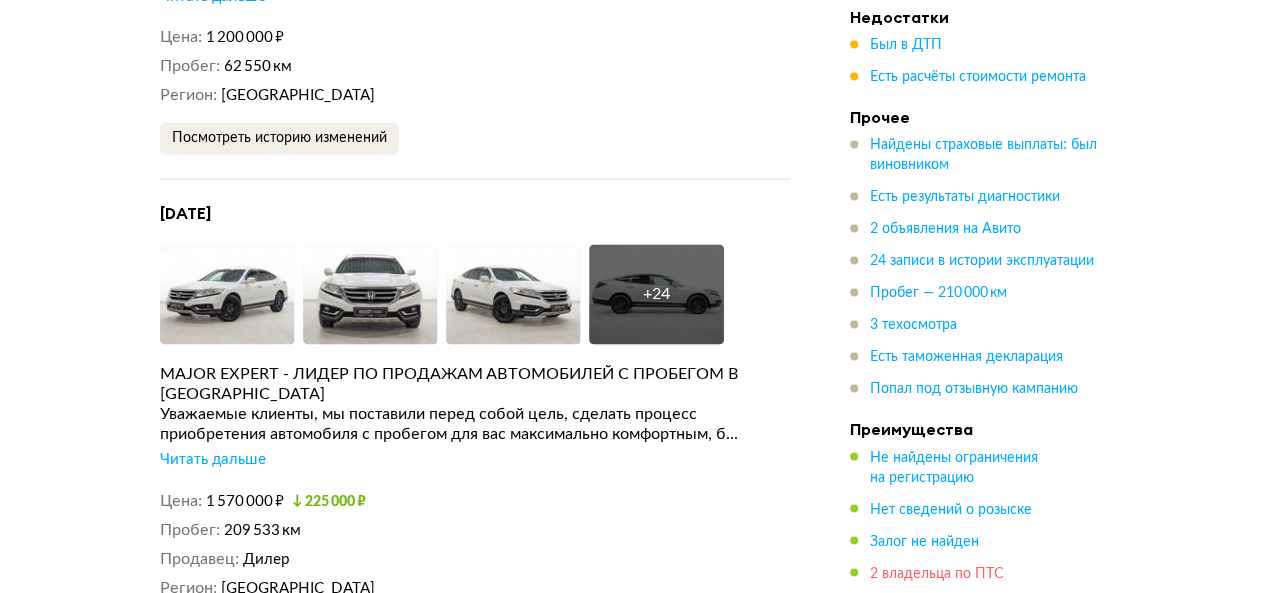 drag, startPoint x: 964, startPoint y: 571, endPoint x: 956, endPoint y: 546, distance: 26.24881 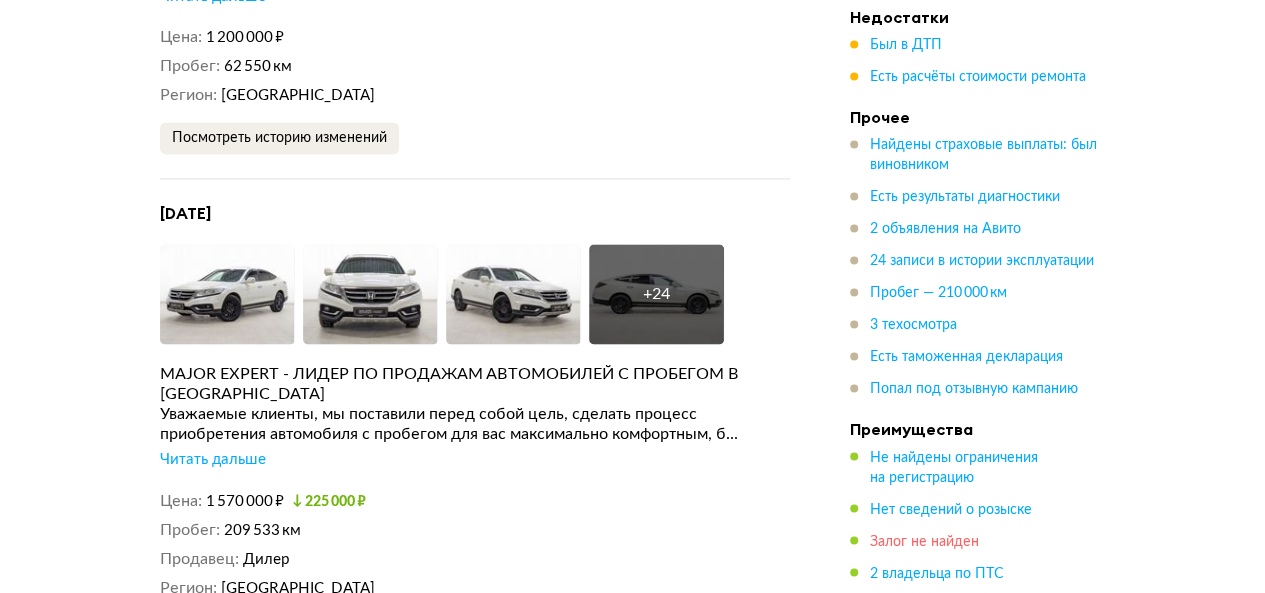 click on "2 владельца по ПТС" at bounding box center [937, 574] 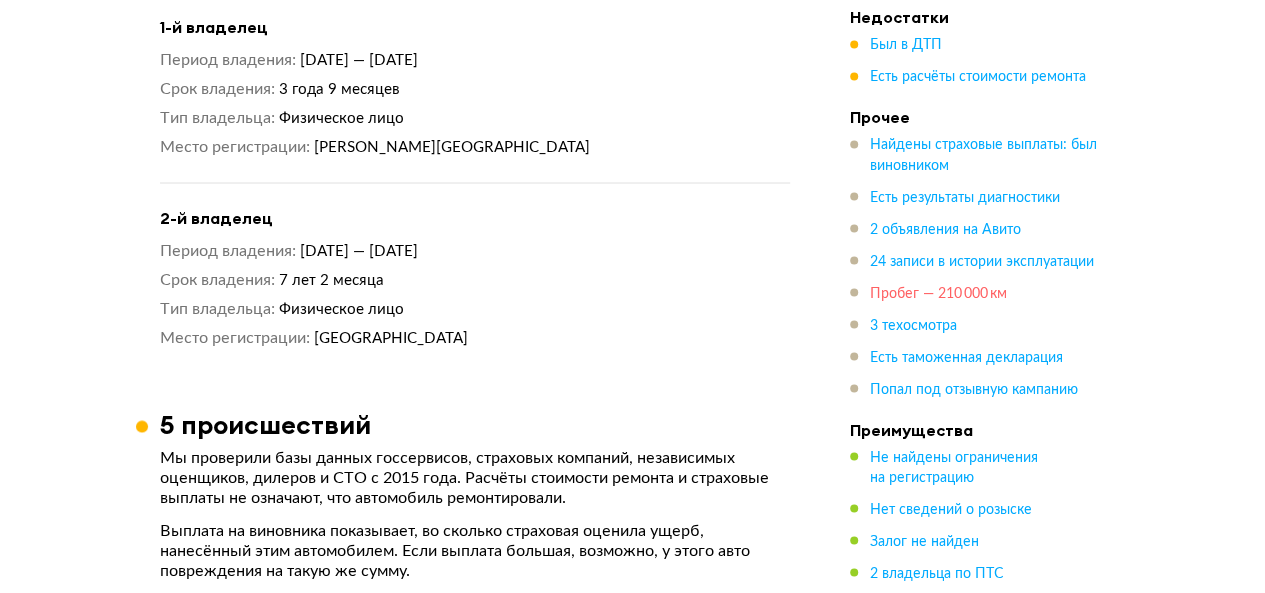 scroll, scrollTop: 1600, scrollLeft: 0, axis: vertical 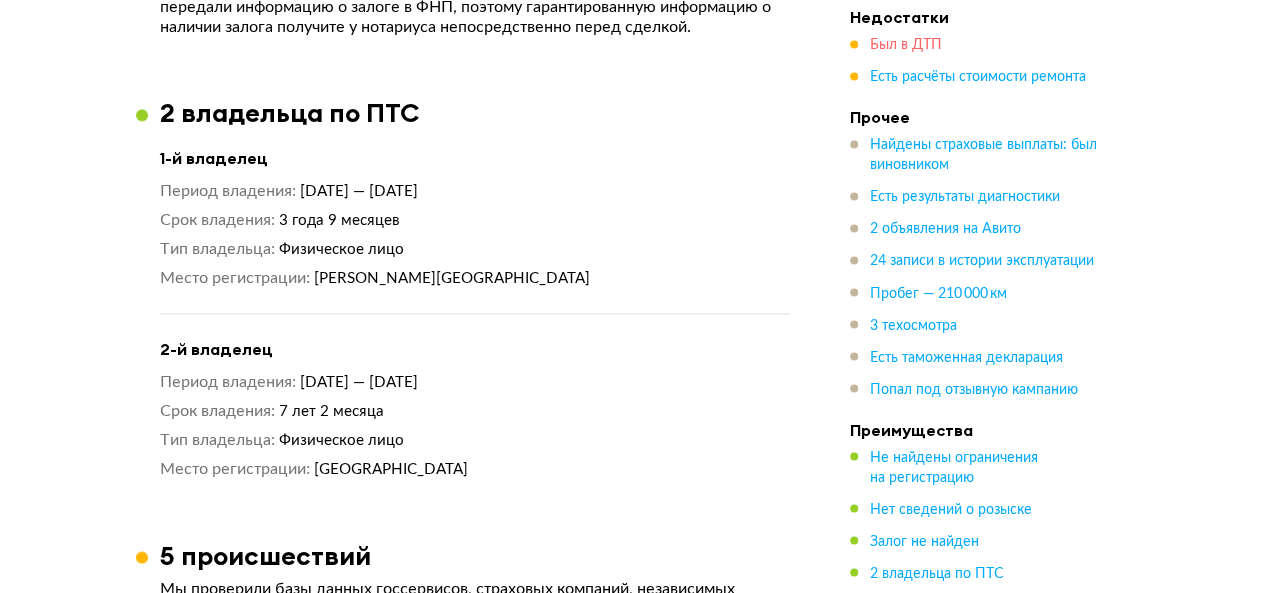 click on "Был в ДТП" at bounding box center (906, 46) 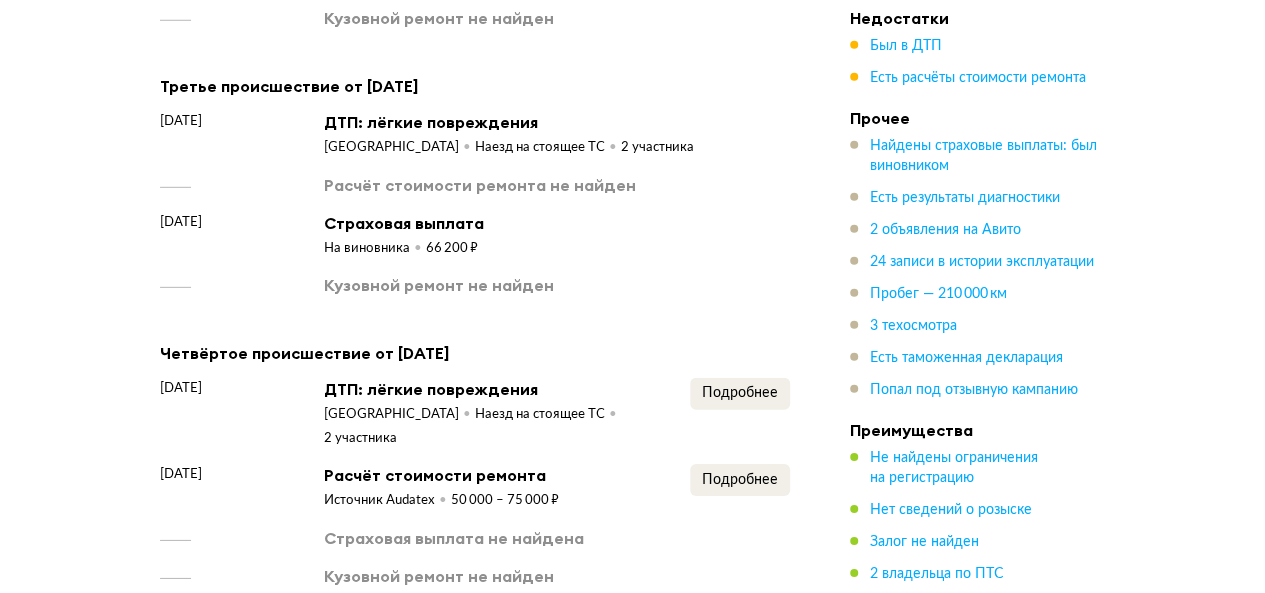 scroll, scrollTop: 2910, scrollLeft: 0, axis: vertical 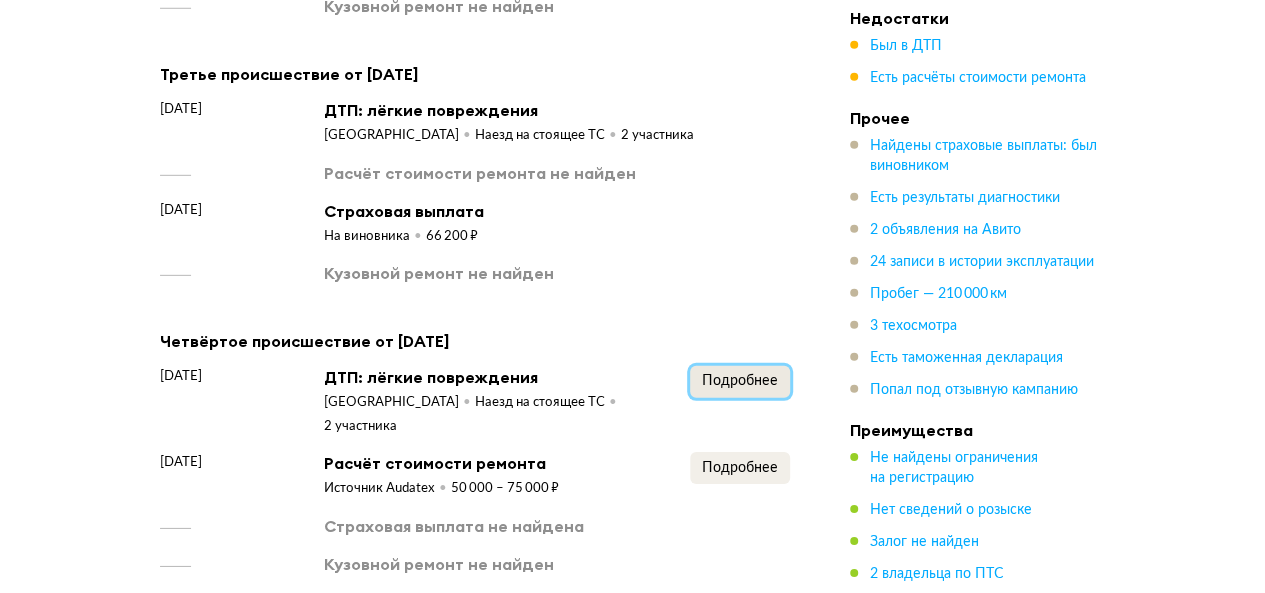 click on "Подробнее" at bounding box center (740, 381) 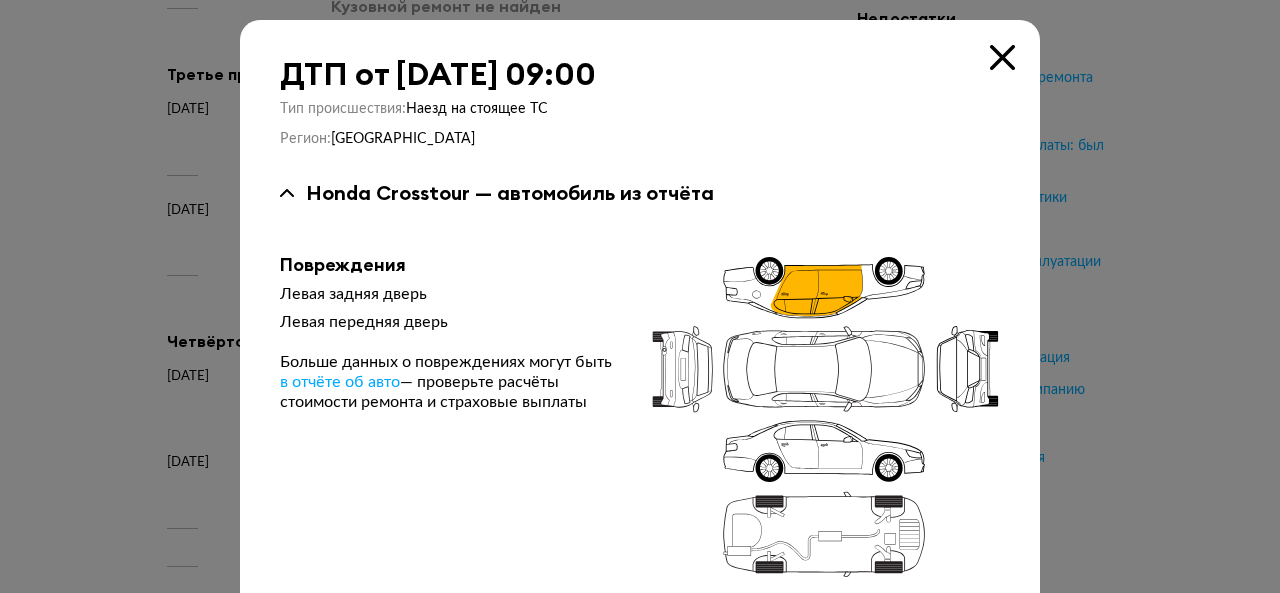 click at bounding box center (1002, 57) 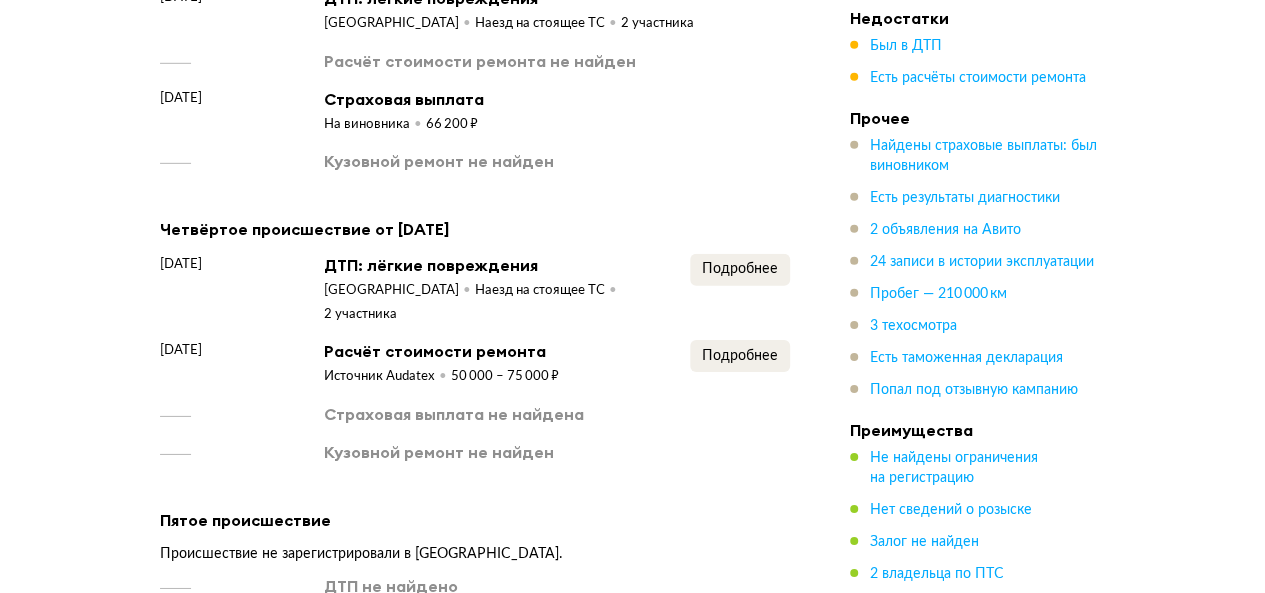 scroll, scrollTop: 2810, scrollLeft: 0, axis: vertical 